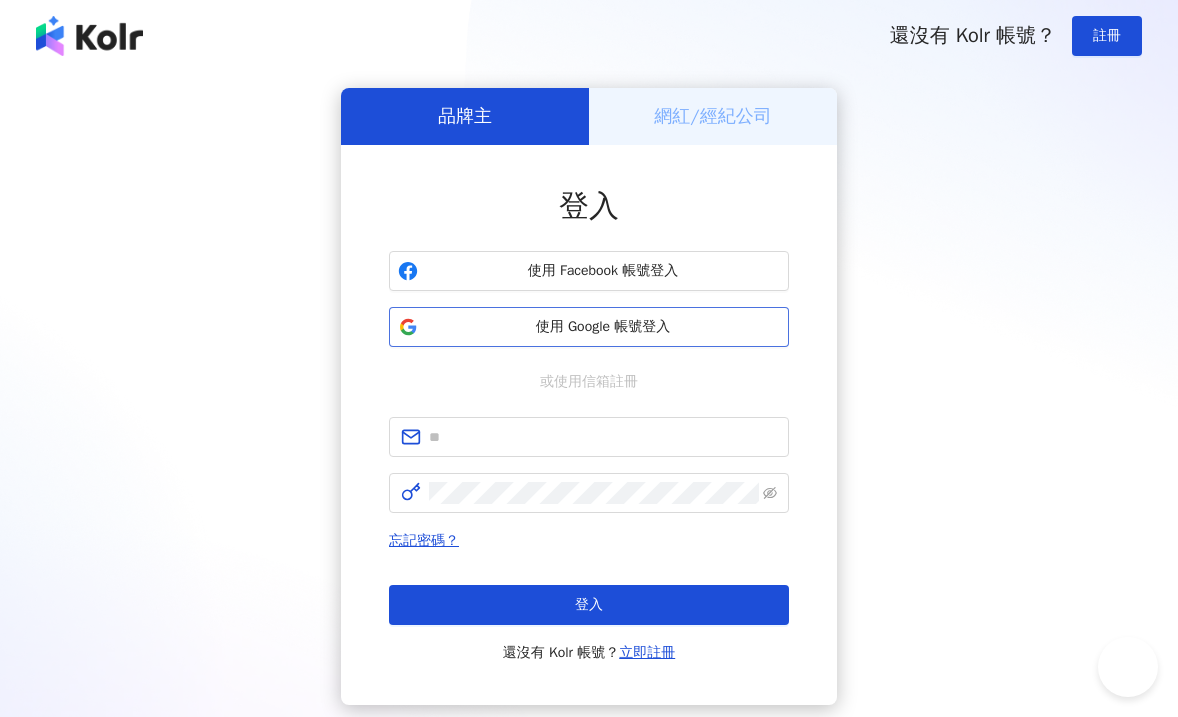 scroll, scrollTop: 0, scrollLeft: 0, axis: both 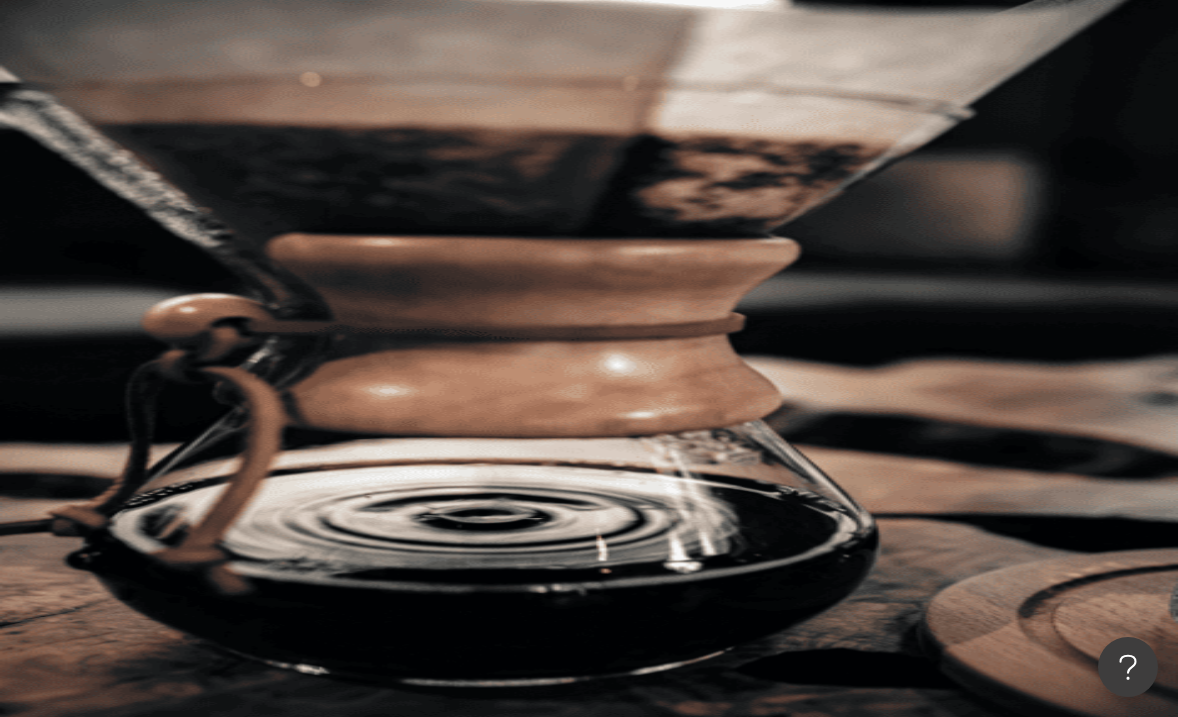 click on "申請試用" at bounding box center (707, 200) 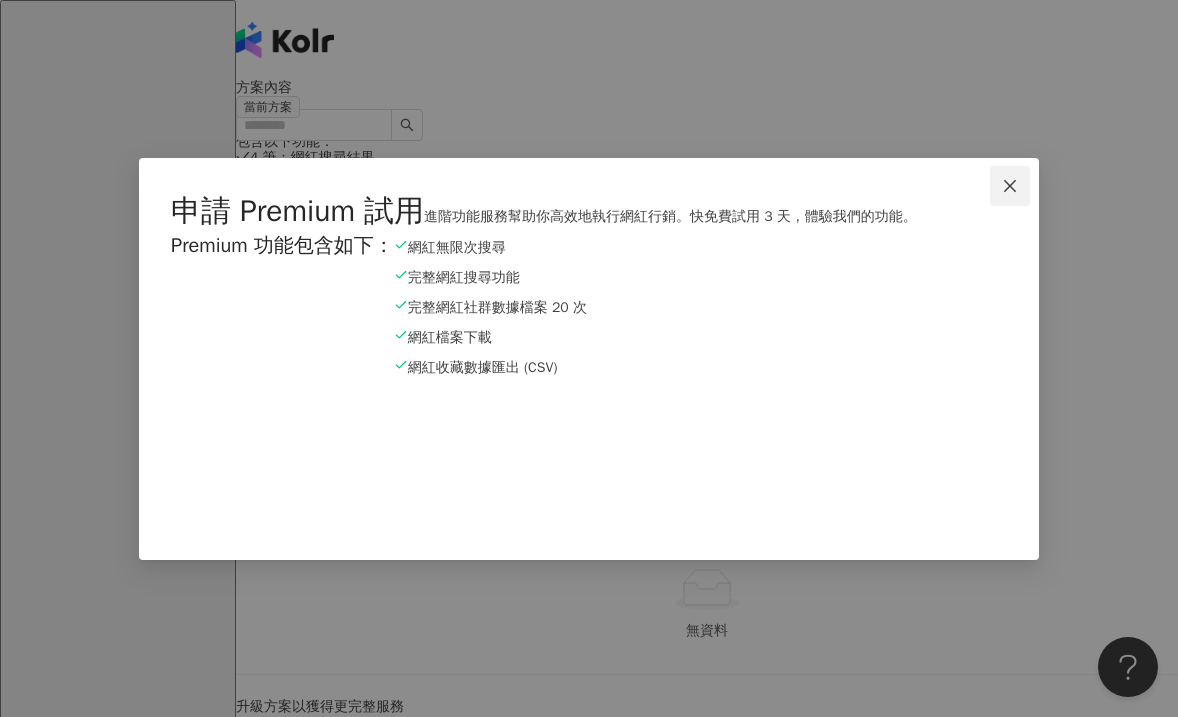 click 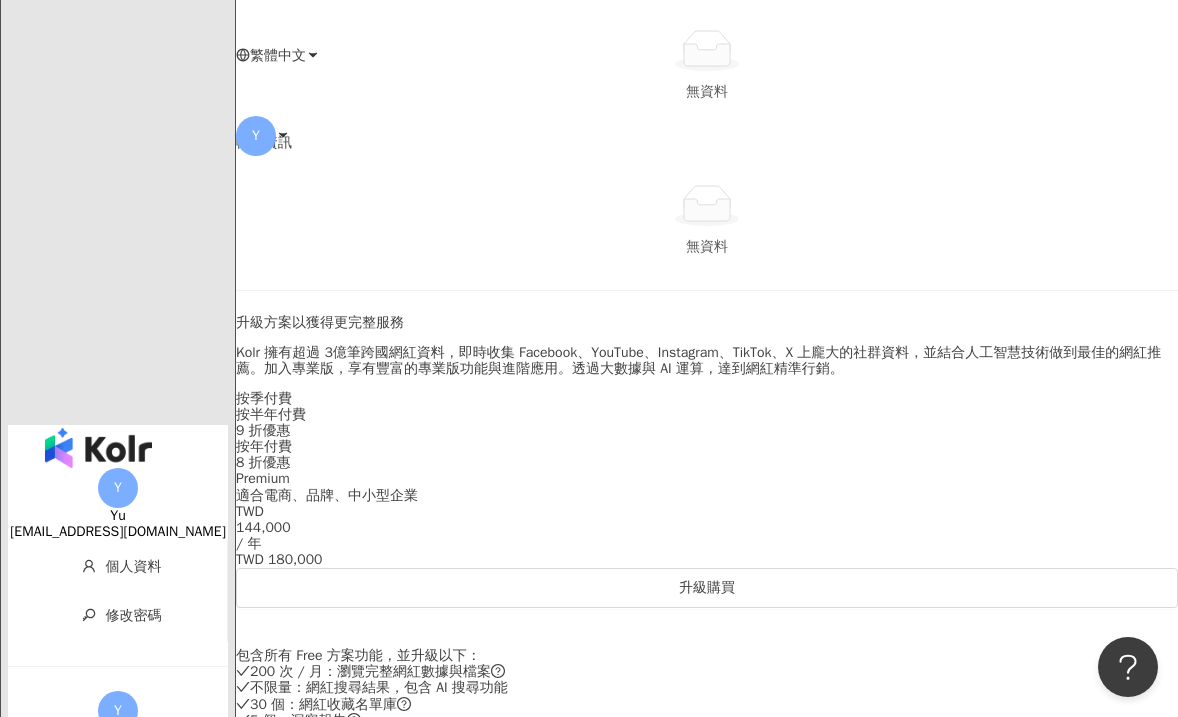 scroll, scrollTop: 383, scrollLeft: 0, axis: vertical 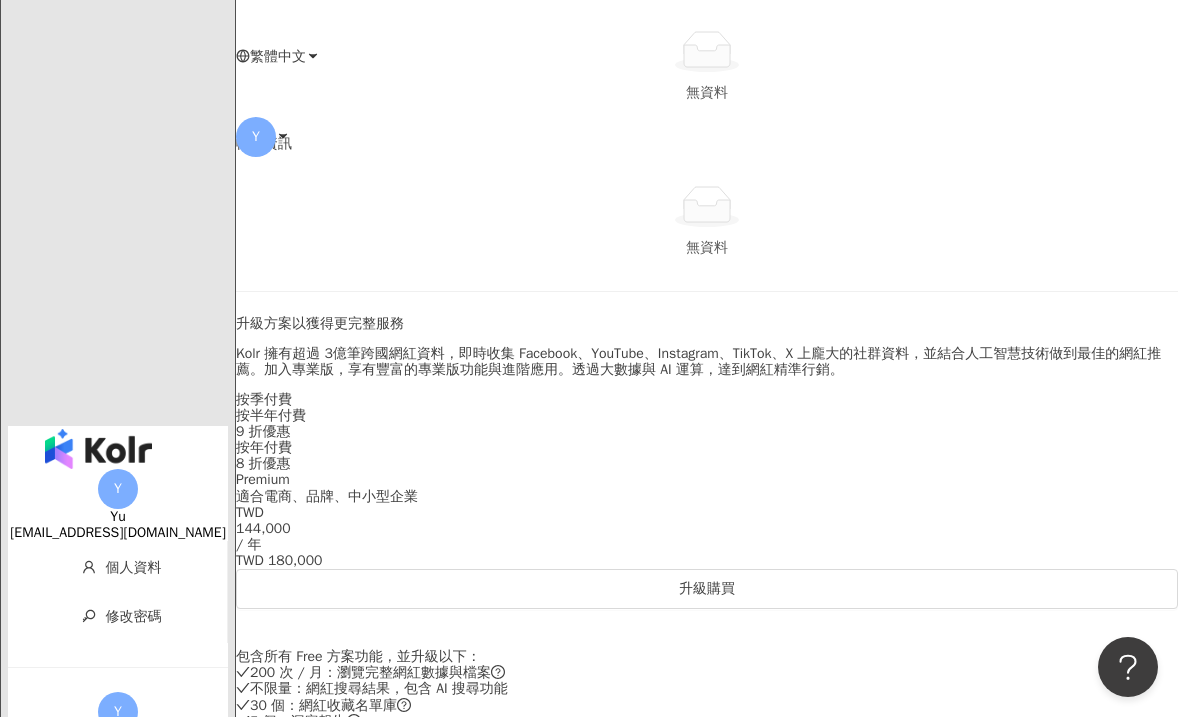 click 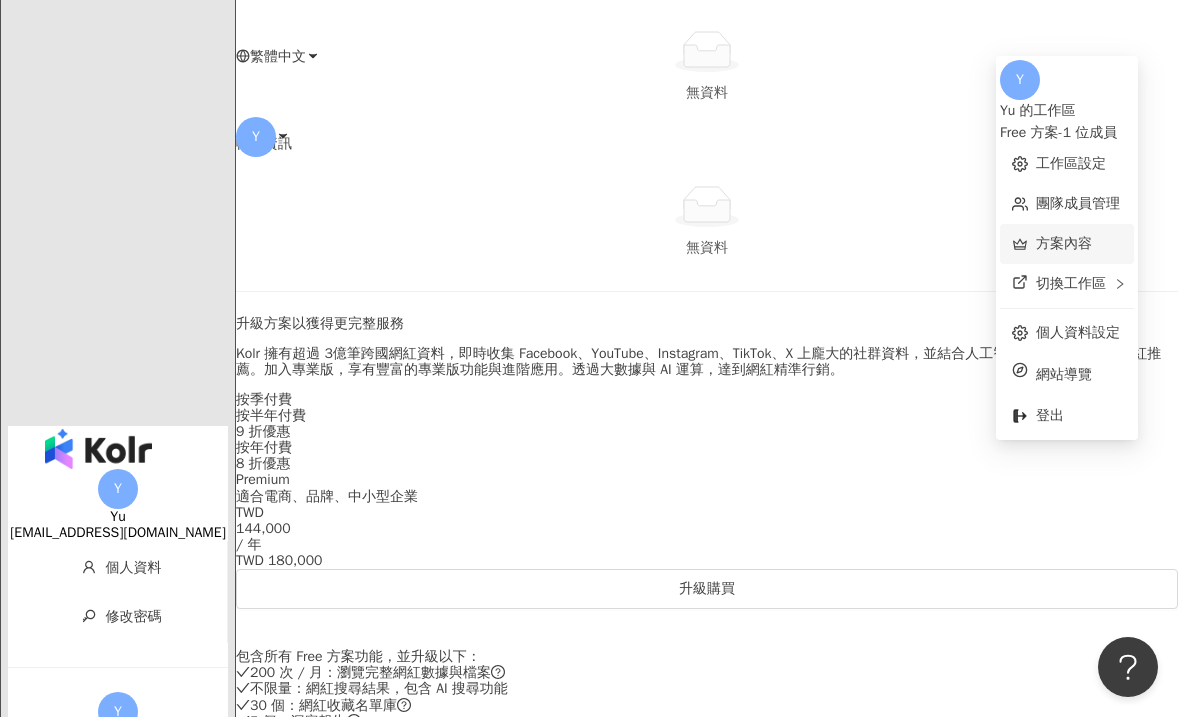 click on "方案內容" at bounding box center [1064, 243] 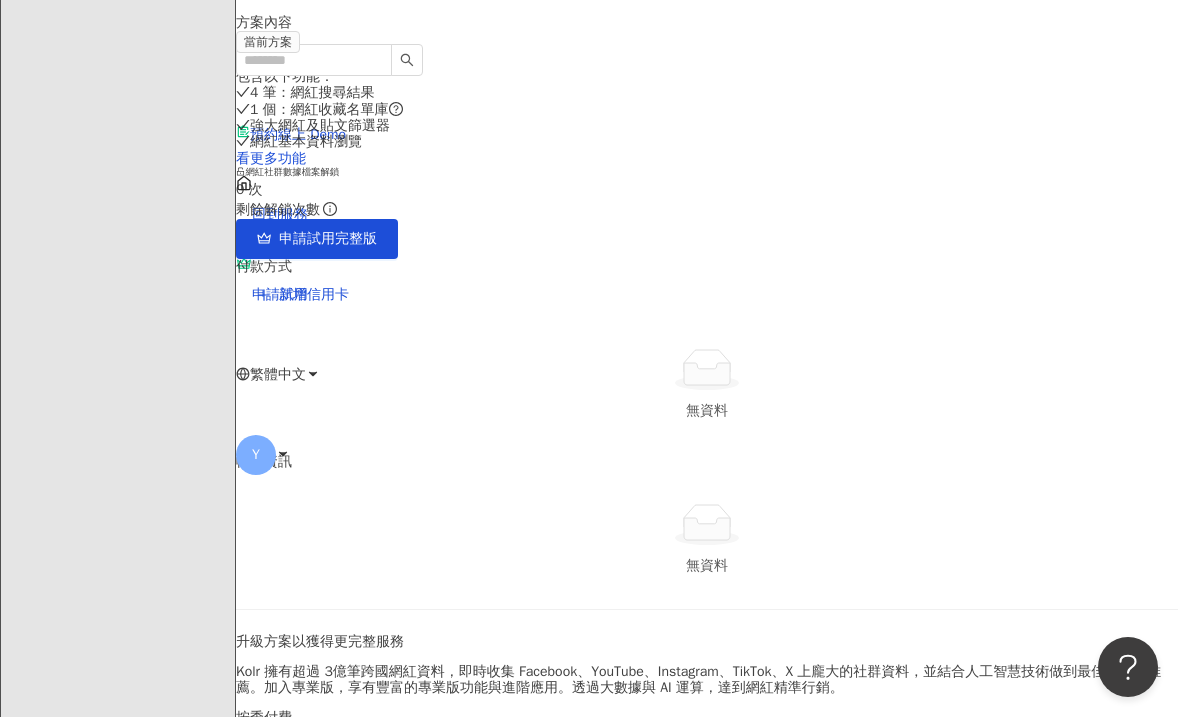 scroll, scrollTop: 70, scrollLeft: 0, axis: vertical 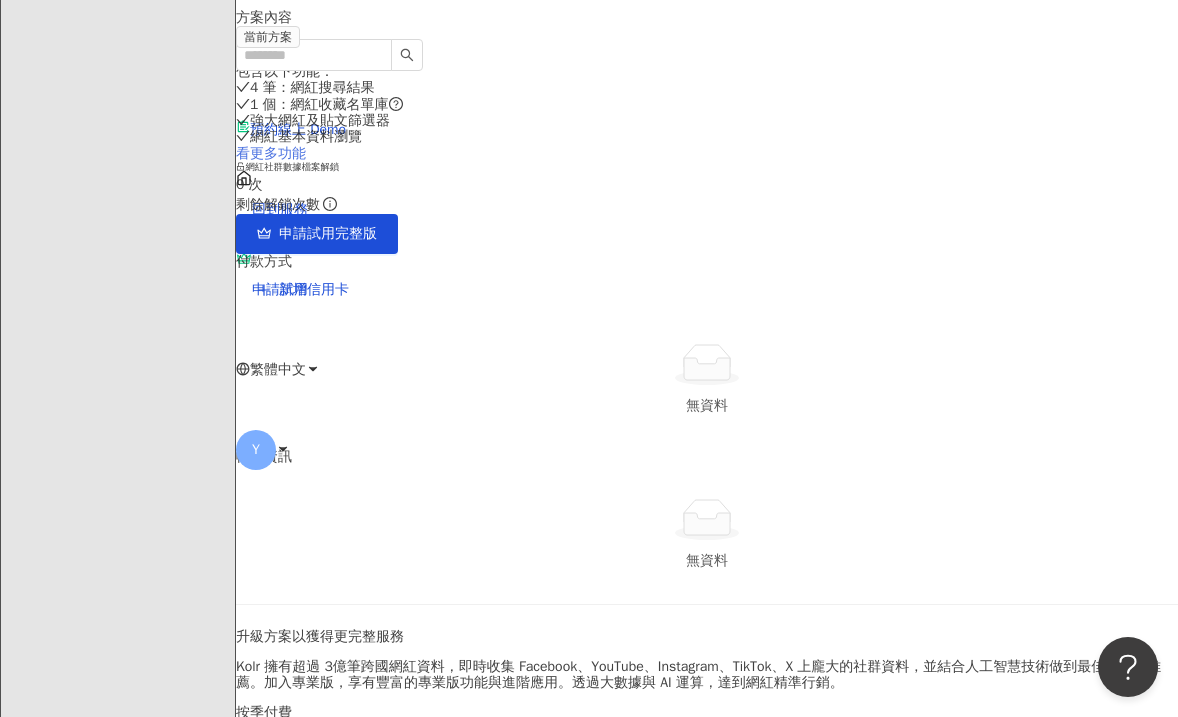 click on "看更多功能" at bounding box center (271, 153) 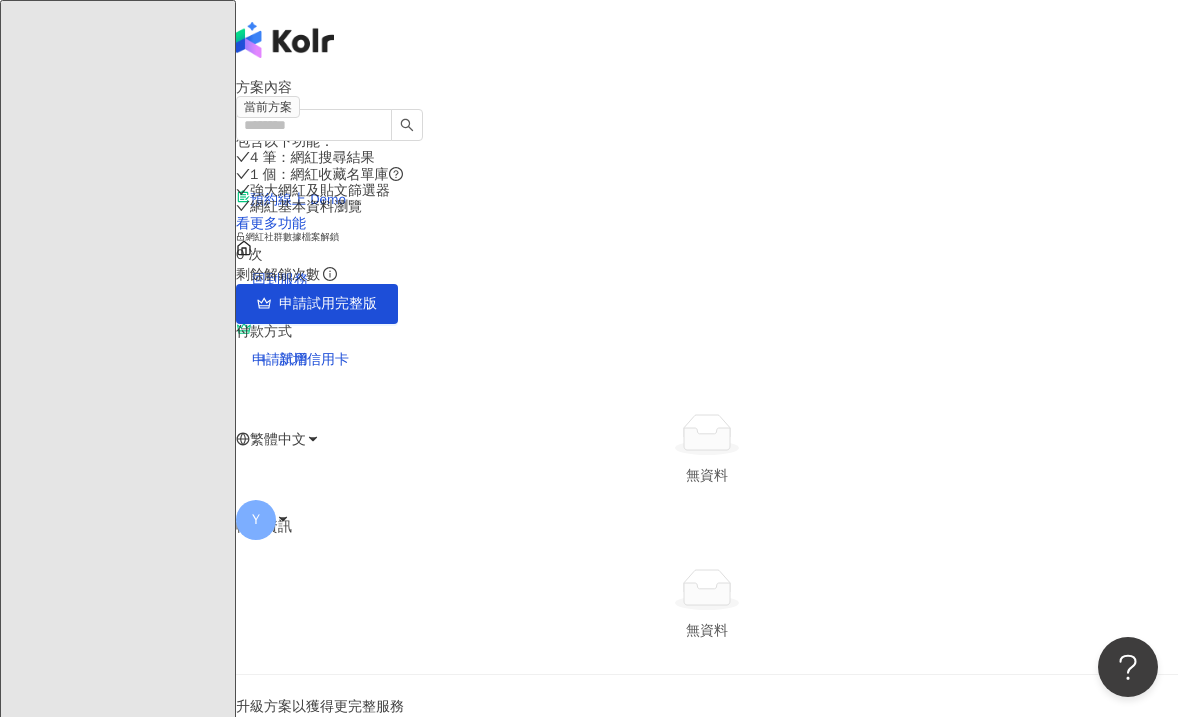 scroll, scrollTop: 0, scrollLeft: 0, axis: both 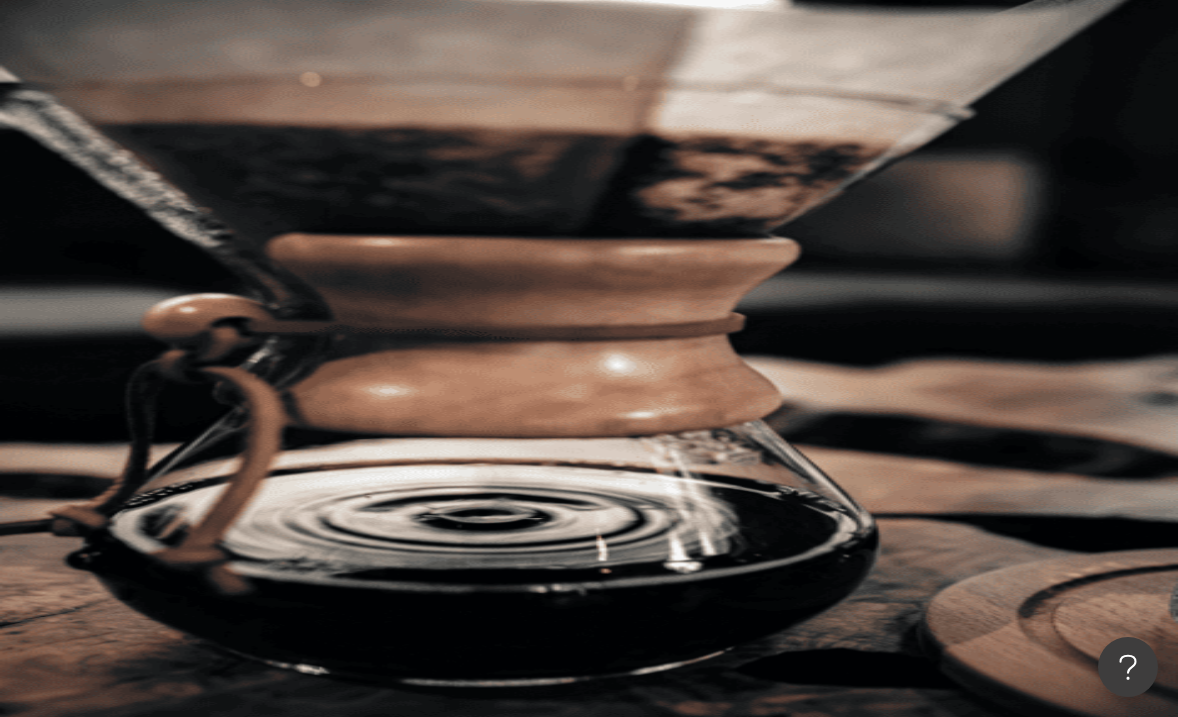 click at bounding box center [446, 99] 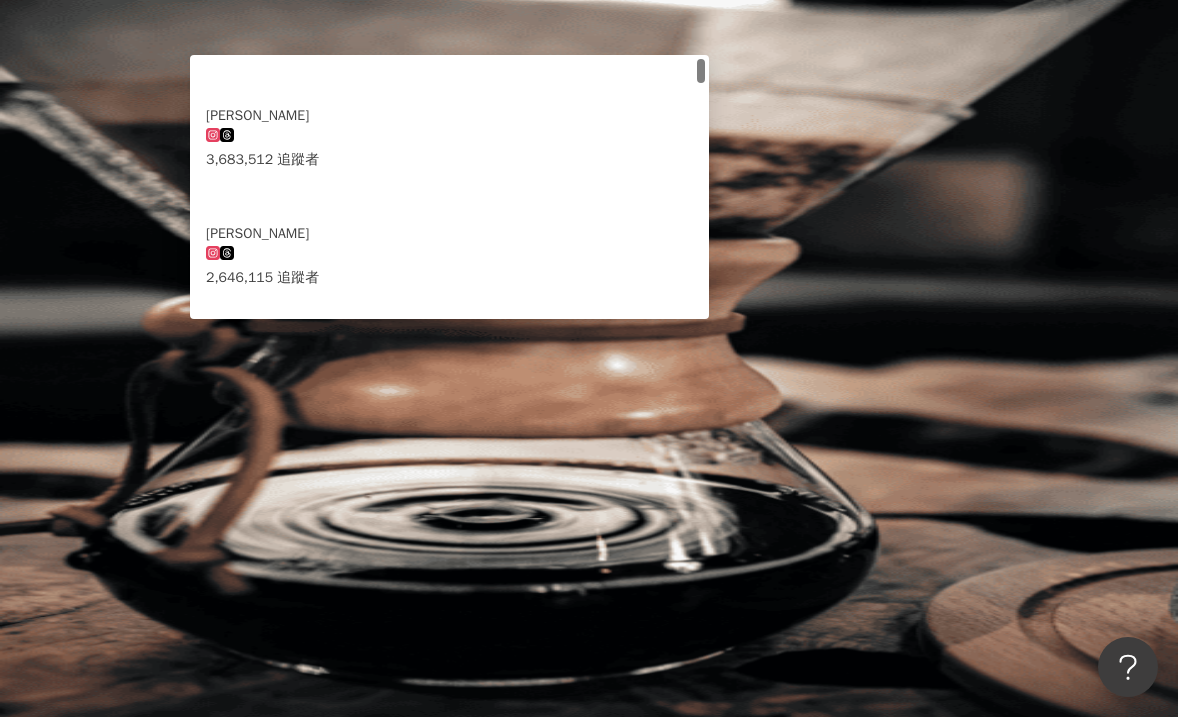 type on "**********" 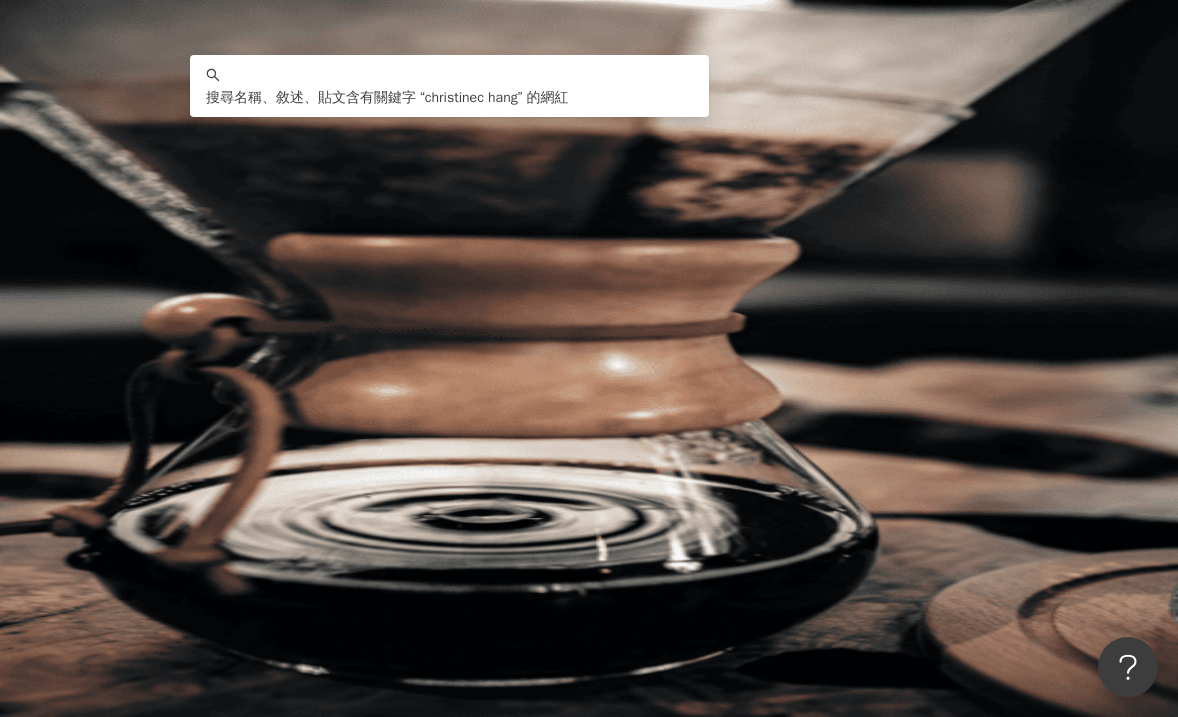 drag, startPoint x: 621, startPoint y: 130, endPoint x: 374, endPoint y: 118, distance: 247.29132 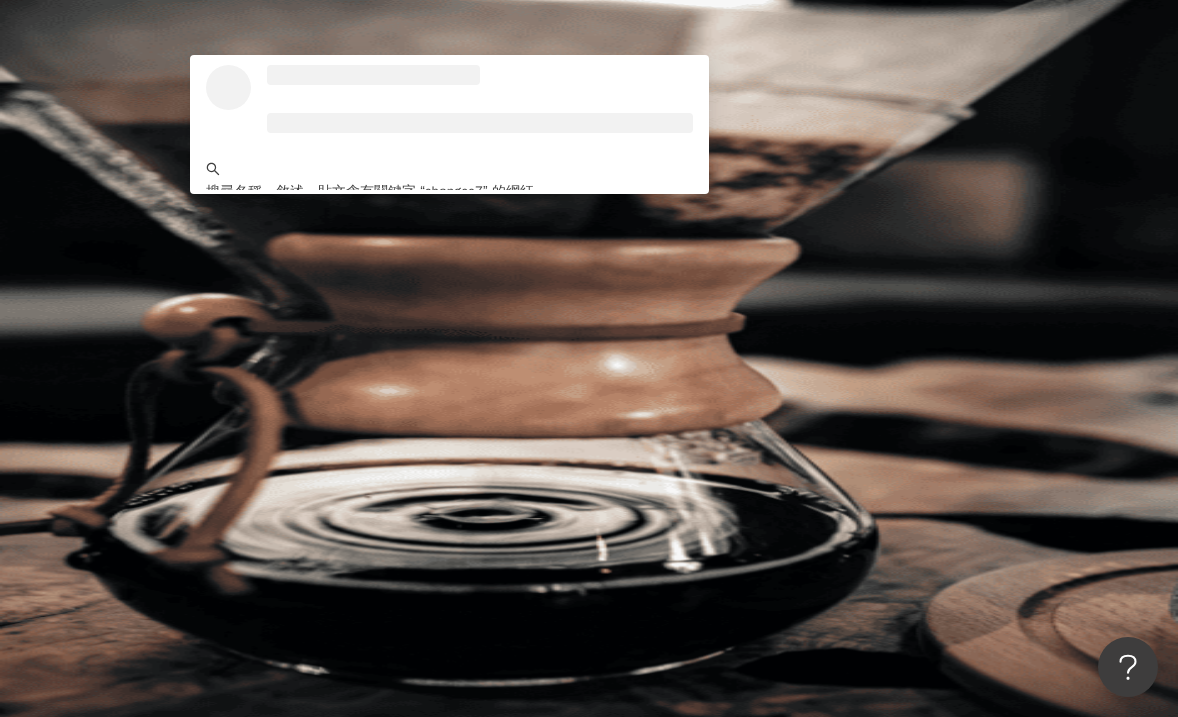 type on "*********" 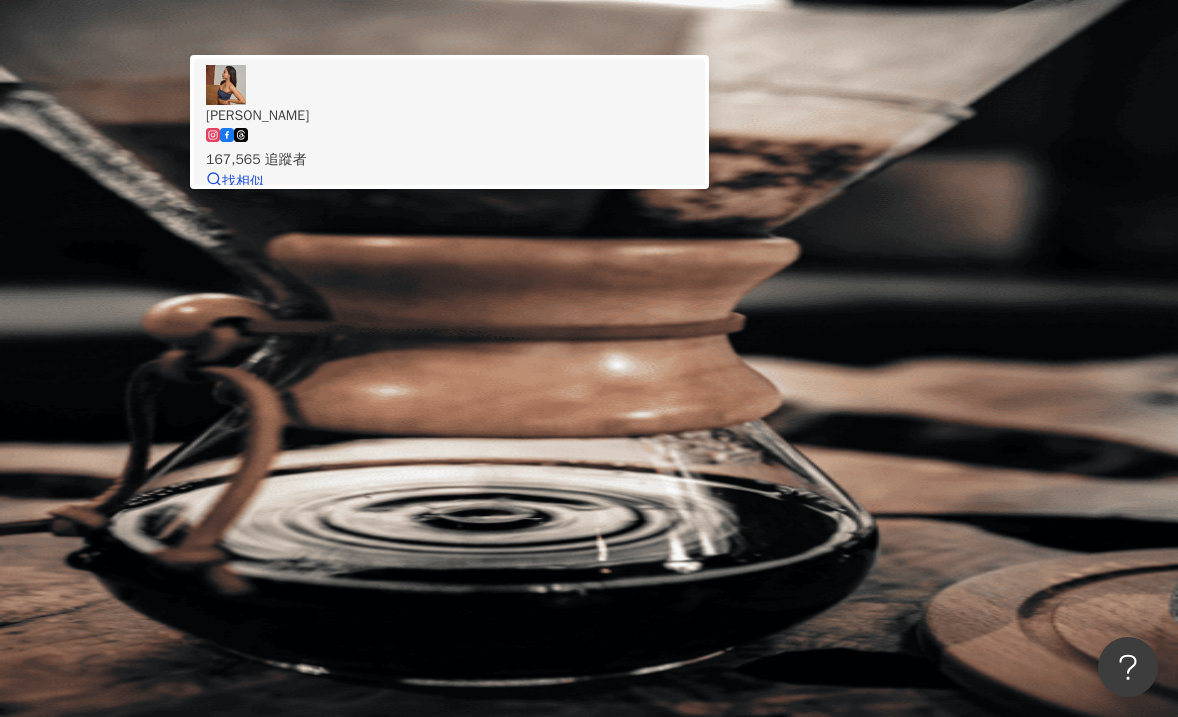 click at bounding box center (241, 137) 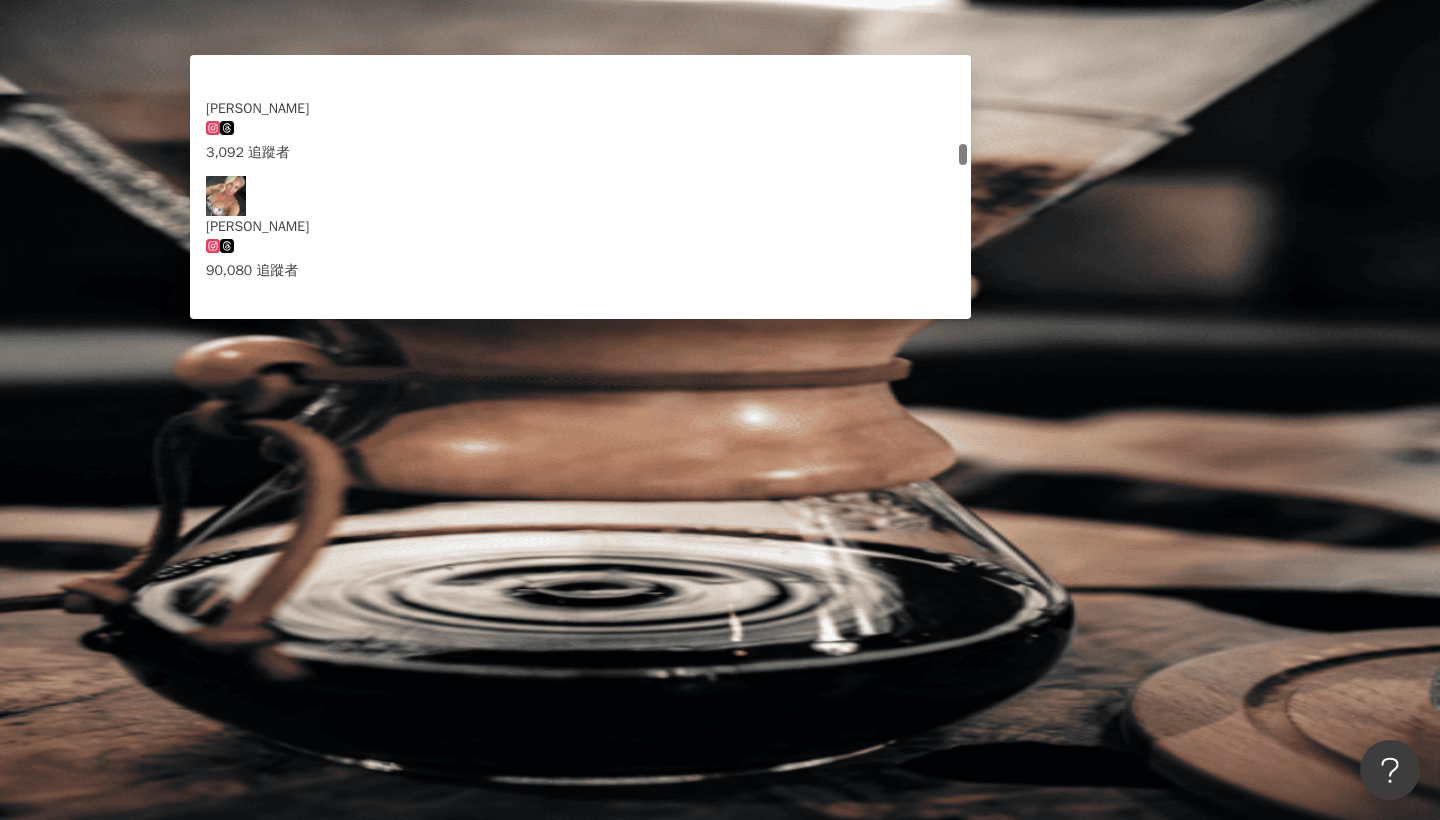 scroll, scrollTop: 0, scrollLeft: 0, axis: both 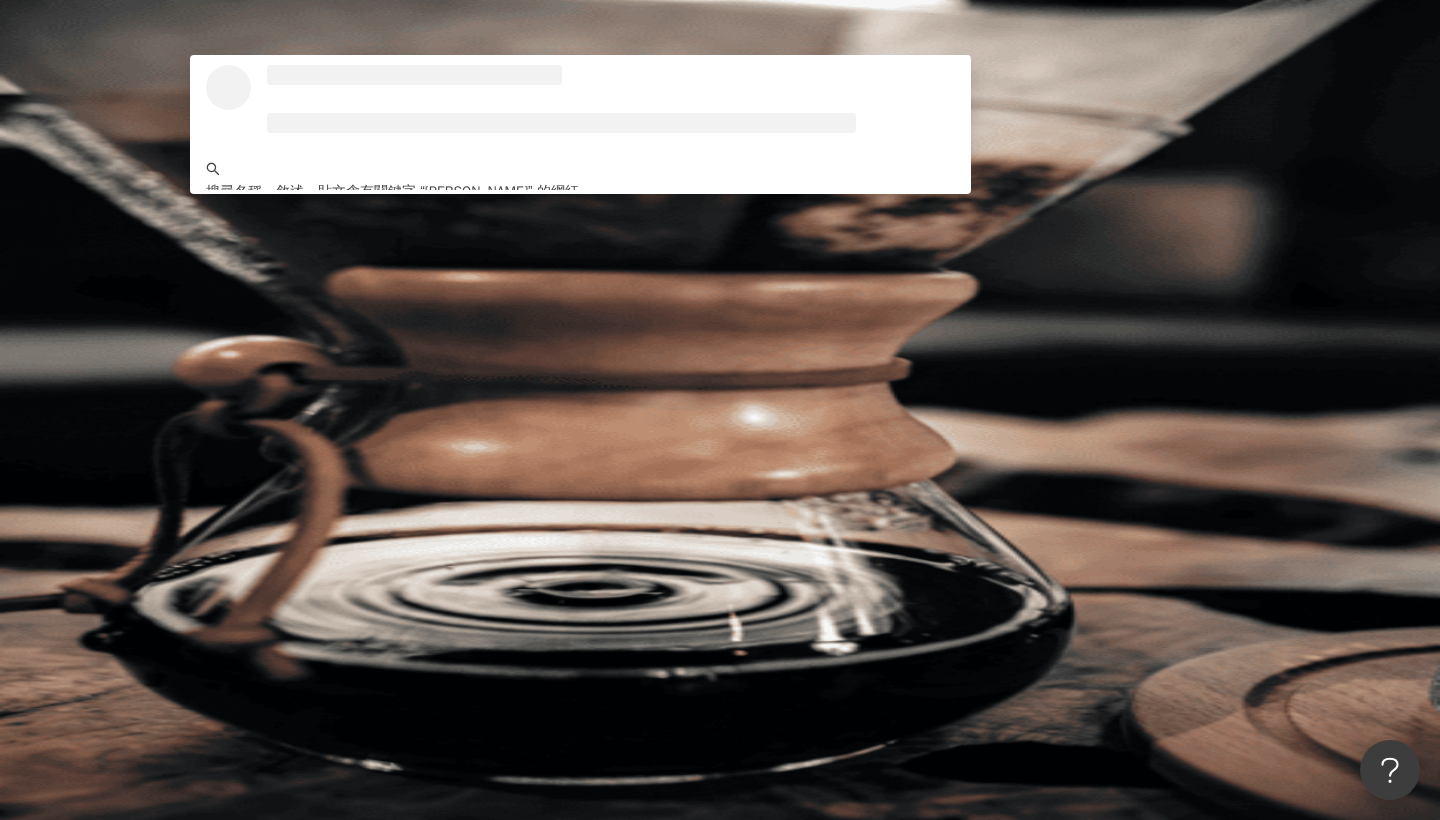 type on "*******" 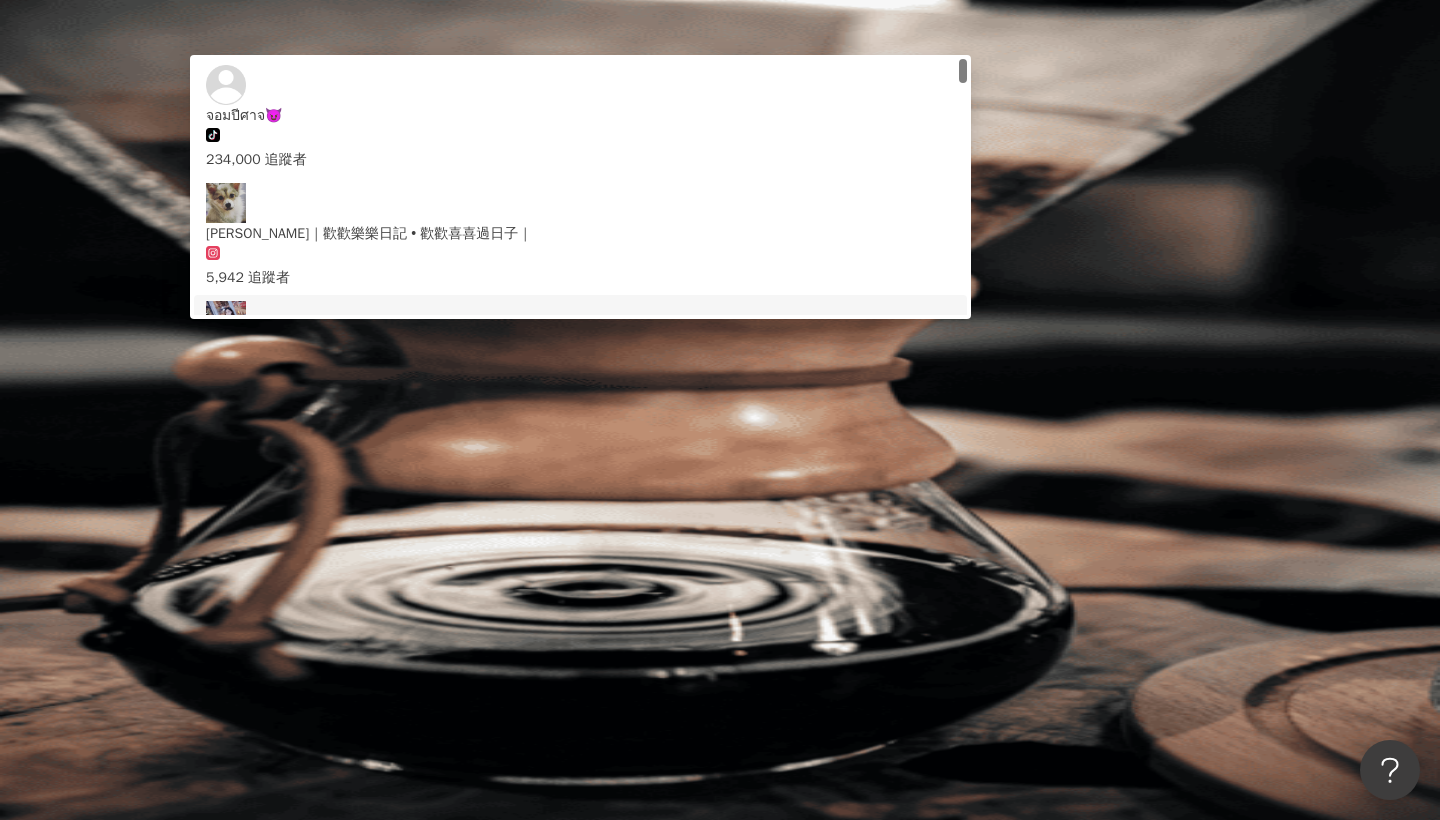 click on "30,419   追蹤者" at bounding box center [580, 396] 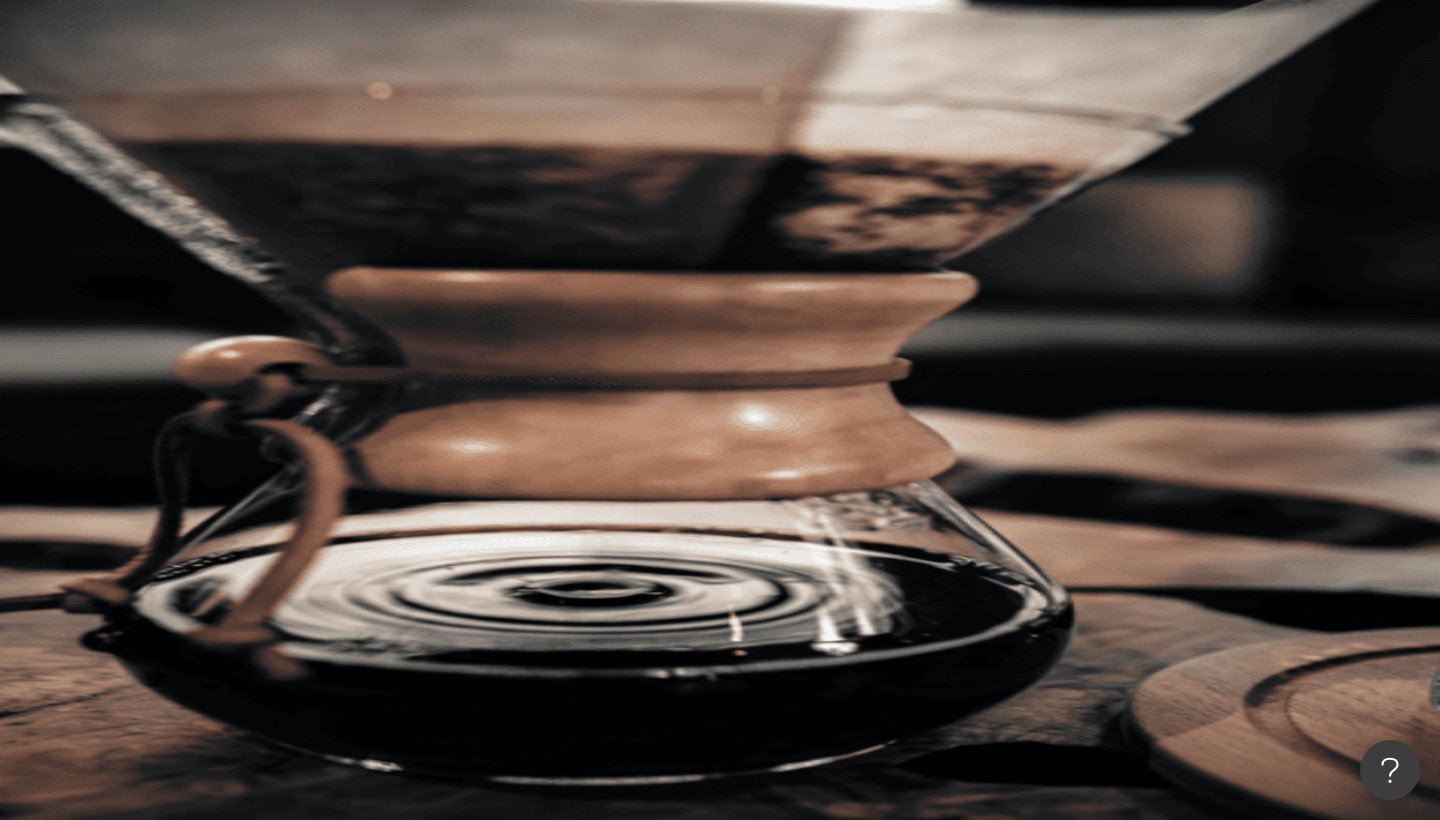 click at bounding box center (446, 99) 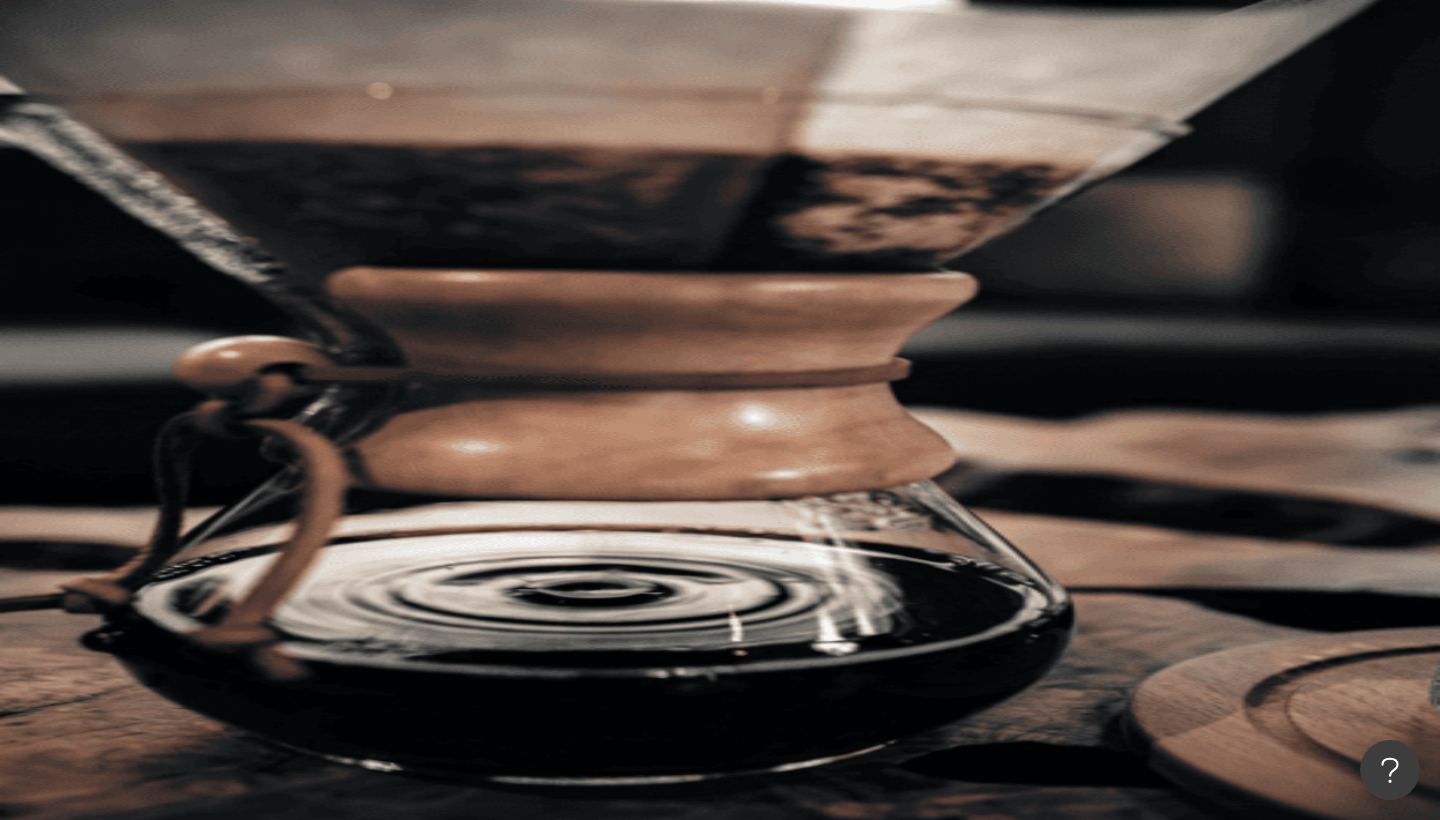 type on "*" 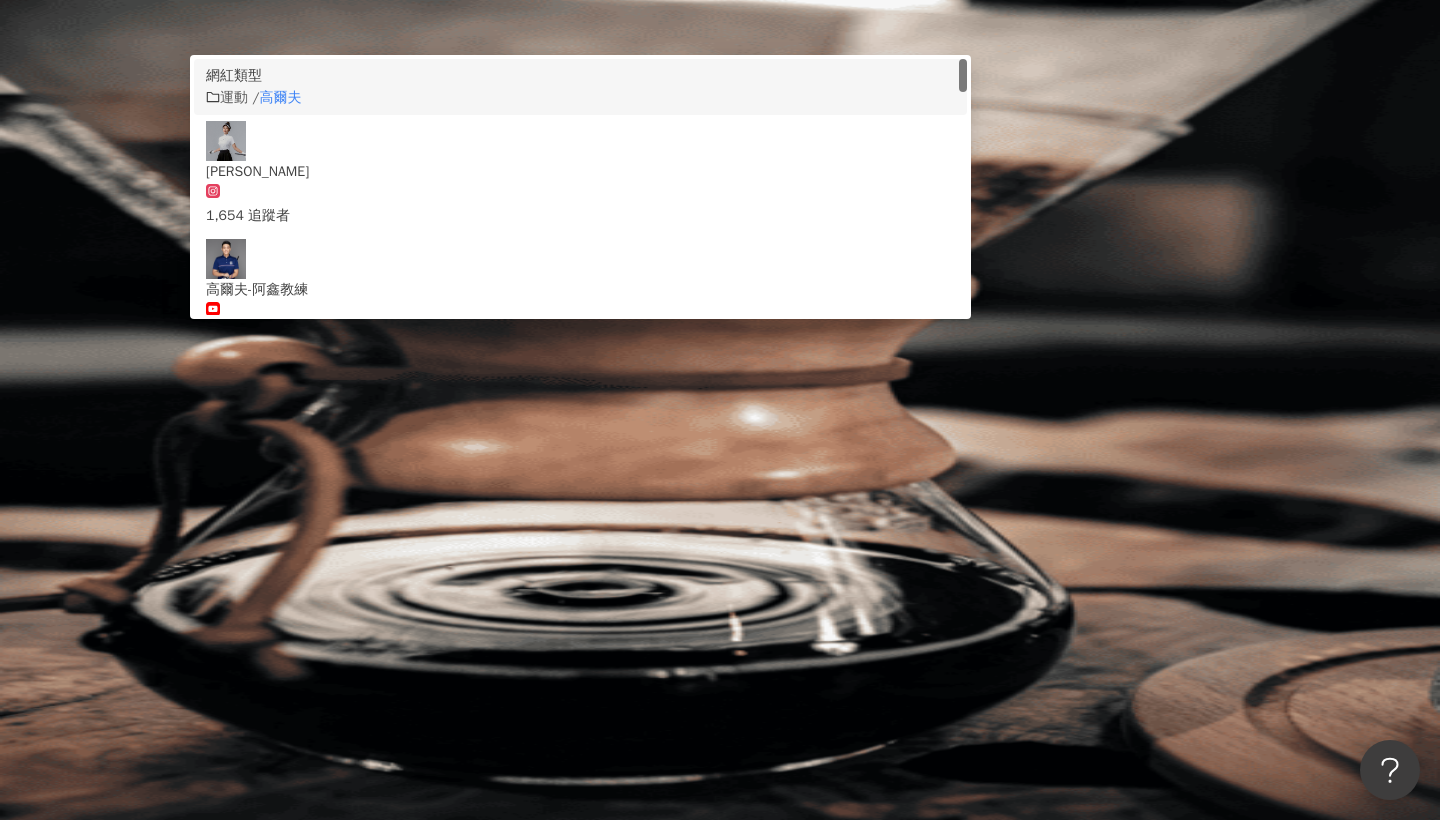 click on "高爾夫" at bounding box center [280, 97] 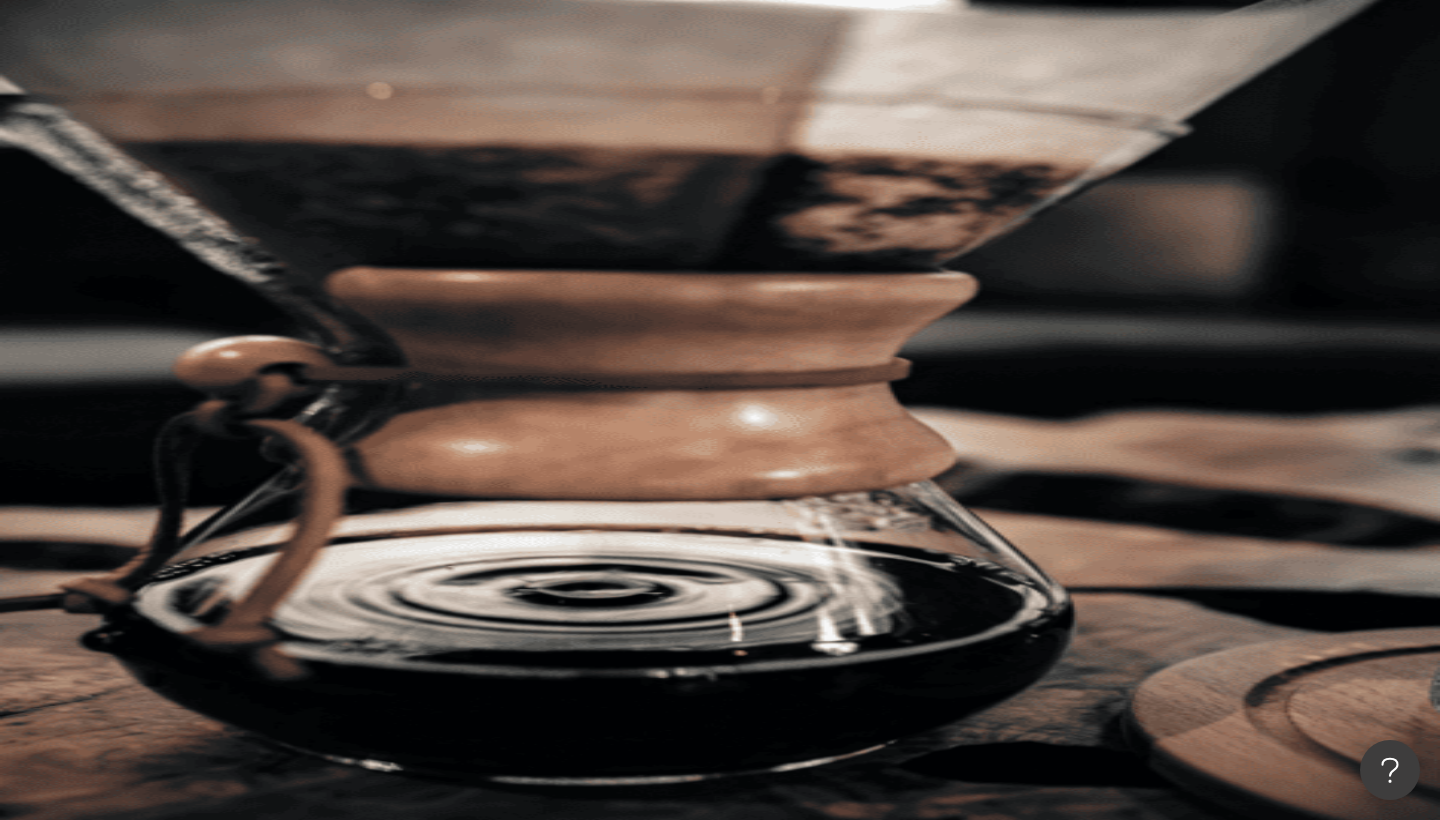 scroll, scrollTop: 0, scrollLeft: 0, axis: both 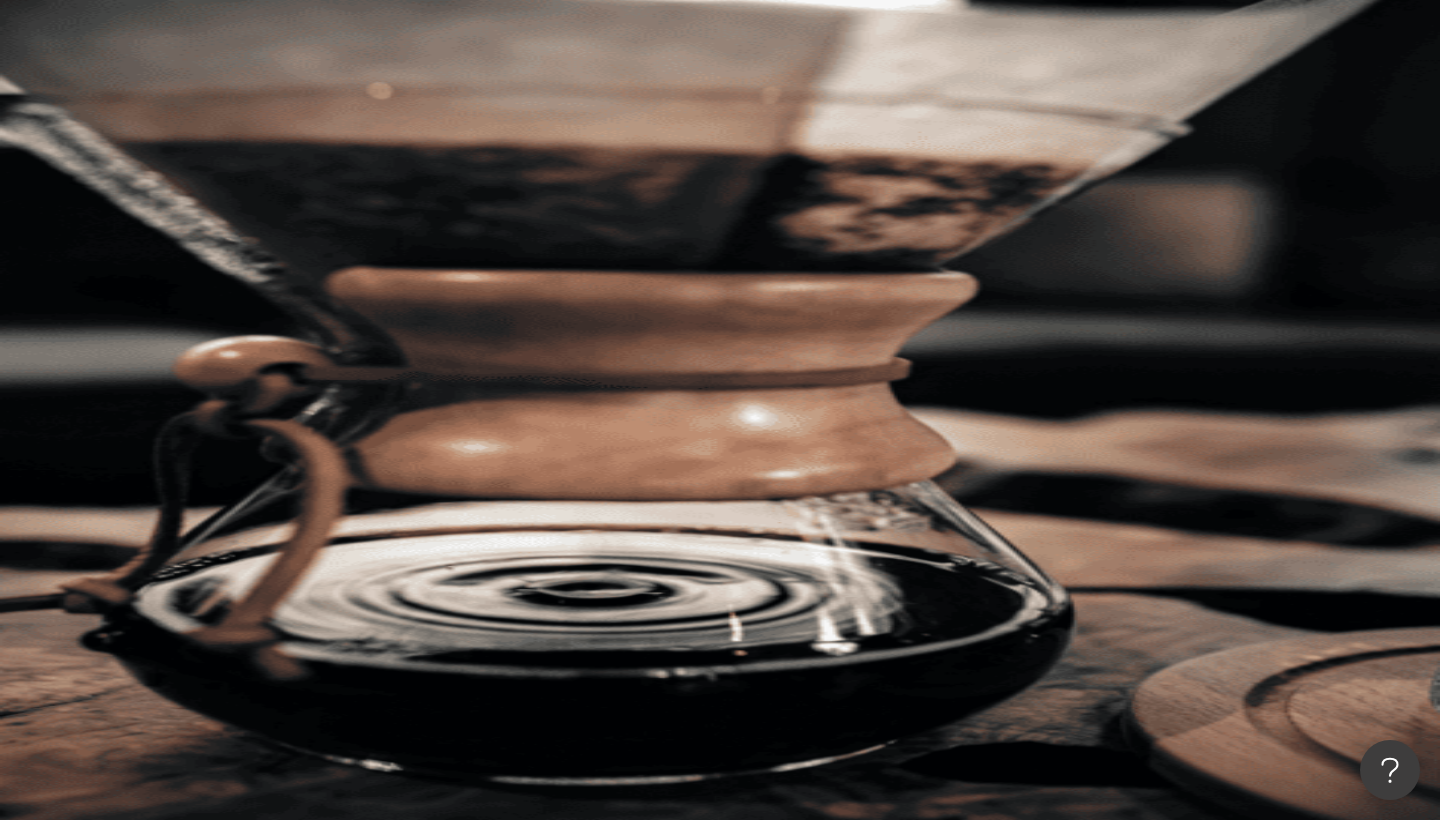 type on "***" 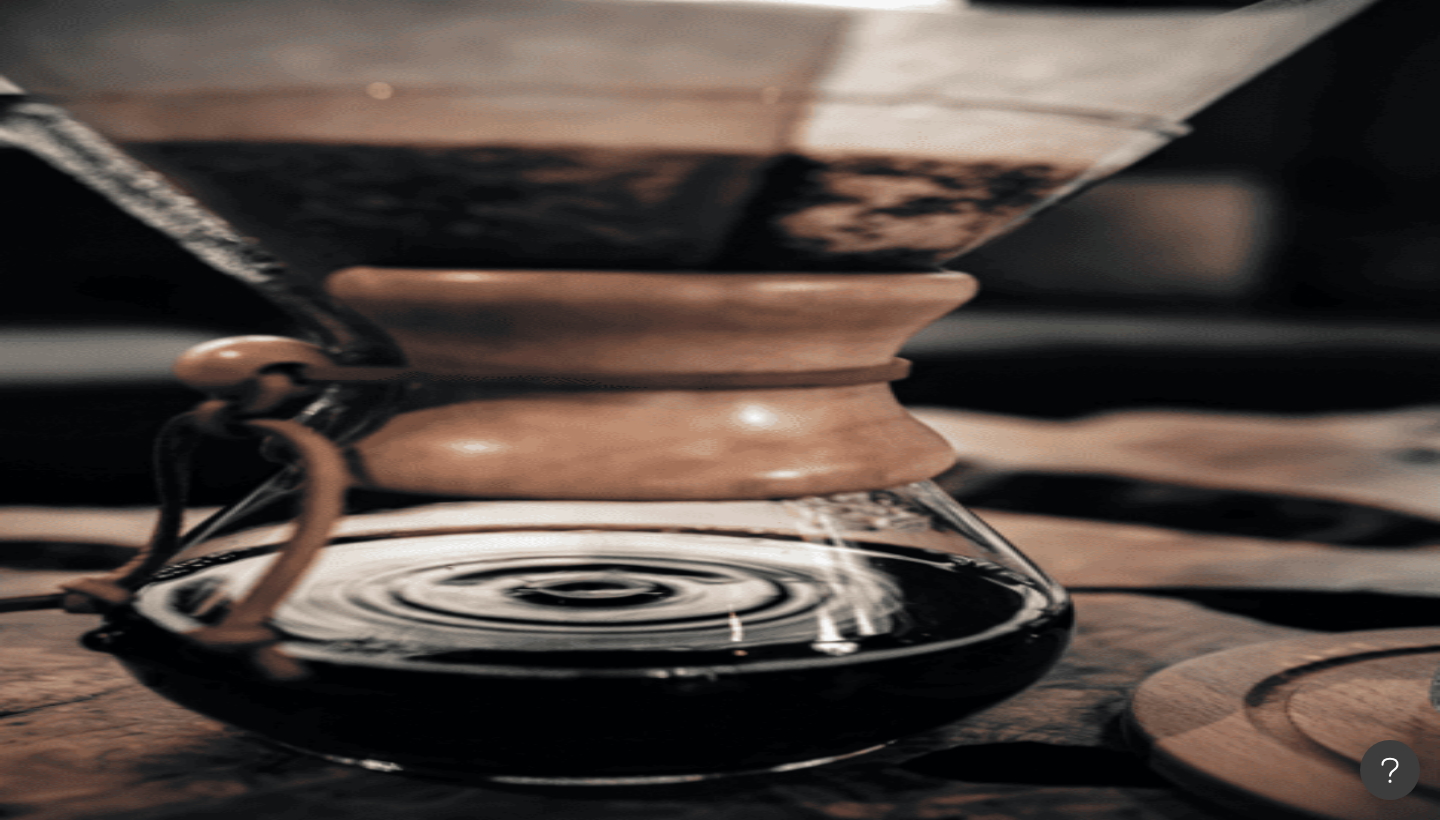 scroll, scrollTop: 0, scrollLeft: 0, axis: both 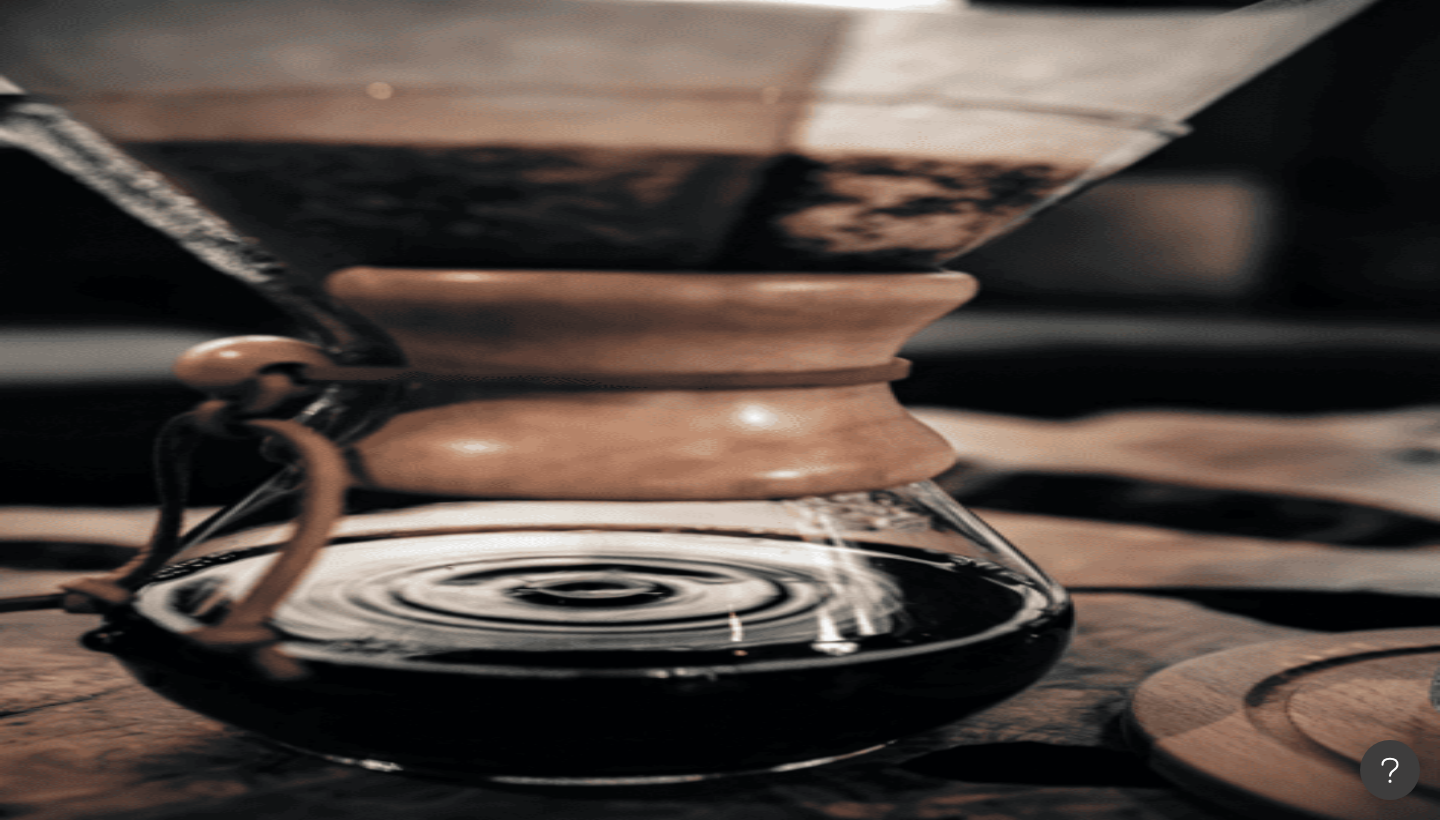 click on "追蹤數" at bounding box center (290, 351) 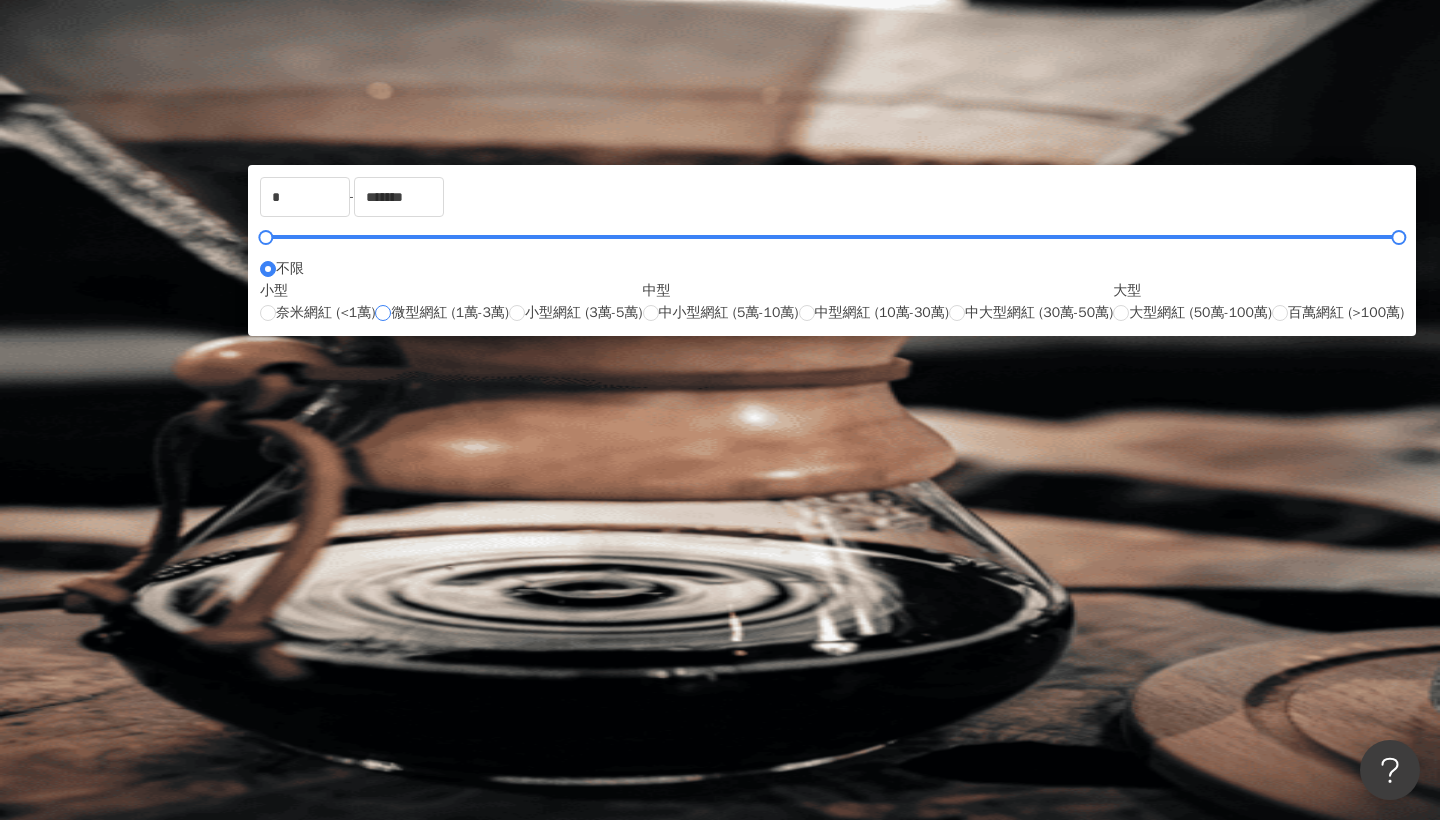 click at bounding box center (383, 313) 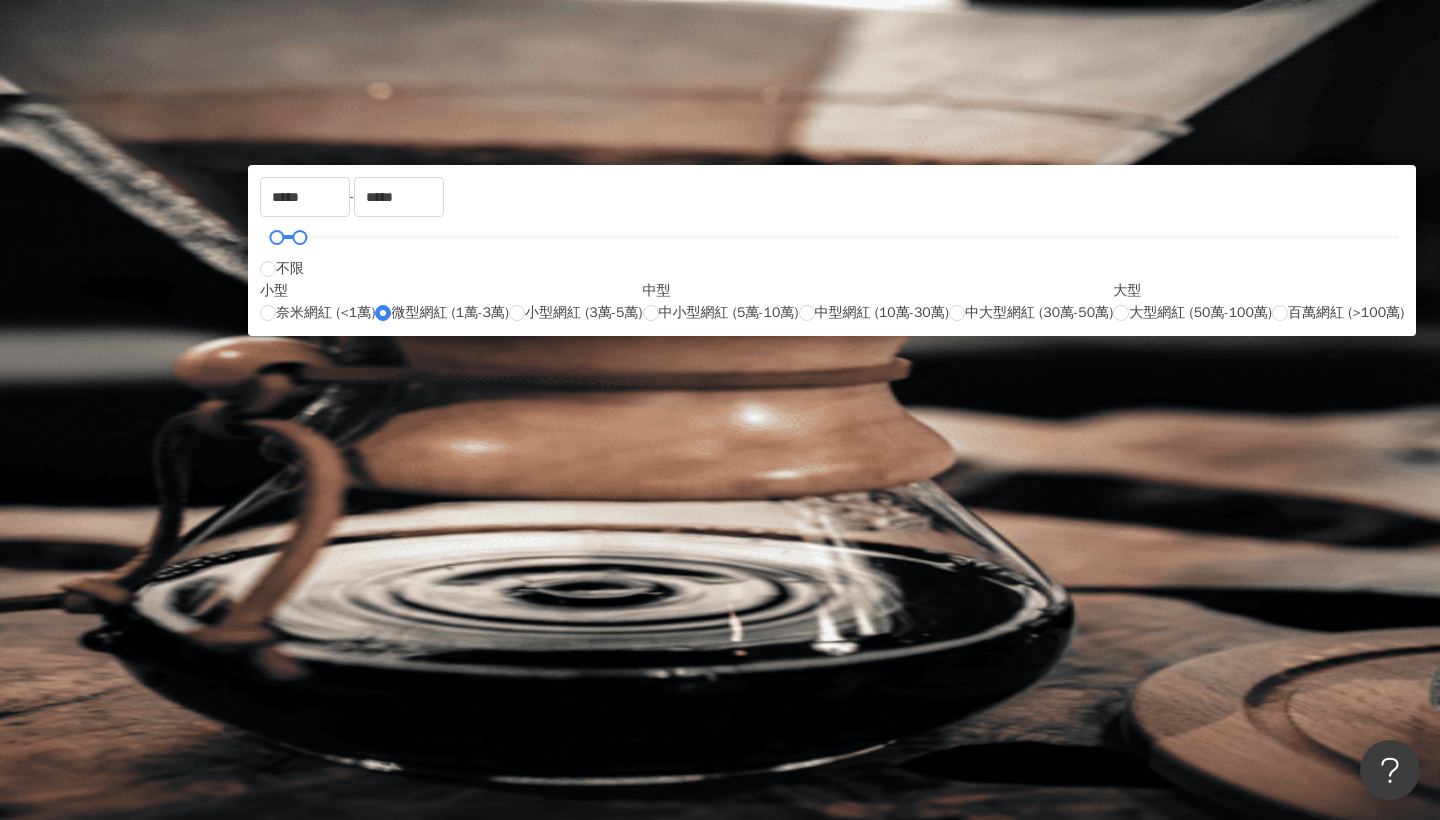 click on "您可能感興趣： 高爾夫球  高爾夫車  高爾夫服飾  高爾夫球推車  小白球  類型 性別 追蹤數 互動率 觀看率 合作費用預估  更多篩選 *****  -  ***** 不限 小型 奈米網紅 (<1萬) 微型網紅 (1萬-3萬) 小型網紅 (3萬-5萬) 中型 中小型網紅 (5萬-10萬) 中型網紅 (10萬-30萬) 中大型網紅 (30萬-50萬) 大型 大型網紅 (50萬-100萬) 百萬網紅 (>100萬) 搜尋指引 AI  開啟 AI  關閉" at bounding box center (838, 364) 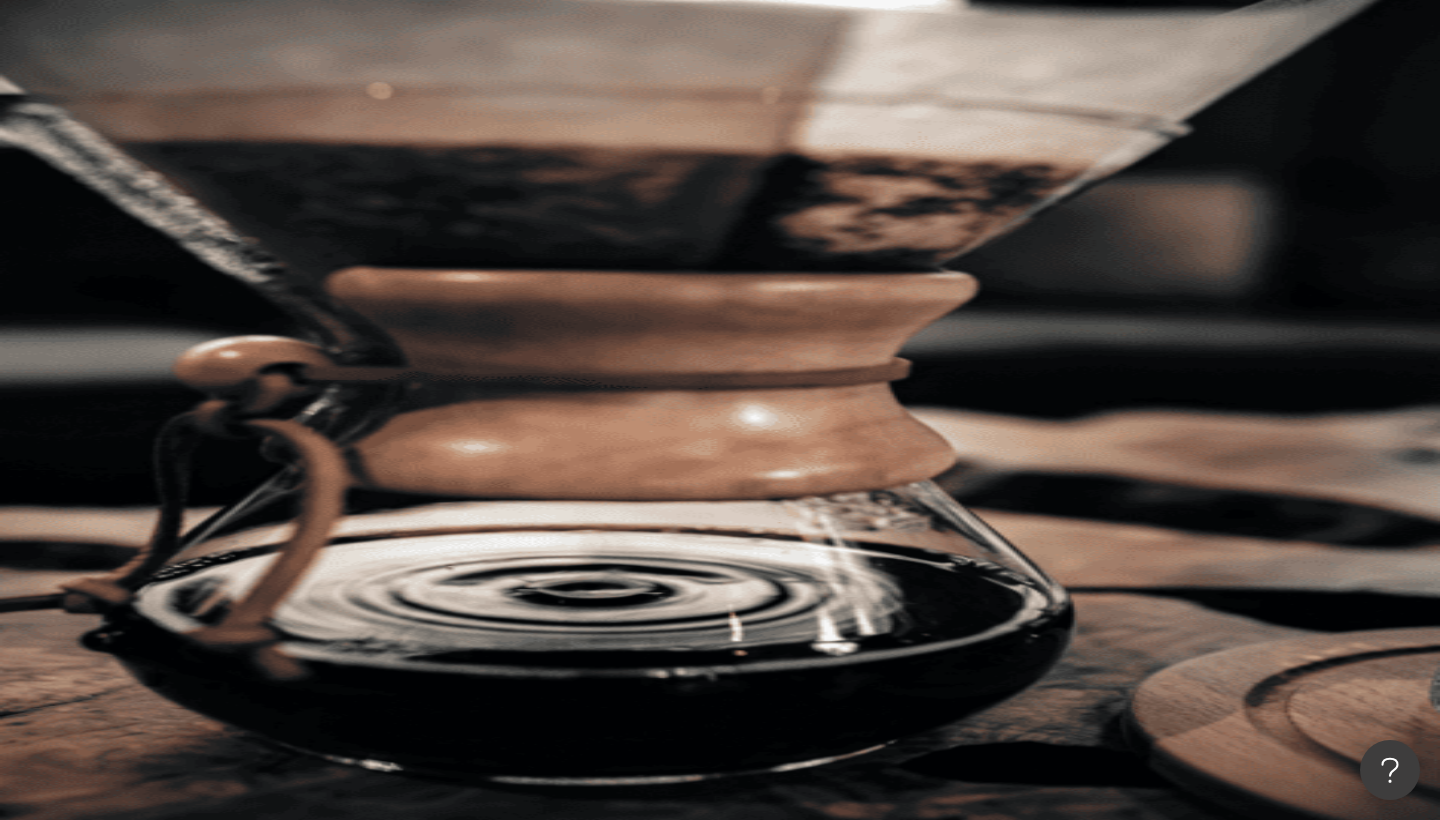 click 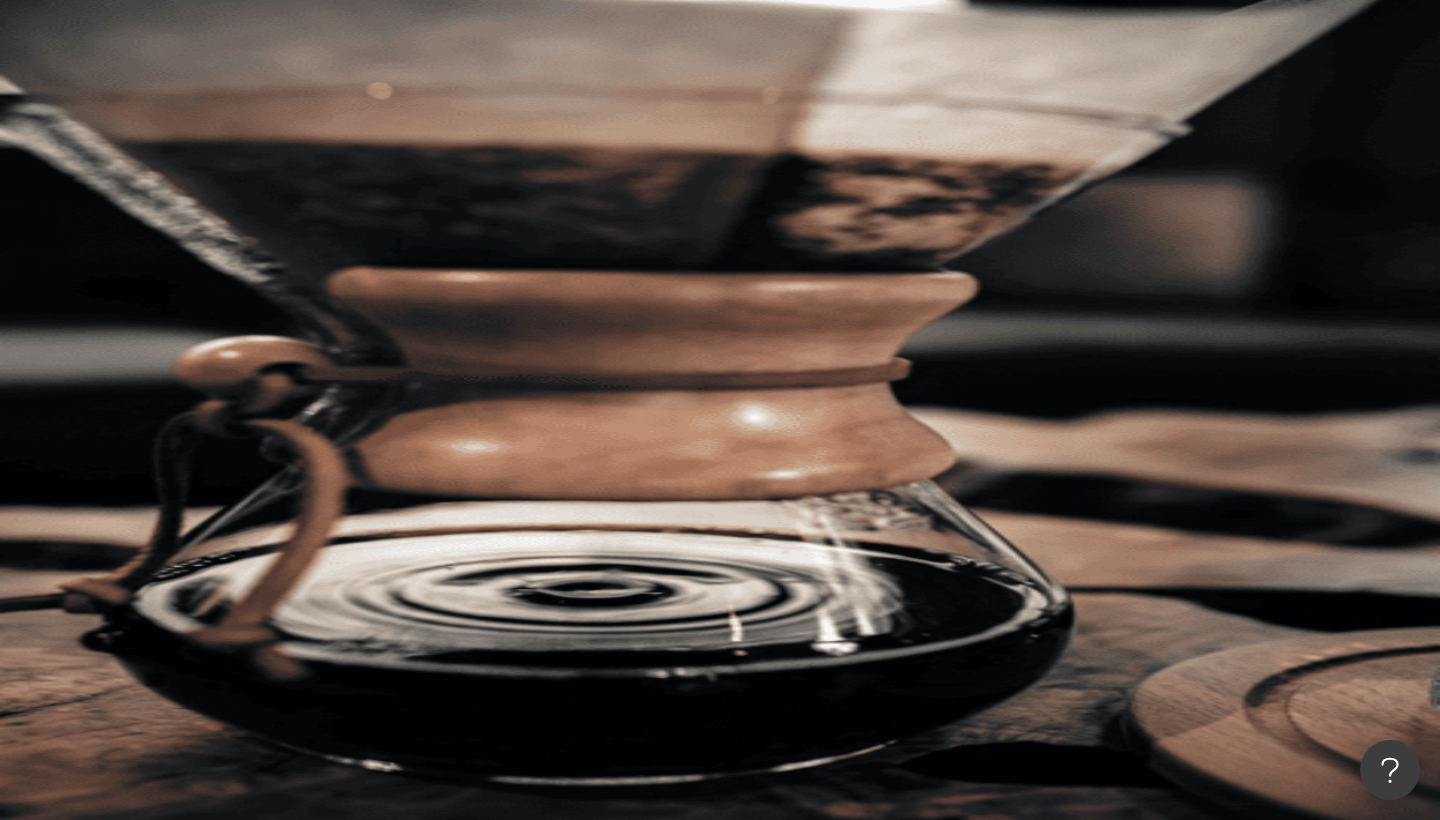 click on "AI 推薦 ： 升級方案，使用超強大 AI 推薦搜尋 申請試用 • Cindy  :  以旅遊、美食和生活風格的內容而受歡迎，最近發布了超商隱藏調酒喝法，單支影片瀏覽量更突破 40 萬。 • Johnny  :  樂於分享超商、連鎖速食店創意吃法等等影片，以幽默搞笑的短片和生活日常分享而受歡迎。 • 強強生活  :  樂於分享超商、連鎖速食店創意吃法等等影片，以幽默搞笑的短片和生活日常分享而受歡迎。 對您有幫助嗎？ Cindy 1.4萬 1.1萬 3.2萬 互動率 5% 商業合作比例 10% 受眾性別 女 Johnny 2.4萬 999 4.2萬 互動率 6.96% 商業合作比例 0.12% 受眾性別 男 強強生活 3.4萬 1萬 4.2萬 互動率 6.96% 商業合作比例 3% 受眾性別 女" at bounding box center (838, 1039) 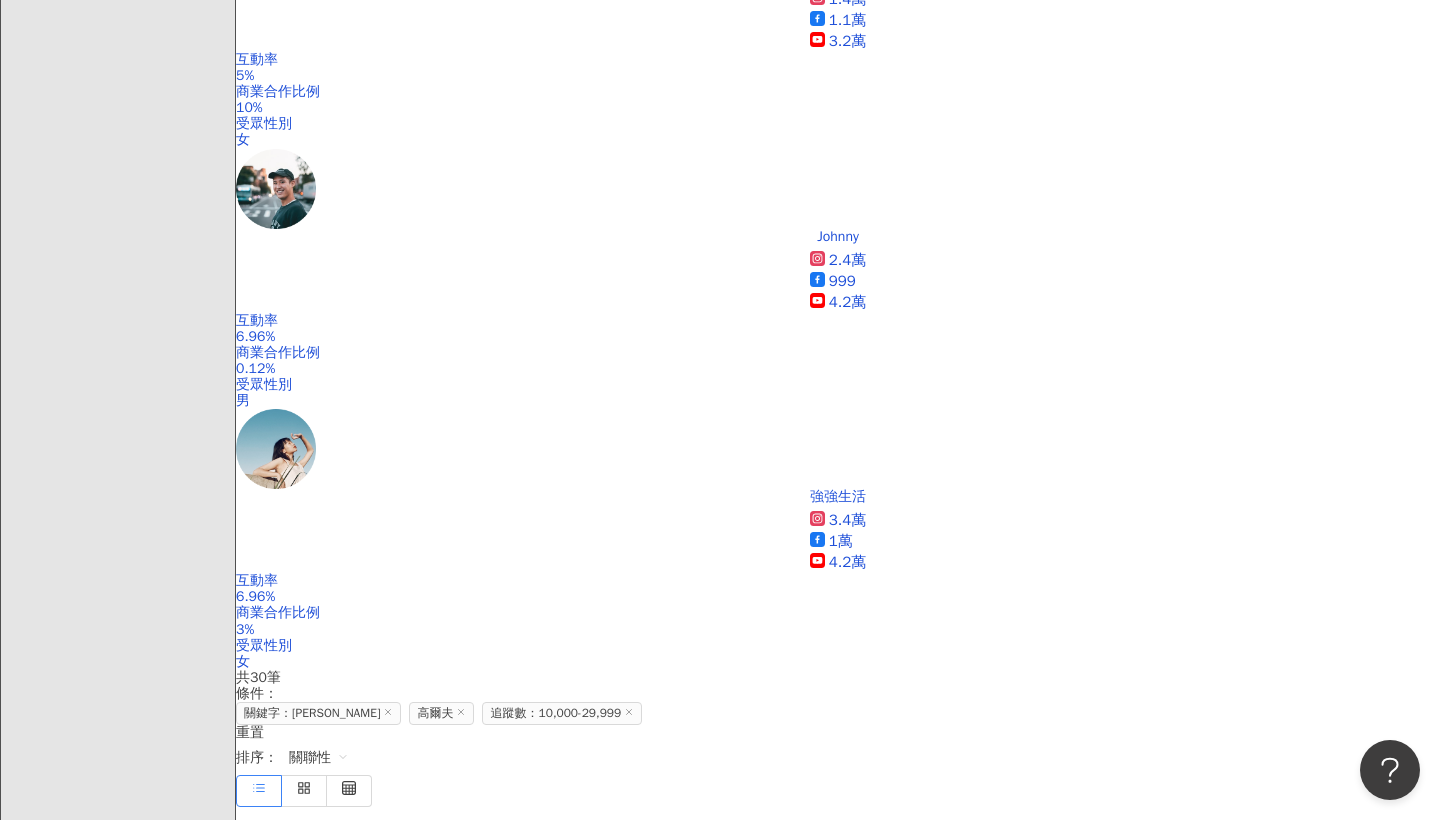 scroll, scrollTop: 0, scrollLeft: 0, axis: both 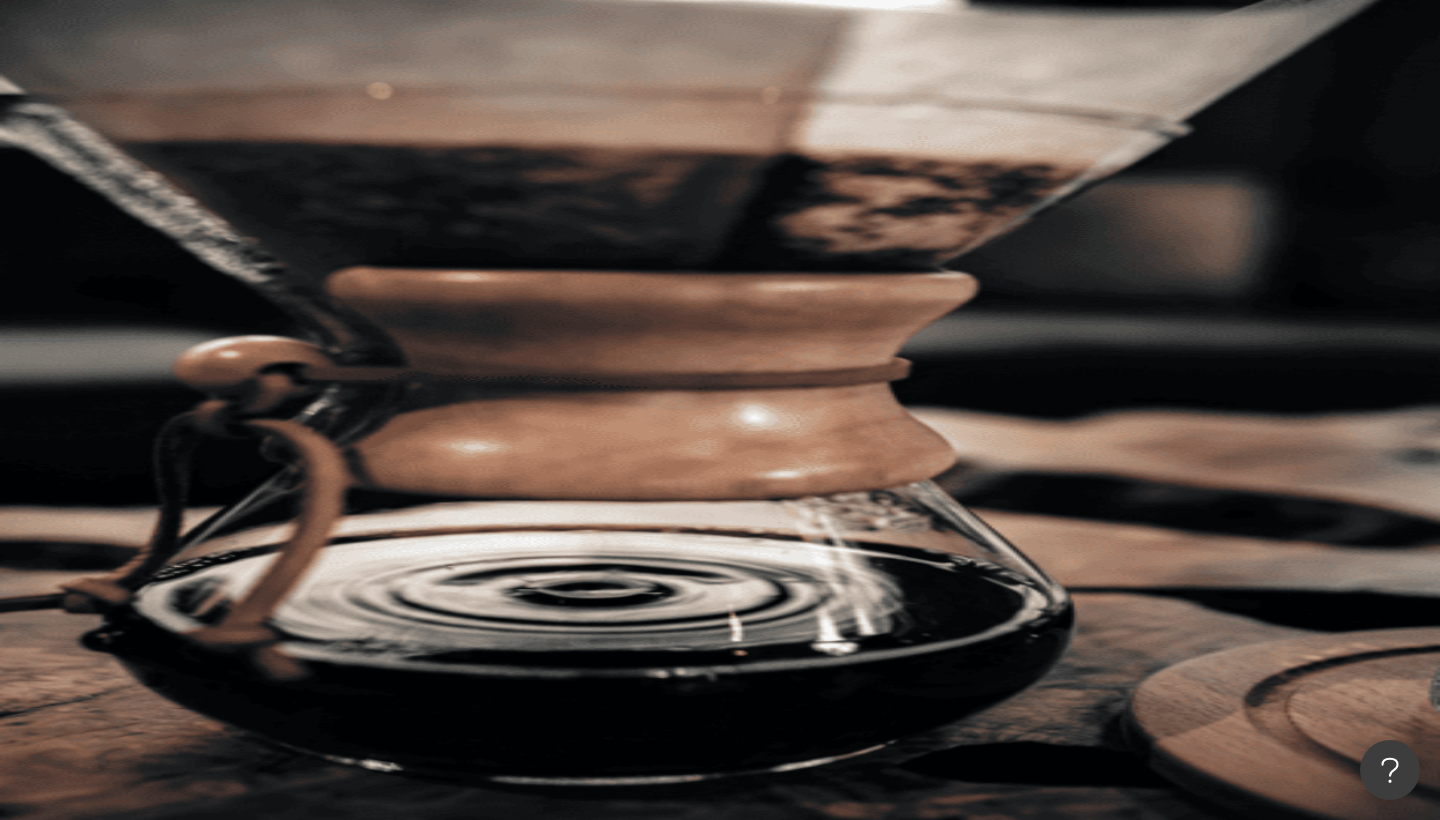 click on "互動率" at bounding box center (278, 393) 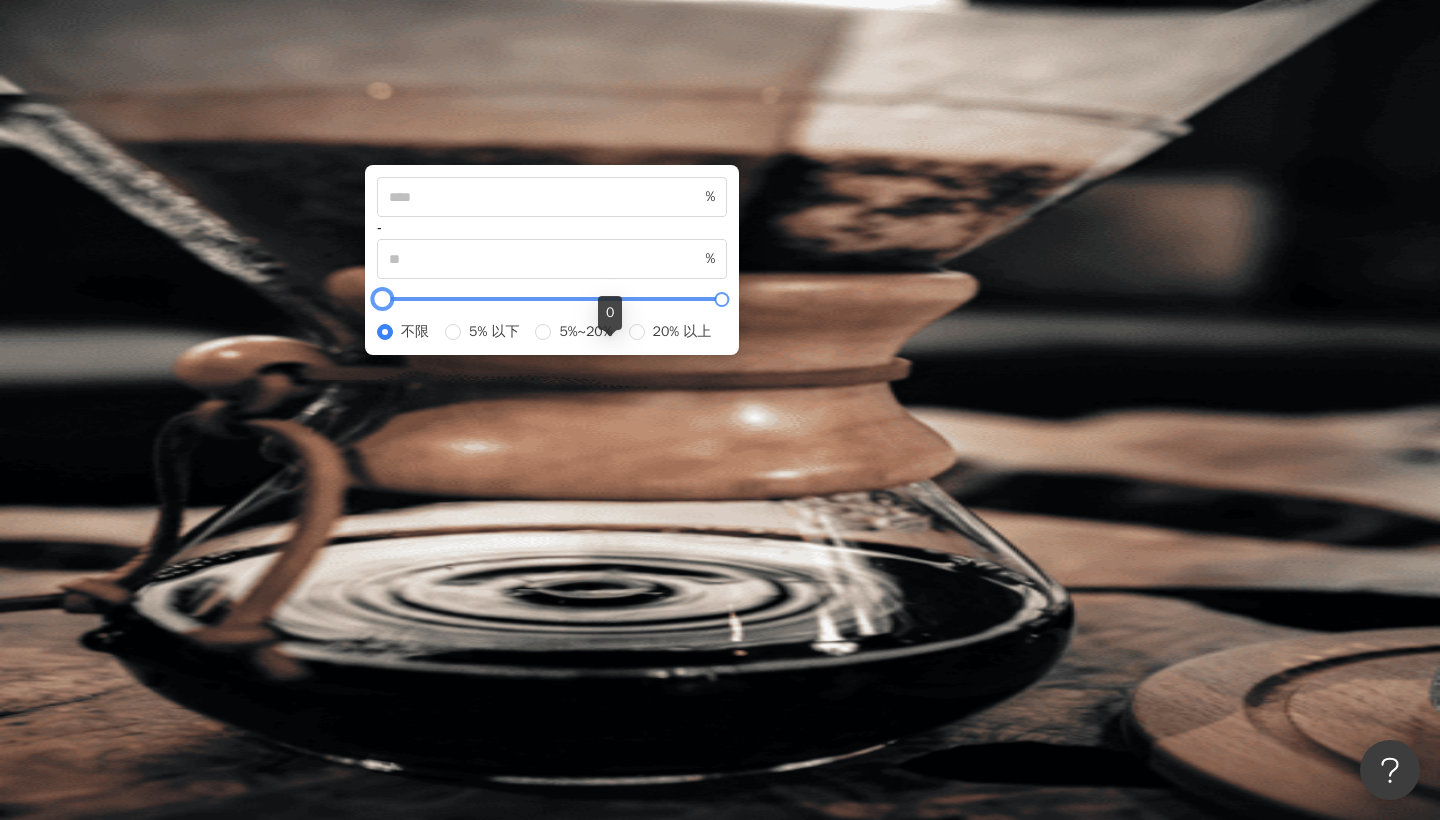 type on "**" 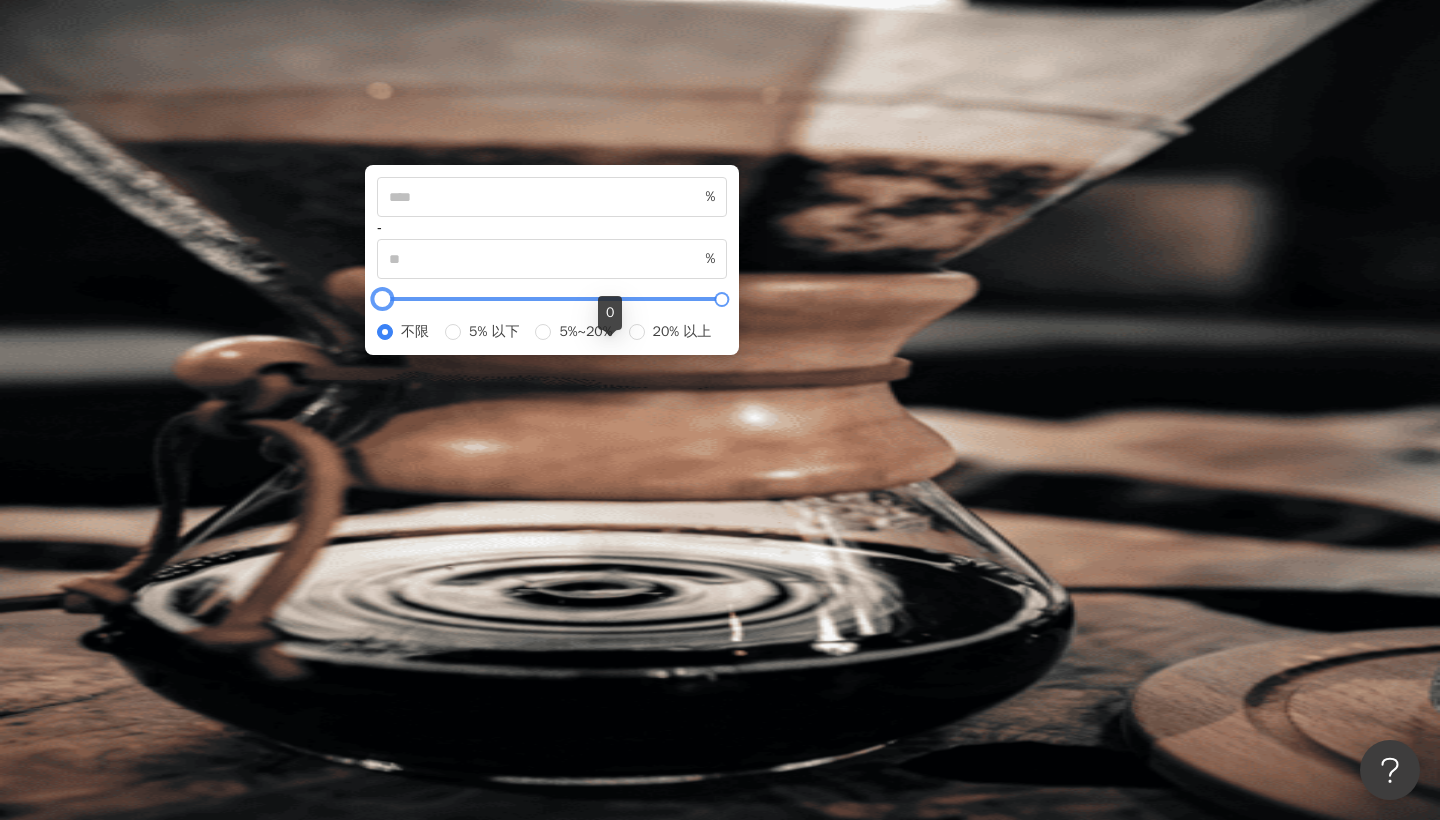 type on "*****" 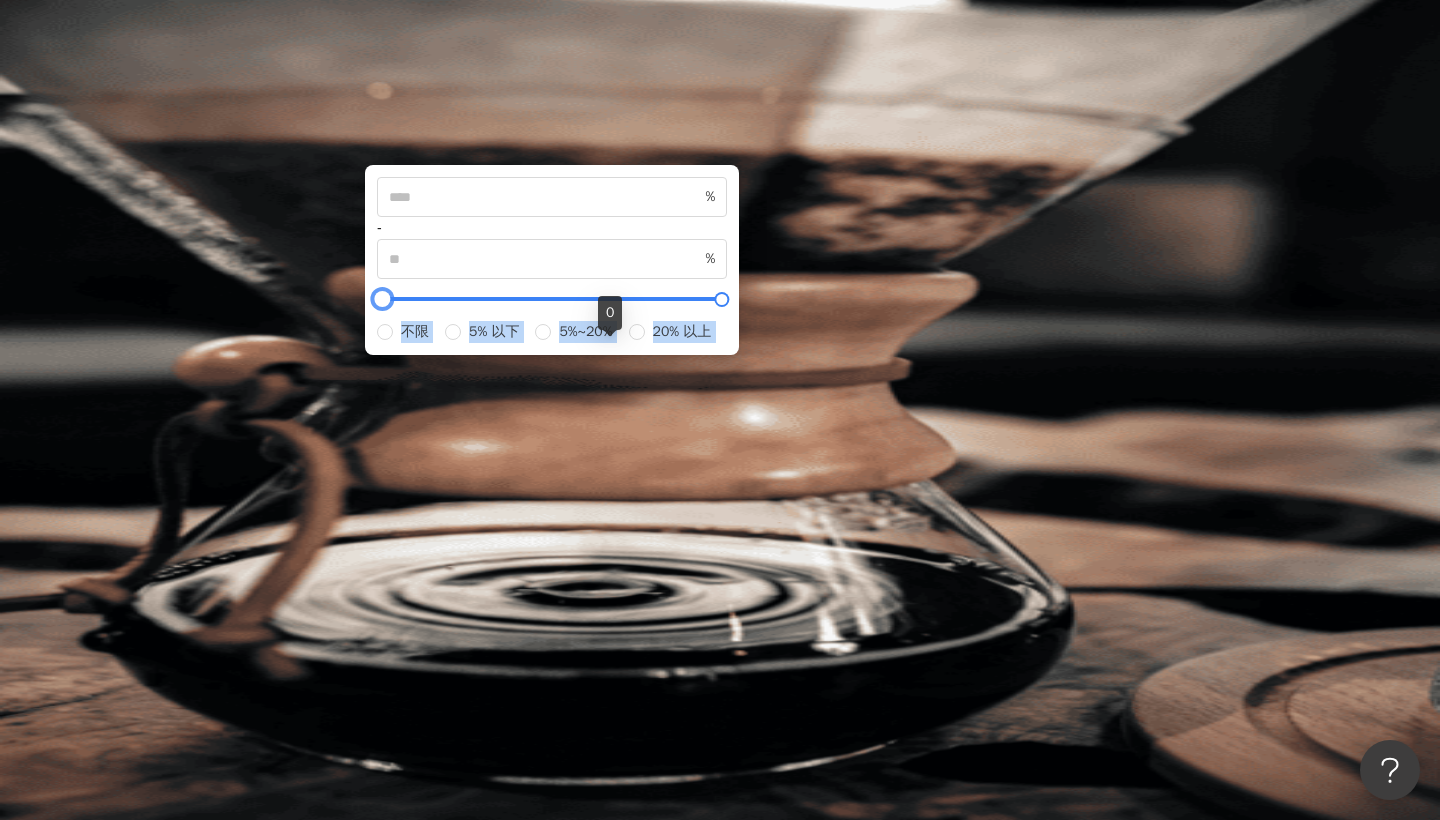 drag, startPoint x: 612, startPoint y: 348, endPoint x: 524, endPoint y: 346, distance: 88.02273 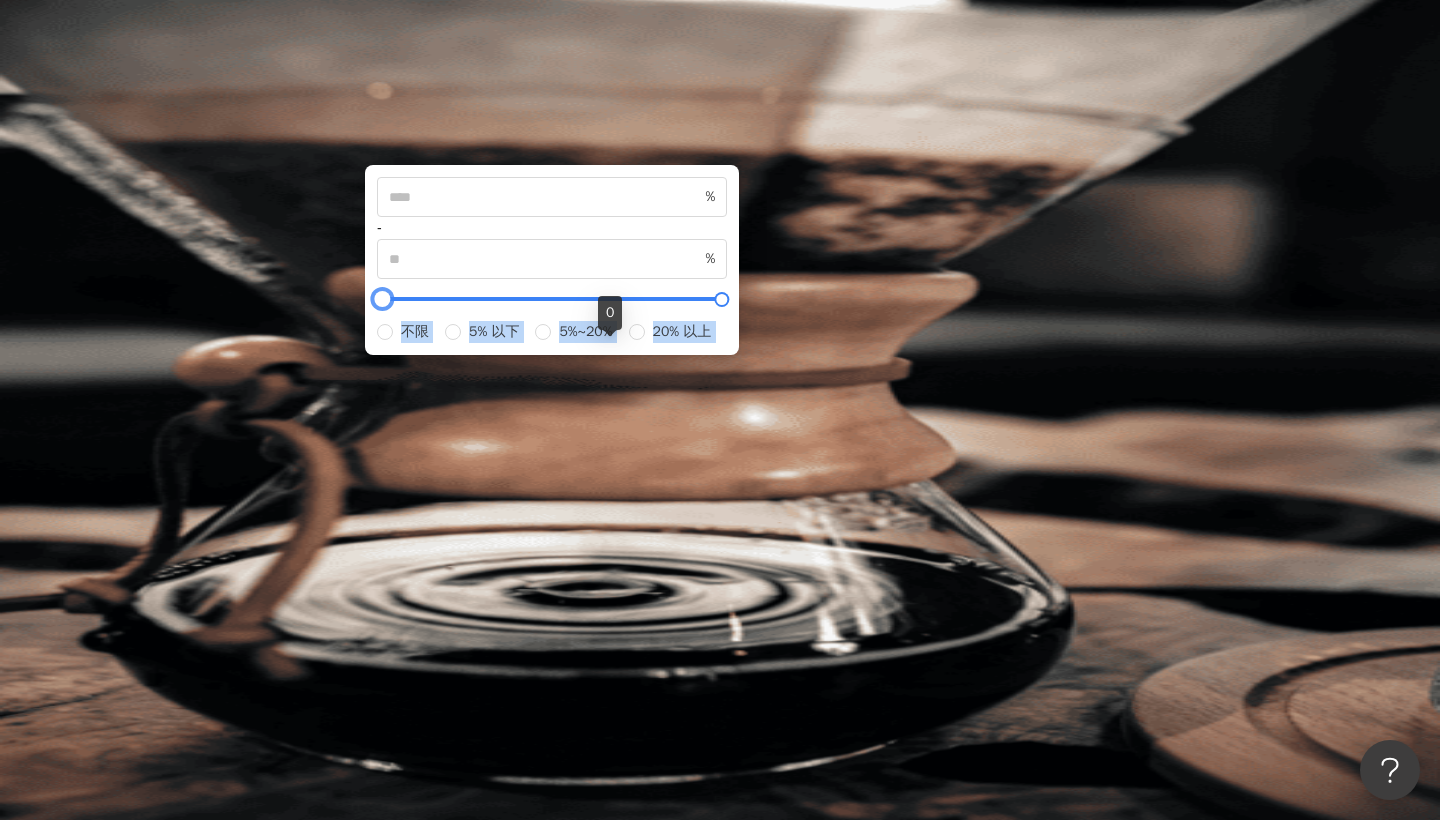 click on "不分平台 *** 台灣 搜尋 customizedTag 116c7dc0-bd12-4201-b0dc-cdafbd2acab7 網紅類型 運動 /  高爾夫 吉妮高爾夫 1,654   追蹤者 高爾夫-阿鑫教練 3,170   追蹤者 GOLF高爾夫雜誌 2,150   追蹤者 台豐高爾夫俱樂部 6,143   追蹤者 您可能感興趣： 高爾夫球  高爾夫車  高爾夫服飾  高爾夫球推車  小白球  類型 性別 追蹤數 互動率 觀看率 合作費用預估  更多篩選 *****  -  ***** 不限 小型 奈米網紅 (<1萬) 微型網紅 (1萬-3萬) 小型網紅 (3萬-5萬) 中型 中小型網紅 (5萬-10萬) 中型網紅 (10萬-30萬) 中大型網紅 (30萬-50萬) 大型 大型網紅 (50萬-100萬) 百萬網紅 (>100萬) * %  -  ***** % 不限 5% 以下 5%~20% 20% 以上 搜尋指引 AI  開啟 AI  關閉 AI 推薦 ： 升級方案，使用超強大 AI 推薦搜尋 申請試用 • Cindy  :  以旅遊、美食和生活風格的內容而受歡迎，最近發布了超商隱藏調酒喝法，單支影片瀏覽量更突破 40 萬。 • Johnny" at bounding box center [838, 4443] 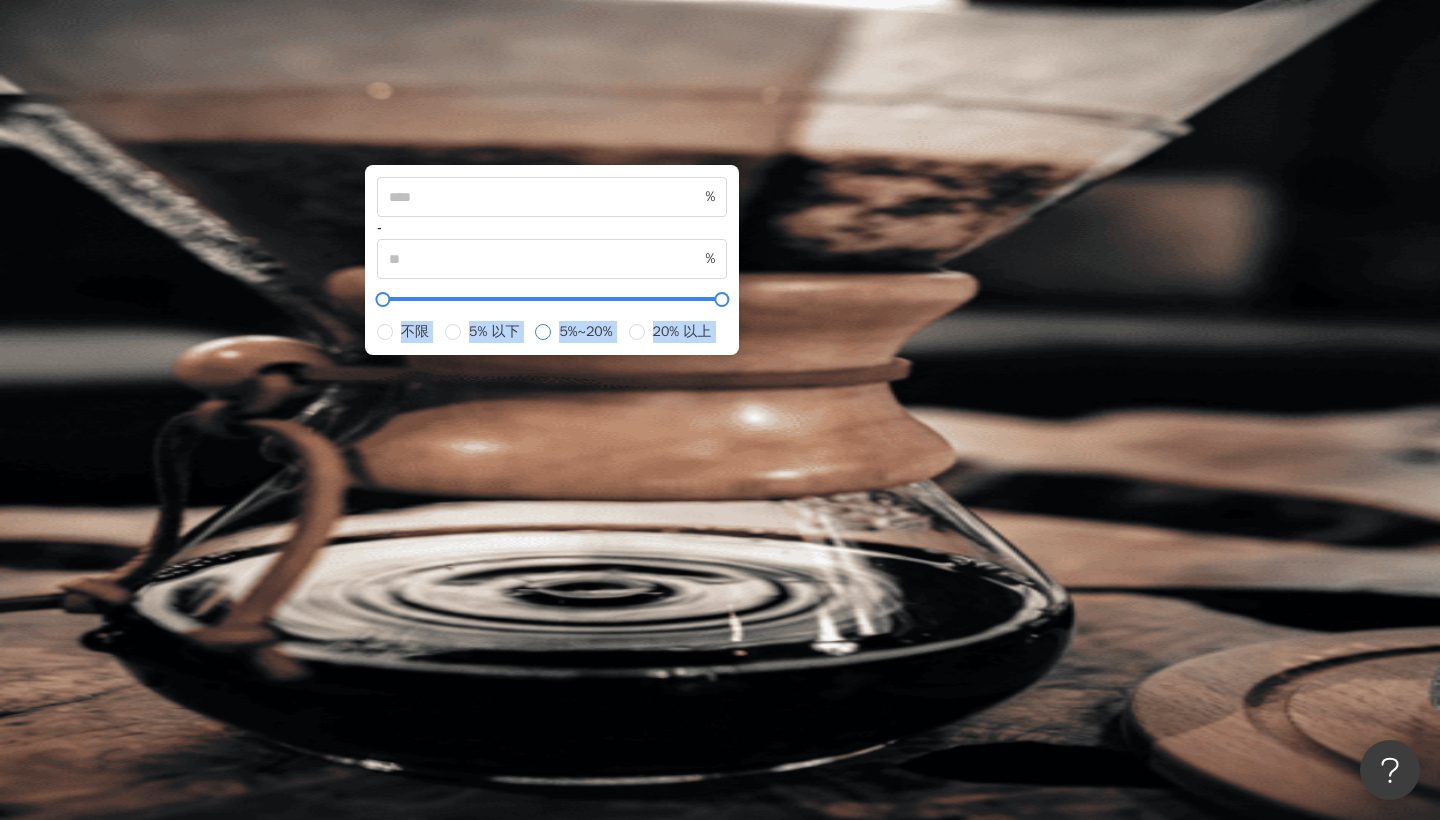 type on "*" 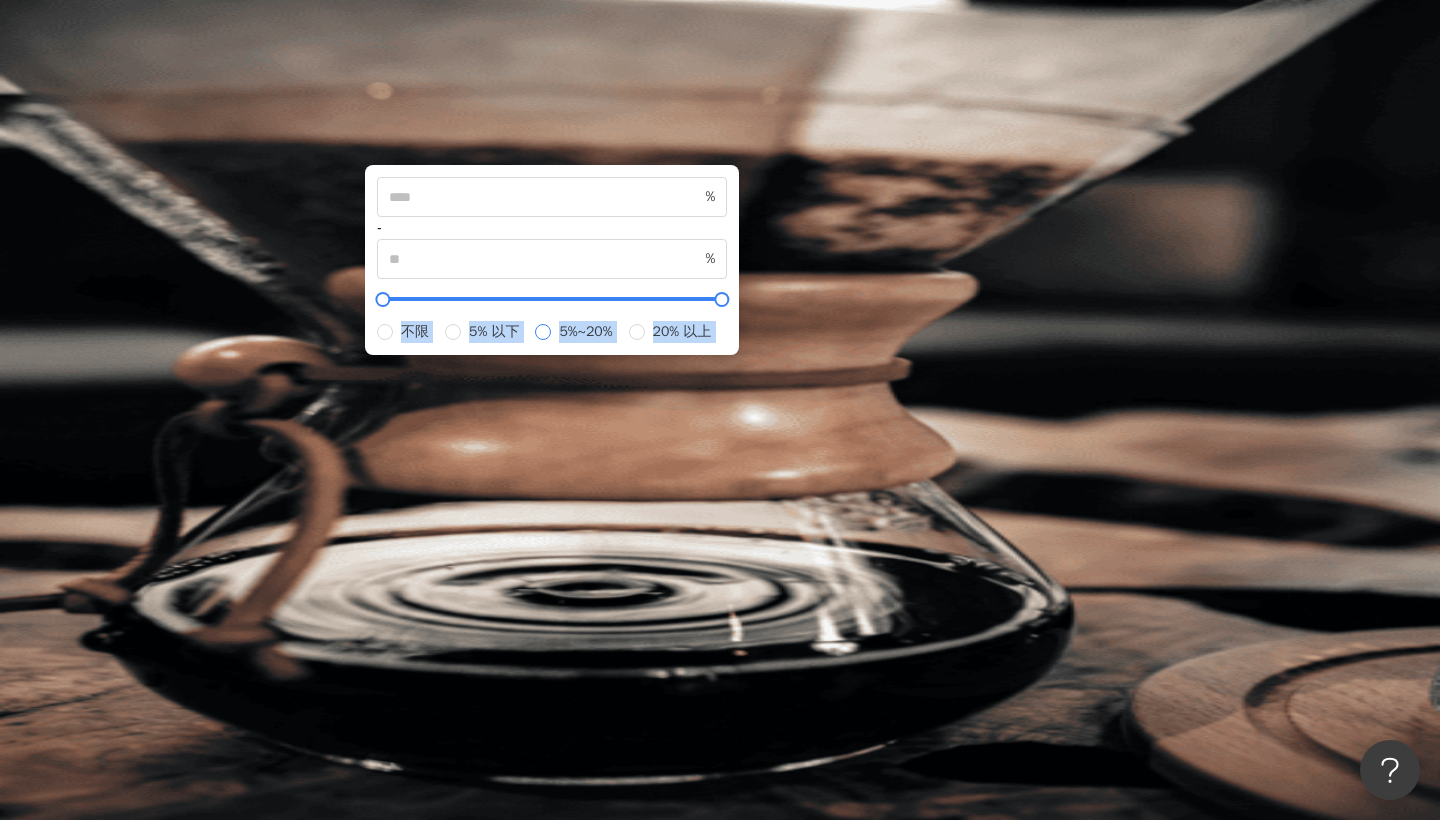 type on "**" 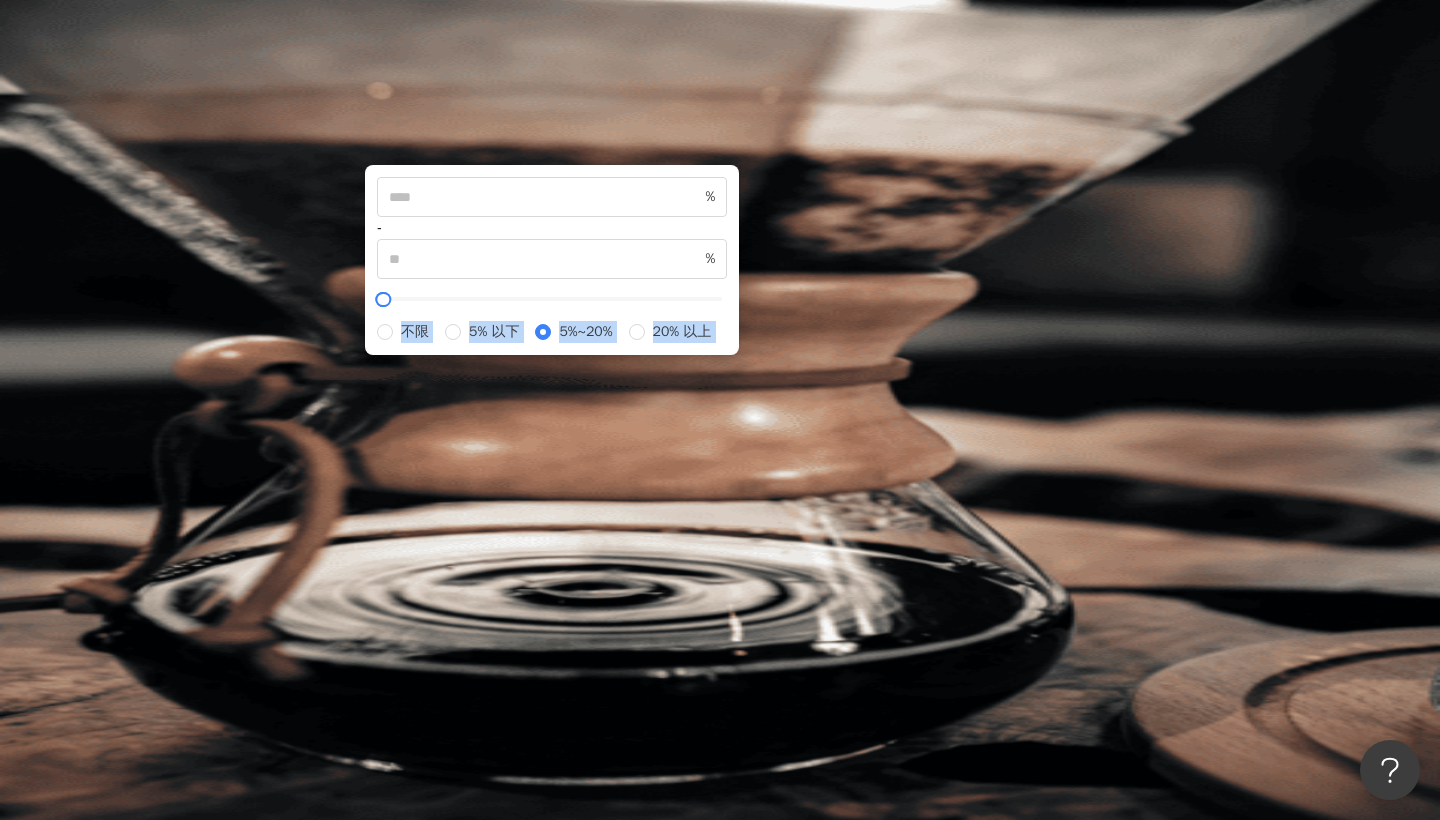 click on "AI 推薦 ：" at bounding box center [838, 548] 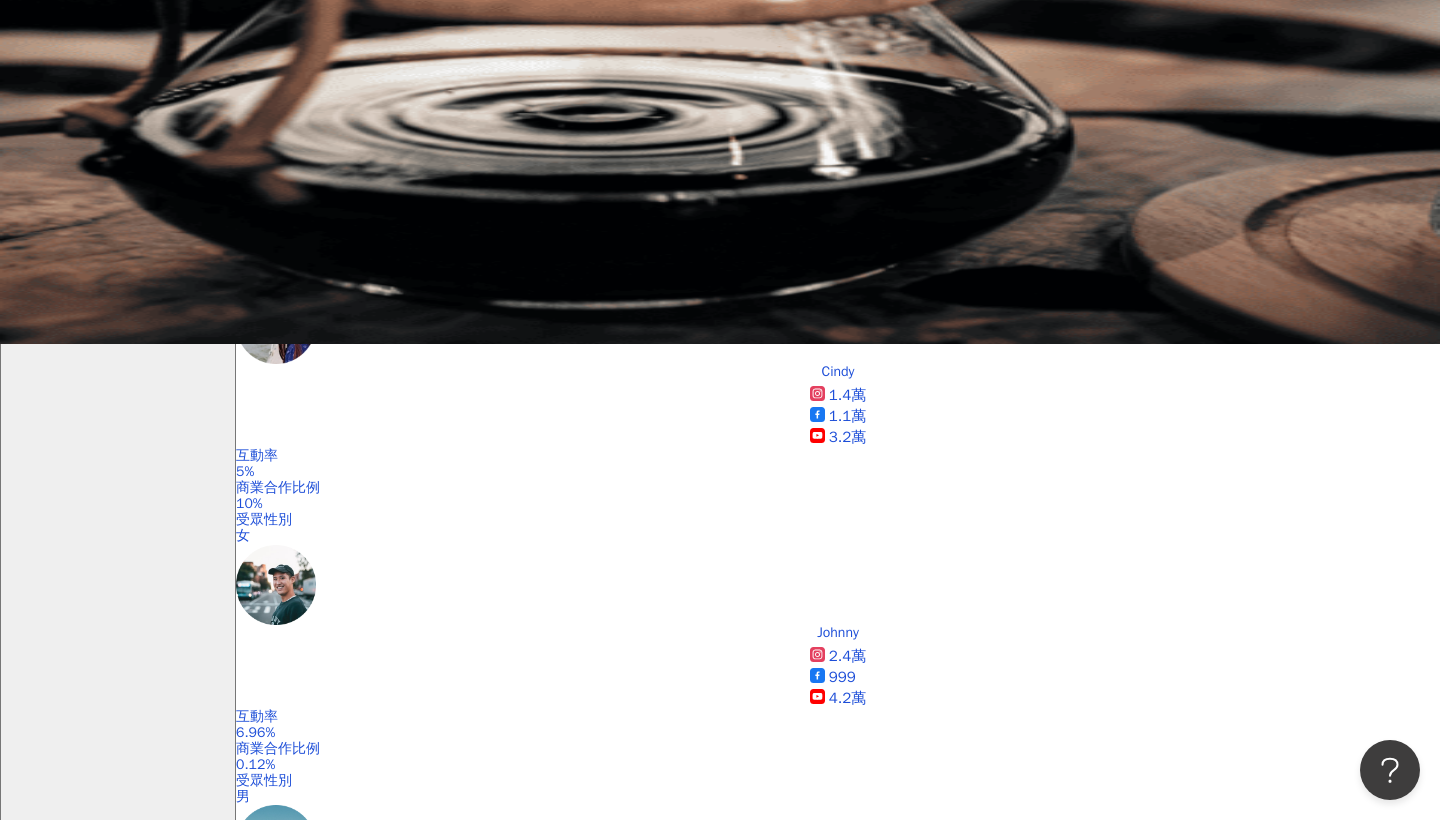 scroll, scrollTop: 503, scrollLeft: 0, axis: vertical 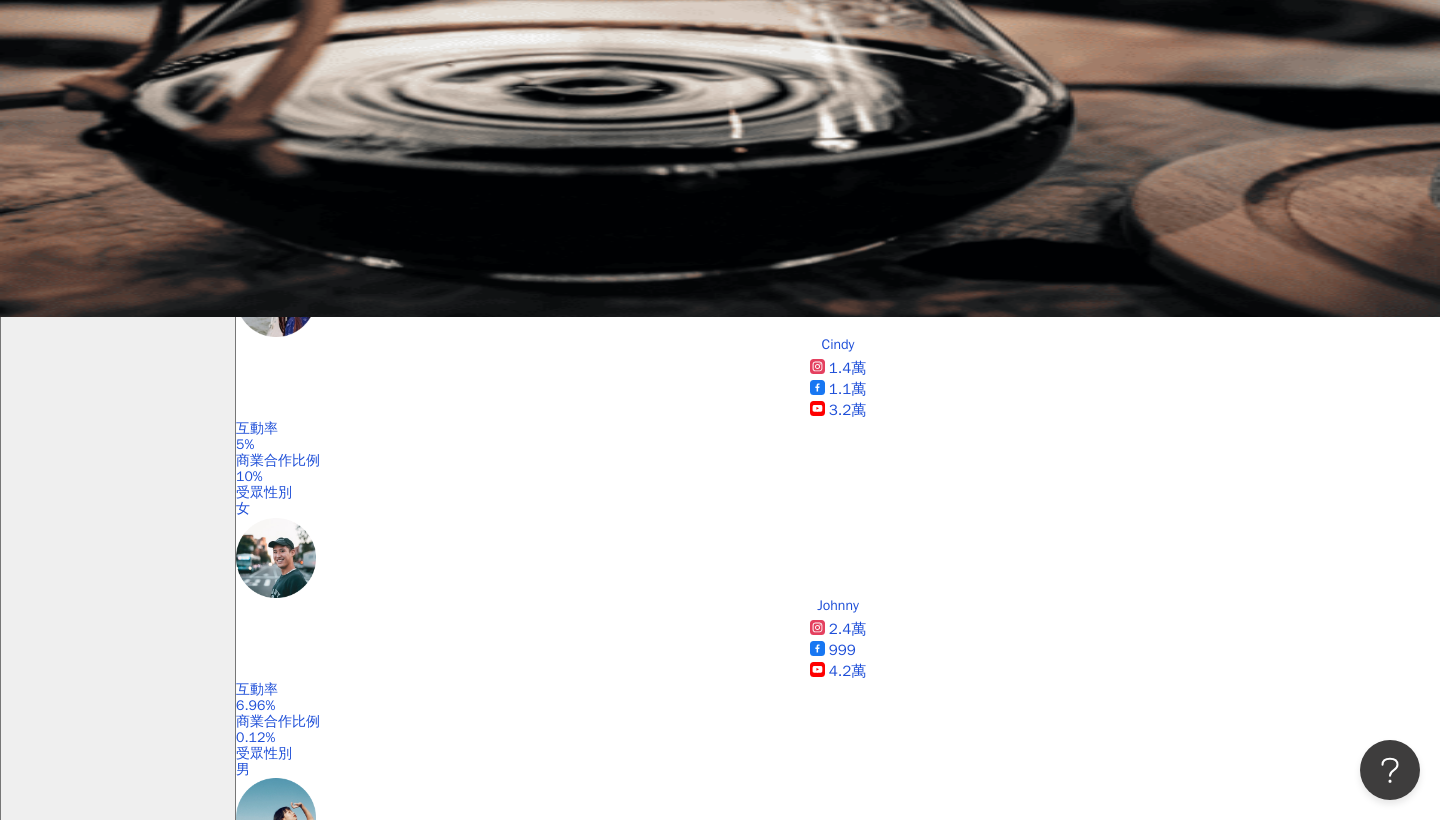 click 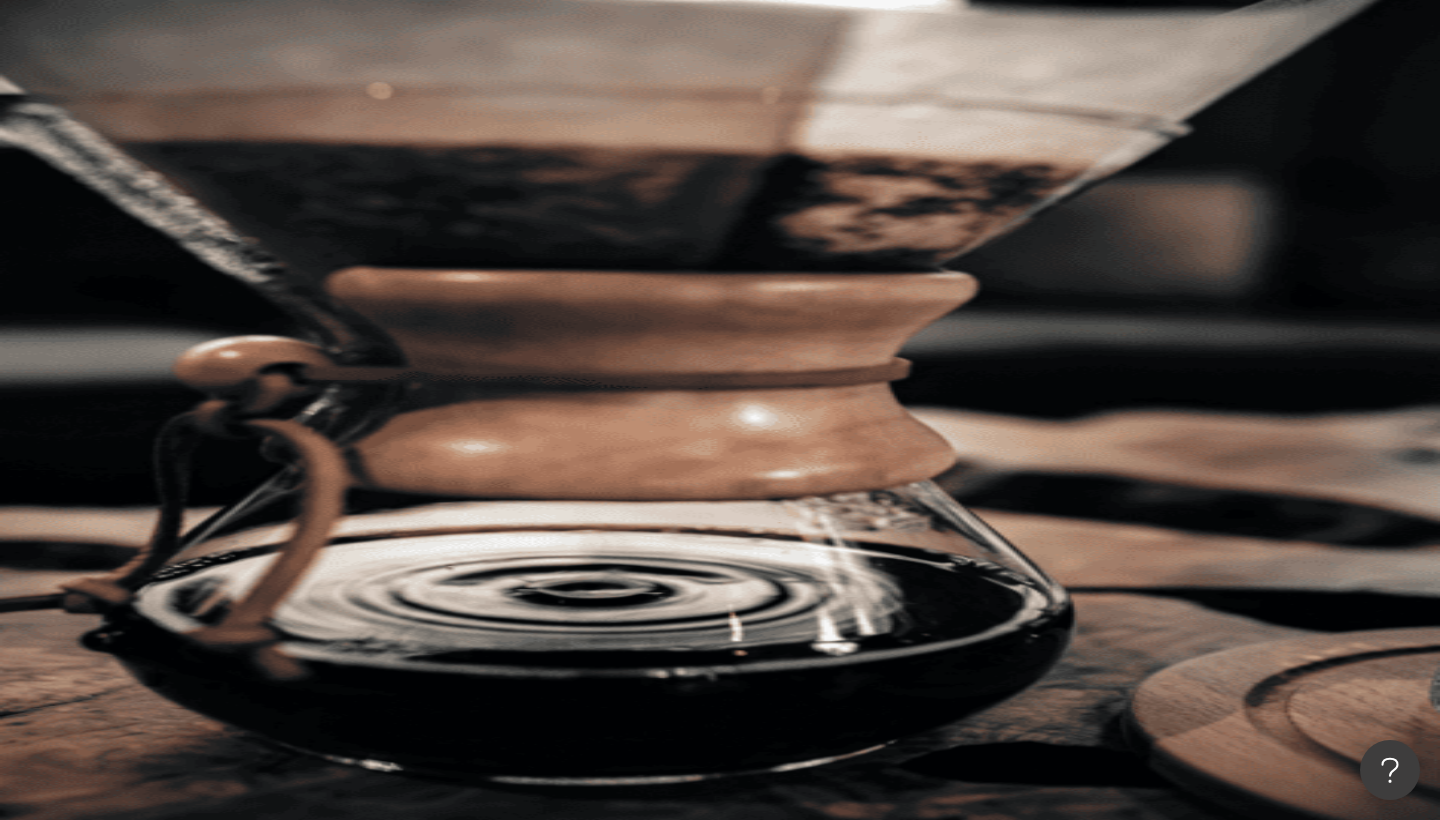 scroll, scrollTop: 0, scrollLeft: 0, axis: both 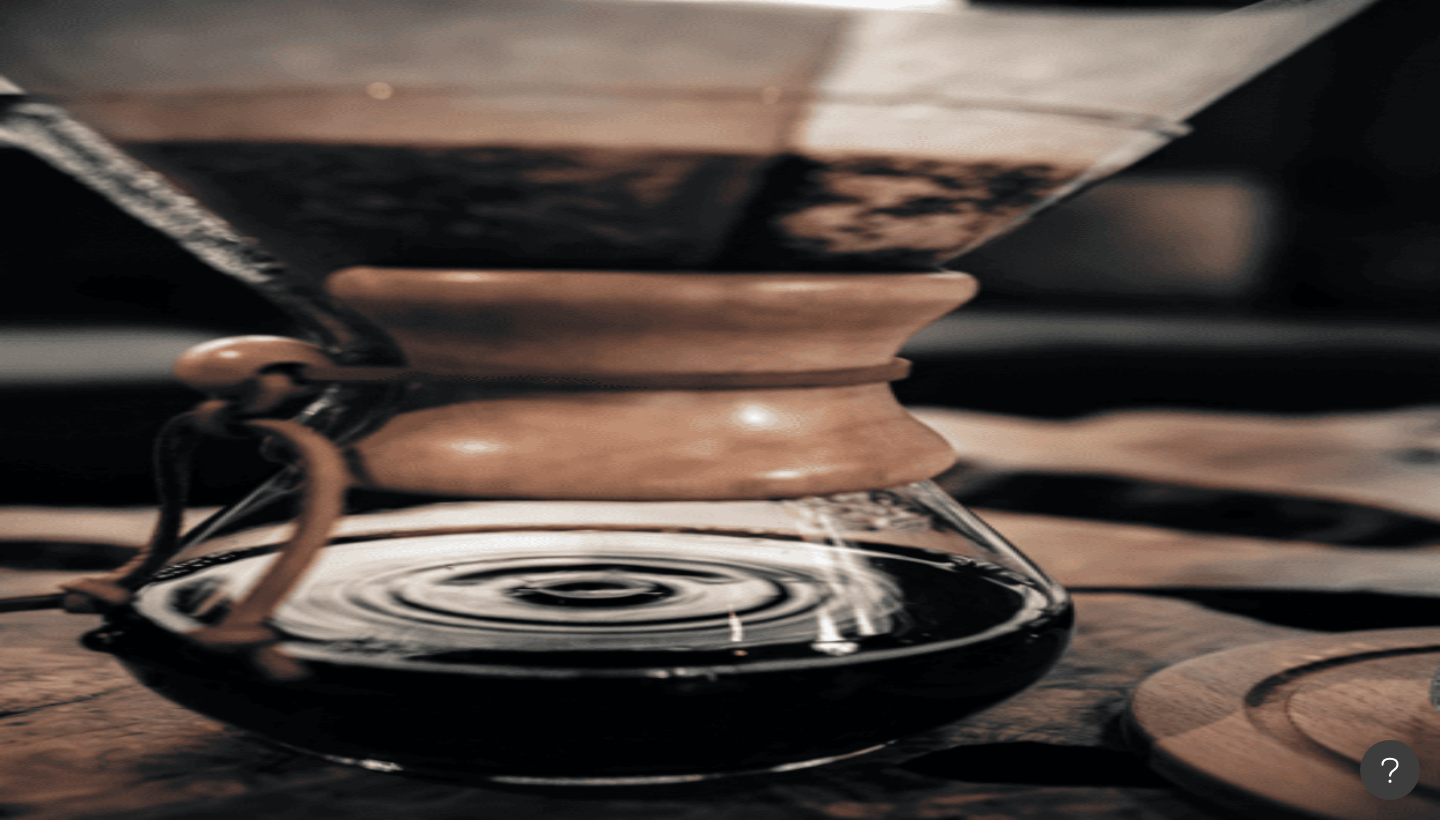 click 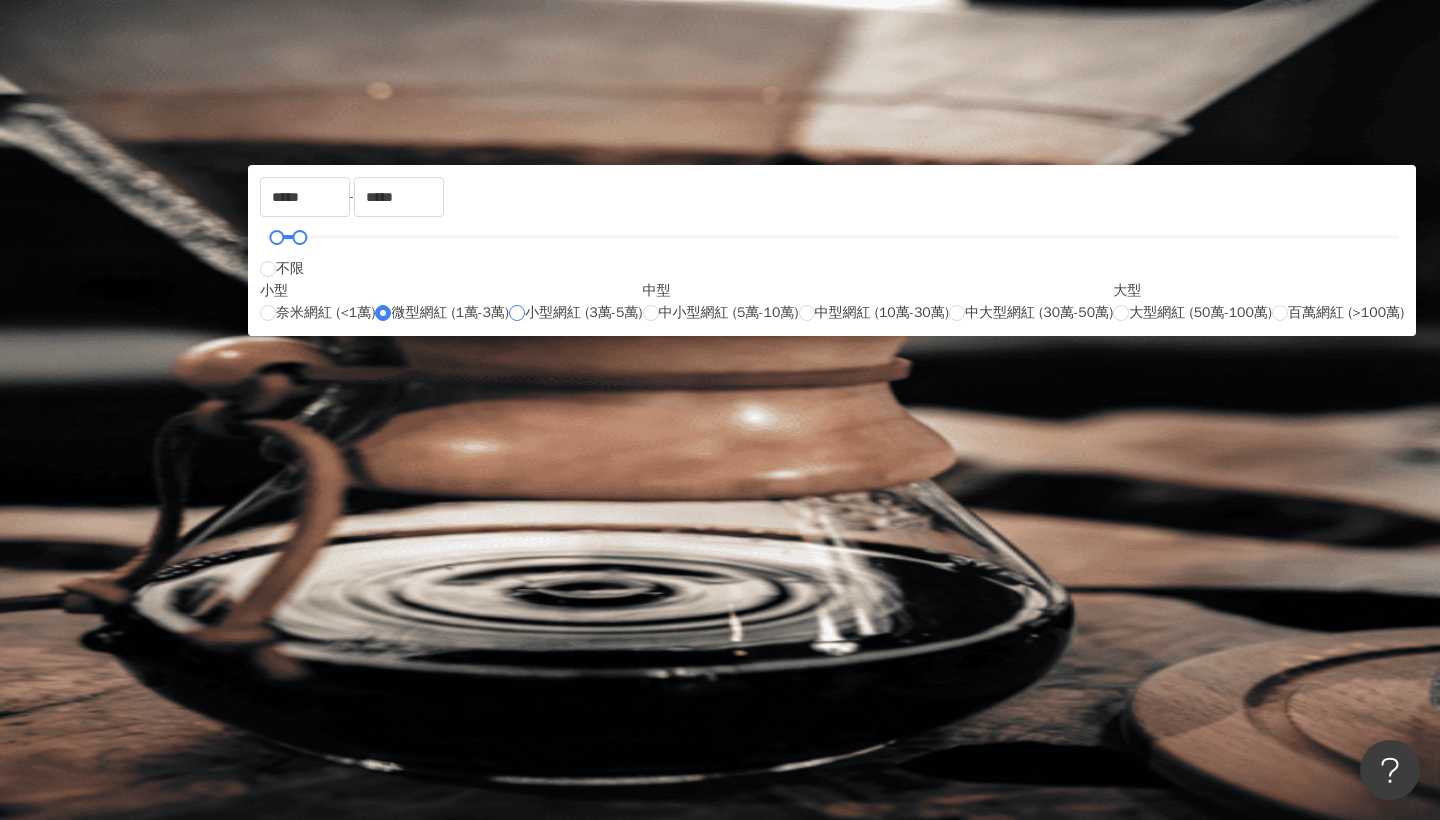 type on "*****" 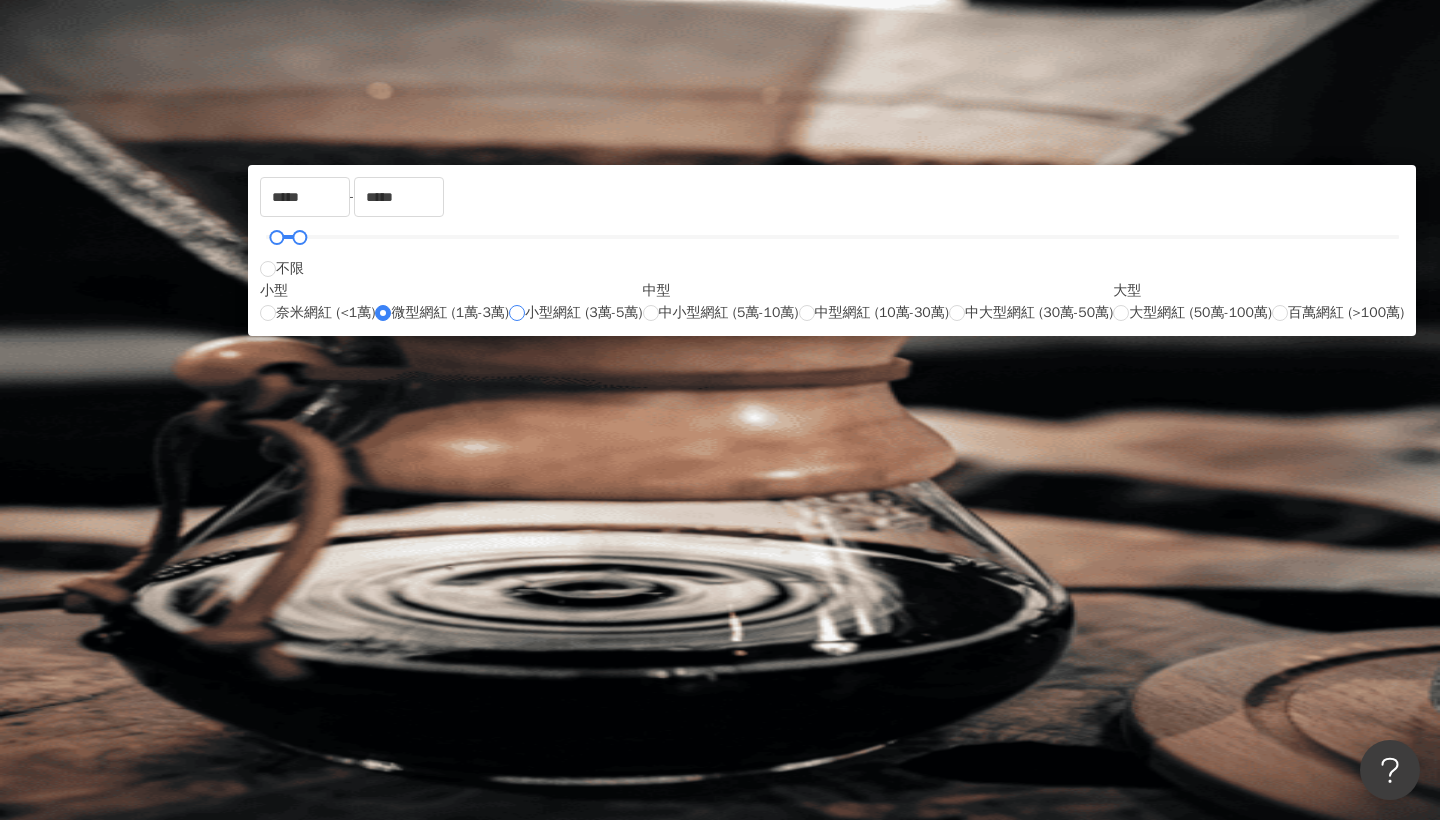 type on "*****" 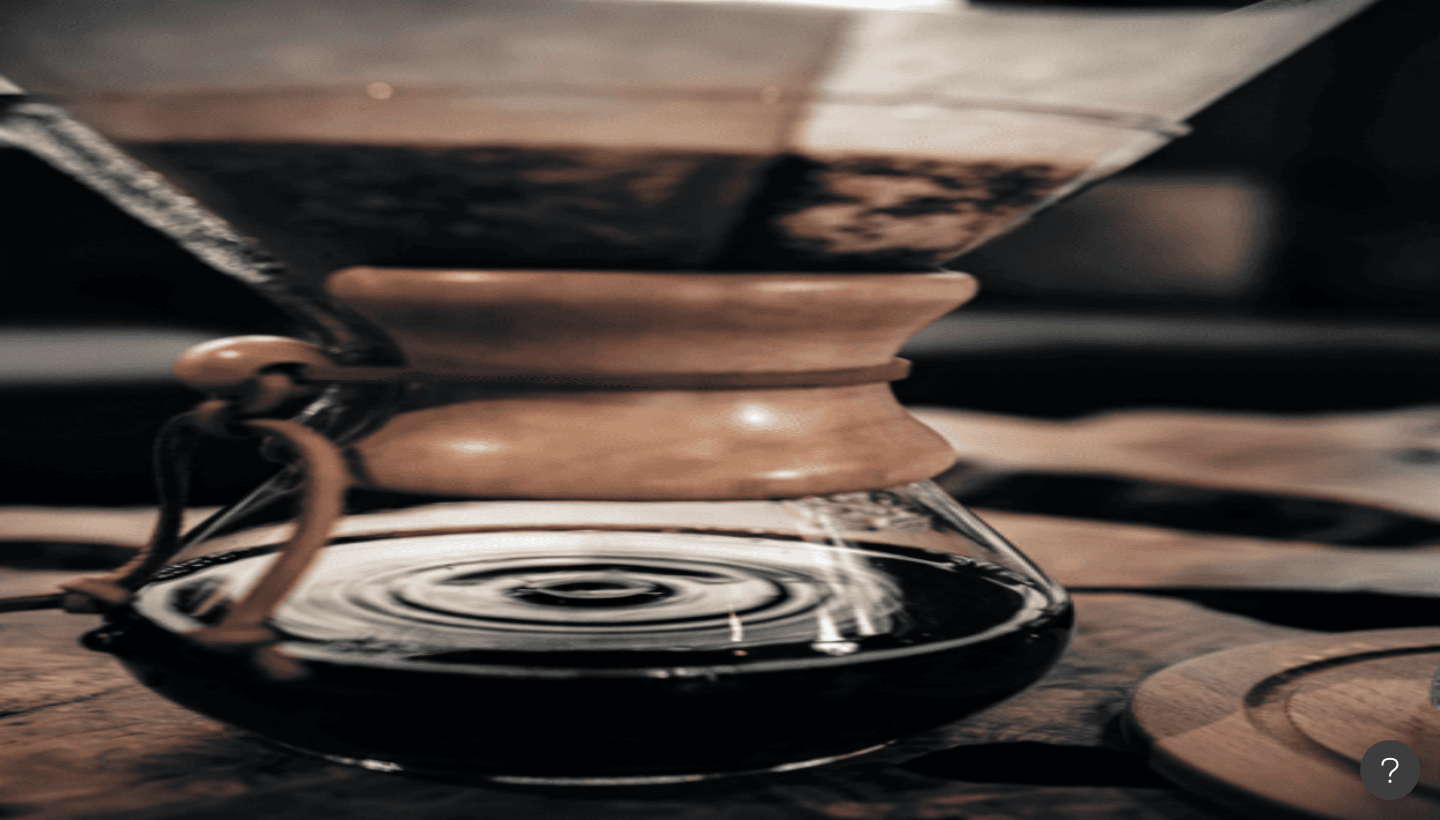click on "您可能感興趣： 高爾夫球  高爾夫車  高爾夫服飾  高爾夫球推車  小白球  類型 性別 追蹤數 互動率 觀看率 合作費用預估  更多篩選 *****  -  ***** 不限 小型 奈米網紅 (<1萬) 微型網紅 (1萬-3萬) 小型網紅 (3萬-5萬) 中型 中小型網紅 (5萬-10萬) 中型網紅 (10萬-30萬) 中大型網紅 (30萬-50萬) 大型 大型網紅 (50萬-100萬) 百萬網紅 (>100萬) * %  -  ** % 不限 5% 以下 5%~20% 20% 以上 搜尋指引 AI  開啟 AI  關閉" at bounding box center [838, 364] 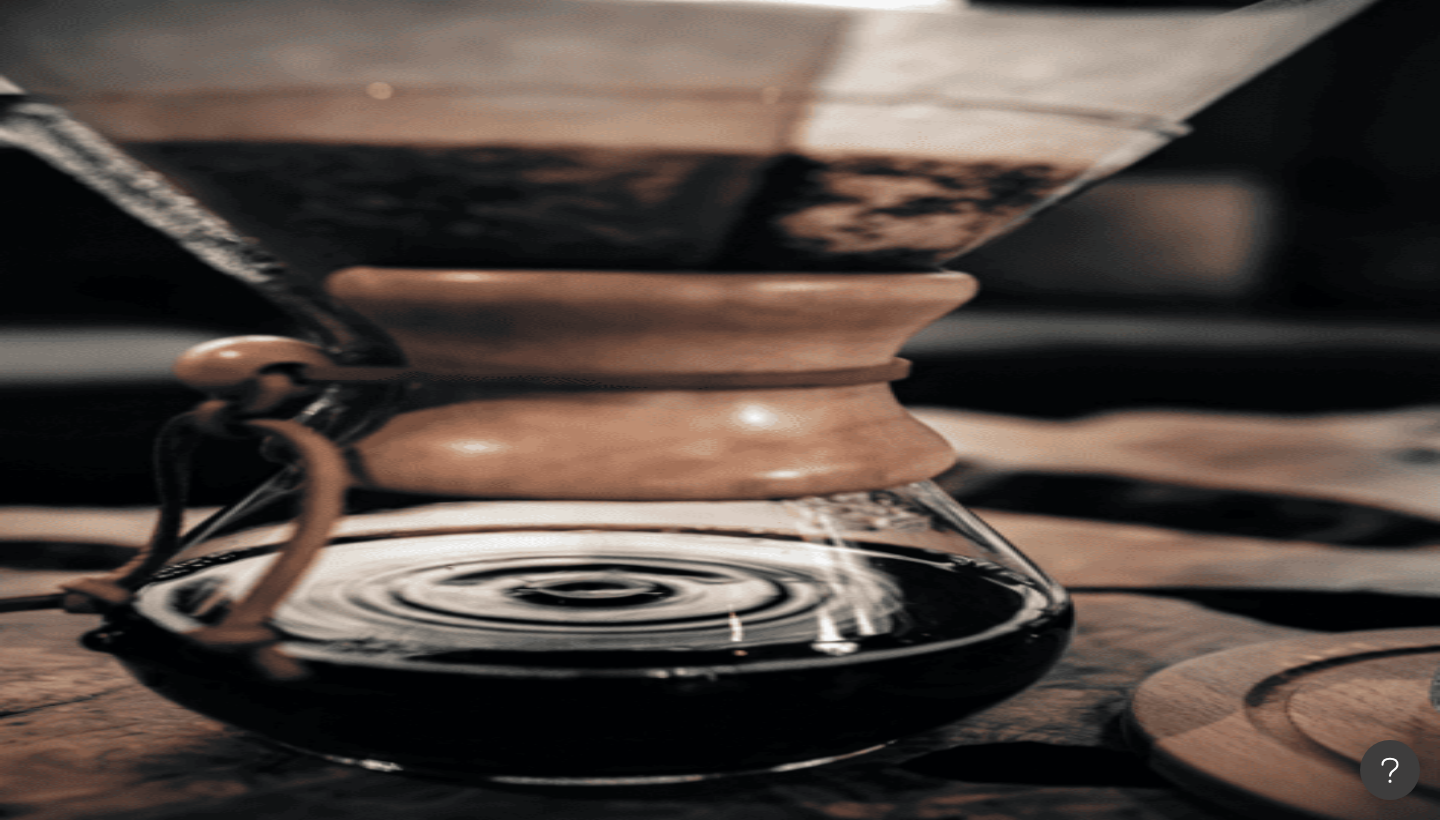 click on "***" at bounding box center (446, 99) 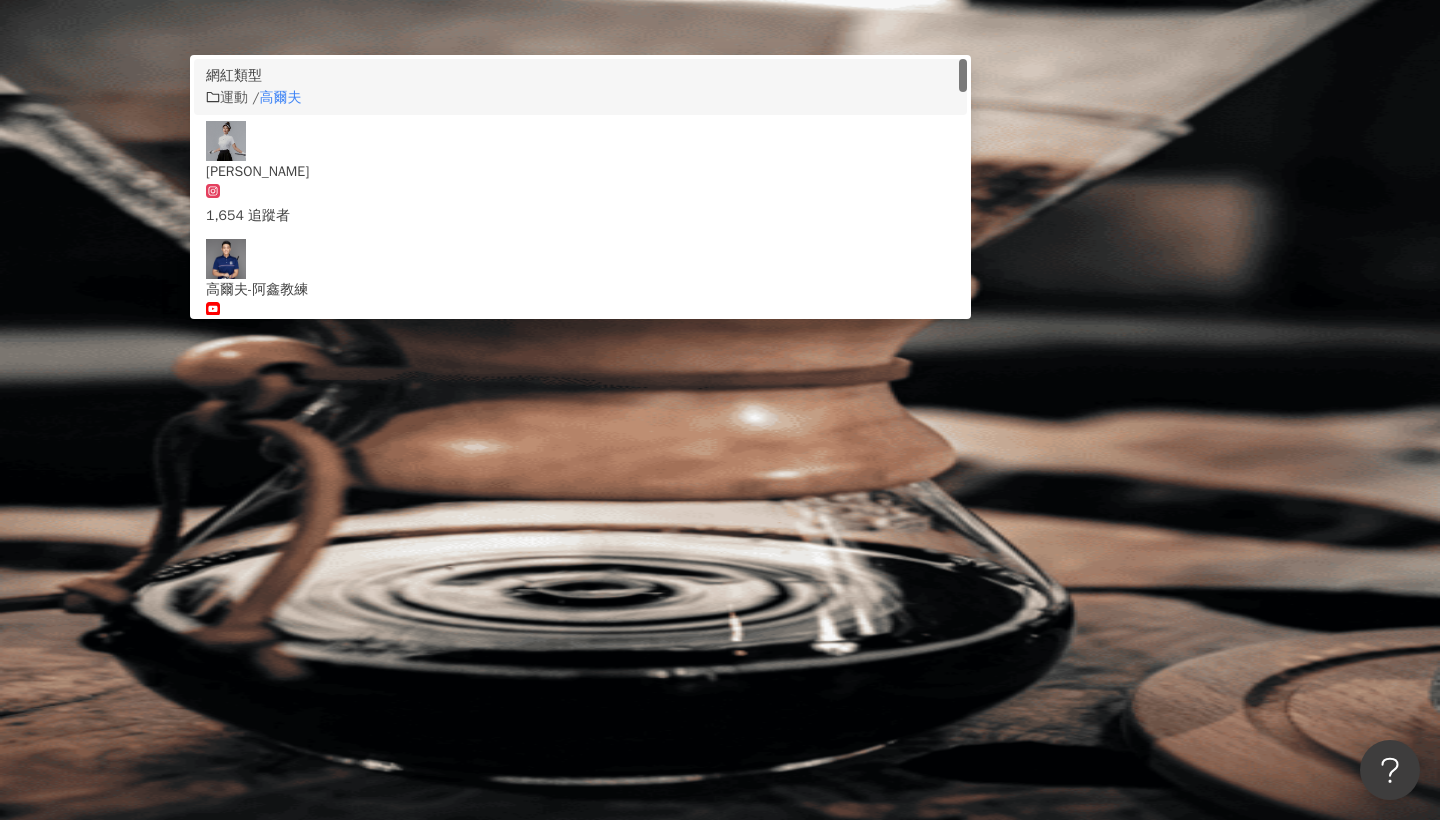 type on "*" 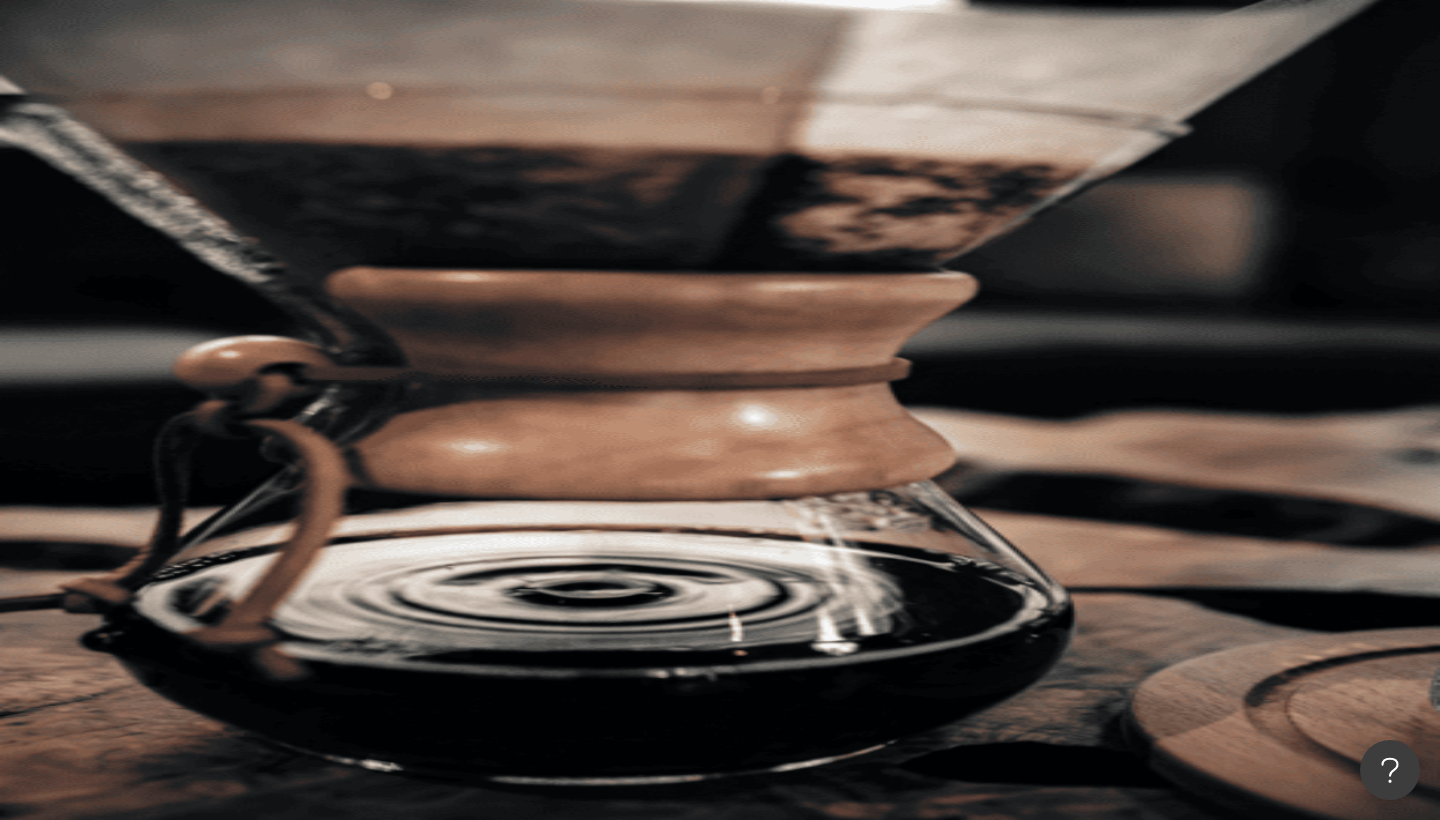 type on "*" 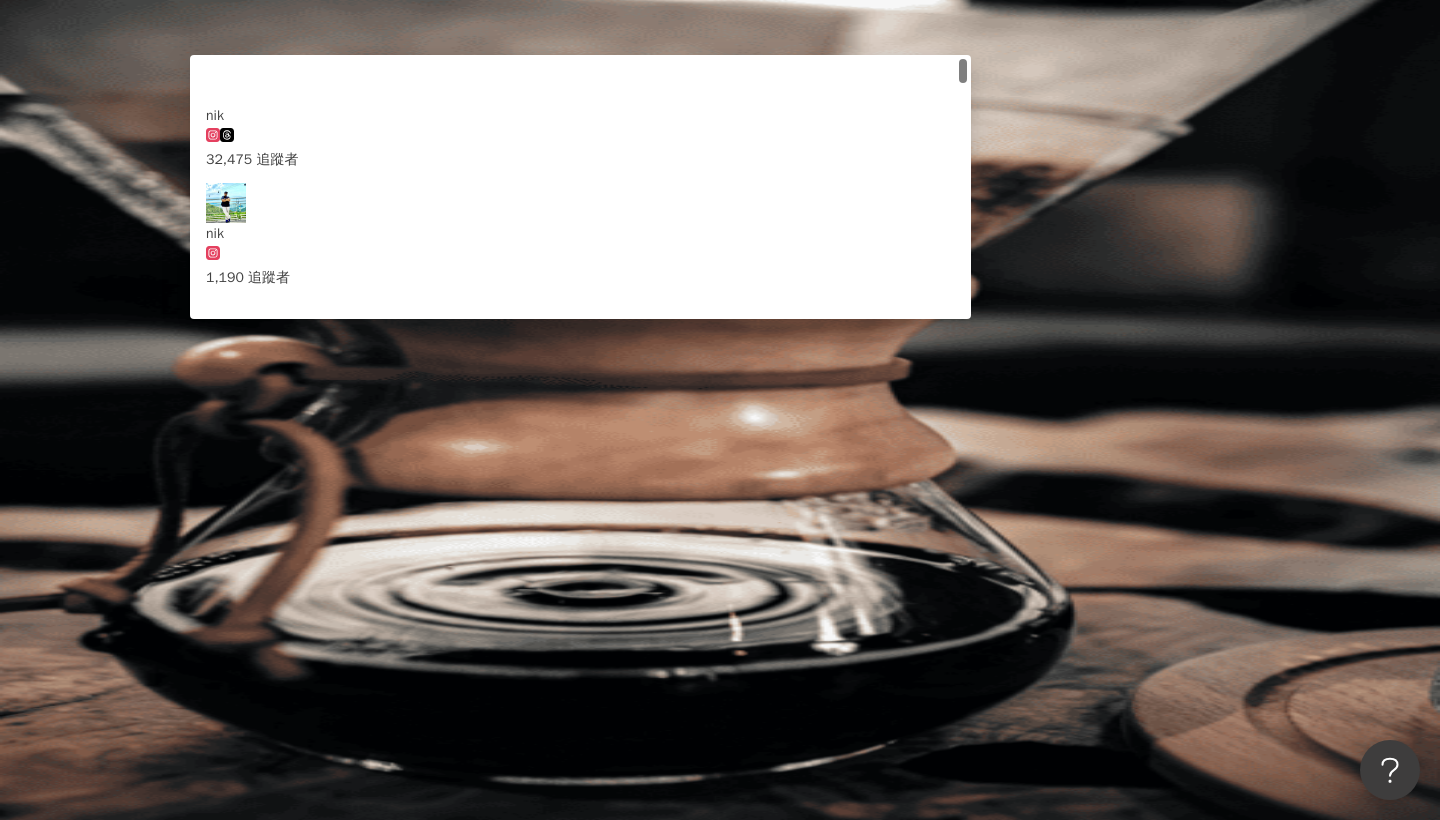 type on "*******" 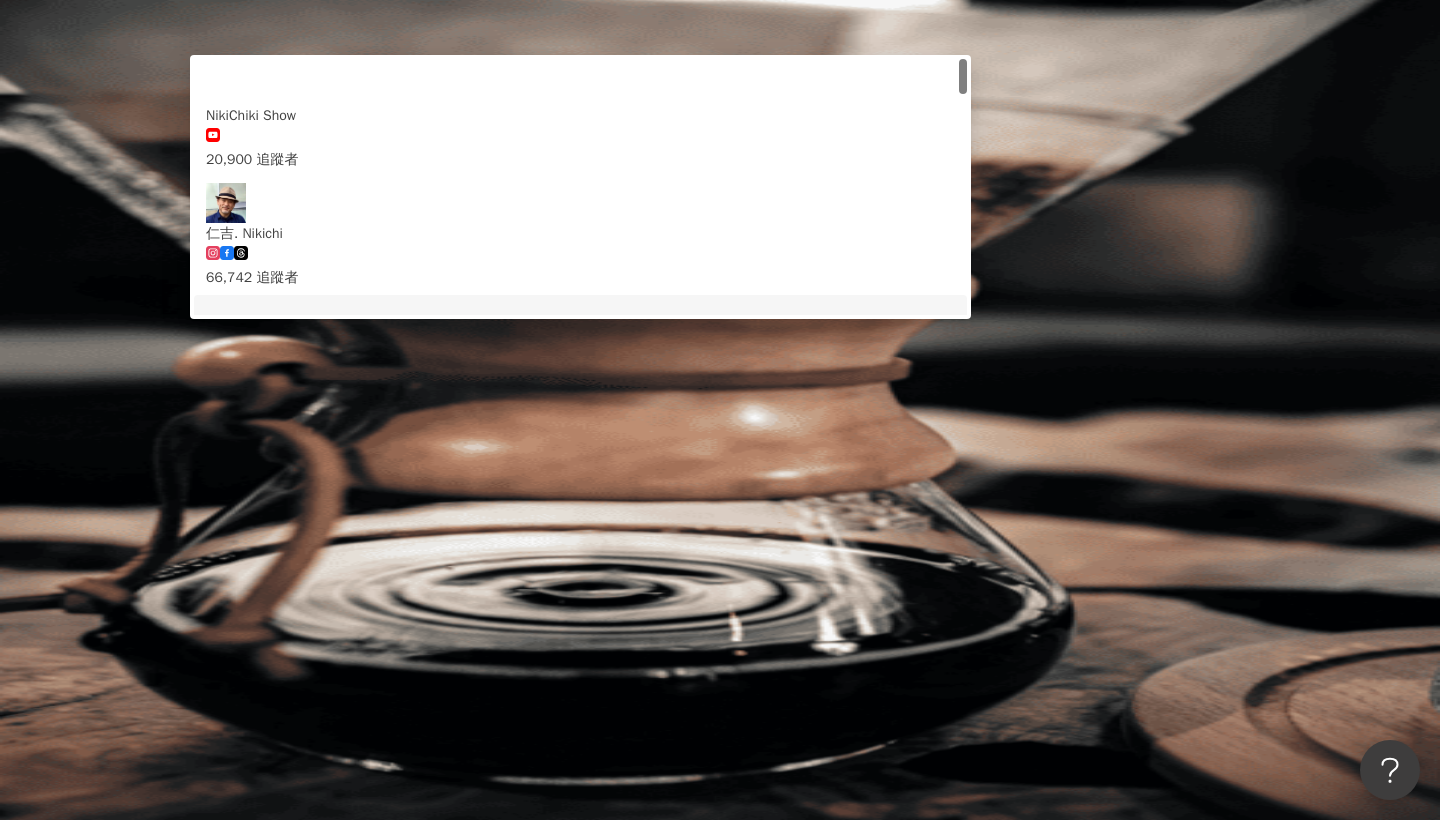 scroll, scrollTop: 20, scrollLeft: 0, axis: vertical 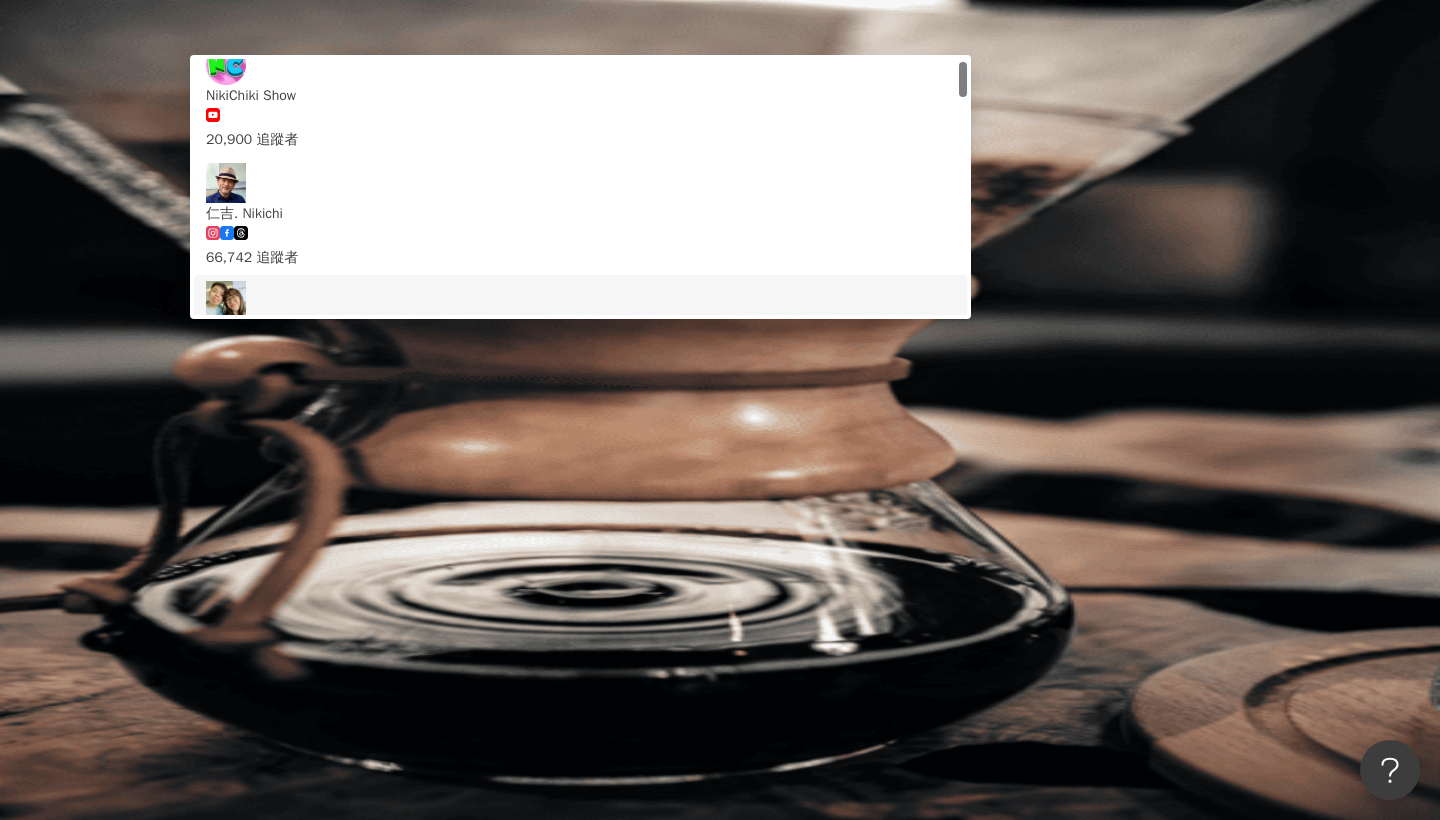 click on "我們倆" at bounding box center (580, 332) 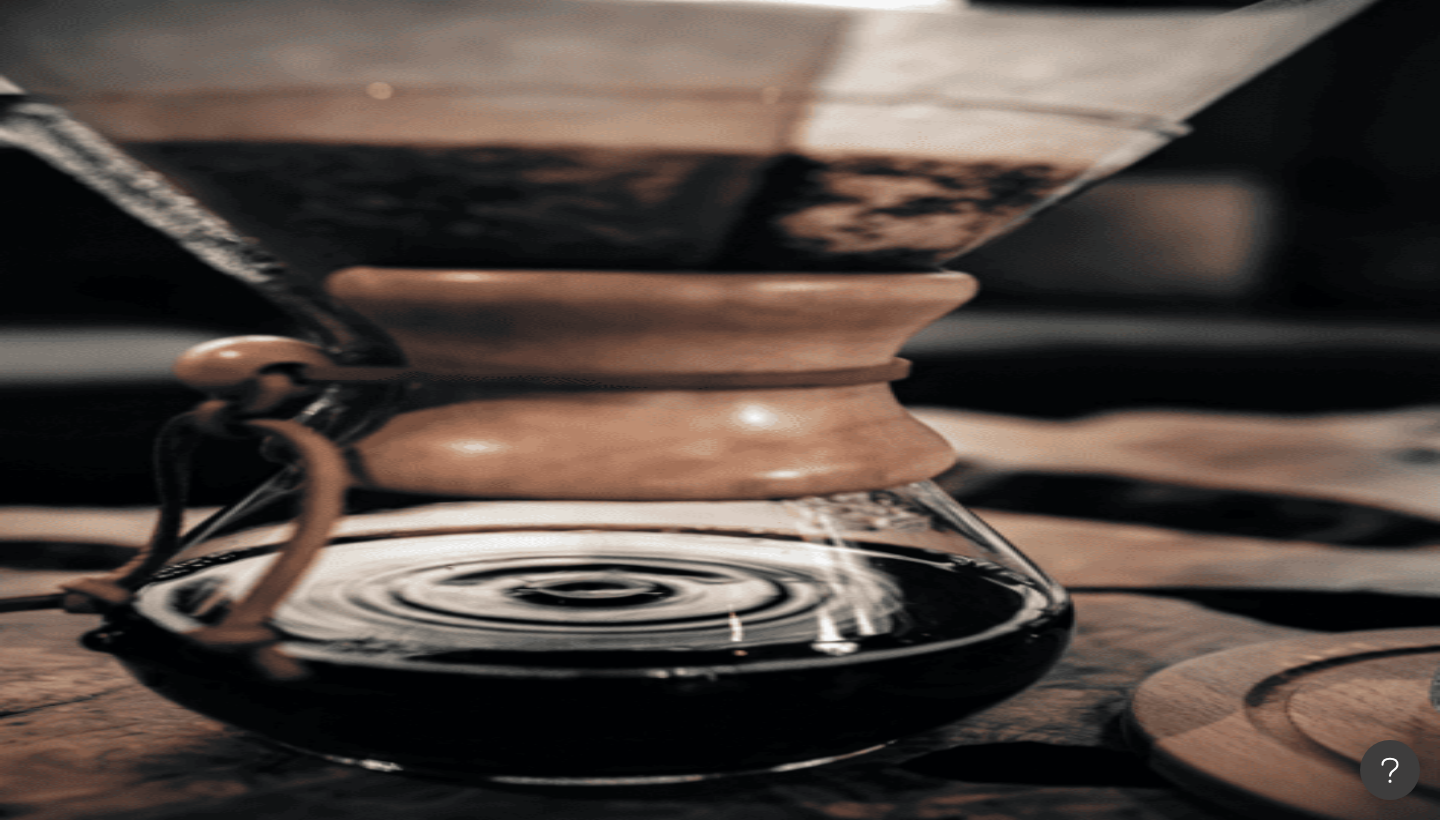 click at bounding box center (446, 99) 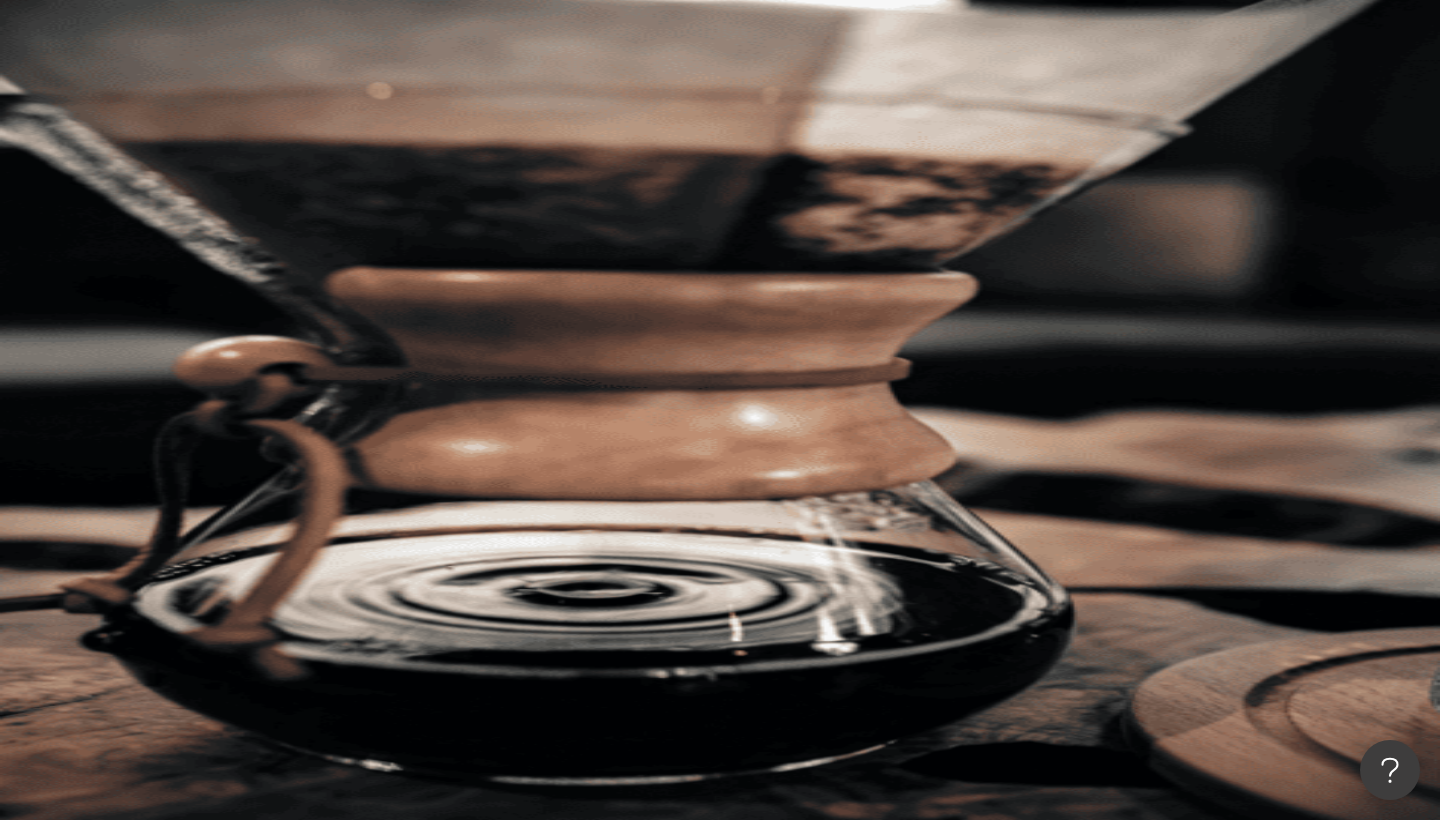 type on "*" 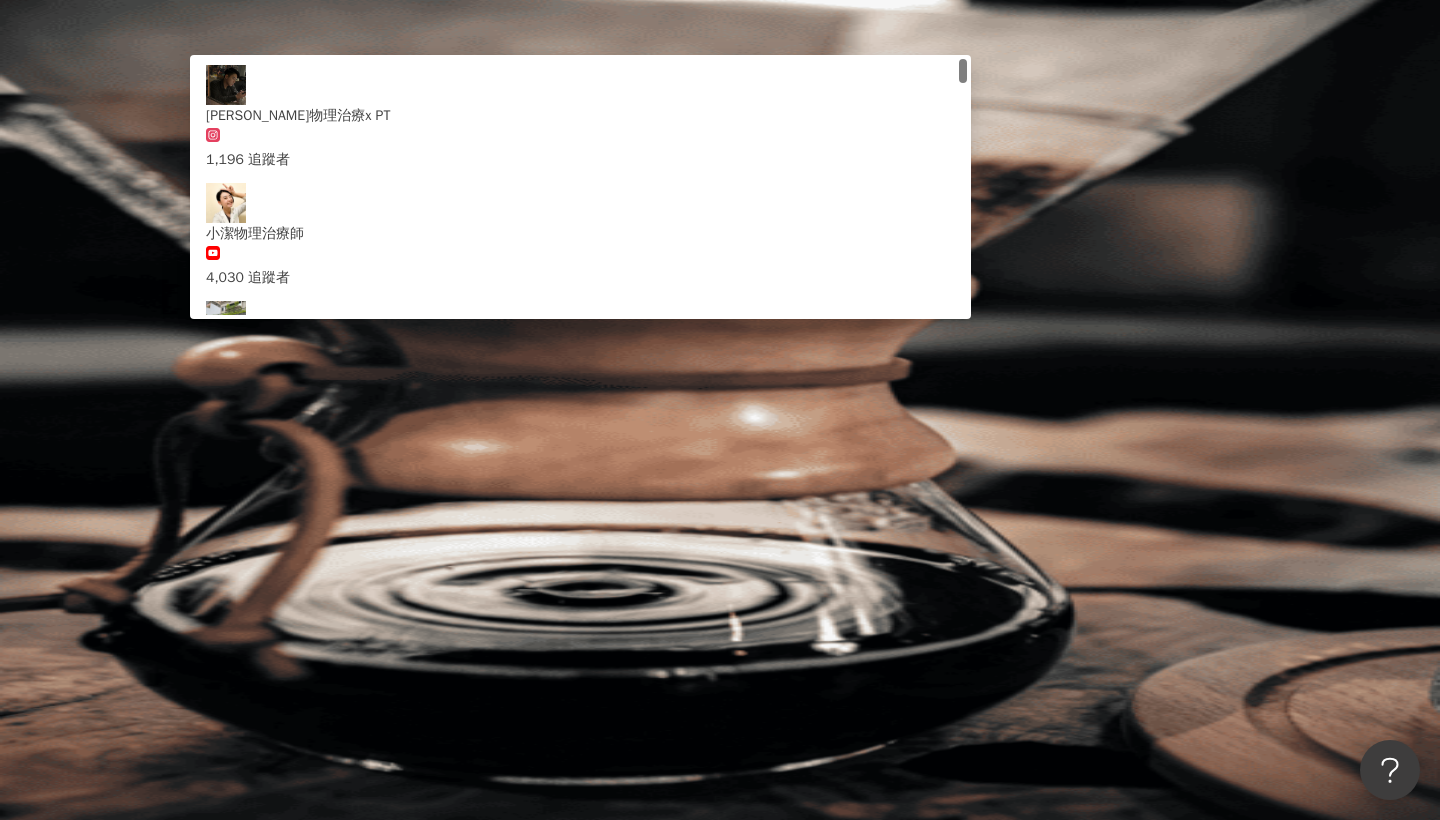 type on "****" 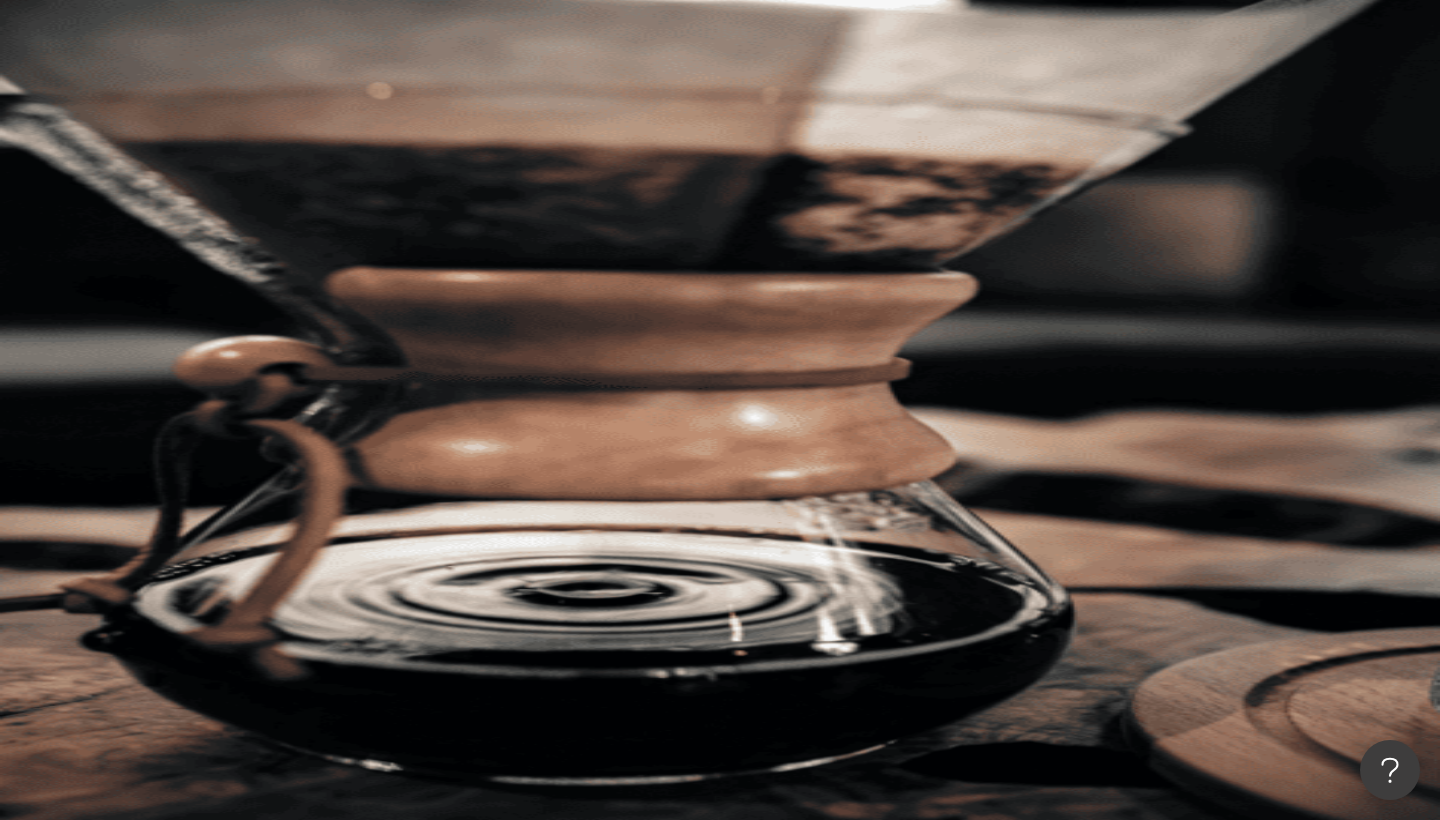 click on "搜尋" at bounding box center (282, 171) 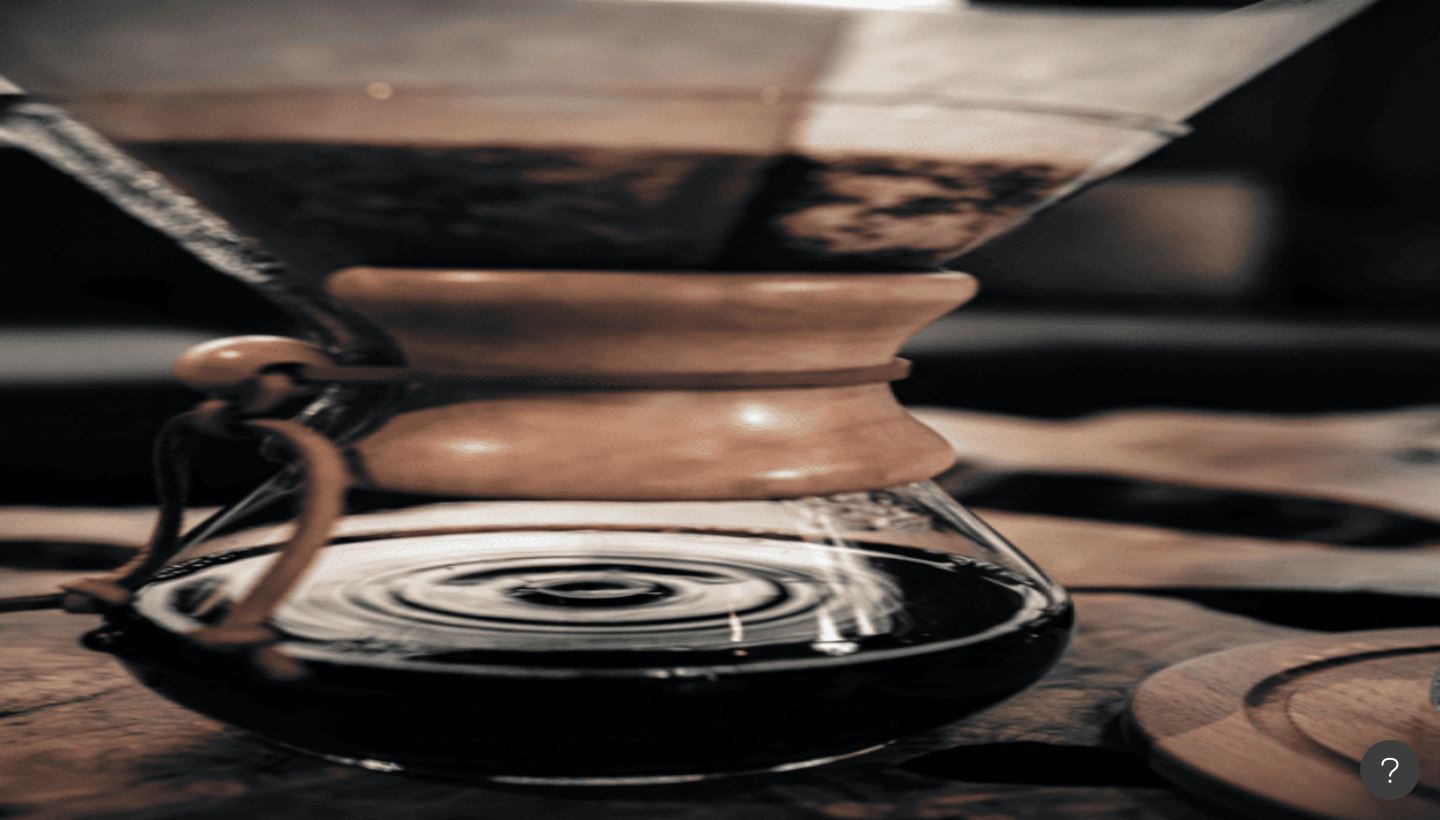 click on "搜尋" at bounding box center (282, 171) 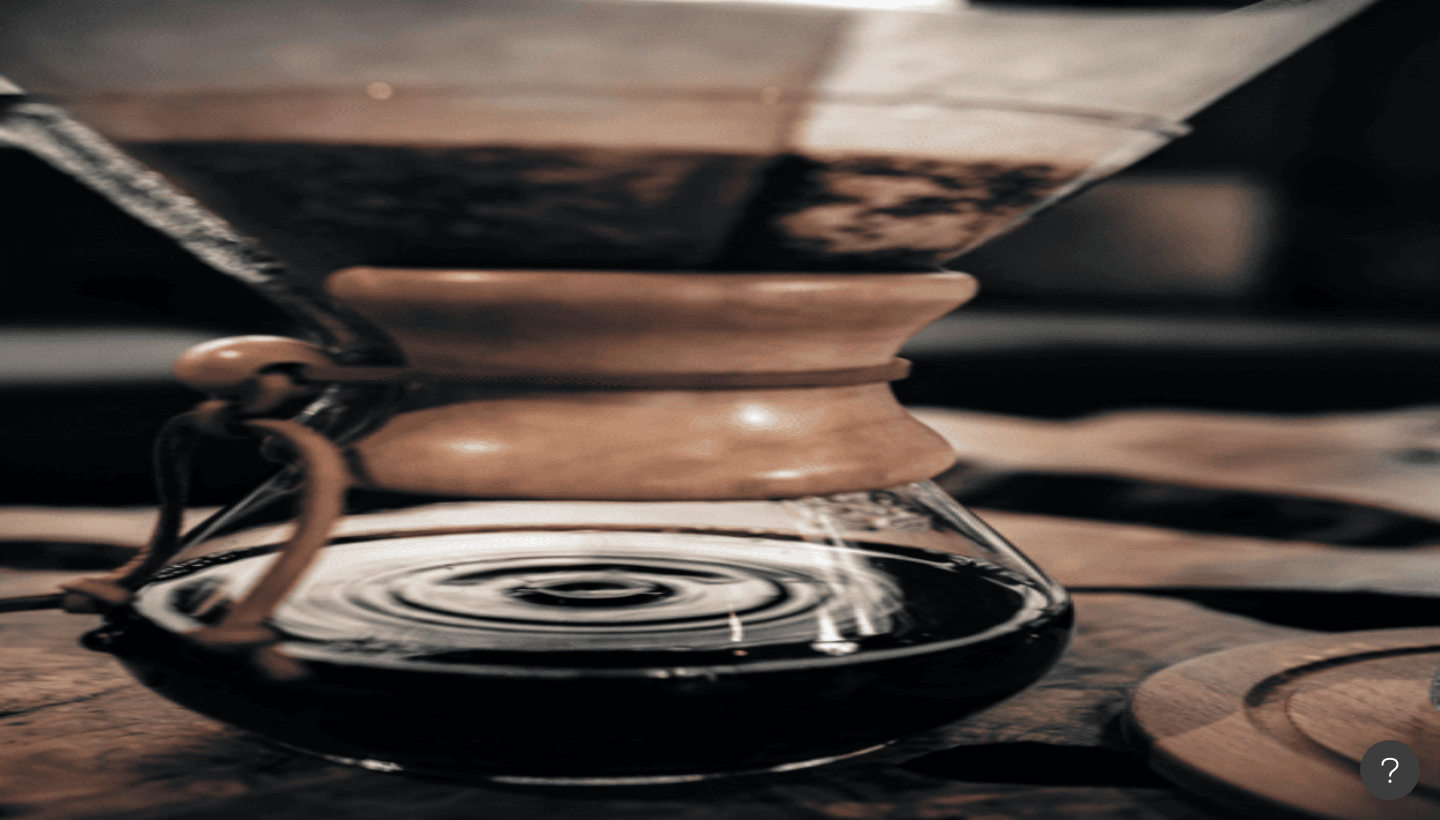 scroll, scrollTop: 0, scrollLeft: 0, axis: both 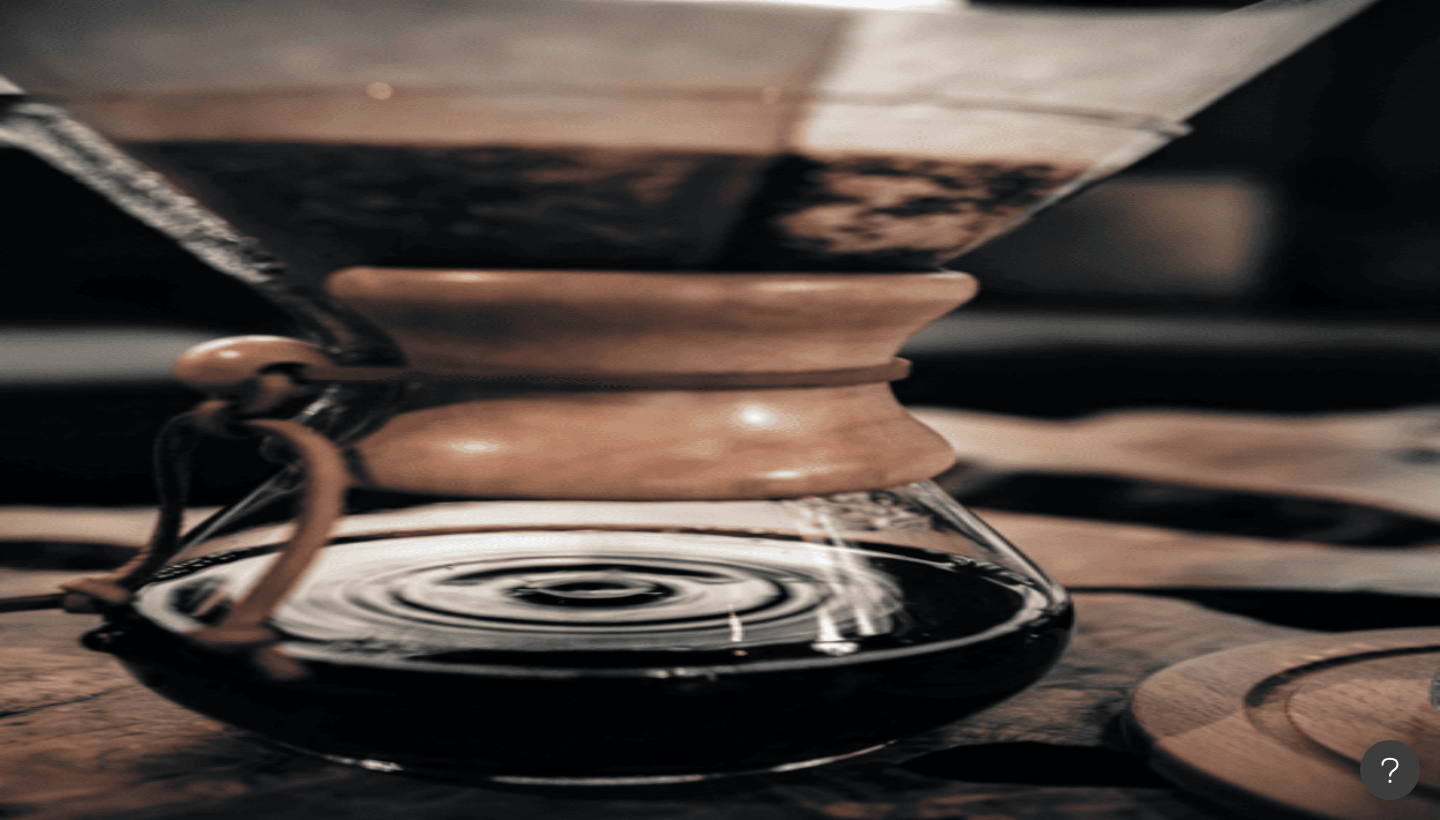 click 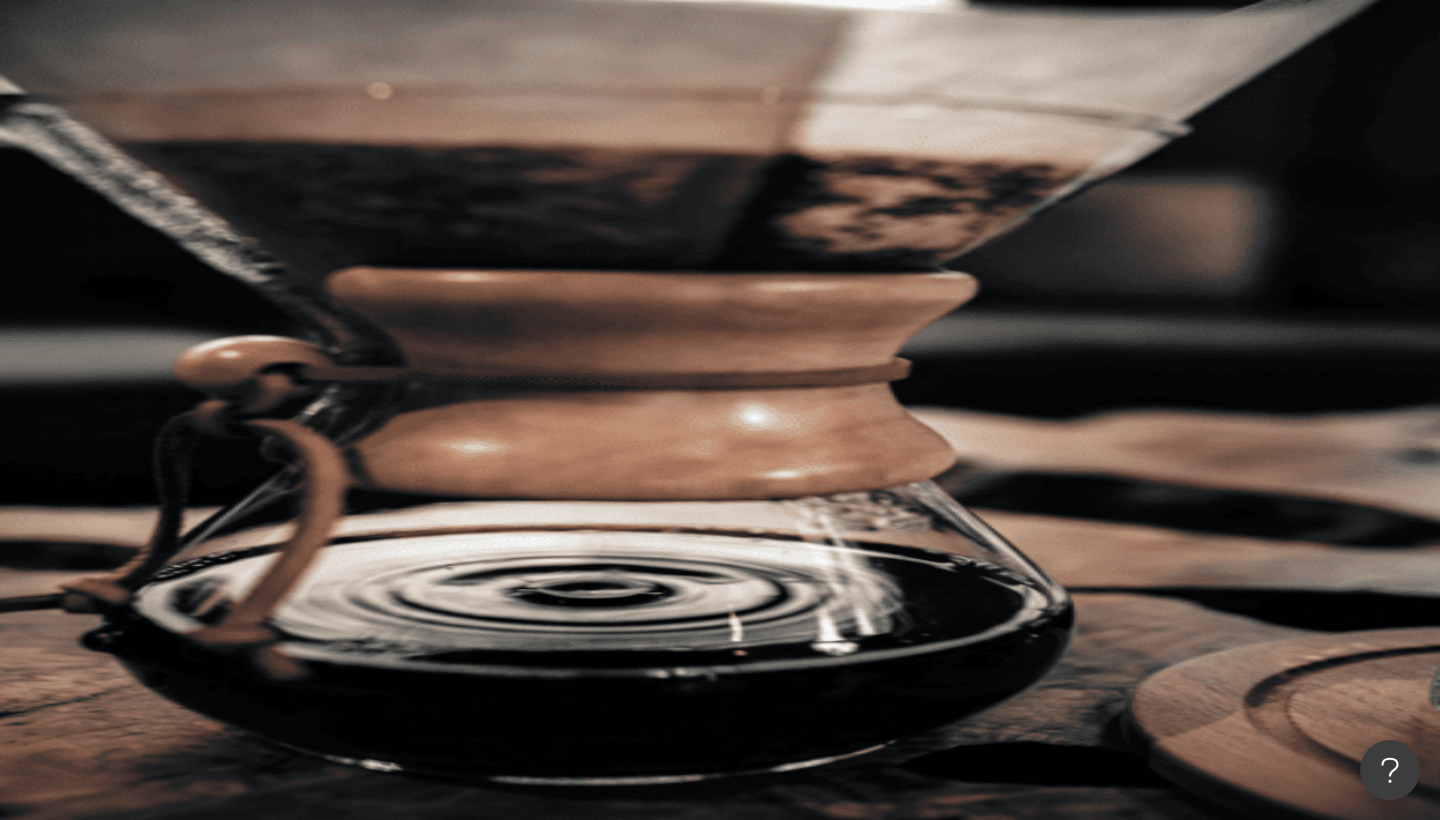 click on "****" at bounding box center (446, 99) 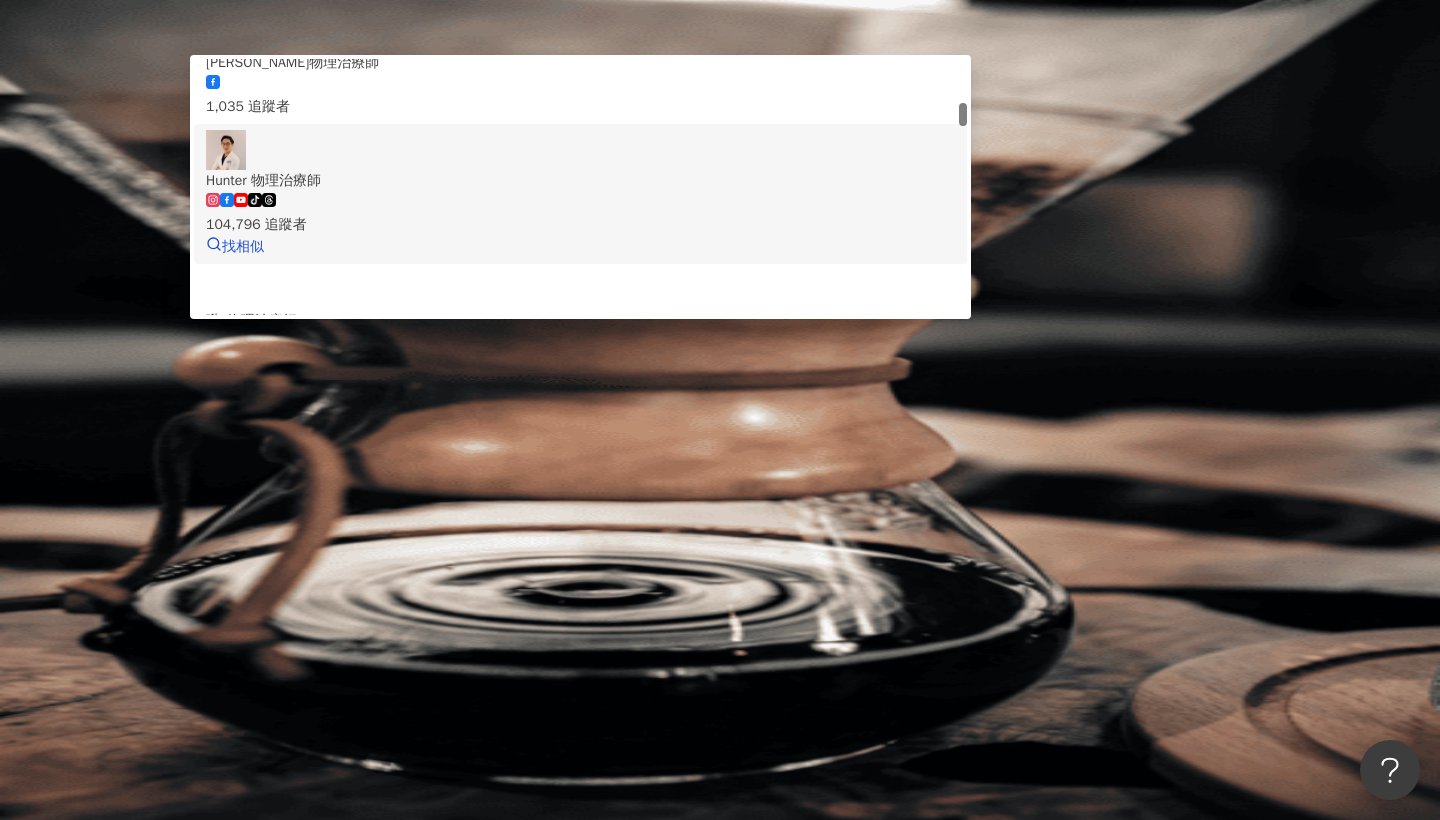 scroll, scrollTop: 486, scrollLeft: 0, axis: vertical 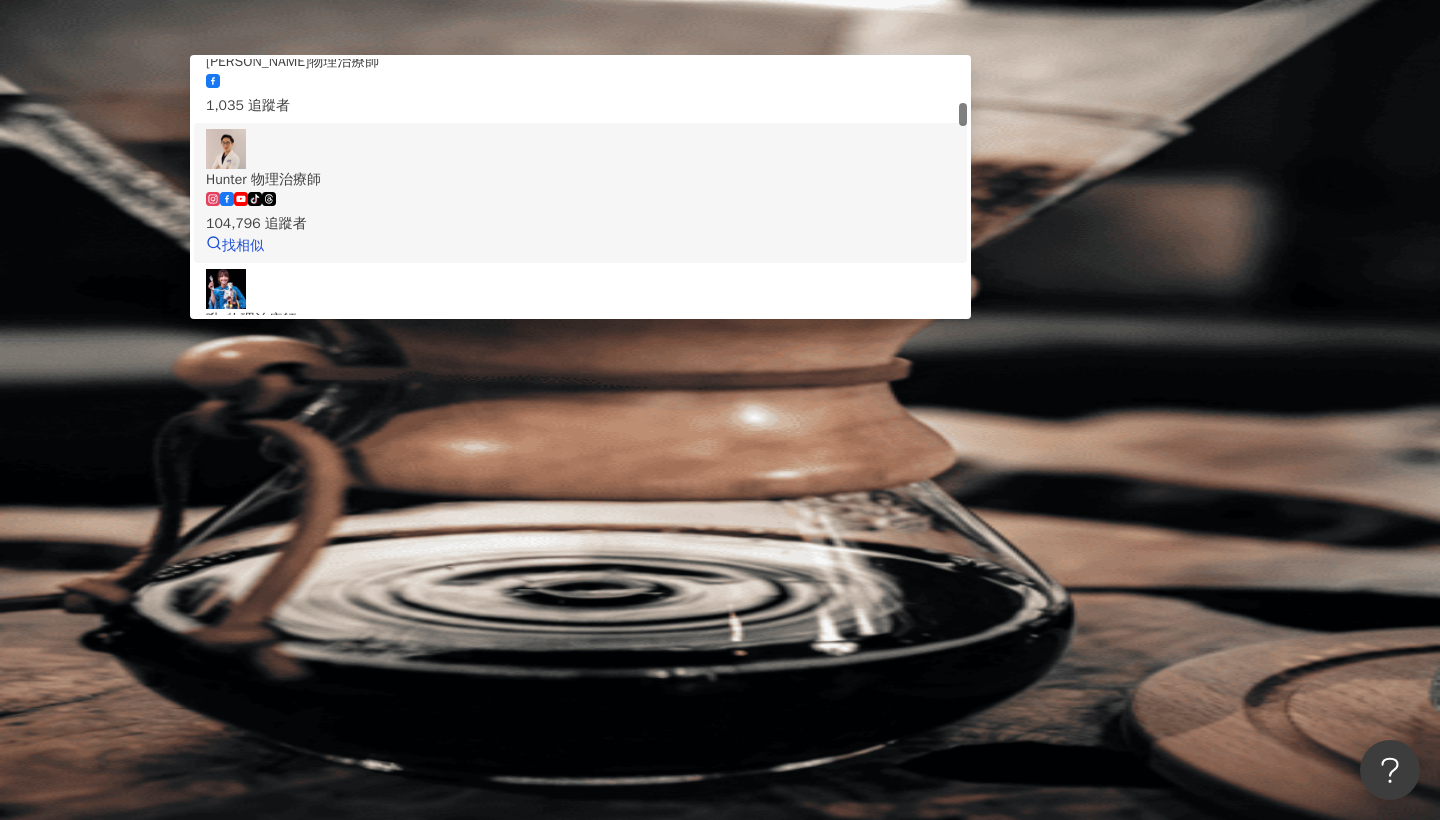 click on "Hunter 物理治療師" at bounding box center [580, 180] 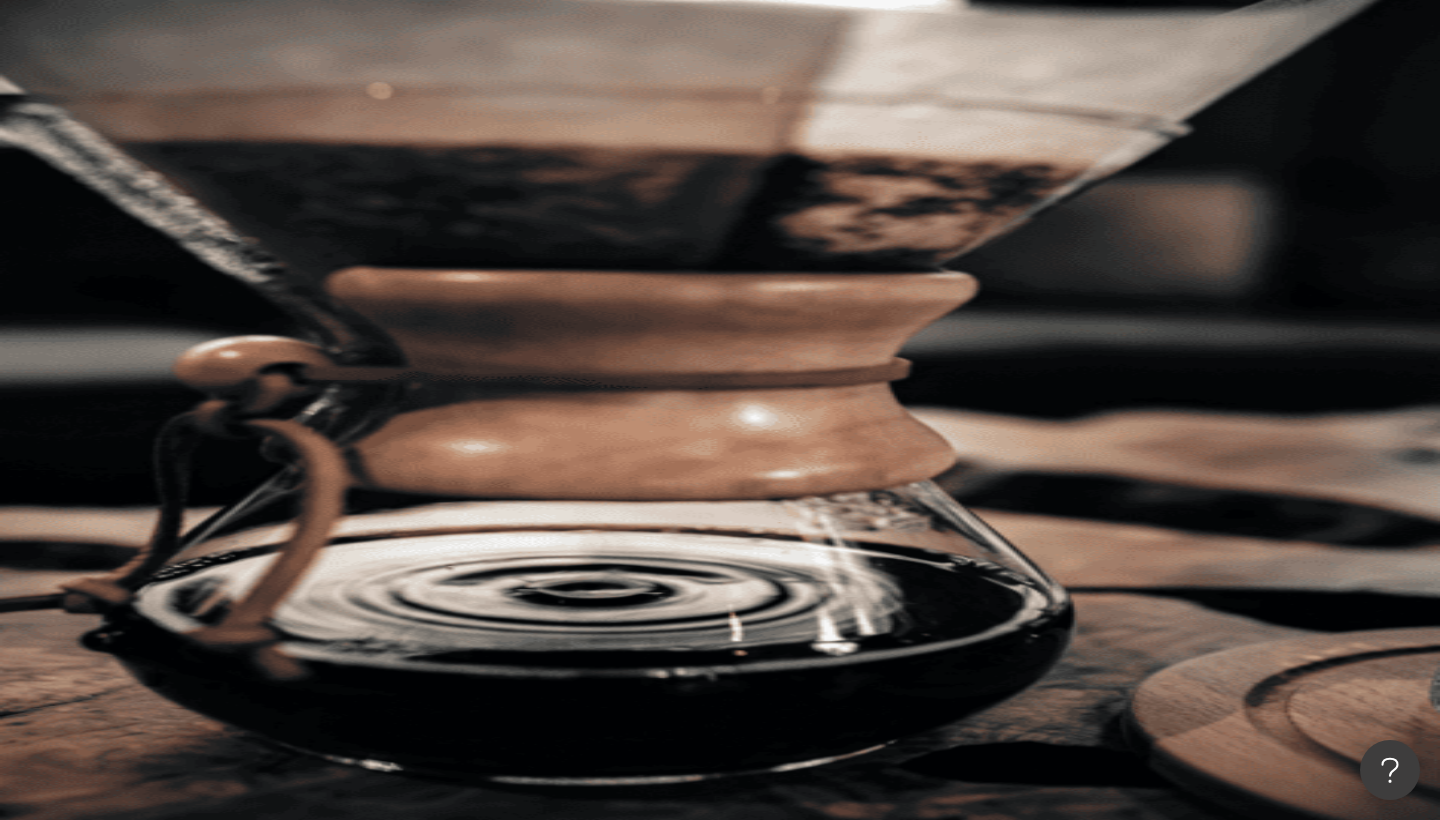 click at bounding box center [446, 99] 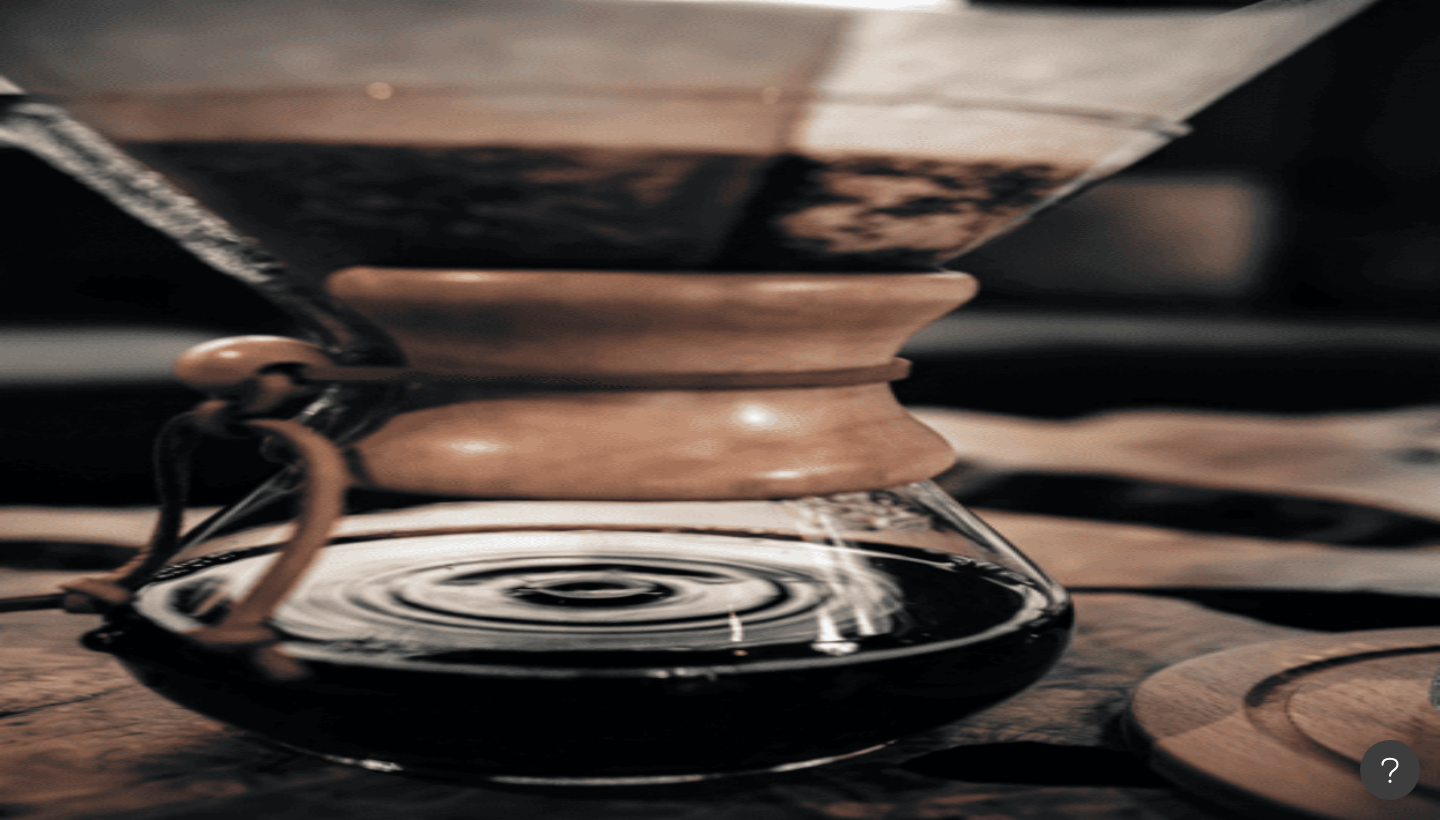 scroll, scrollTop: 0, scrollLeft: 0, axis: both 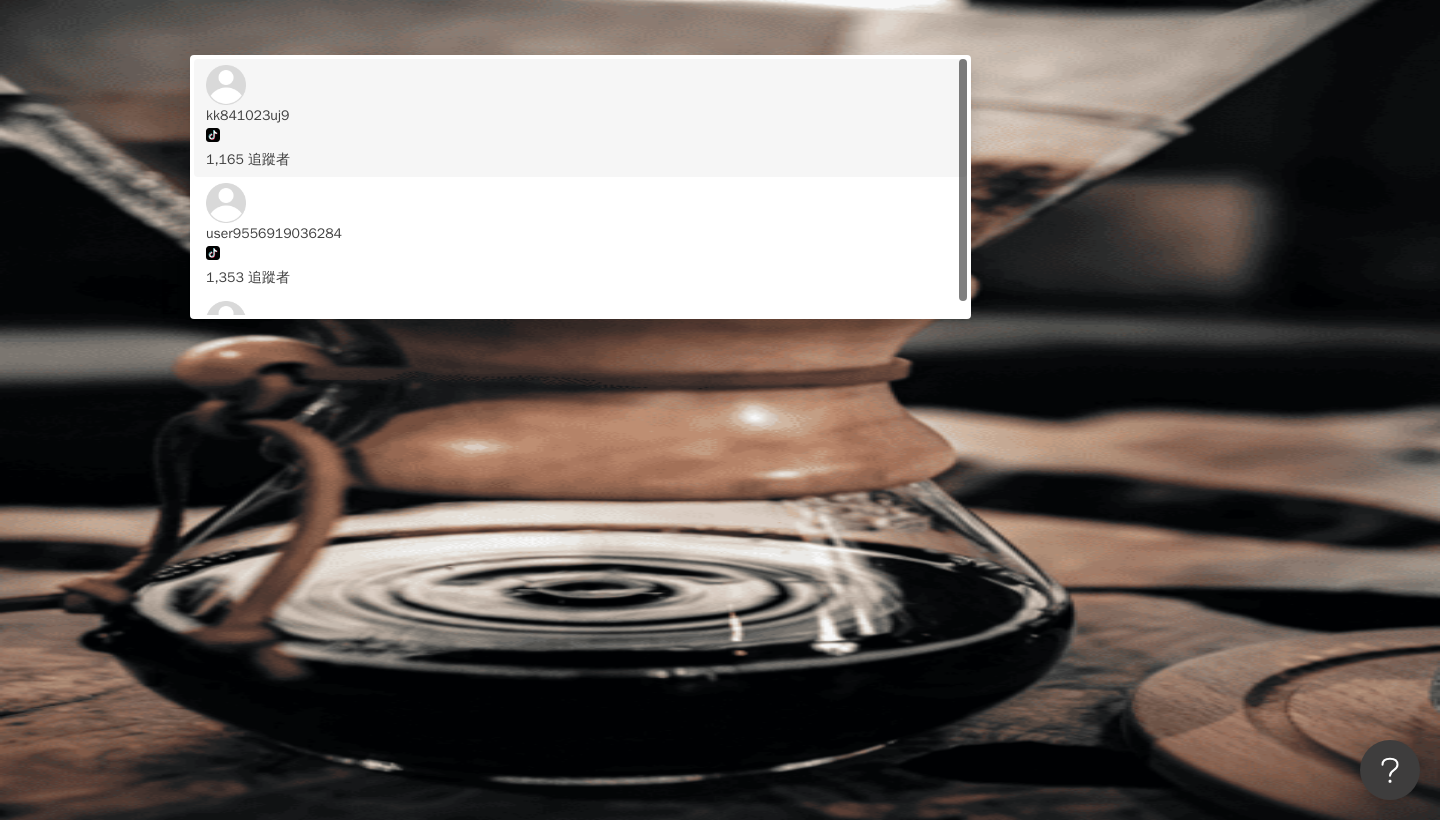 type on "*" 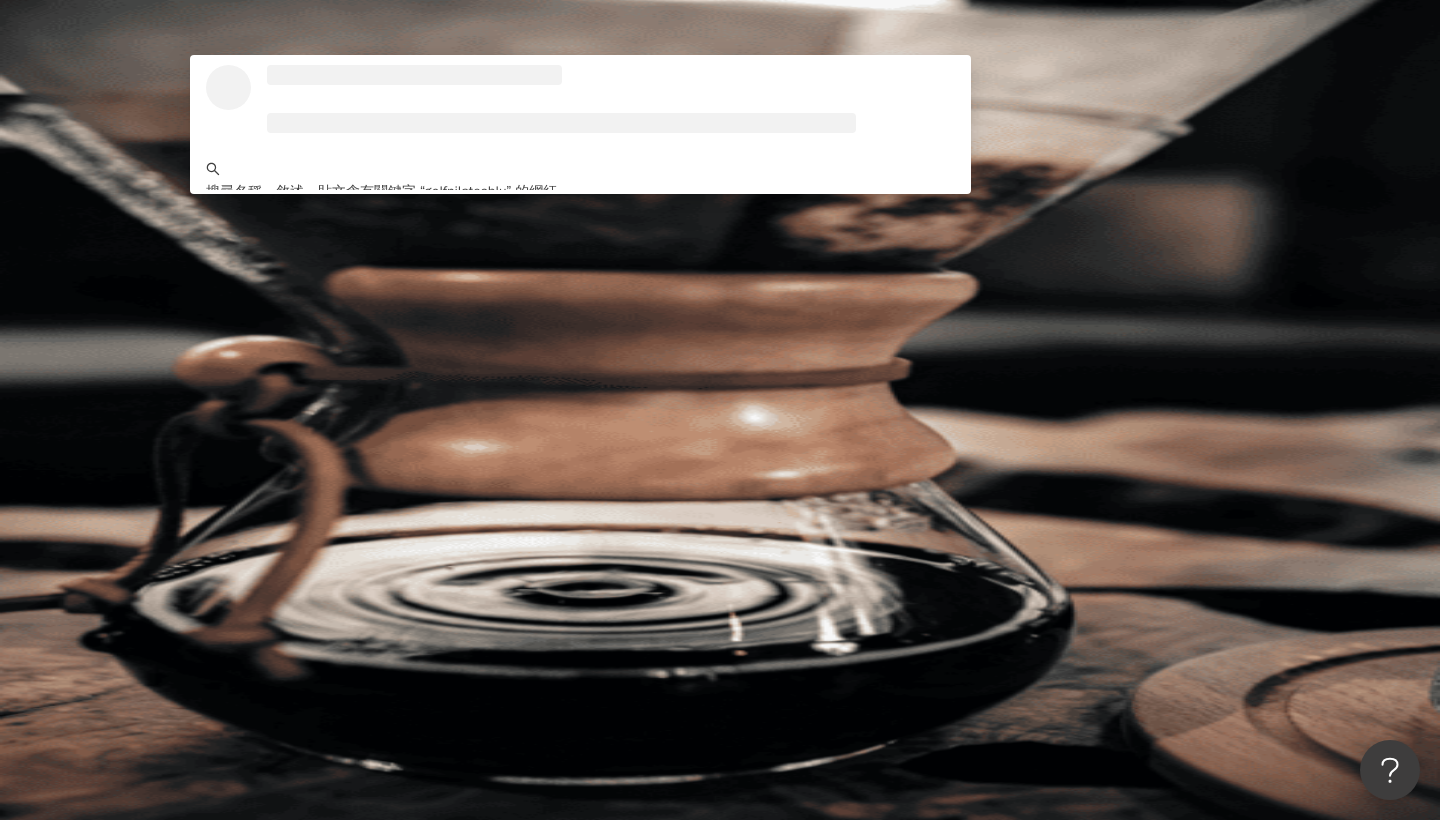 type on "**********" 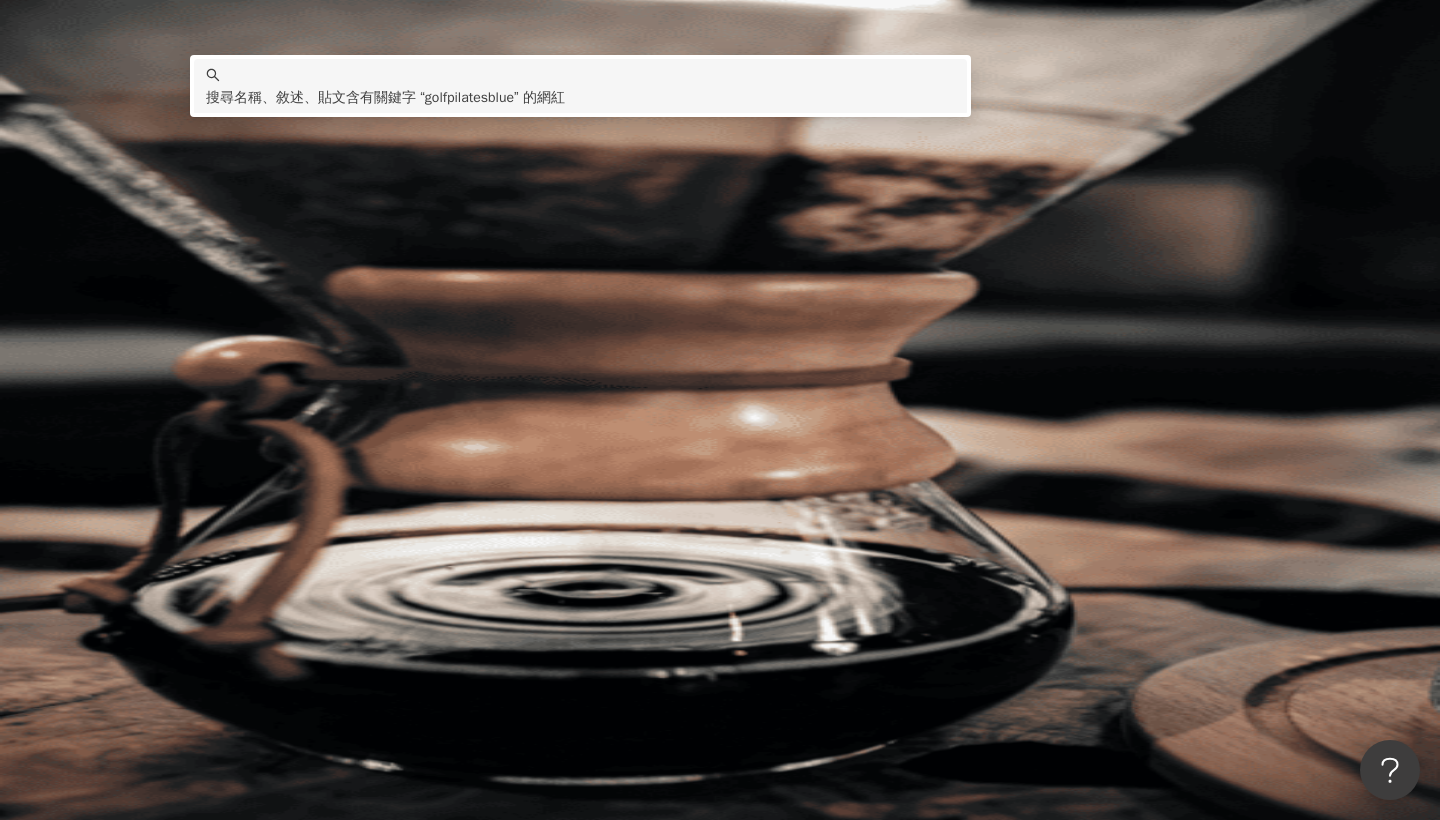 drag, startPoint x: 582, startPoint y: 120, endPoint x: 402, endPoint y: 118, distance: 180.01111 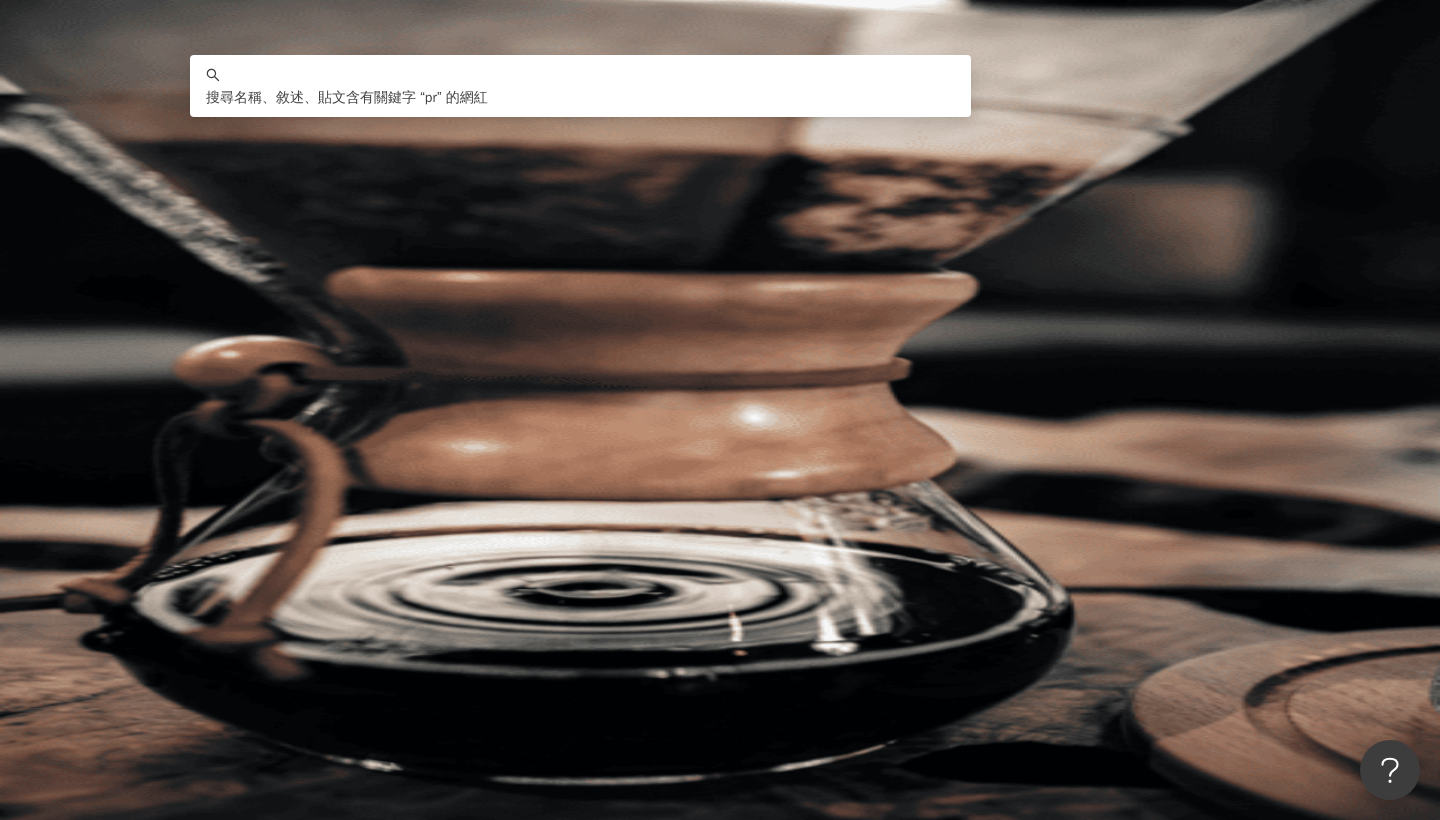 type on "*" 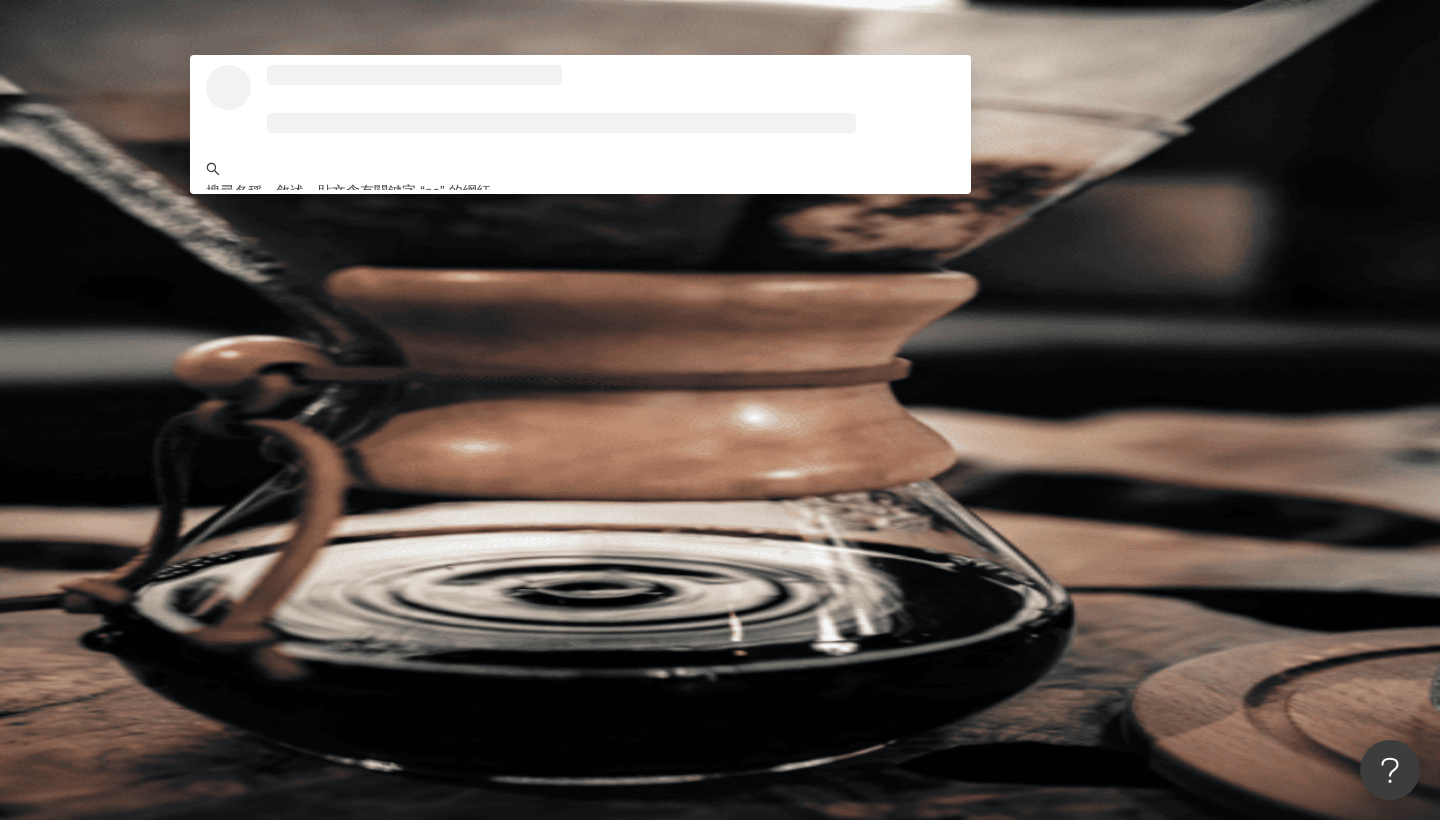 type on "*" 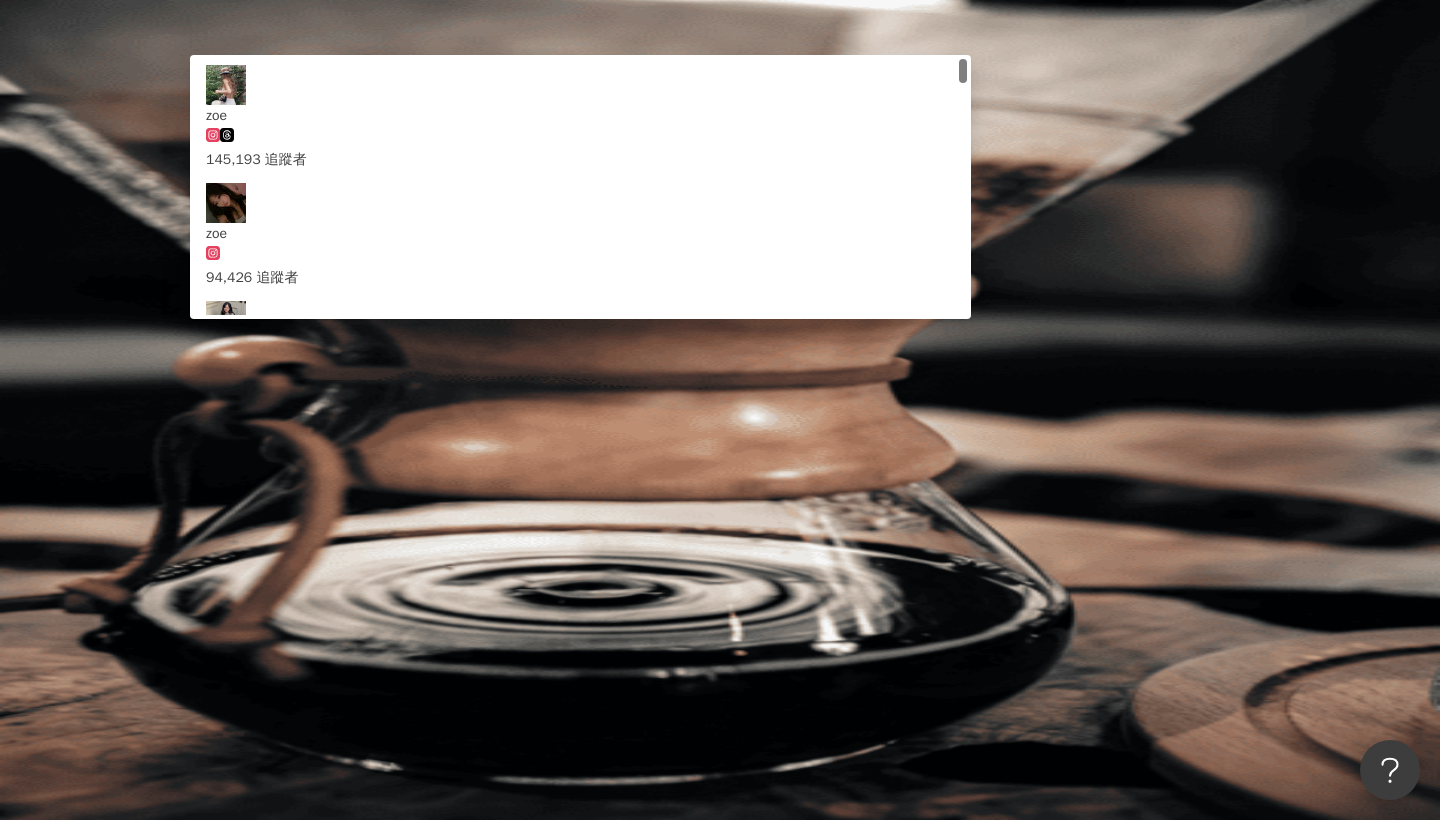 click on "不分平台" at bounding box center (292, 99) 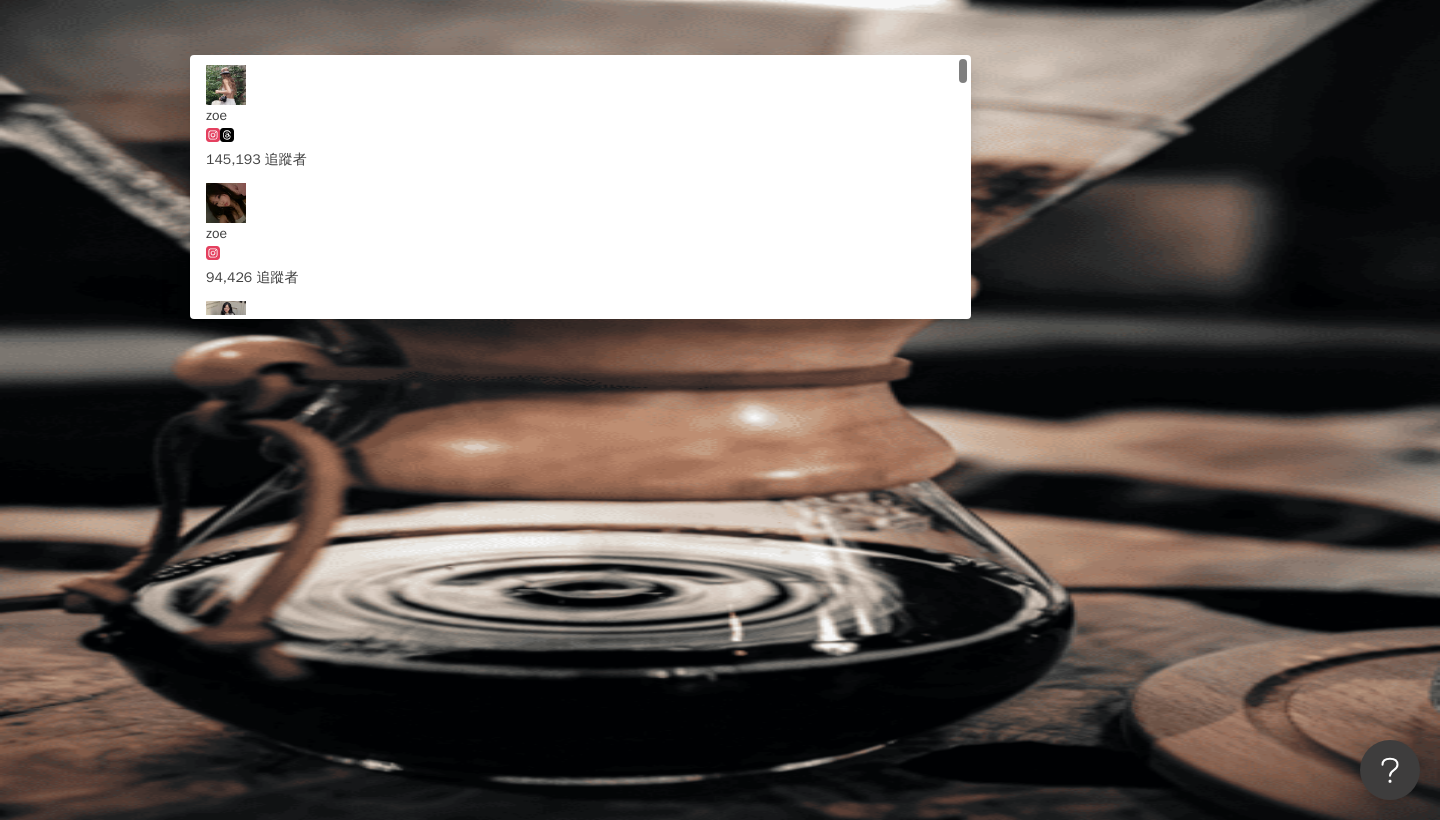 scroll, scrollTop: 780, scrollLeft: 0, axis: vertical 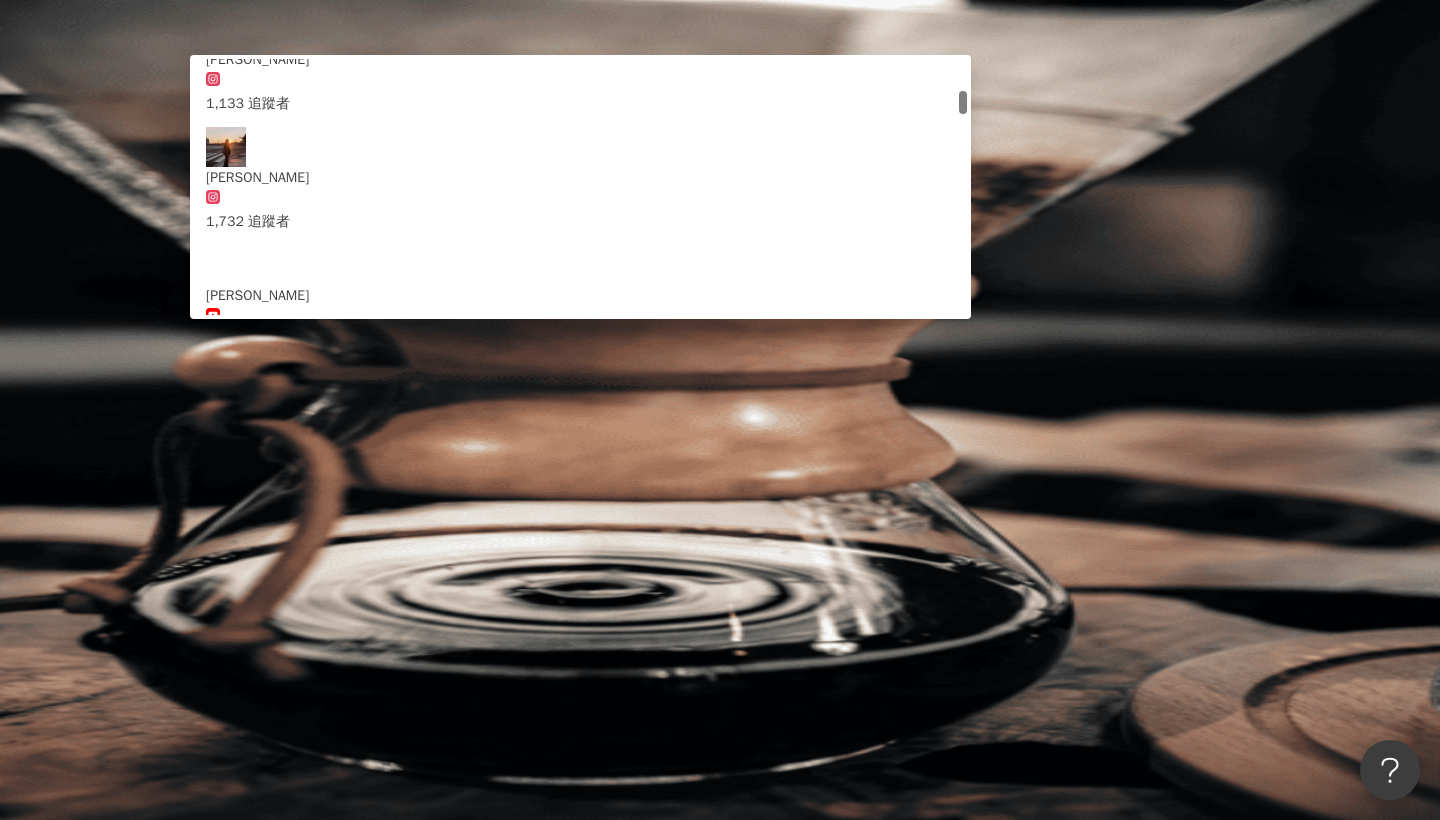 type on "*" 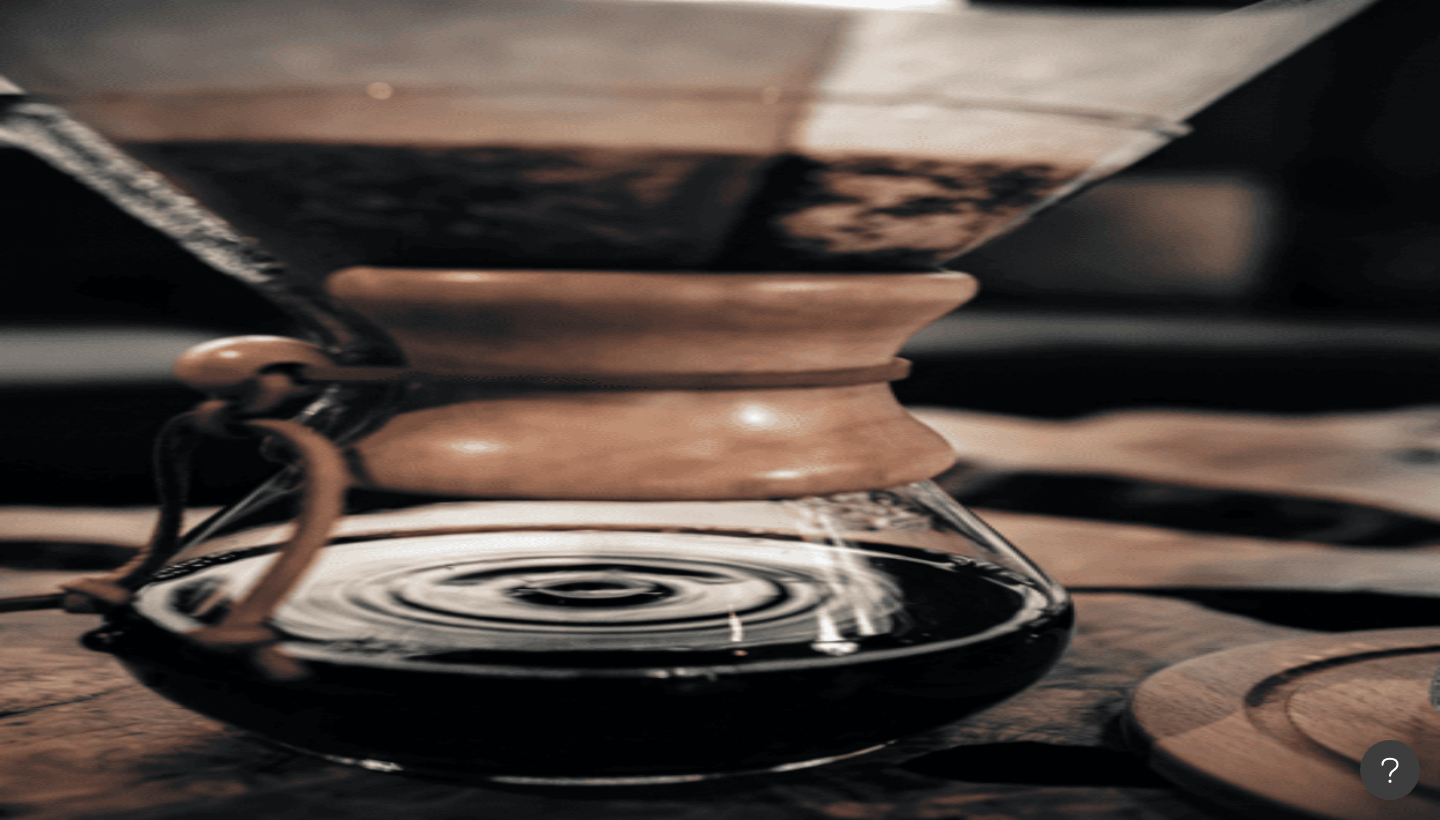 scroll, scrollTop: 0, scrollLeft: 0, axis: both 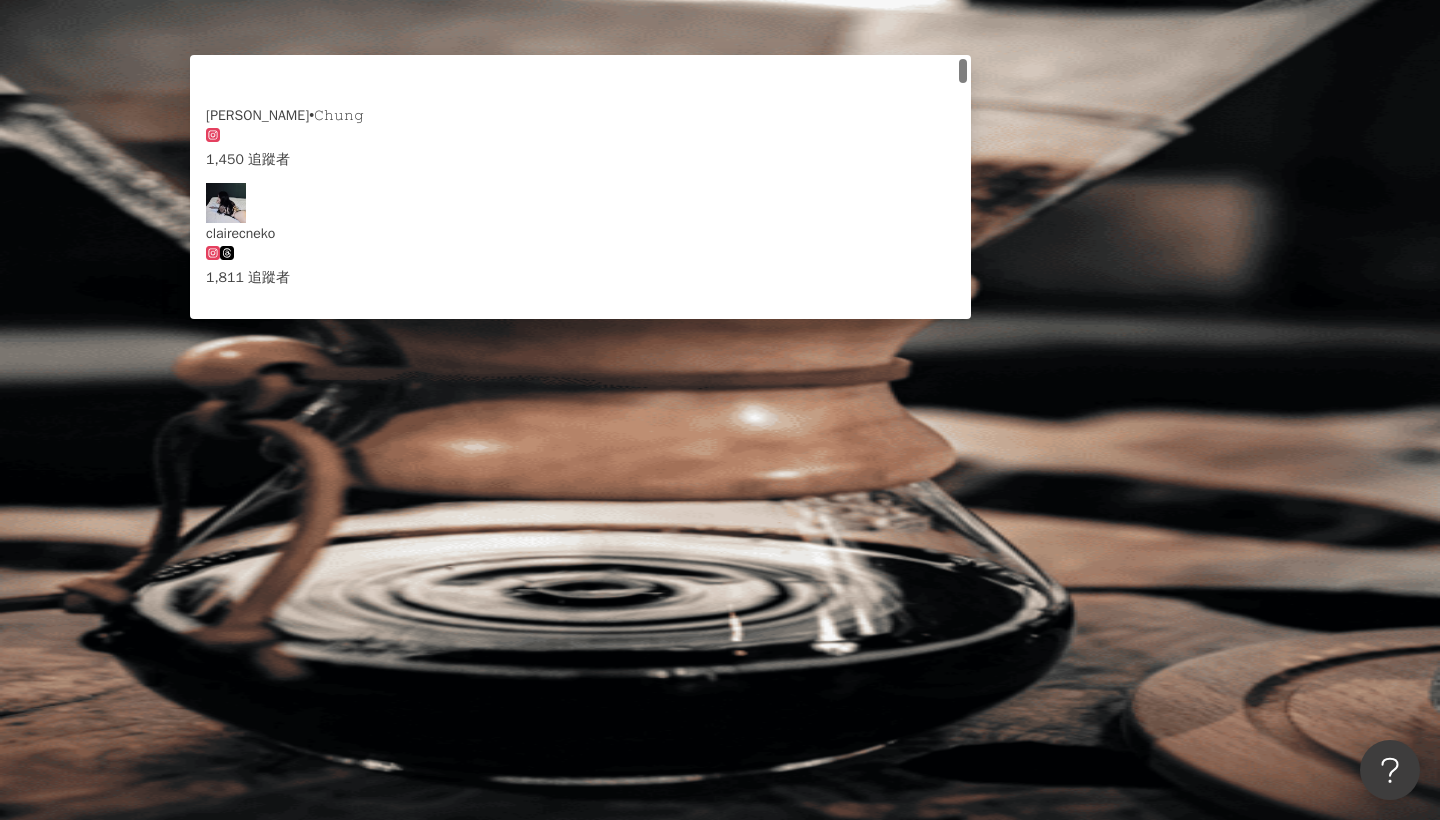 type on "*********" 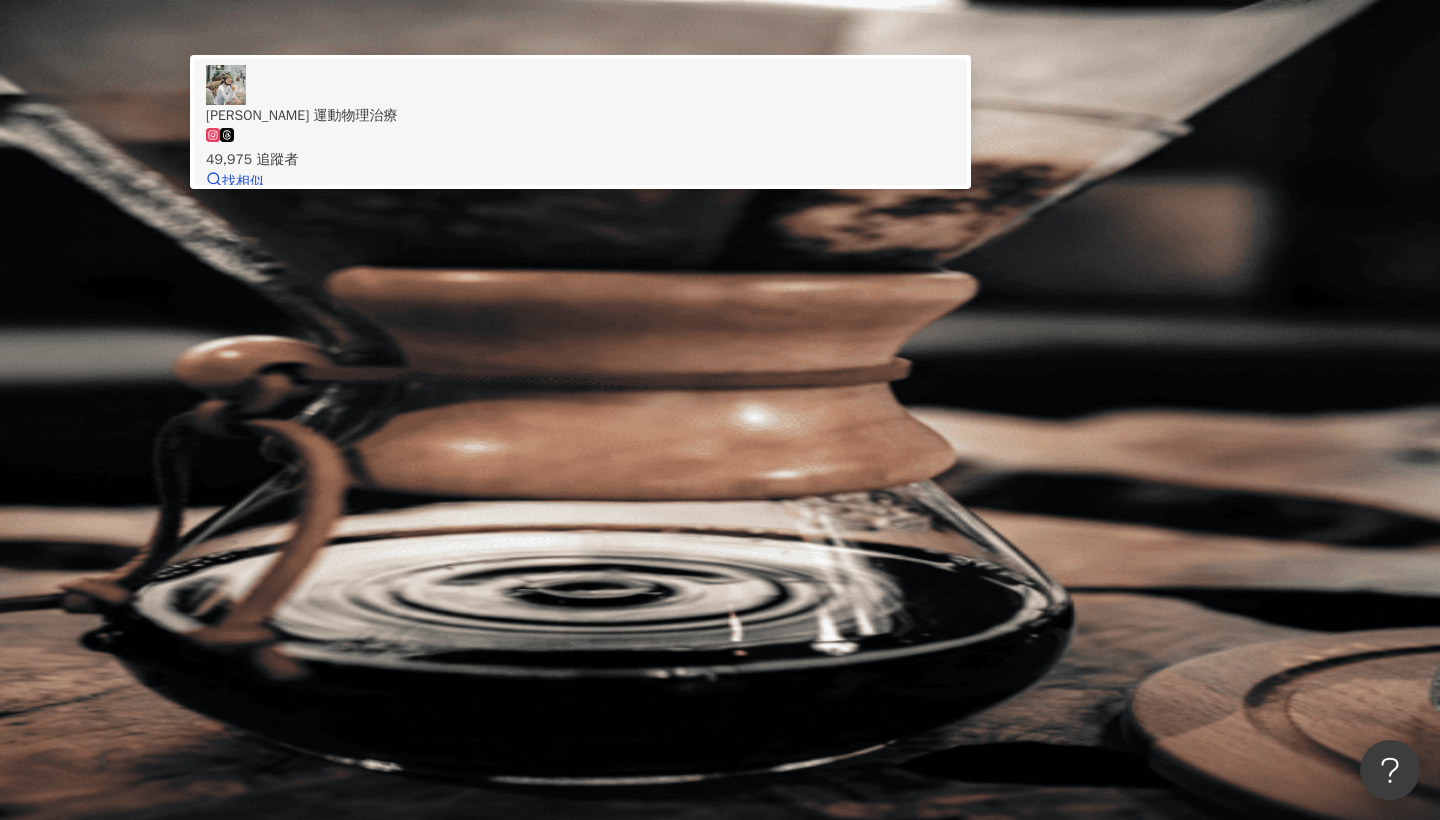 click on "Claire C. 運動物理治療" at bounding box center [580, 116] 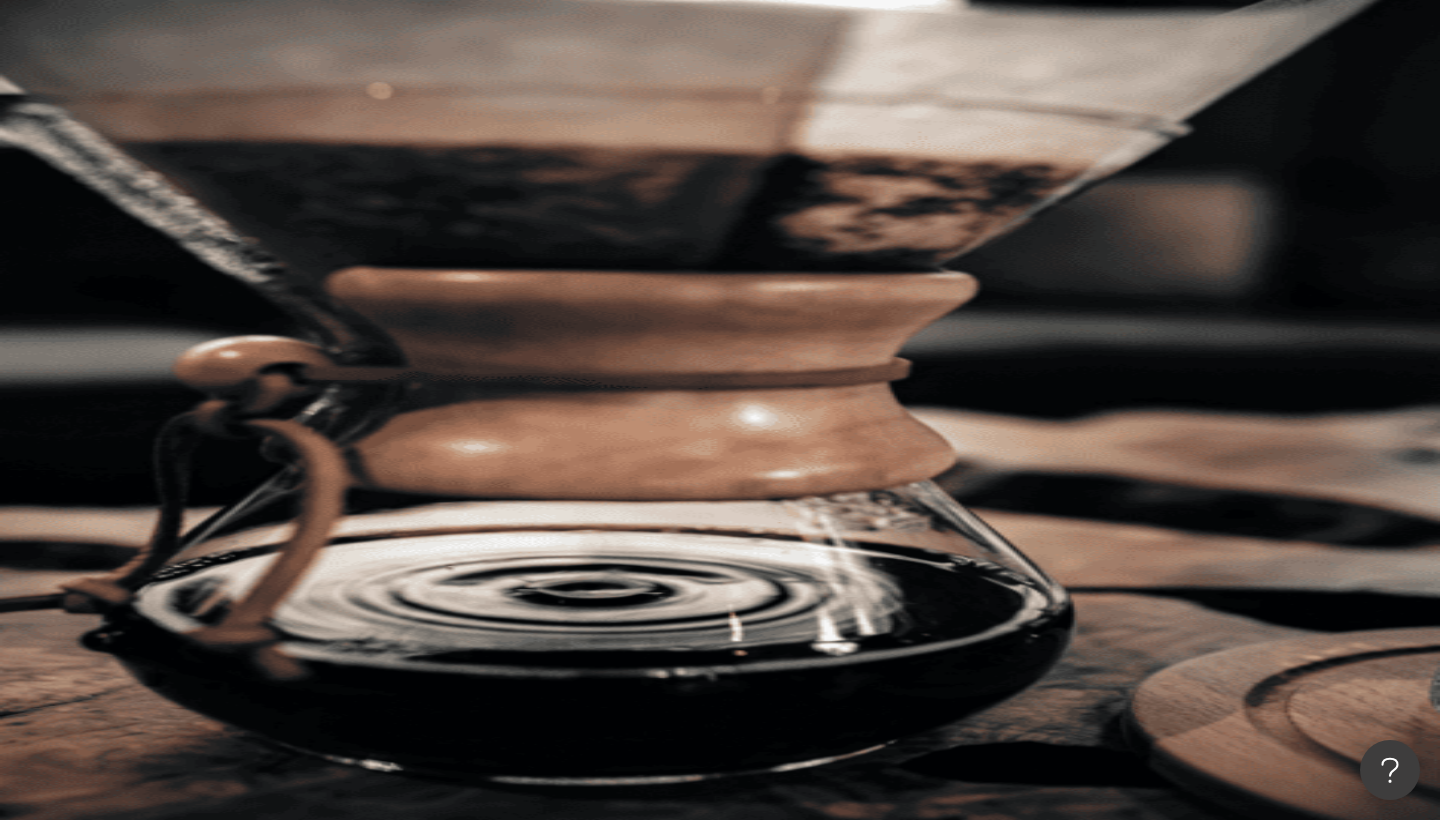 click at bounding box center (446, 99) 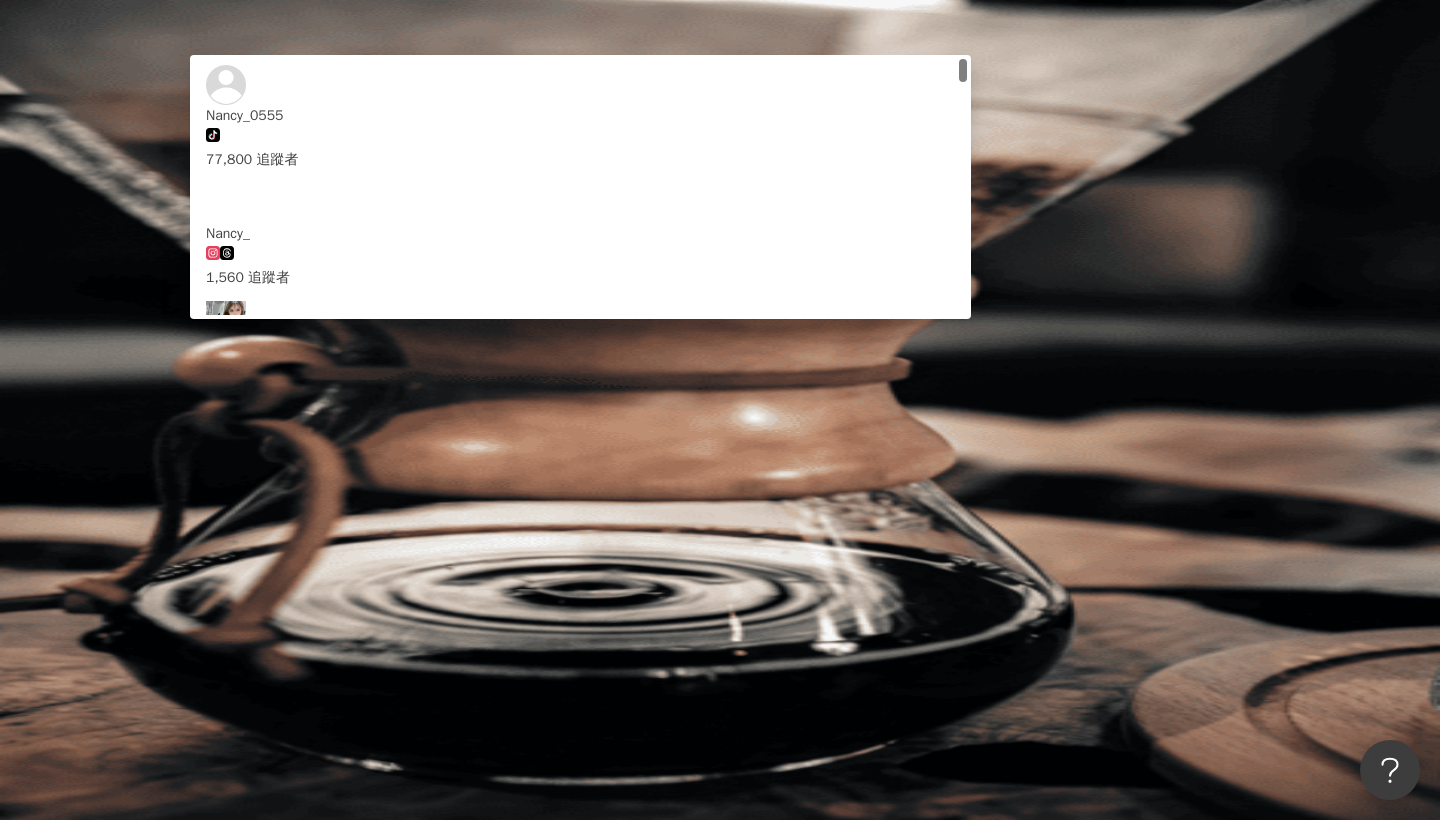 type on "********" 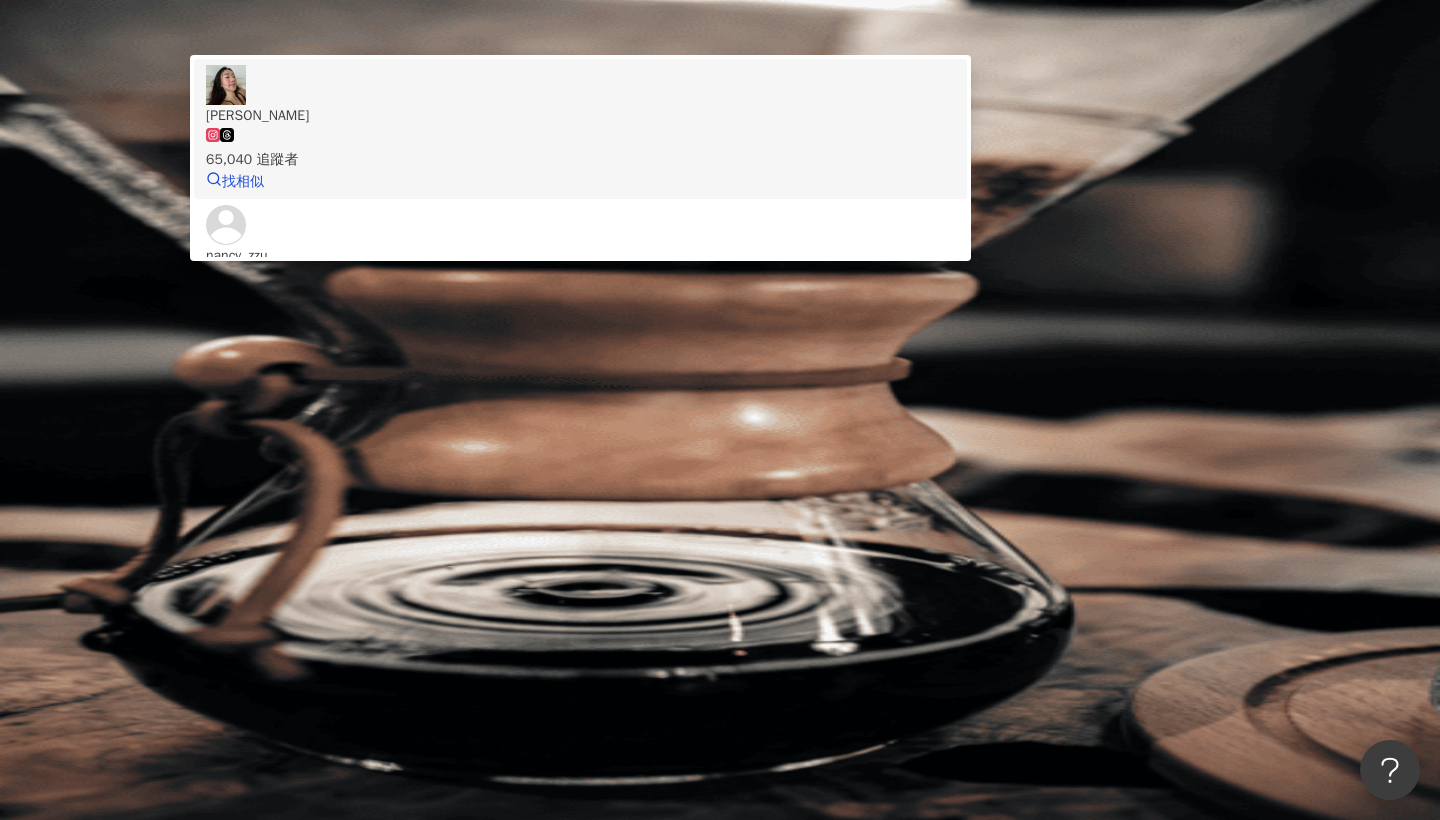 click on "Nancy" at bounding box center (580, 116) 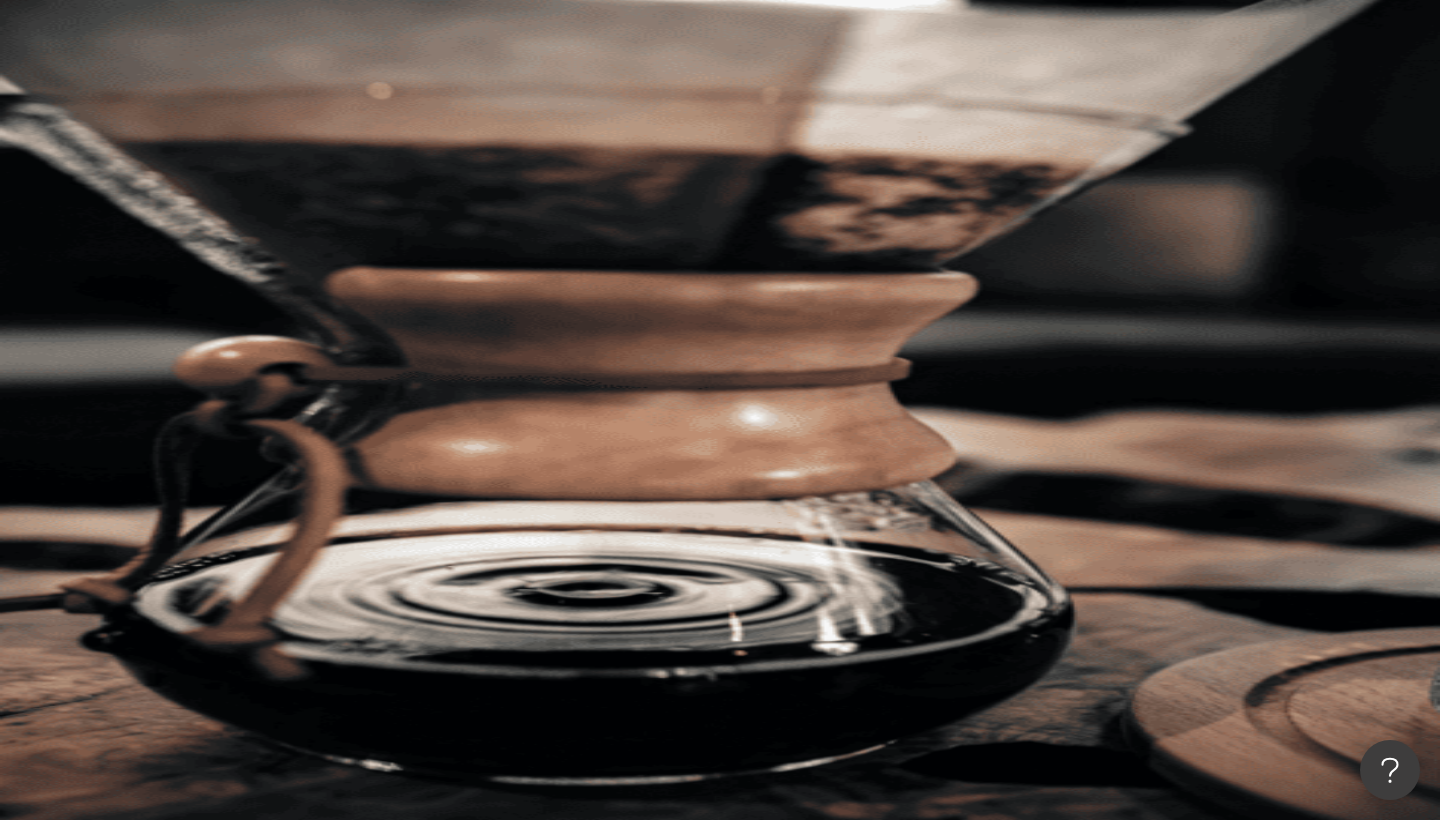 click at bounding box center [446, 99] 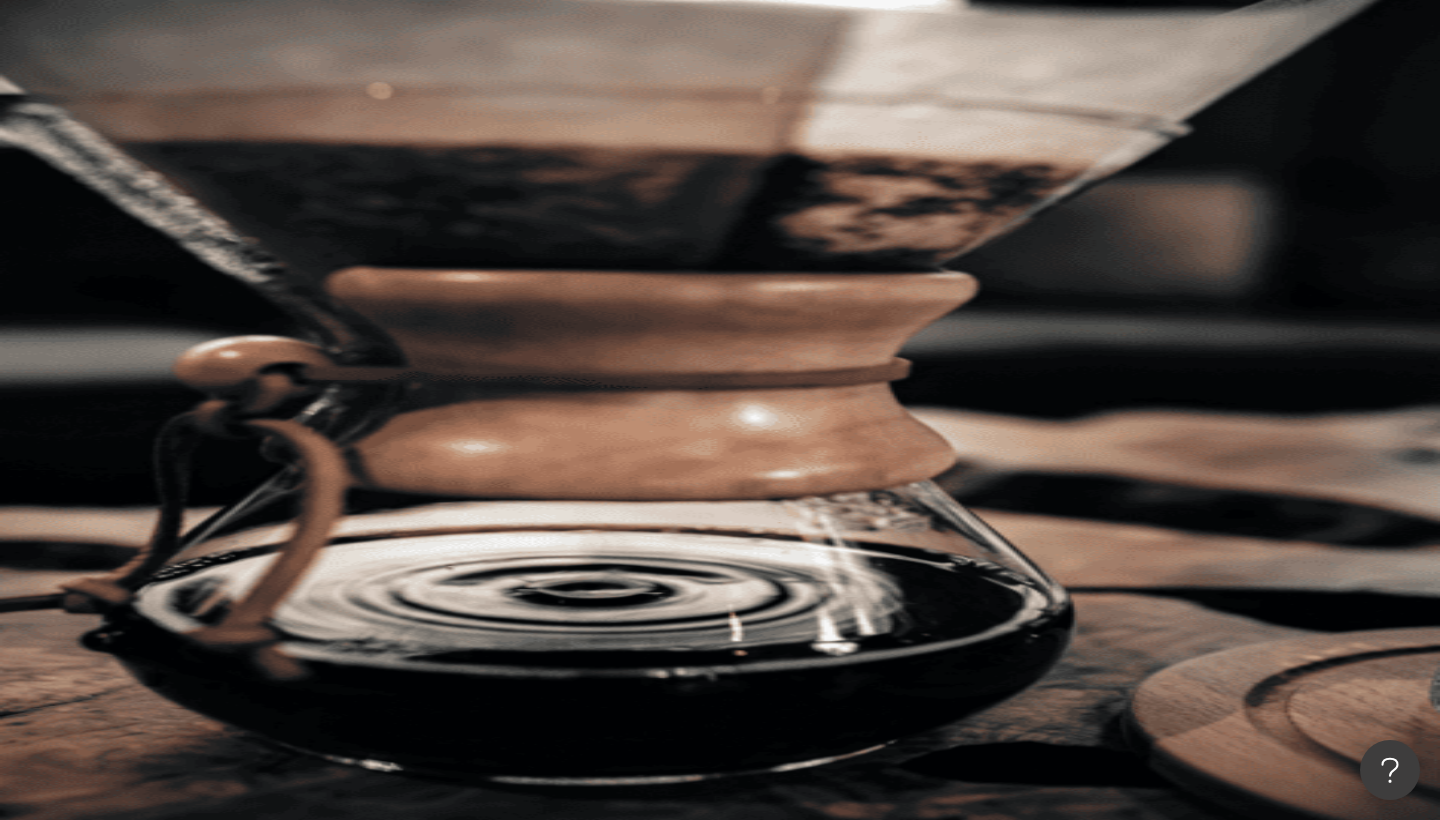 type on "*" 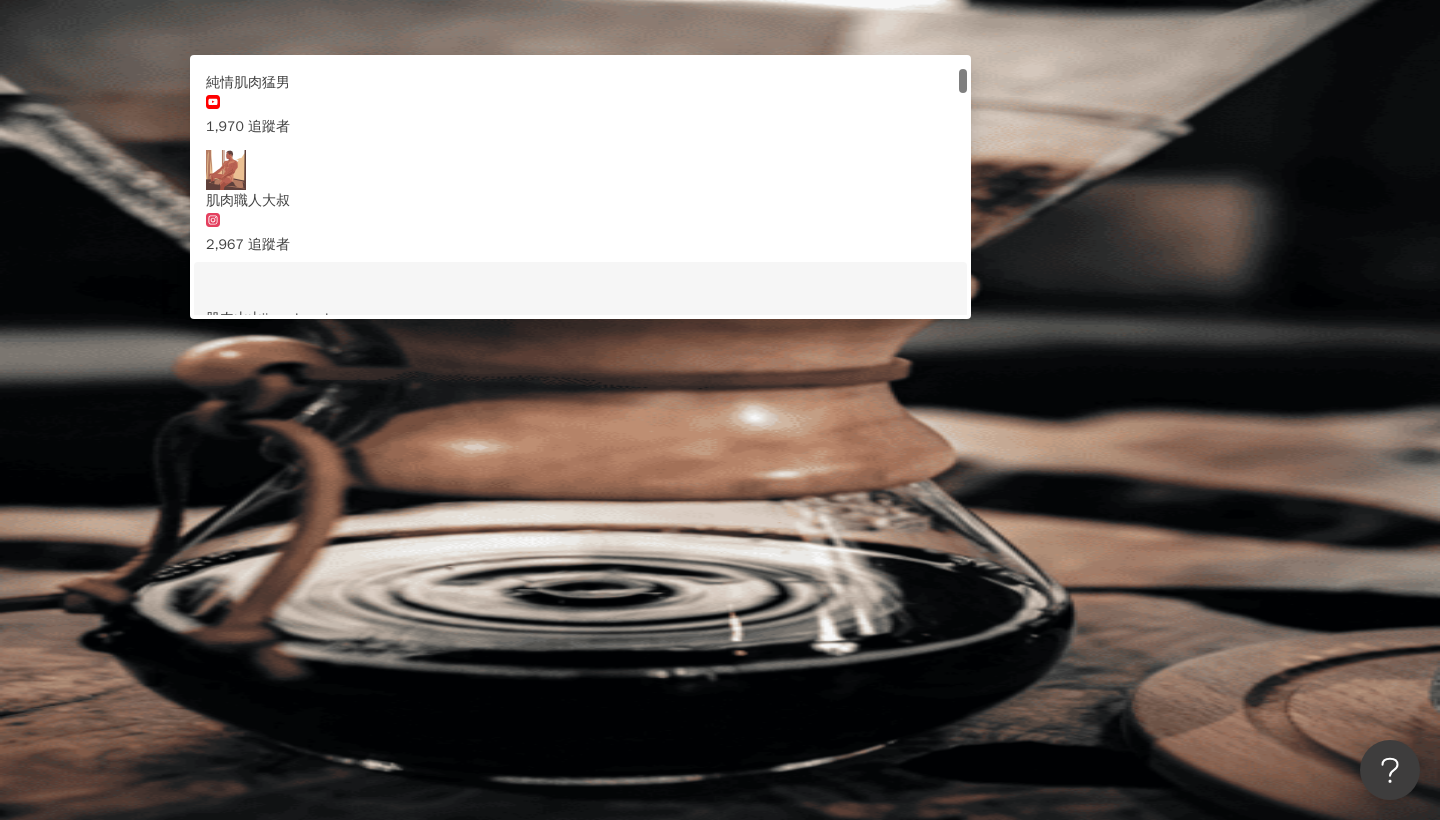 scroll, scrollTop: 115, scrollLeft: 0, axis: vertical 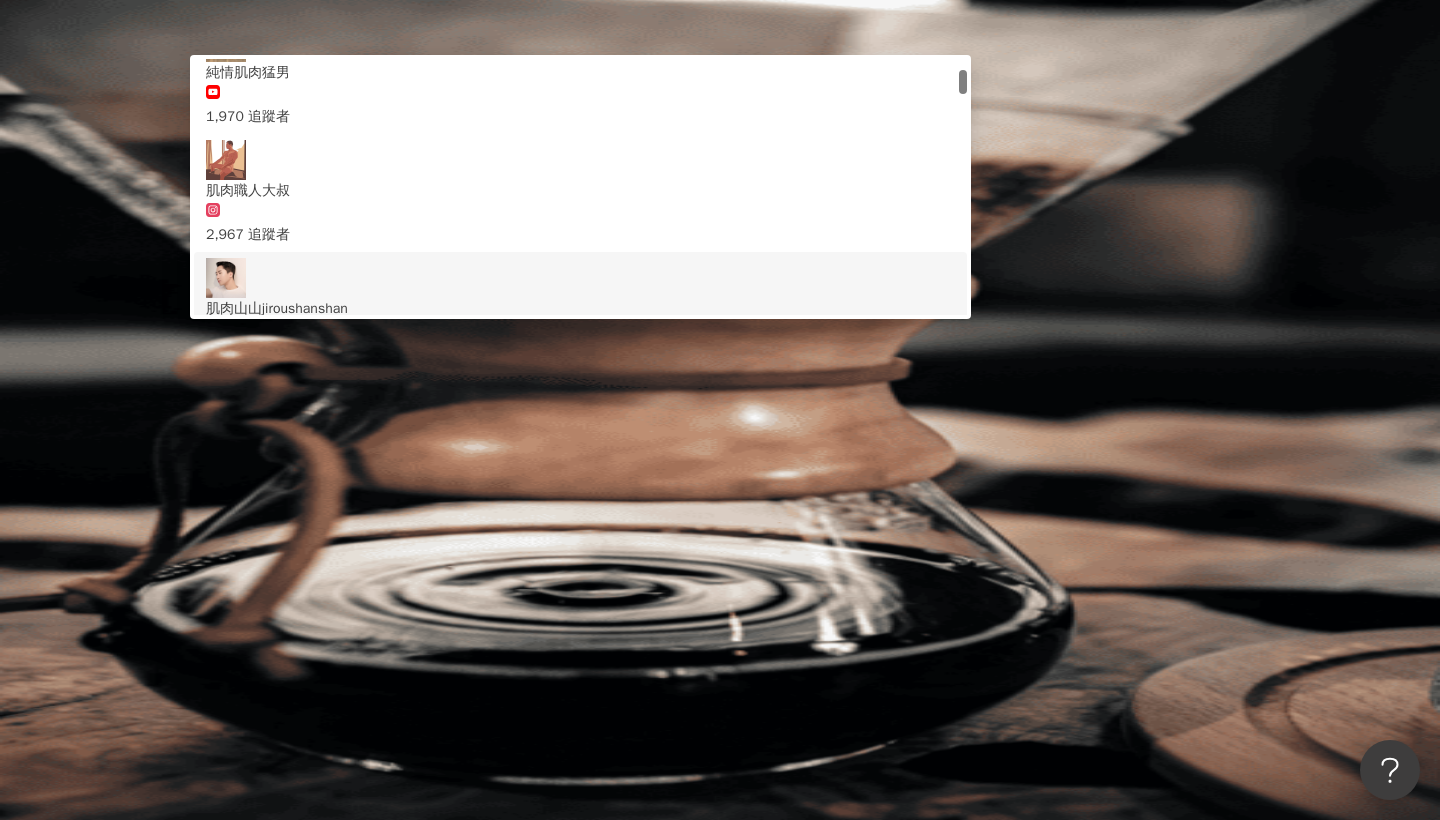 click on "1,962,294   追蹤者" at bounding box center (580, 342) 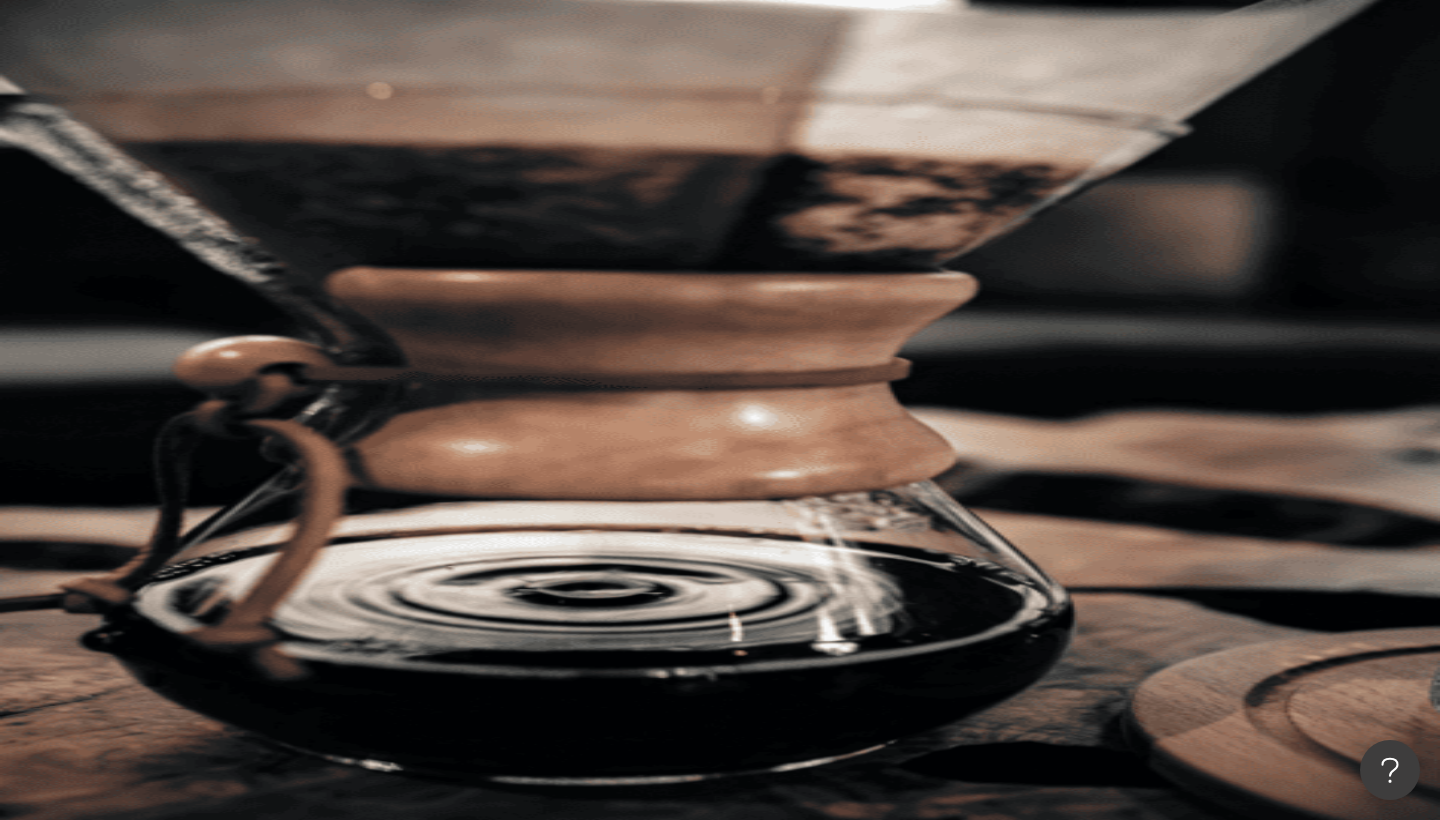 click on "找貼文" at bounding box center (134, 1821) 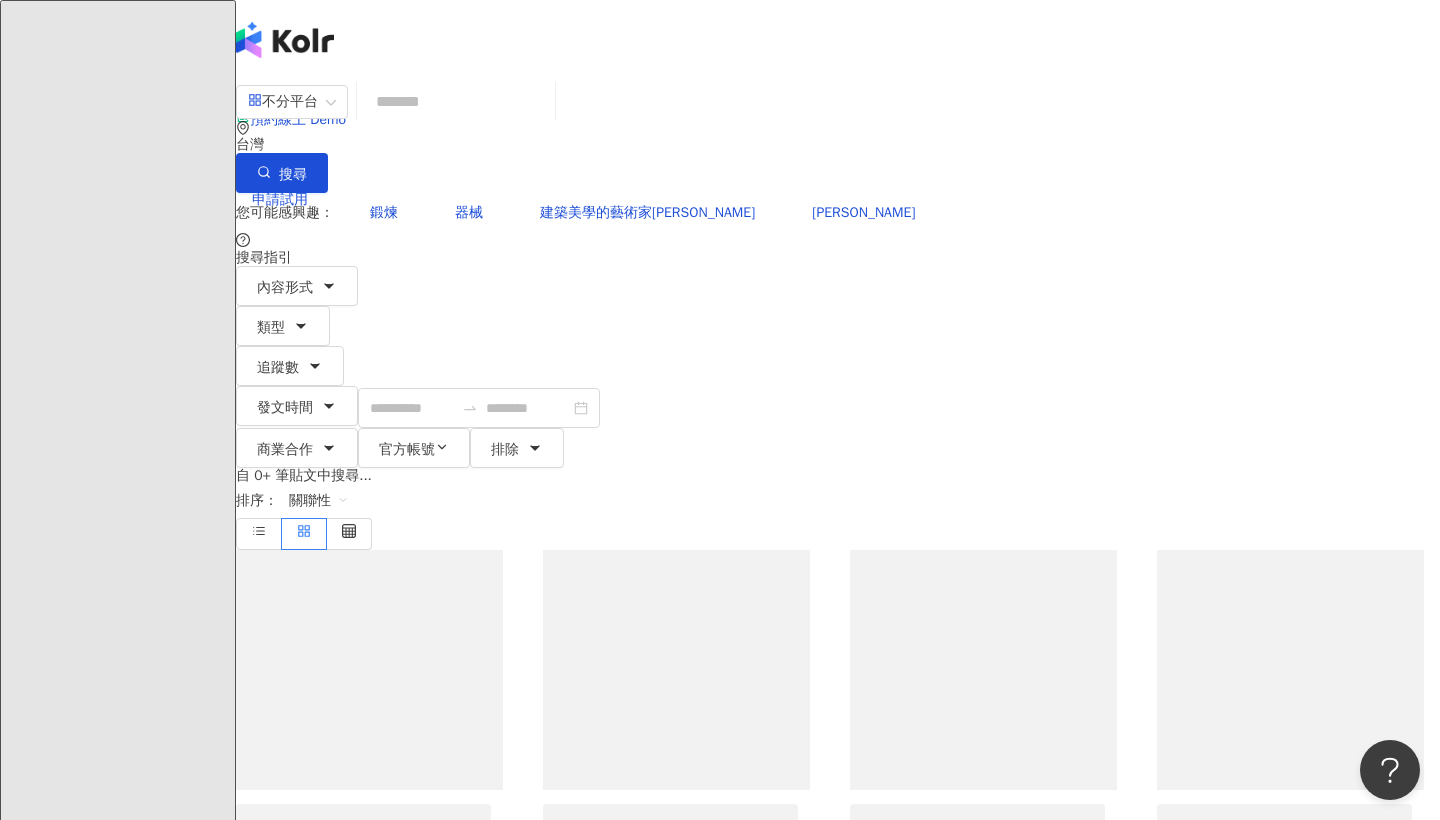 click at bounding box center [456, 101] 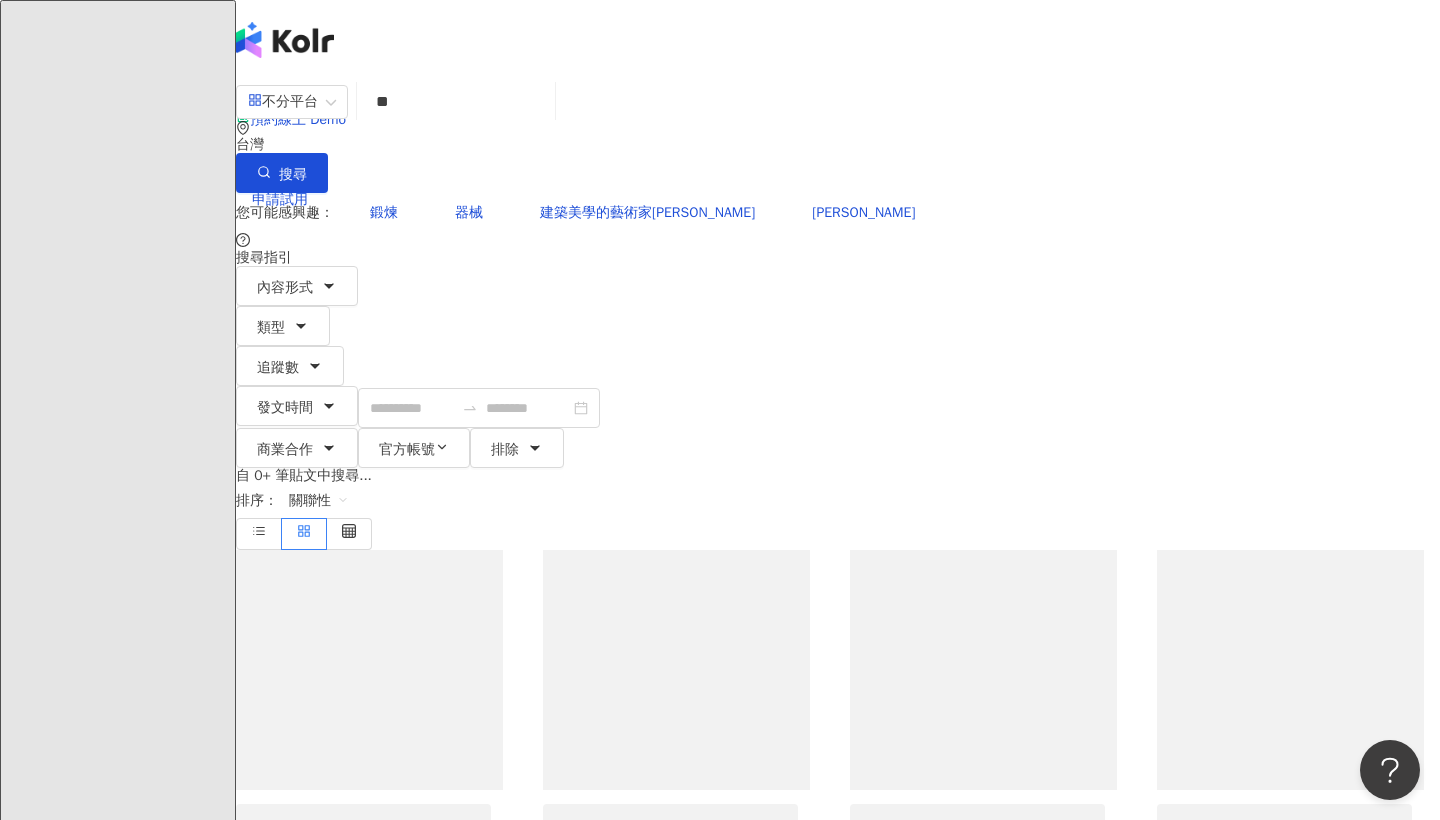 type on "*" 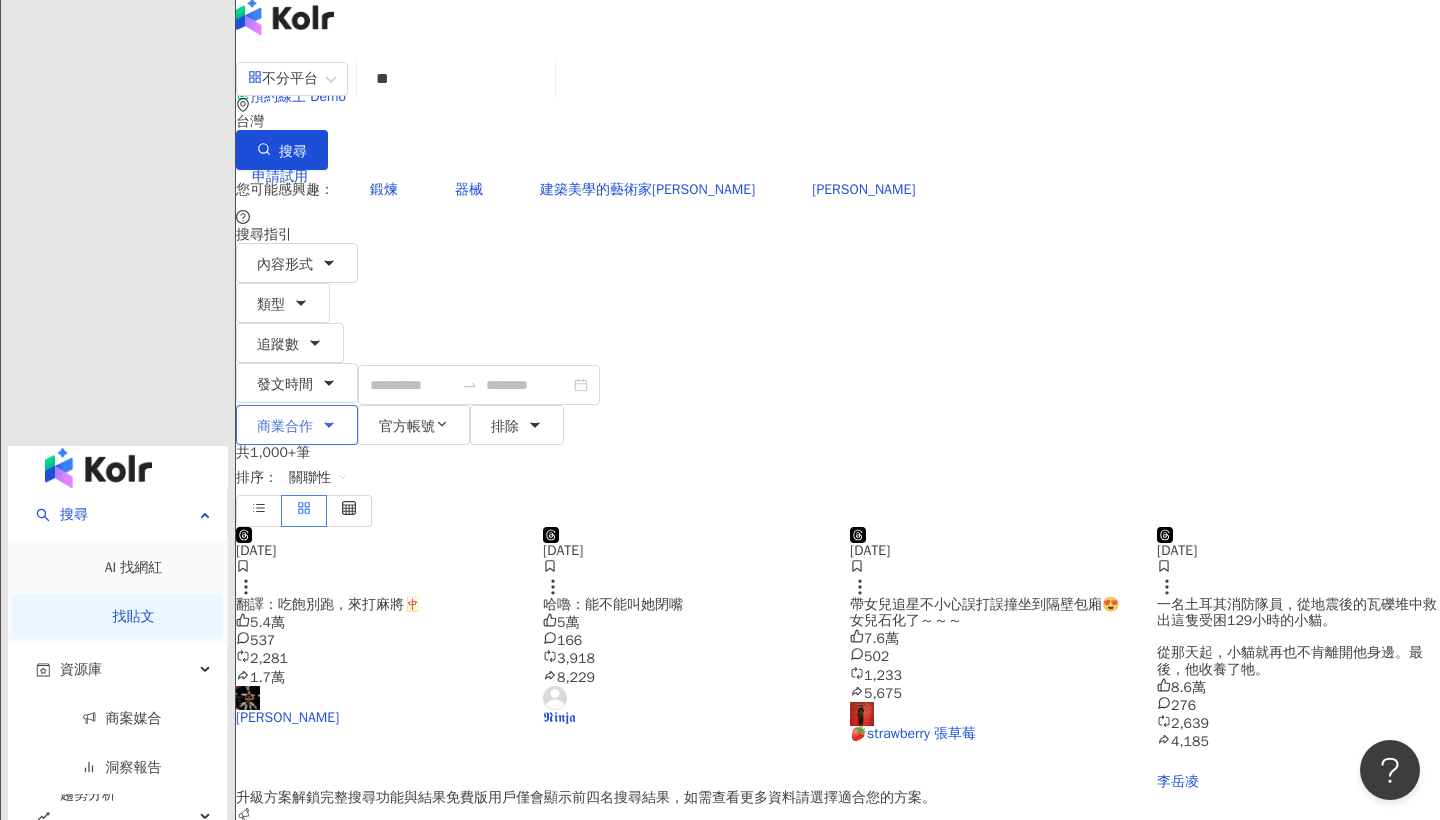 scroll, scrollTop: 22, scrollLeft: 0, axis: vertical 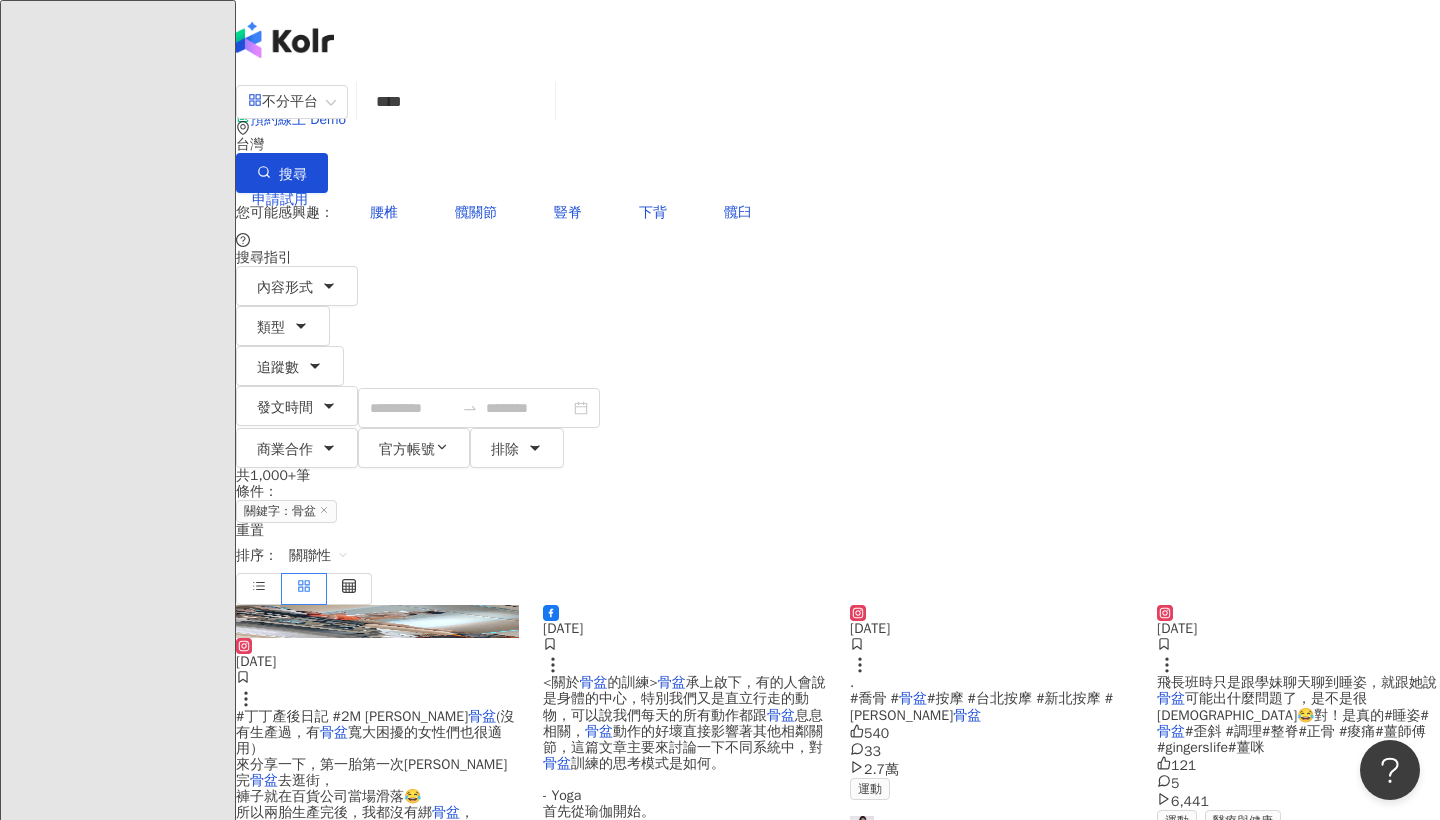 type on "****" 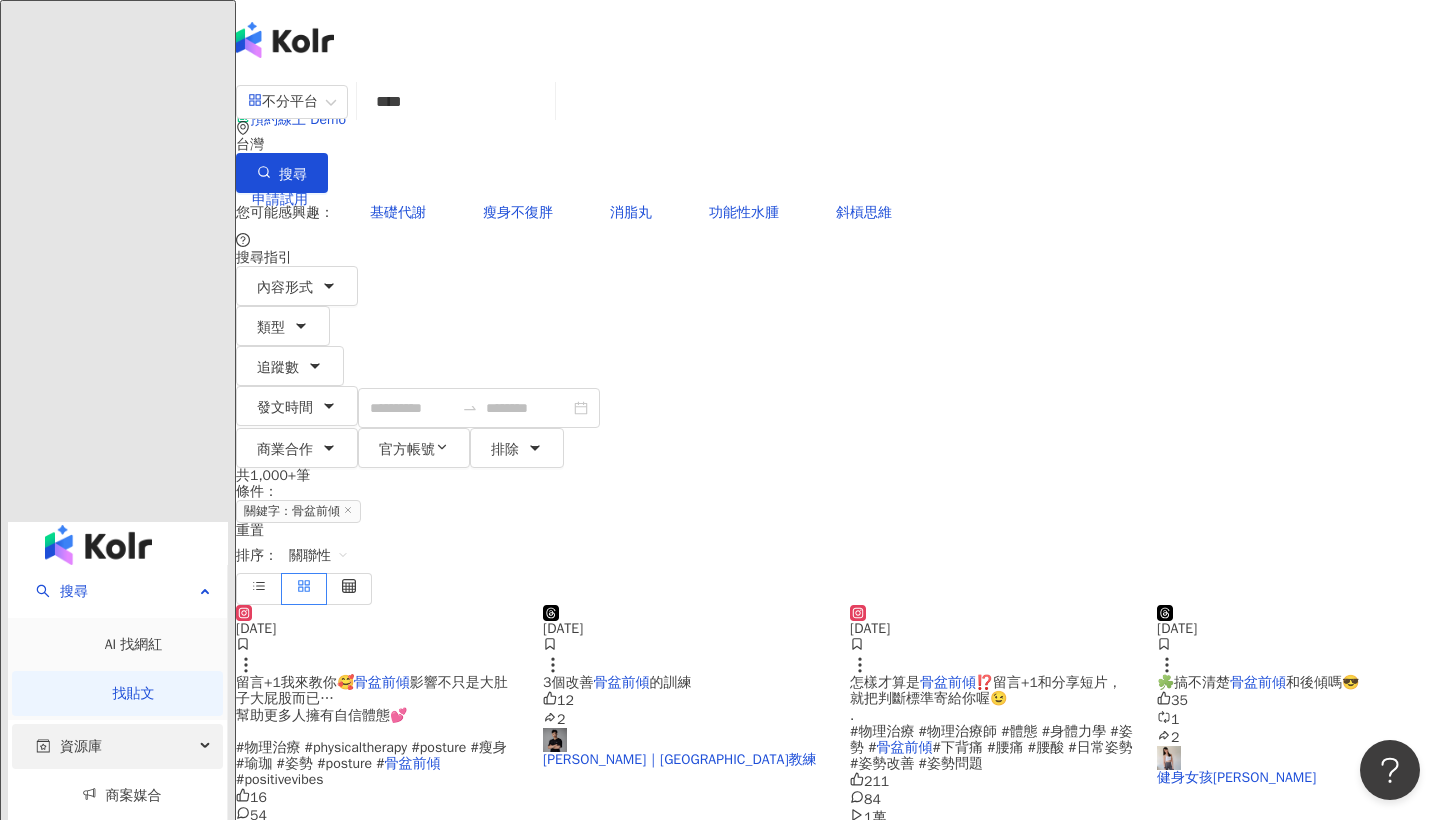 scroll, scrollTop: 0, scrollLeft: 0, axis: both 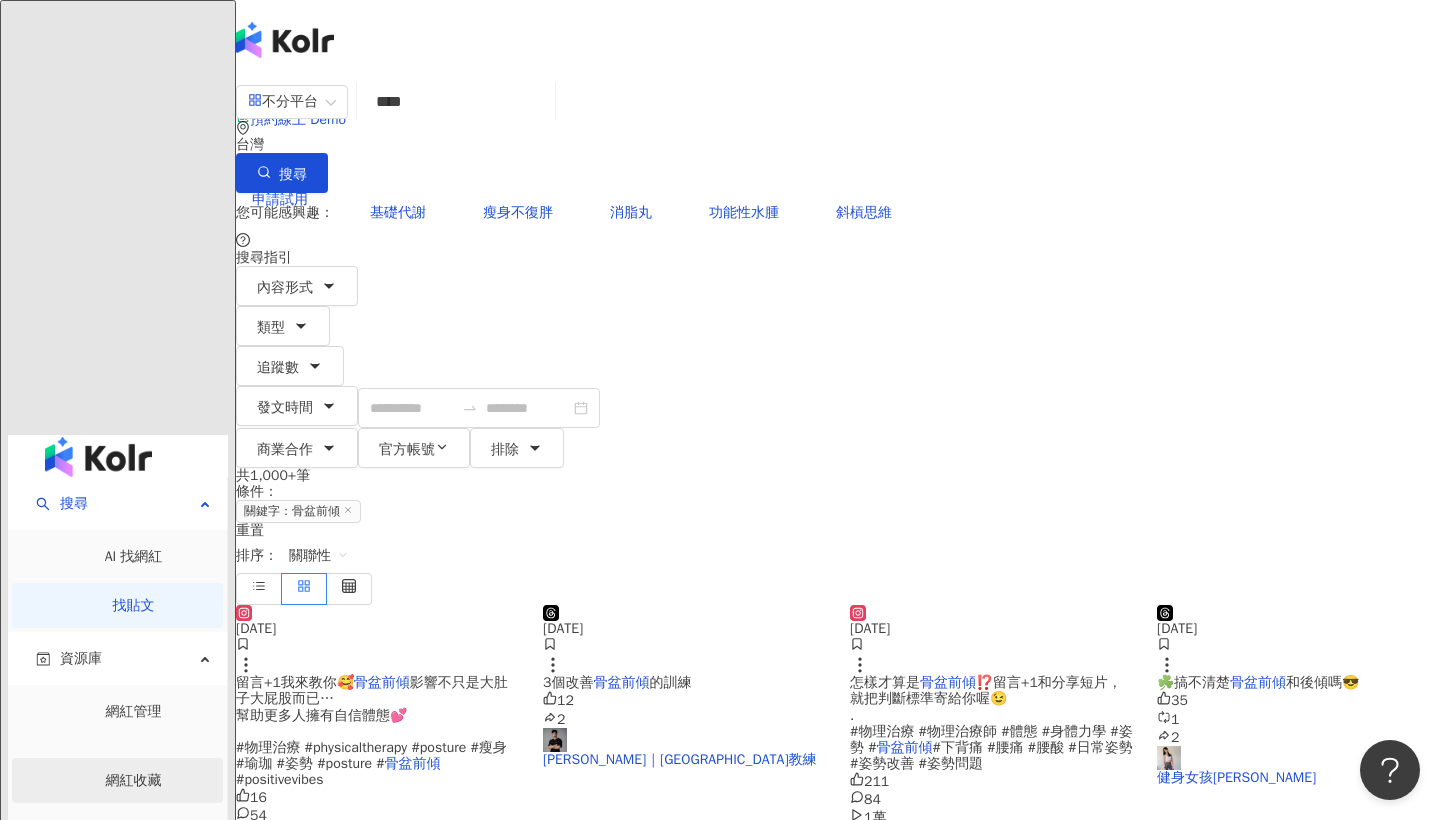 click on "網紅收藏" at bounding box center [134, 780] 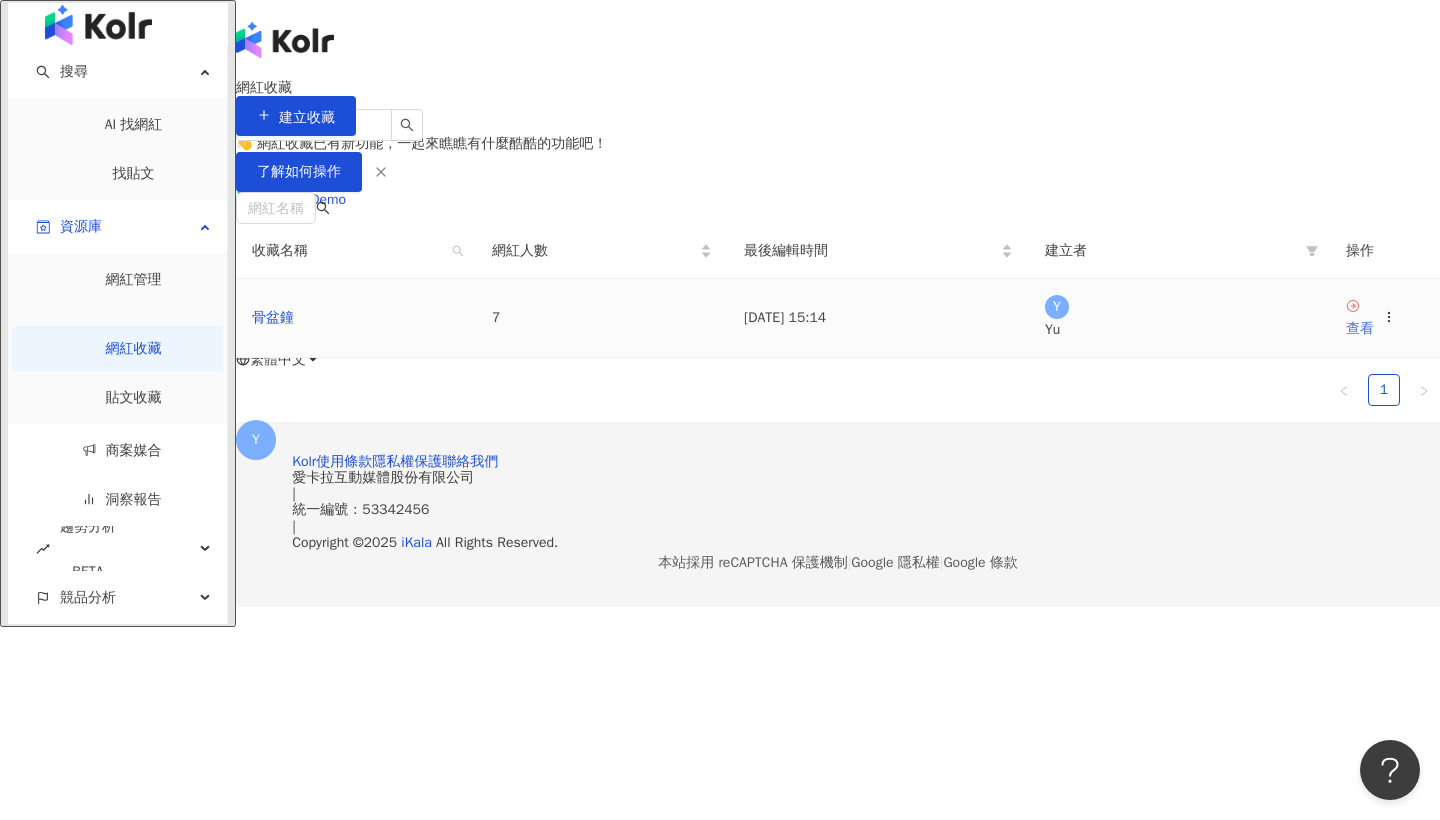 click on "查看" at bounding box center [1360, 329] 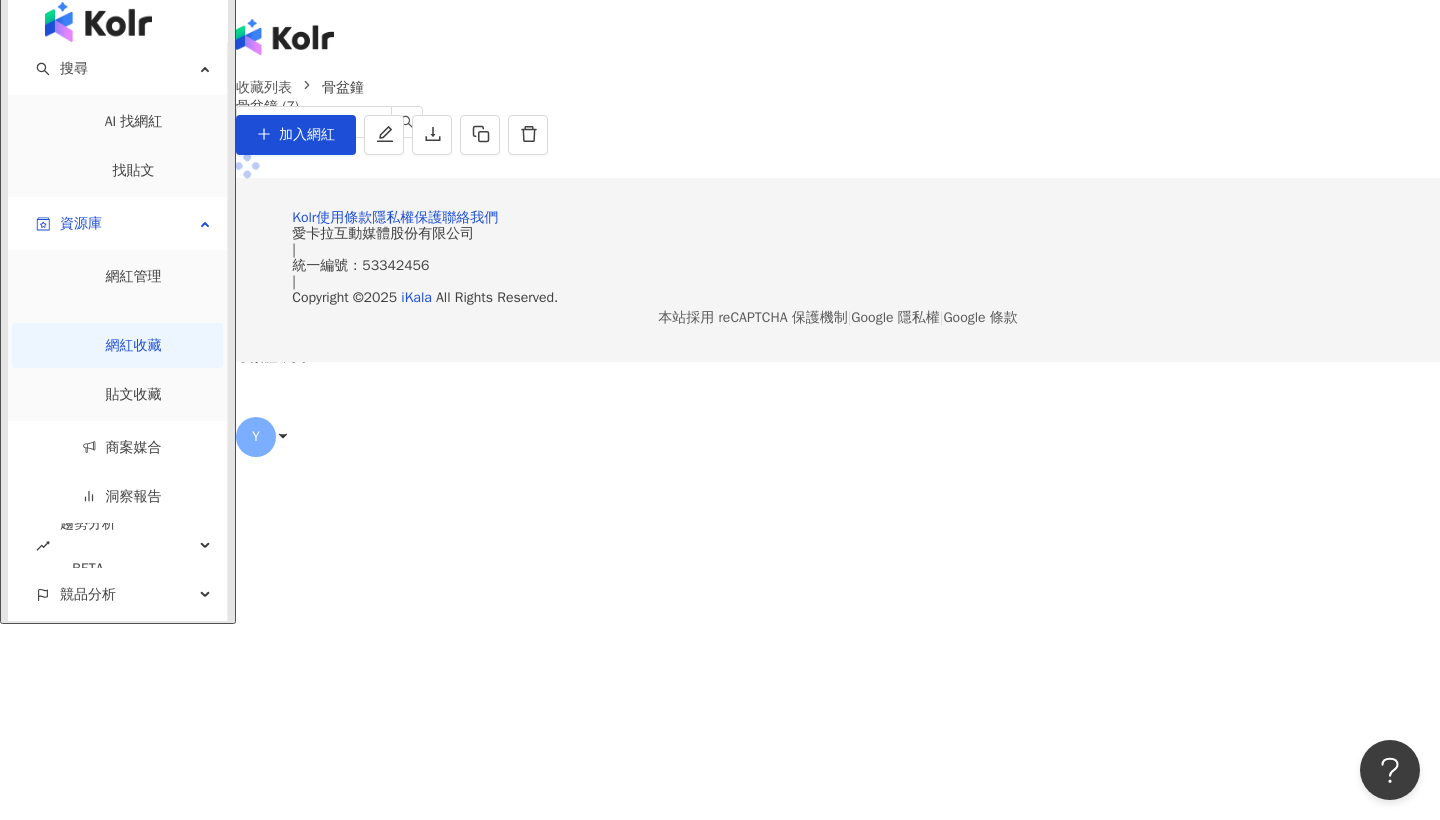 scroll, scrollTop: 0, scrollLeft: 0, axis: both 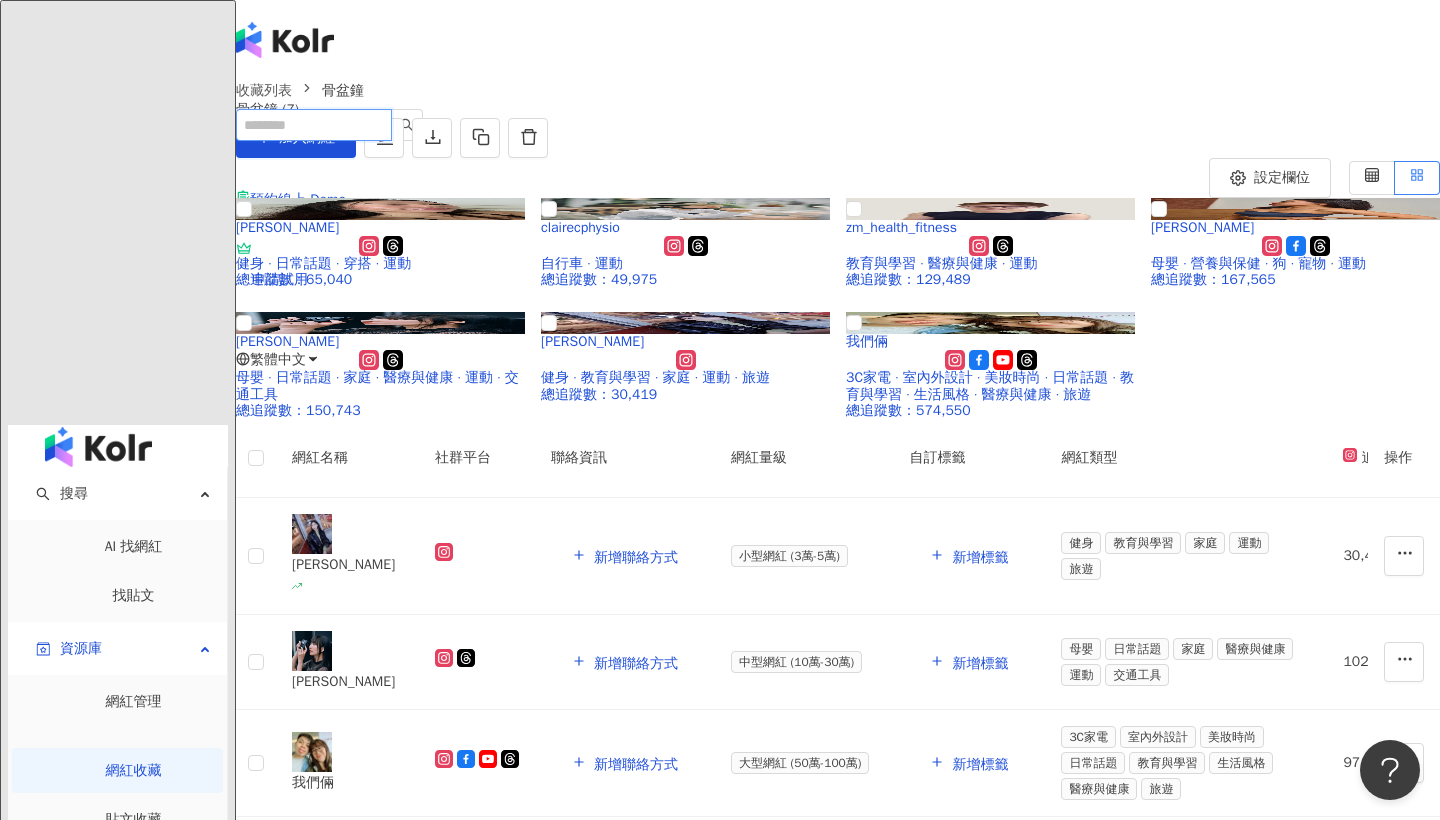 click at bounding box center [314, 125] 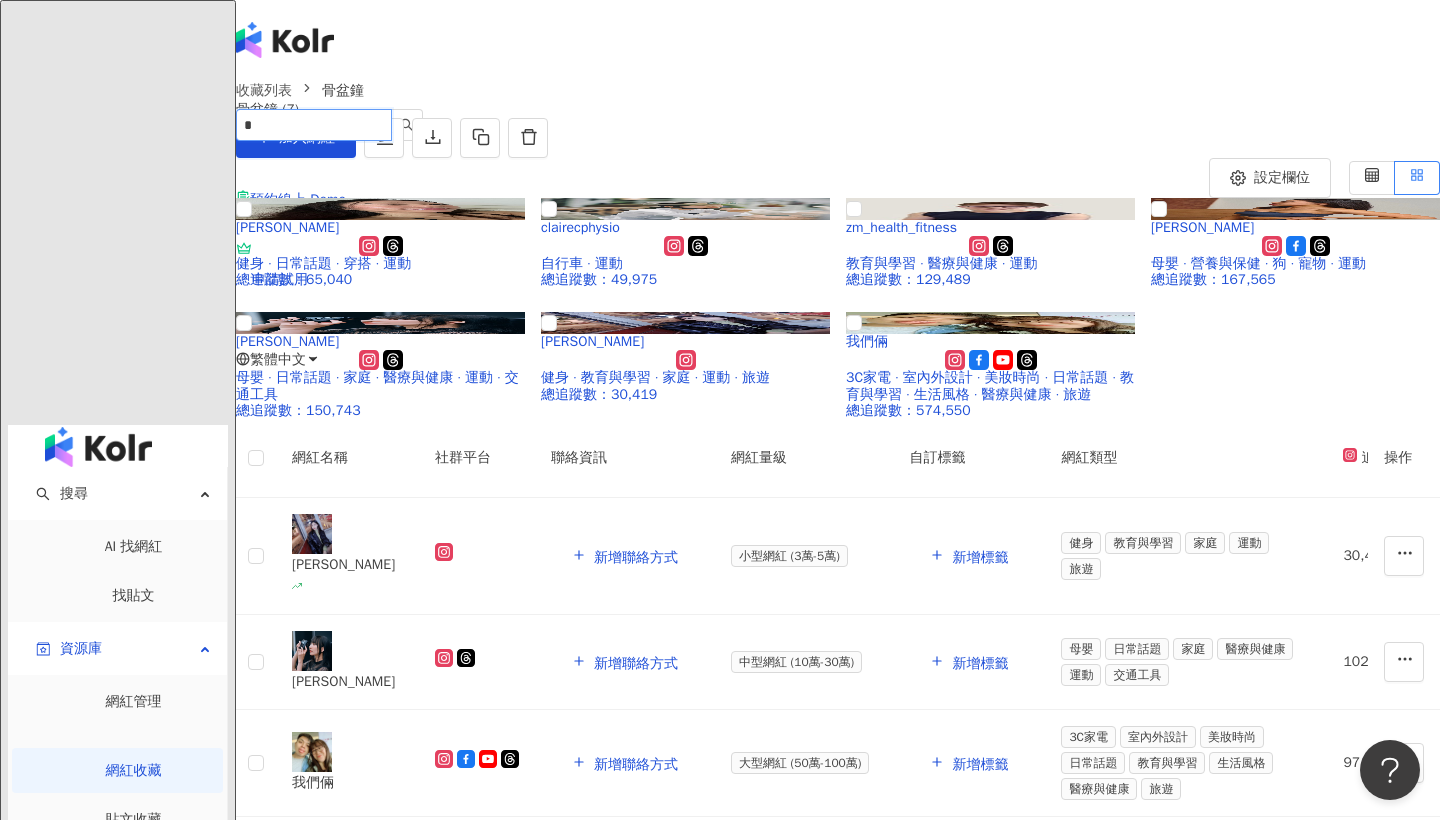 type on "*" 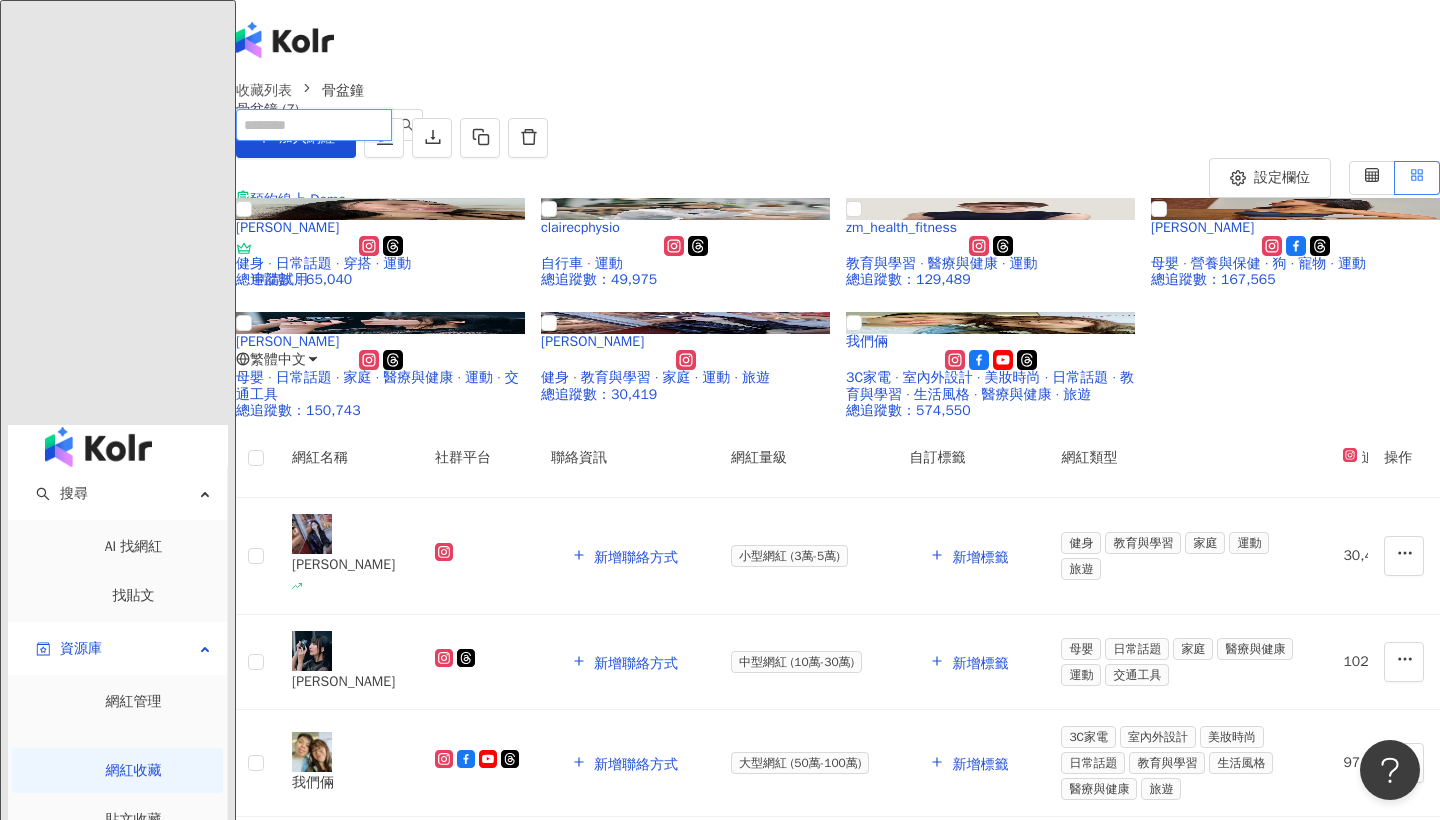 paste on "******" 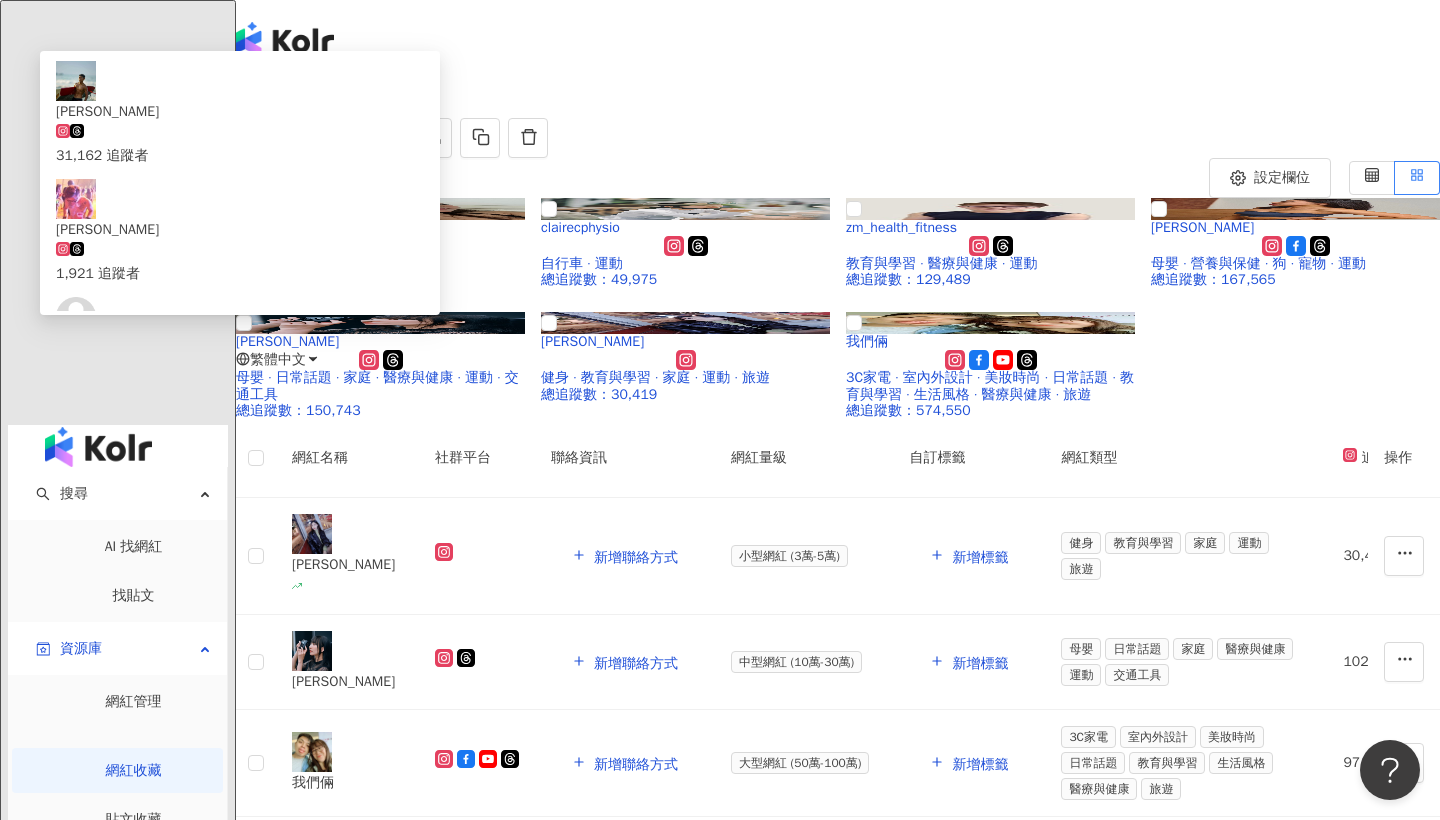 type on "**********" 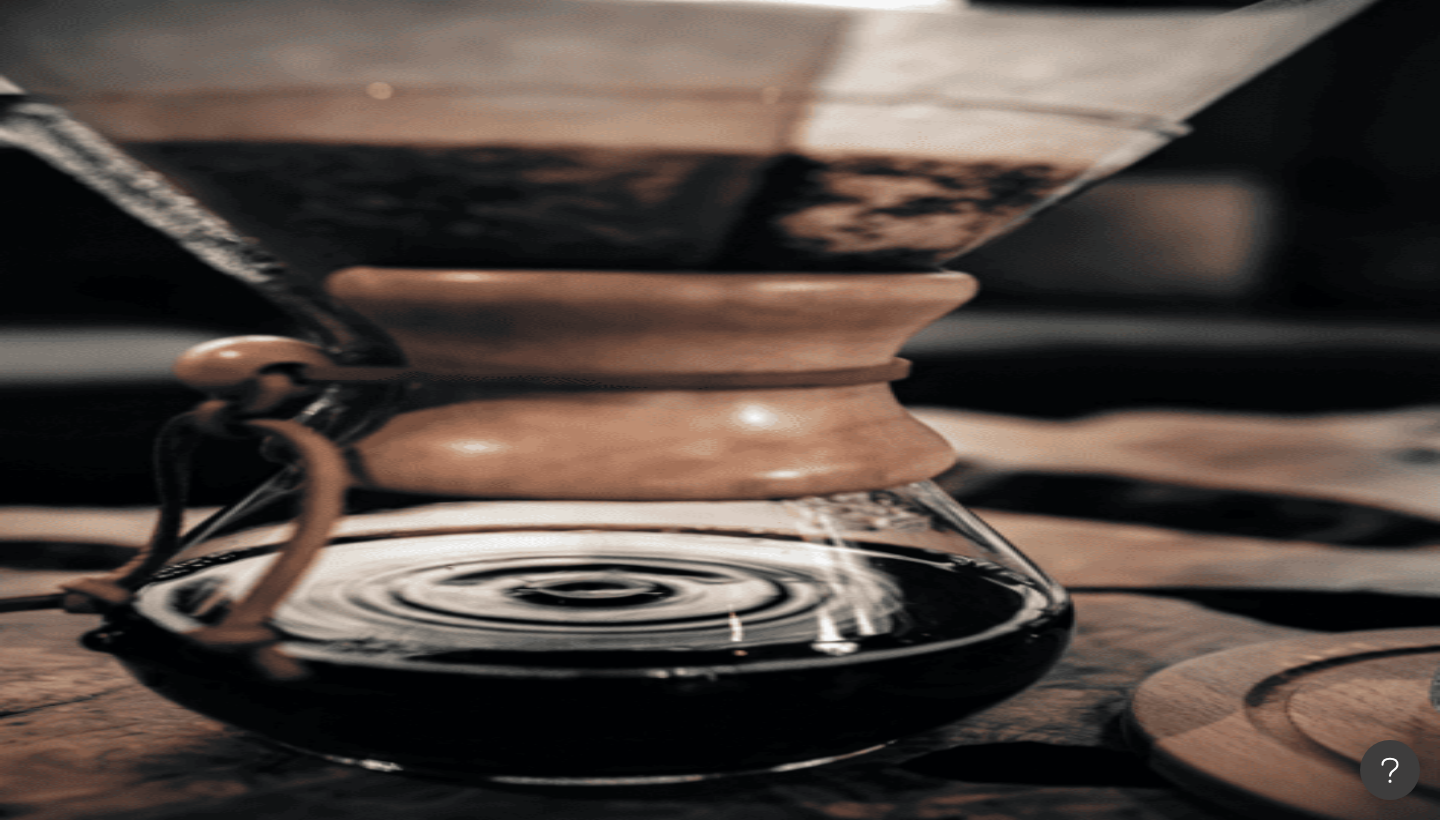 click on "*******" at bounding box center (446, 99) 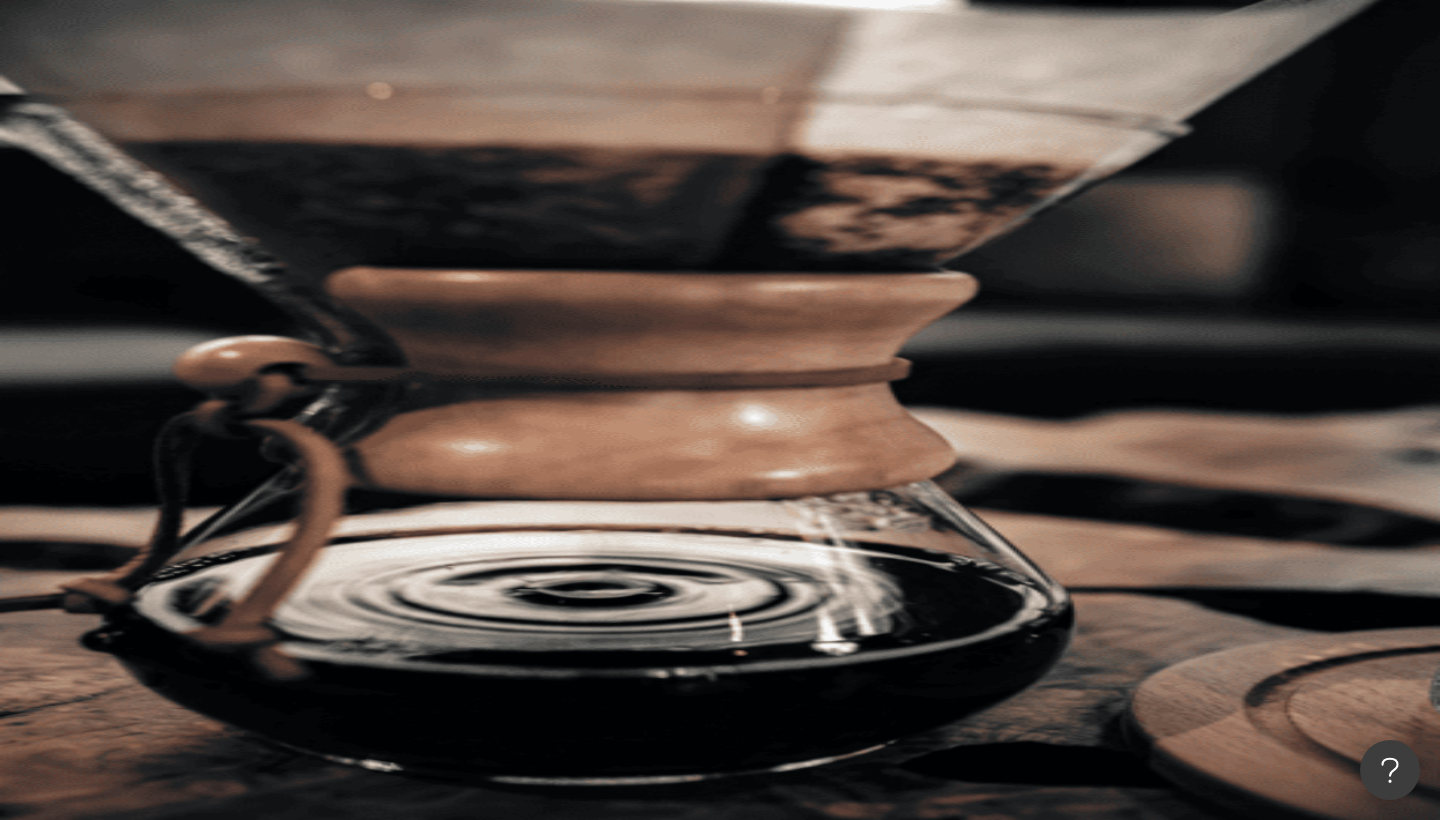 type on "**********" 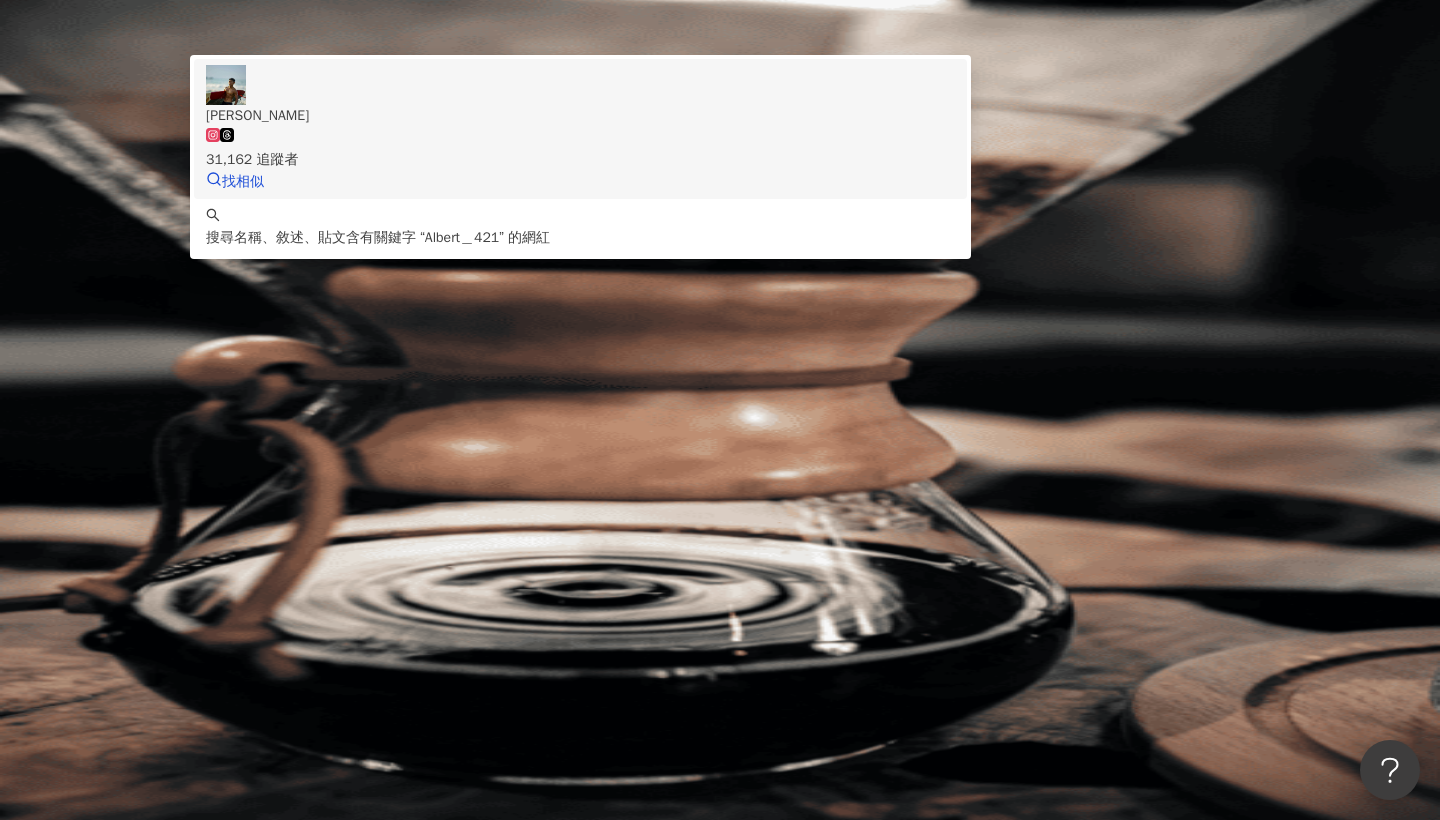 click on "31,162   追蹤者" at bounding box center (580, 160) 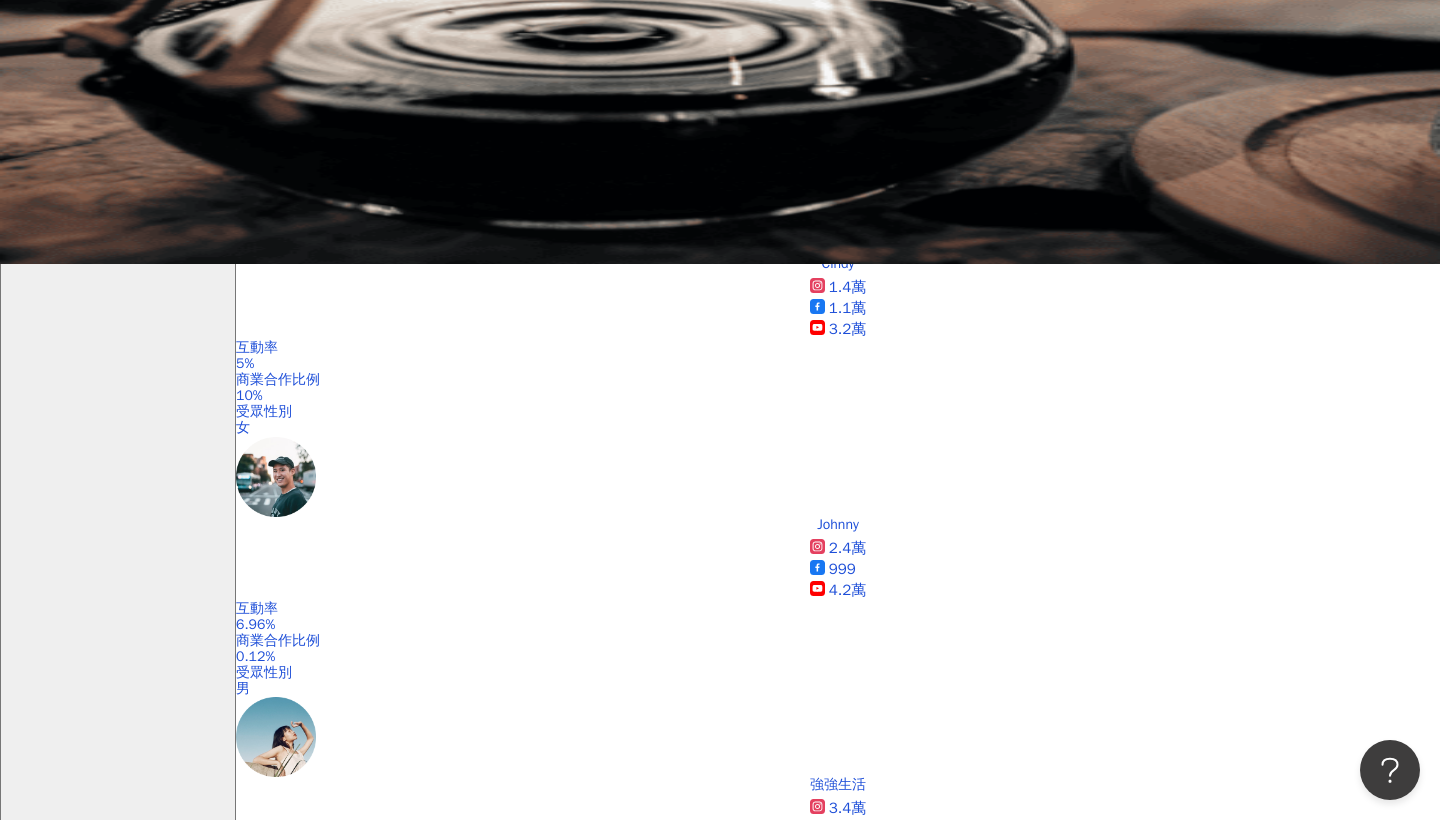 scroll, scrollTop: 573, scrollLeft: 0, axis: vertical 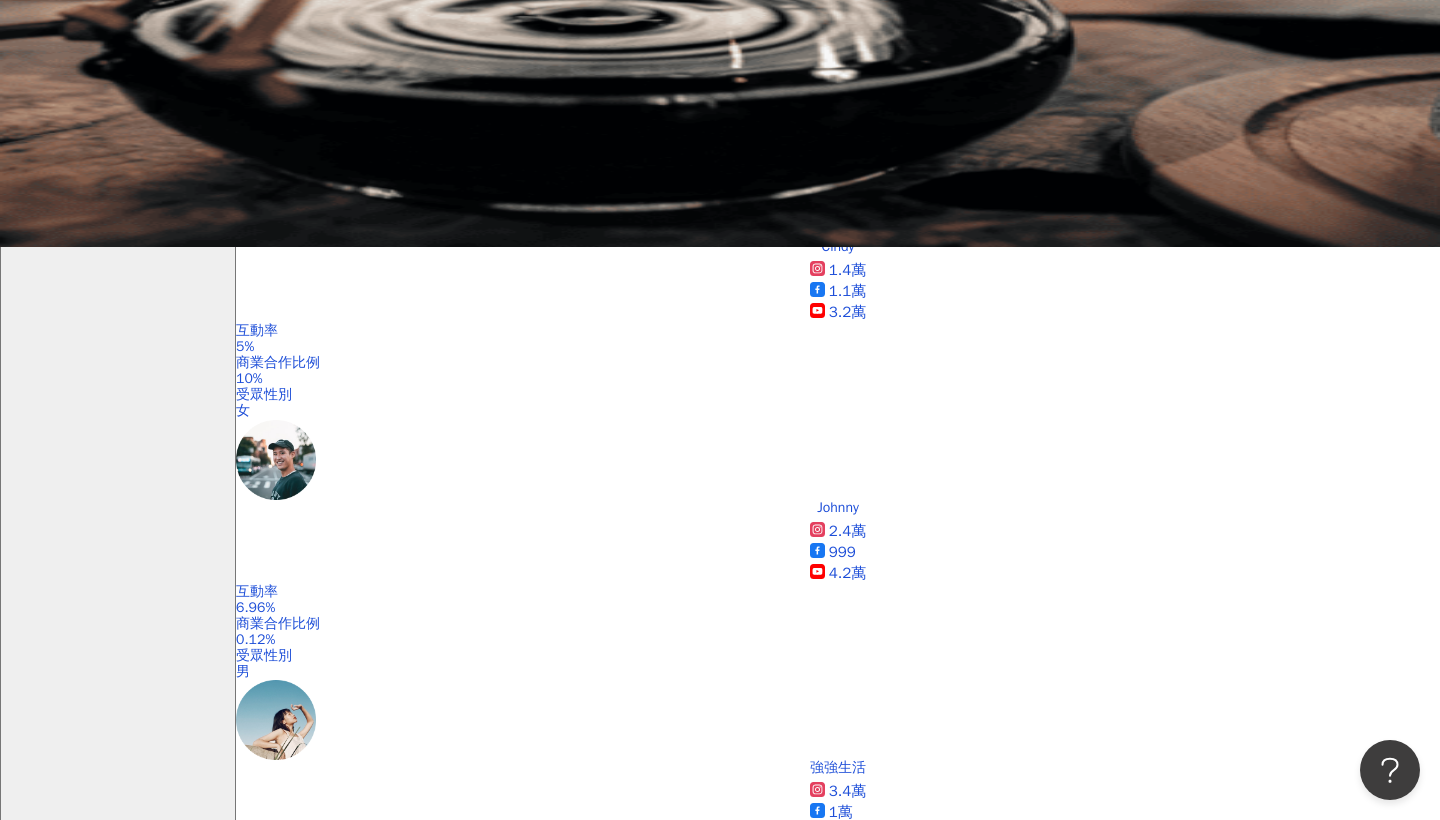 click on "albert__421" at bounding box center [273, 1235] 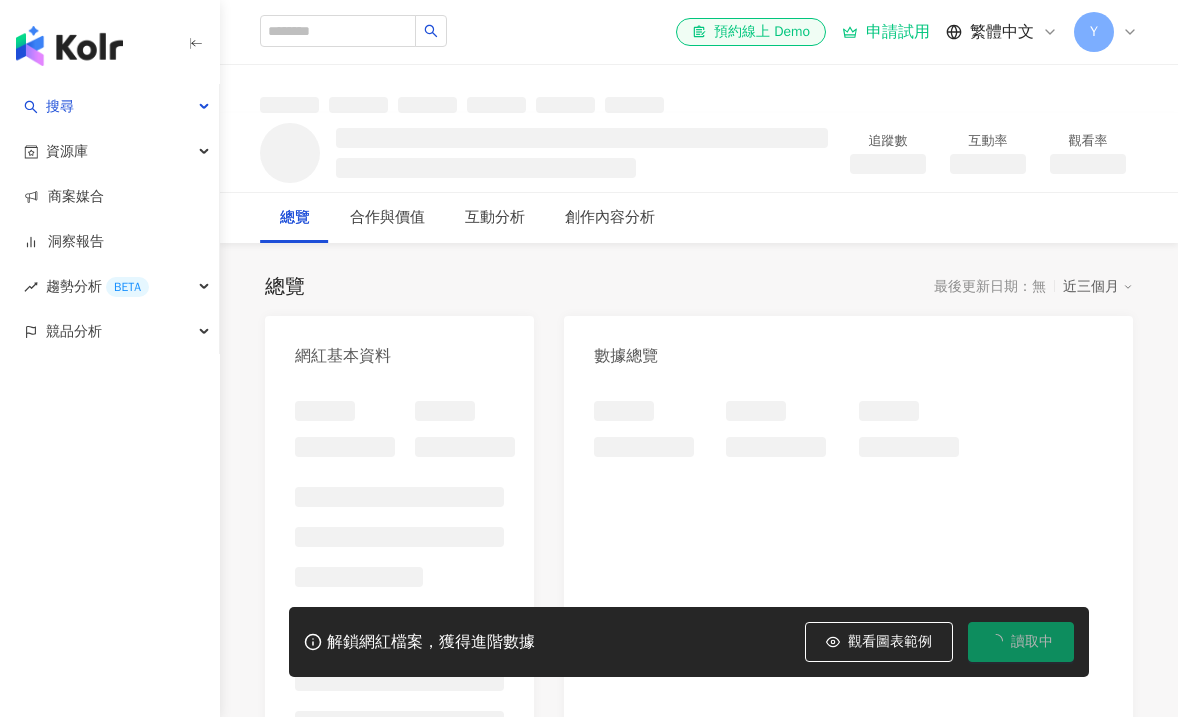 scroll, scrollTop: 0, scrollLeft: 0, axis: both 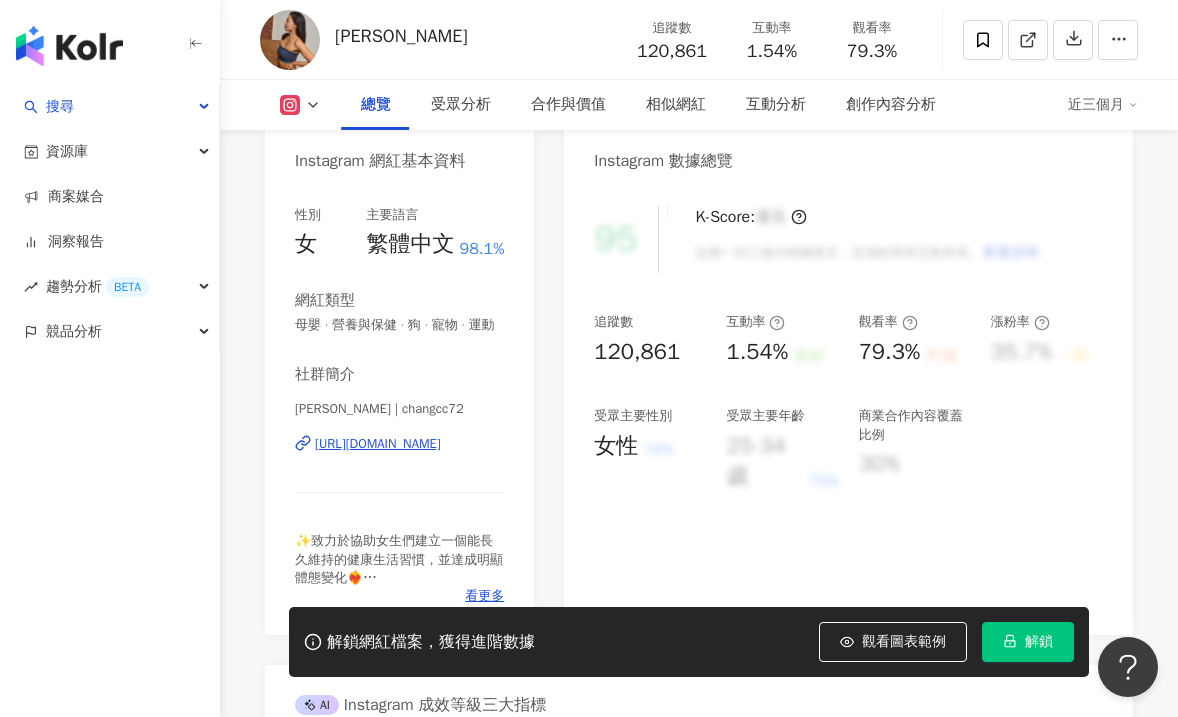 drag, startPoint x: 606, startPoint y: 355, endPoint x: 938, endPoint y: 354, distance: 332.0015 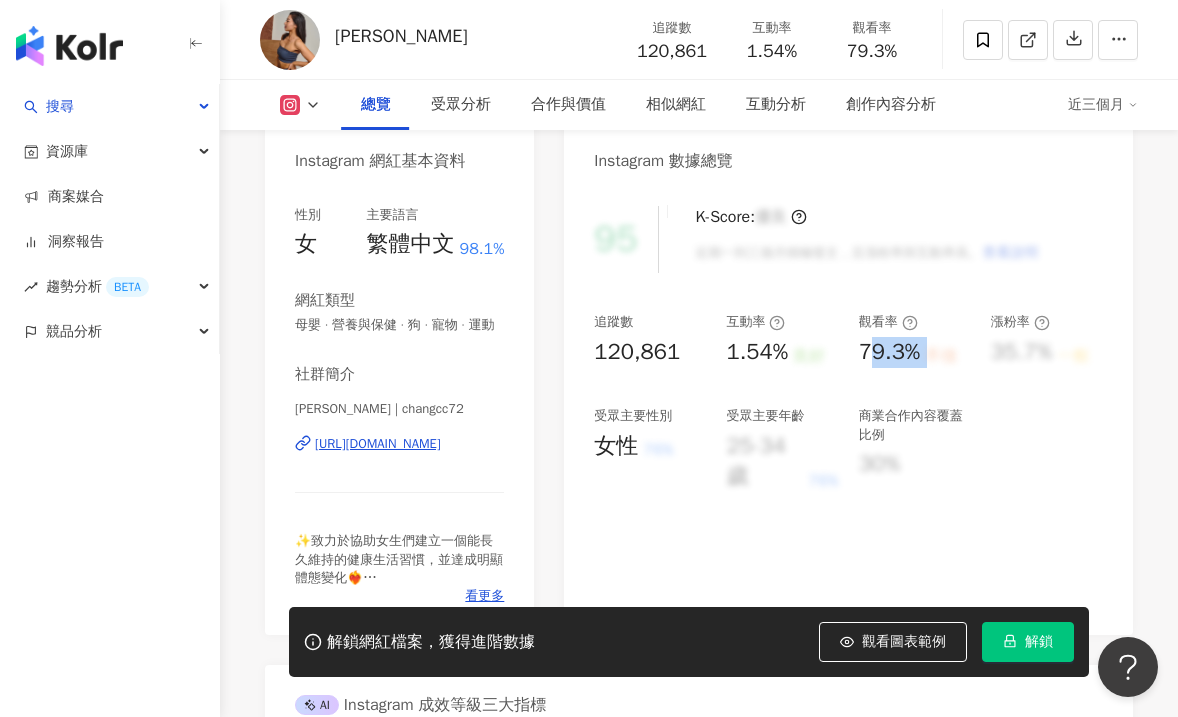click on "79.3% 不佳" at bounding box center (915, 352) 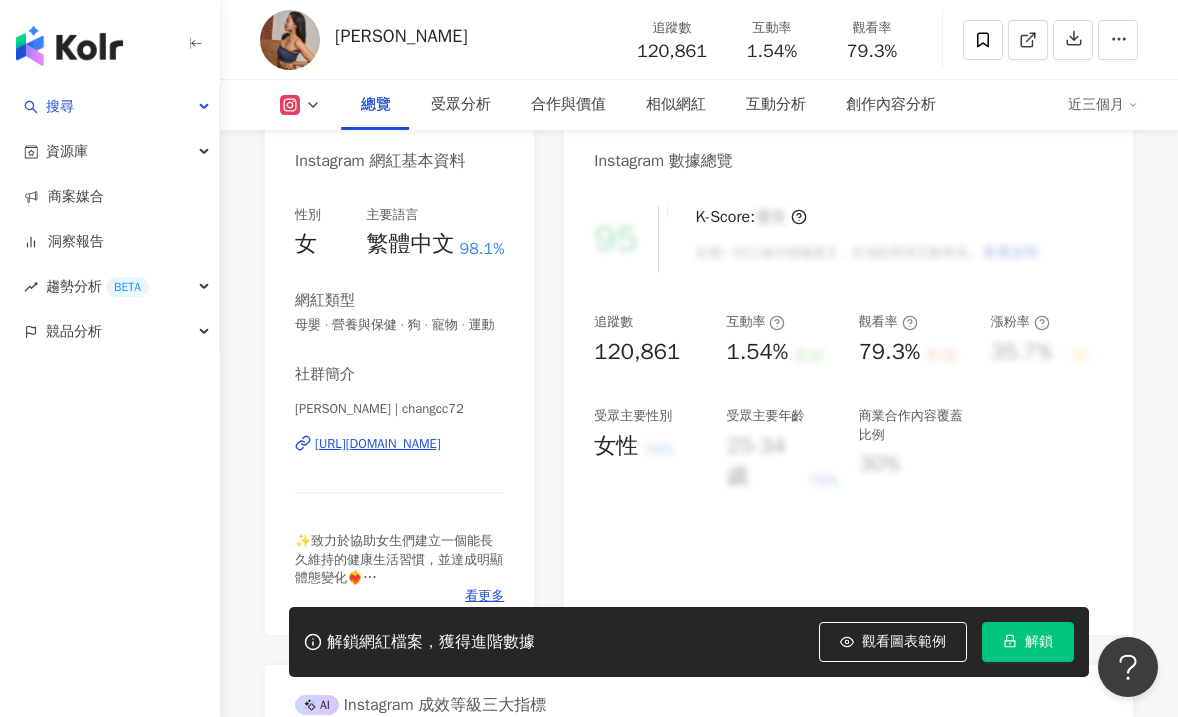 click on "95 K-Score :   優良 近期一到三個月積極發文，且漲粉率與互動率高。 查看說明 追蹤數   120,861 互動率   1.54% 良好 觀看率   79.3% 不佳 漲粉率   35.7% 一般 受眾主要性別   女性 76% 受眾主要年齡   25-34 歲 76% 商業合作內容覆蓋比例   30%" at bounding box center [848, 410] 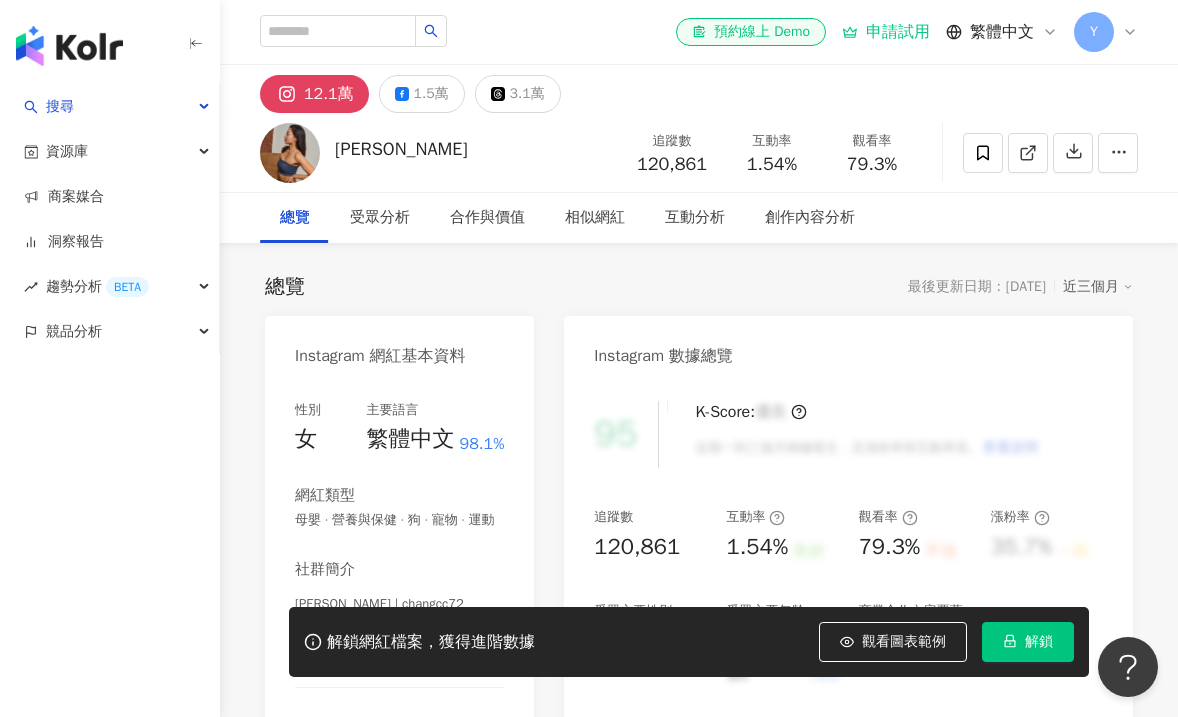 scroll, scrollTop: 0, scrollLeft: 0, axis: both 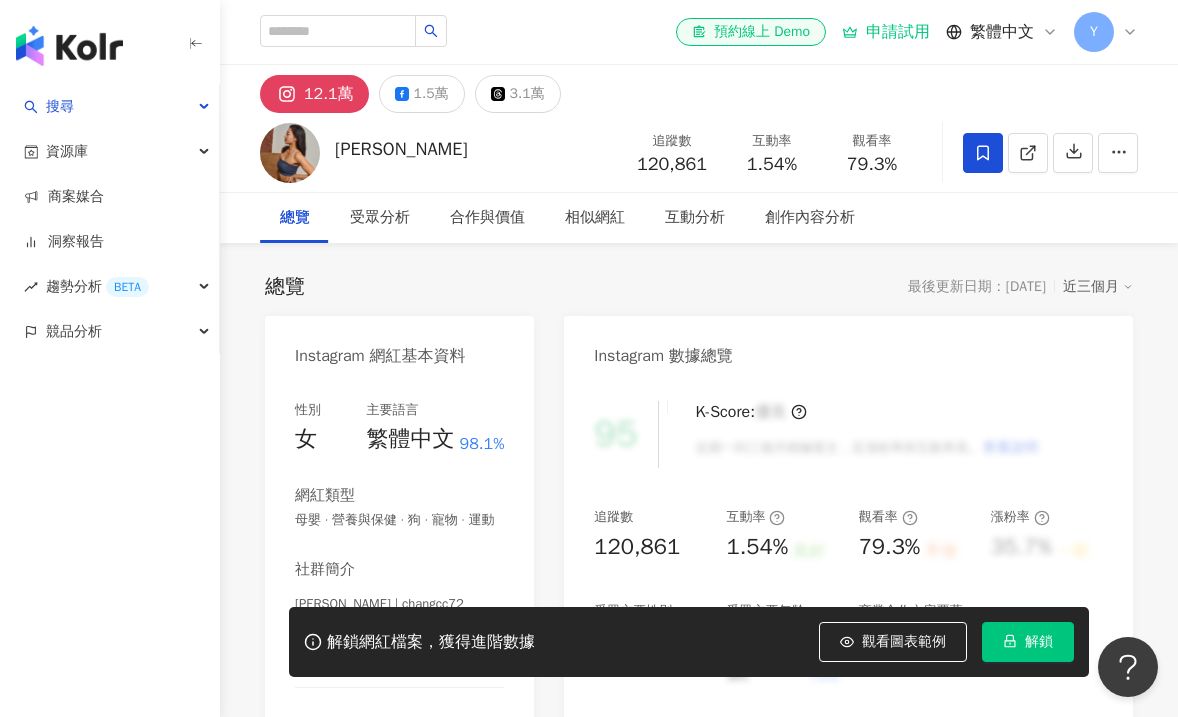 click 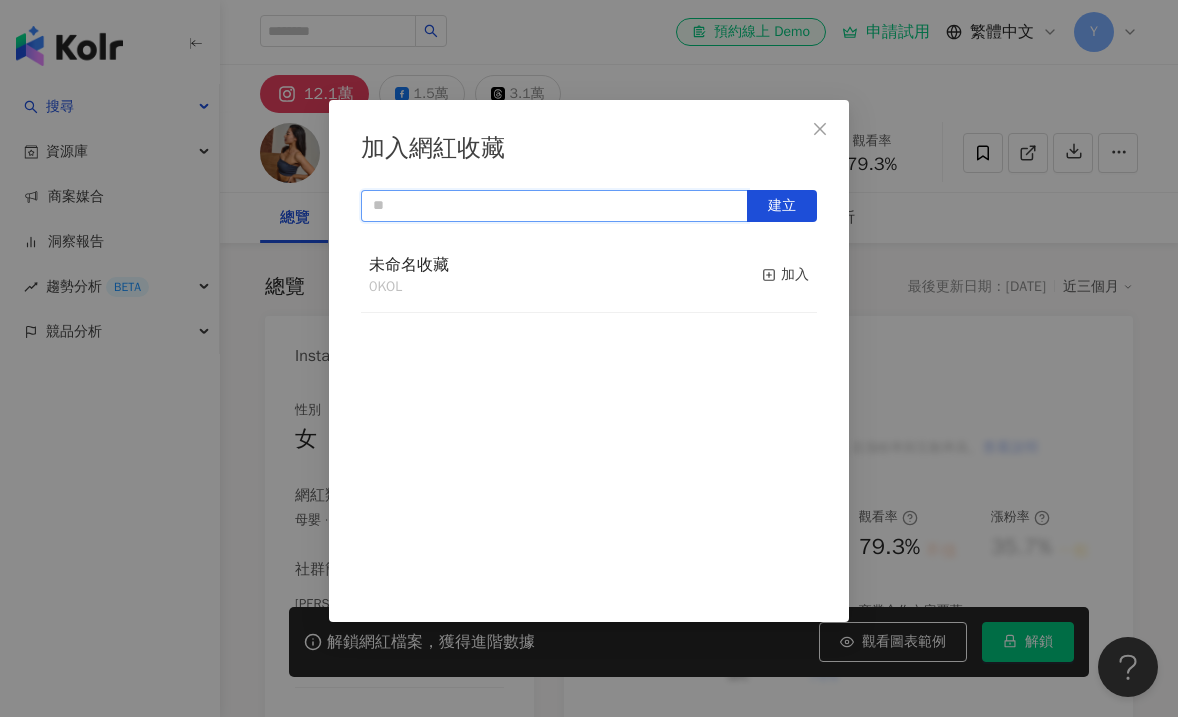 click at bounding box center [554, 206] 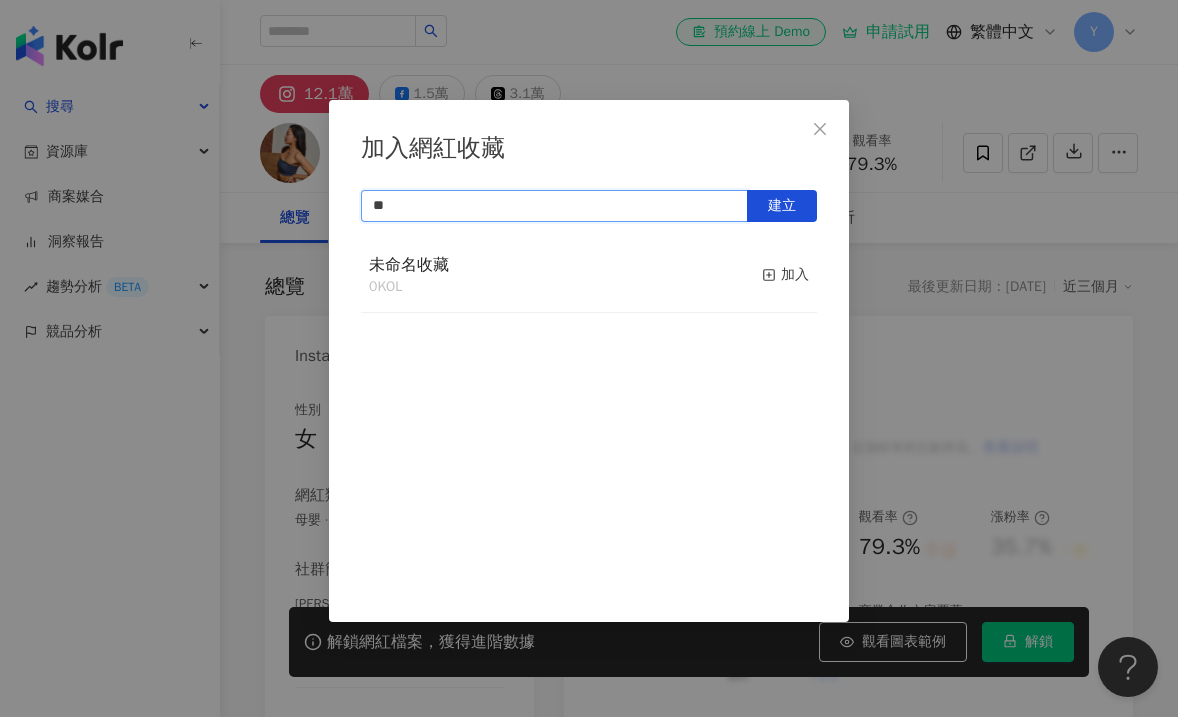 type on "*" 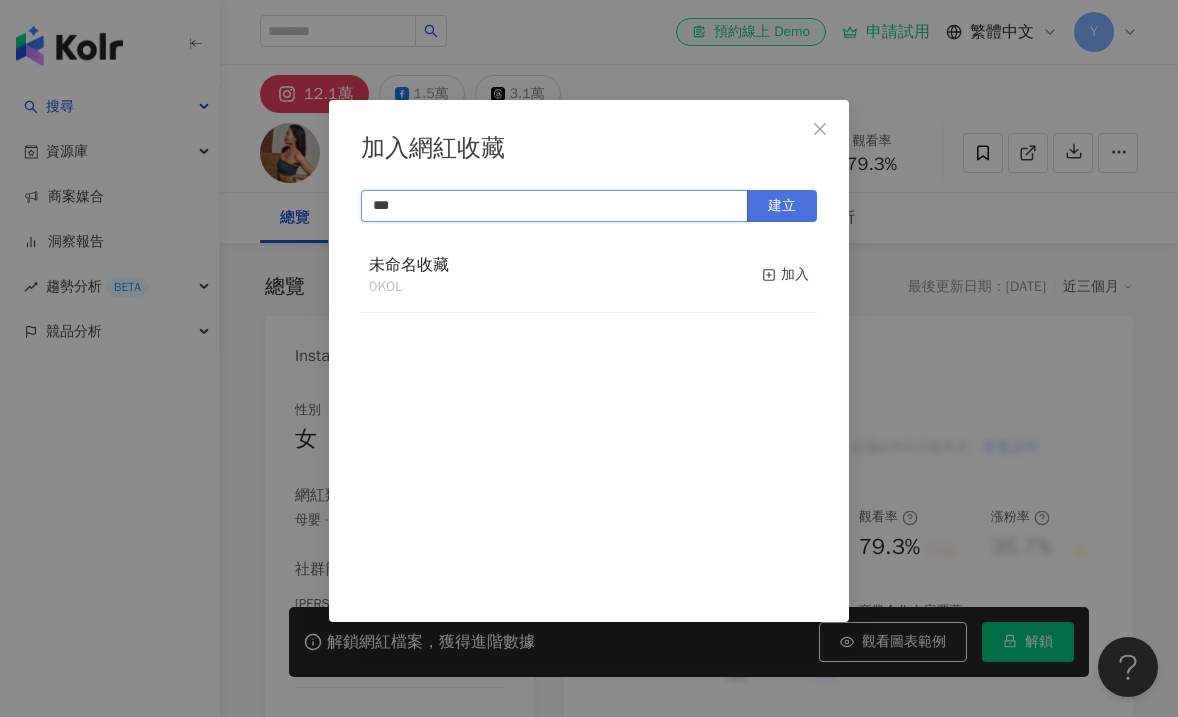 click on "建立" at bounding box center (782, 206) 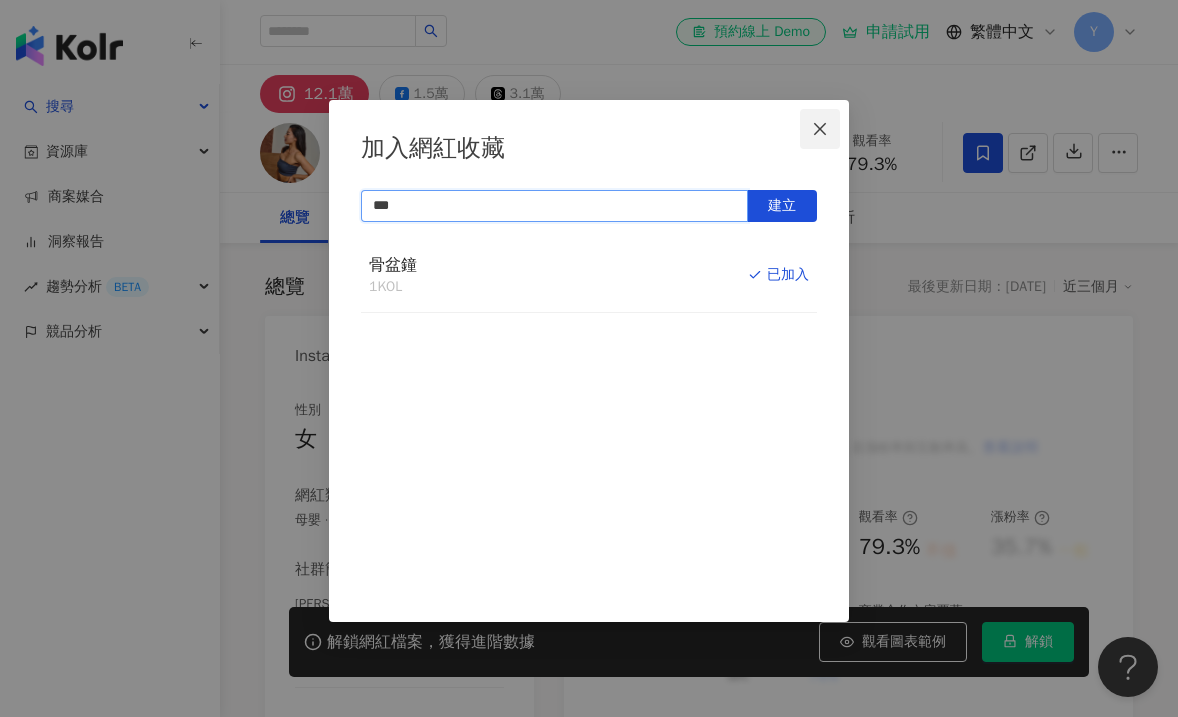 type on "***" 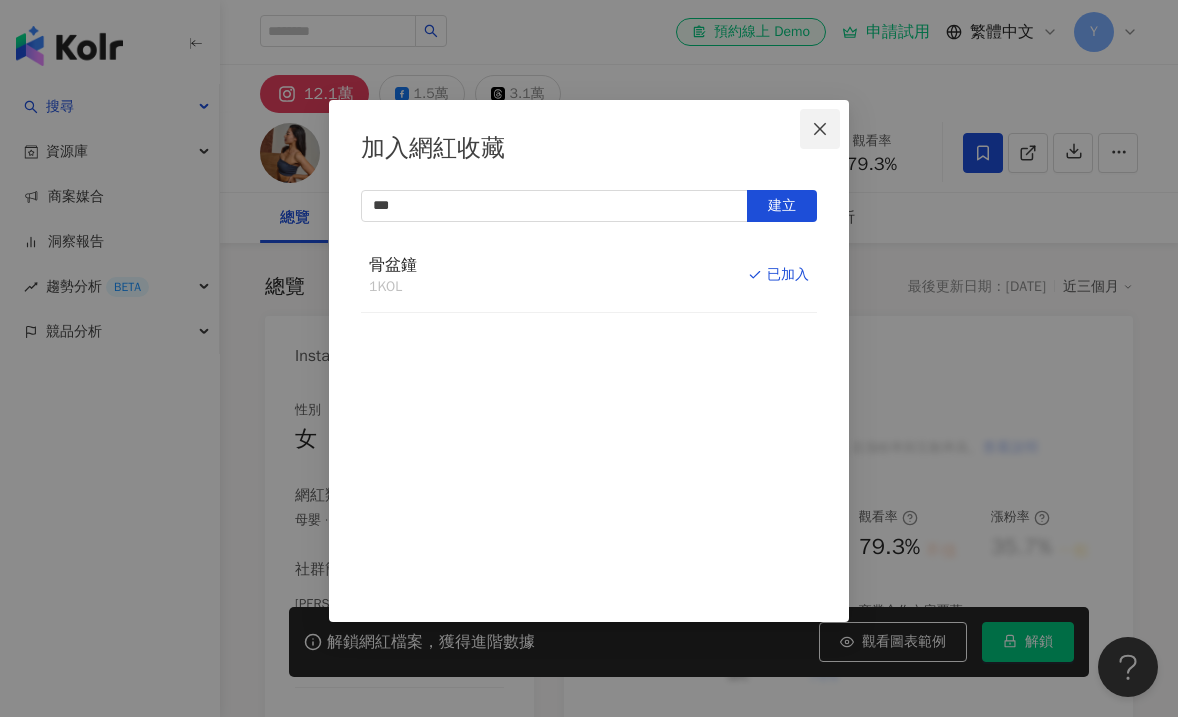 click 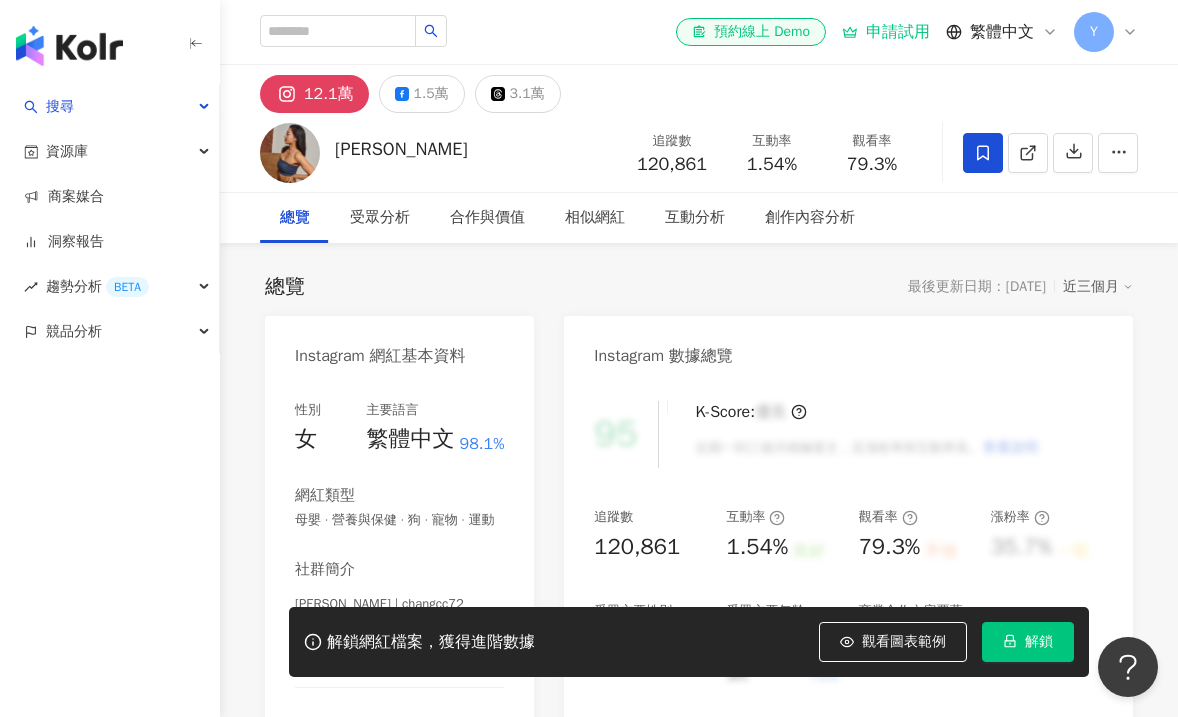 scroll, scrollTop: 0, scrollLeft: 0, axis: both 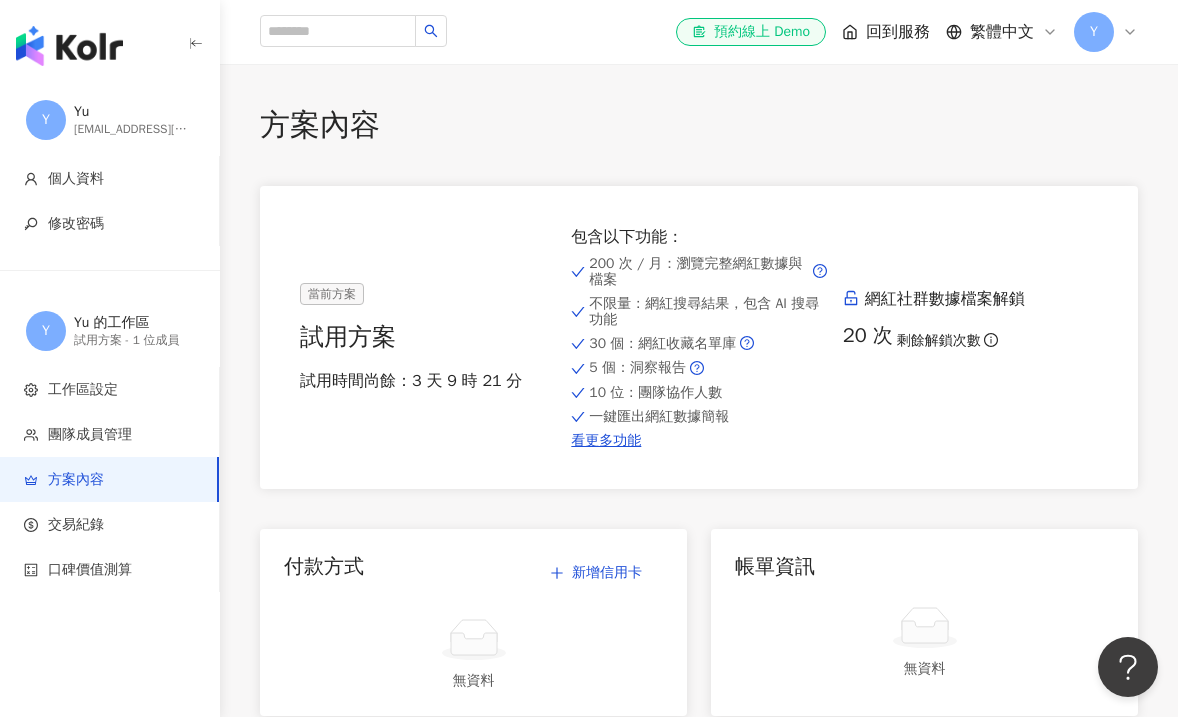 click on "Yu" at bounding box center (134, 112) 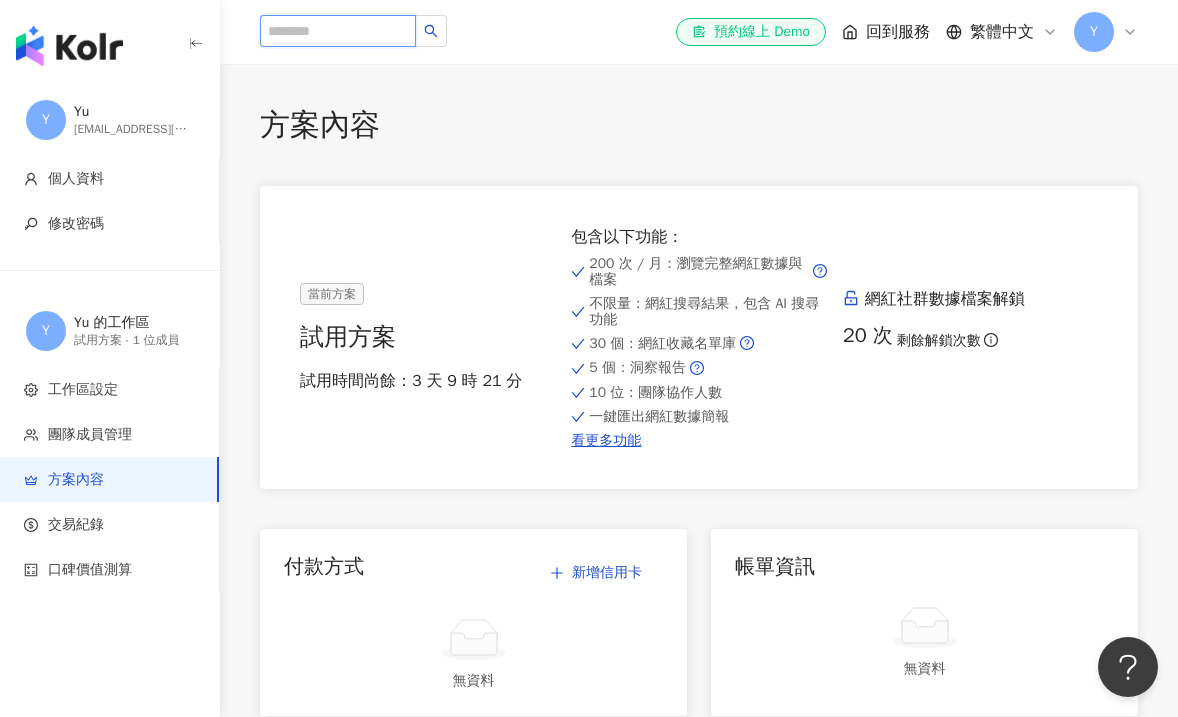 click at bounding box center [338, 31] 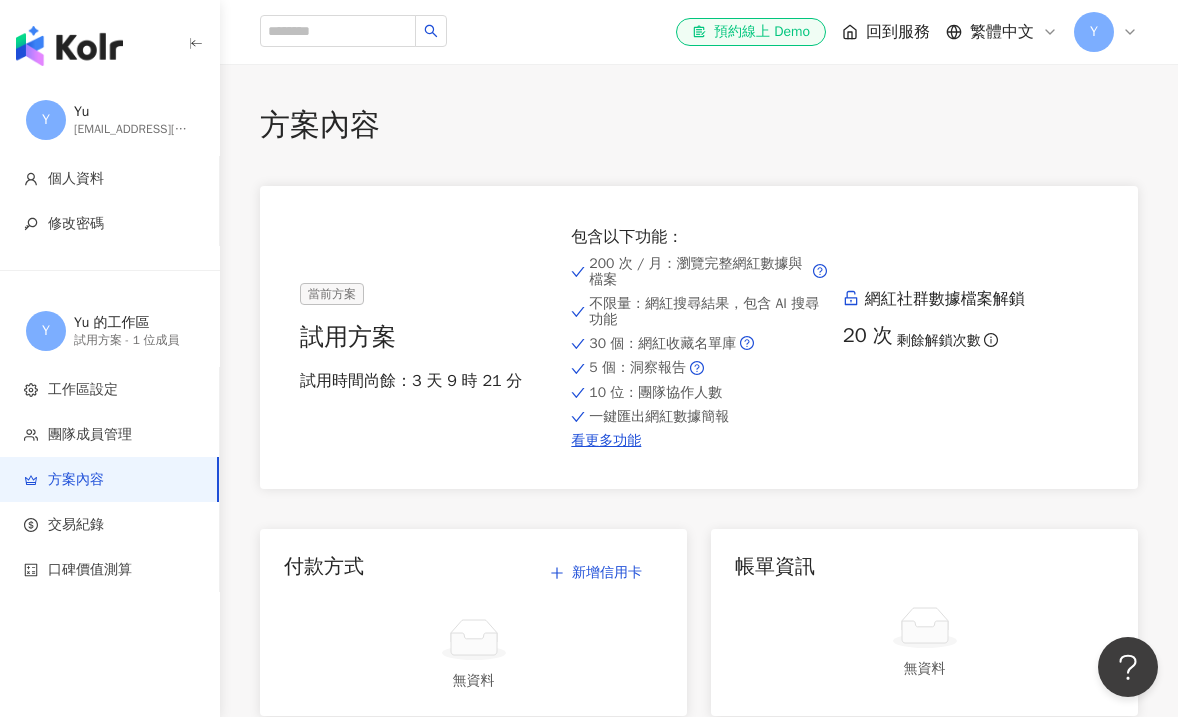 click at bounding box center [69, 46] 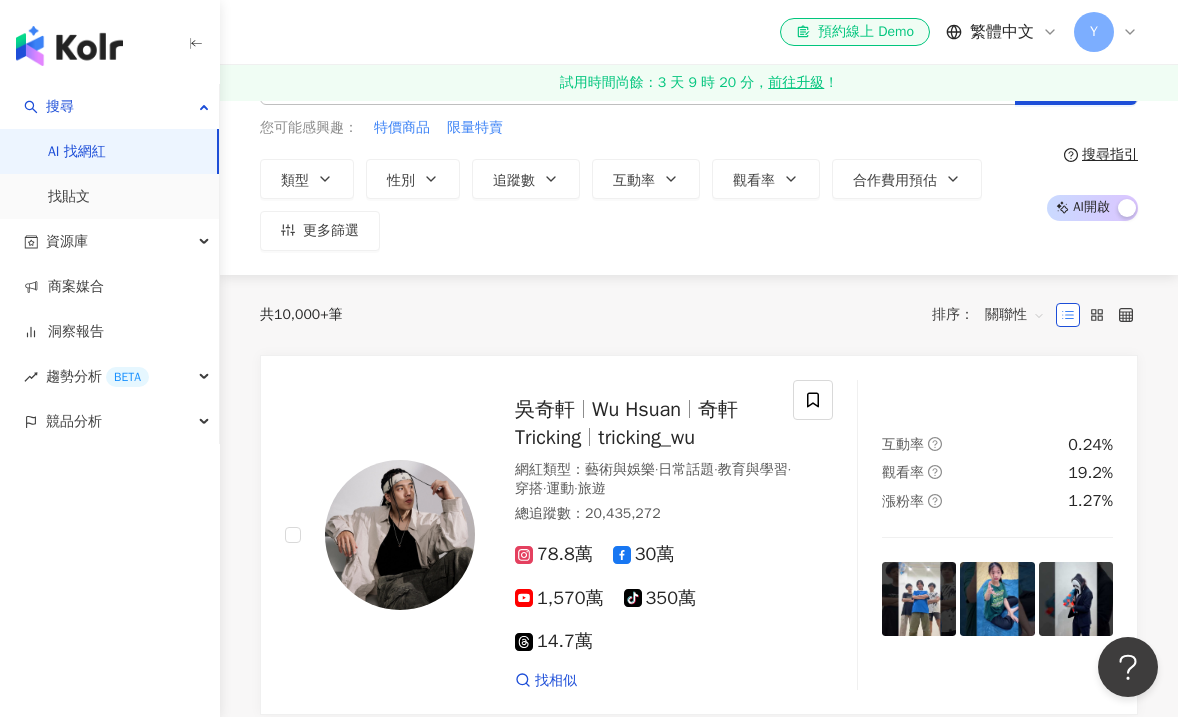 scroll, scrollTop: 0, scrollLeft: 0, axis: both 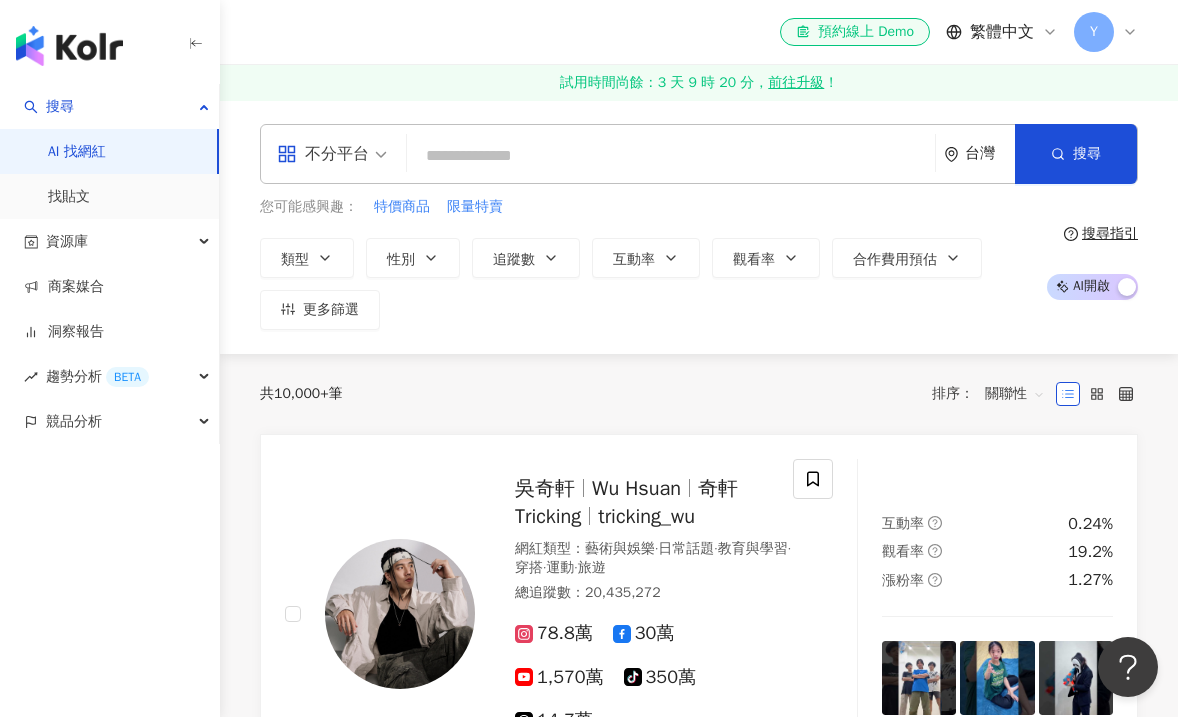 click 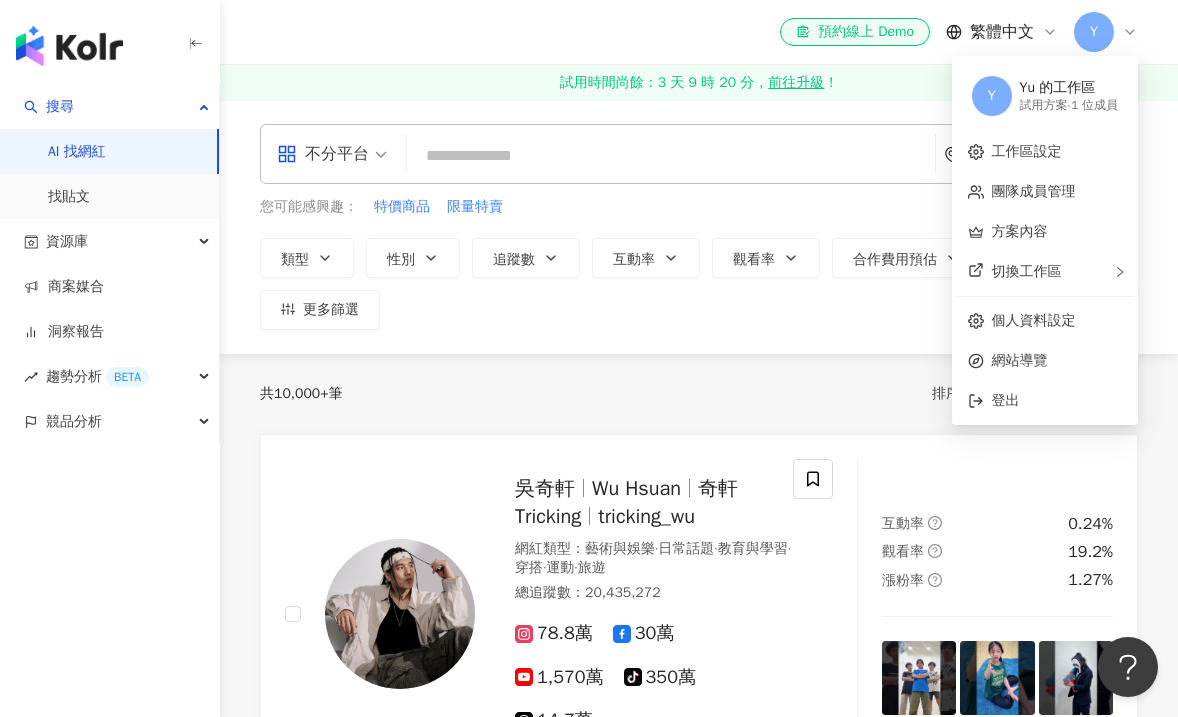 click on "您可能感興趣： 特價商品  限量特賣" at bounding box center (646, 207) 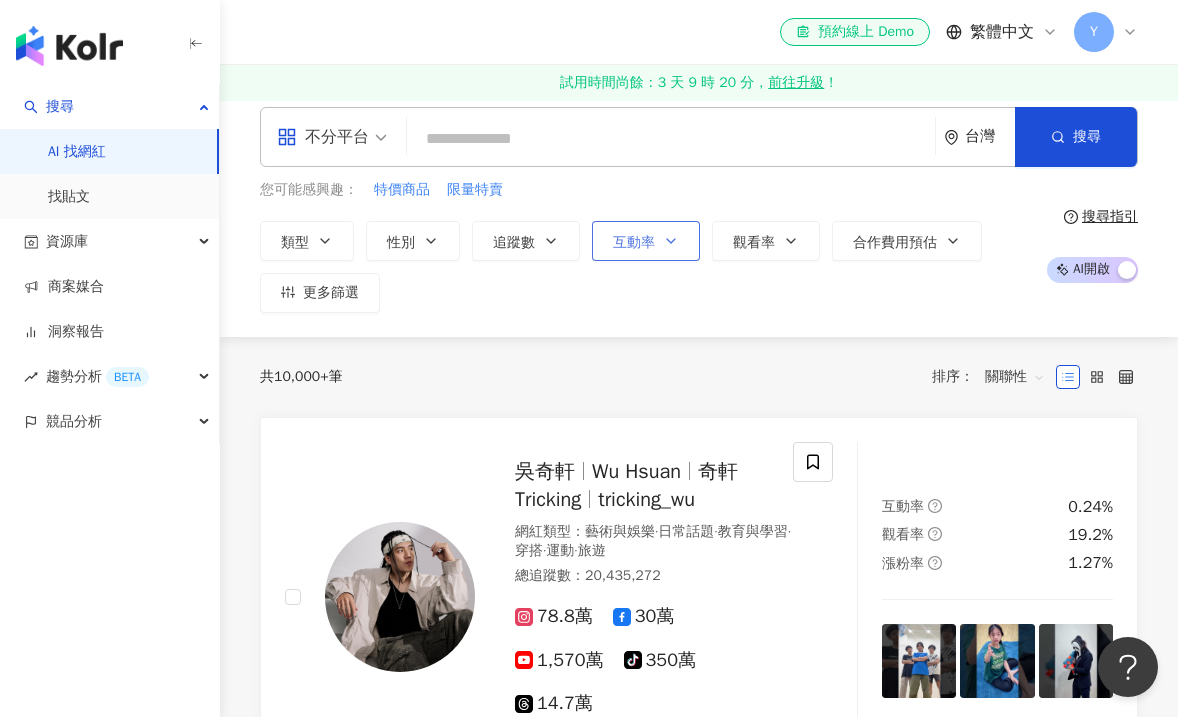 scroll, scrollTop: 11, scrollLeft: 0, axis: vertical 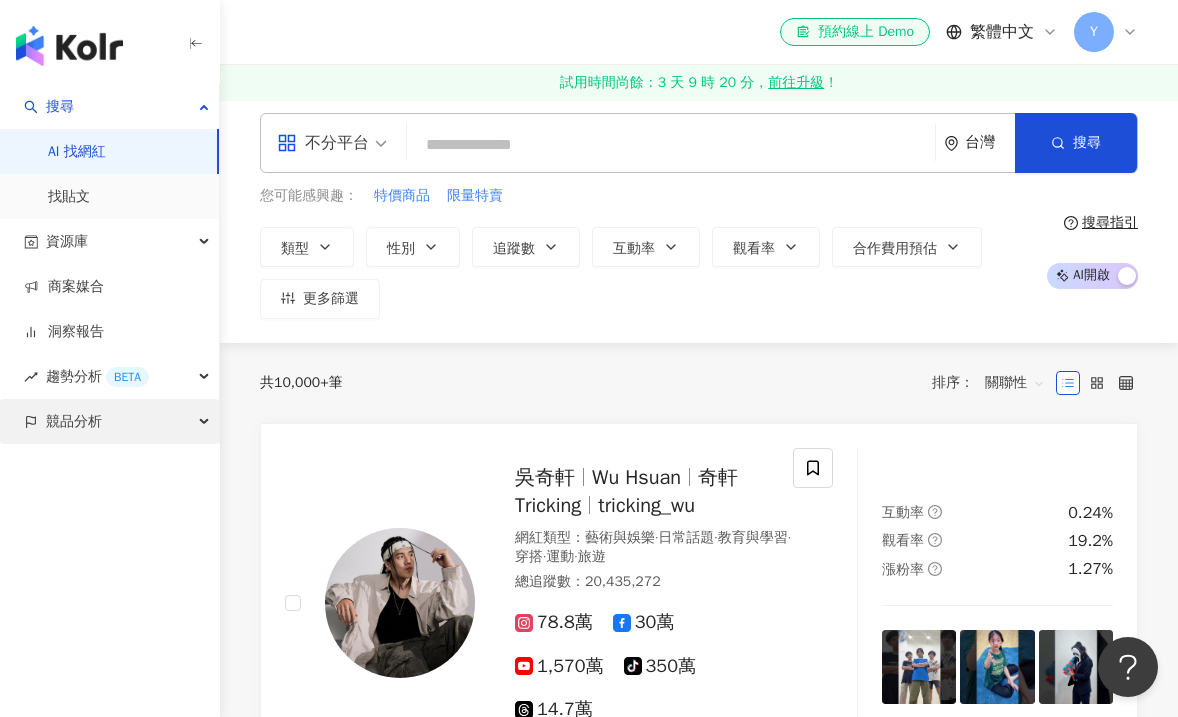 click on "競品分析" at bounding box center [109, 421] 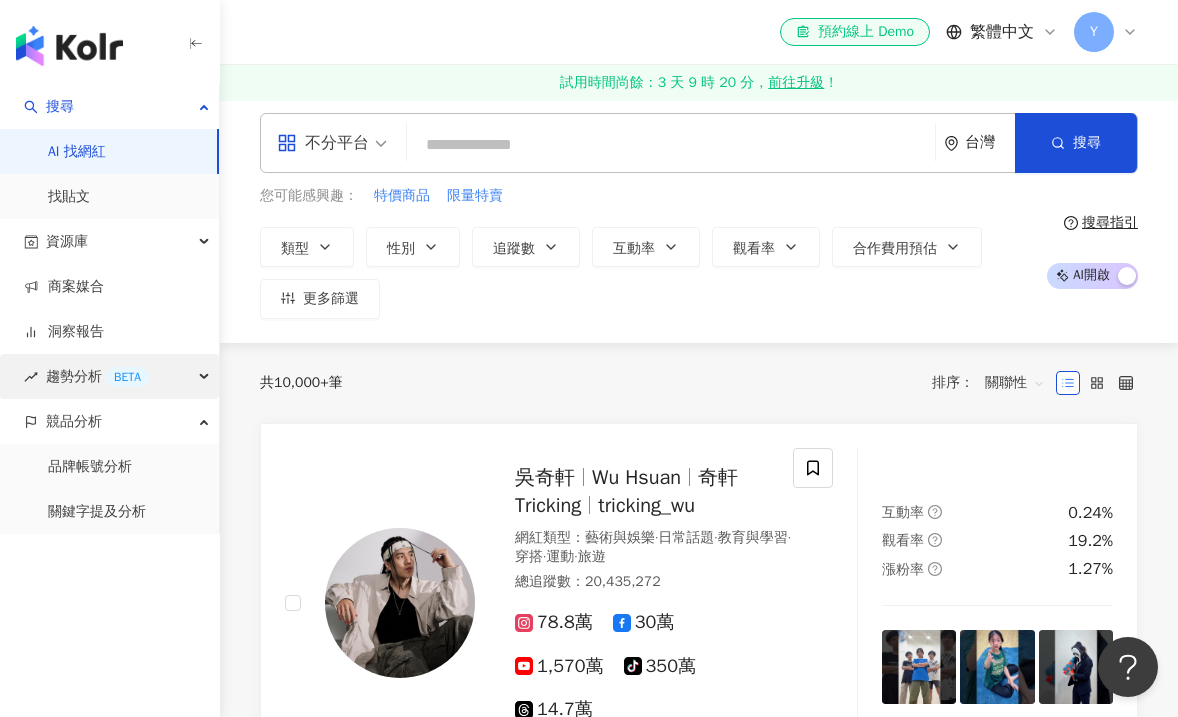 click on "趨勢分析 BETA" at bounding box center [109, 376] 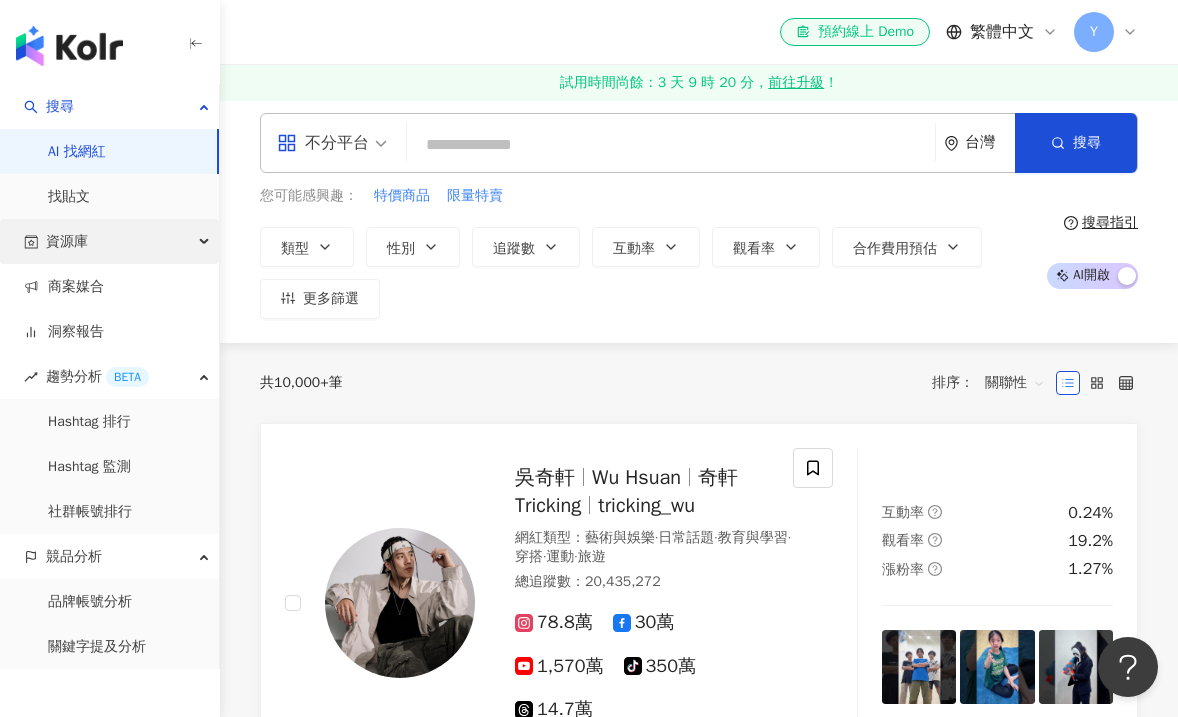 click on "資源庫" at bounding box center [109, 241] 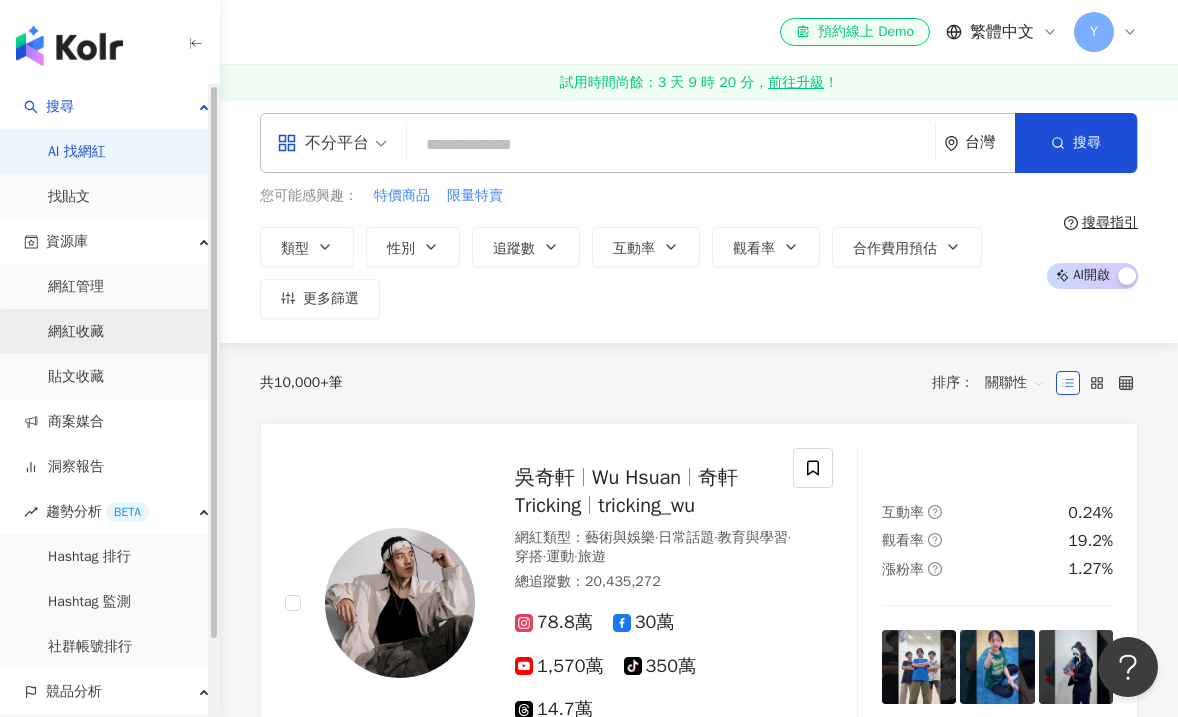 click on "網紅收藏" at bounding box center (76, 332) 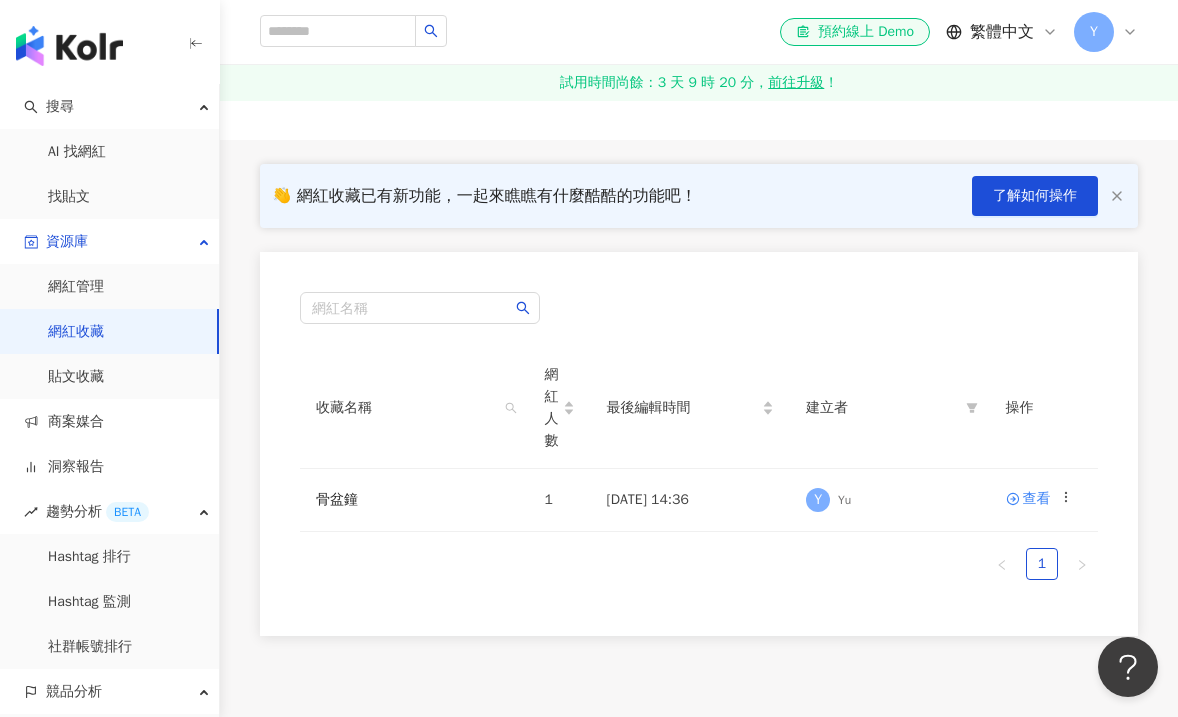 scroll, scrollTop: 202, scrollLeft: 0, axis: vertical 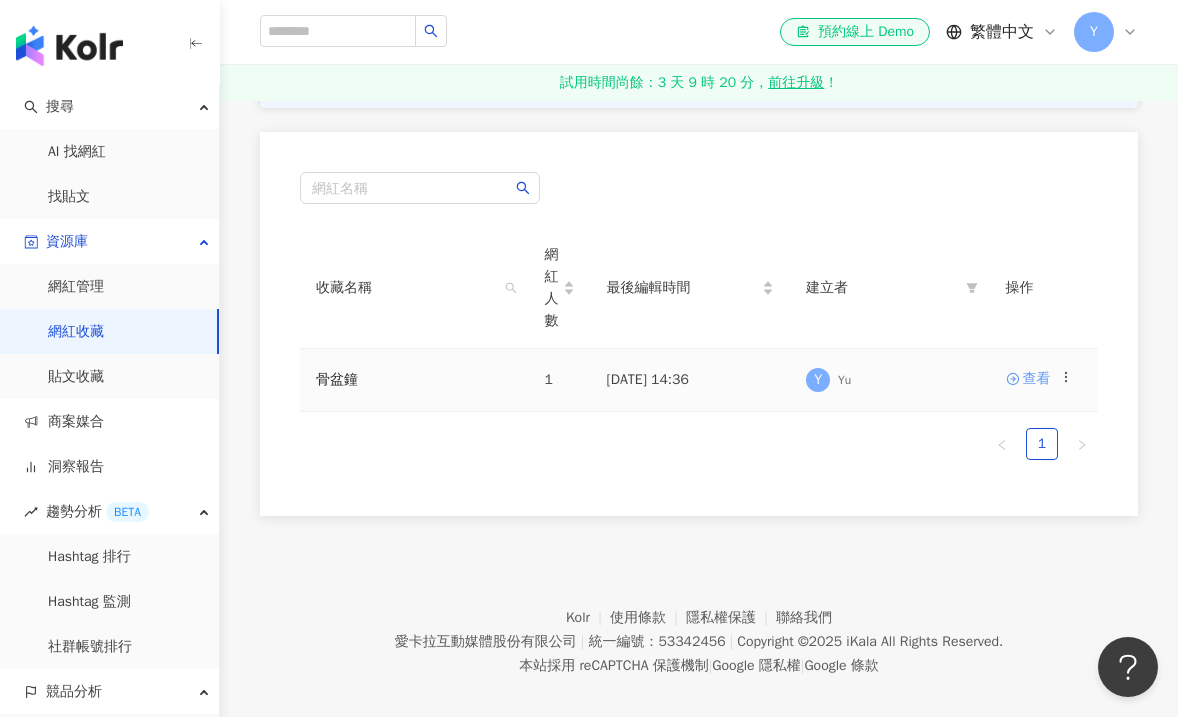 click 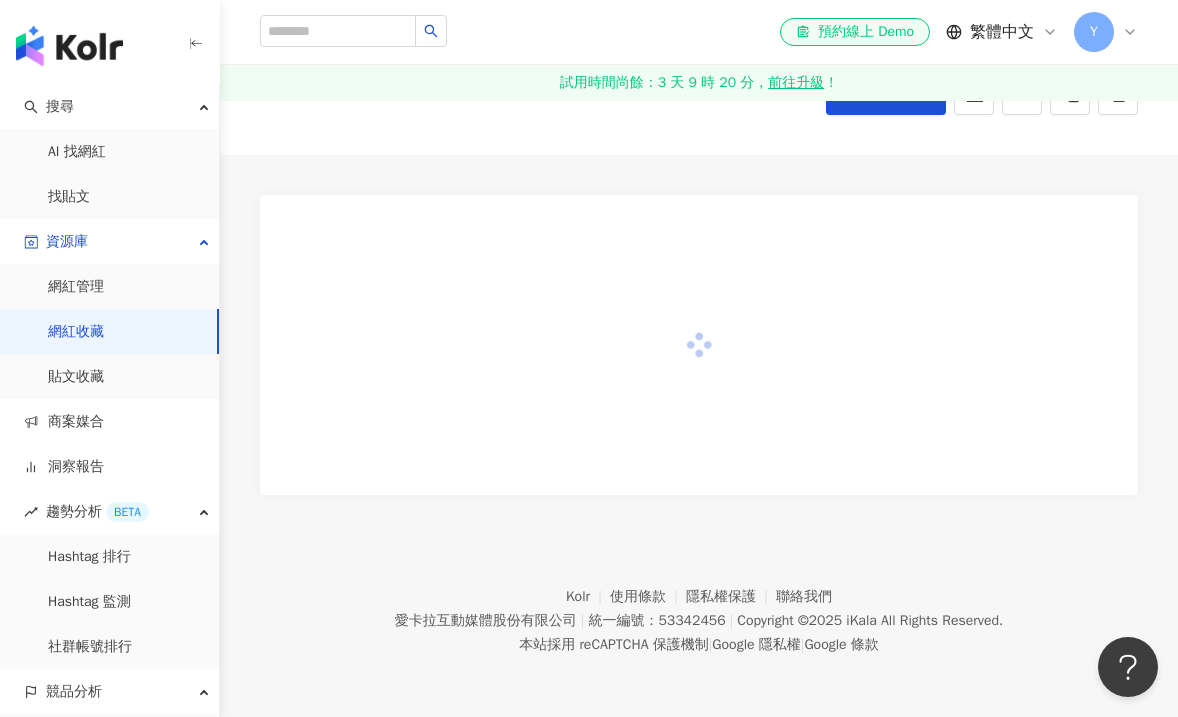 scroll, scrollTop: 0, scrollLeft: 0, axis: both 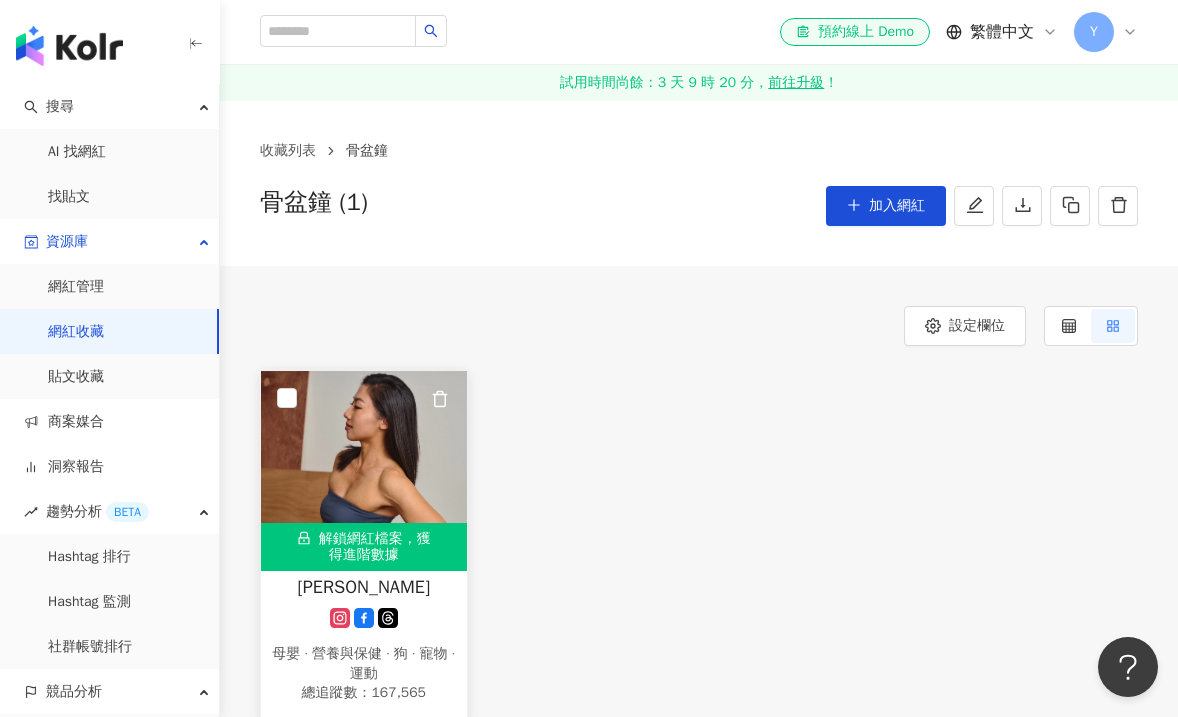 click at bounding box center [364, 471] 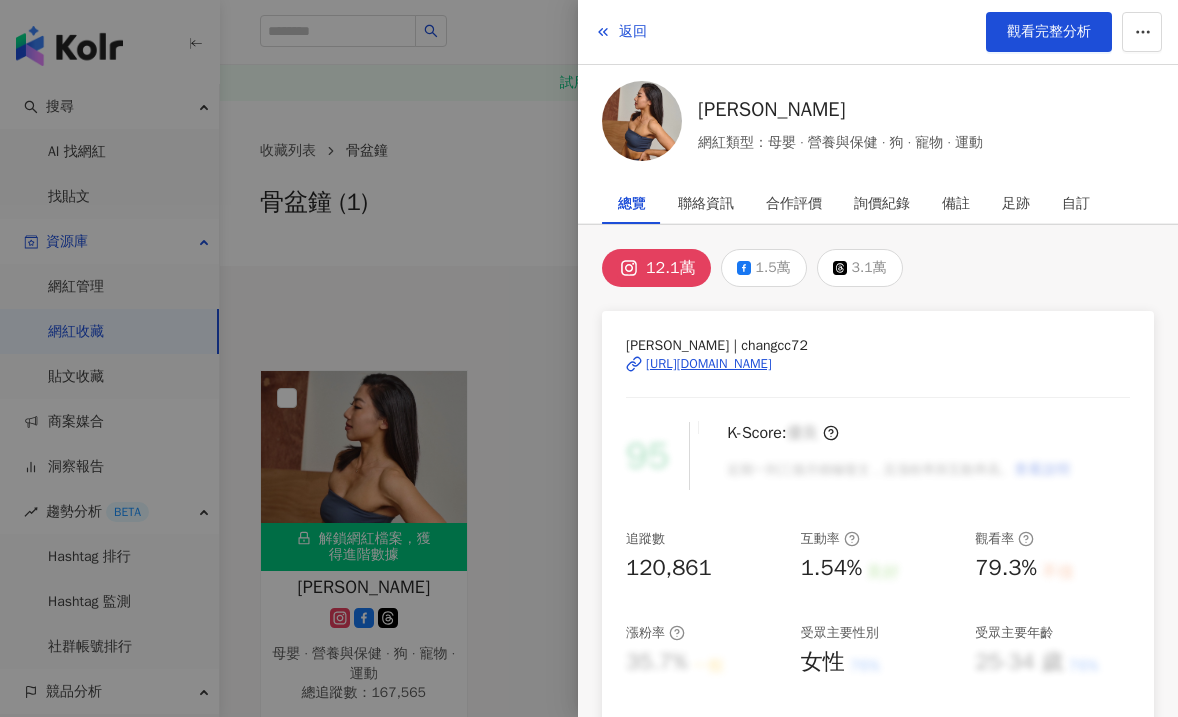 click at bounding box center [589, 358] 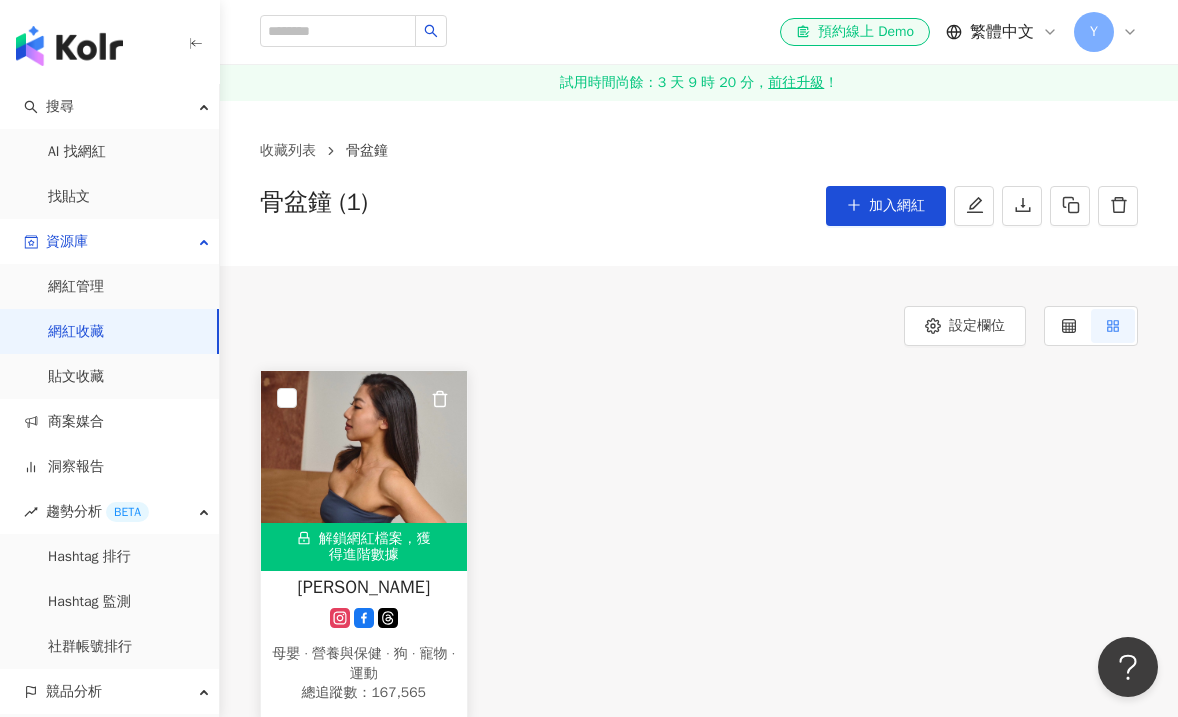 click on "解鎖網紅檔案，獲得進階數據" at bounding box center (364, 547) 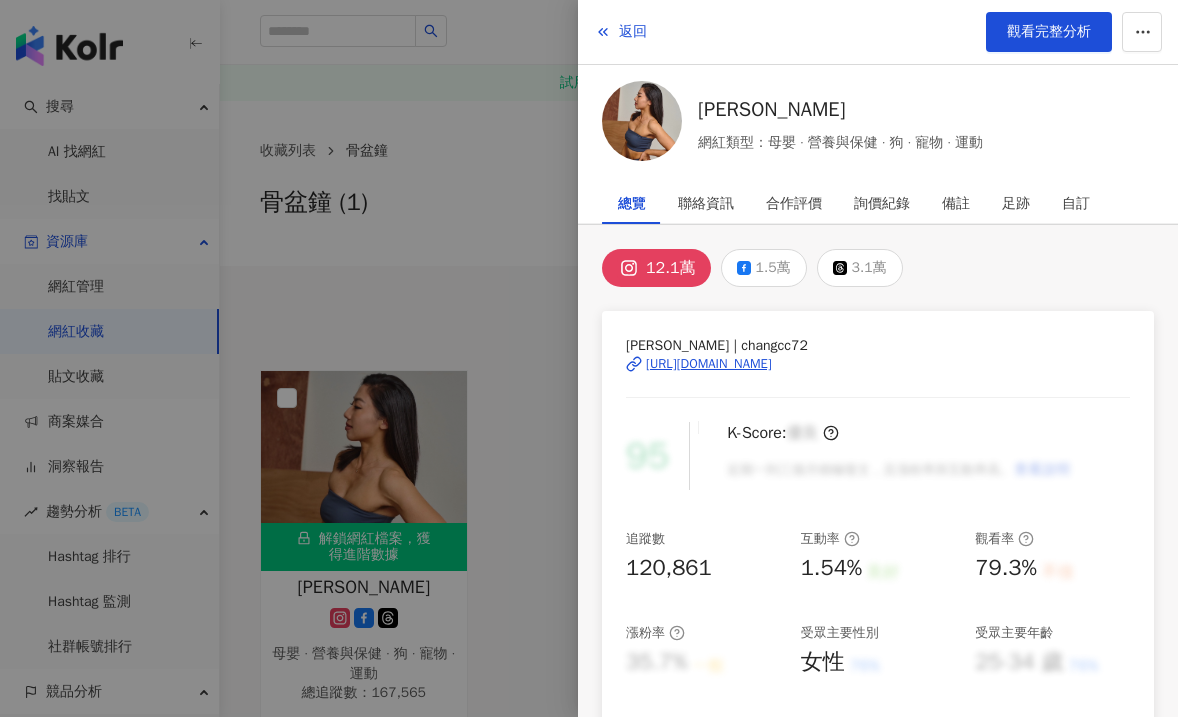 click on "K-Score :   優良 近期一到三個月積極發文，且漲粉率與互動率高。 查看說明" at bounding box center (889, 455) 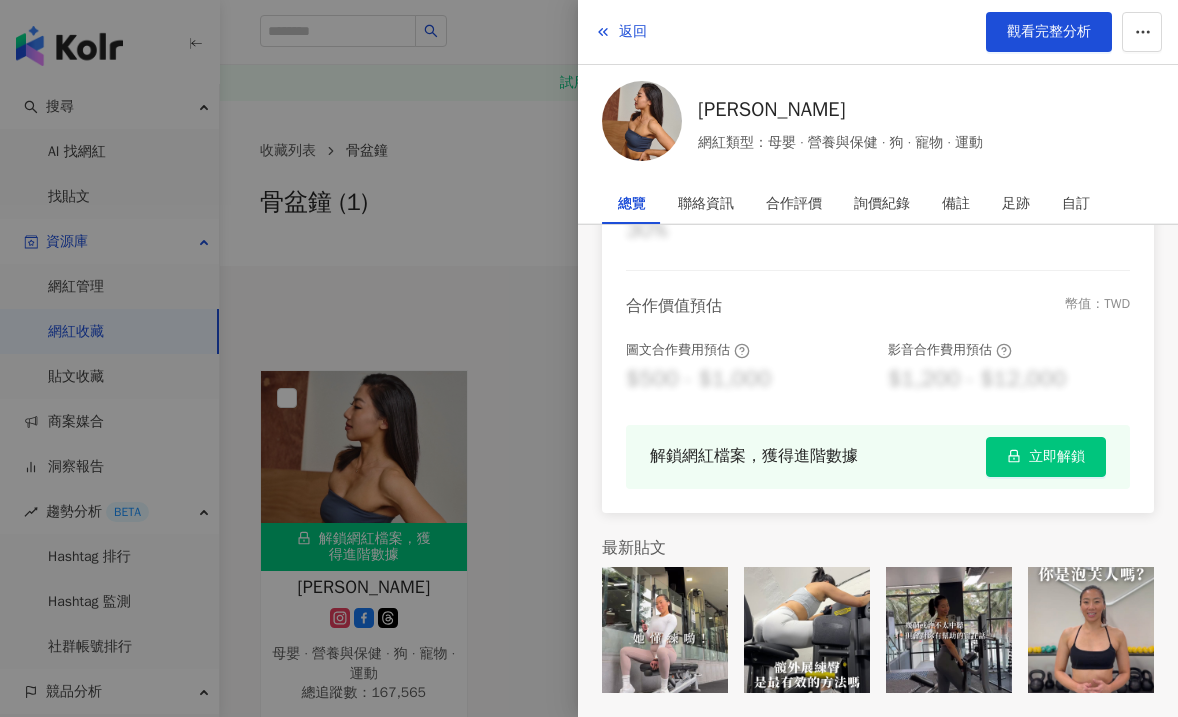 scroll, scrollTop: 522, scrollLeft: 0, axis: vertical 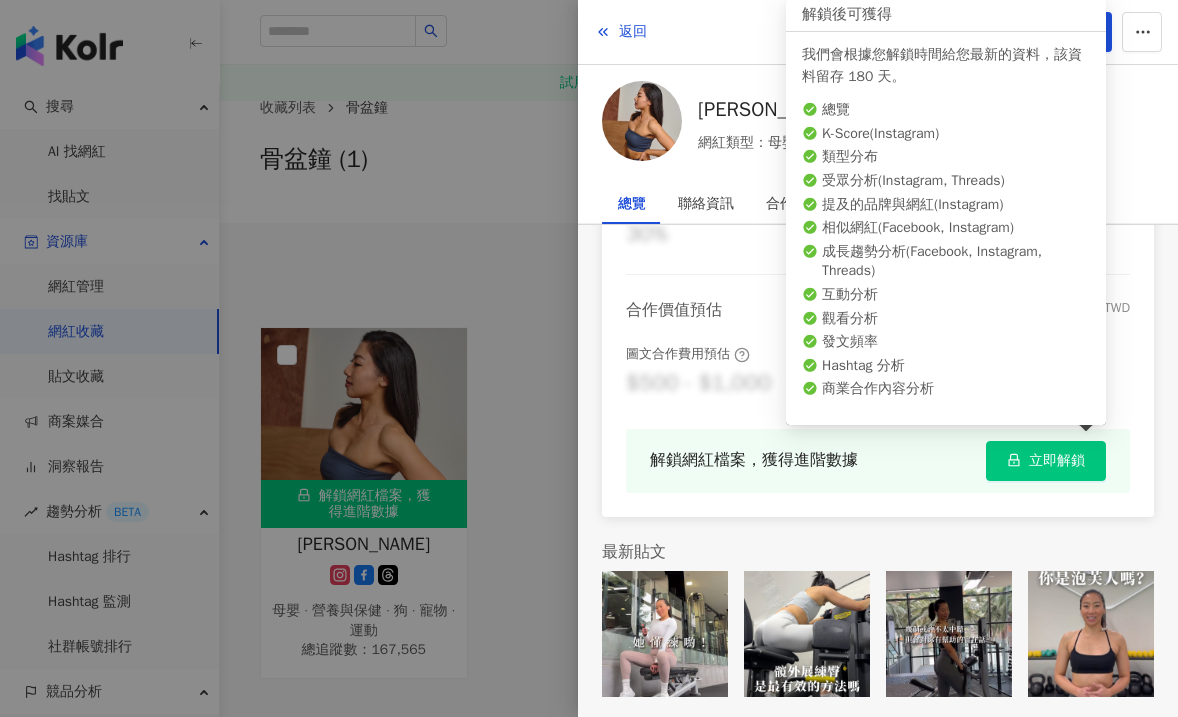 click on "立即解鎖" at bounding box center (1057, 461) 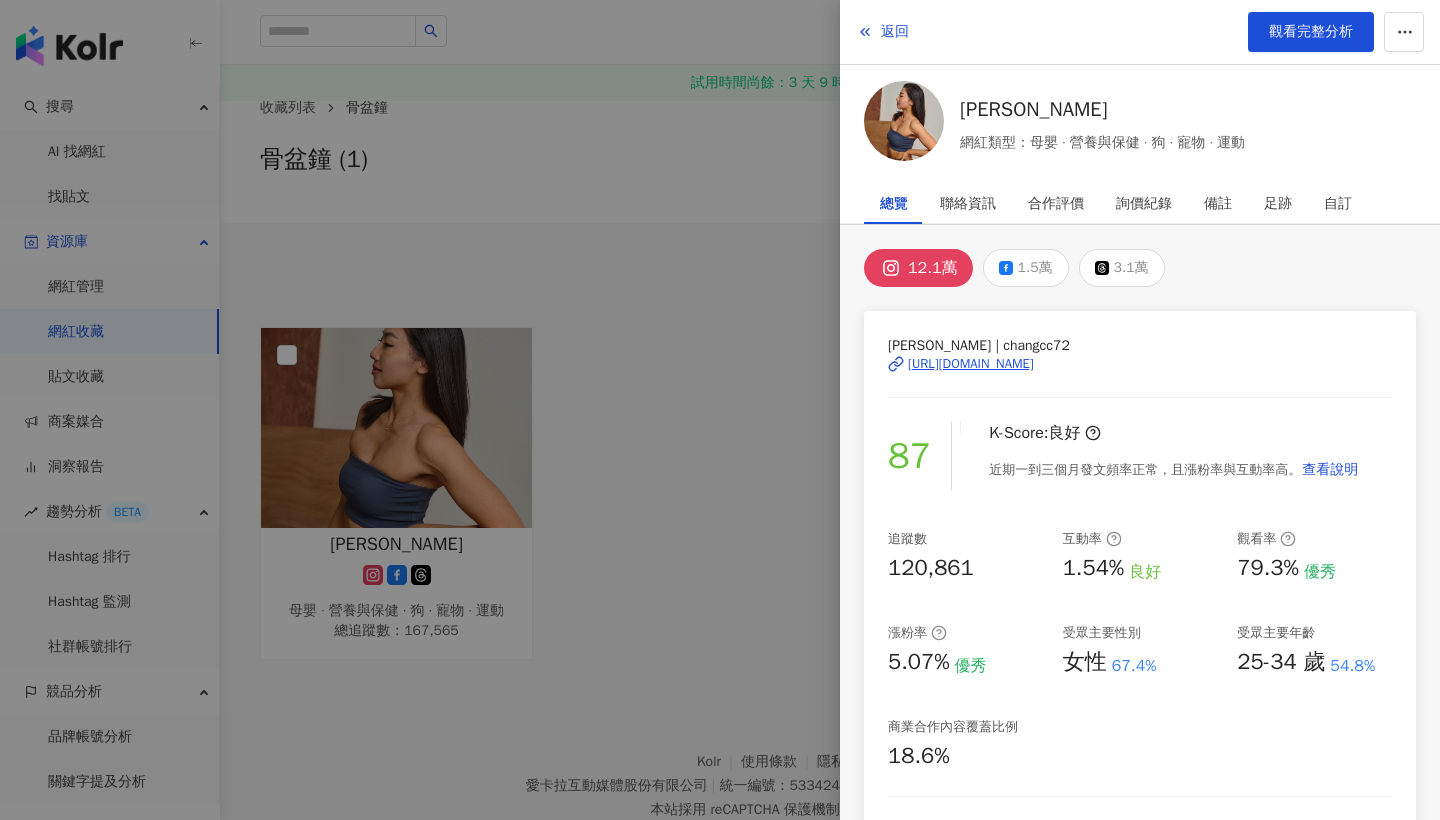 scroll, scrollTop: 0, scrollLeft: 0, axis: both 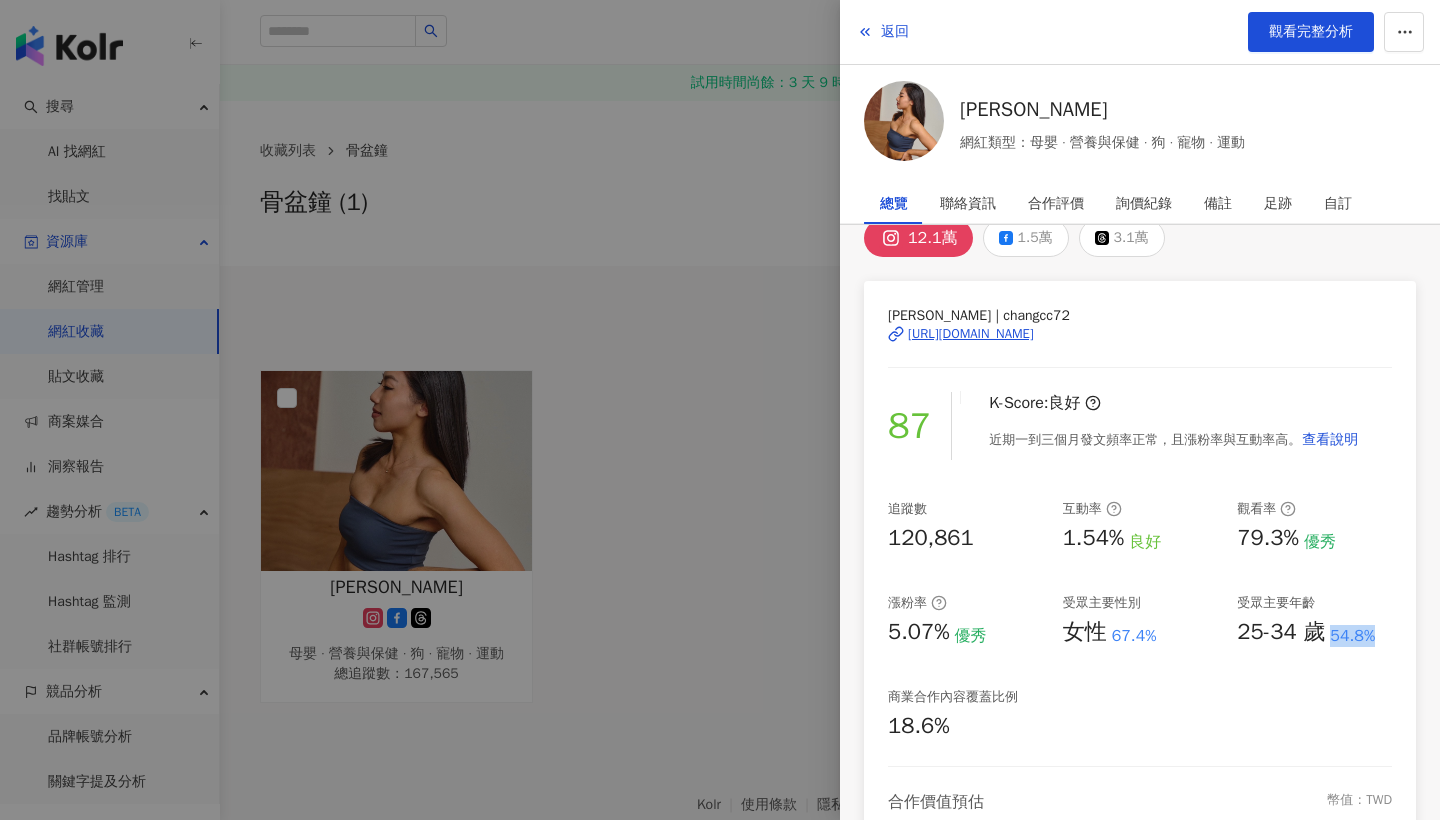 drag, startPoint x: 1333, startPoint y: 636, endPoint x: 1383, endPoint y: 636, distance: 50 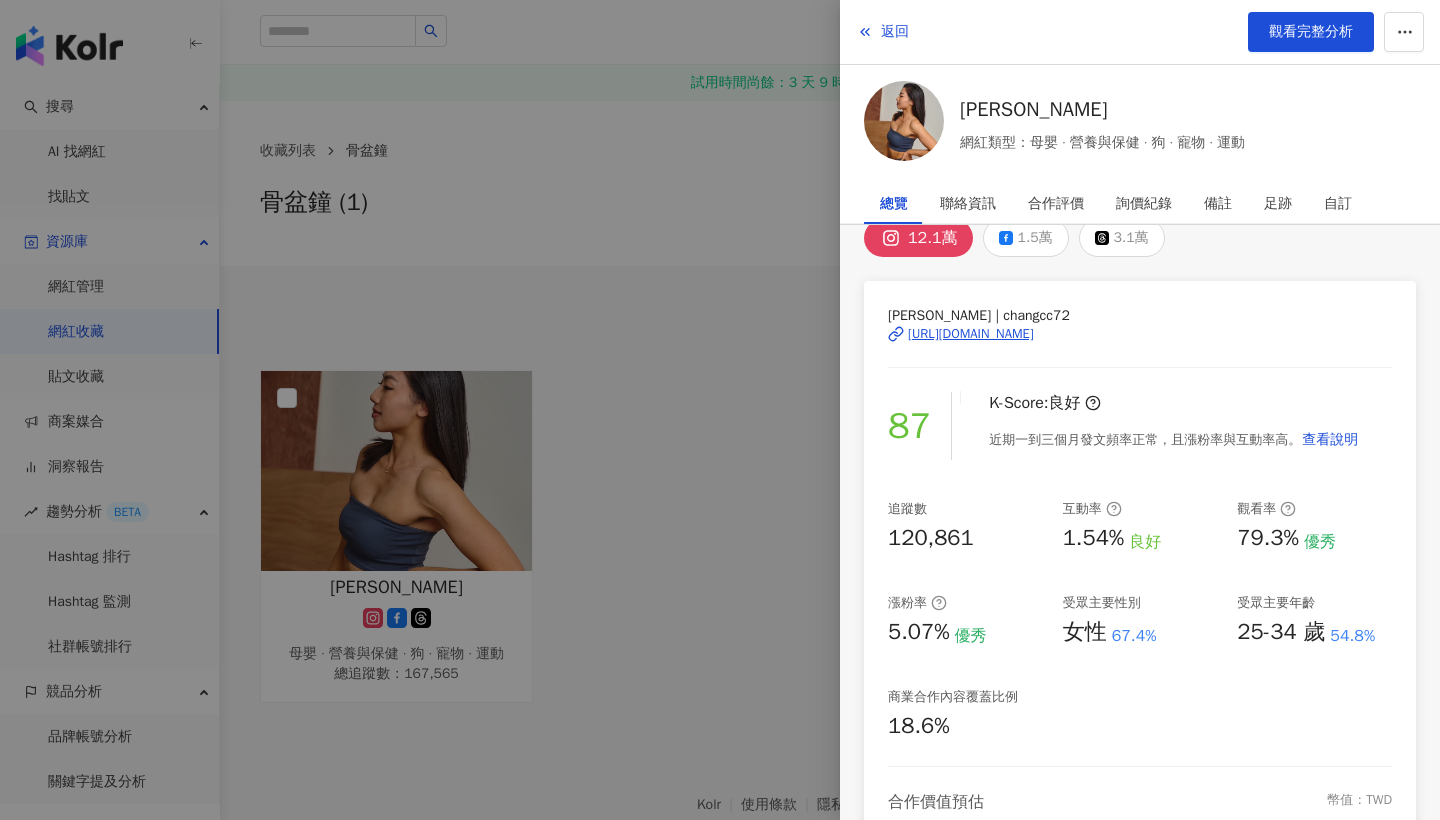 click on "追蹤數   120,861 互動率   1.54% 良好 觀看率   79.3% 優秀 漲粉率   5.07% 優秀 受眾主要性別   女性 67.4% 受眾主要年齡   25-34 歲 54.8% 商業合作內容覆蓋比例   18.6%" at bounding box center [1140, 621] 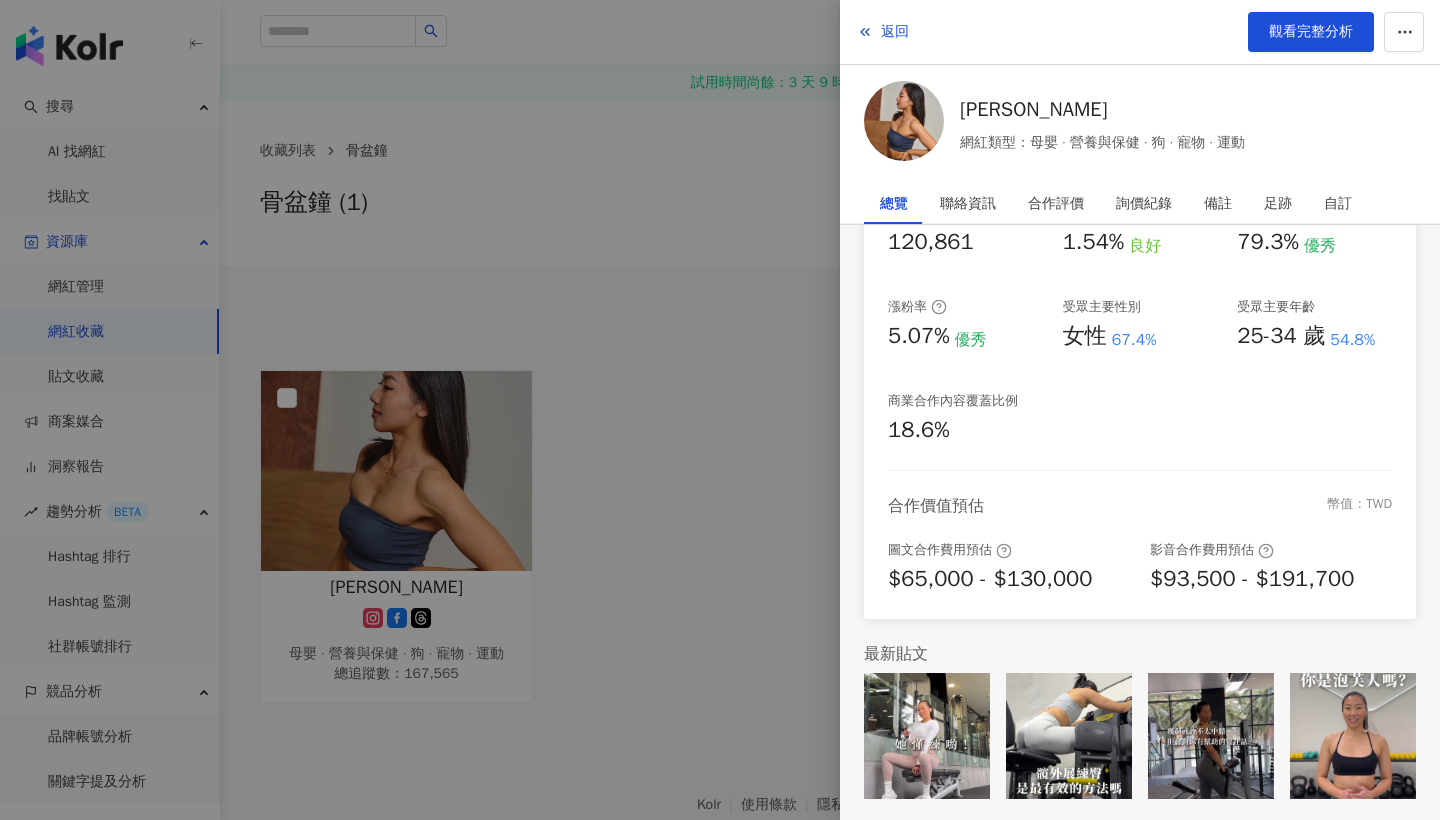 scroll, scrollTop: 325, scrollLeft: 0, axis: vertical 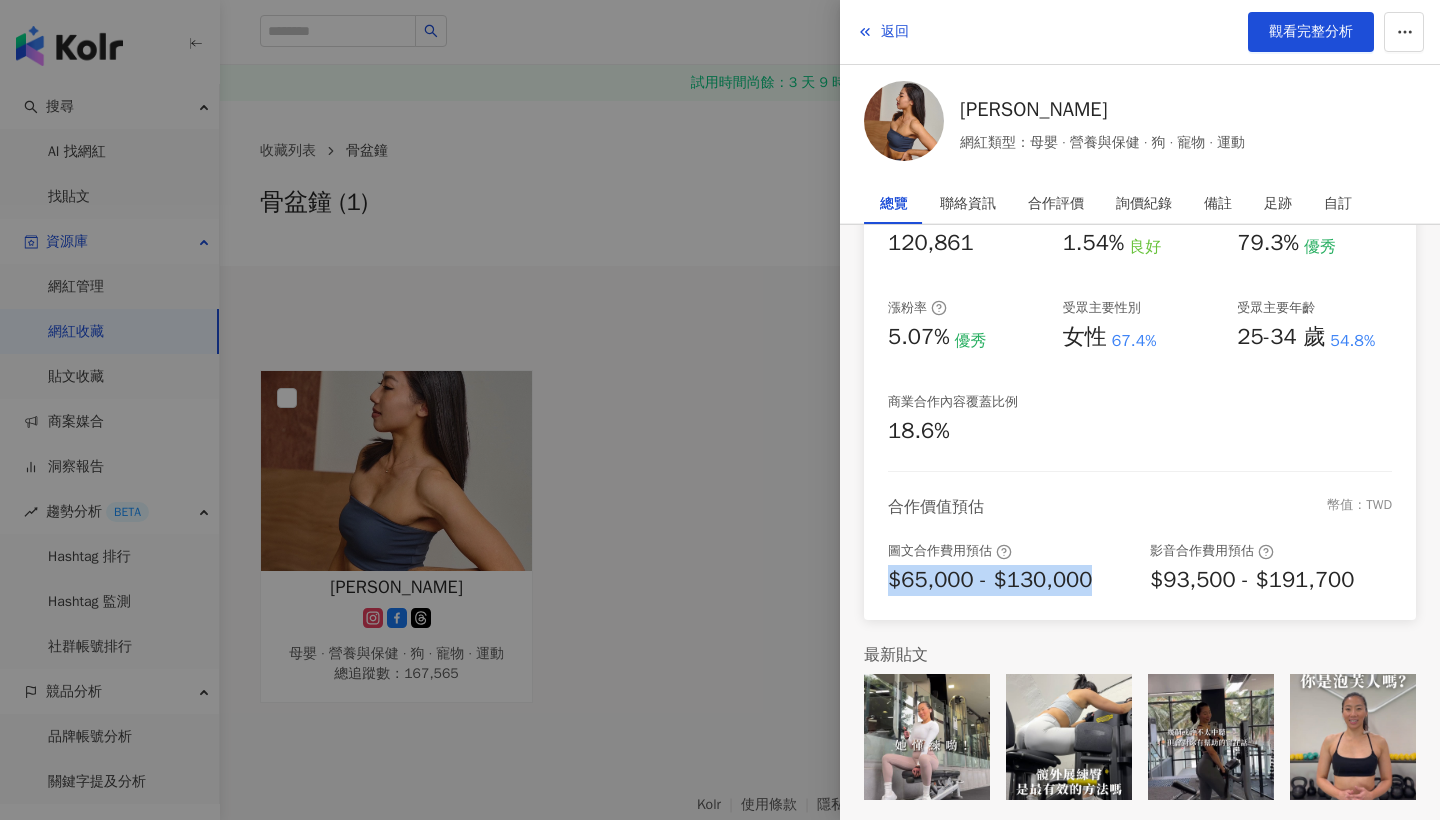 drag, startPoint x: 888, startPoint y: 578, endPoint x: 1093, endPoint y: 578, distance: 205 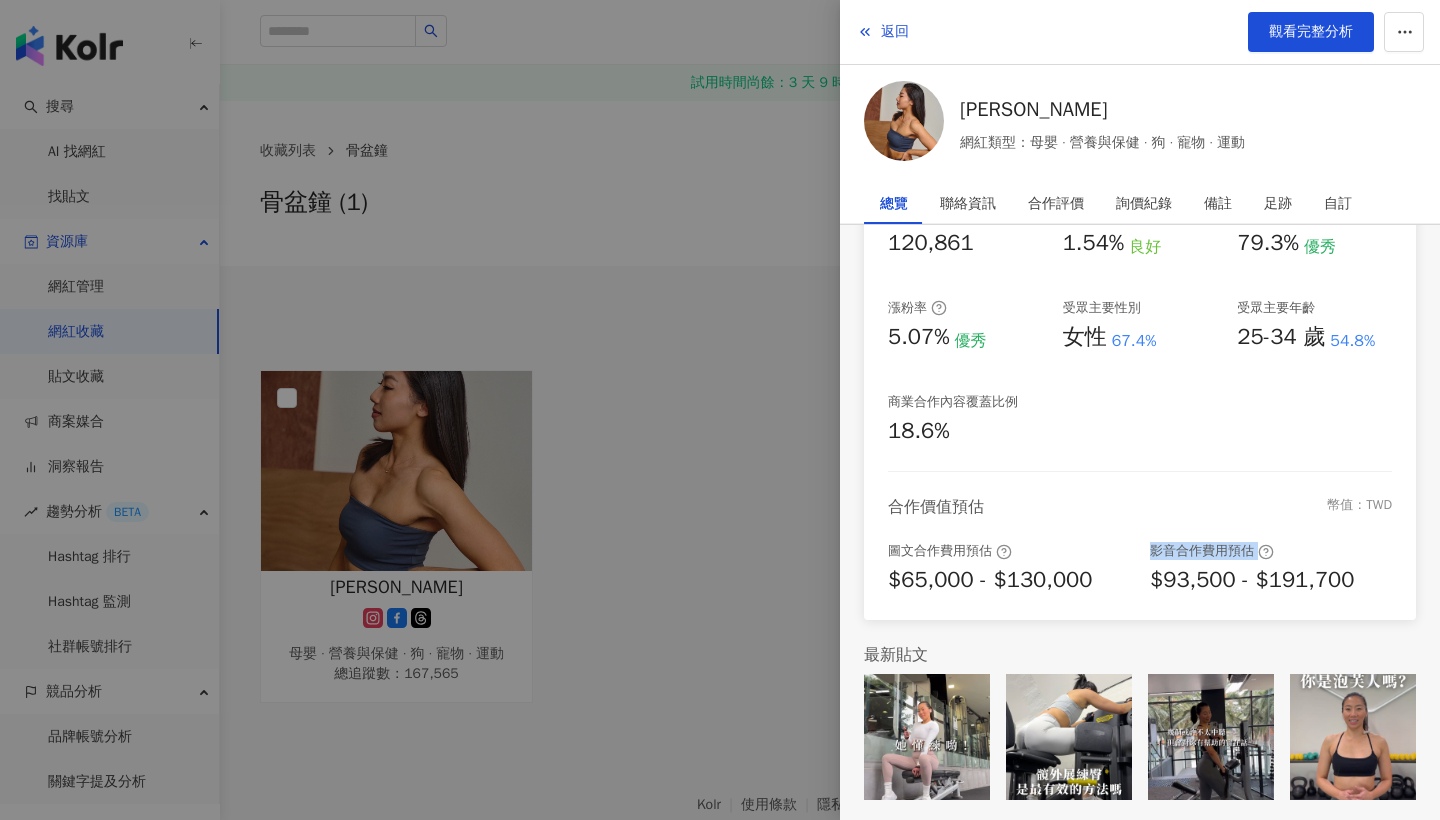 drag, startPoint x: 1153, startPoint y: 547, endPoint x: 1292, endPoint y: 546, distance: 139.0036 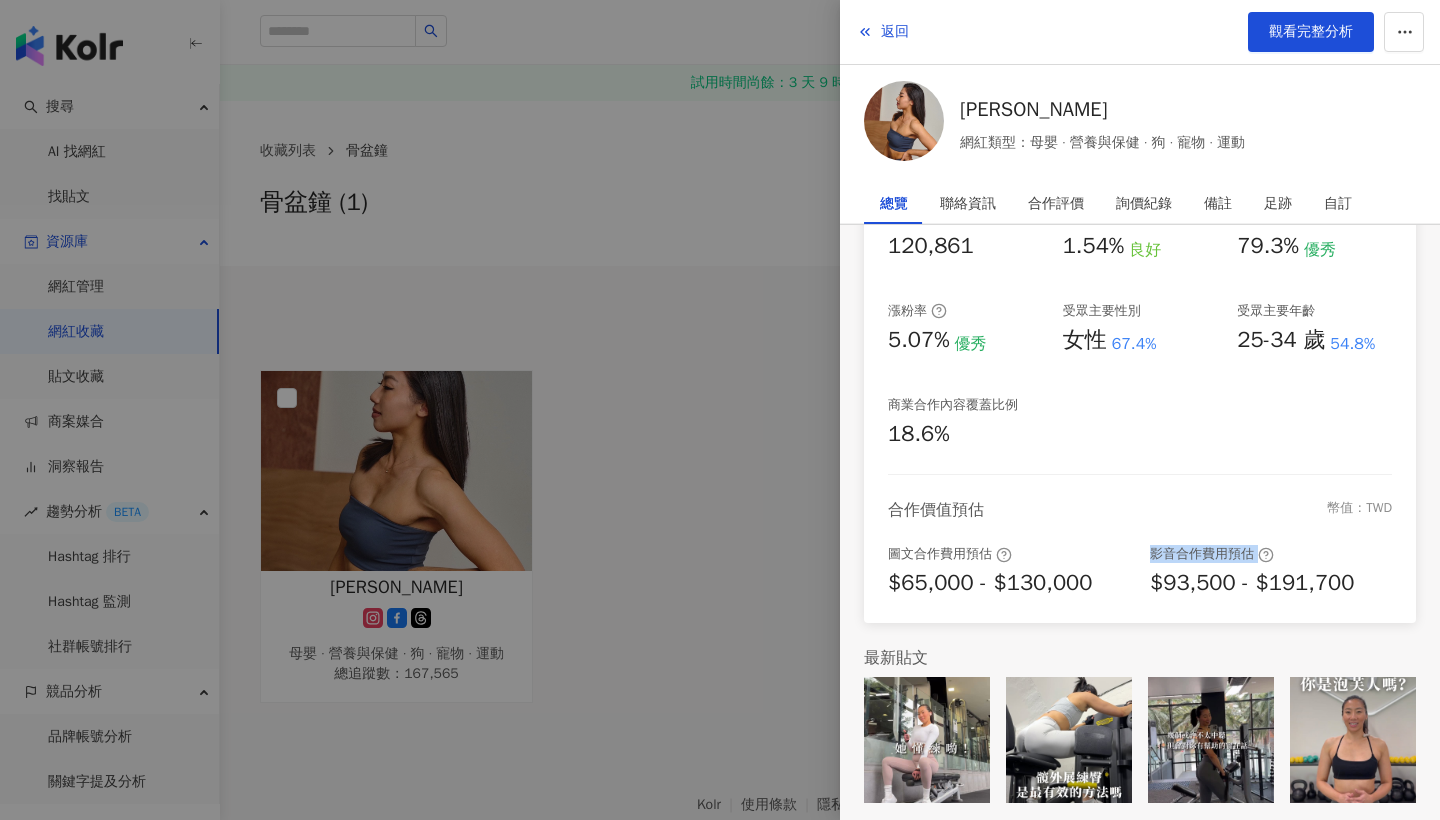scroll, scrollTop: 323, scrollLeft: 0, axis: vertical 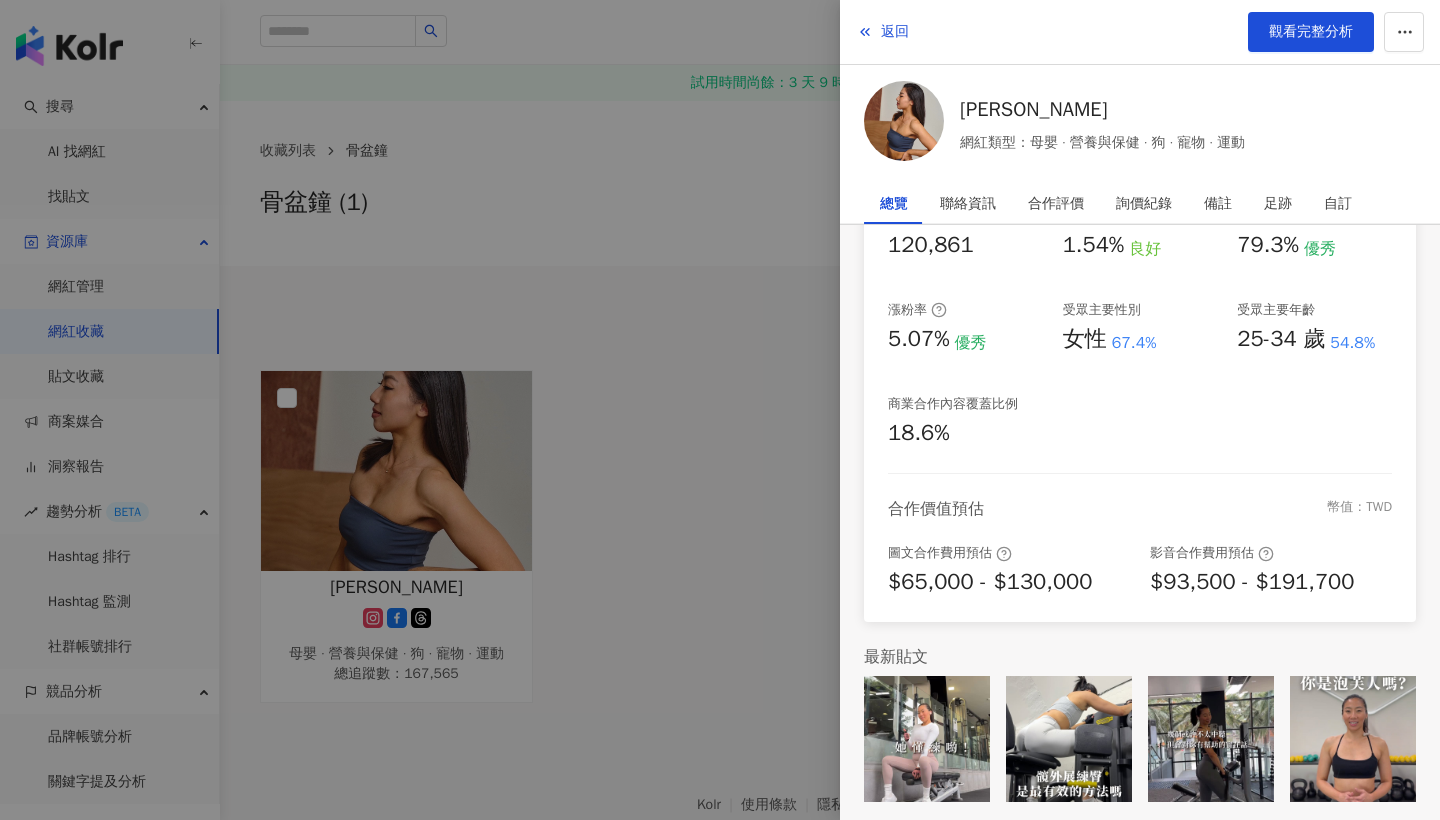 click on "影音合作費用預估   $93,500 - $191,700" at bounding box center [1271, 571] 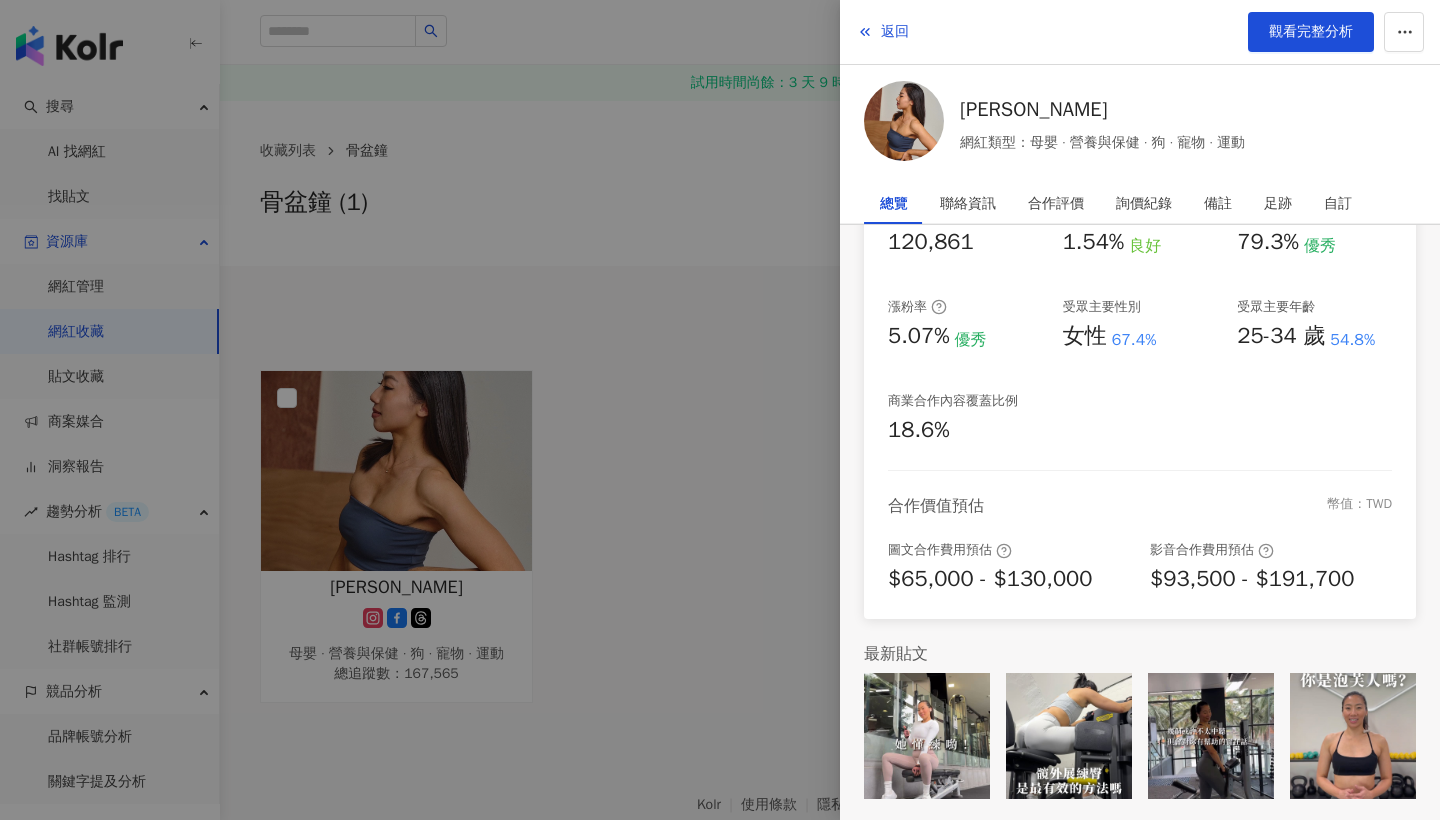 scroll, scrollTop: 325, scrollLeft: 0, axis: vertical 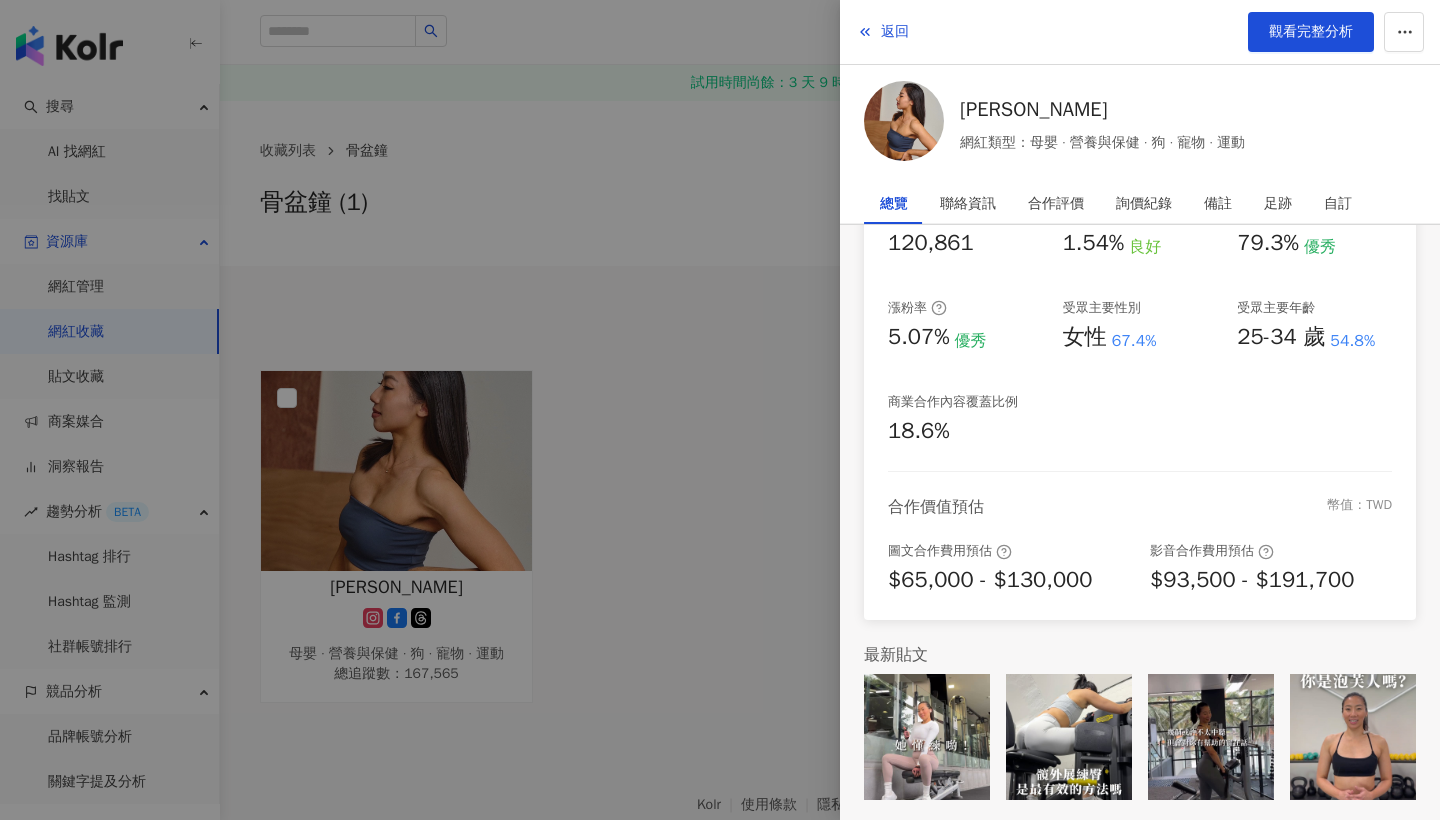 click at bounding box center [927, 737] 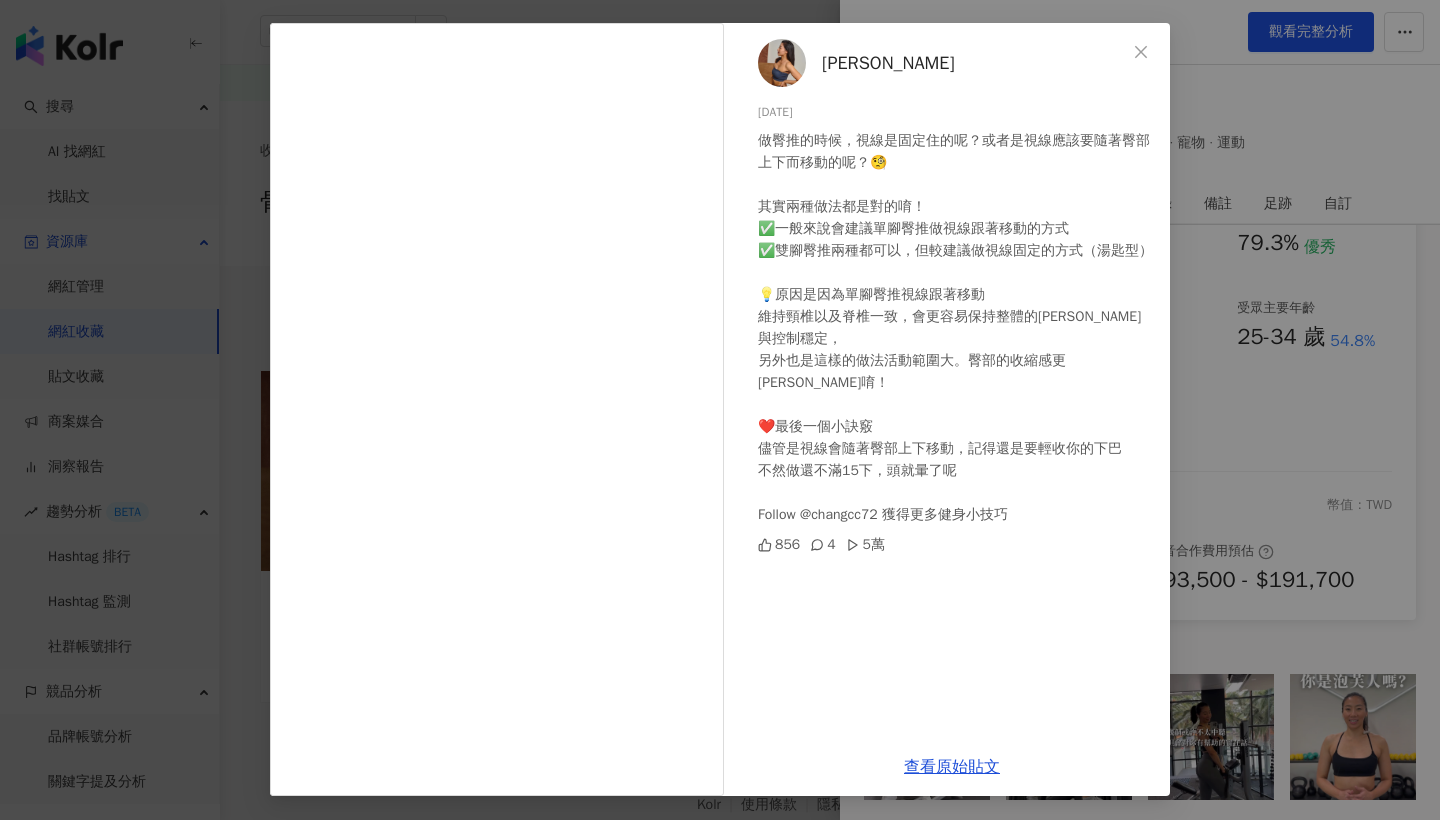 scroll, scrollTop: 78, scrollLeft: 0, axis: vertical 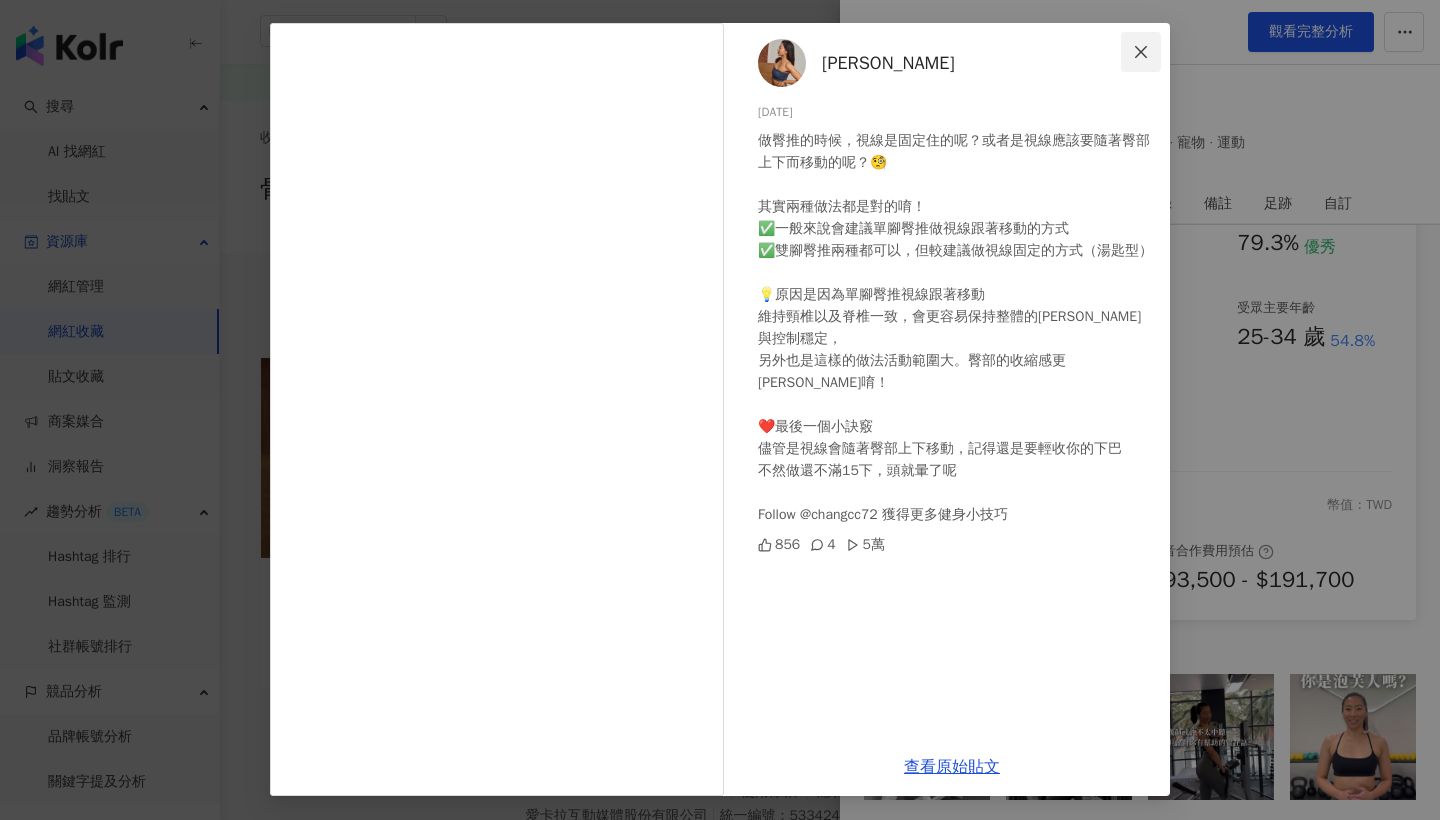 click at bounding box center (1141, 52) 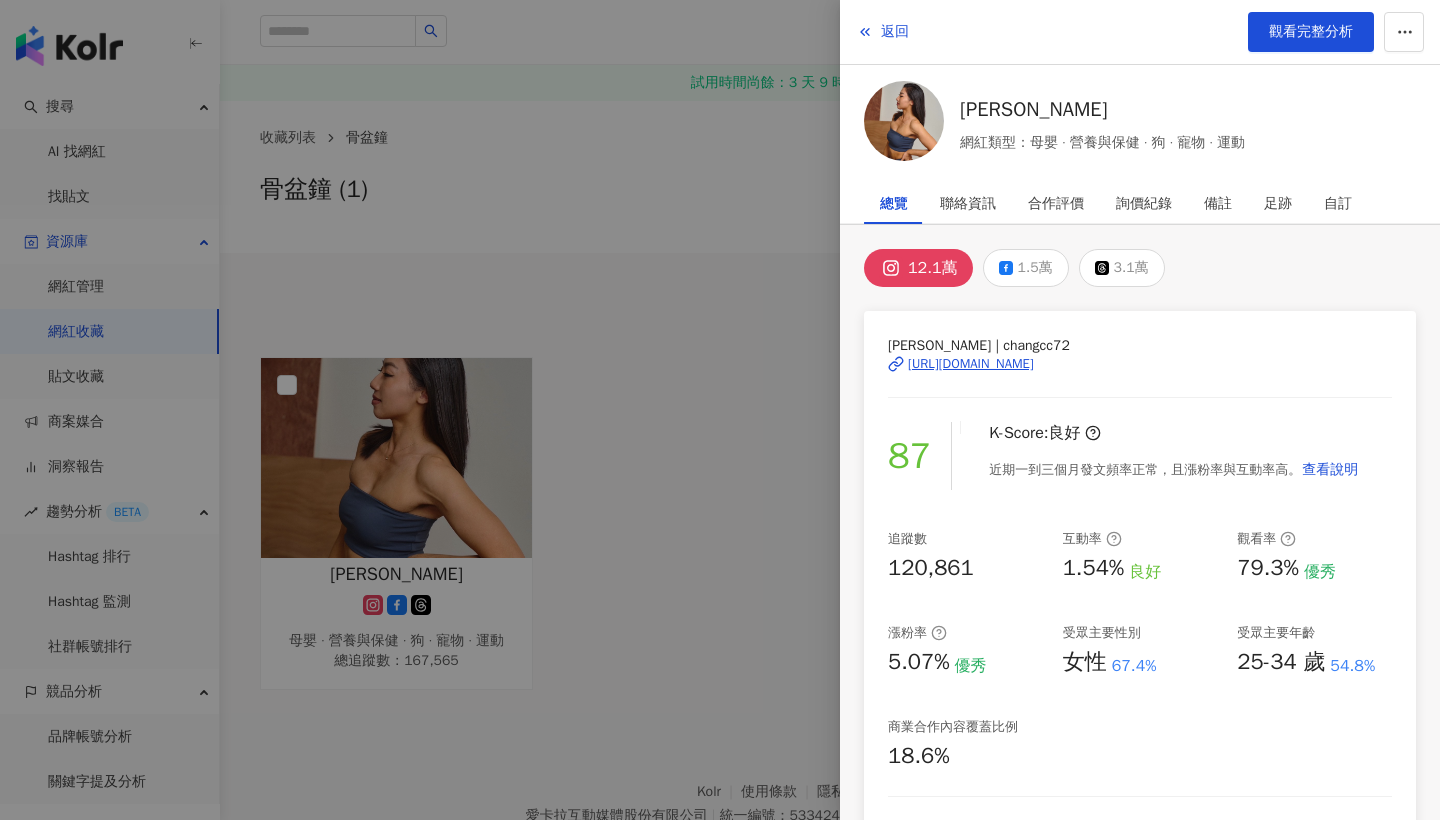 scroll, scrollTop: 0, scrollLeft: 0, axis: both 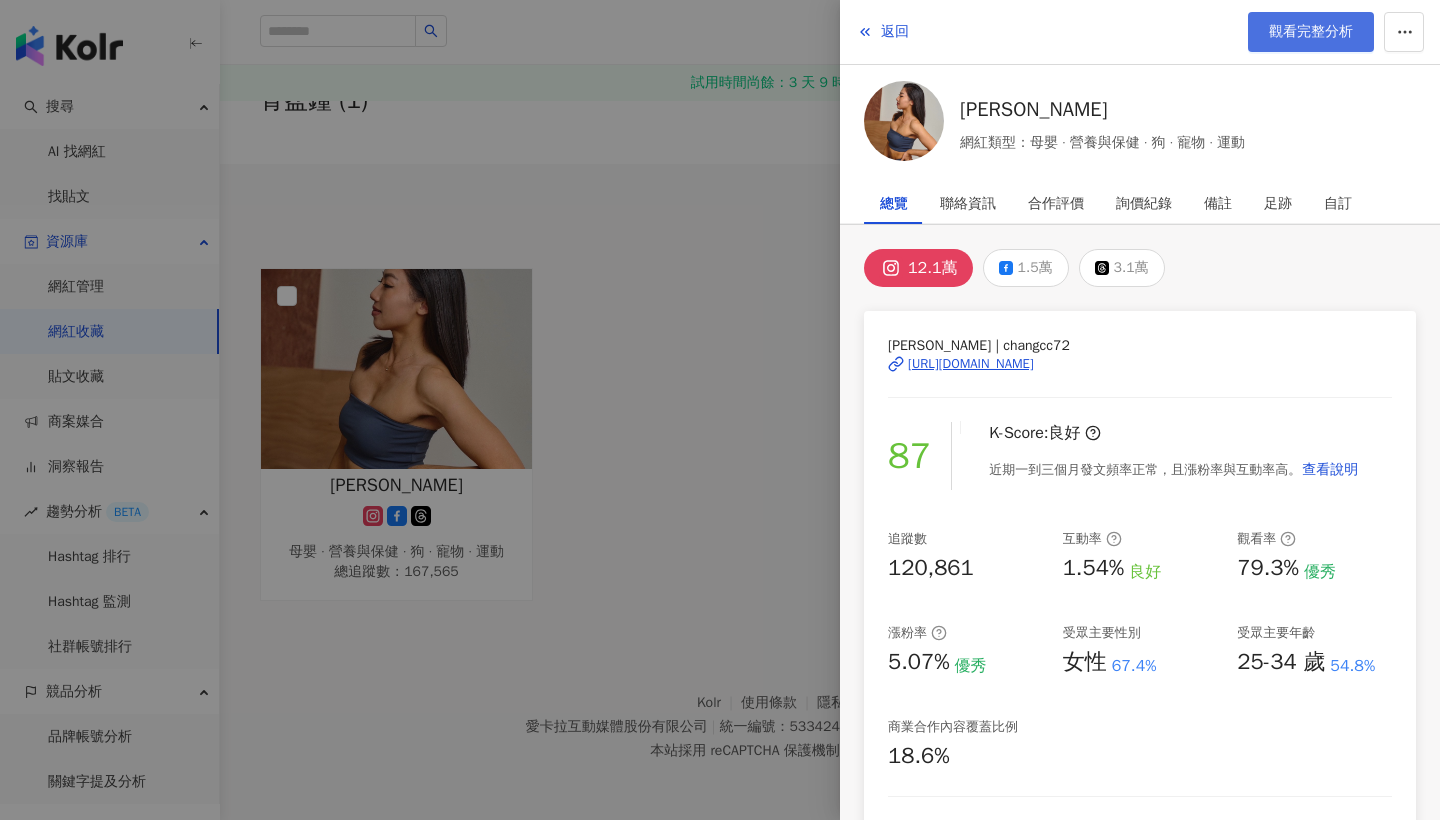 click on "觀看完整分析" at bounding box center [1311, 32] 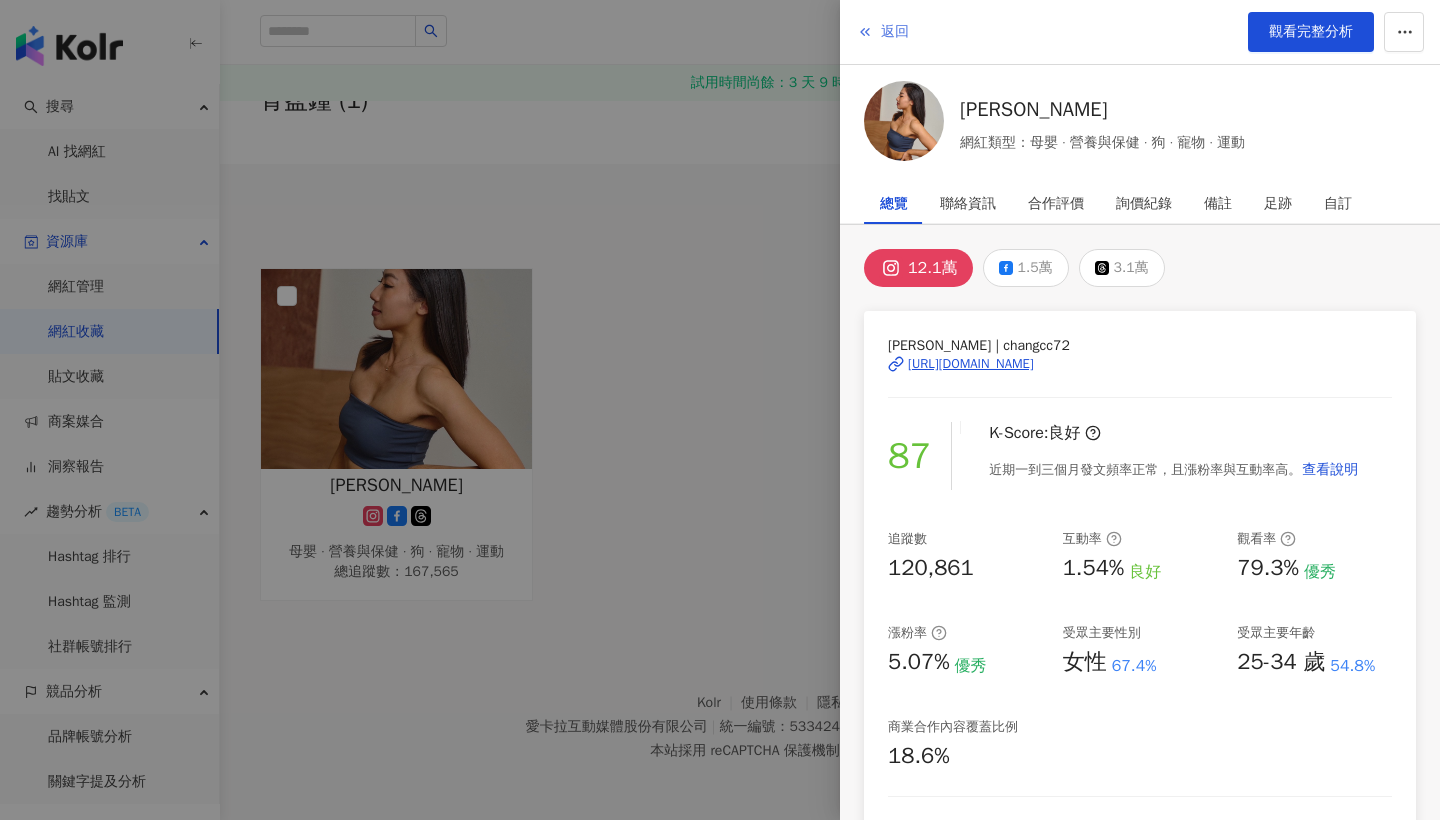 click on "返回" at bounding box center (883, 32) 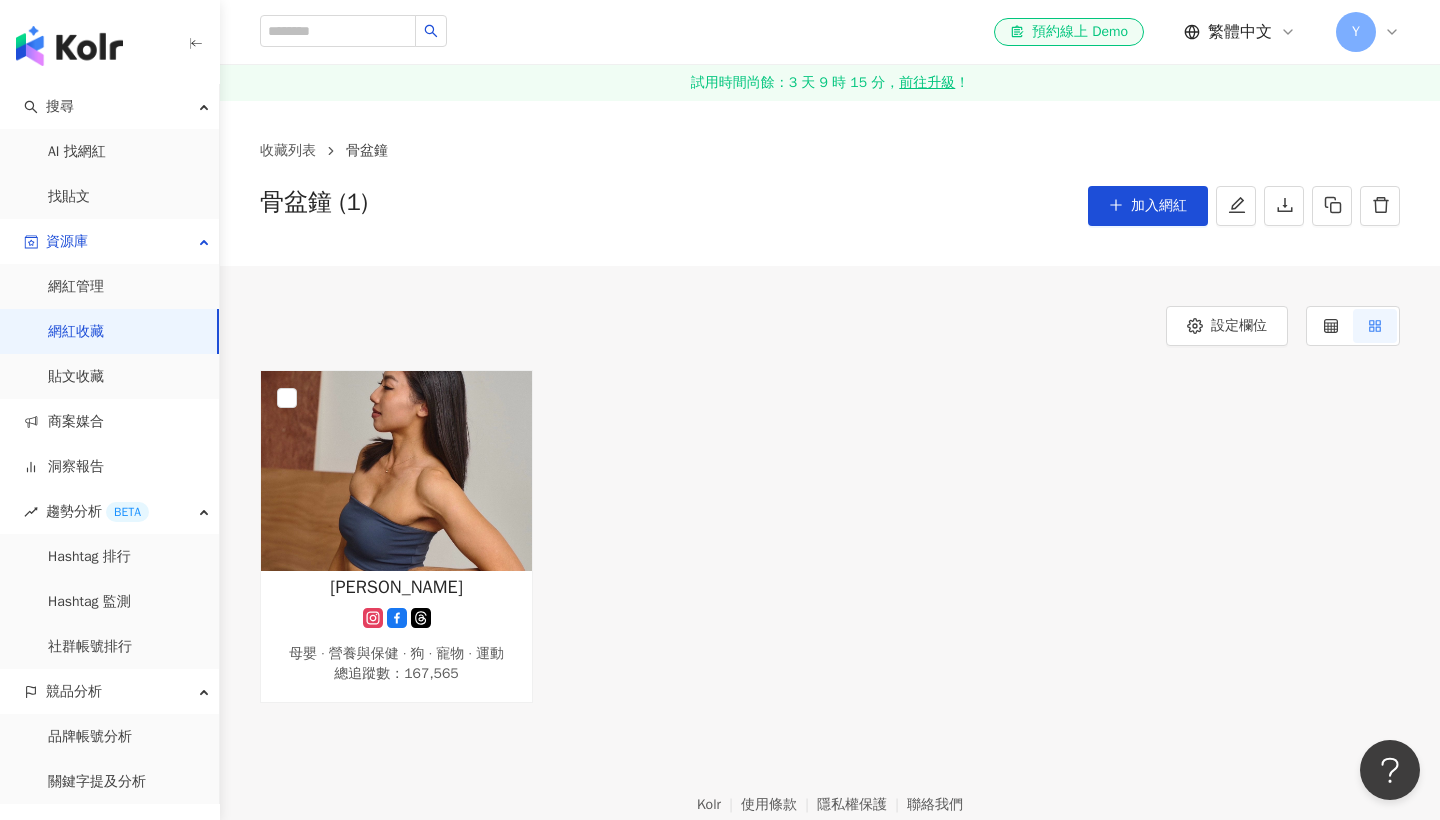 scroll, scrollTop: 0, scrollLeft: 0, axis: both 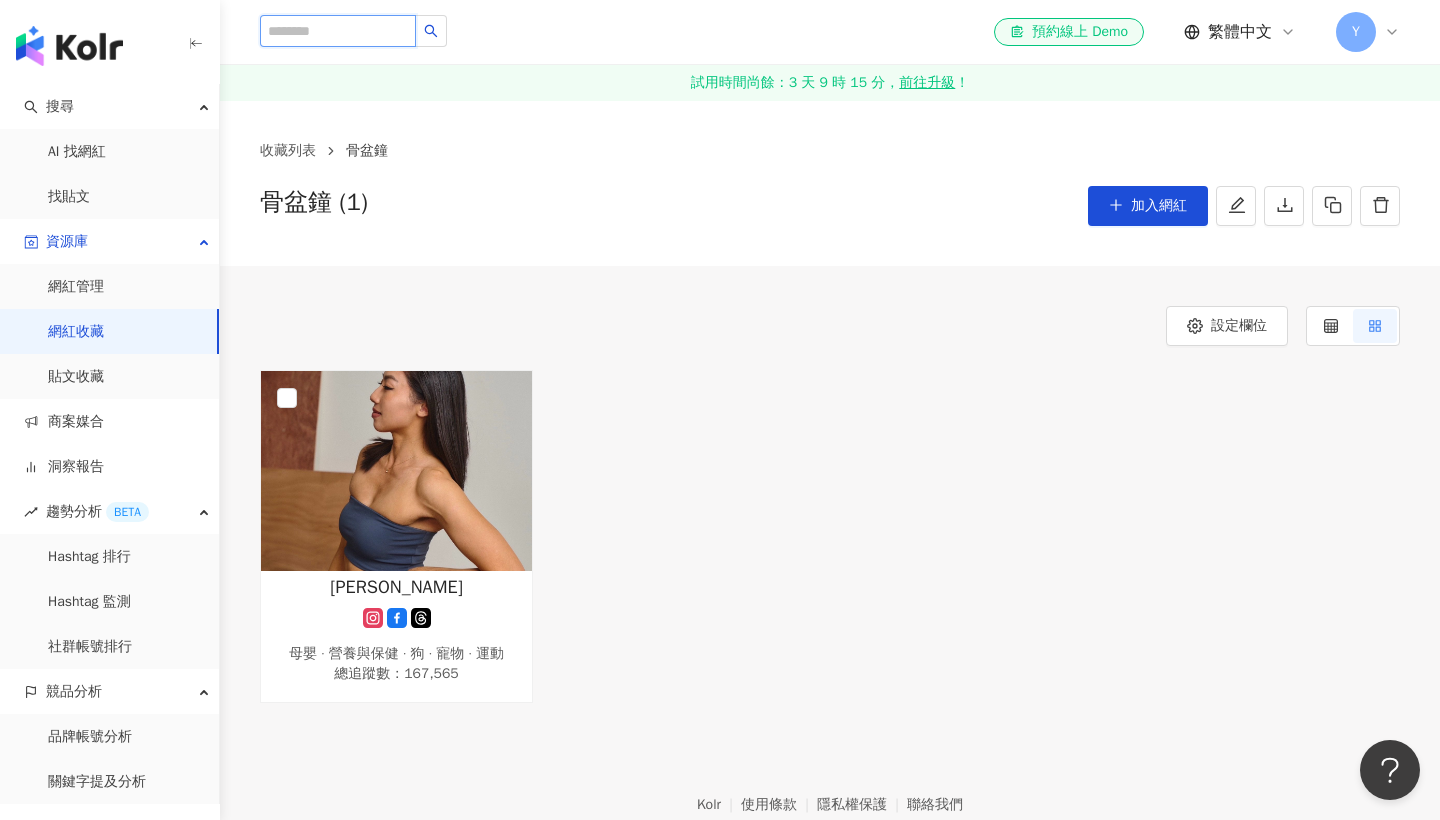 click at bounding box center [338, 31] 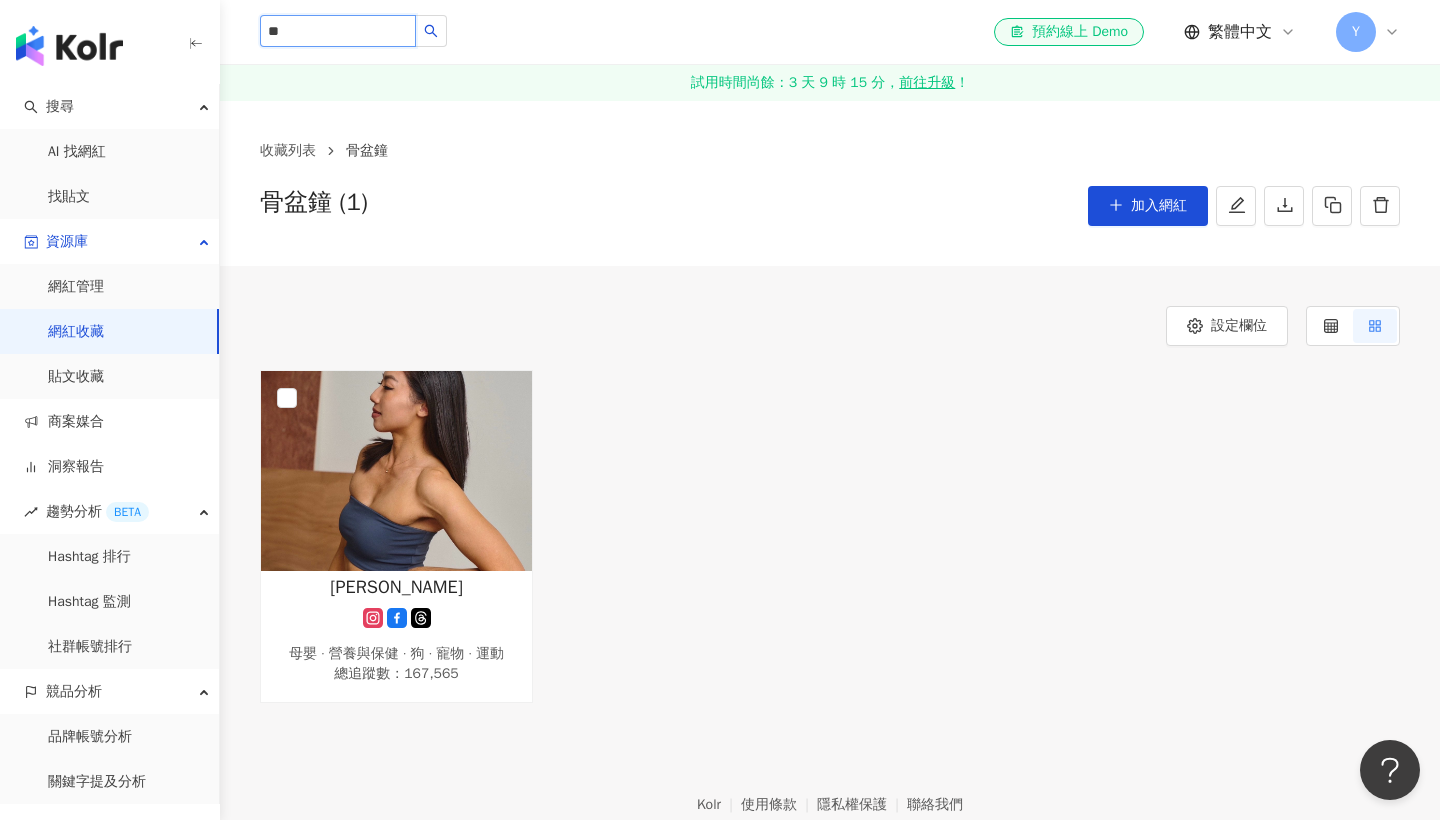 type on "*" 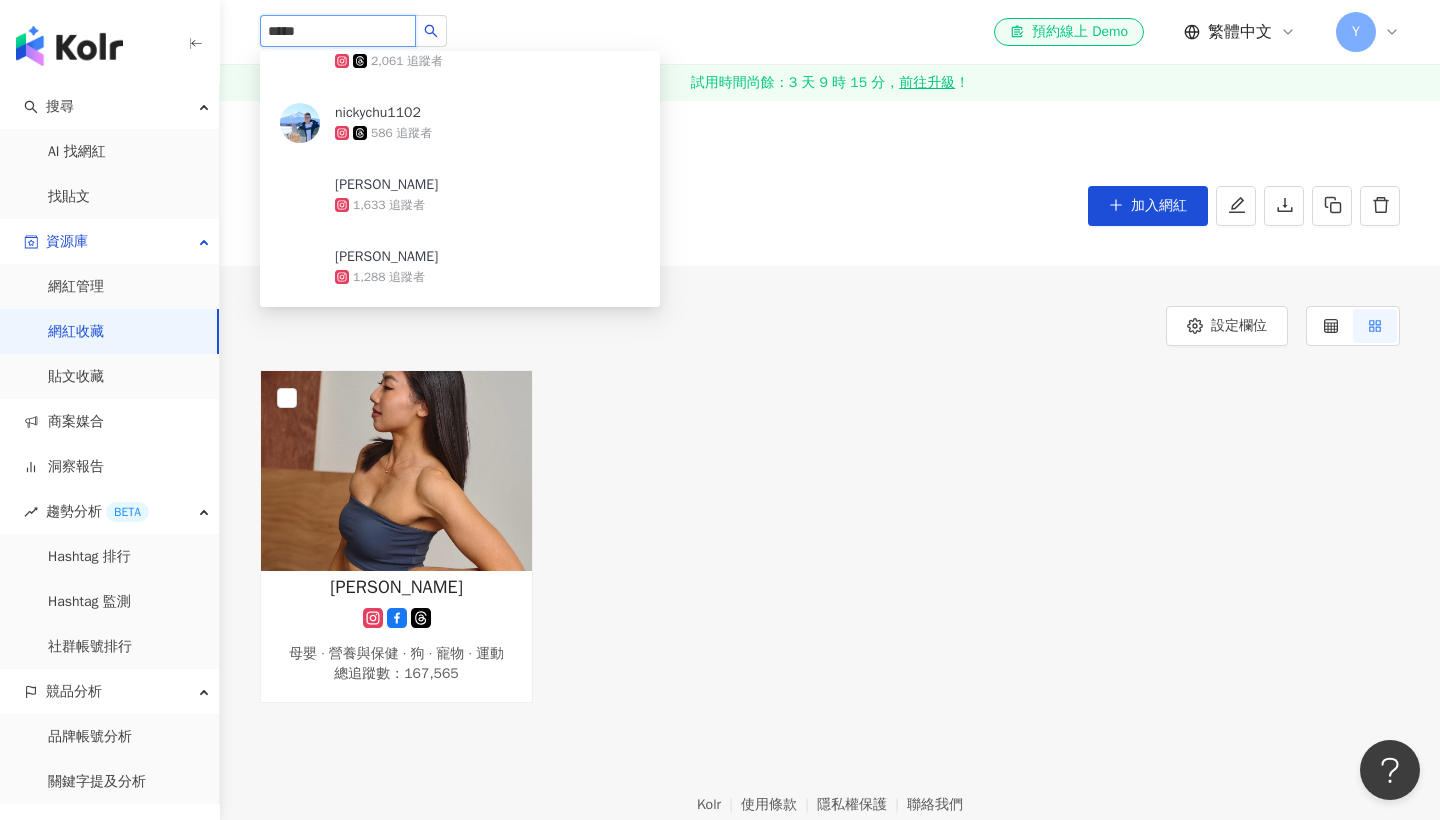 scroll, scrollTop: 180, scrollLeft: 0, axis: vertical 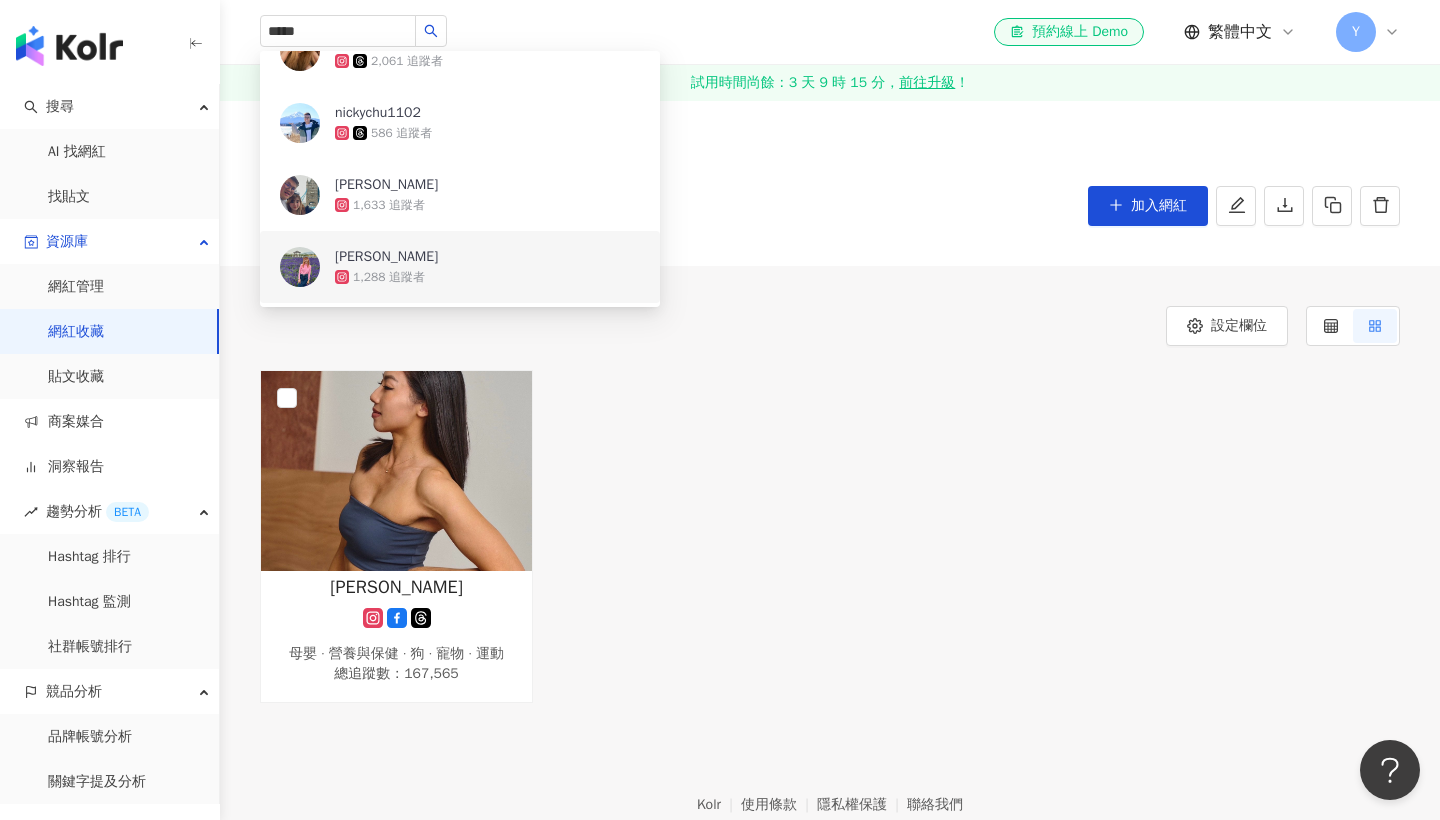 click on "Christine Chang 母嬰 · 營養與保健 · 狗 · 寵物 · 運動 總追蹤數 ： 167,565" at bounding box center (830, 536) 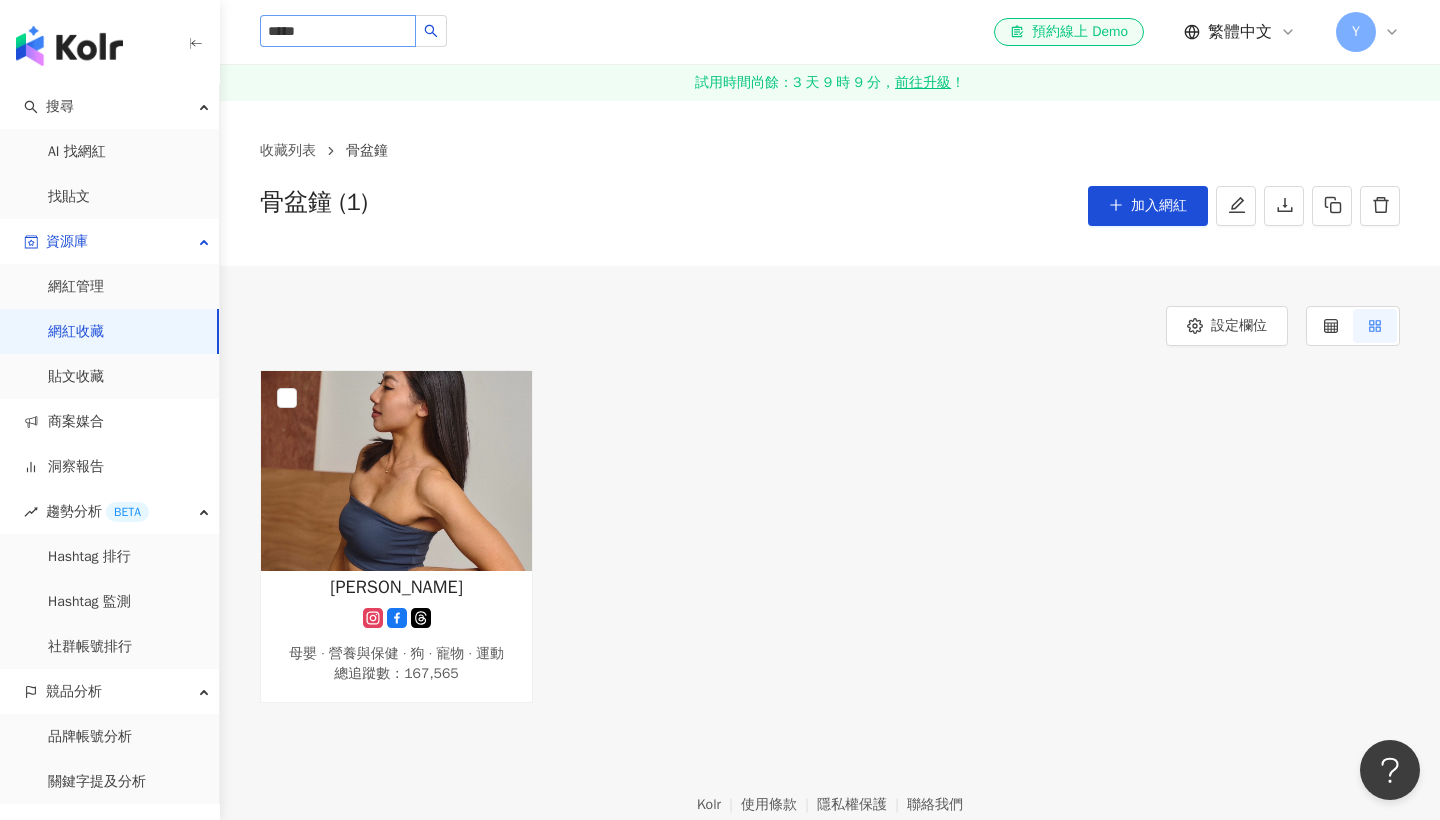 scroll, scrollTop: 0, scrollLeft: 0, axis: both 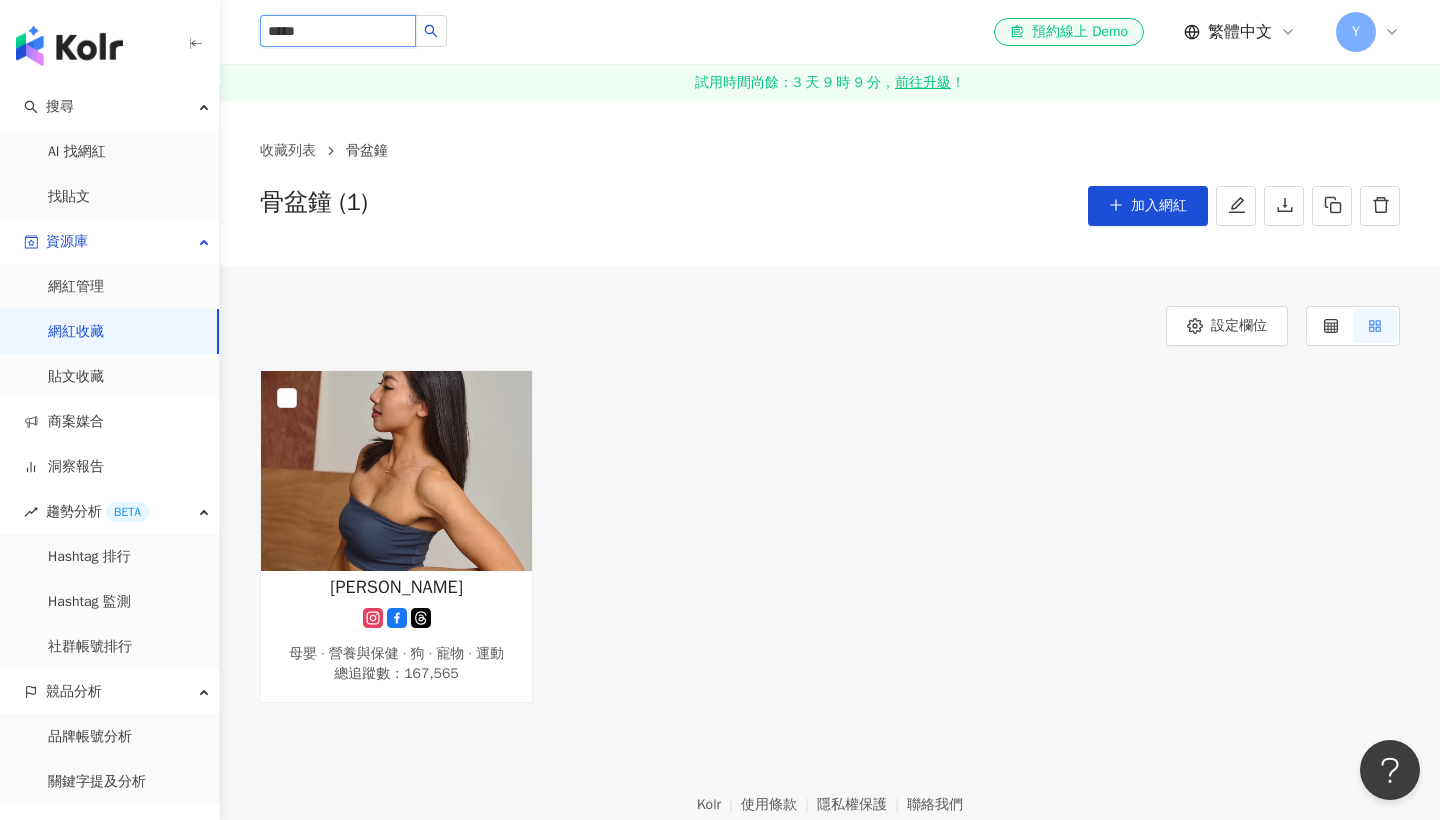 click on "*****" at bounding box center (338, 31) 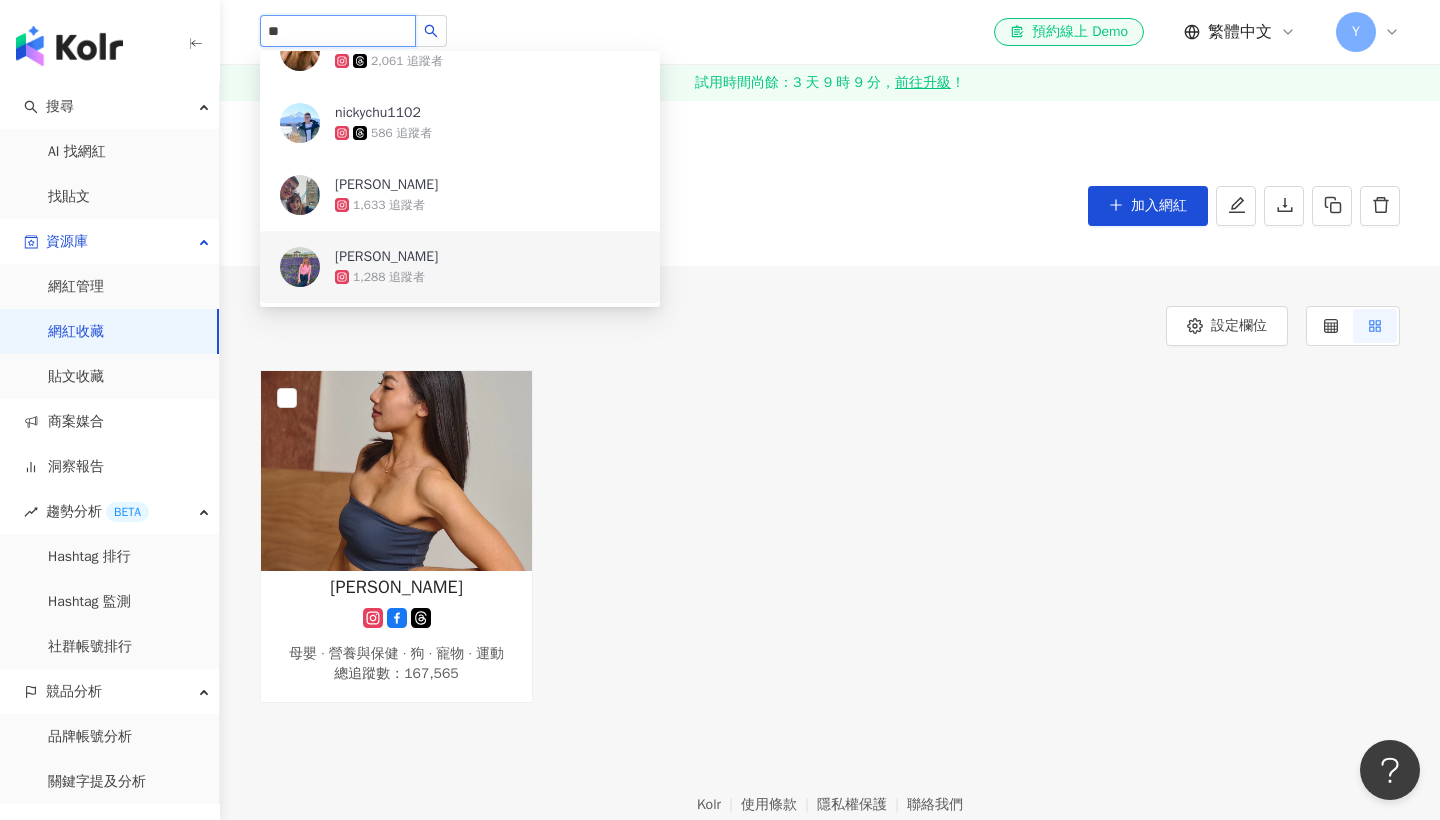 type on "*" 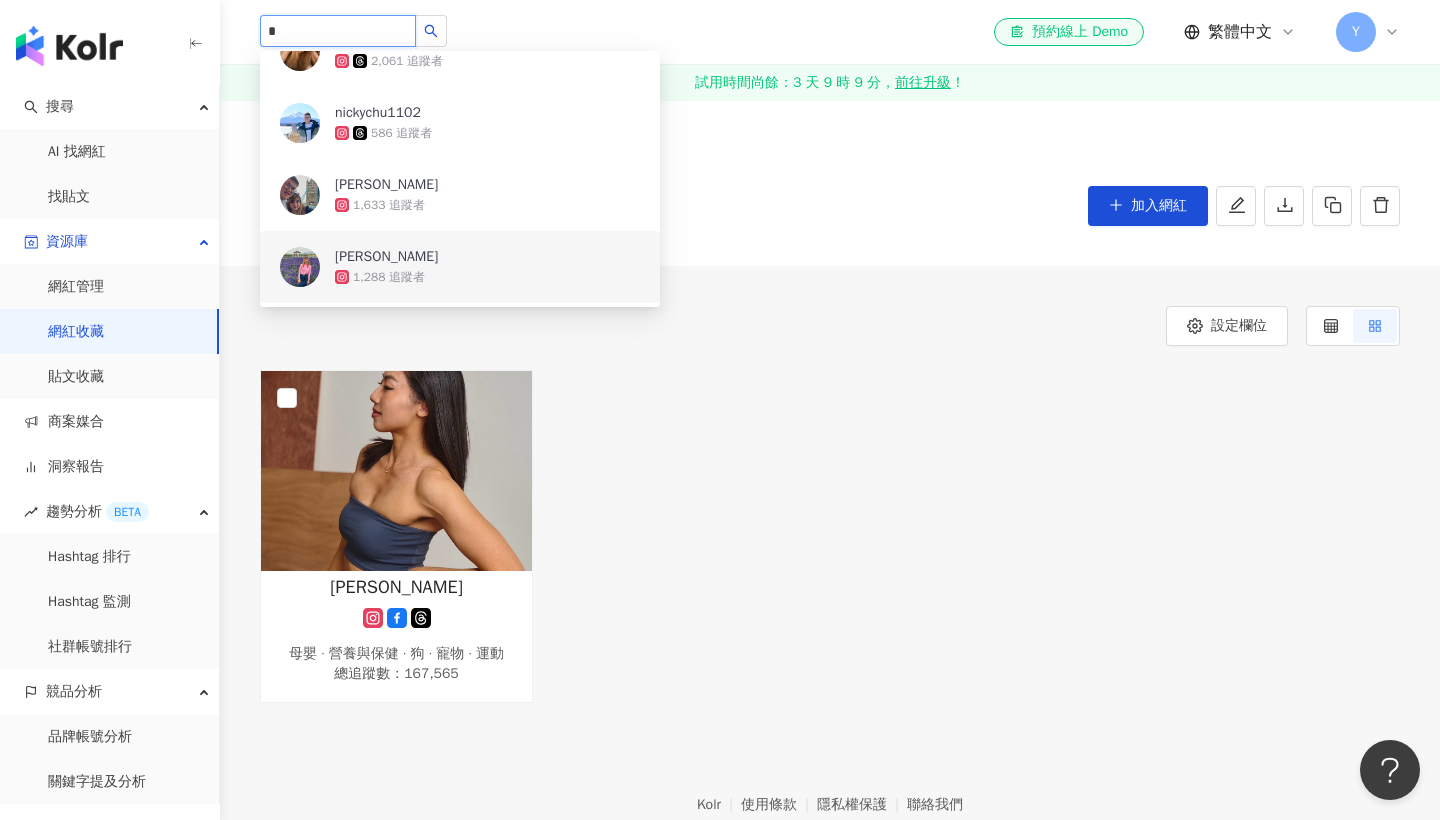 type 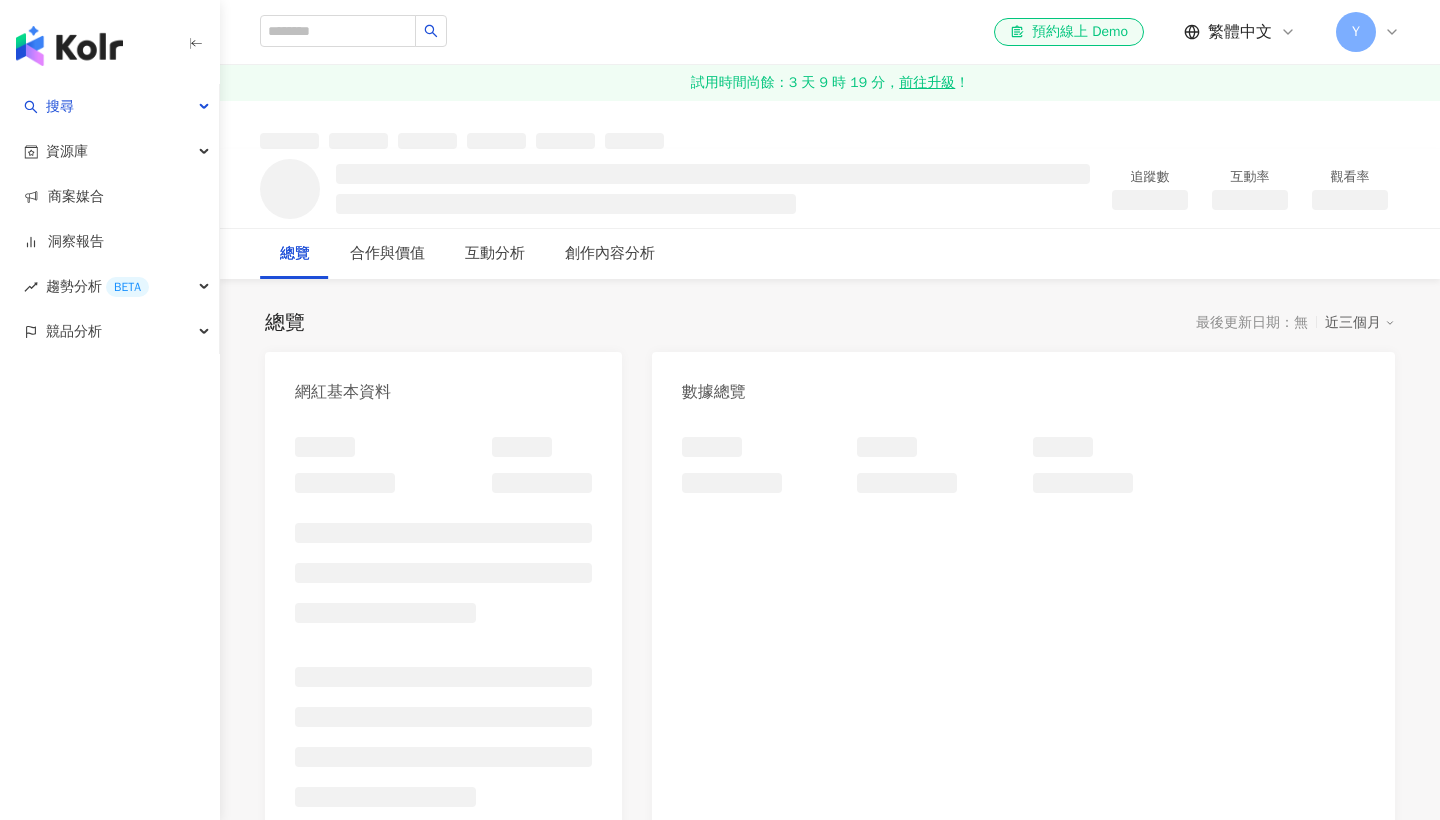 scroll, scrollTop: 0, scrollLeft: 0, axis: both 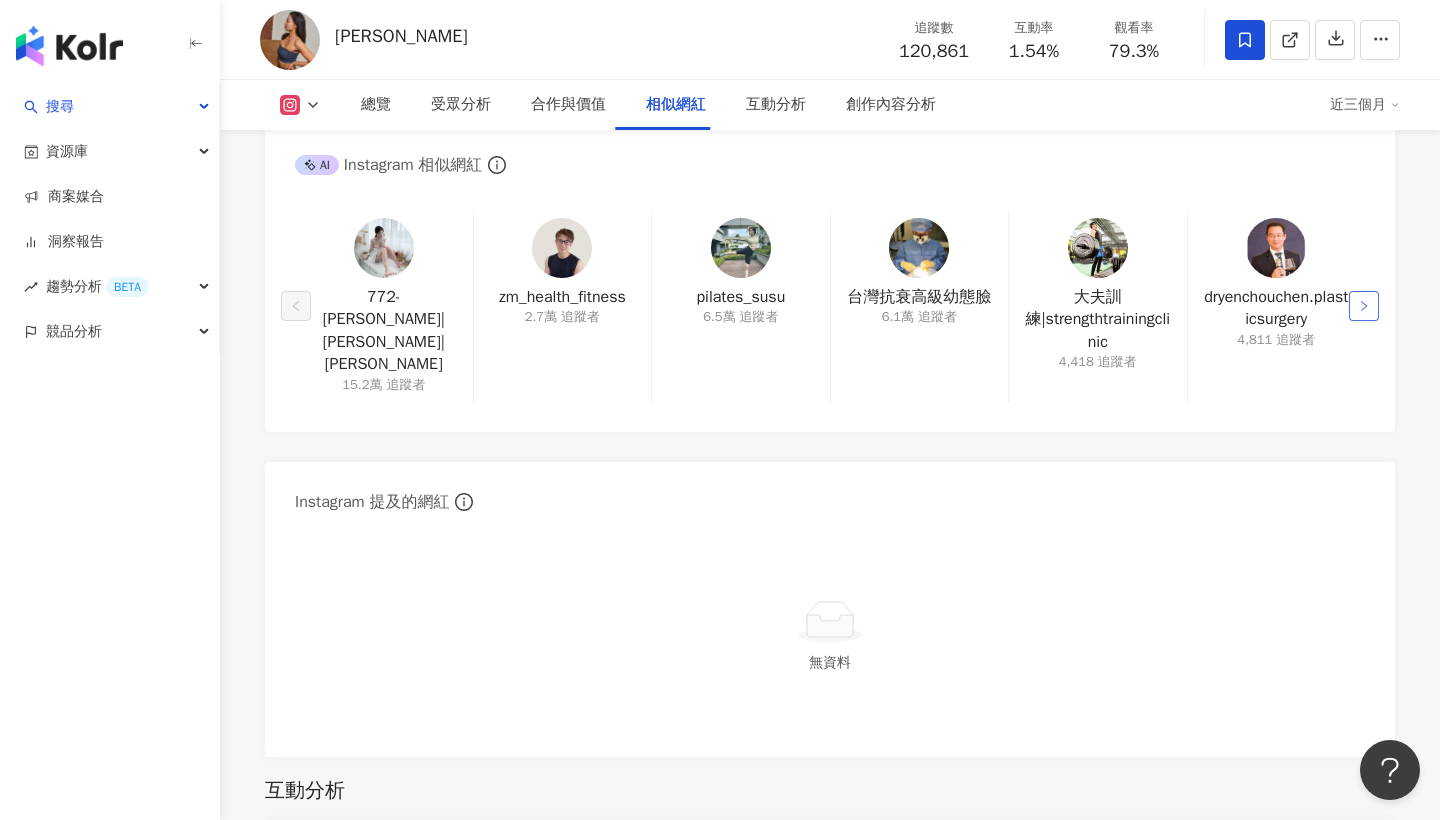 click at bounding box center [1364, 306] 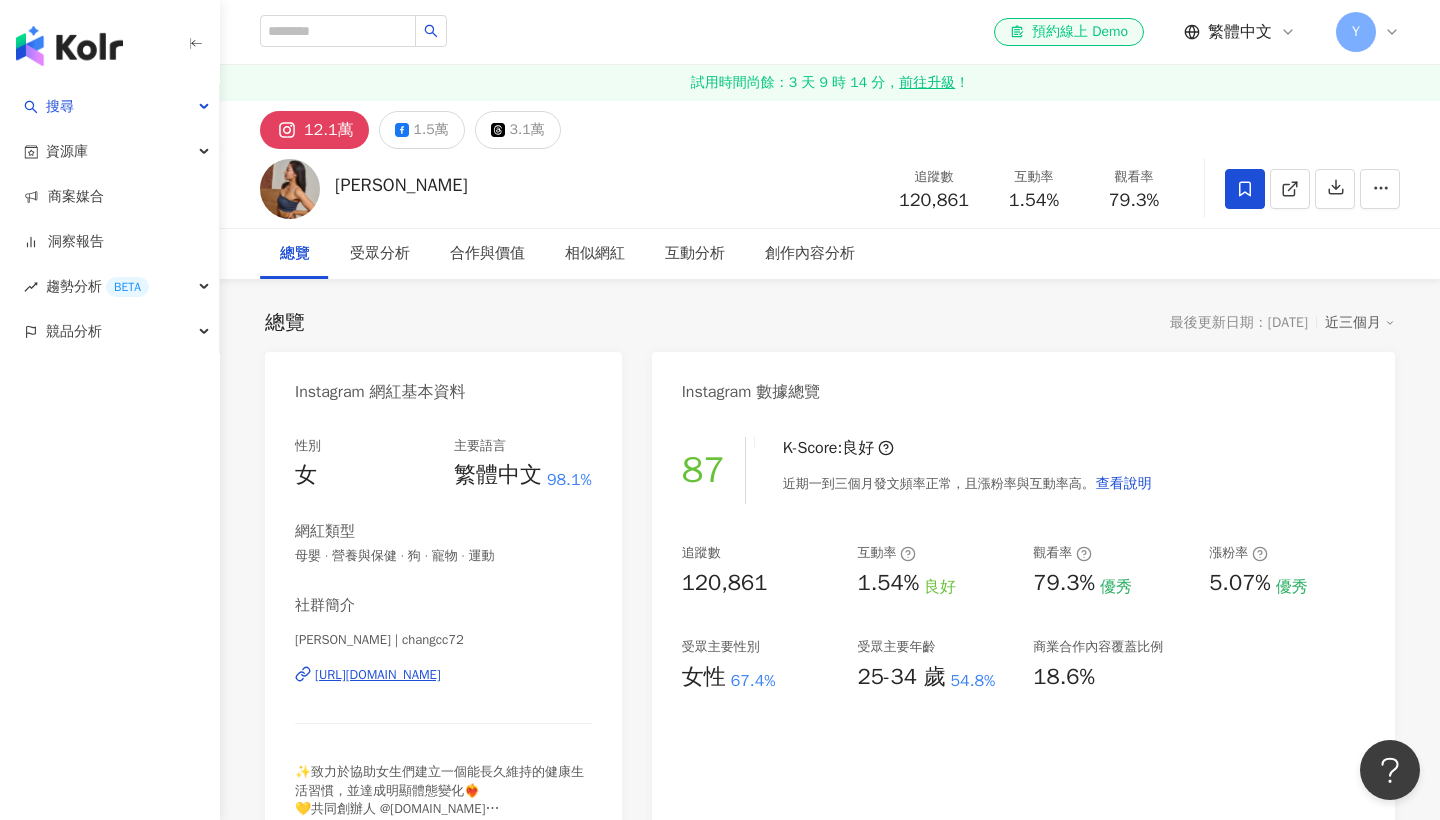 scroll, scrollTop: 0, scrollLeft: 0, axis: both 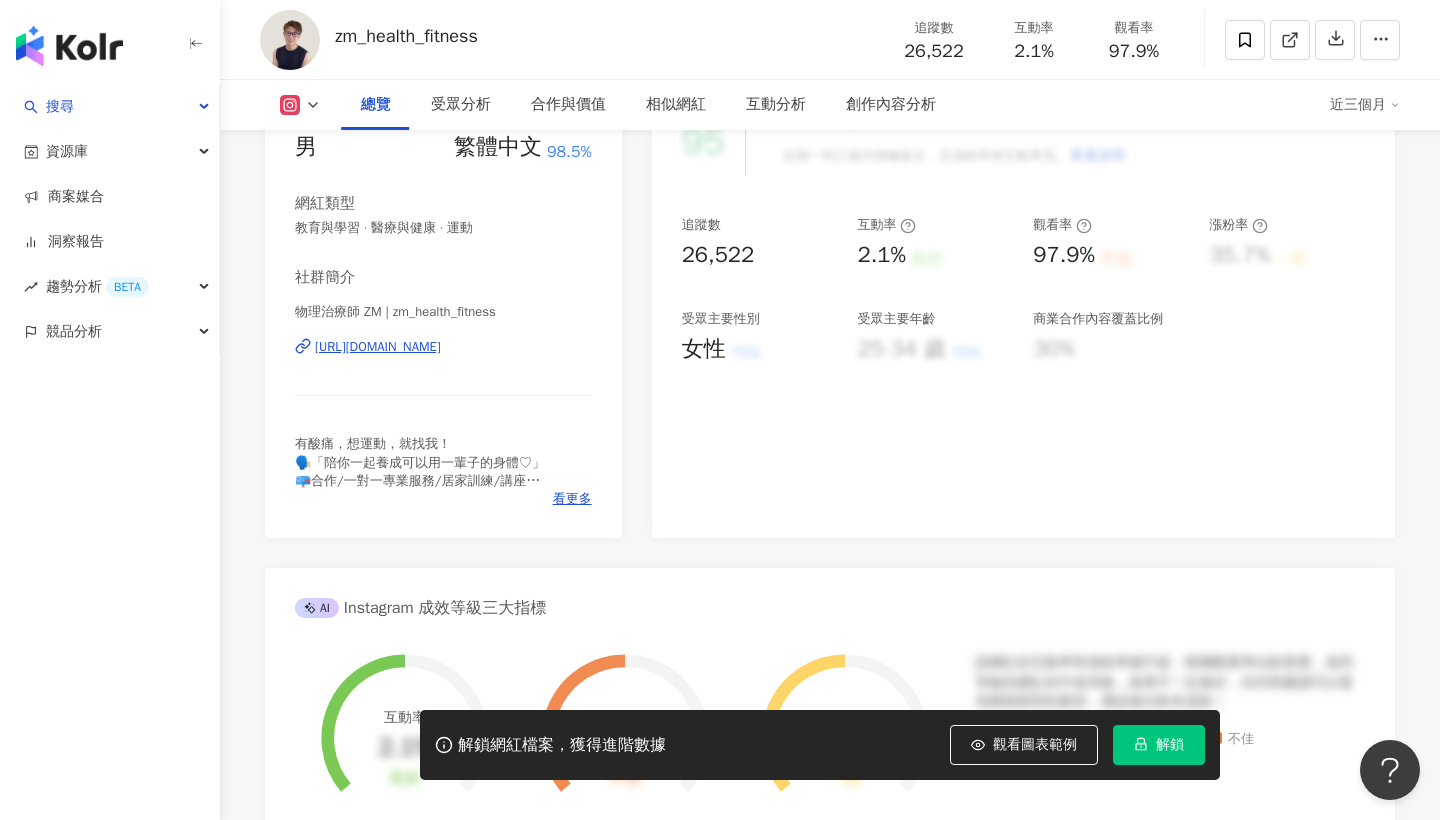 click on "解鎖" at bounding box center [1159, 745] 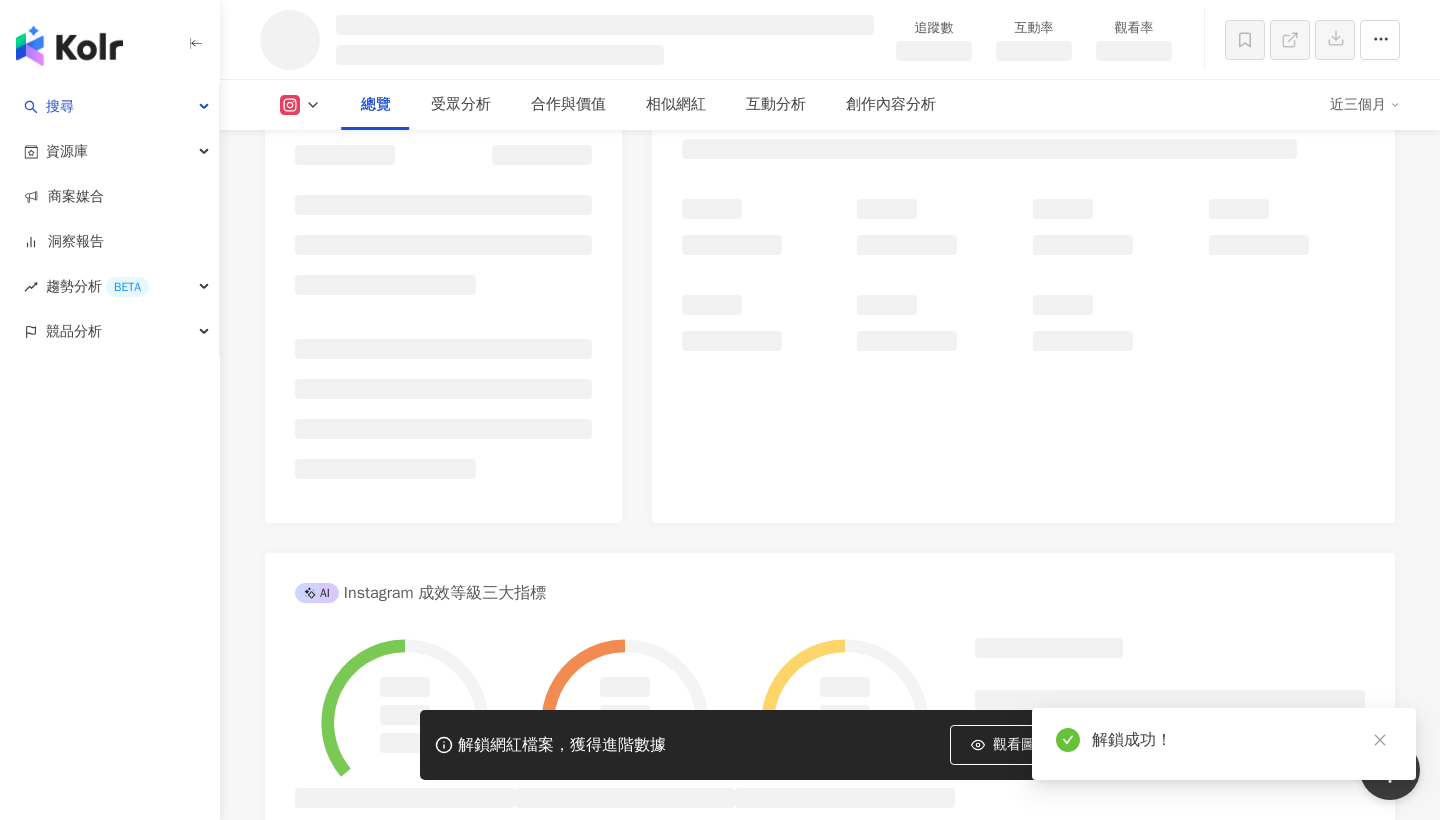 scroll, scrollTop: 281, scrollLeft: 0, axis: vertical 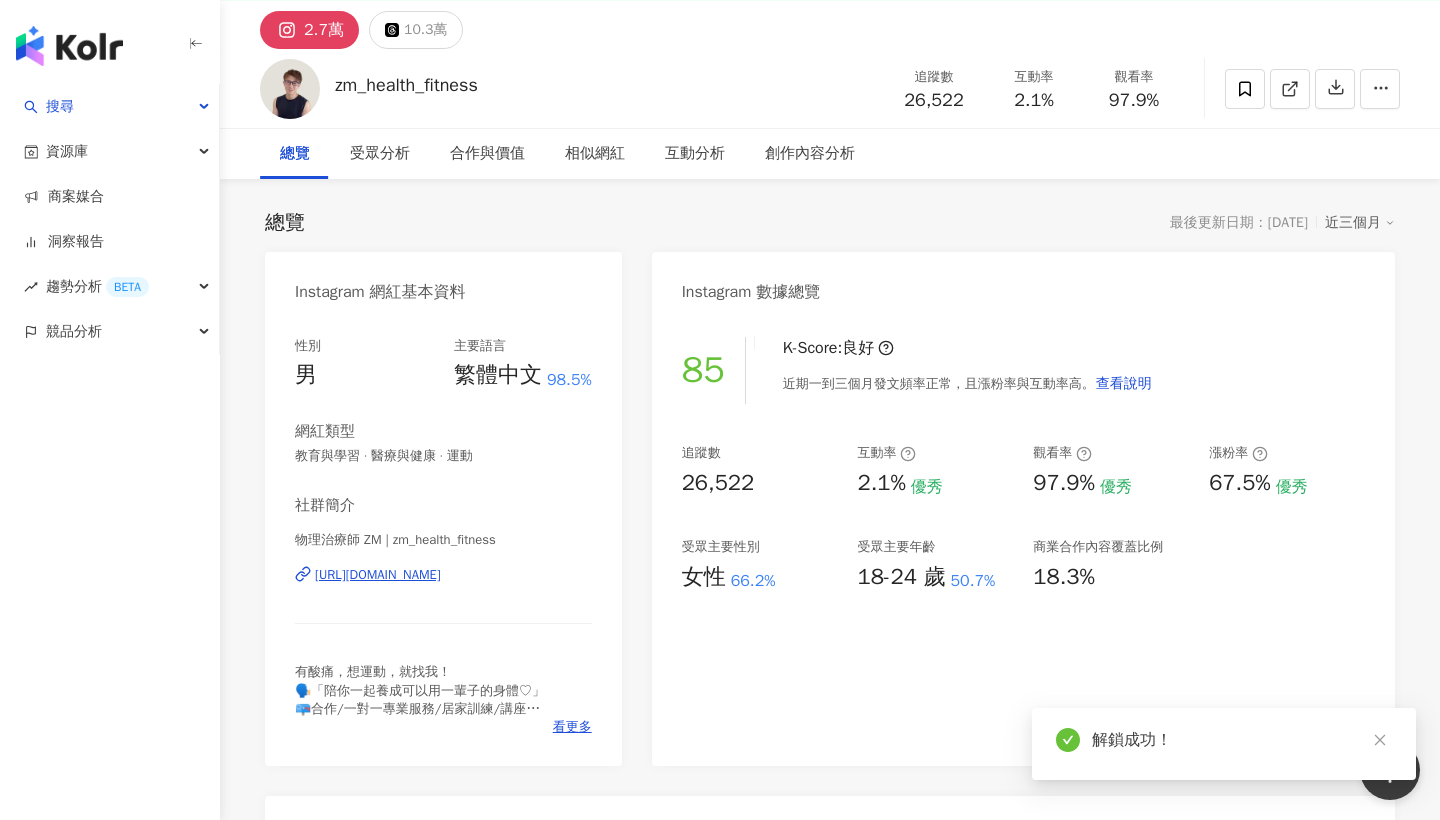 click on "Instagram 網紅基本資料 性別   男 主要語言   繁體中文 98.5% 網紅類型 教育與學習 · 醫療與健康 · 運動 社群簡介 物理治療師 ZM | zm_health_fitness https://www.instagram.com/zm_health_fitness/ 有酸痛，想運動，就找我！
🗣️「陪你一起養成可以用一輩子的身體♡」
📪合作/一對一專業服務/居家訓練/講座
請來信zxc556698@gmail.com
-
⧐十年以上臨床治療經驗
⧐居家體適能訓練/疼痛處理/嘉義
-
🤍IG限動會持續放上網友們的提問與我的回覆
@truefit__studio 看更多 Instagram 數據總覽 85 K-Score :   良好 近期一到三個月發文頻率正常，且漲粉率與互動率高。 查看說明 追蹤數   26,522 互動率   2.1% 優秀 觀看率   97.9% 優秀 漲粉率   67.5% 優秀 受眾主要性別   女性 66.2% 受眾主要年齡   18-24 歲 50.7% 商業合作內容覆蓋比例   18.3% AI Instagram 成效等級三大指標 互動率 2.1% 優秀 同等級網紅的互動率中位數為  0.54%" at bounding box center [830, 1013] 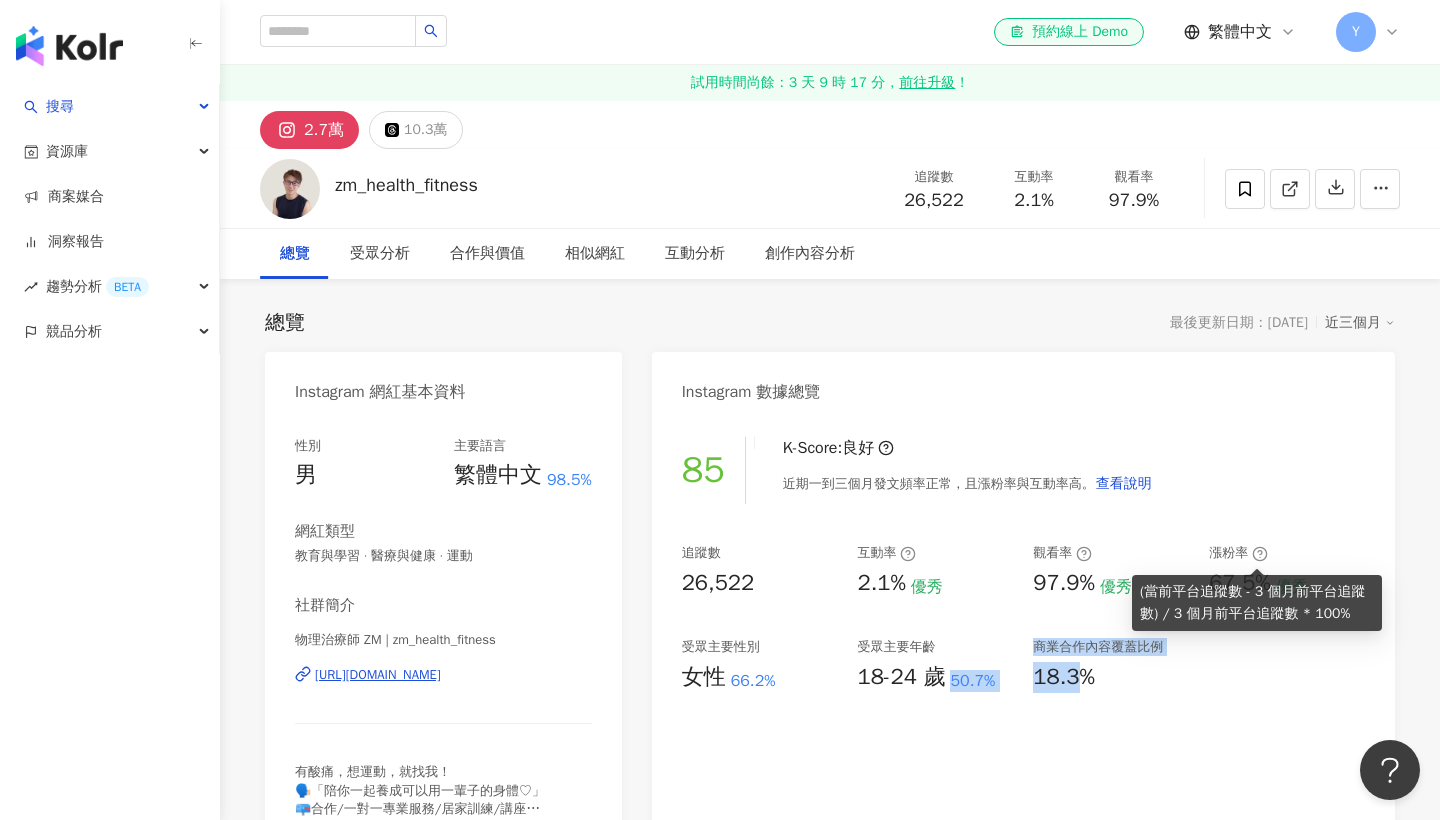 scroll, scrollTop: 0, scrollLeft: 0, axis: both 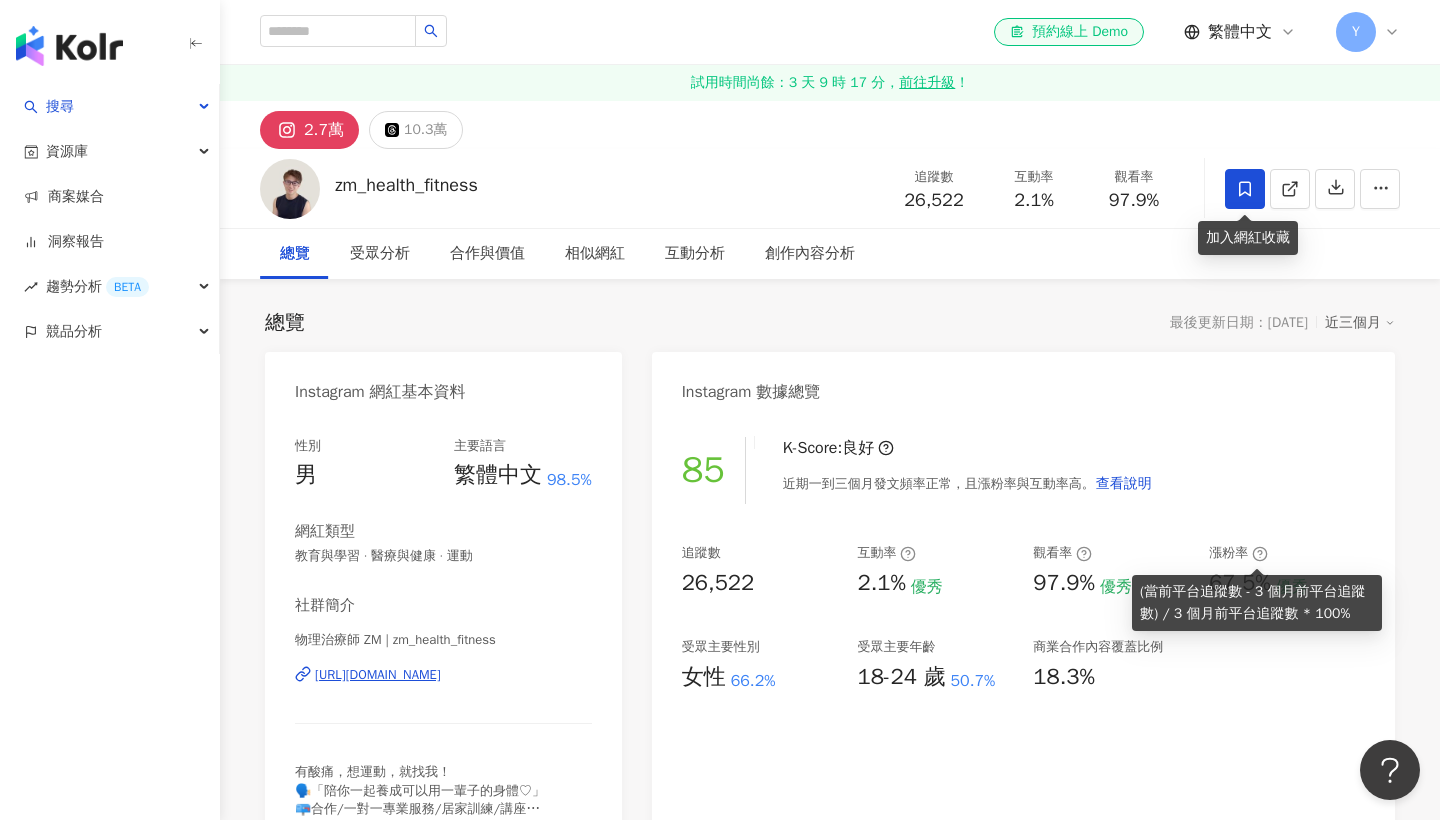 click at bounding box center (1245, 189) 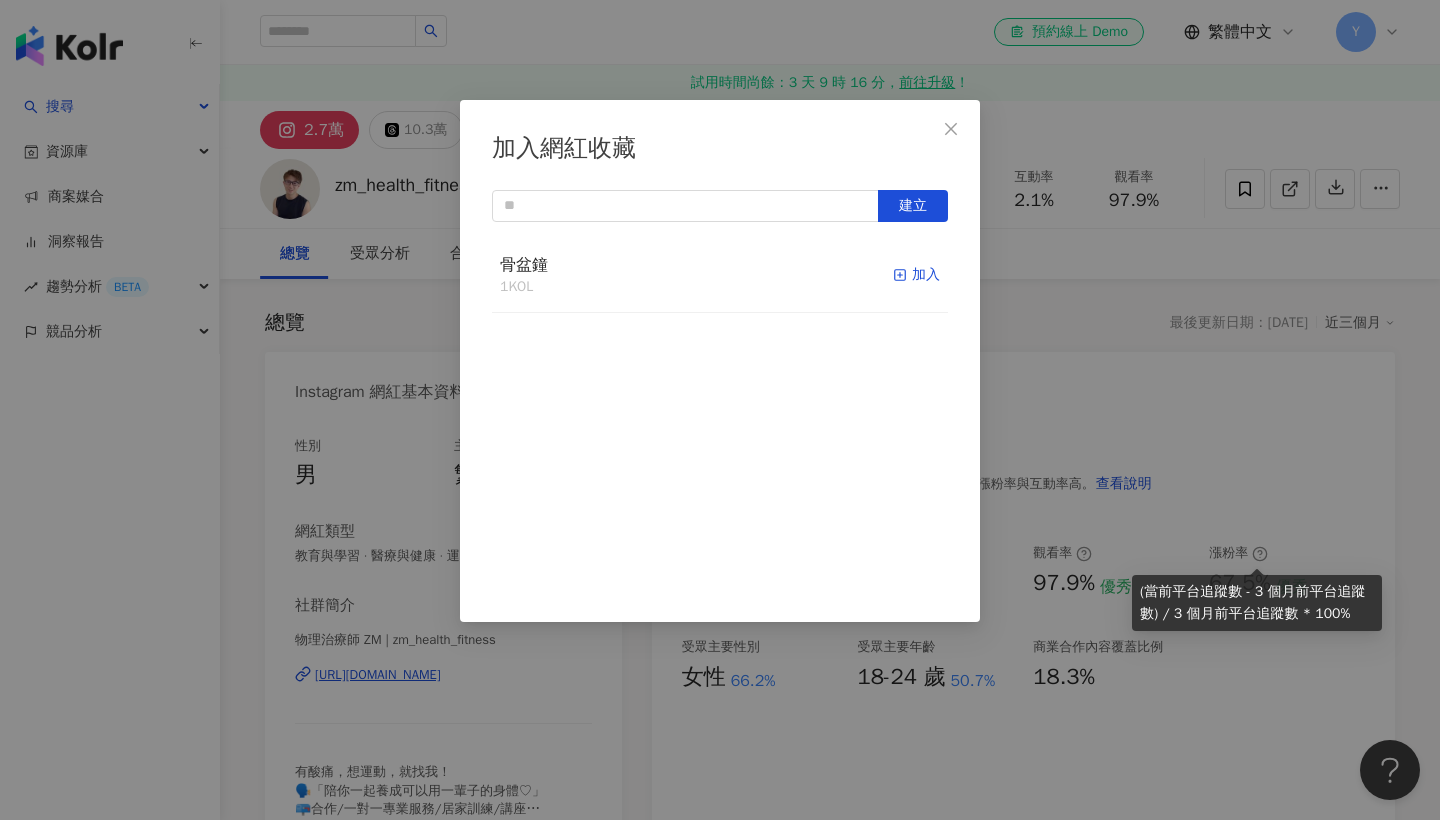 click on "加入" at bounding box center [916, 275] 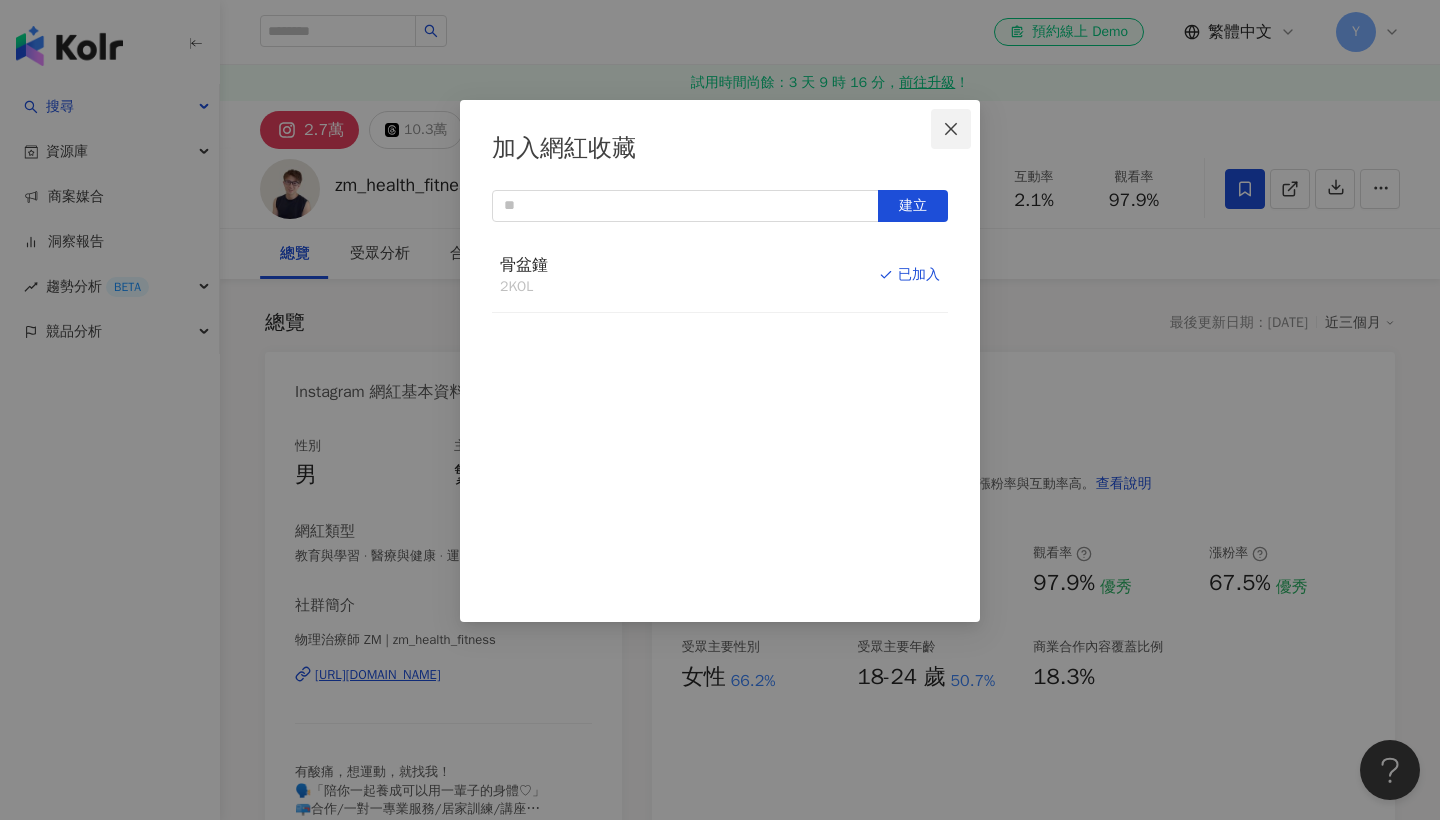 click 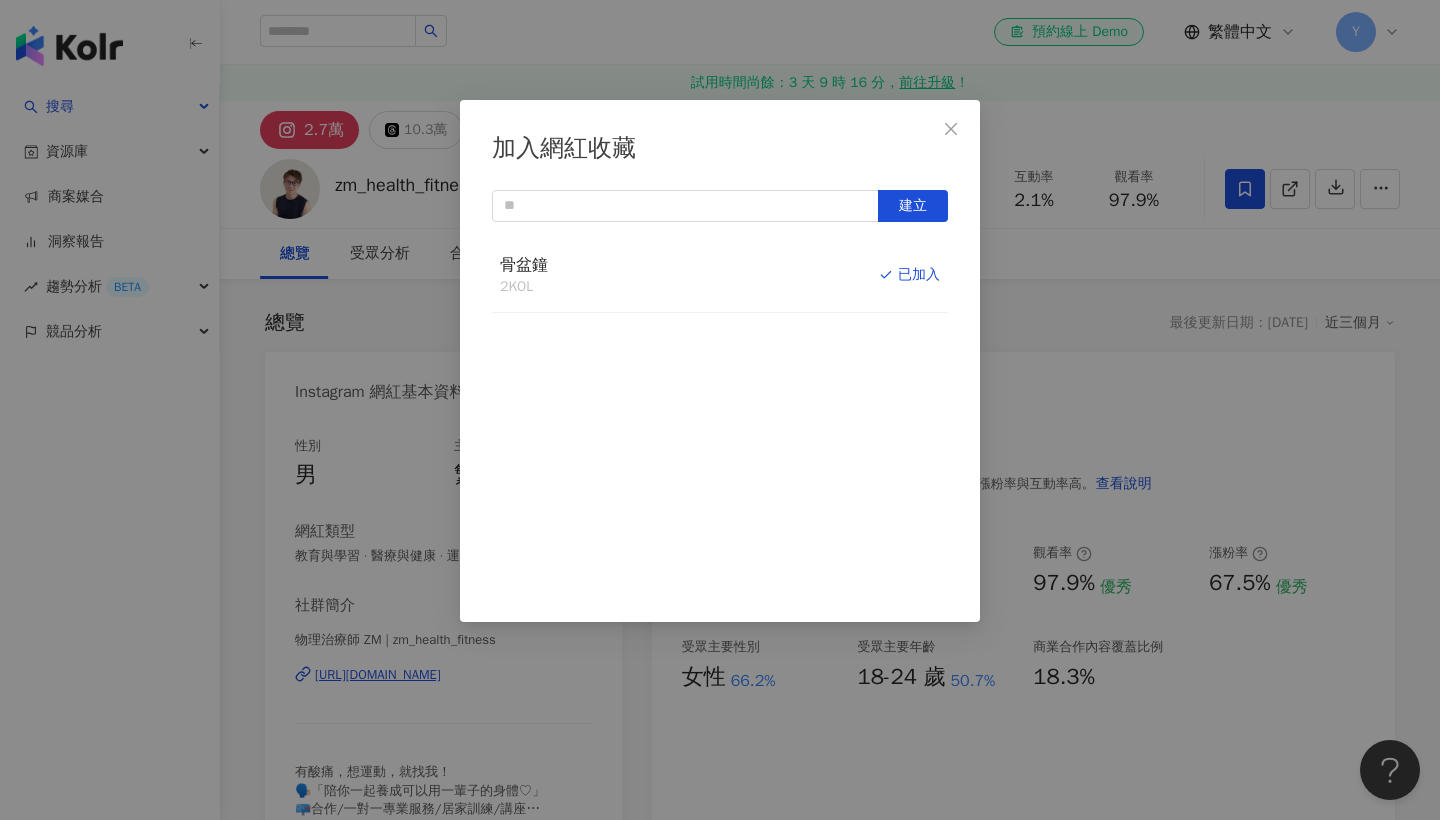 click on "加入網紅收藏 建立 骨盆鐘 2  KOL 已加入" at bounding box center [720, 410] 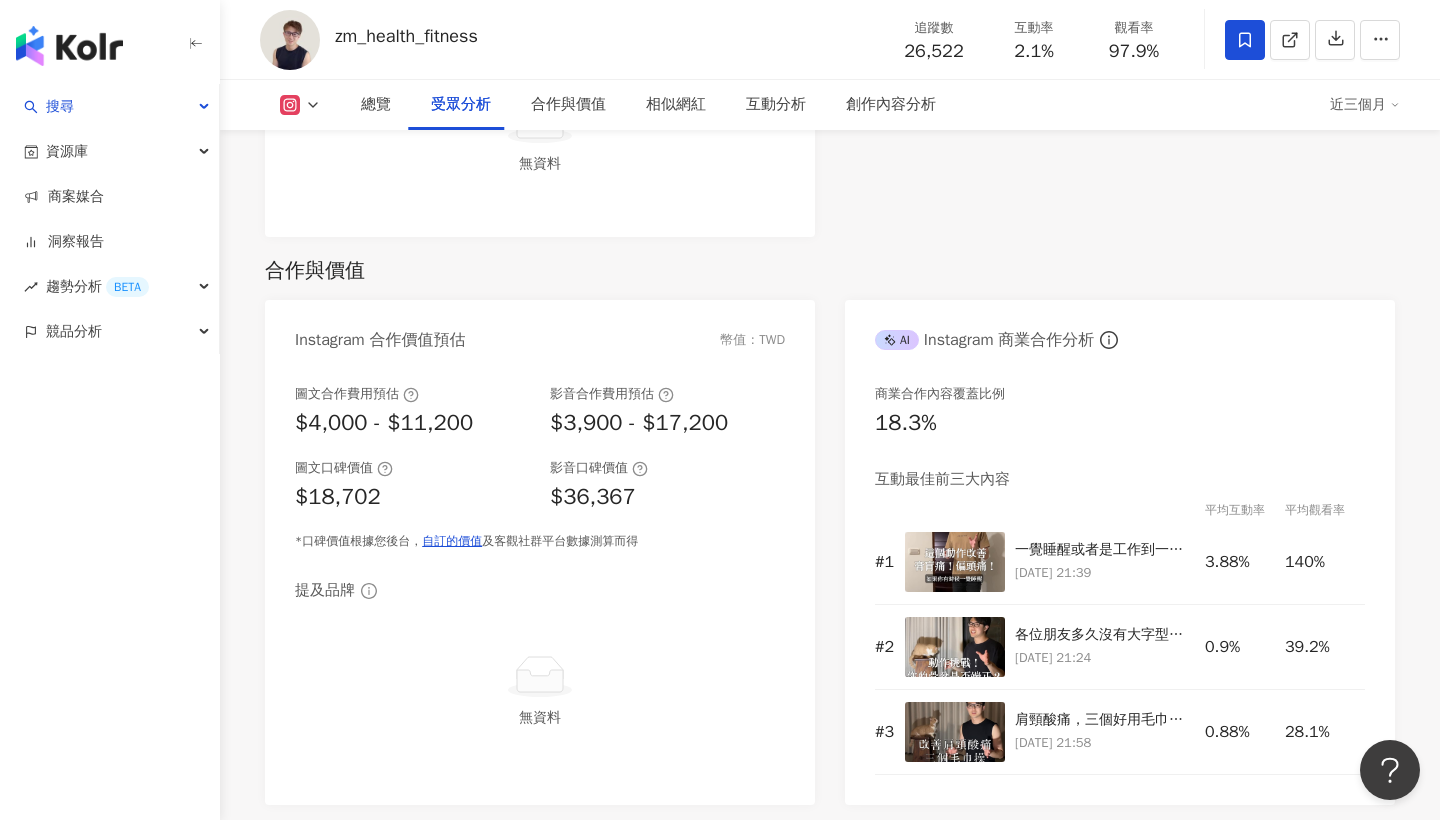 scroll, scrollTop: 2540, scrollLeft: 0, axis: vertical 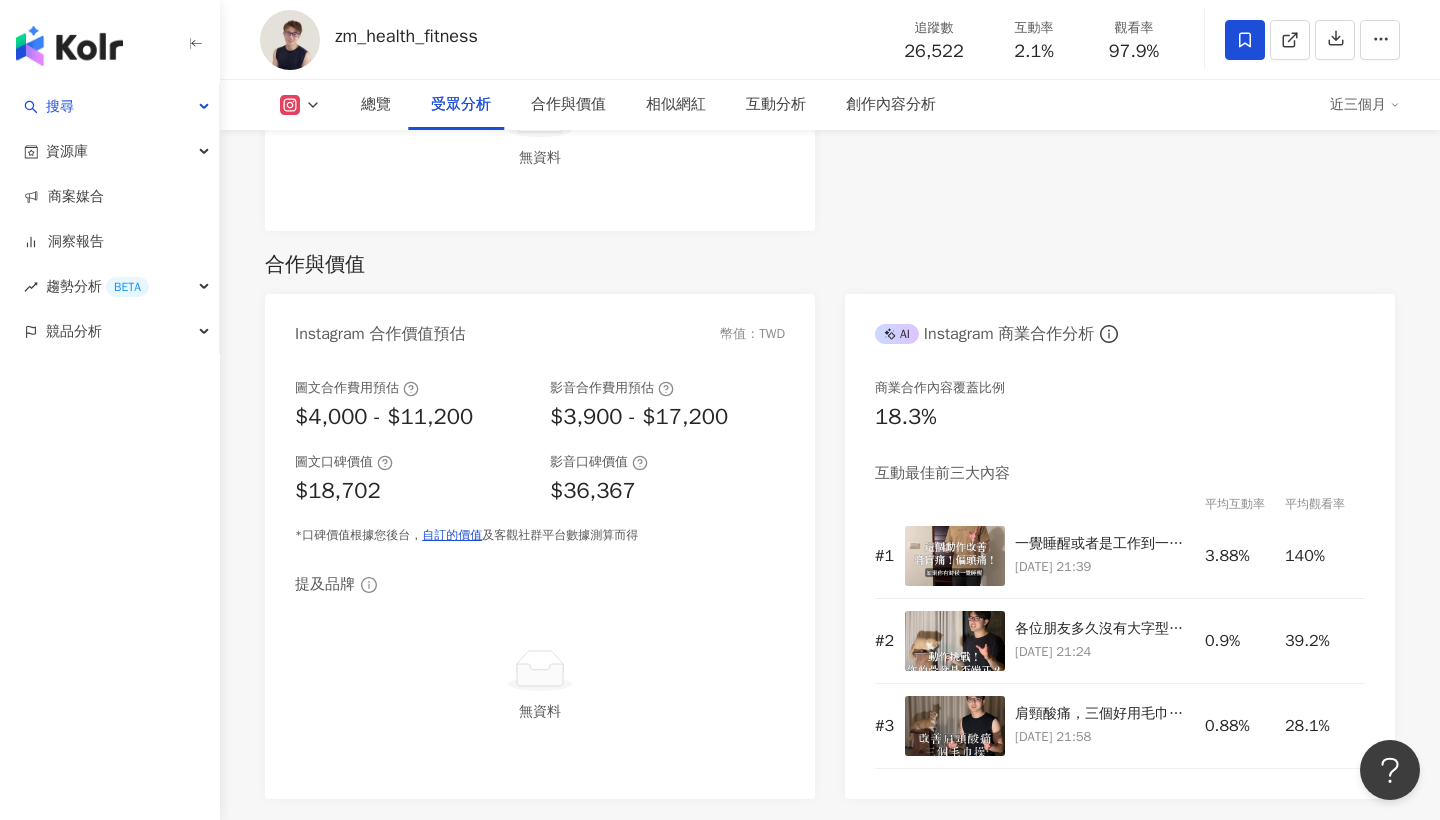 click at bounding box center (1312, 40) 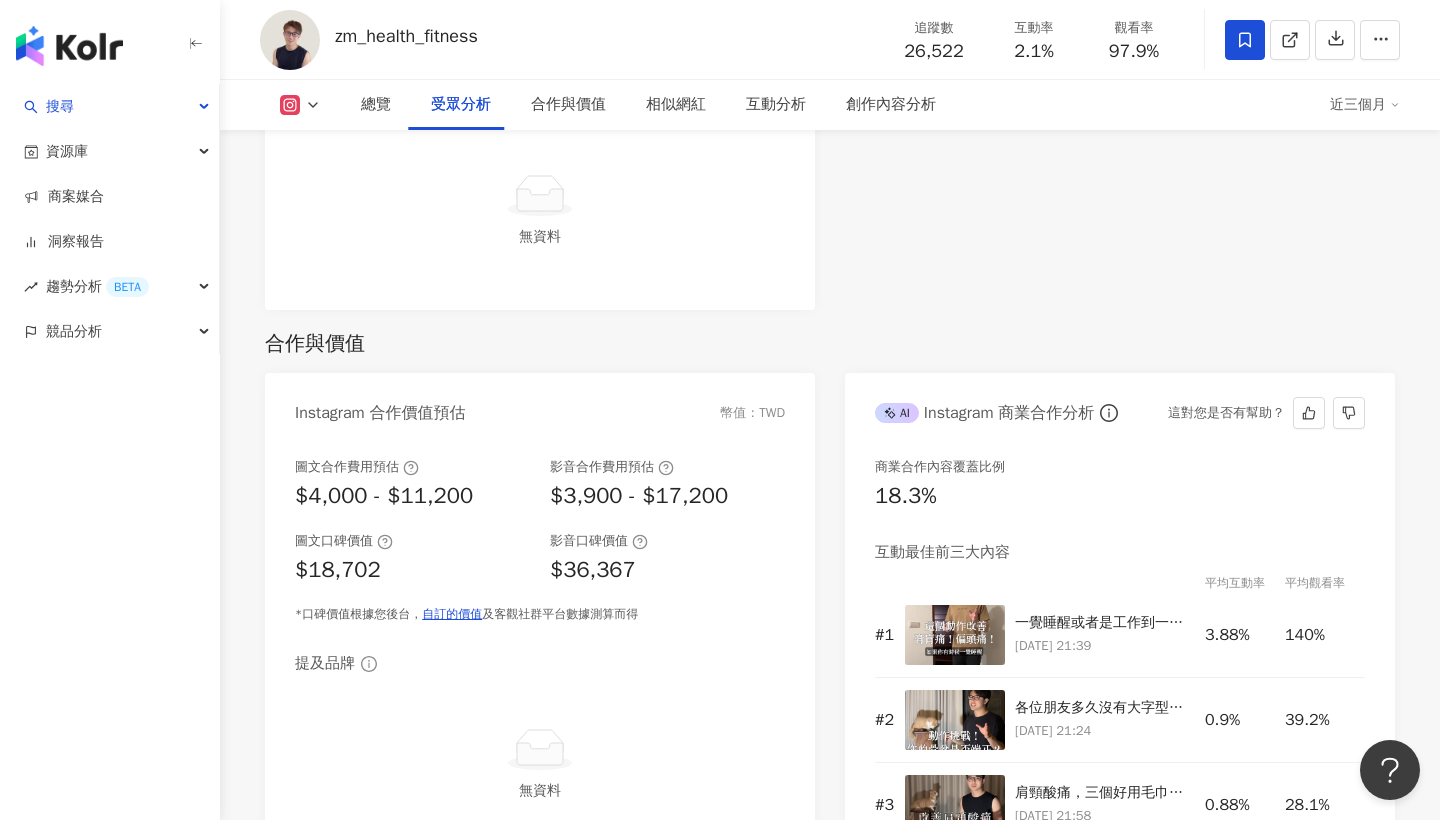 scroll, scrollTop: 2461, scrollLeft: 0, axis: vertical 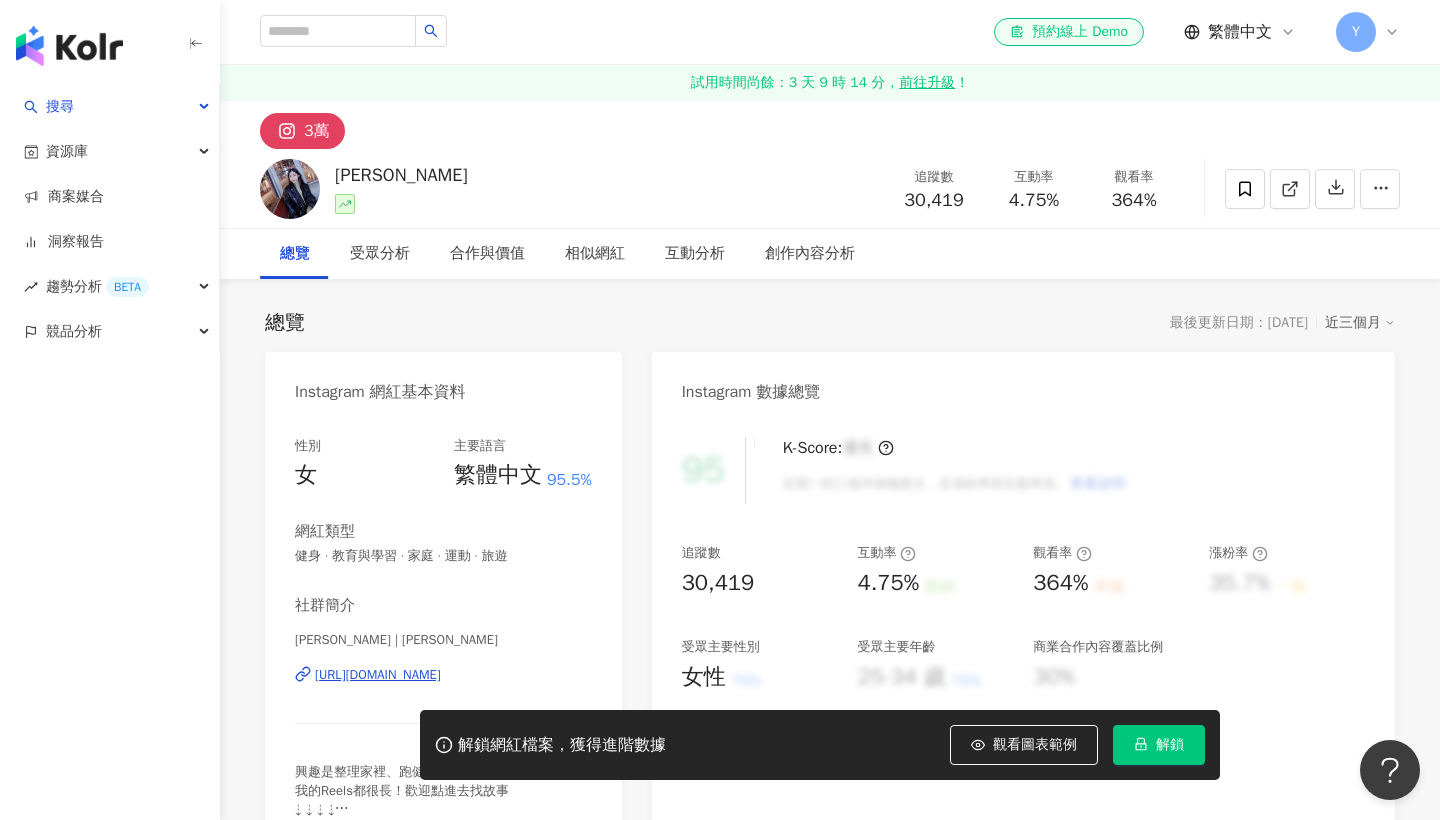 click on "解鎖" at bounding box center [1159, 745] 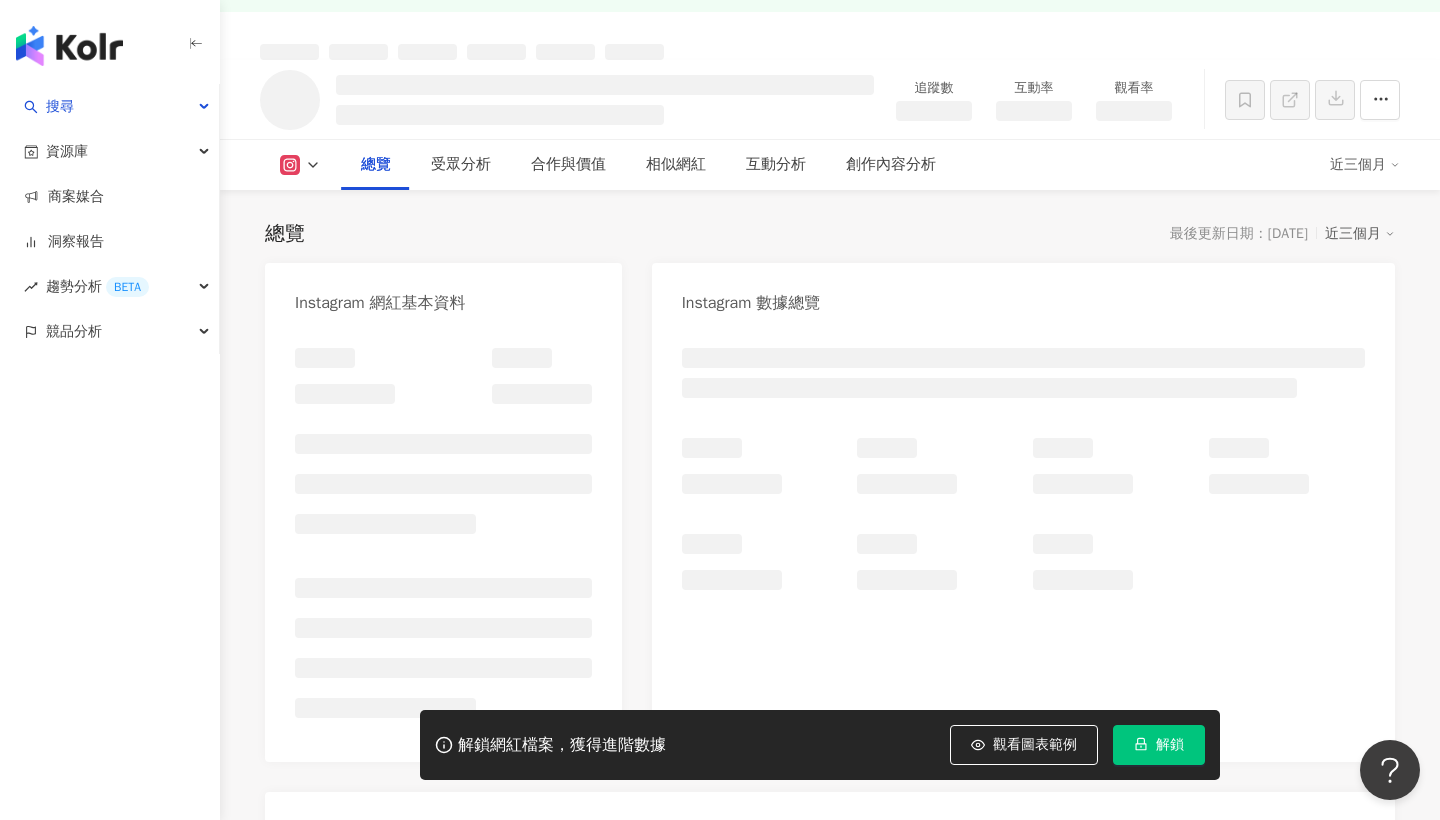 scroll, scrollTop: 181, scrollLeft: 0, axis: vertical 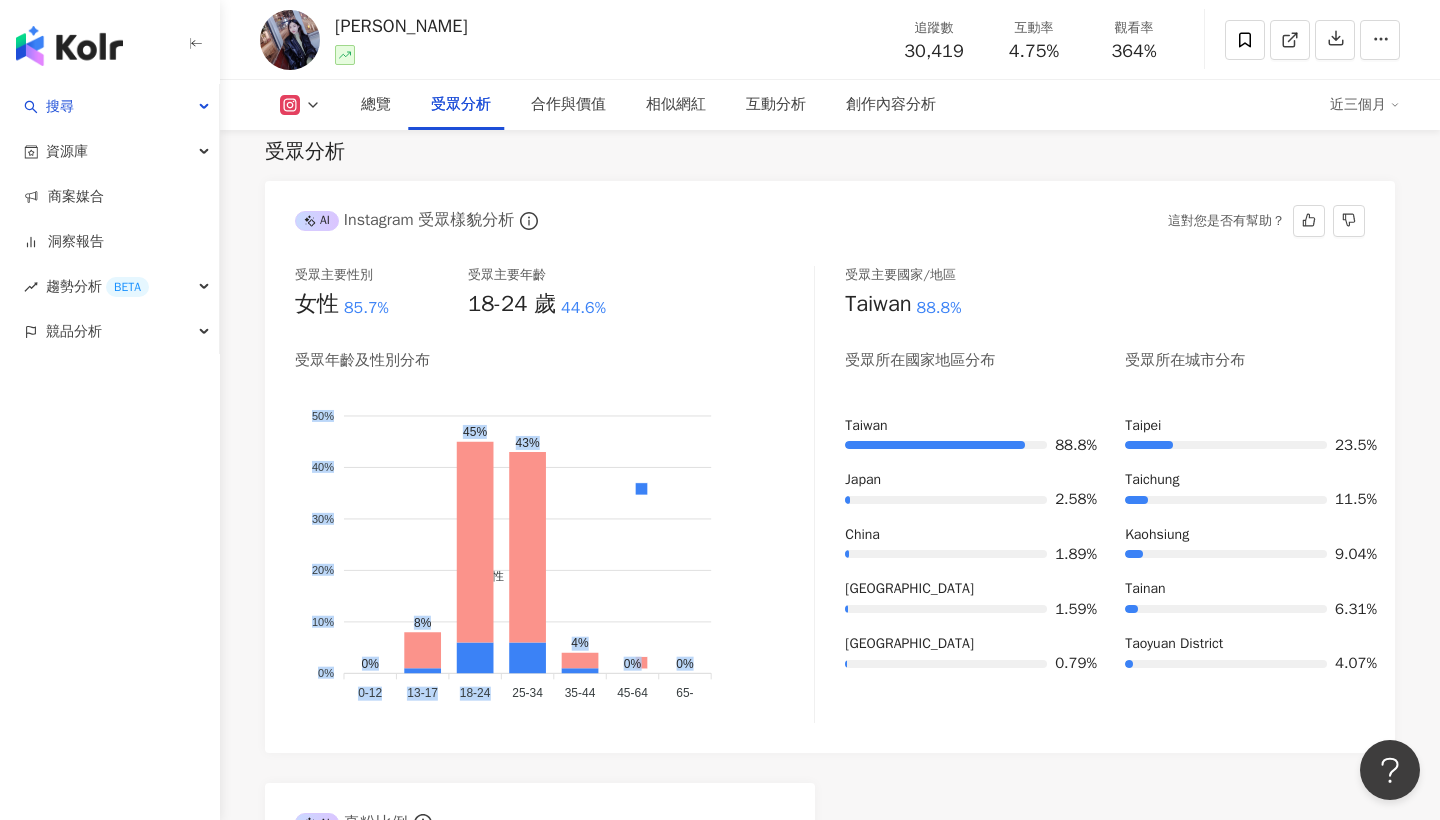 drag, startPoint x: 516, startPoint y: 684, endPoint x: 703, endPoint y: 685, distance: 187.00267 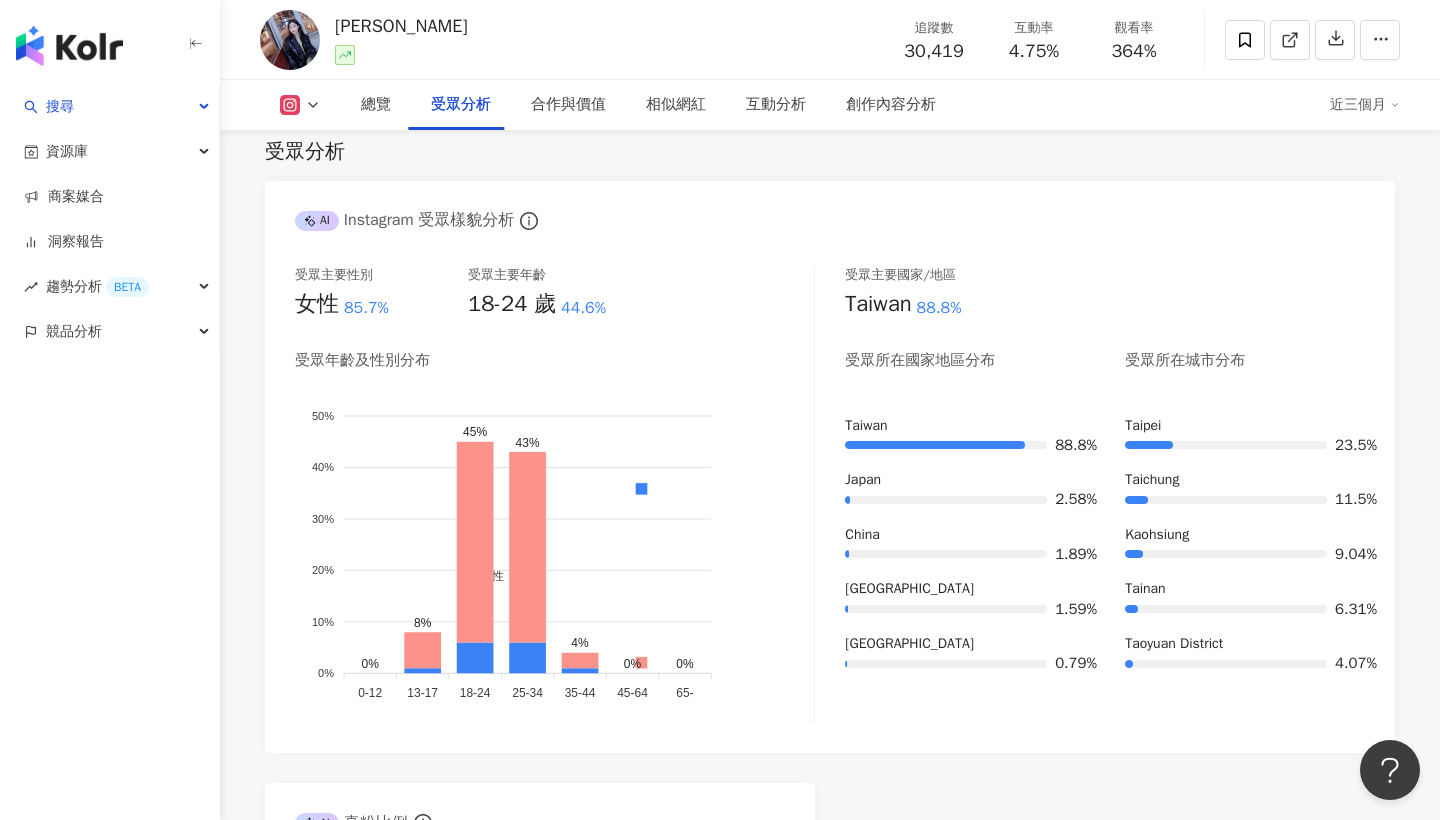 click on "AI Instagram 受眾樣貌分析 受眾主要性別   女性 85.7% 受眾主要年齡   18-24 歲 44.6% 受眾年齡及性別分布 男性 女性 50% 50% 40% 40% 30% 30% 20% 20% 10% 10% 0% 0% 0% 8% 45% 43% 4% 0% 0% 0-12 0-12 13-17 [PHONE_NUMBER] [PHONE_NUMBER] [PHONE_NUMBER] [PHONE_NUMBER] 45-64 65- 65- 25-34 男性:  6% 男性:  6% 受眾主要國家/地區   [GEOGRAPHIC_DATA] 88.8% 受眾所在國家地區分布 受眾所在城市分布 [GEOGRAPHIC_DATA] 88.8% [GEOGRAPHIC_DATA] 2.58% [GEOGRAPHIC_DATA] 1.89% [GEOGRAPHIC_DATA] 1.59% [GEOGRAPHIC_DATA] 0.79% [GEOGRAPHIC_DATA] 23.5% [GEOGRAPHIC_DATA] 11.5% [GEOGRAPHIC_DATA] 9.04% [GEOGRAPHIC_DATA] 6.31% [GEOGRAPHIC_DATA] 4.07% AI 真粉比例 真實粉絲 其他 真粉比例 76.8%" at bounding box center [830, 640] 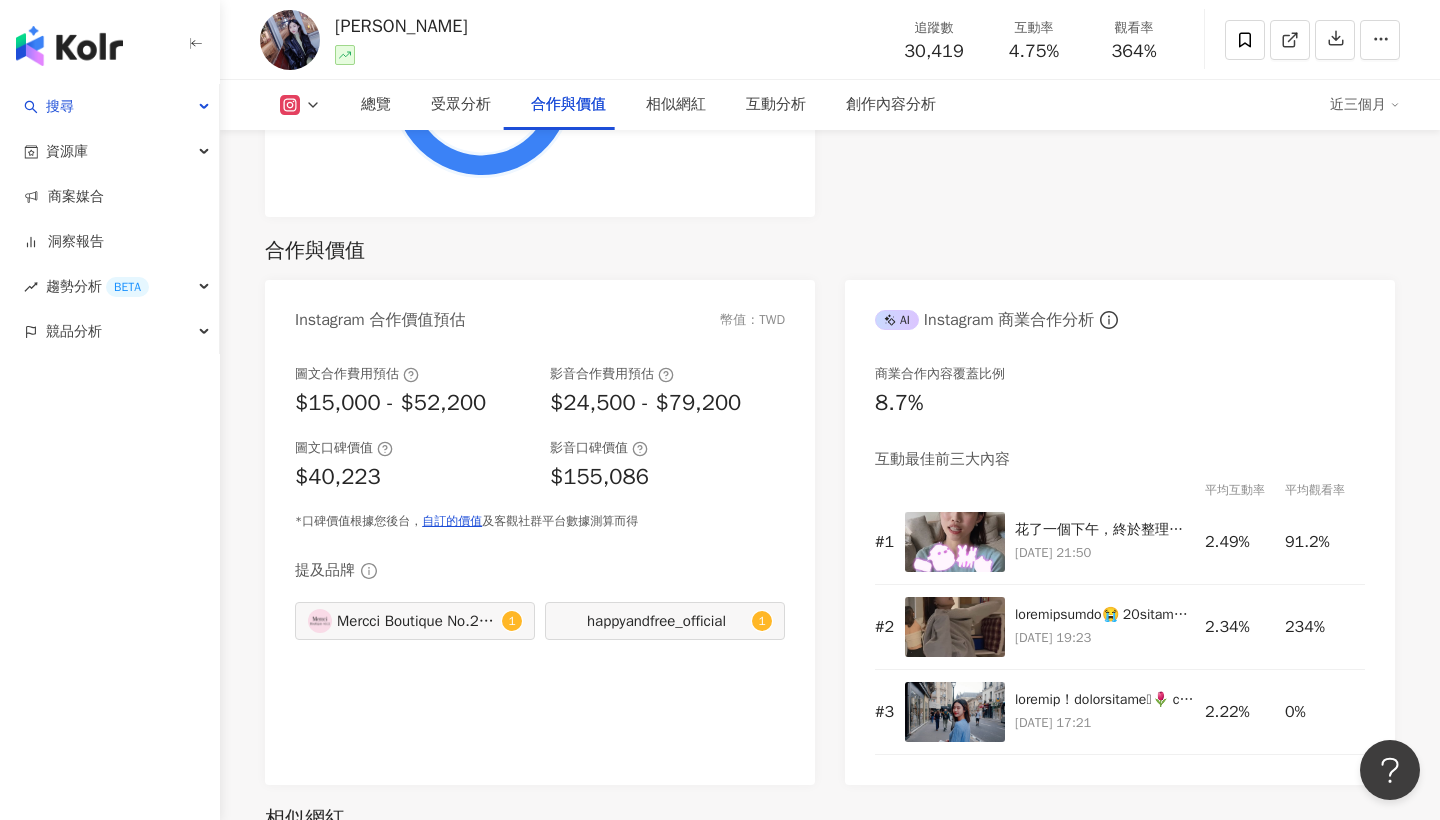 scroll, scrollTop: 2678, scrollLeft: 0, axis: vertical 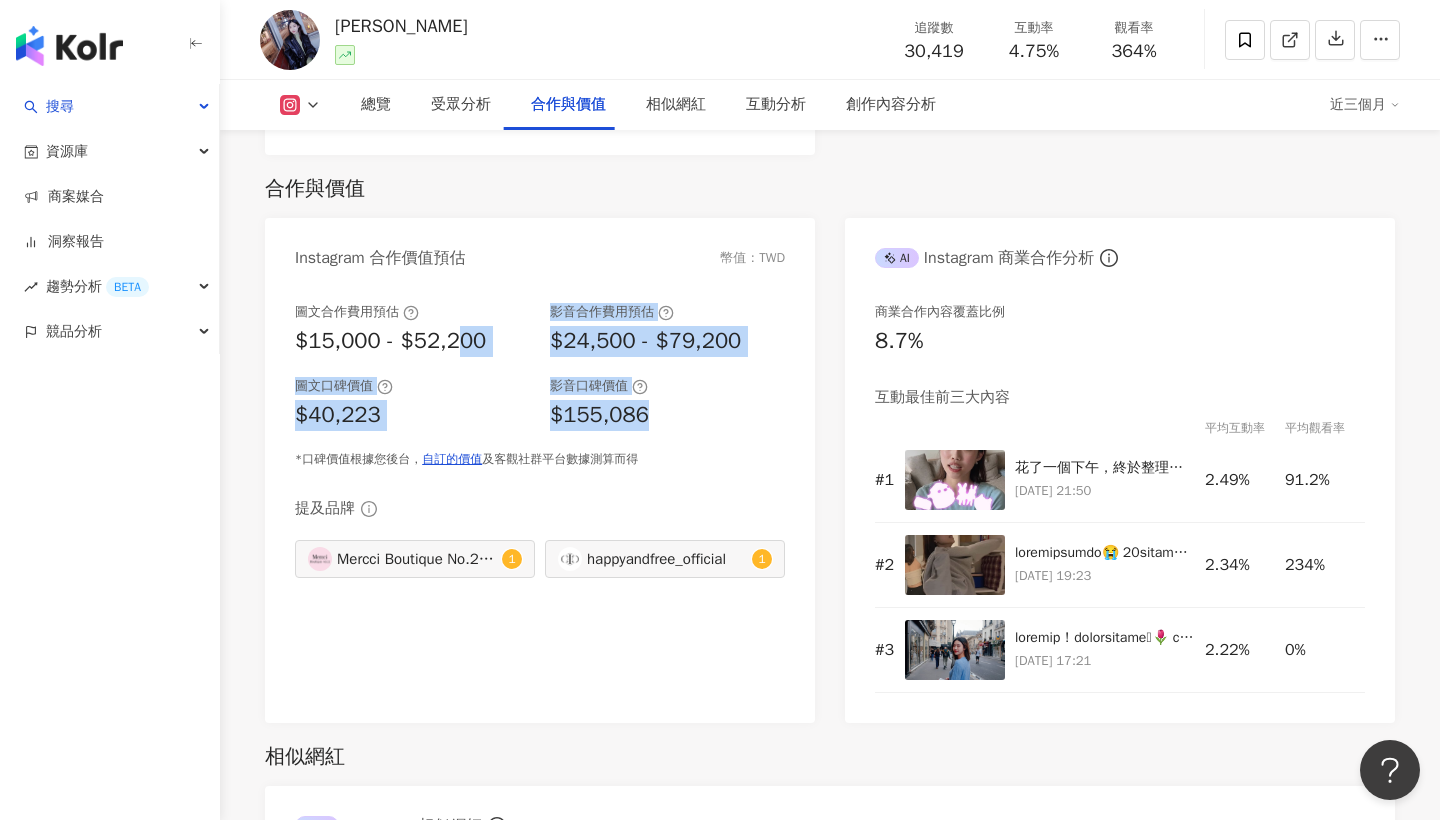 drag, startPoint x: 459, startPoint y: 337, endPoint x: 695, endPoint y: 414, distance: 248.24384 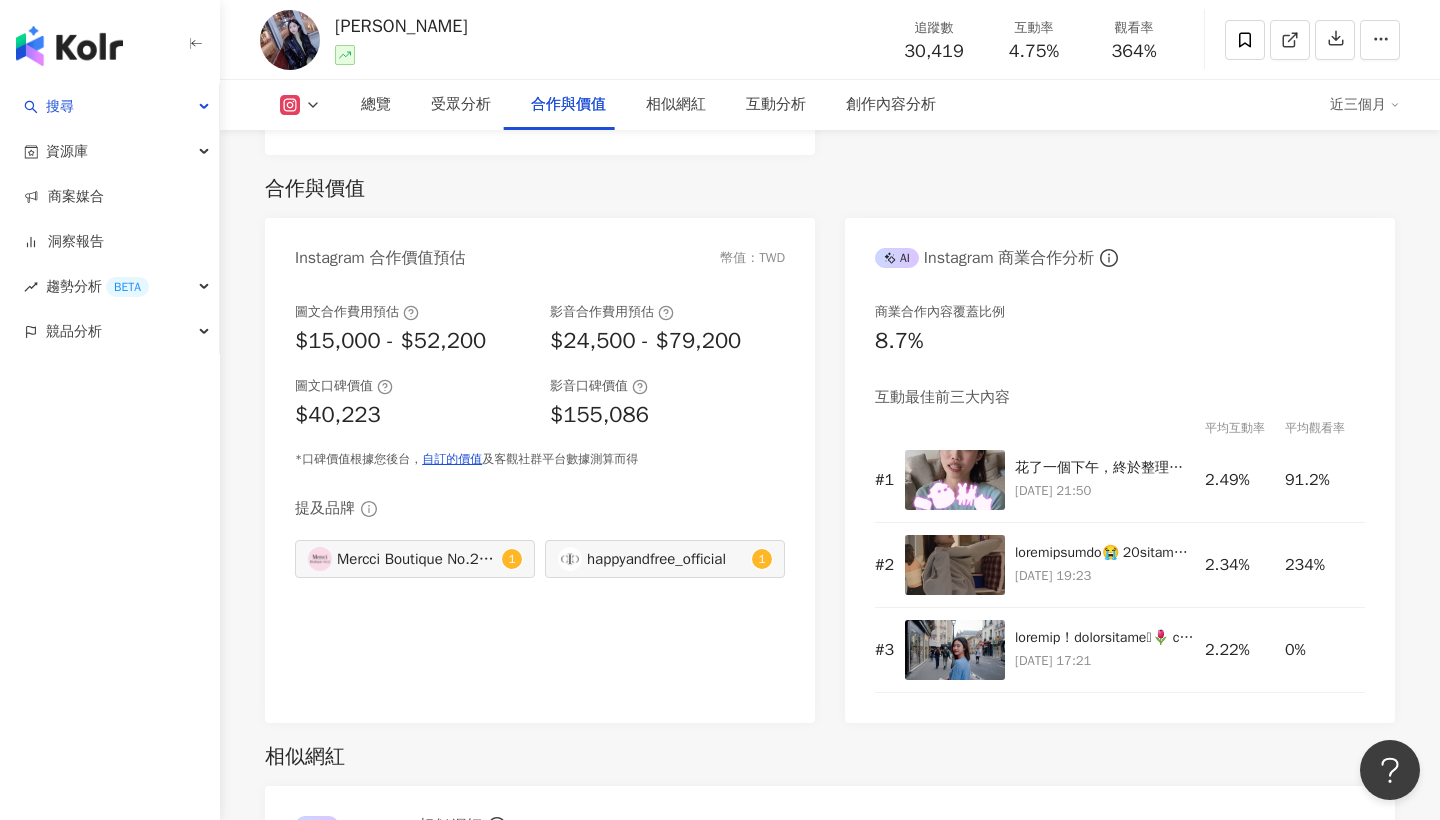 click on "圖文合作費用預估   $15,000 - $52,200 影音合作費用預估   $24,500 - $79,200 圖文口碑價值   $40,223 影音口碑價值   $155,086 *口碑價值根據您後台， 自訂的價值 及客觀社群平台數據測算而得 提及品牌 Mercci Boutique No.22|Mercci 1 happyandfree_official 1" at bounding box center (540, 503) 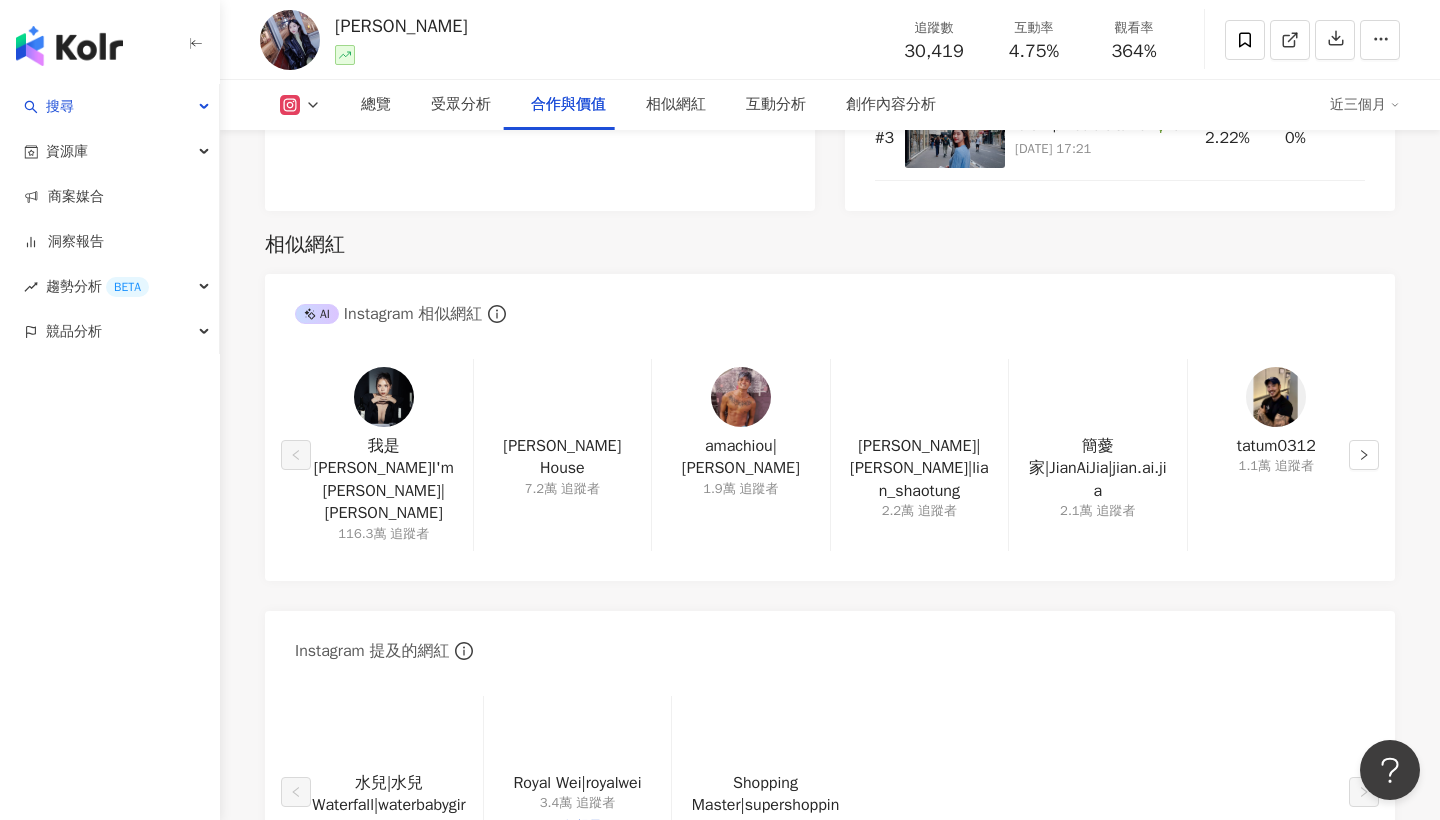 scroll, scrollTop: 3209, scrollLeft: 0, axis: vertical 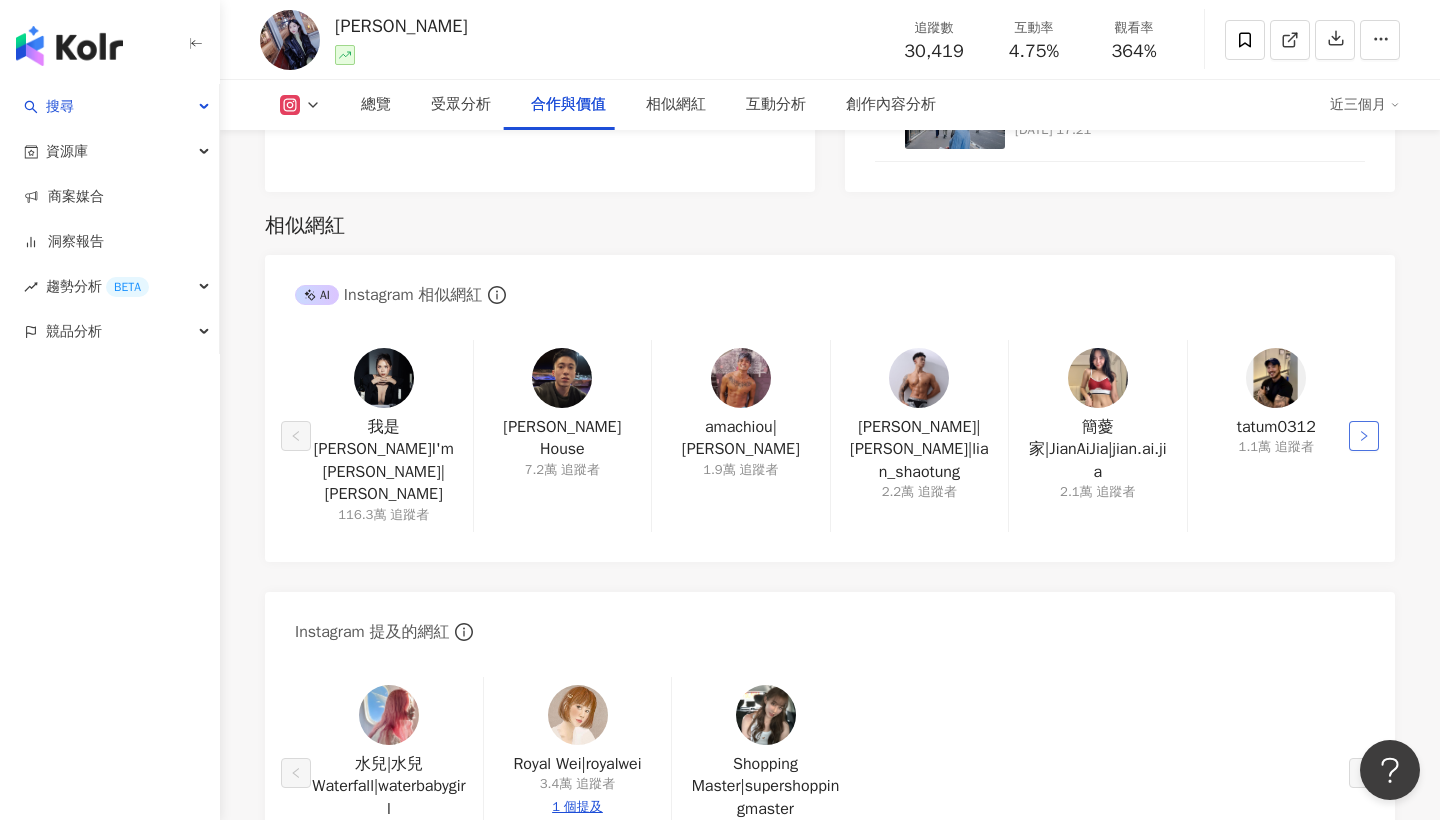 click at bounding box center [1364, 436] 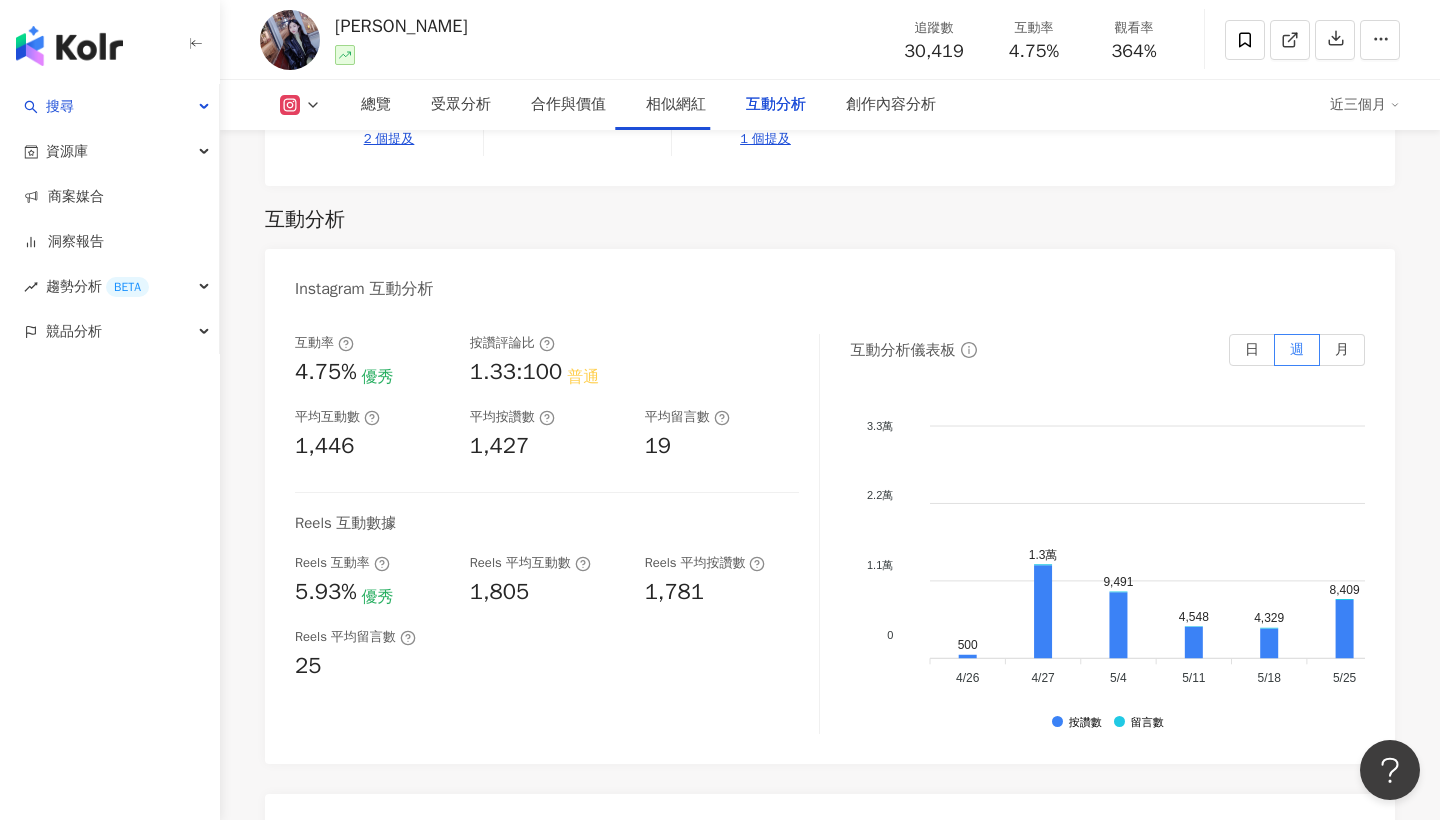 scroll, scrollTop: 3857, scrollLeft: 0, axis: vertical 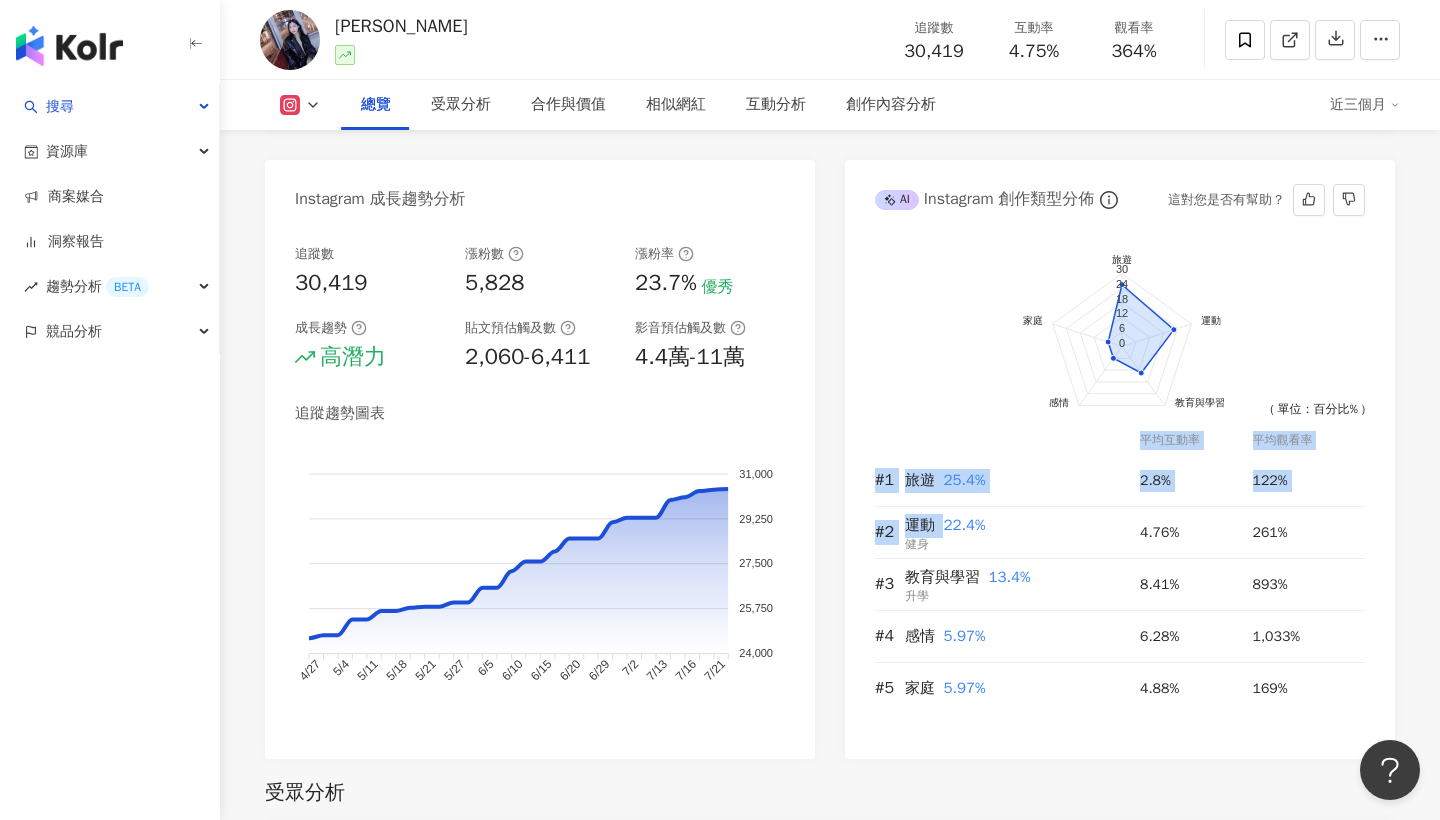 drag, startPoint x: 944, startPoint y: 513, endPoint x: 1165, endPoint y: 727, distance: 307.6313 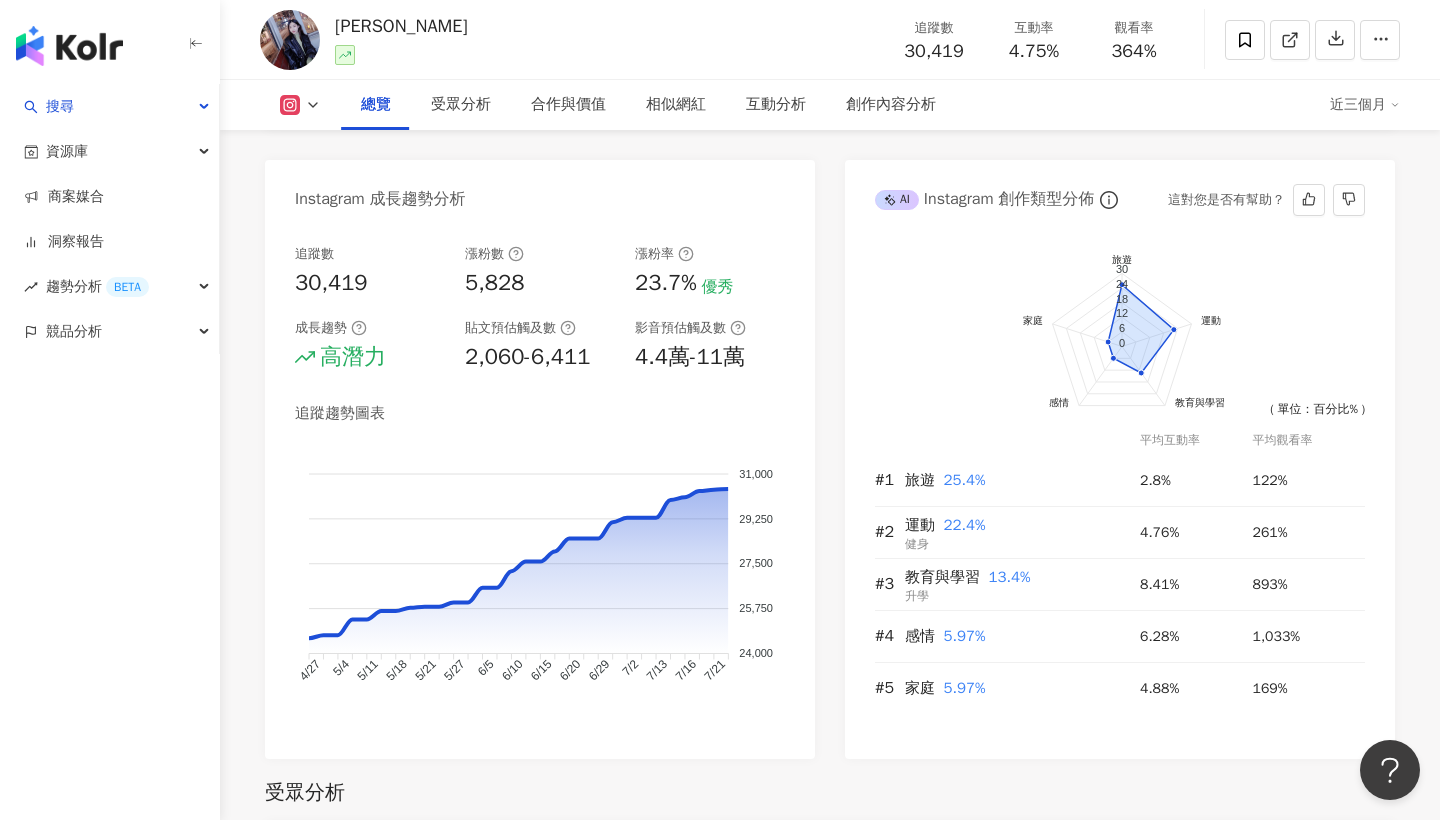 click on "Instagram 網紅基本資料 性別   女 主要語言   繁體中文 95.5% 網紅類型 健身 · 教育與學習 · 家庭 · 運動 · 旅遊 社群簡介 Nicky | nicky_fighting https://www.instagram.com/nicky_fighting/ 興趣是整理家裡、跑健身房、出國花錢、當戀愛腦
我的Reels都很長！歡迎點進去找故事
⇣ ⇣ ⇣ ⇣
‎ 𓂃女森健身 #nicky動動
𓂃旅遊攻略 #nicky都we
.
✨ 我做了3份運動菜單！有興趣私訊我！
❤️‍🔥 分區化菜單7/25上線！ 看更多 Instagram 數據總覽 85 K-Score :   良好 近期一到三個月發文頻率正常，且漲粉率與互動率高。 查看說明 追蹤數   30,419 互動率   4.75% 優秀 觀看率   364% 優秀 漲粉率   23.7% 優秀 受眾主要性別   女性 85.7% 受眾主要年齡   18-24 歲 44.6% 商業合作內容覆蓋比例   8.7% AI Instagram 成效等級三大指標 互動率 4.75% 優秀 同等級網紅的互動率中位數為  0.55% 觀看率 364% 優秀 1.62% 漲粉率 23.7% 優秀 0%" at bounding box center (830, 9) 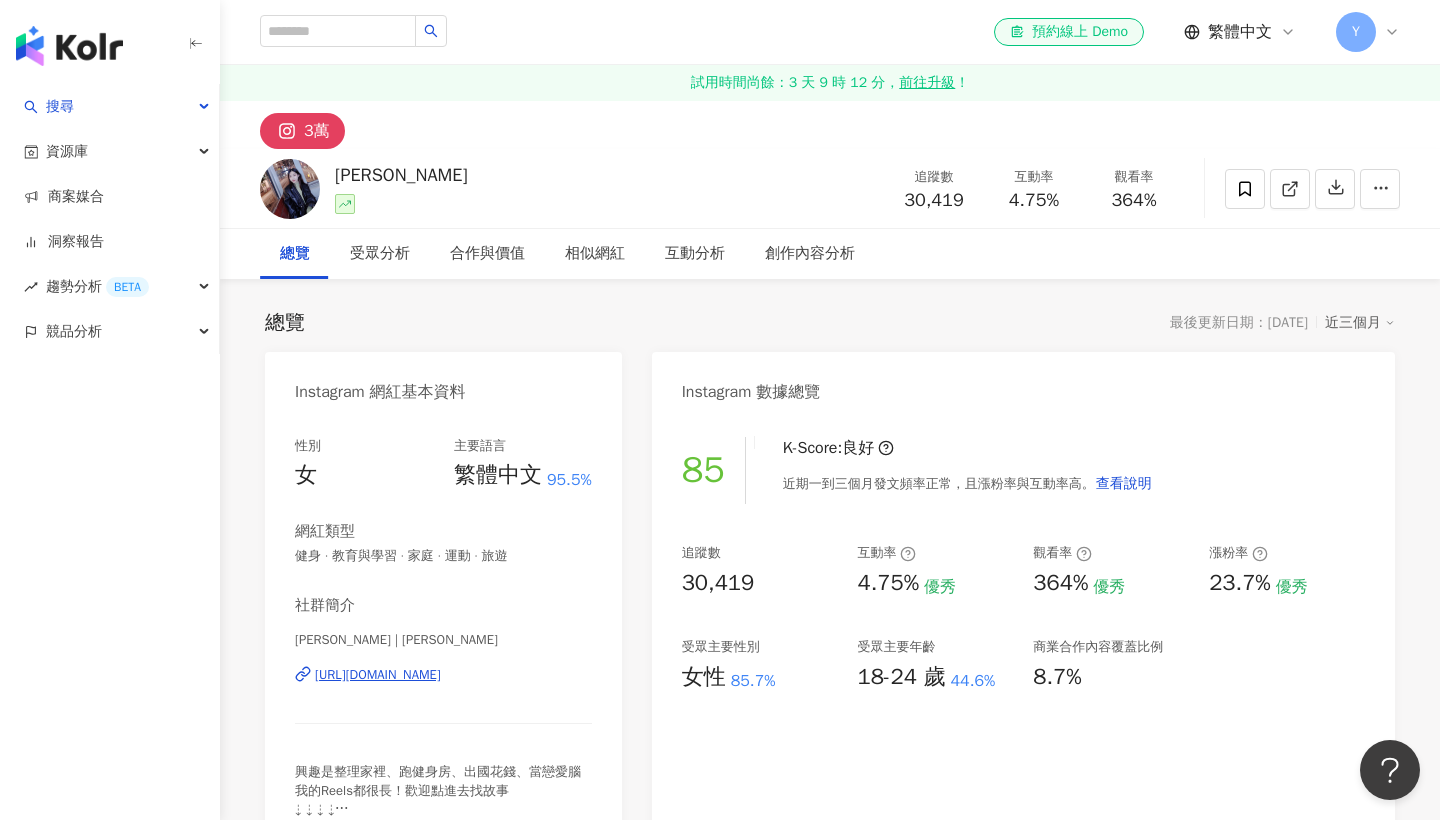 scroll, scrollTop: 0, scrollLeft: 0, axis: both 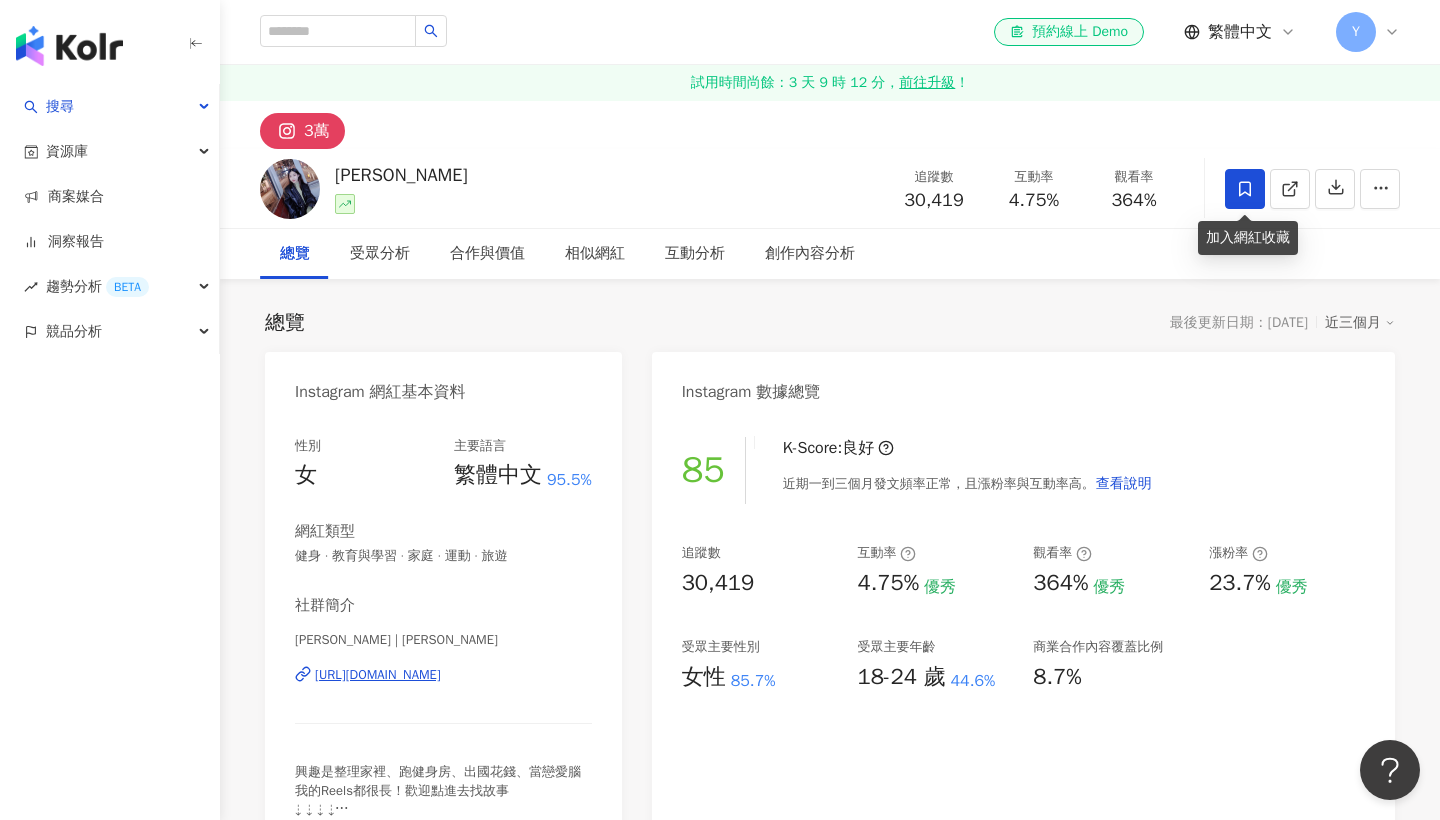click 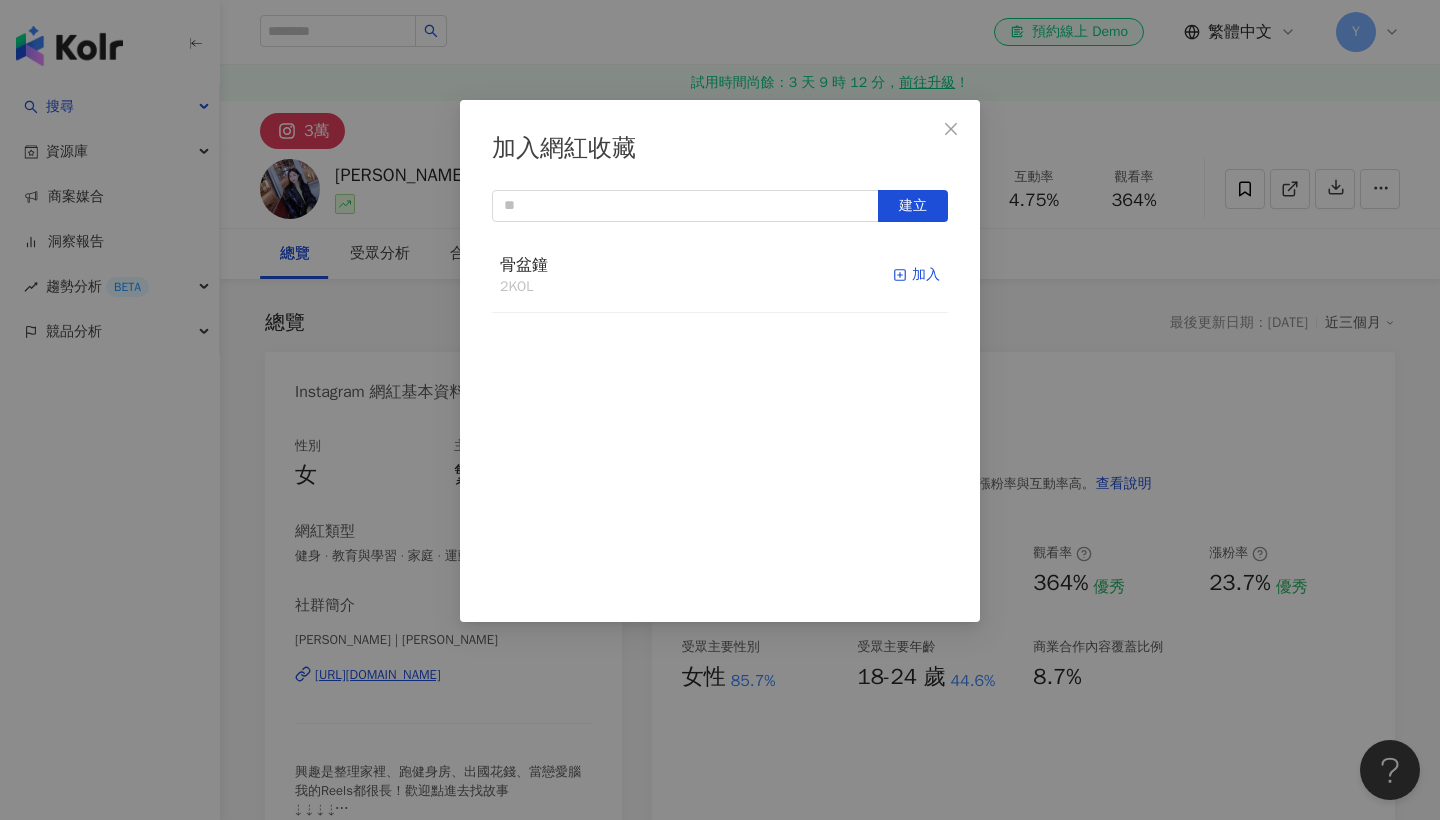 click 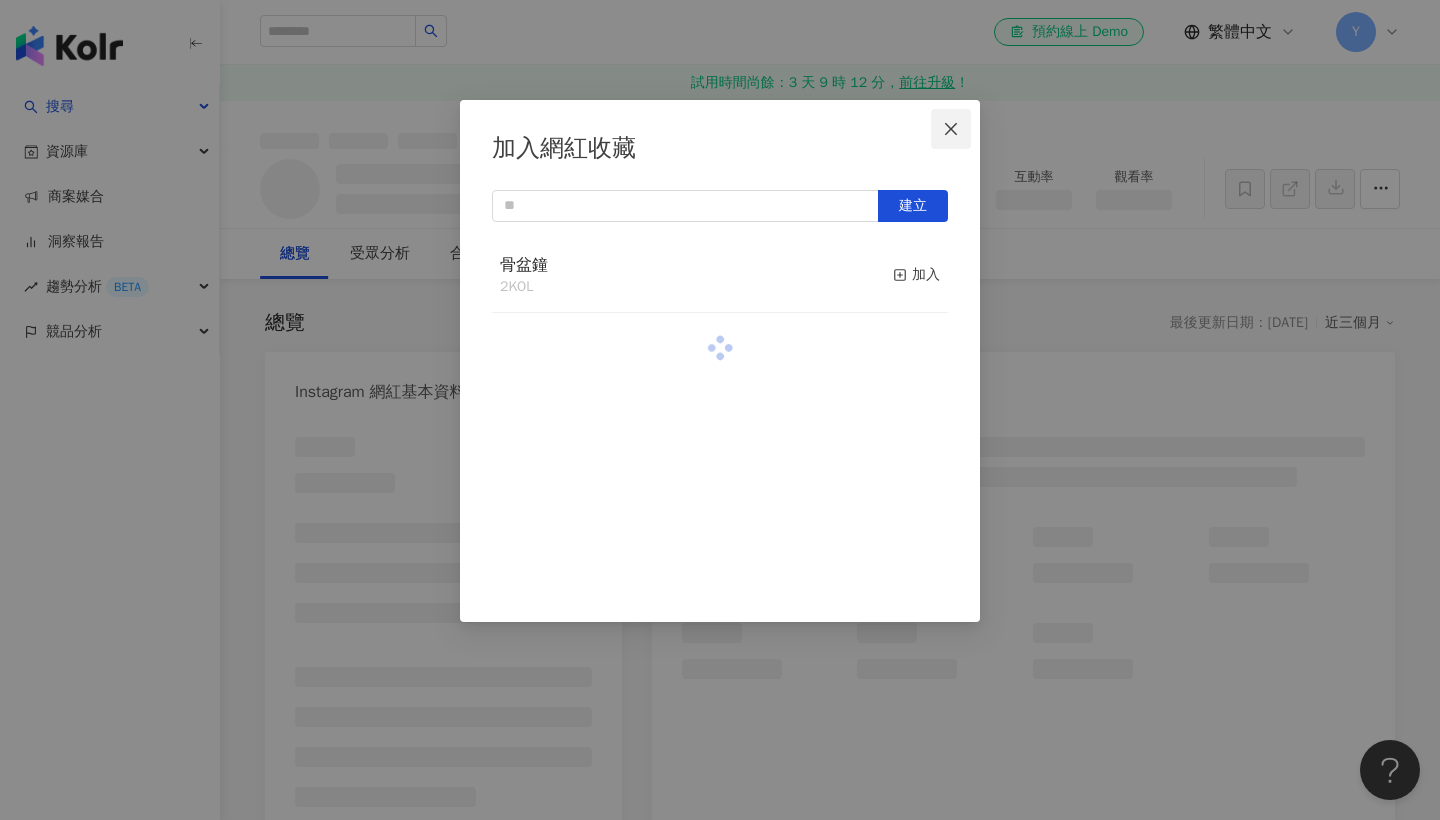 click 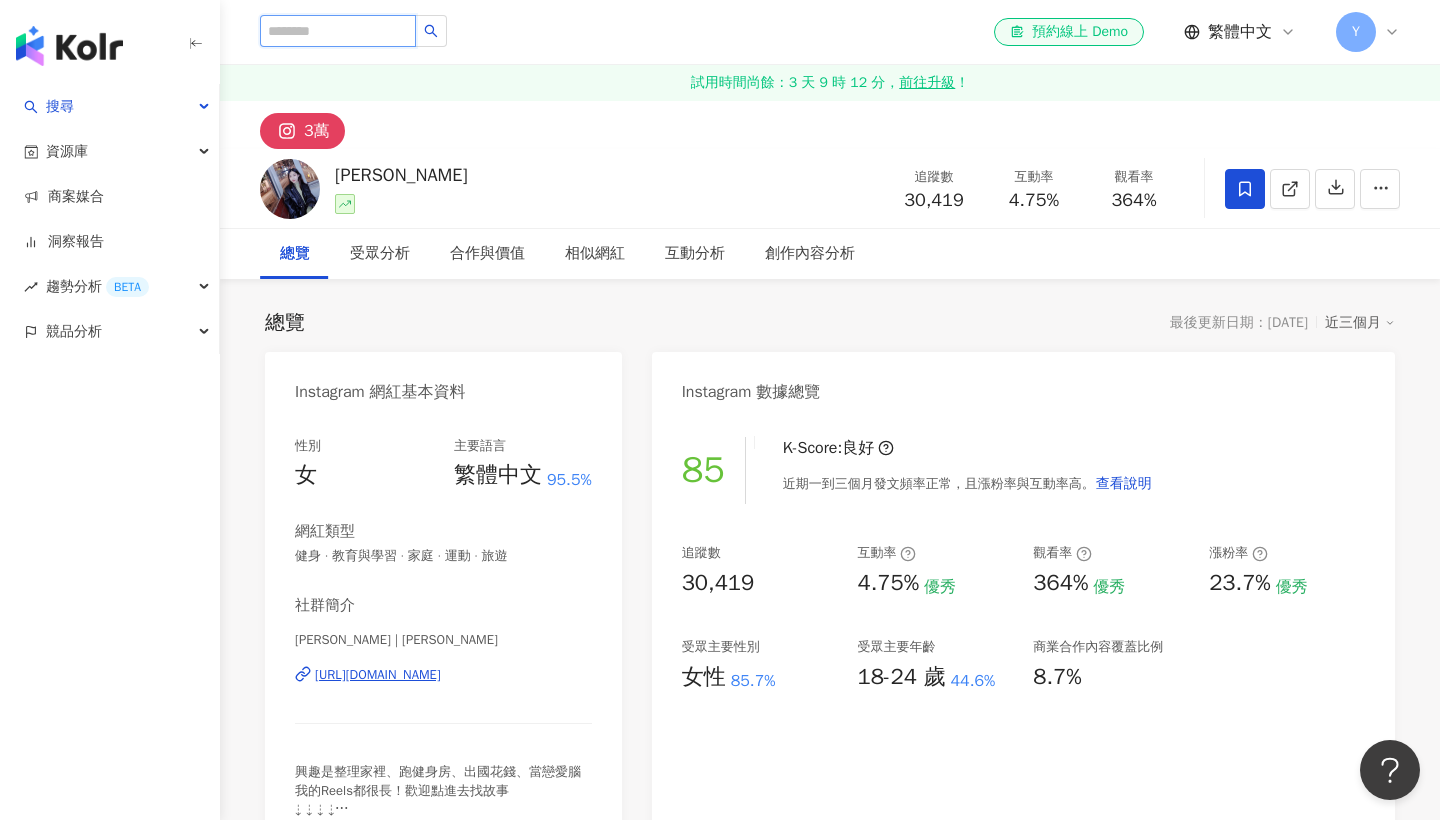 click at bounding box center (338, 31) 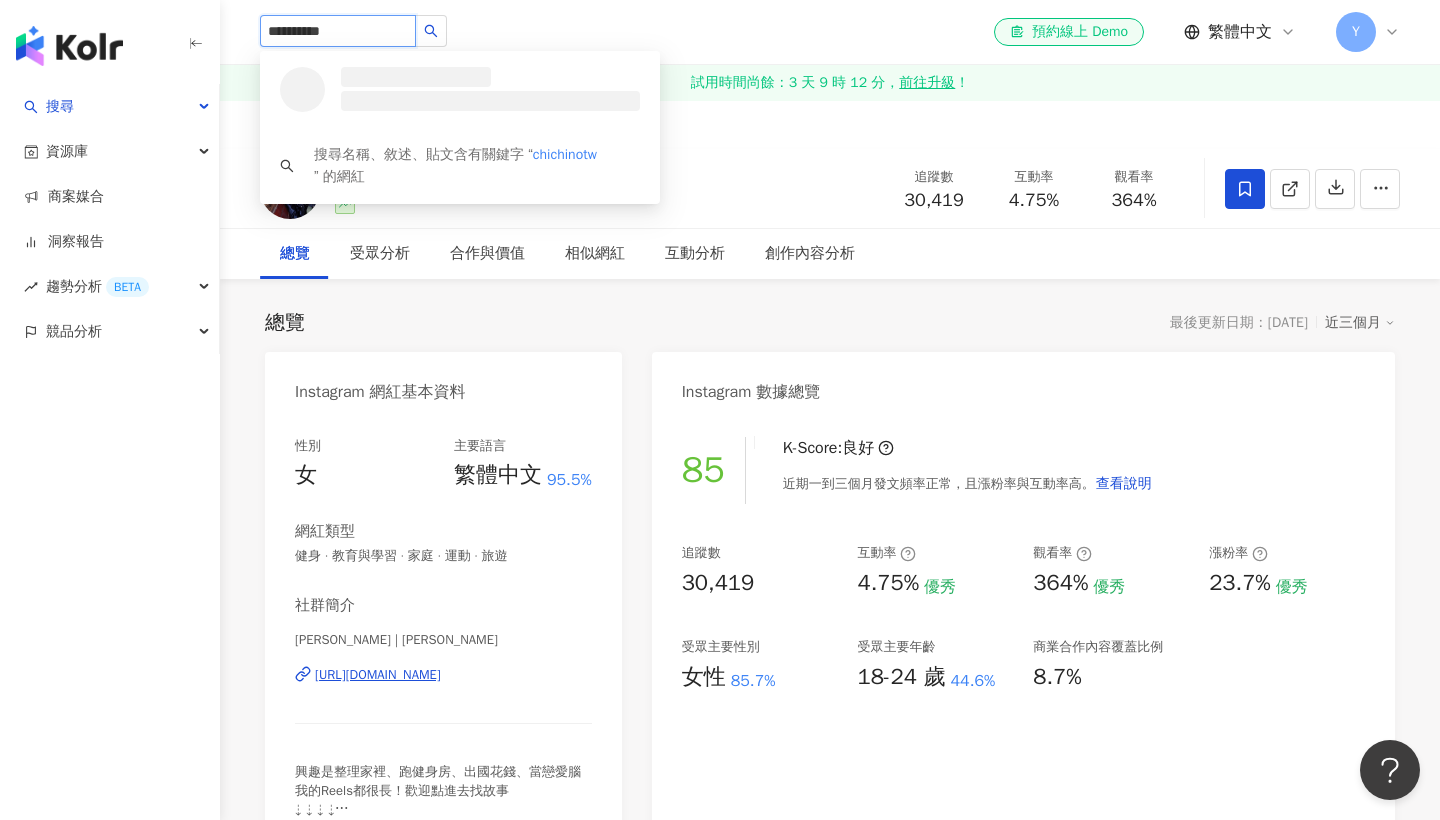 type on "*********" 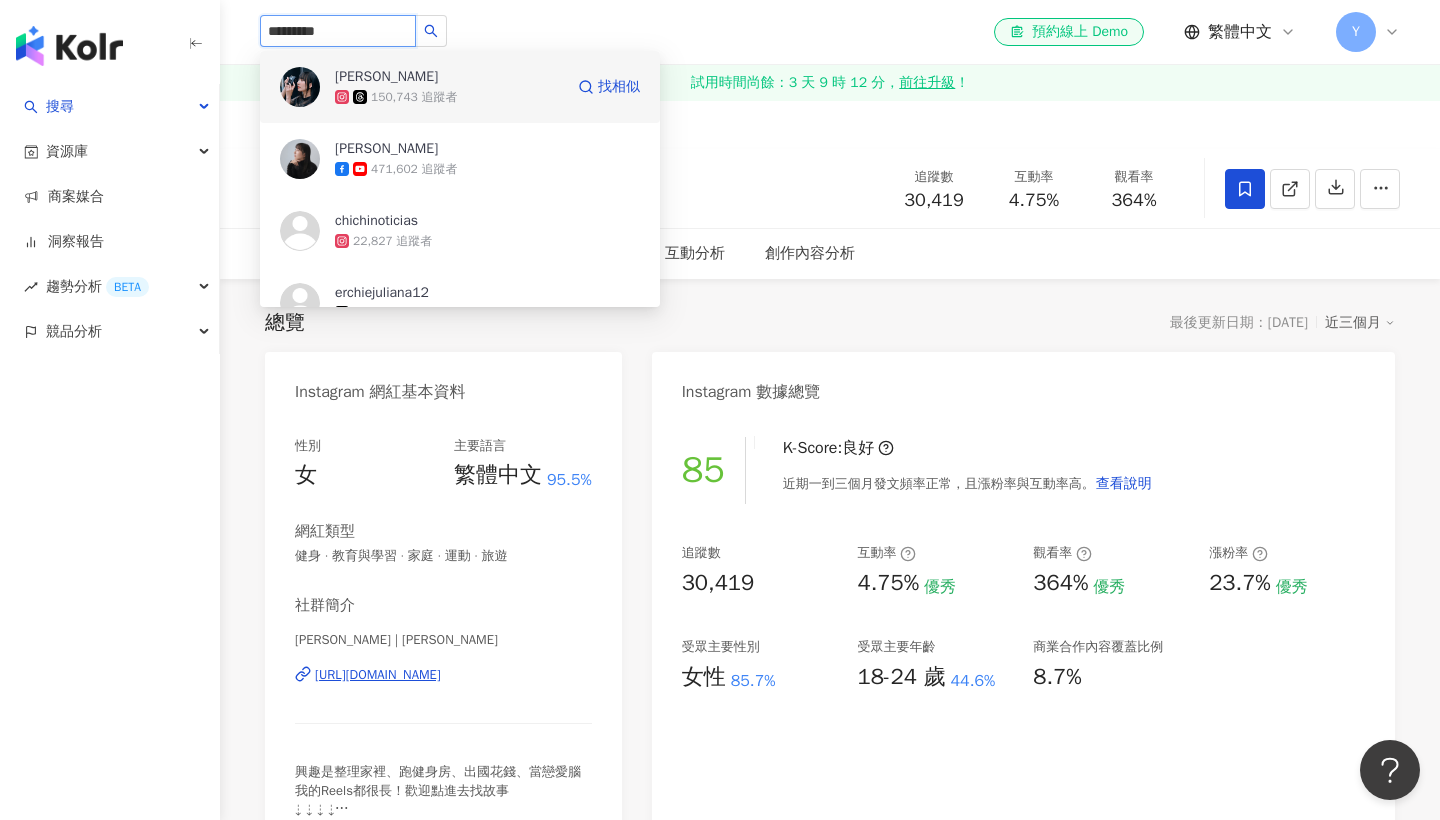 click on "織織" at bounding box center [400, 77] 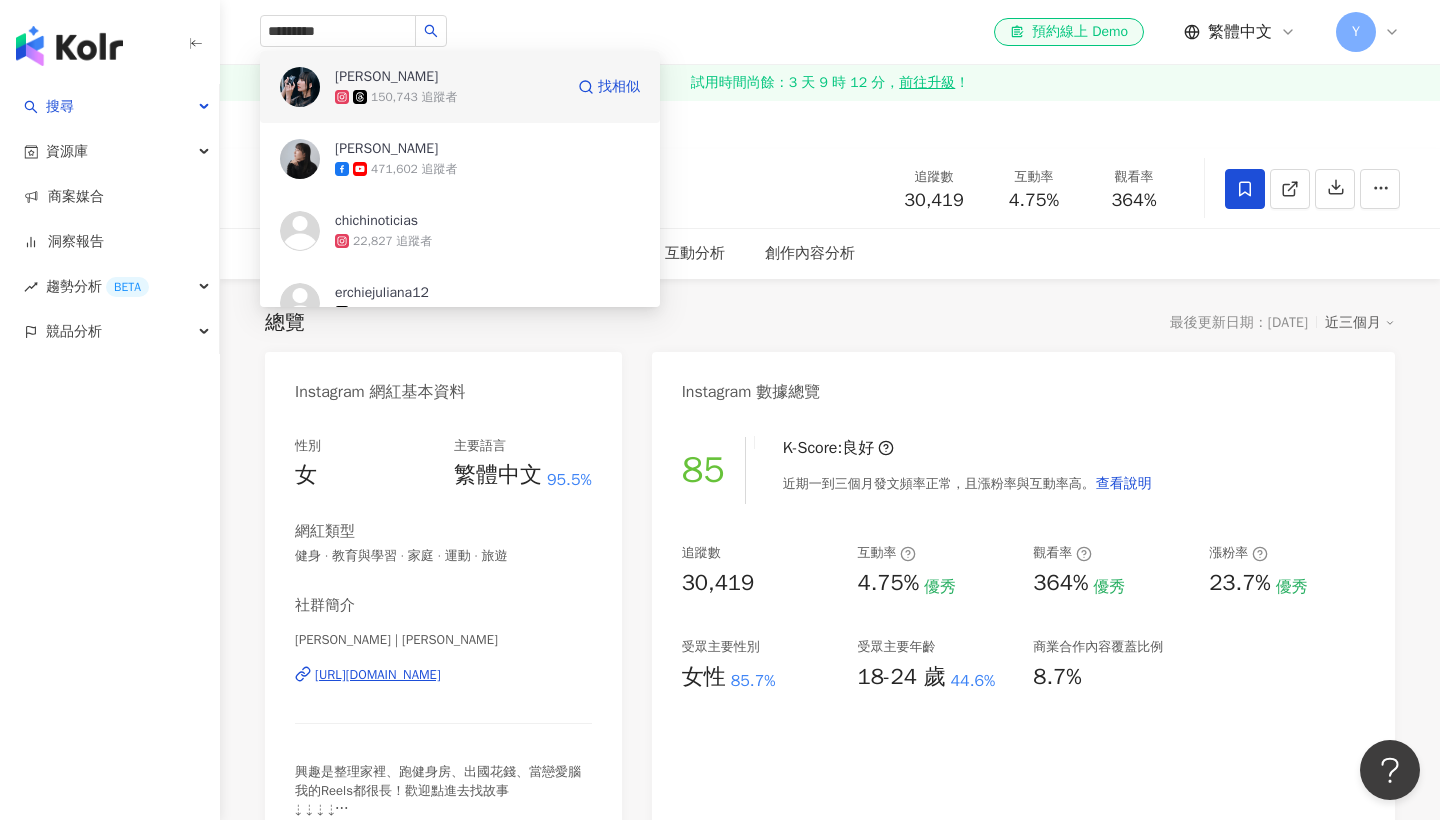 type 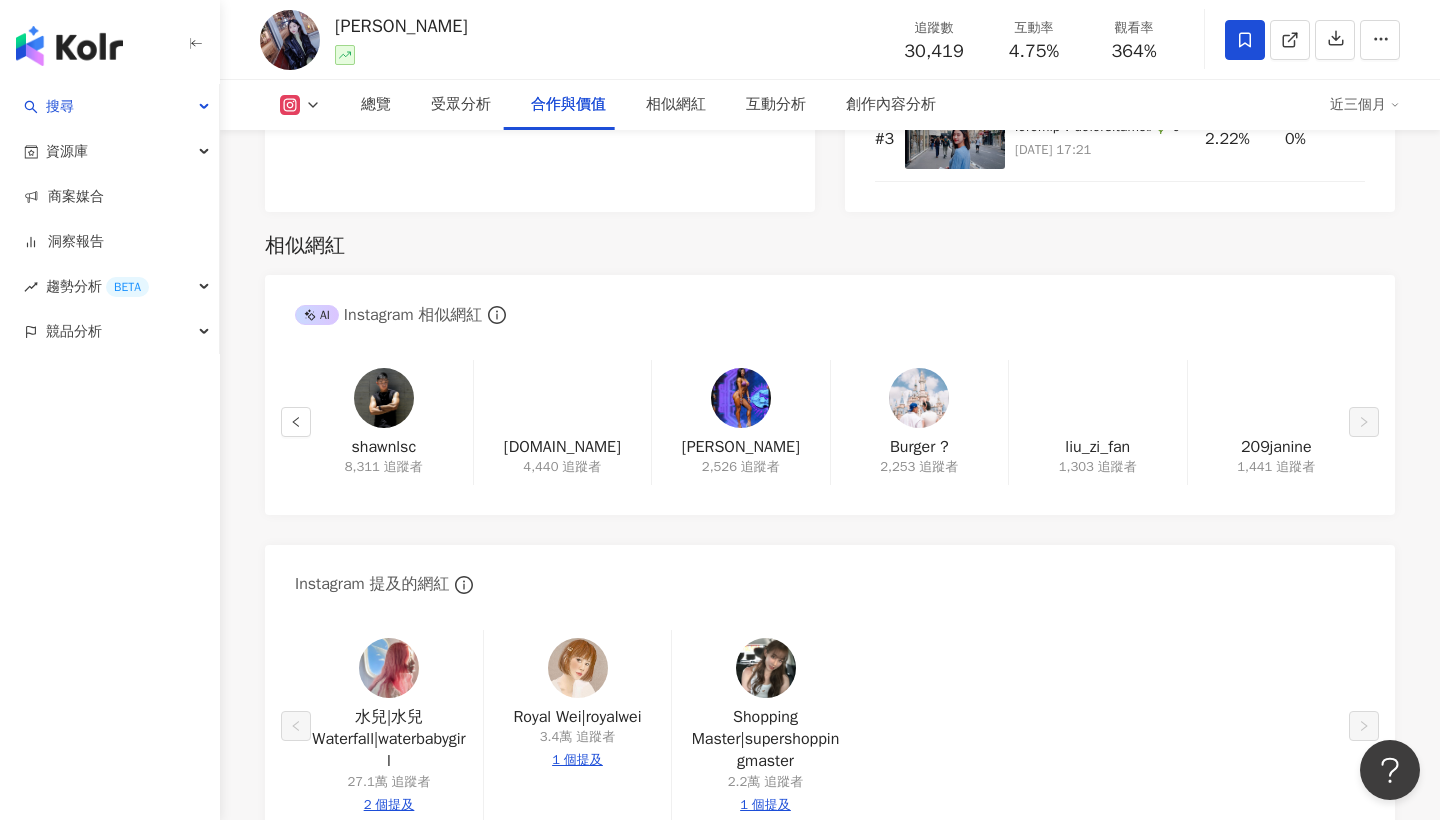 scroll, scrollTop: 3188, scrollLeft: 0, axis: vertical 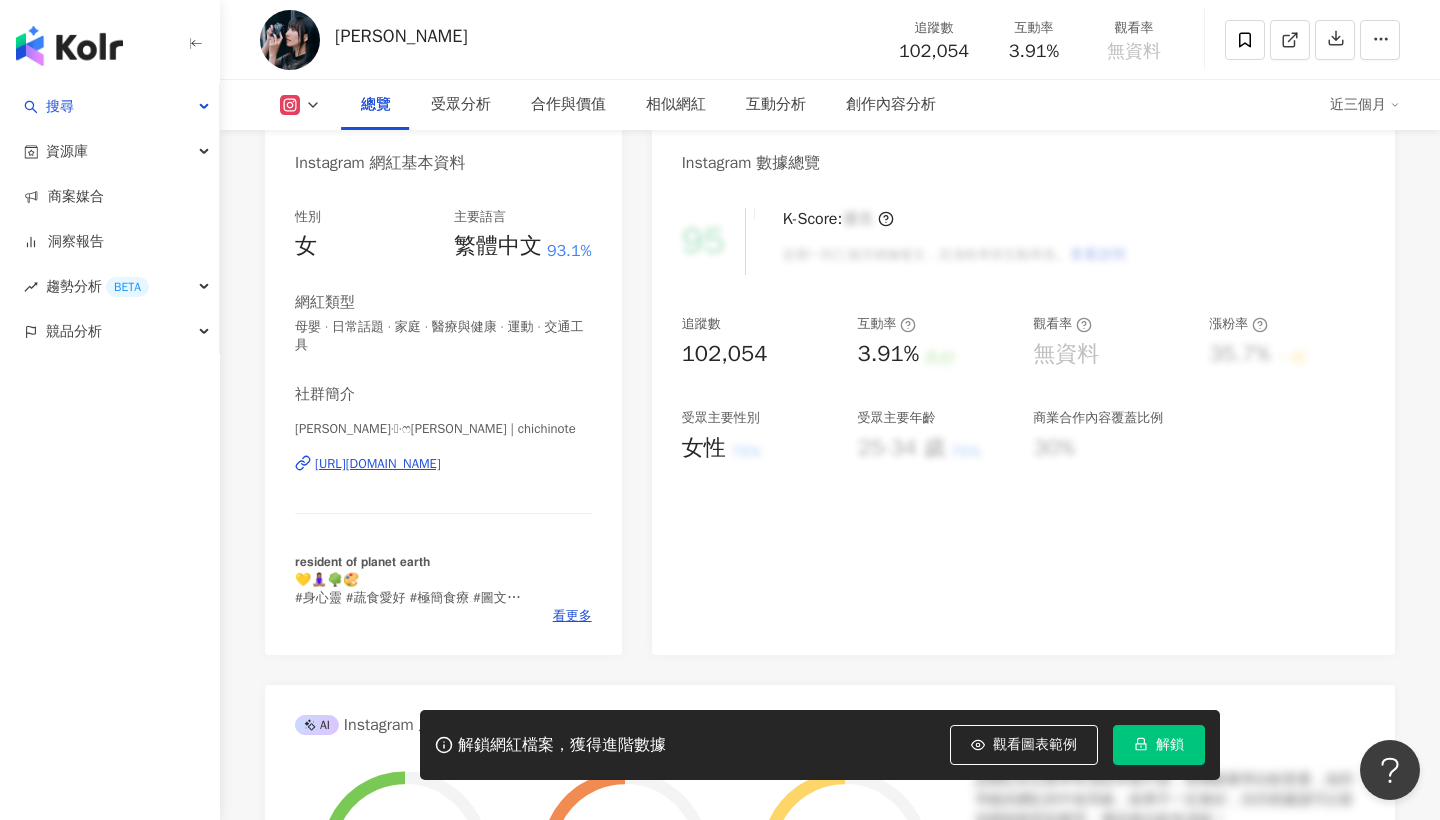 click on "解鎖" at bounding box center [1159, 745] 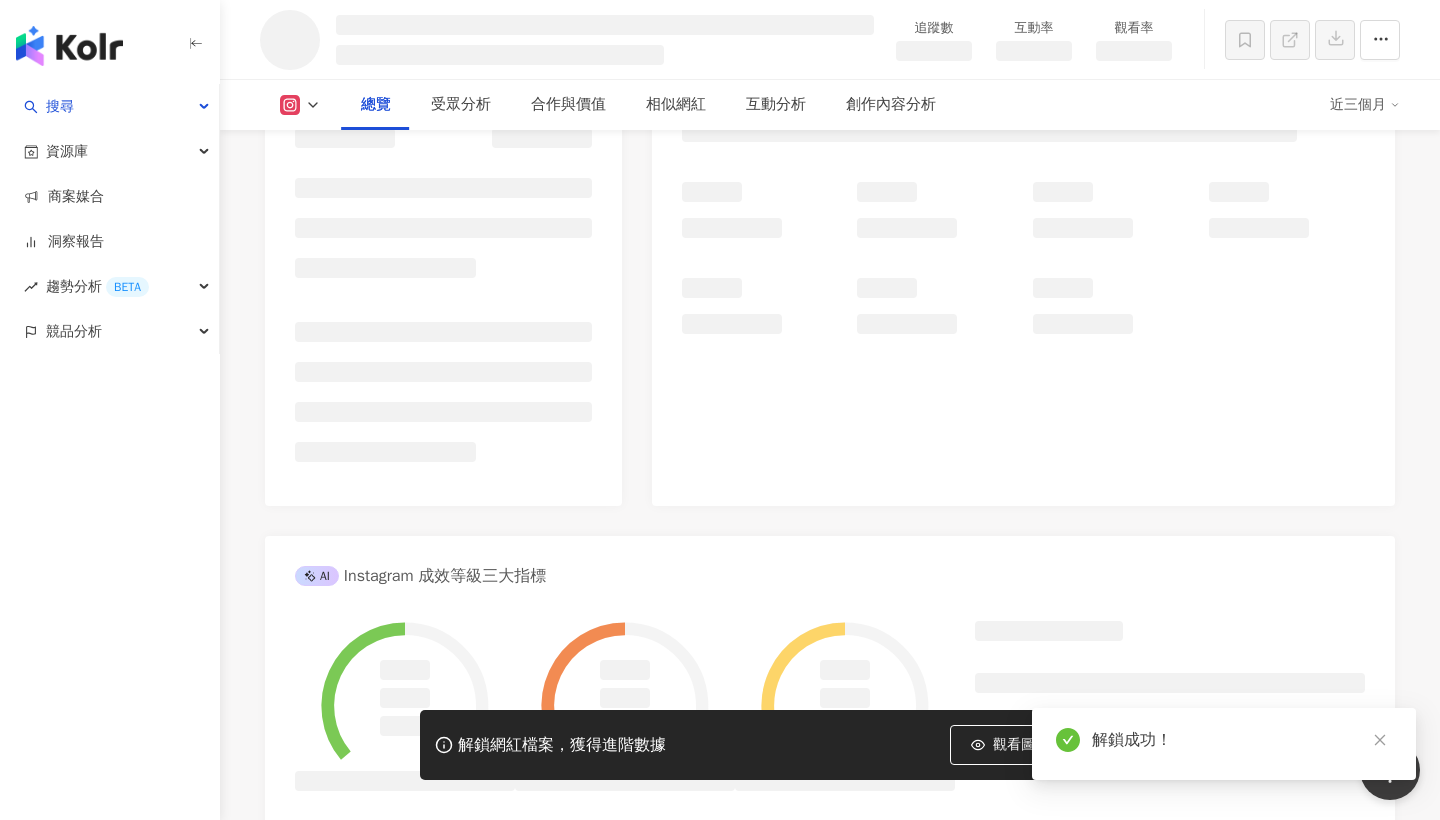 scroll, scrollTop: 382, scrollLeft: 0, axis: vertical 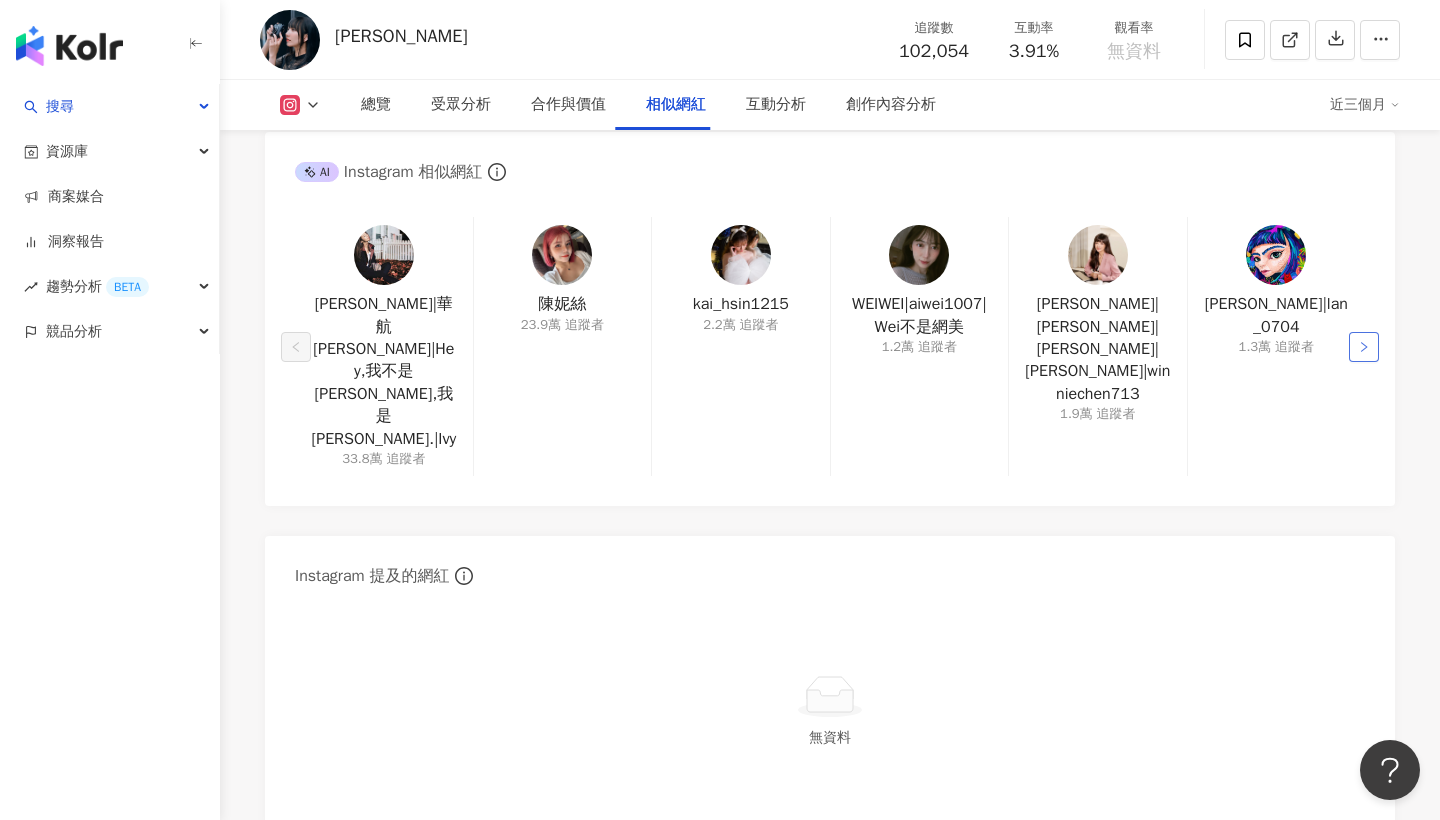 click 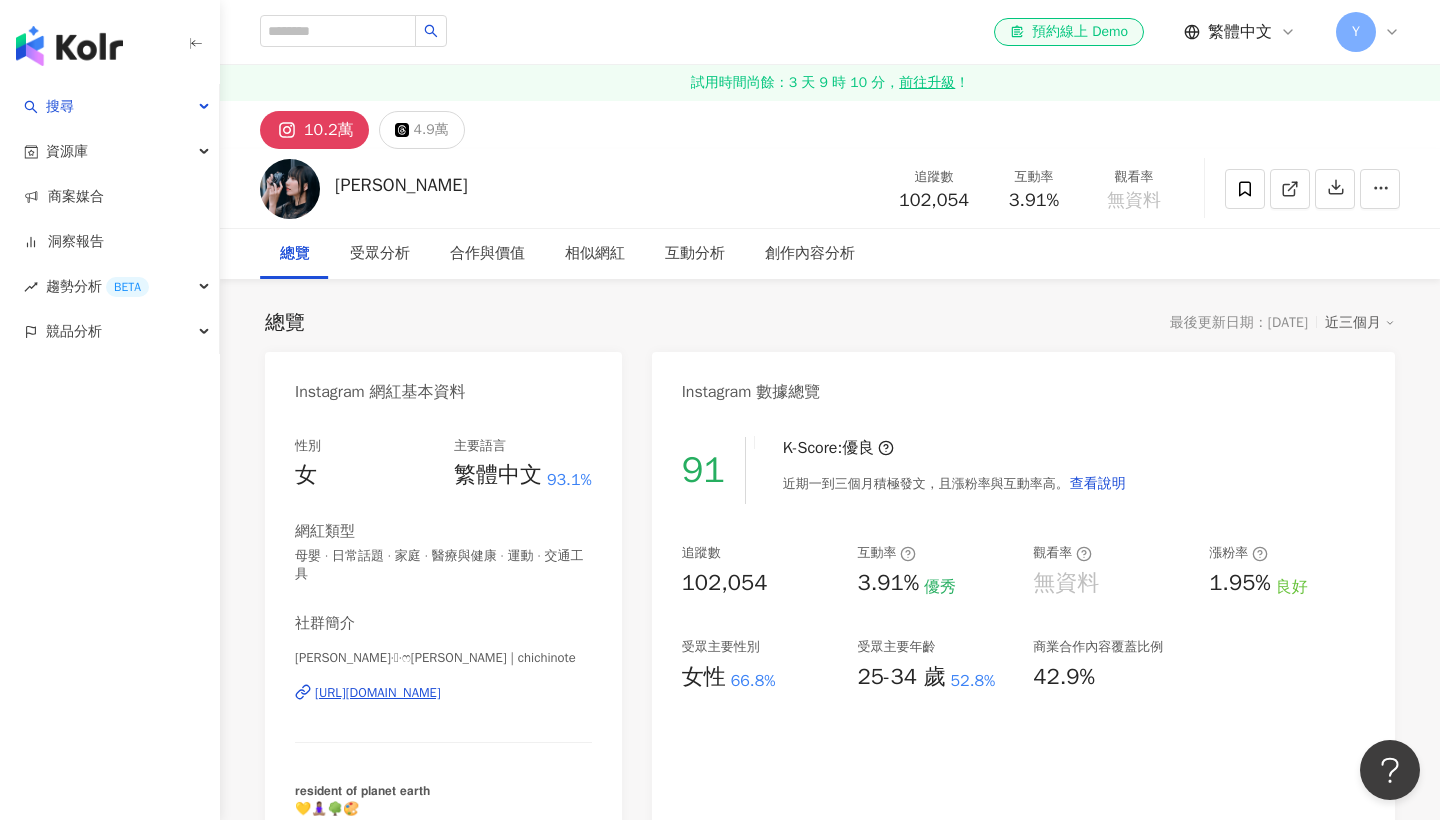scroll, scrollTop: 0, scrollLeft: 0, axis: both 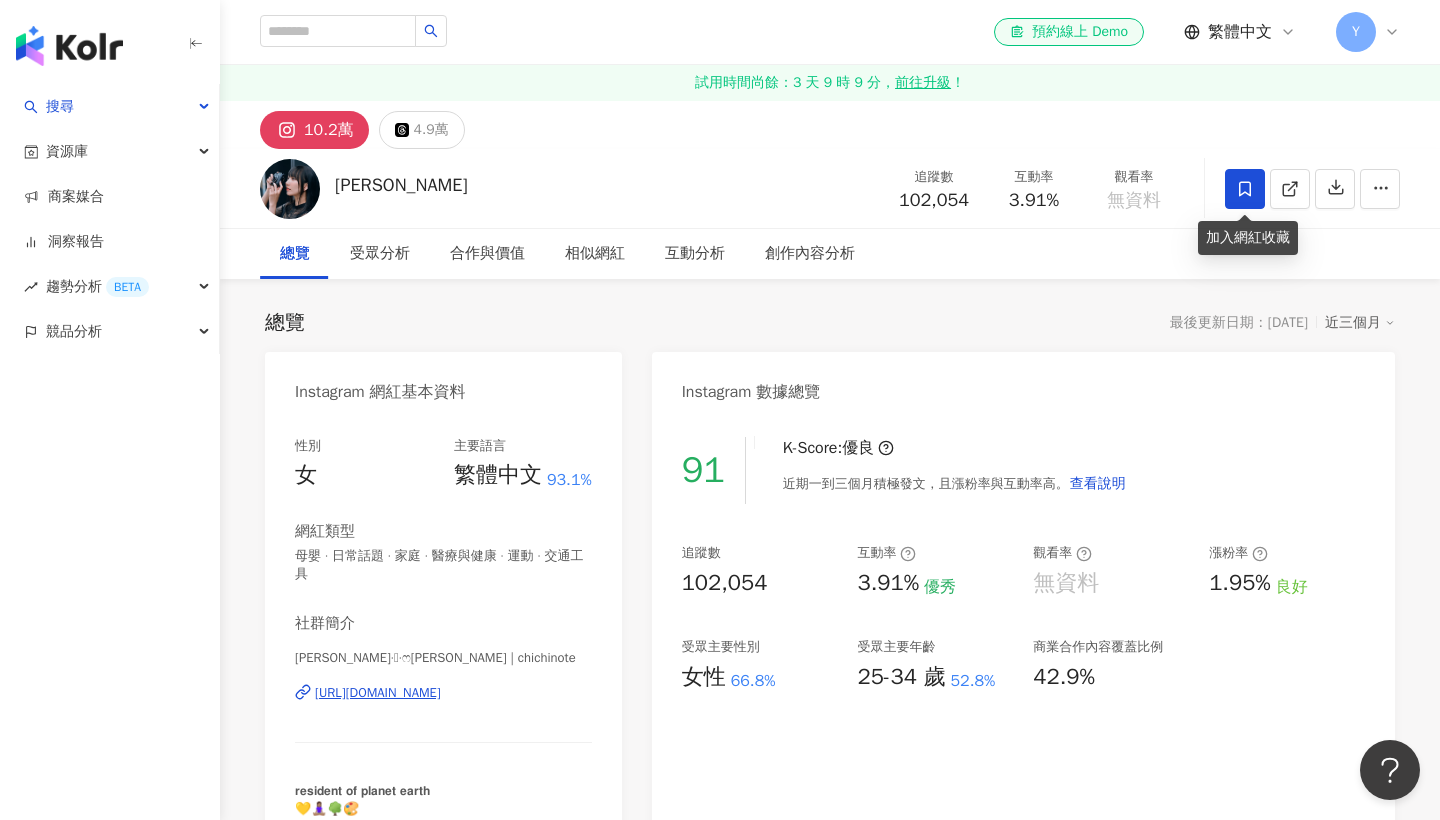 click at bounding box center (1245, 189) 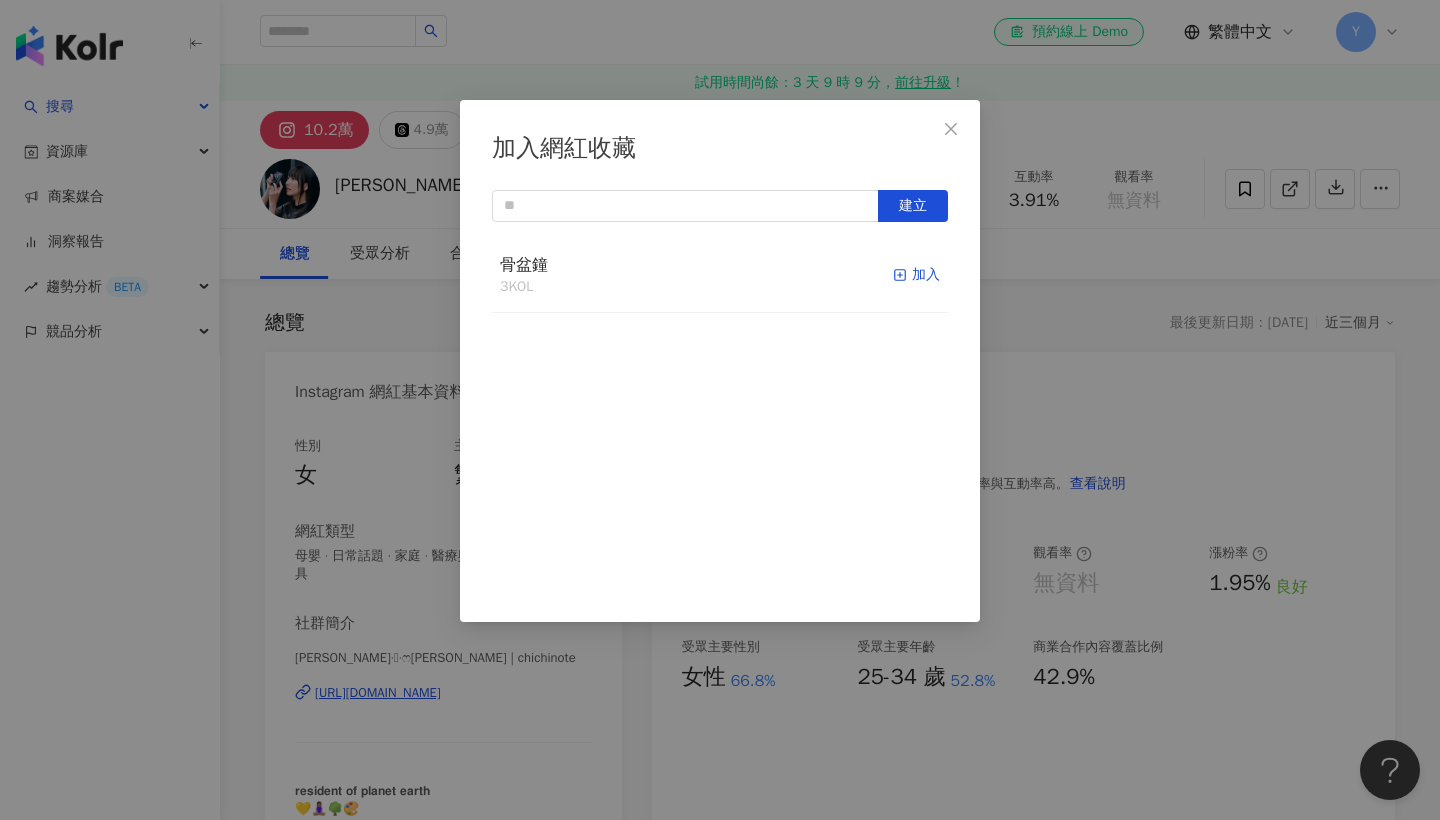 click 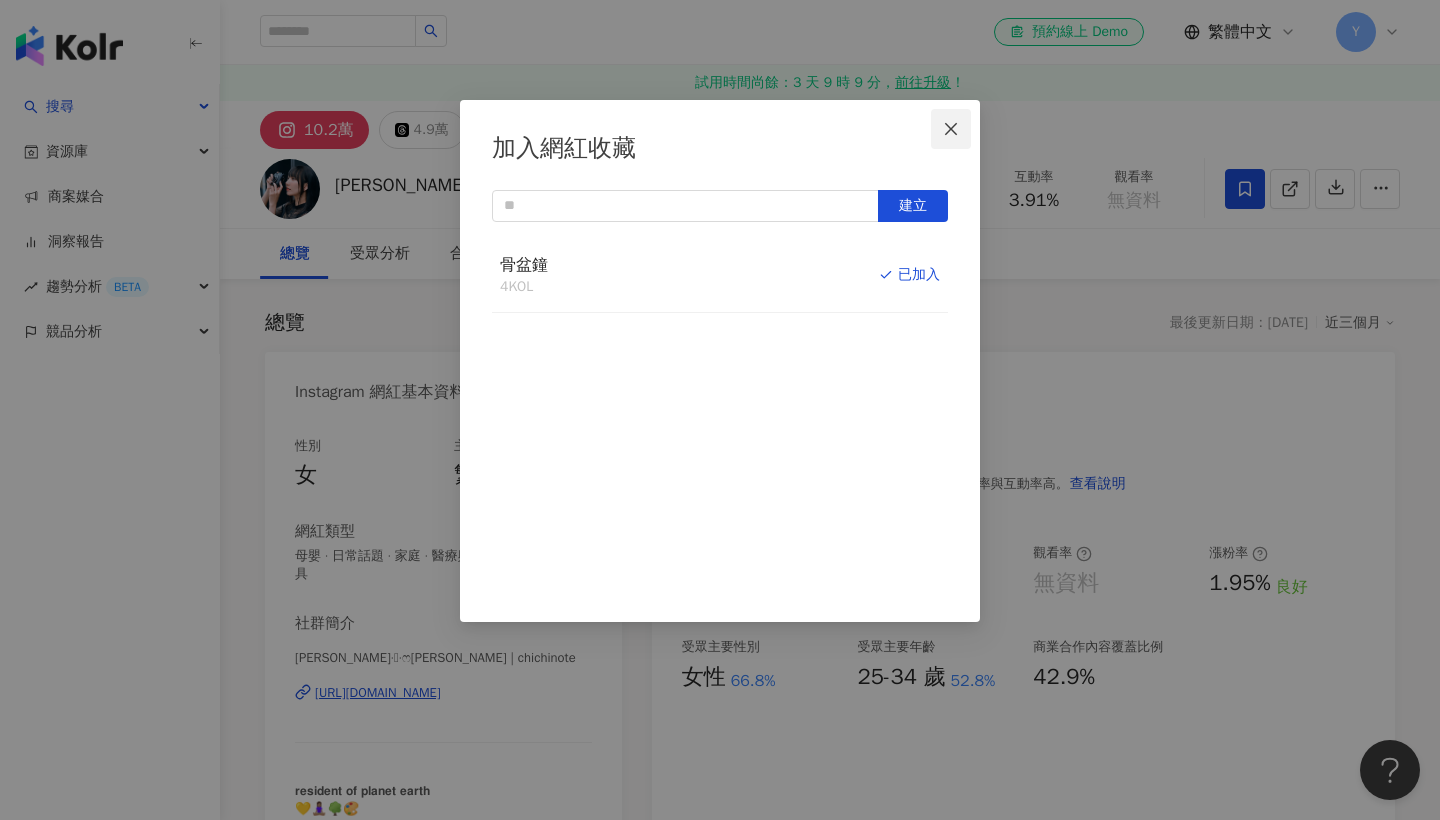 click 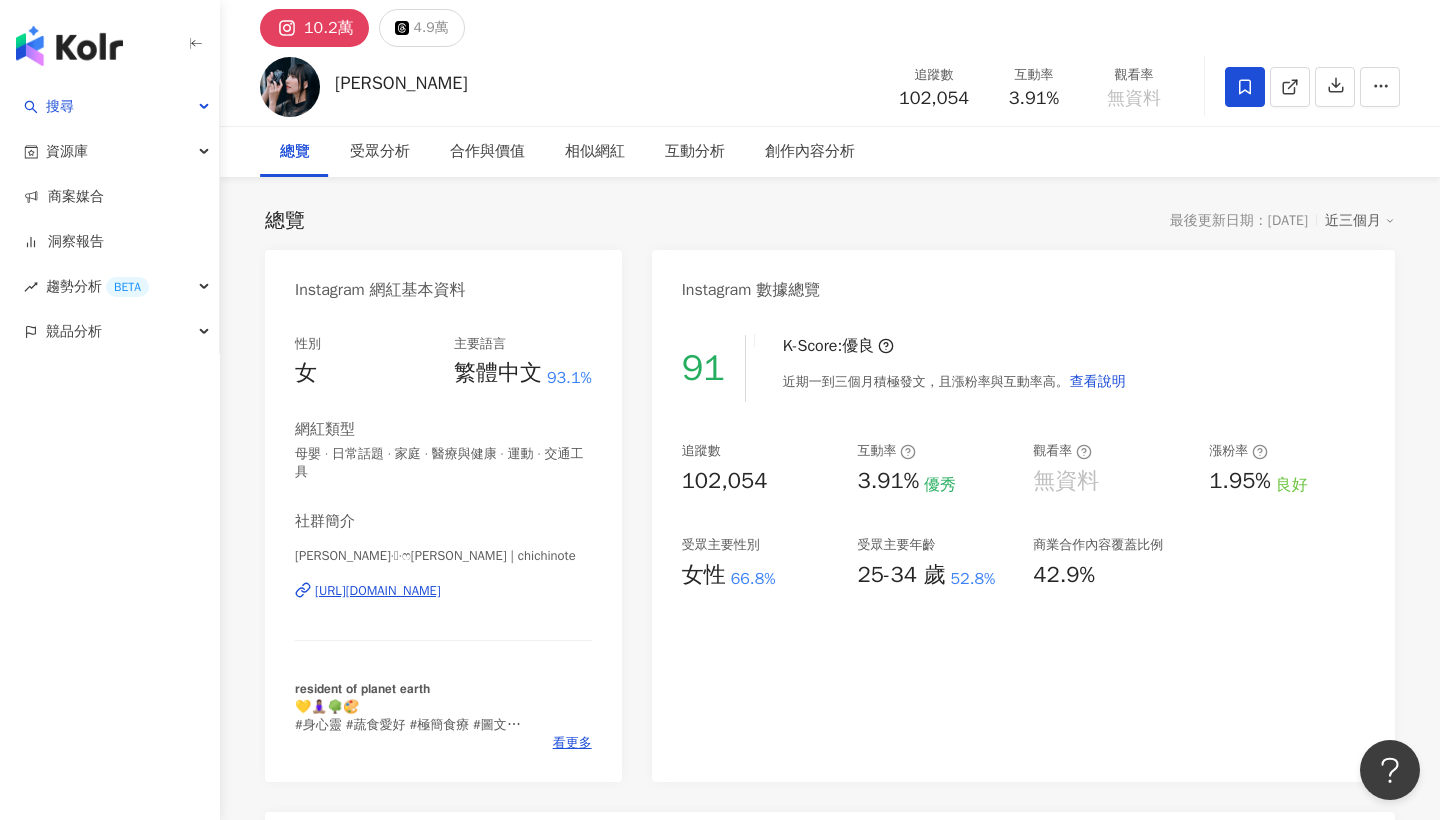 scroll, scrollTop: 79, scrollLeft: 0, axis: vertical 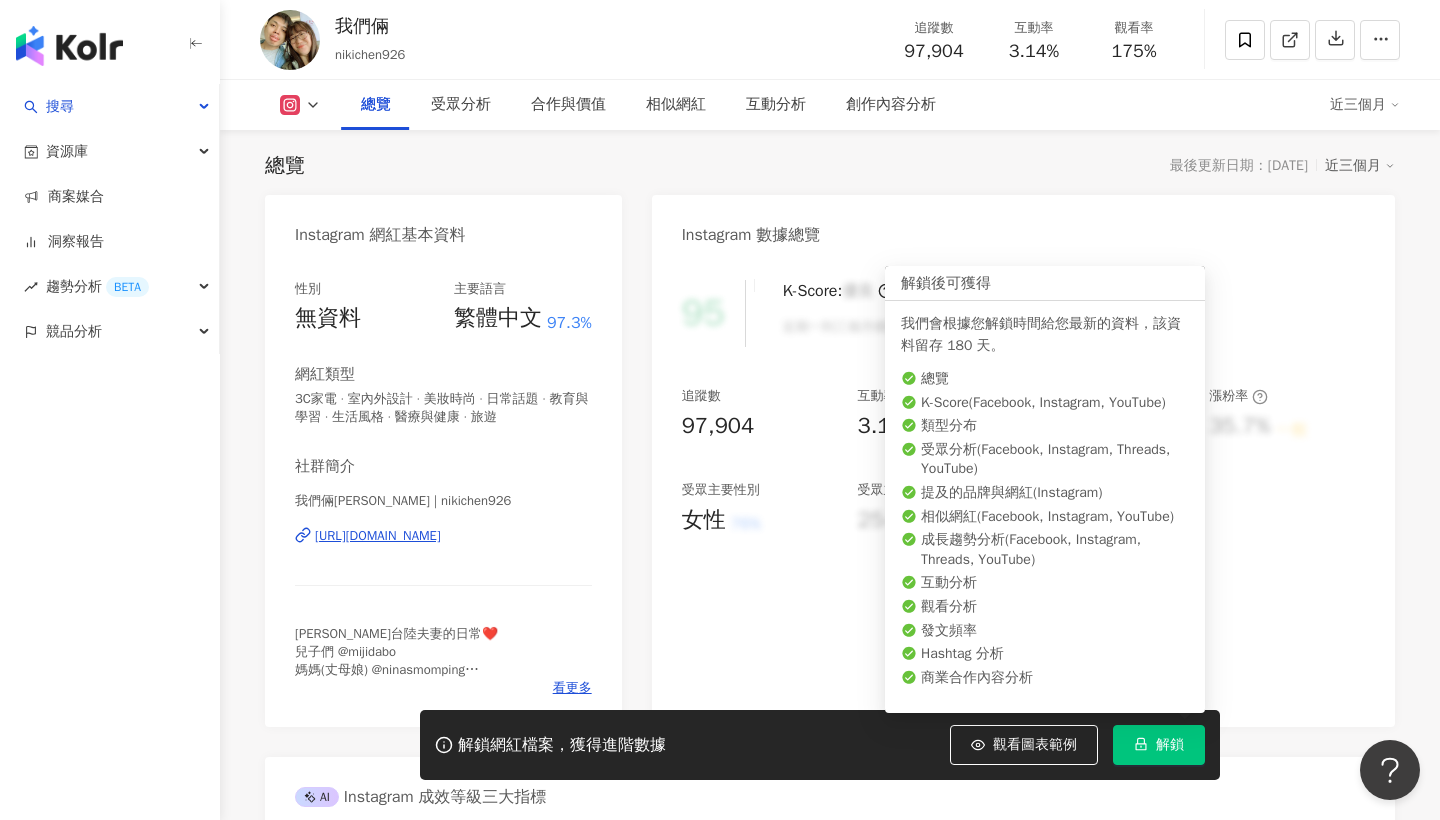 click on "解鎖" at bounding box center (1159, 745) 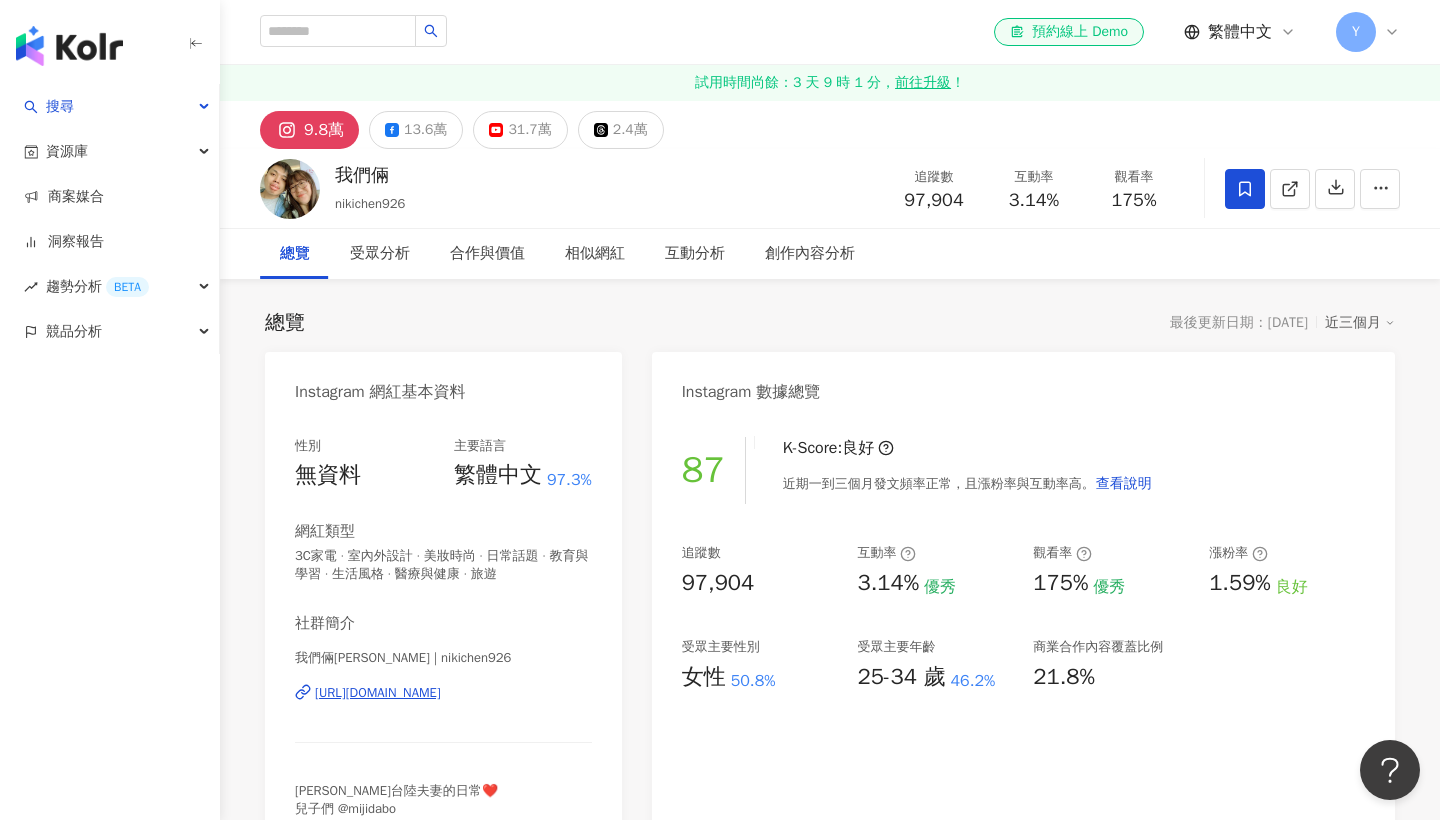 scroll, scrollTop: 0, scrollLeft: 0, axis: both 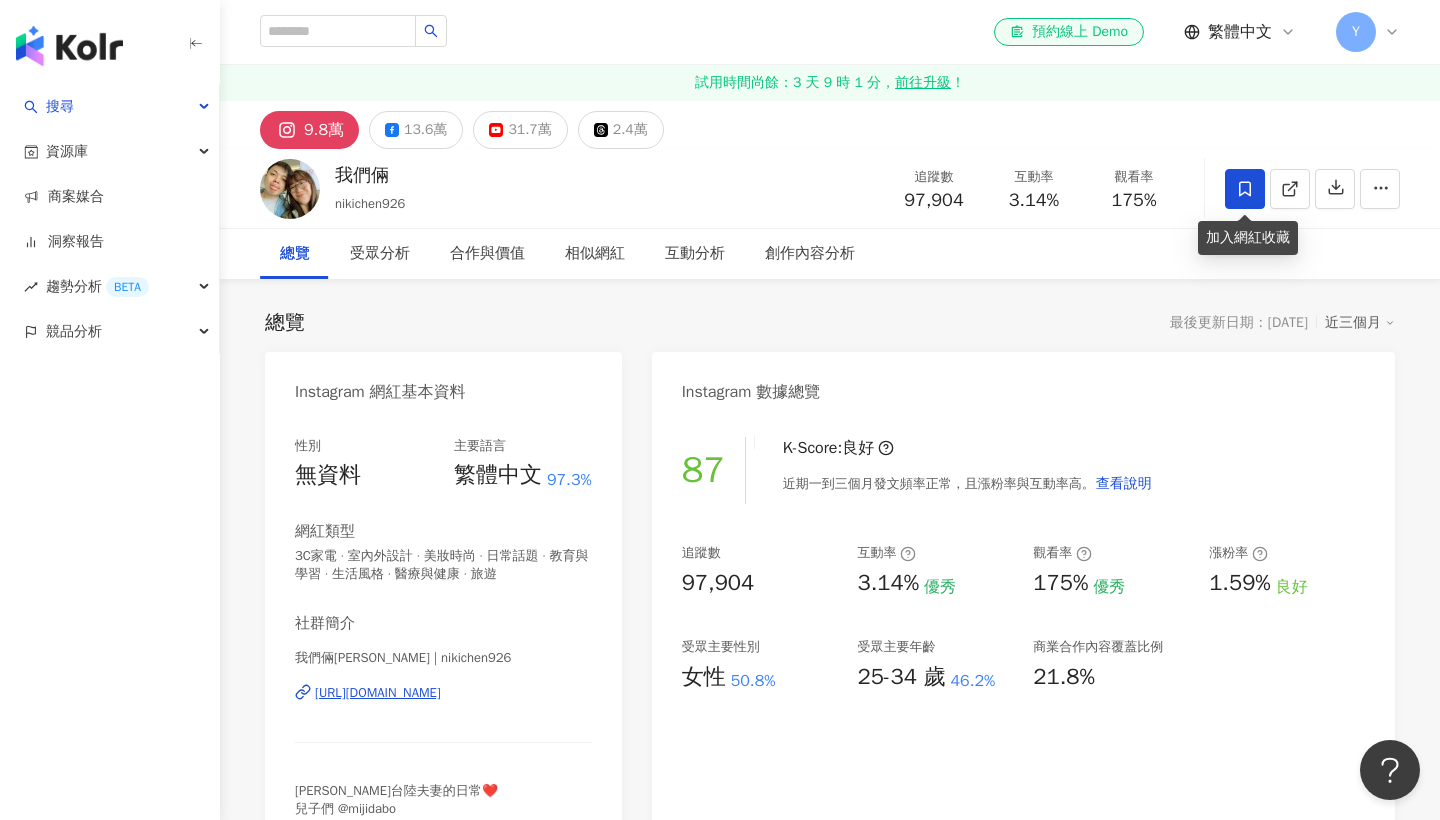 click at bounding box center [1245, 189] 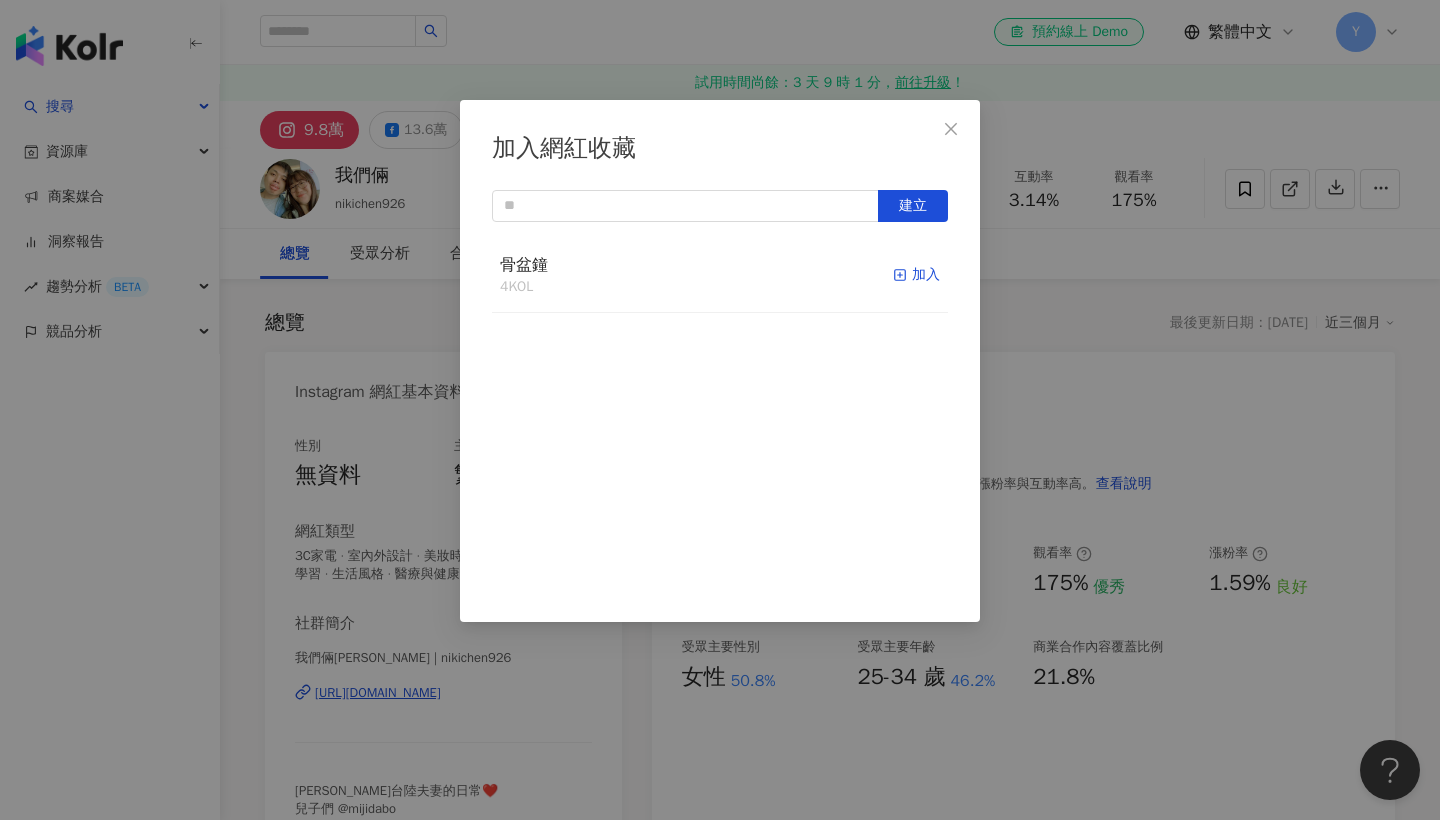 click 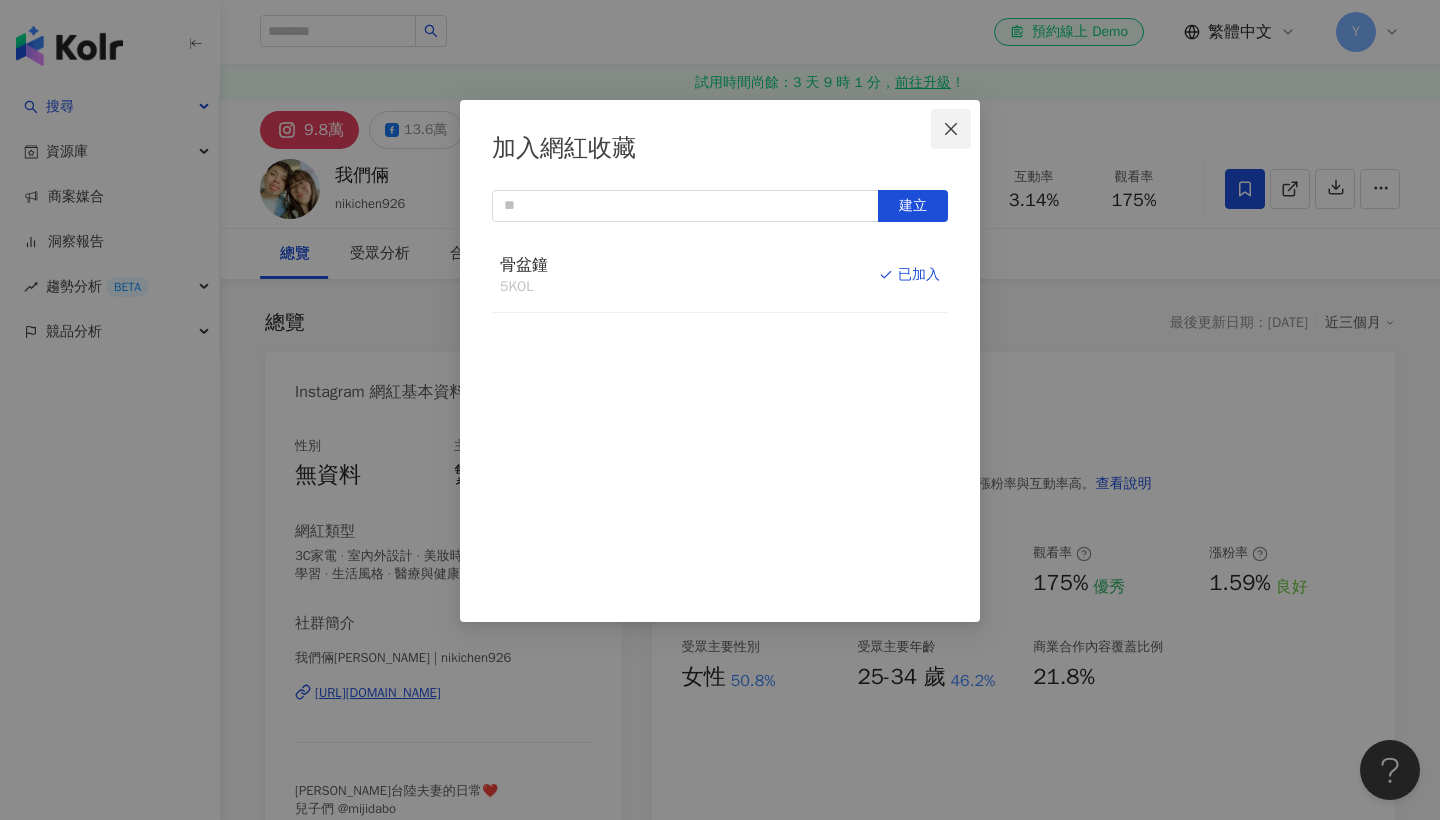 click 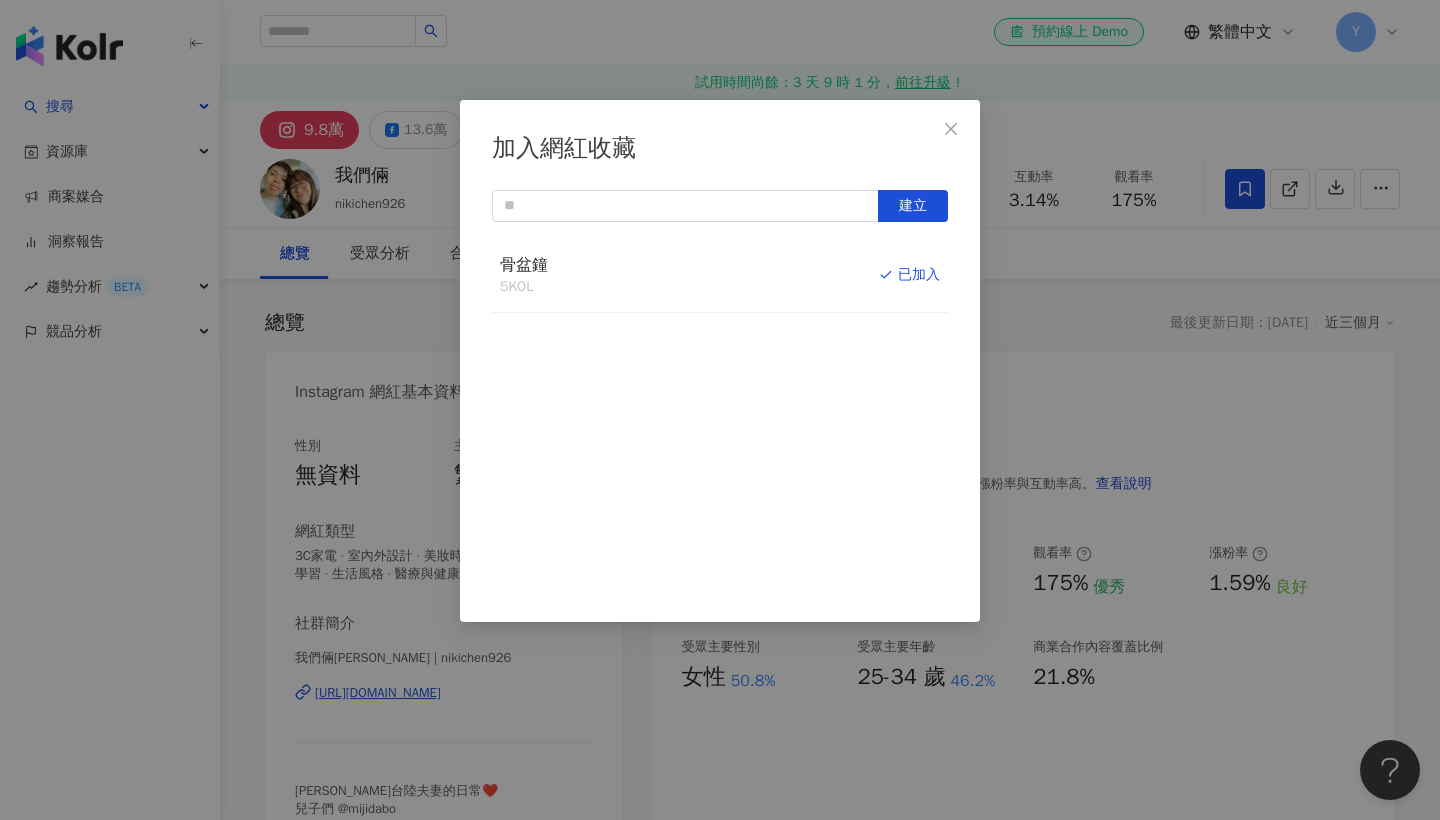 click on "加入網紅收藏 建立 骨盆鐘 5  KOL 已加入" at bounding box center (720, 410) 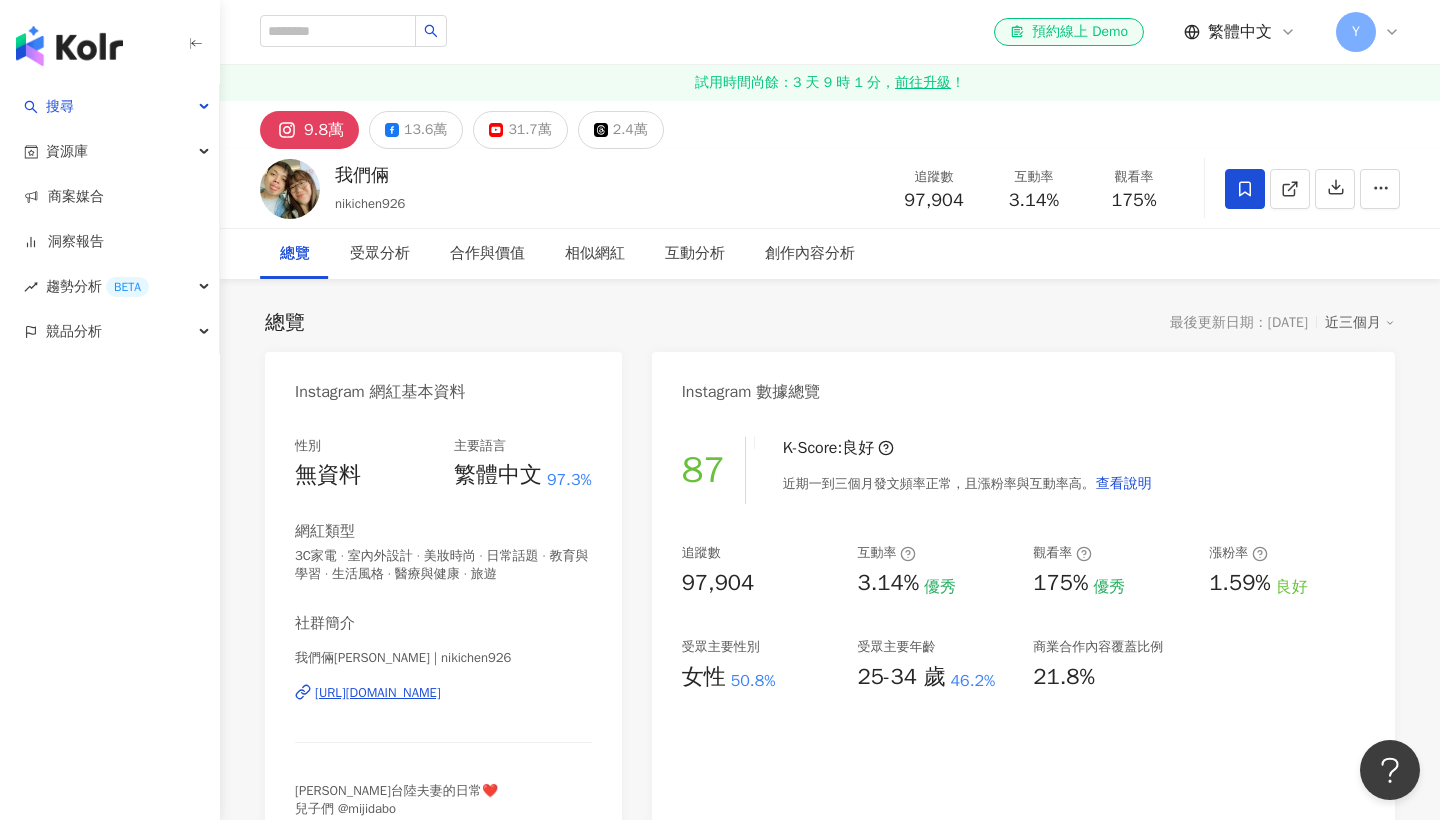 click on "我們倆 nikichen926 追蹤數 97,904 互動率 3.14% 觀看率 175%" at bounding box center [830, 188] 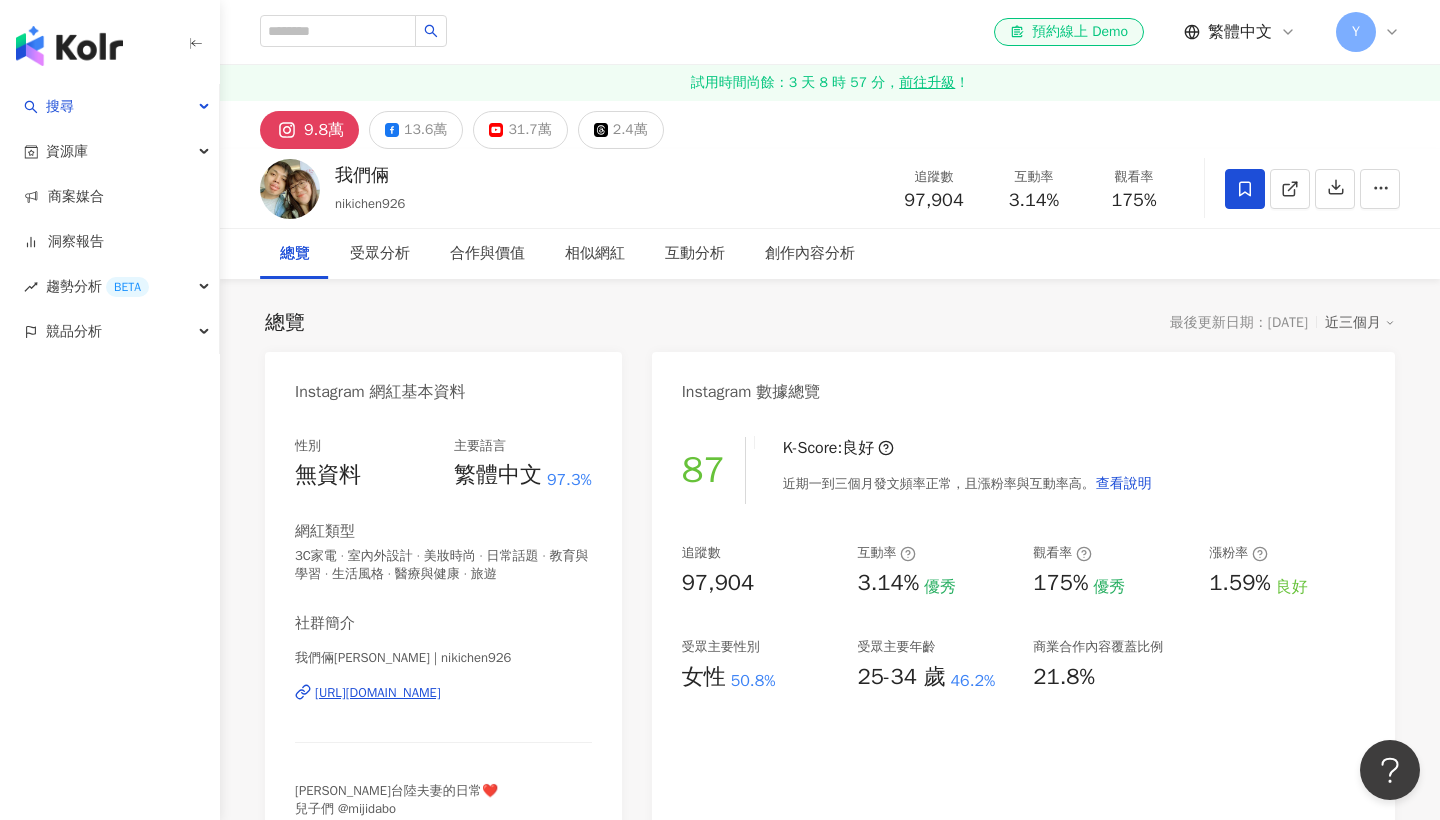 click on "Instagram 網紅基本資料 性別   無資料 主要語言   繁體中文 97.3% 網紅類型 3C家電 · 室內外設計 · 美妝時尚 · 日常話題 · 教育與學習 · 生活風格 · 醫療與健康 · 旅遊 社群簡介 我們倆Ricky&Nina | nikichen926 https://www.instagram.com/nikichen926/ Ricky&Nina台陸夫妻的日常❤️
兒子們 @mijidabo
媽媽(丈母娘) @ninasmomping
合作邀約：nikichen926@gmail.com
照片、影片未經授權，請勿轉載！
YT頻道👇團購👇 看更多 Instagram 數據總覽 87 K-Score :   良好 近期一到三個月發文頻率正常，且漲粉率與互動率高。 查看說明 追蹤數   97,904 互動率   3.14% 優秀 觀看率   175% 優秀 漲粉率   1.59% 良好 受眾主要性別   女性 50.8% 受眾主要年齡   25-34 歲 46.2% 商業合作內容覆蓋比例   21.8% AI Instagram 成效等級三大指標 互動率 3.14% 優秀 同等級網紅的互動率中位數為  0.58% 觀看率 175% 優秀 同等級網紅的觀看率中位數為  0.99%" at bounding box center (830, 1111) 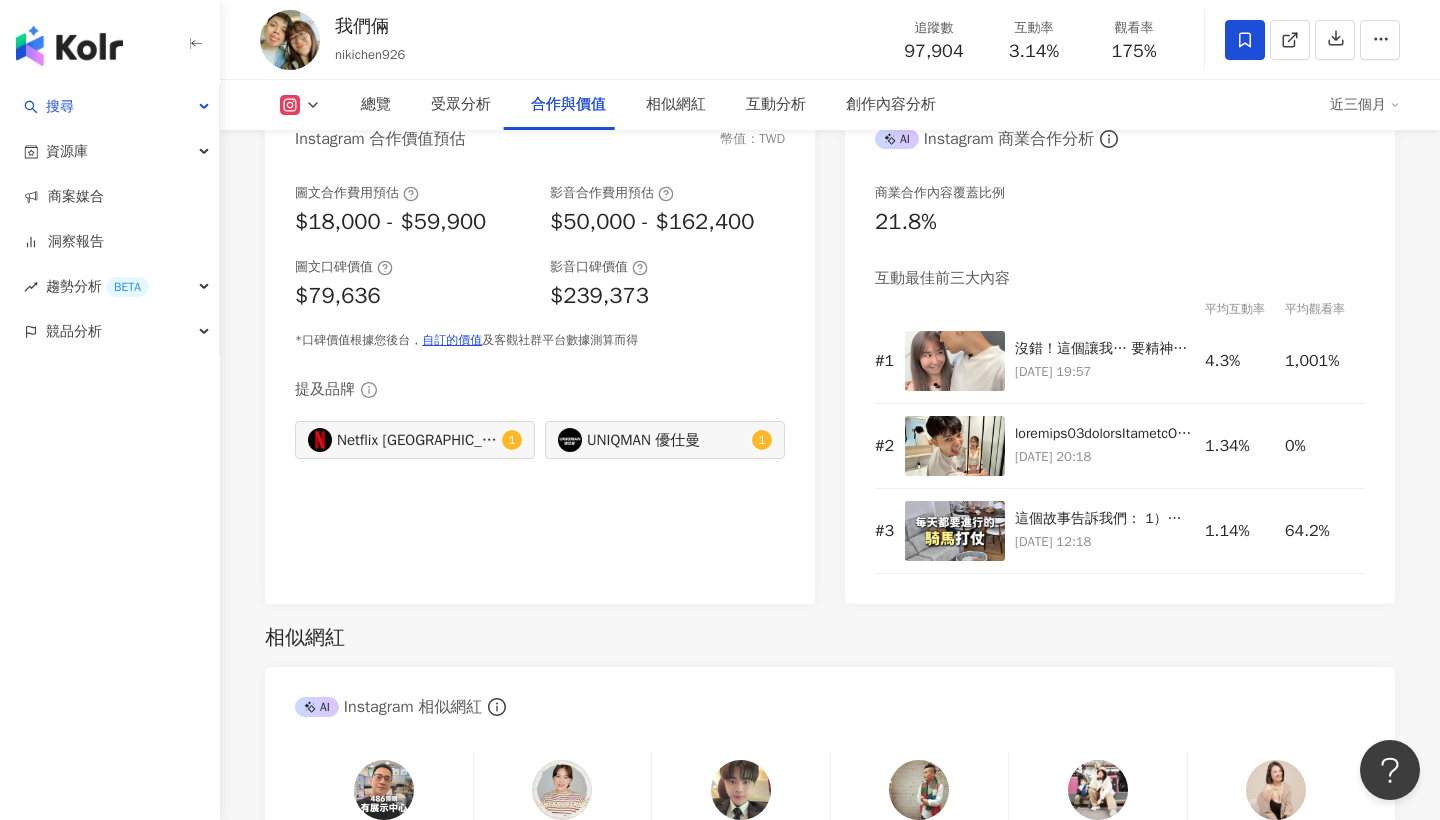 scroll, scrollTop: 2823, scrollLeft: 0, axis: vertical 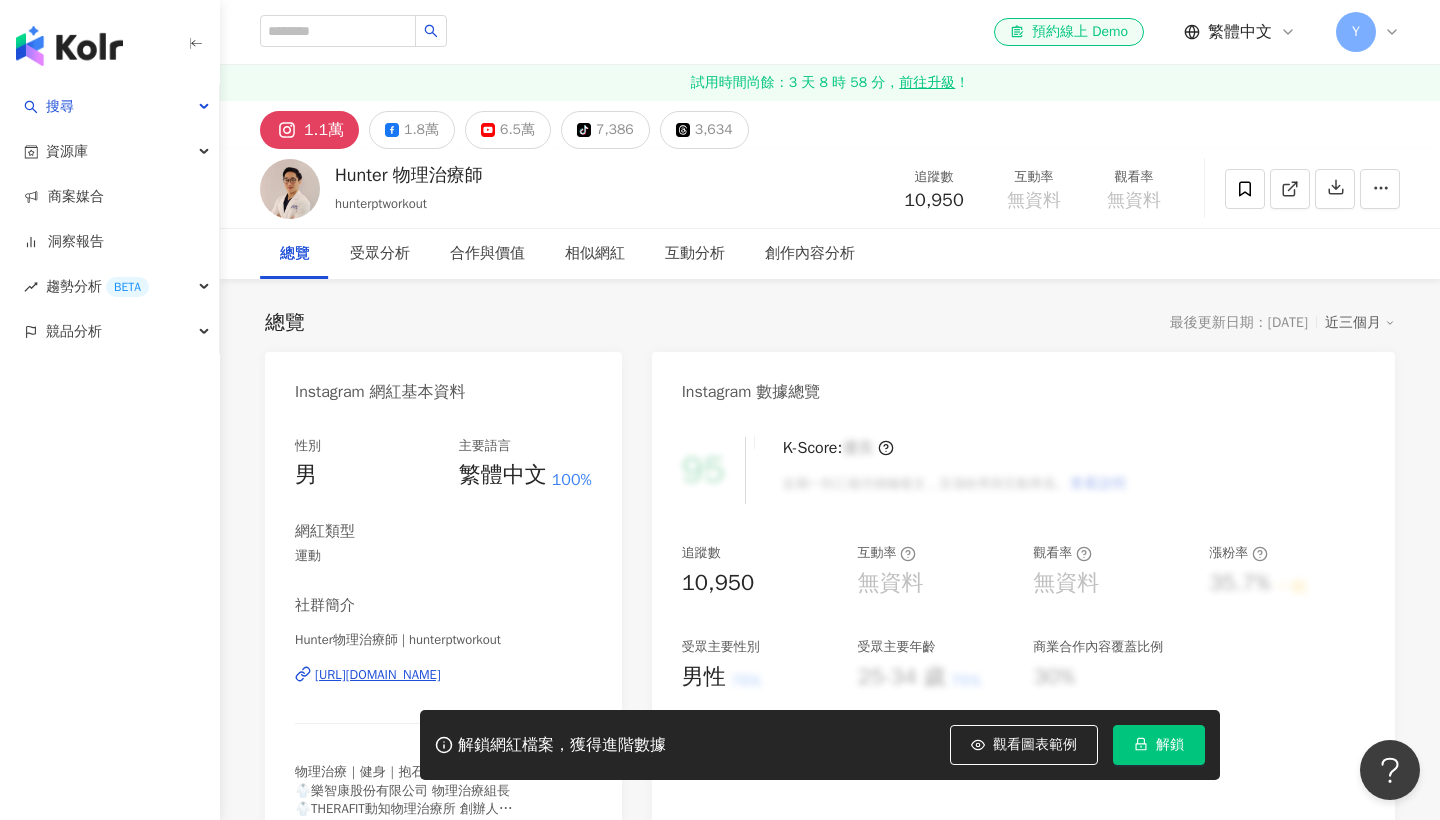 click on "解鎖" at bounding box center (1159, 745) 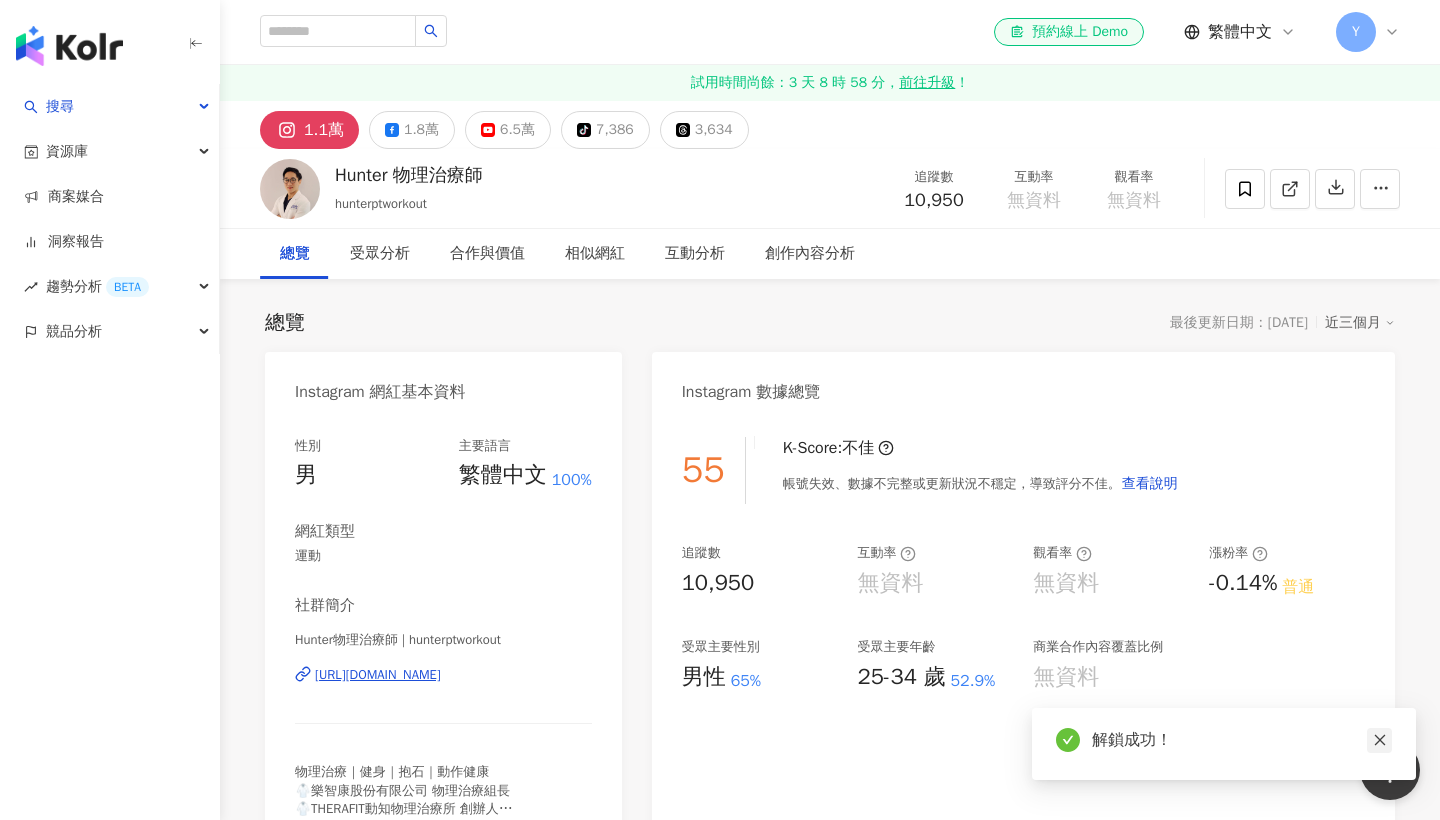 click 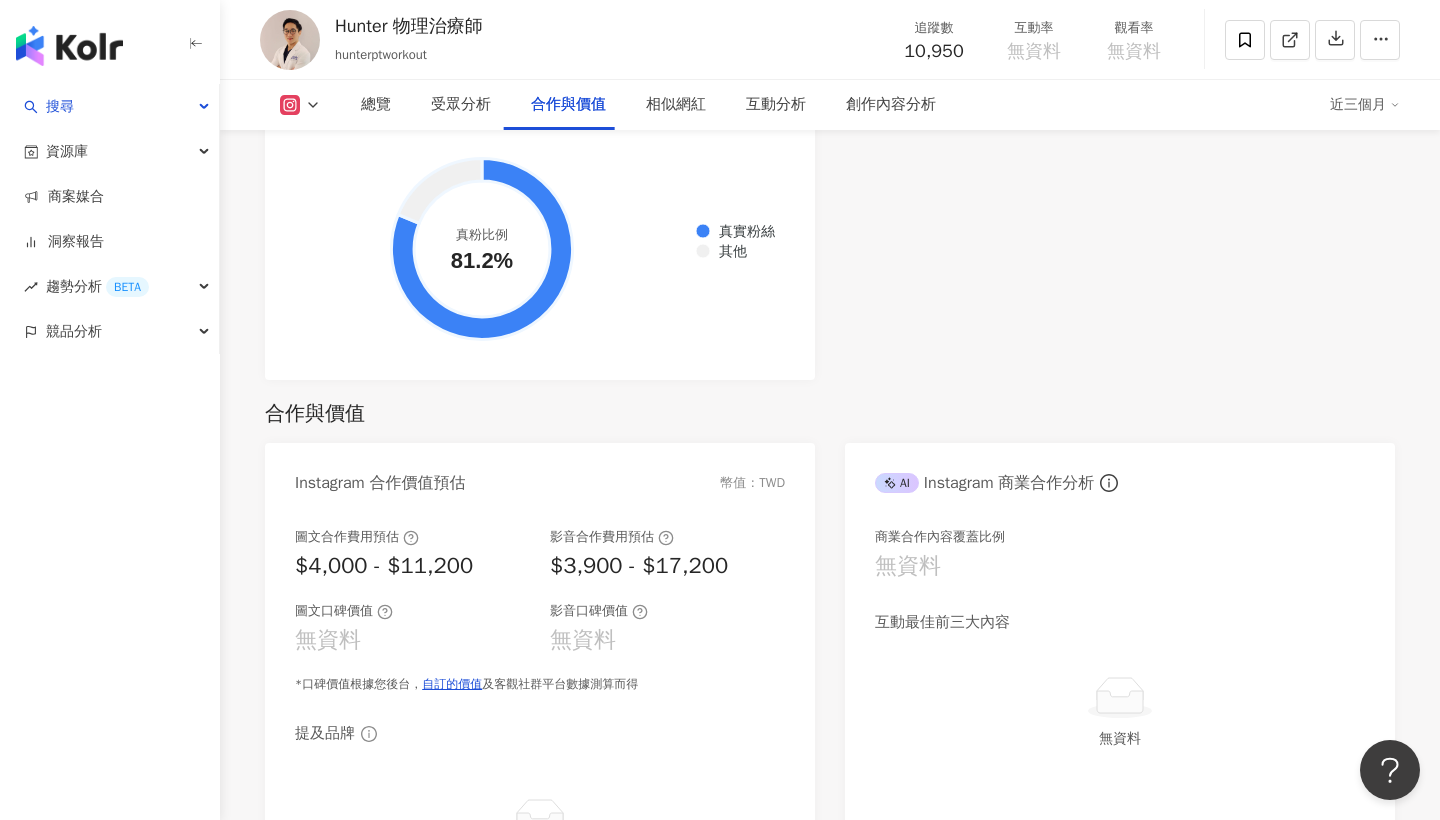 scroll, scrollTop: 2703, scrollLeft: 0, axis: vertical 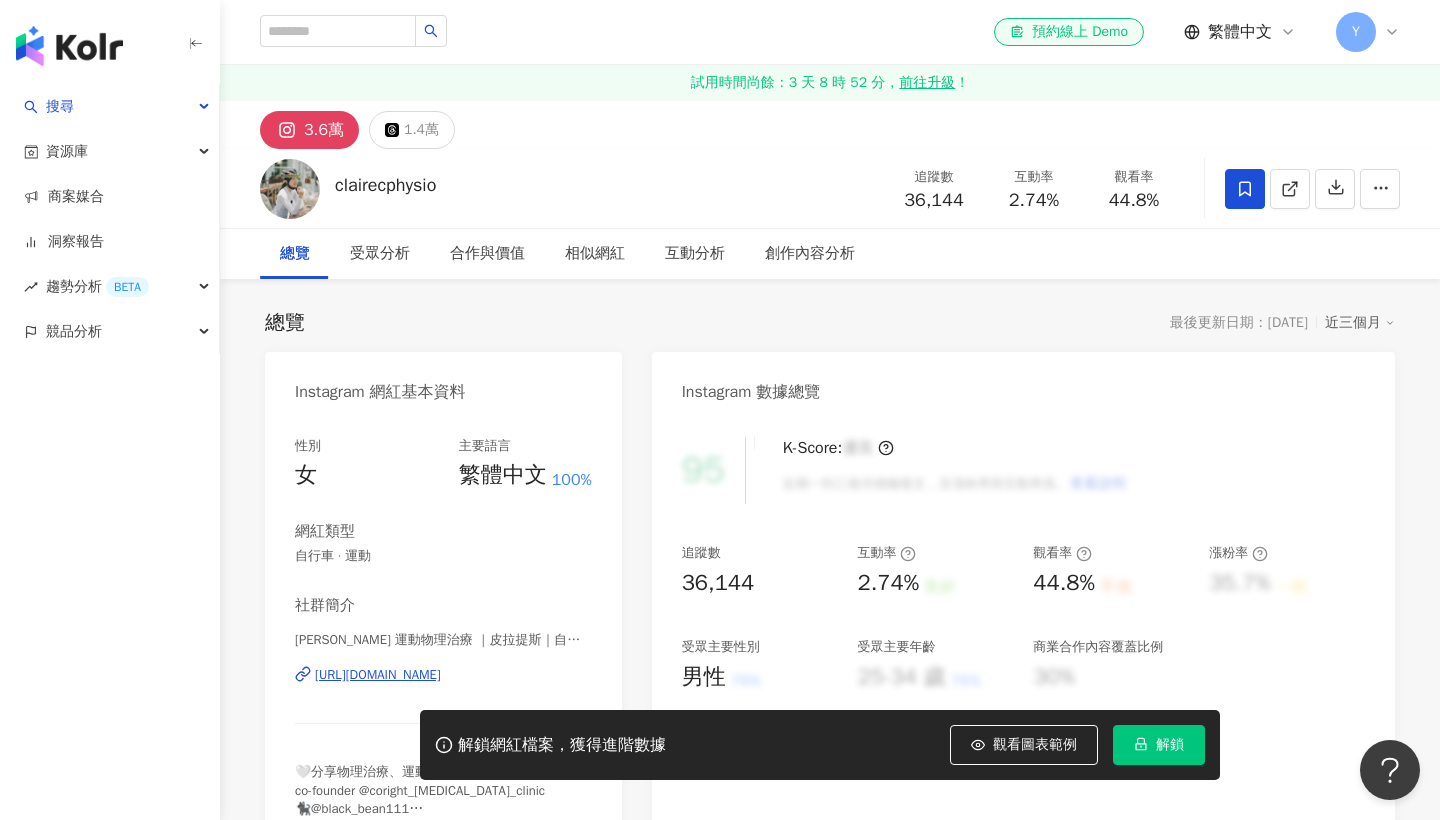 click 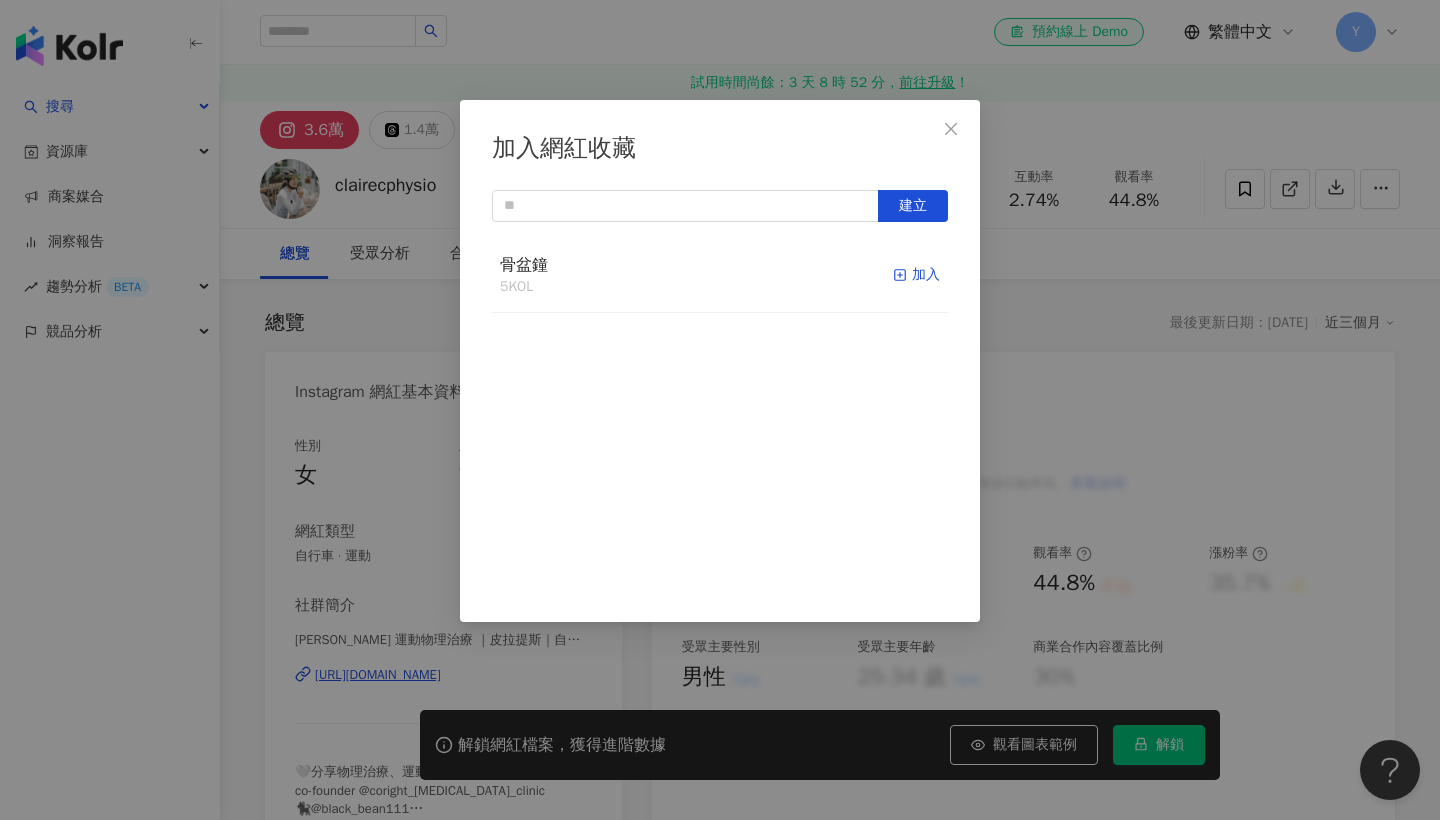 click on "加入" at bounding box center [916, 275] 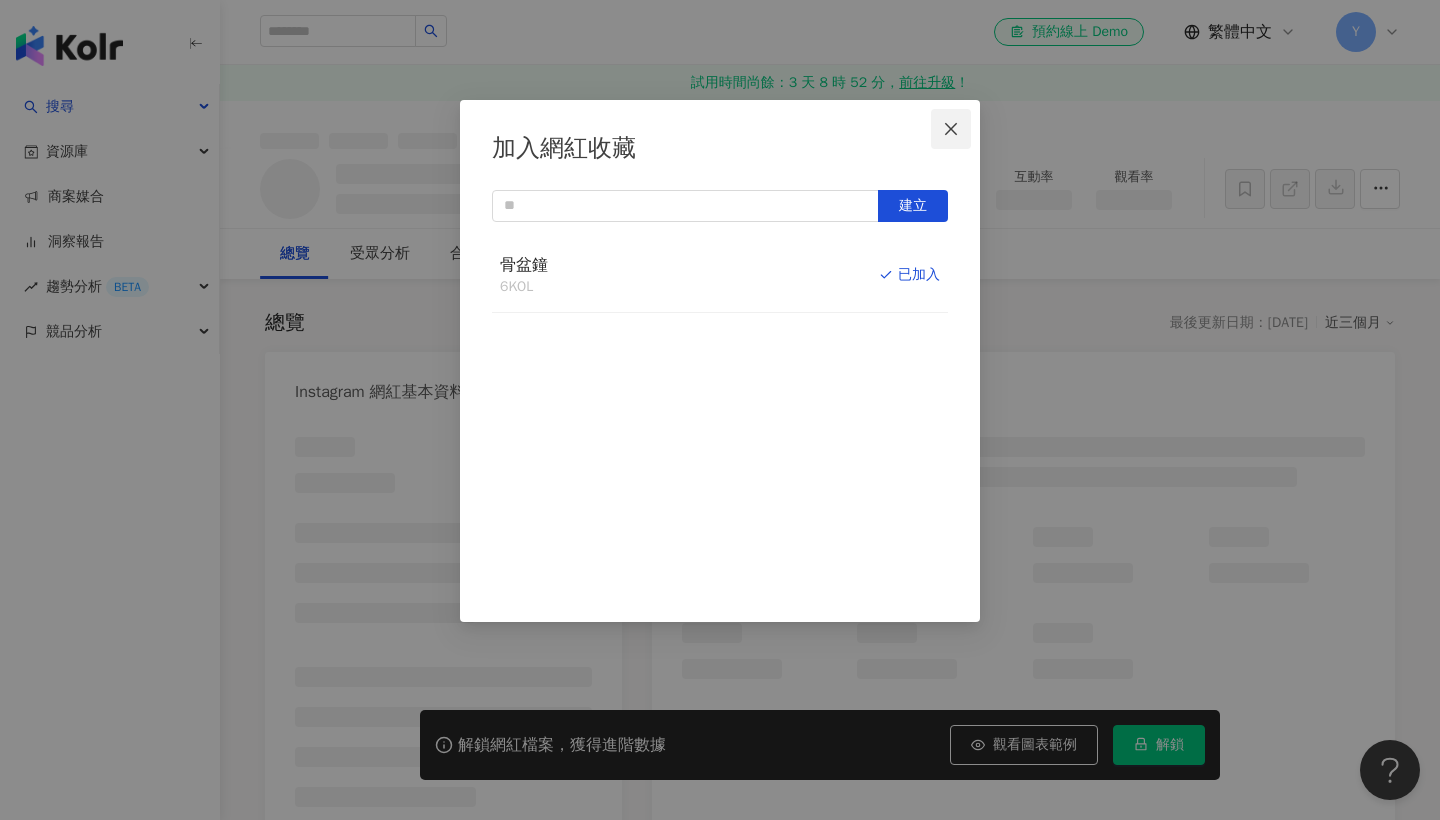 click at bounding box center (951, 129) 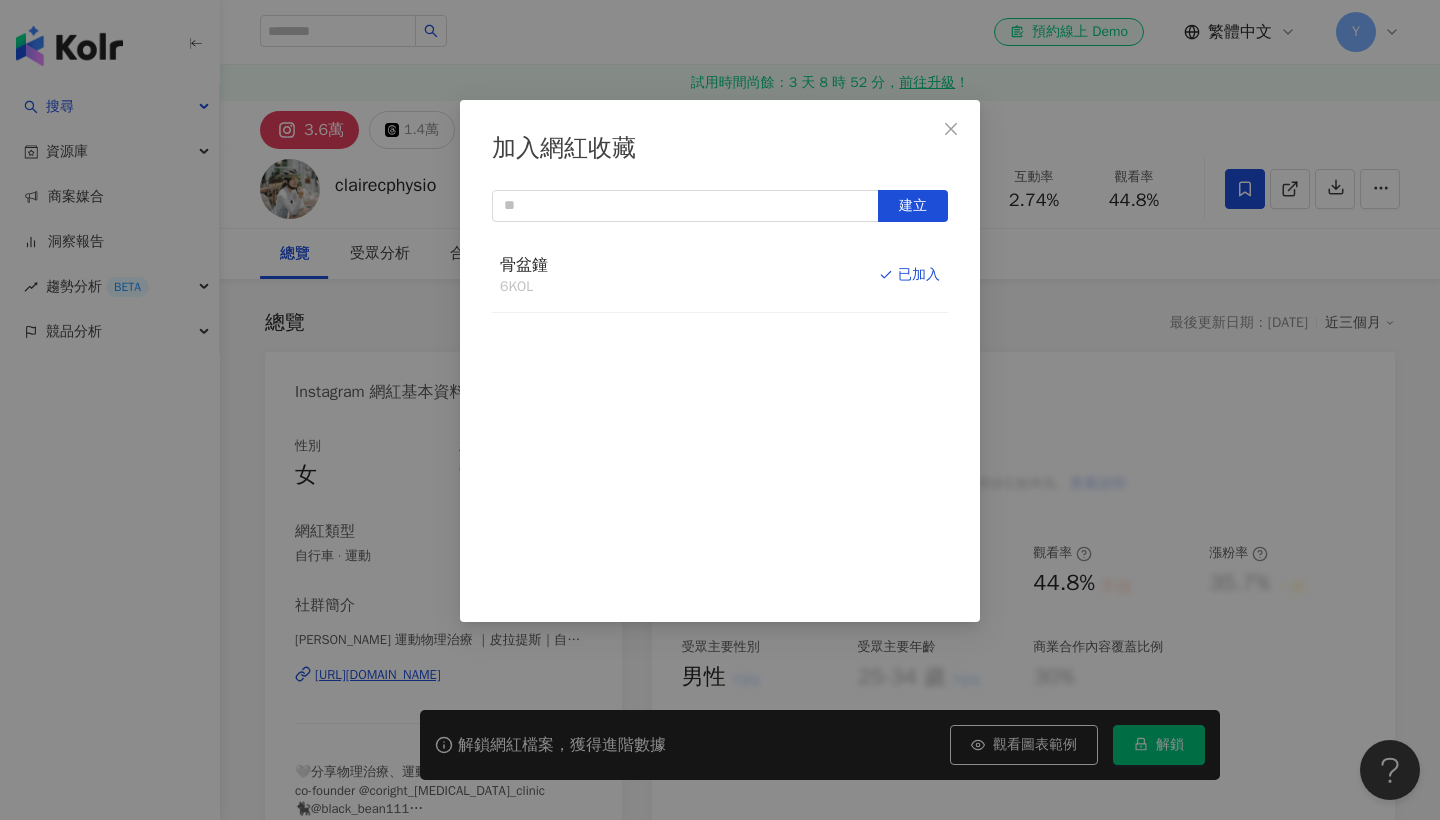 drag, startPoint x: 956, startPoint y: 138, endPoint x: 1059, endPoint y: 414, distance: 294.59293 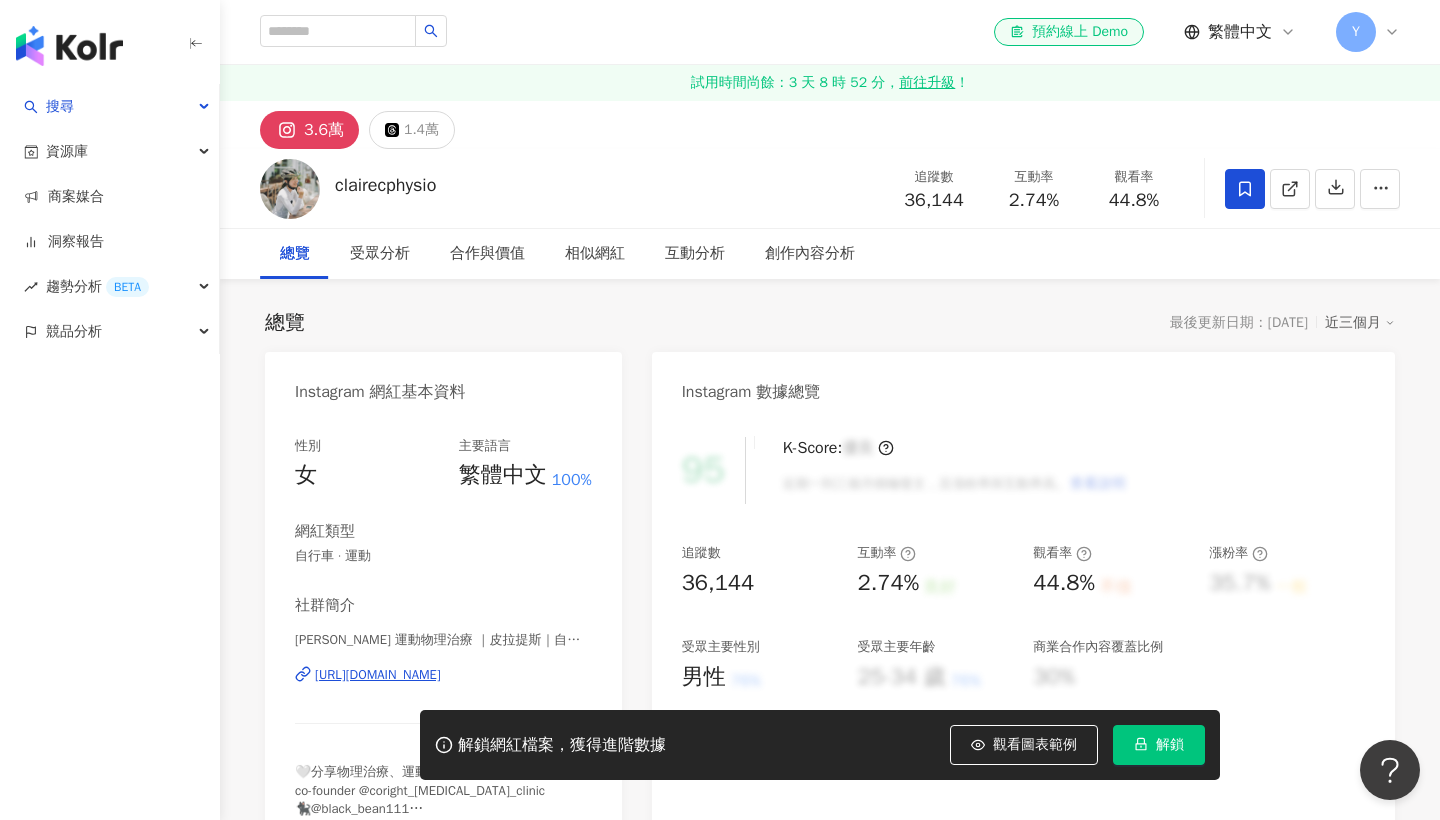 drag, startPoint x: 1172, startPoint y: 756, endPoint x: 1167, endPoint y: 742, distance: 14.866069 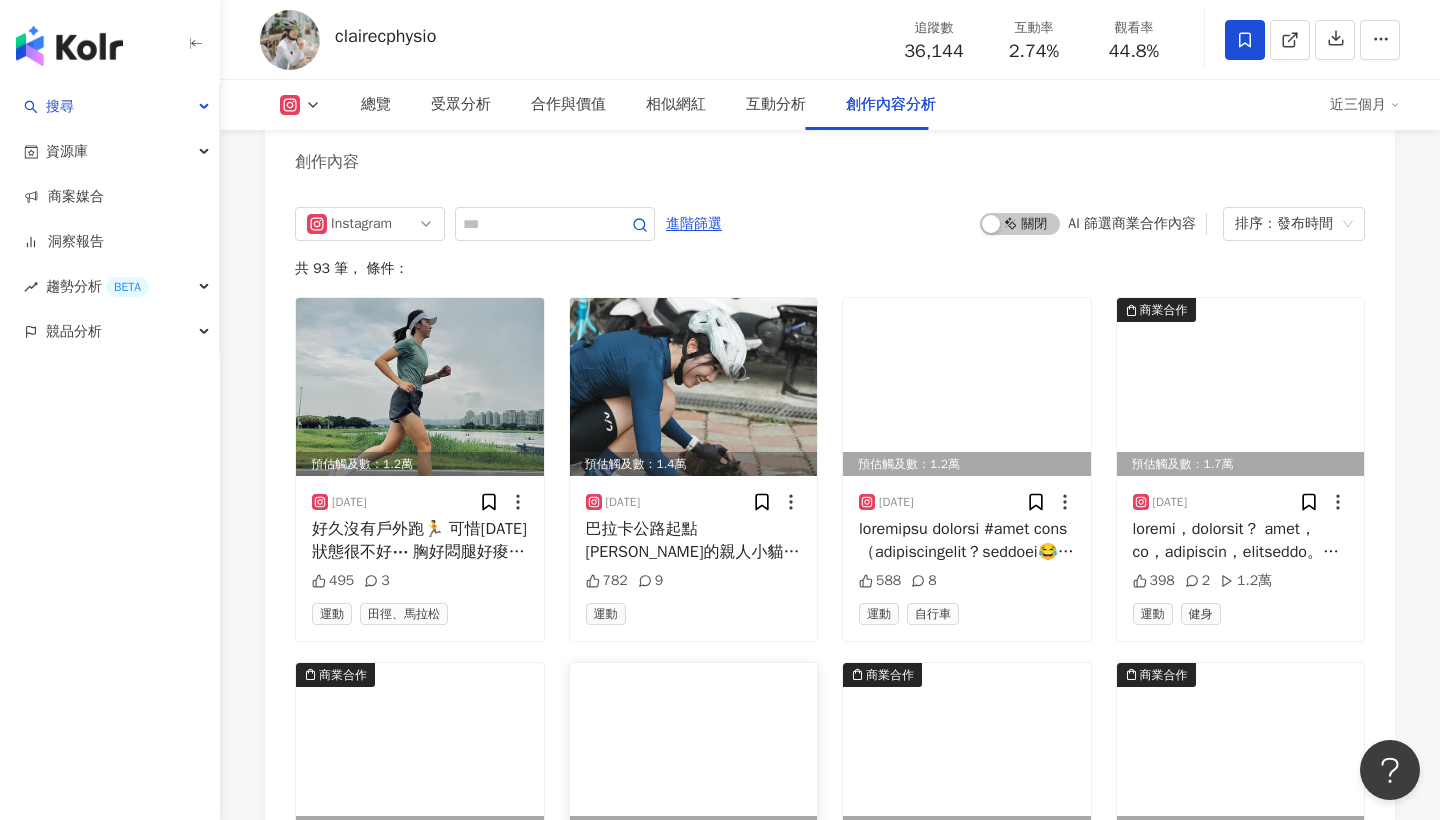 scroll, scrollTop: 6228, scrollLeft: 0, axis: vertical 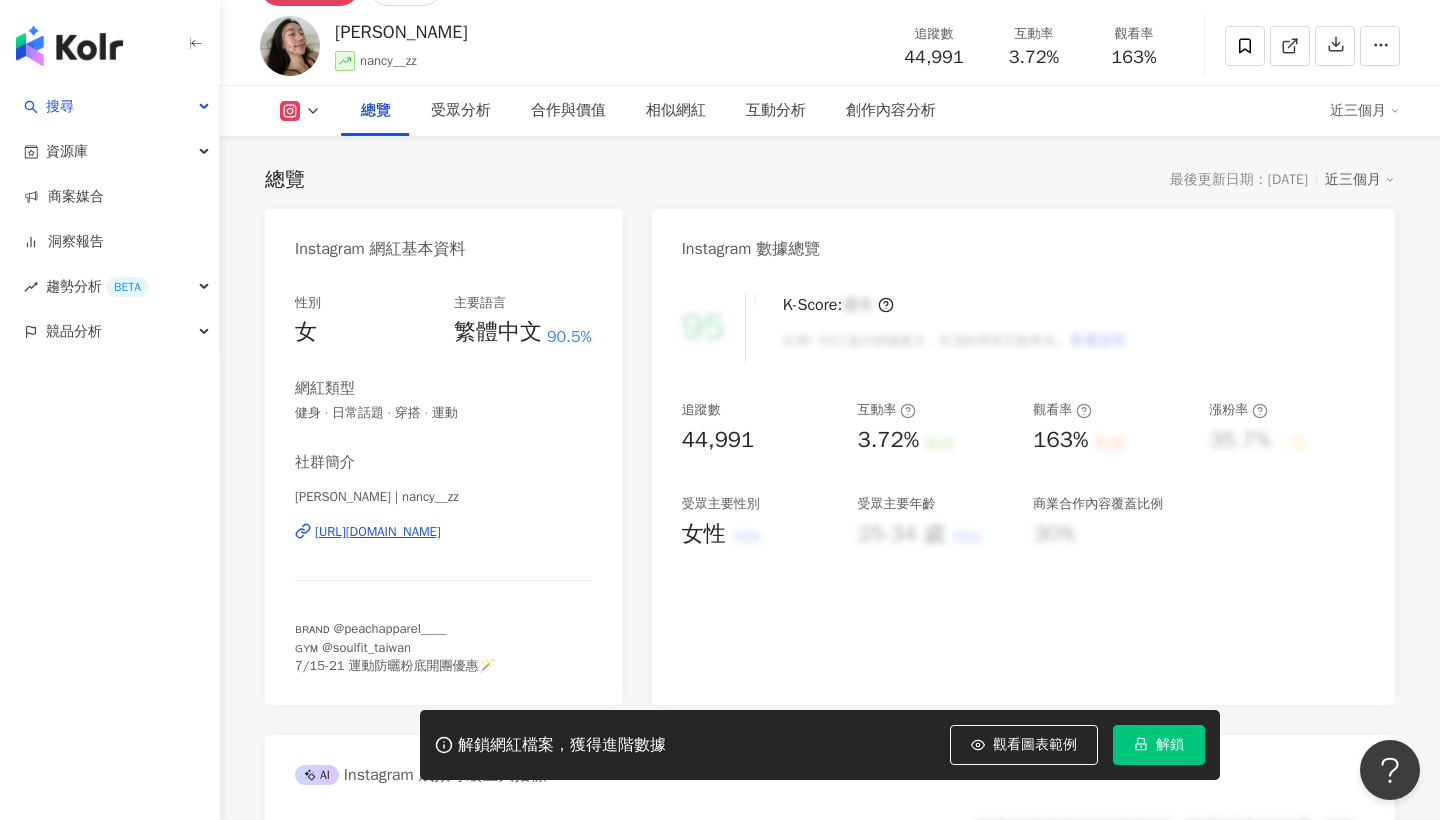 click on "解鎖" at bounding box center (1170, 745) 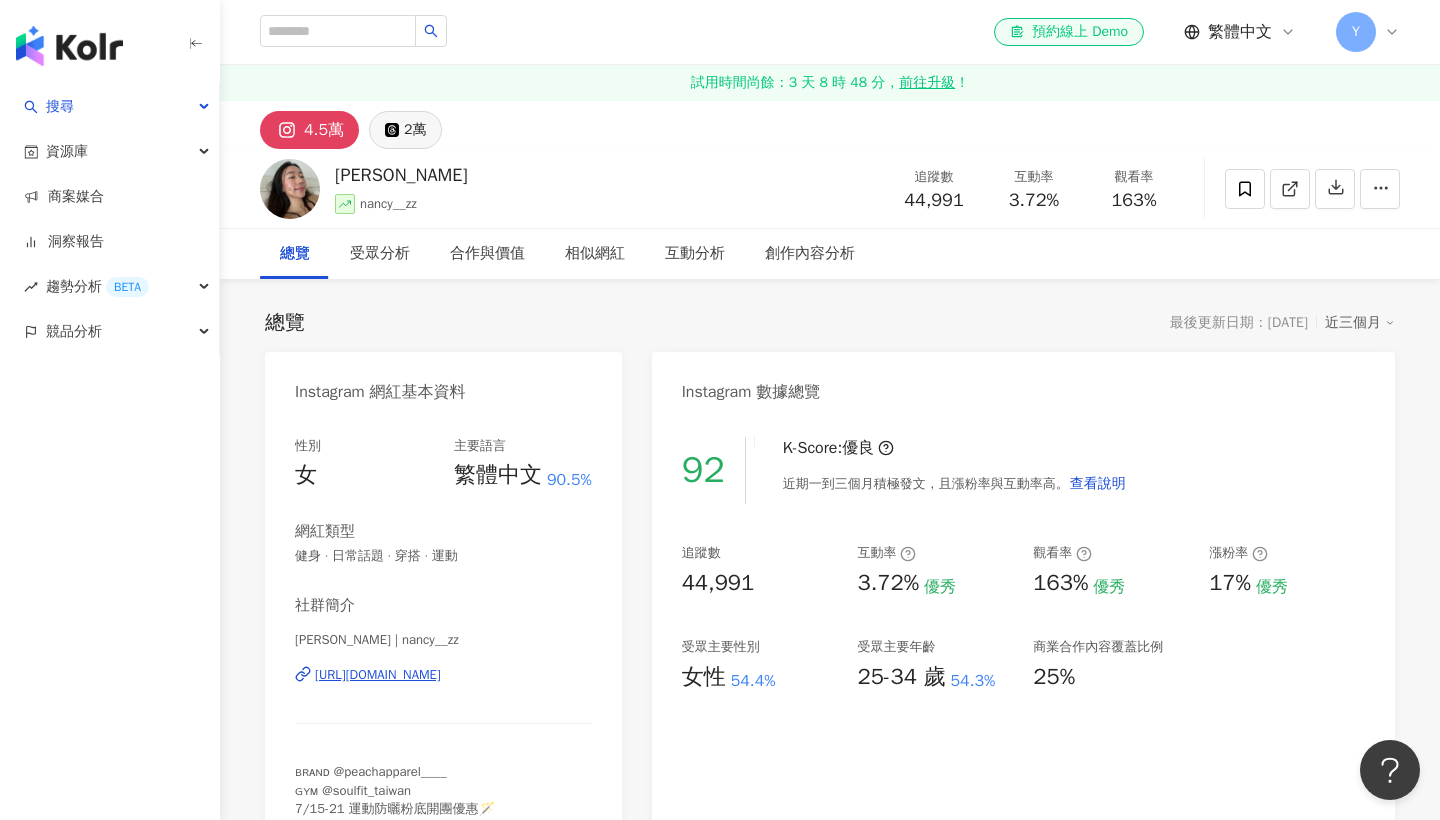 scroll, scrollTop: 0, scrollLeft: 0, axis: both 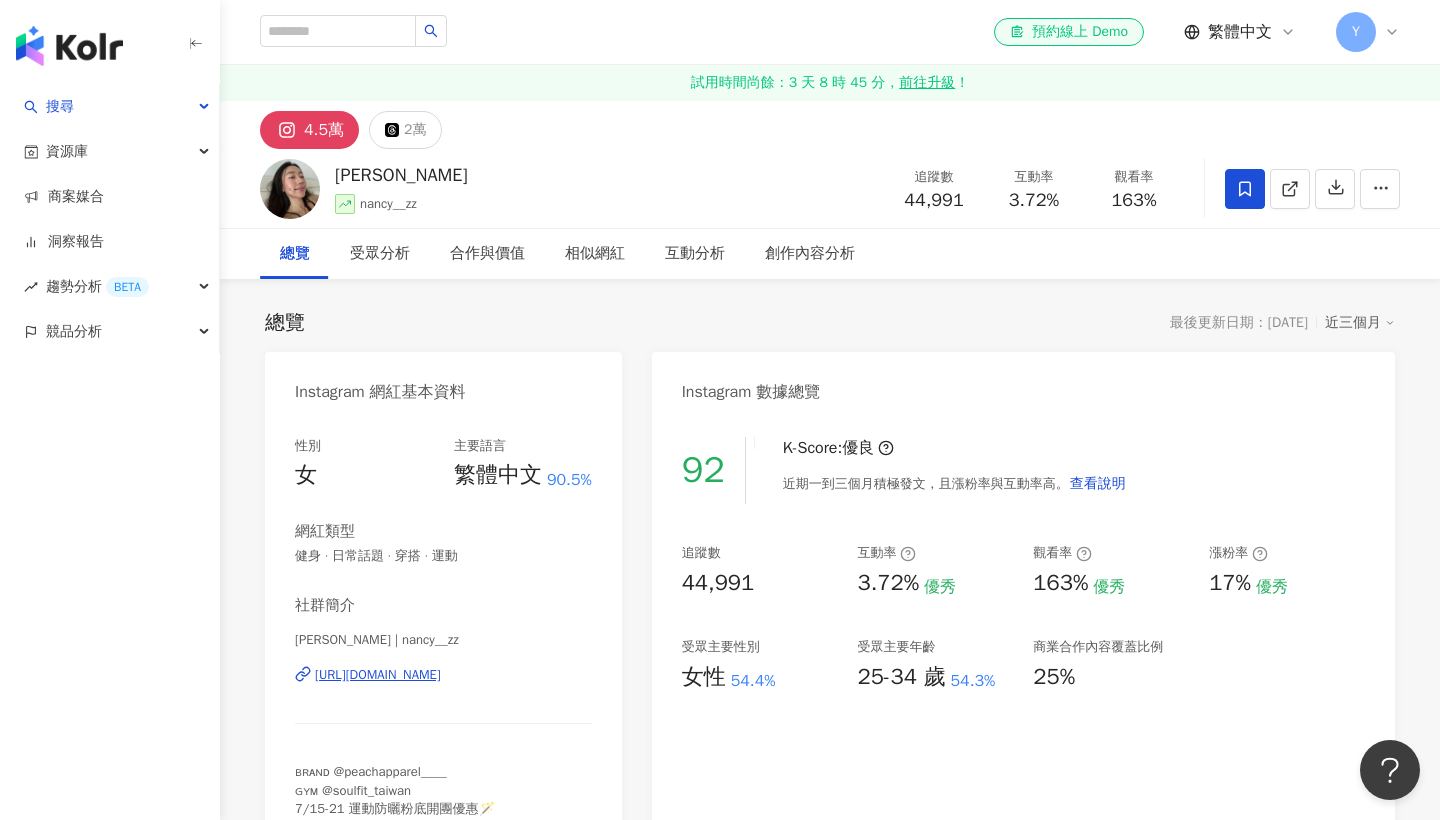 click at bounding box center [1245, 189] 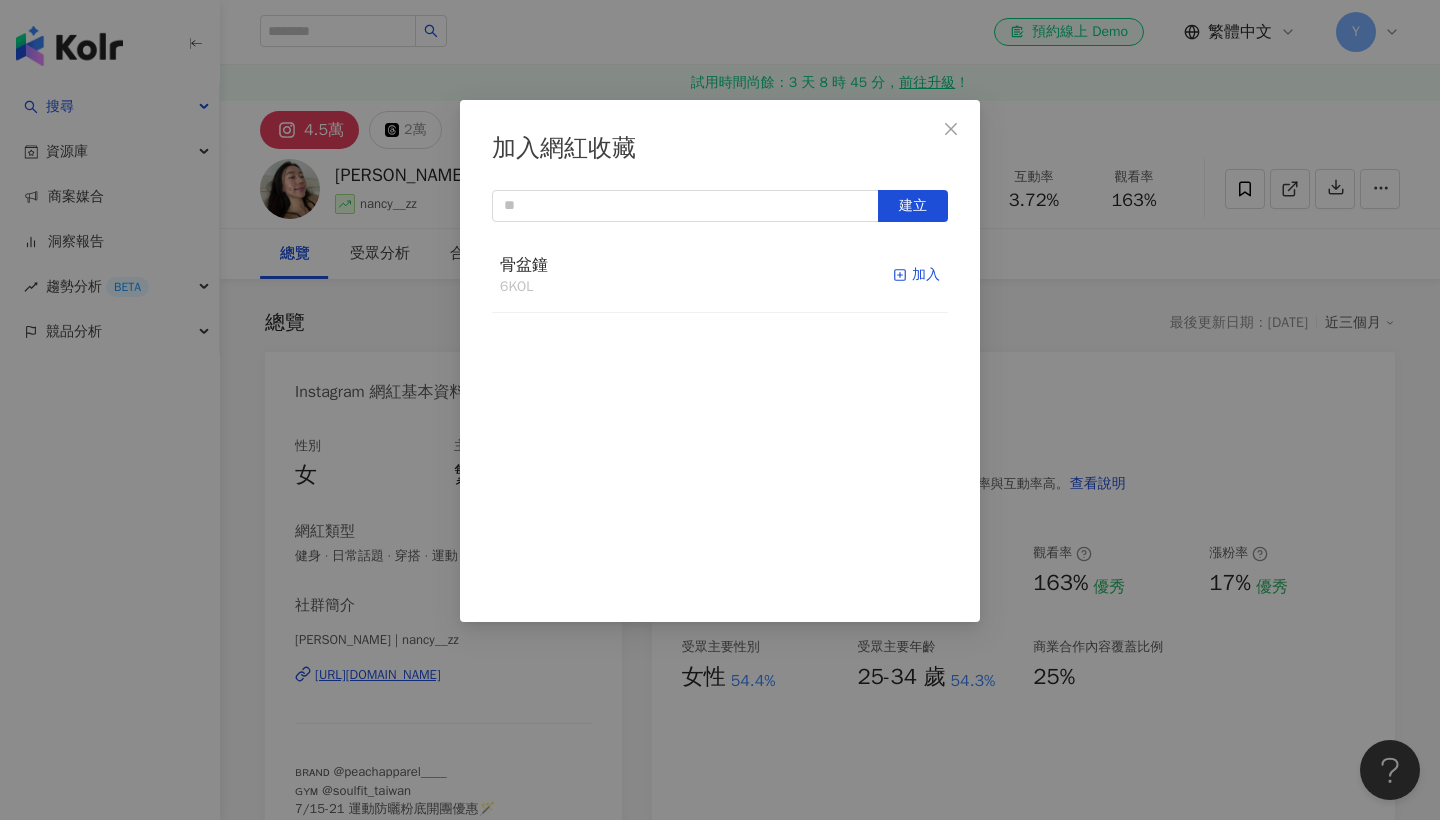 click on "加入" at bounding box center (916, 275) 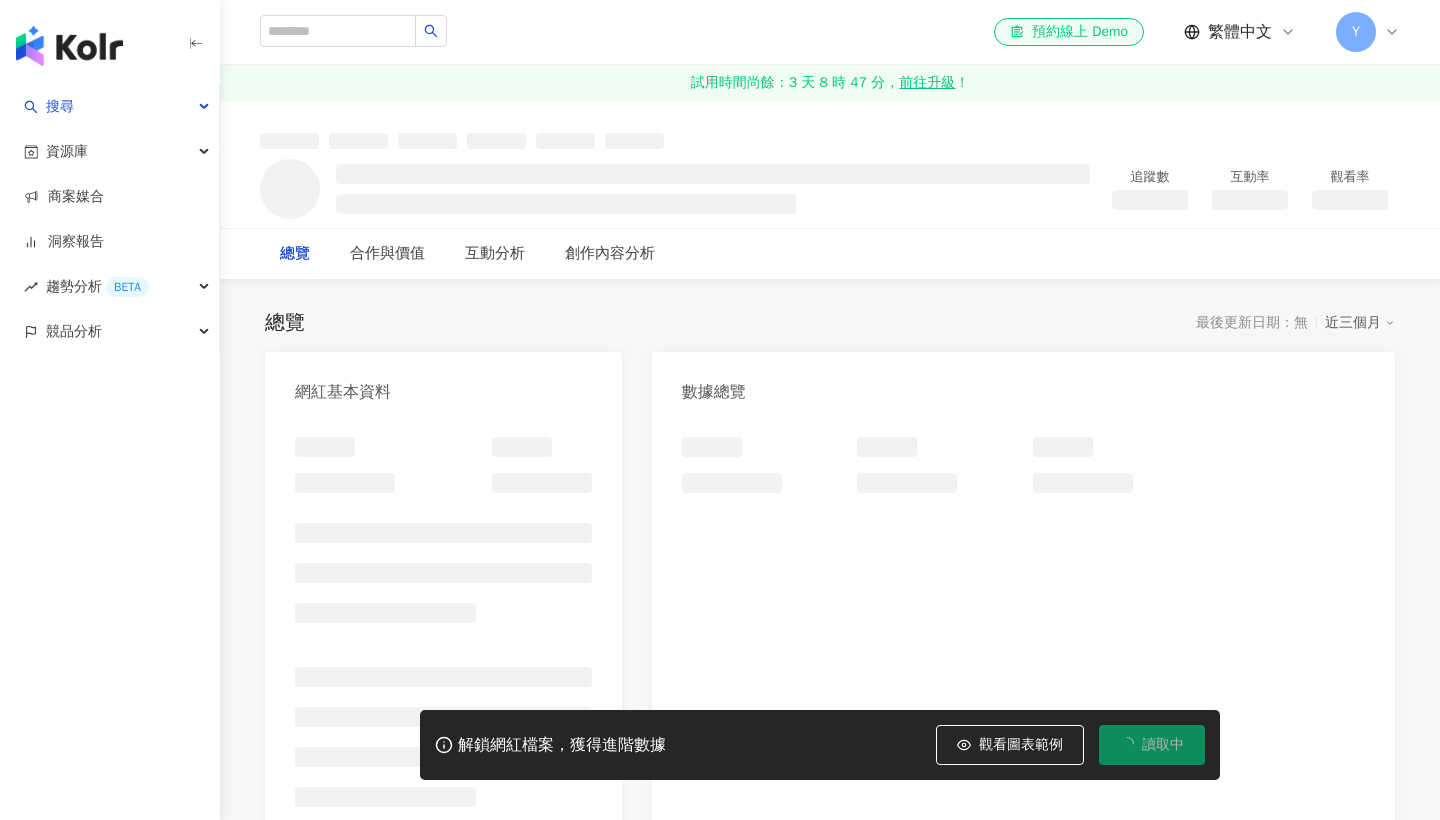scroll, scrollTop: 0, scrollLeft: 0, axis: both 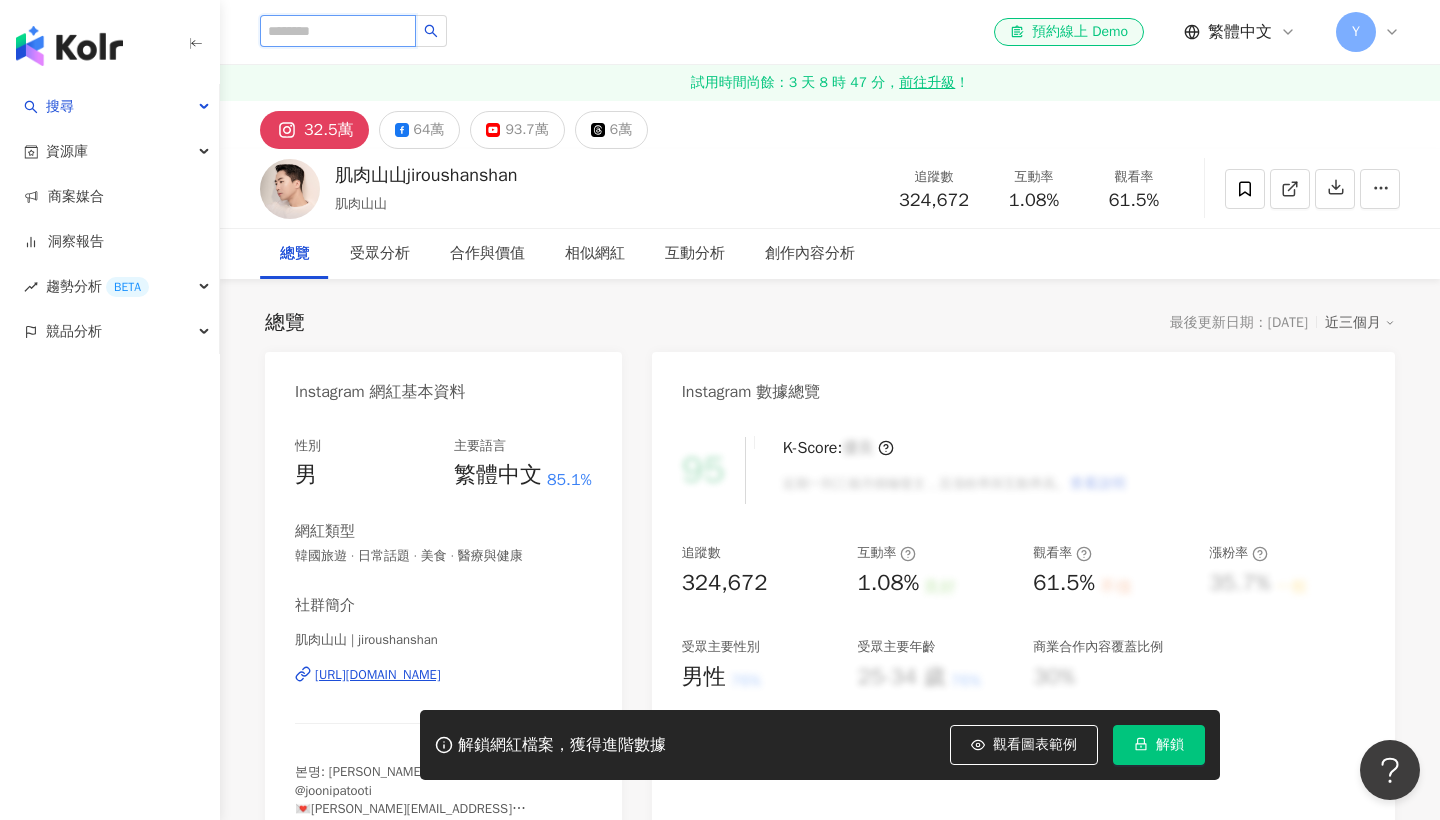 click at bounding box center (338, 31) 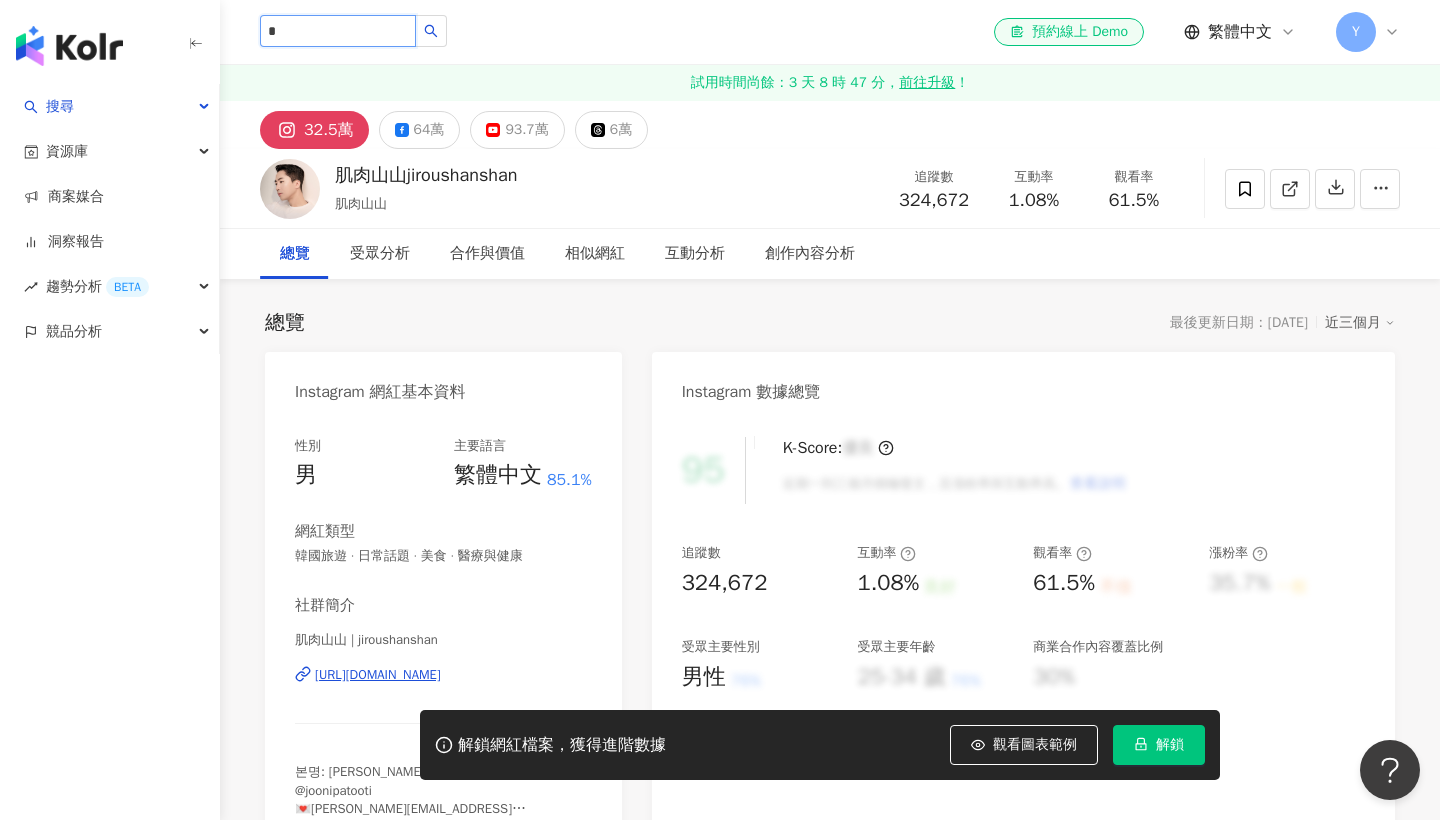 type on "*" 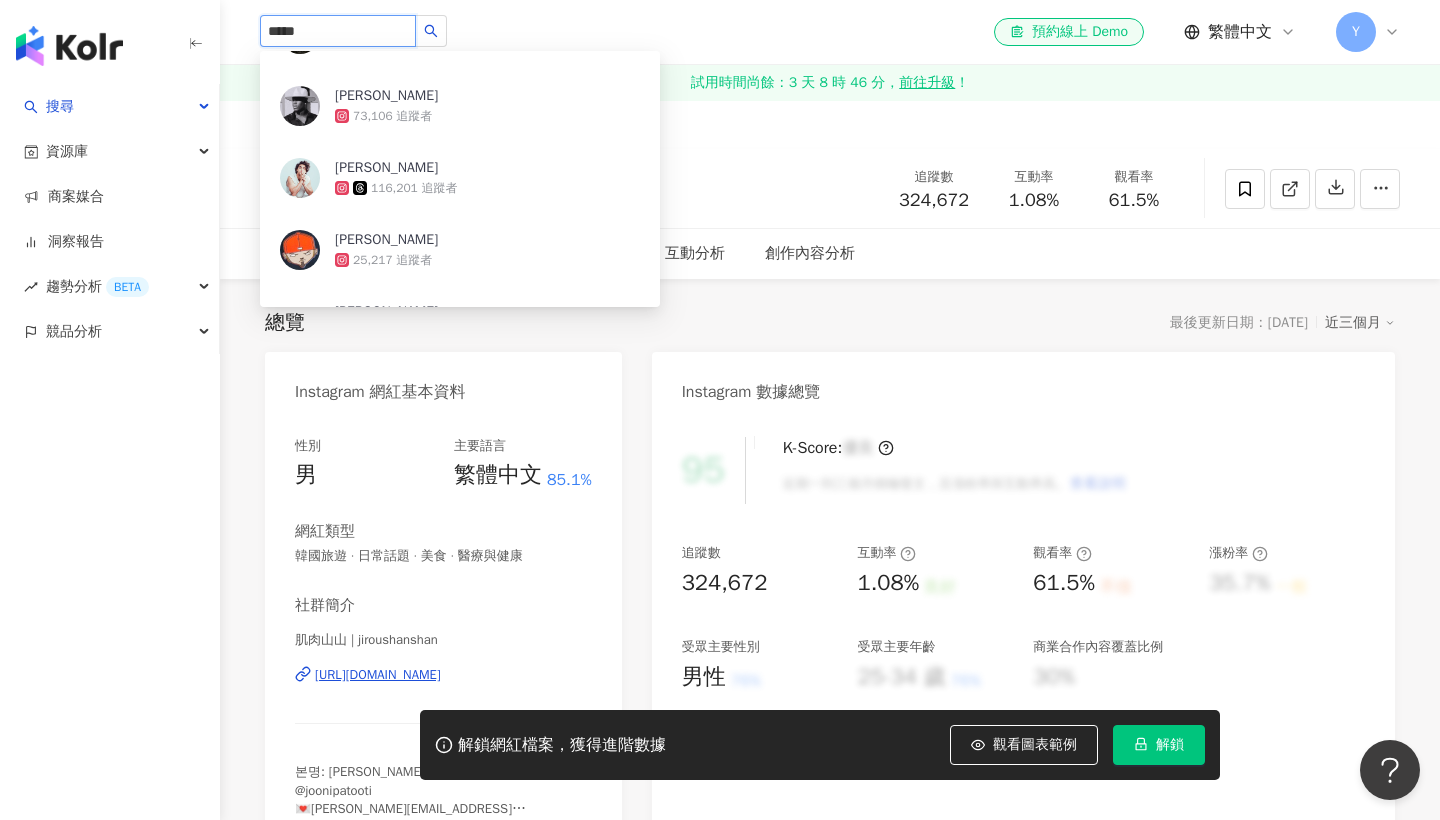 scroll, scrollTop: 343, scrollLeft: 0, axis: vertical 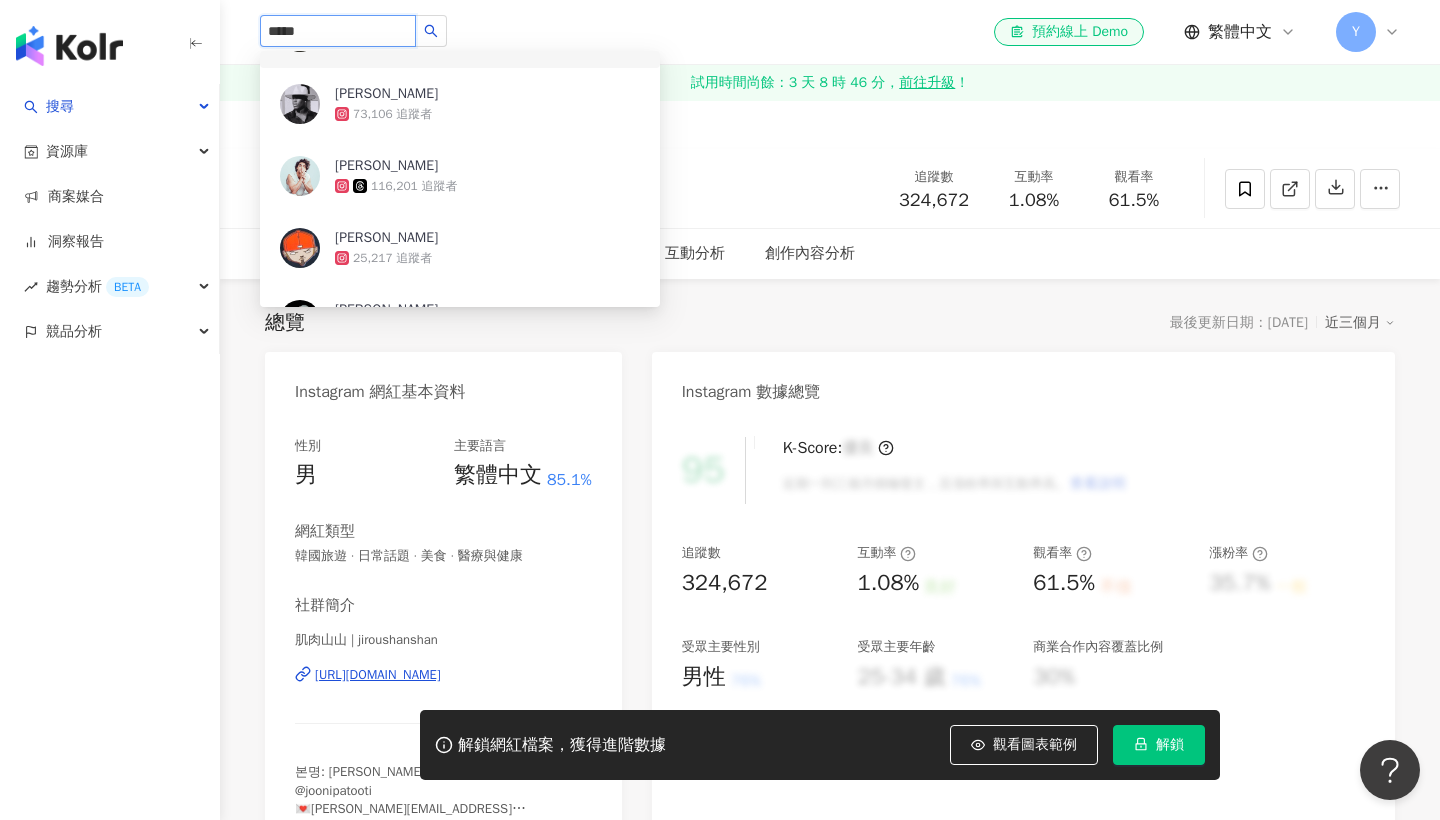 type on "*****" 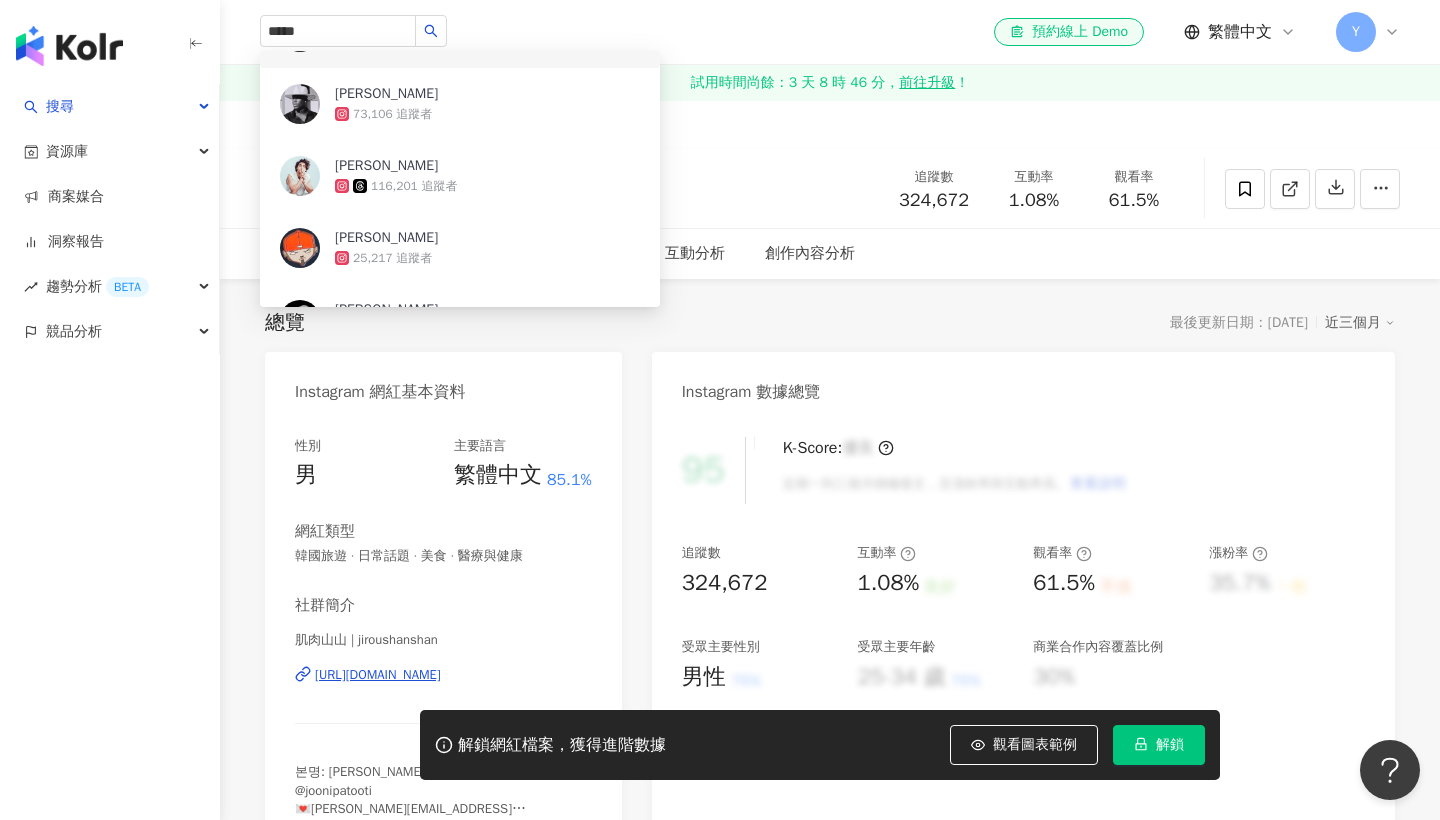 click on "***** Antonio Melo (antoniomelo@business) 44,812   追蹤者 Antonieta&Maximiliano 25,350   追蹤者 kamfu_ 1,683   追蹤者 Anton Eiko 2,196   追蹤者 Antonia Hashem 167,800   追蹤者 ANTONIO SANDERS 73,106   追蹤者 ANTONIO CIPRIANO 116,201   追蹤者 Antonio Aiello 25,217   追蹤者 Antonio Zepeda 100,385   追蹤者 Antonio Bibbs 480,017   追蹤者 62,272   追蹤者 antonjoy_ 109   追蹤者 バーンズアントン 5,337   追蹤者 Antonio Iacoviello 51,074   追蹤者 Antong Coffee Mill 1933 5,825   追蹤者 Antonis_tt 105,000   追蹤者 Antonio Blue 12,700   追蹤者 Antonella Pomareda 88,600   追蹤者 Antonio Arellano 121,161   追蹤者 Antonio Cromartie 122,298   追蹤者 Antonio Greco 41,857   追蹤者 Antonrussian 144,000   追蹤者 Antonio🎈 1,449   追蹤者 Antonio702 🇺🇸🇸🇻 227,288   追蹤者 Anton Antonov (Testosterone) 43,600   追蹤者 Antony Herrera 8,590   追蹤者 Flooring King Antonio 2,865,715   追蹤者 Pastor Antonio Cirilo  14,600   antony" at bounding box center [830, 32] 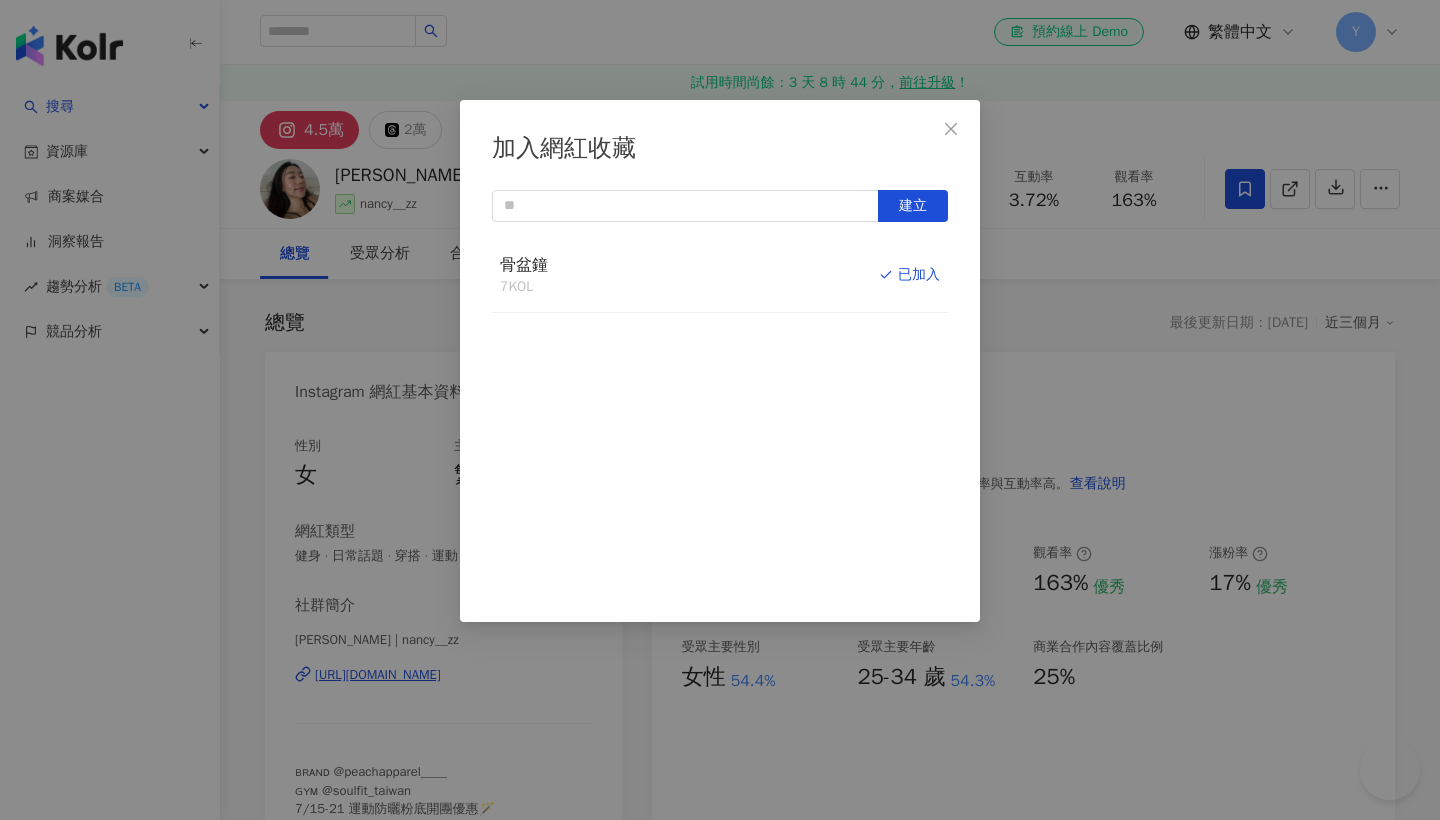 scroll, scrollTop: 0, scrollLeft: 0, axis: both 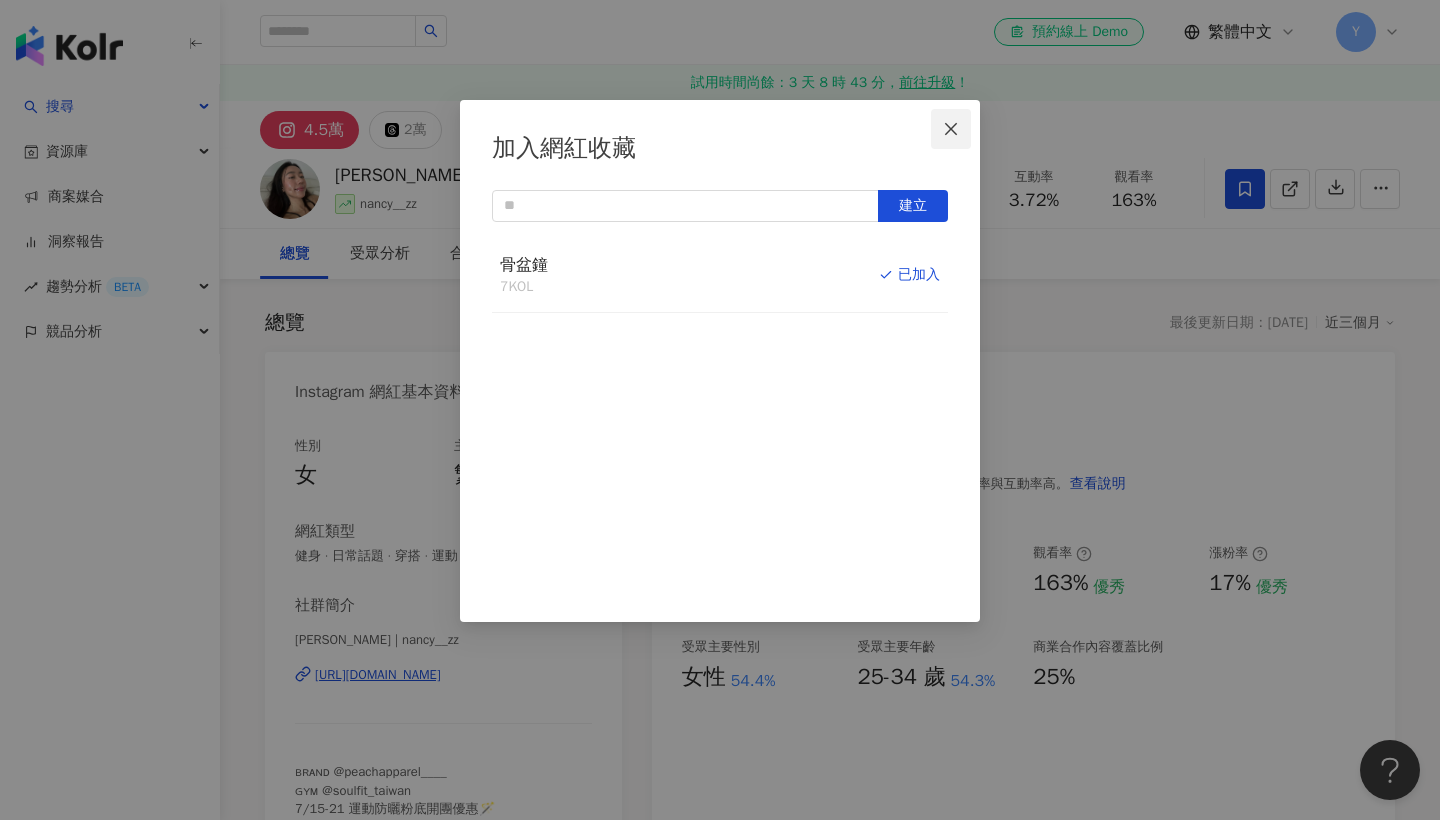 click 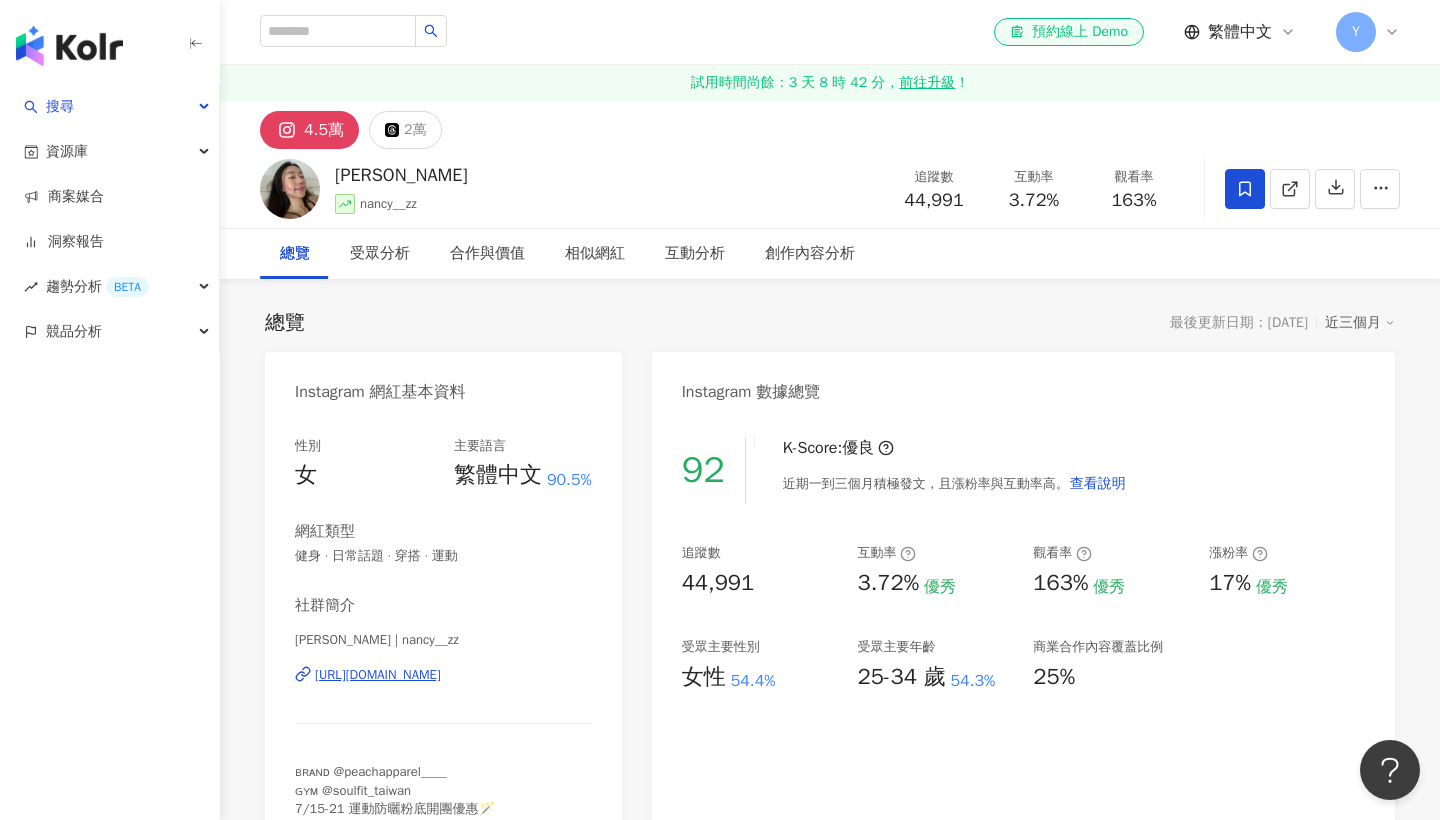 click on "加入網紅收藏 建立 骨盆鐘 7  KOL 已加入" at bounding box center [720, 410] 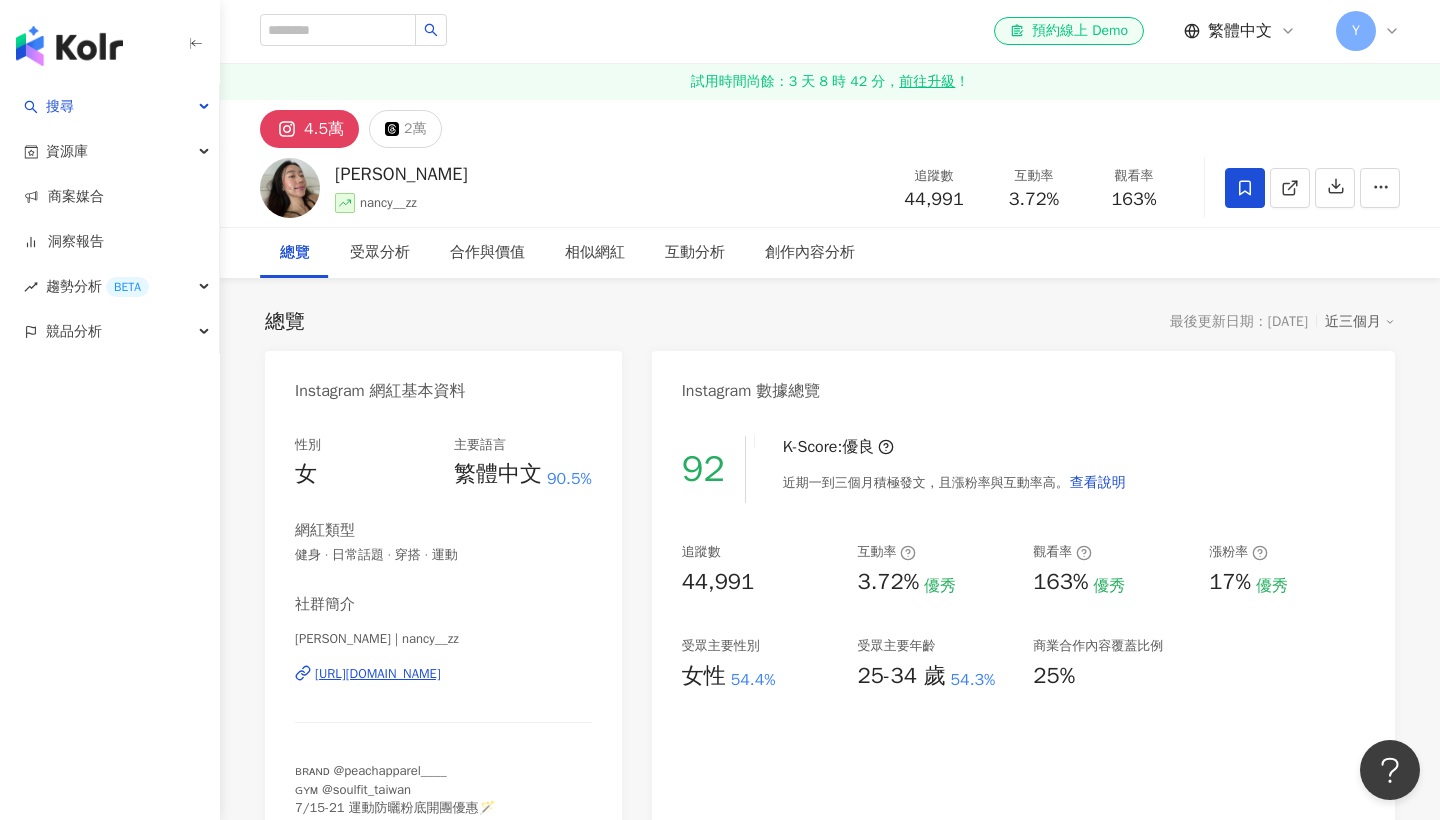 click on "加入網紅收藏 建立 骨盆鐘 7  KOL 已加入" at bounding box center (720, 410) 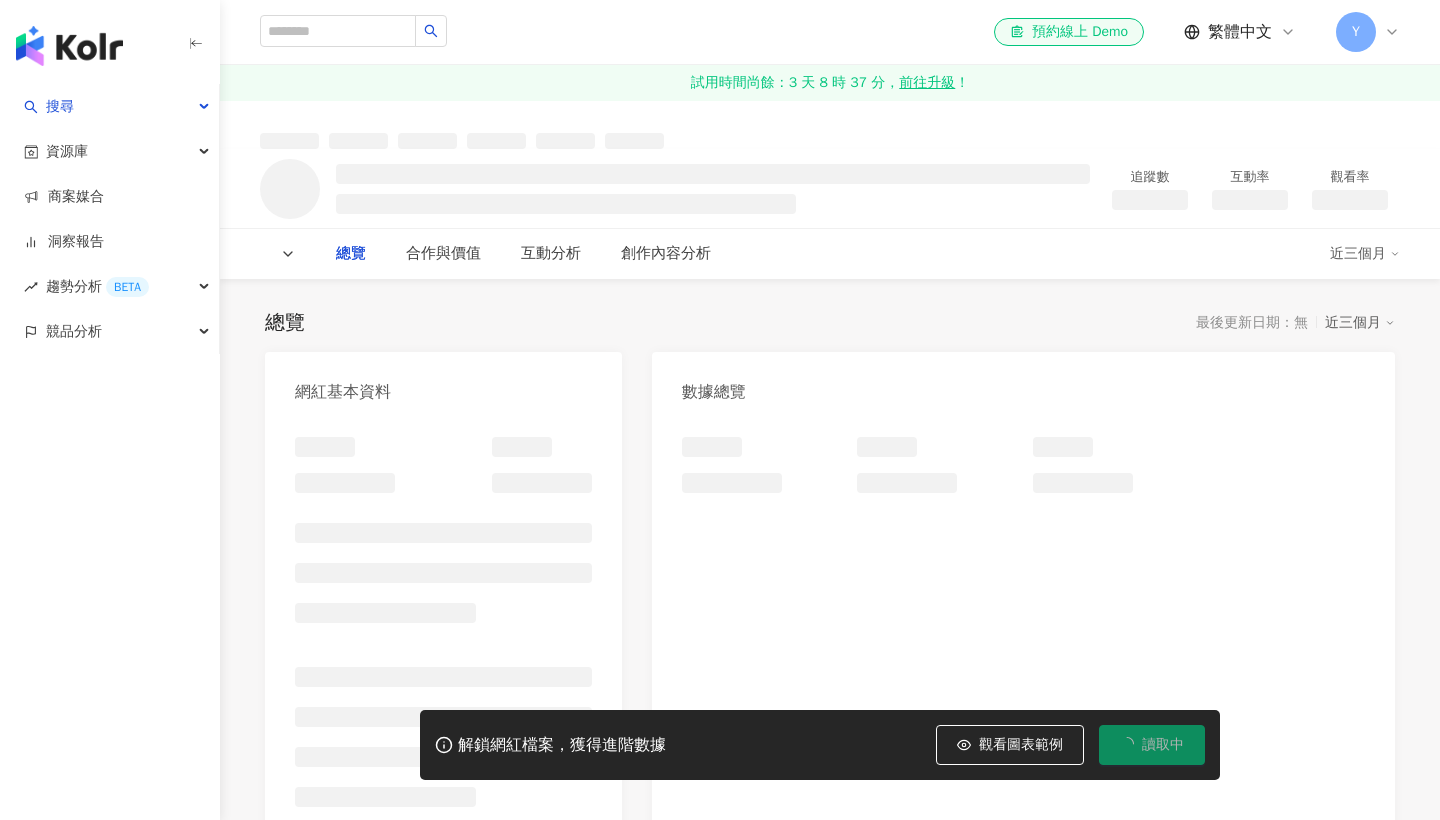 scroll, scrollTop: 0, scrollLeft: 0, axis: both 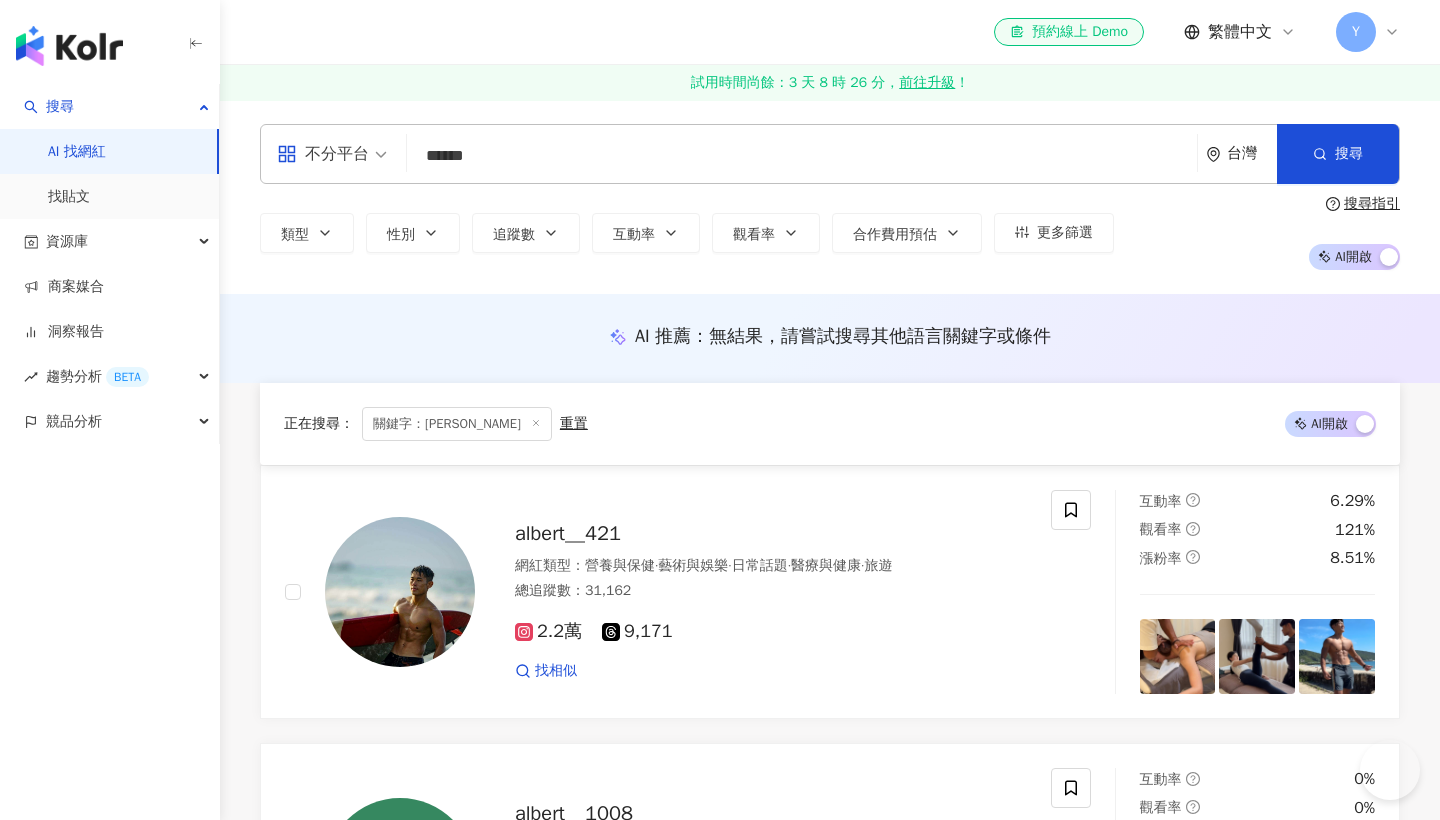 click on "*******" at bounding box center (802, 156) 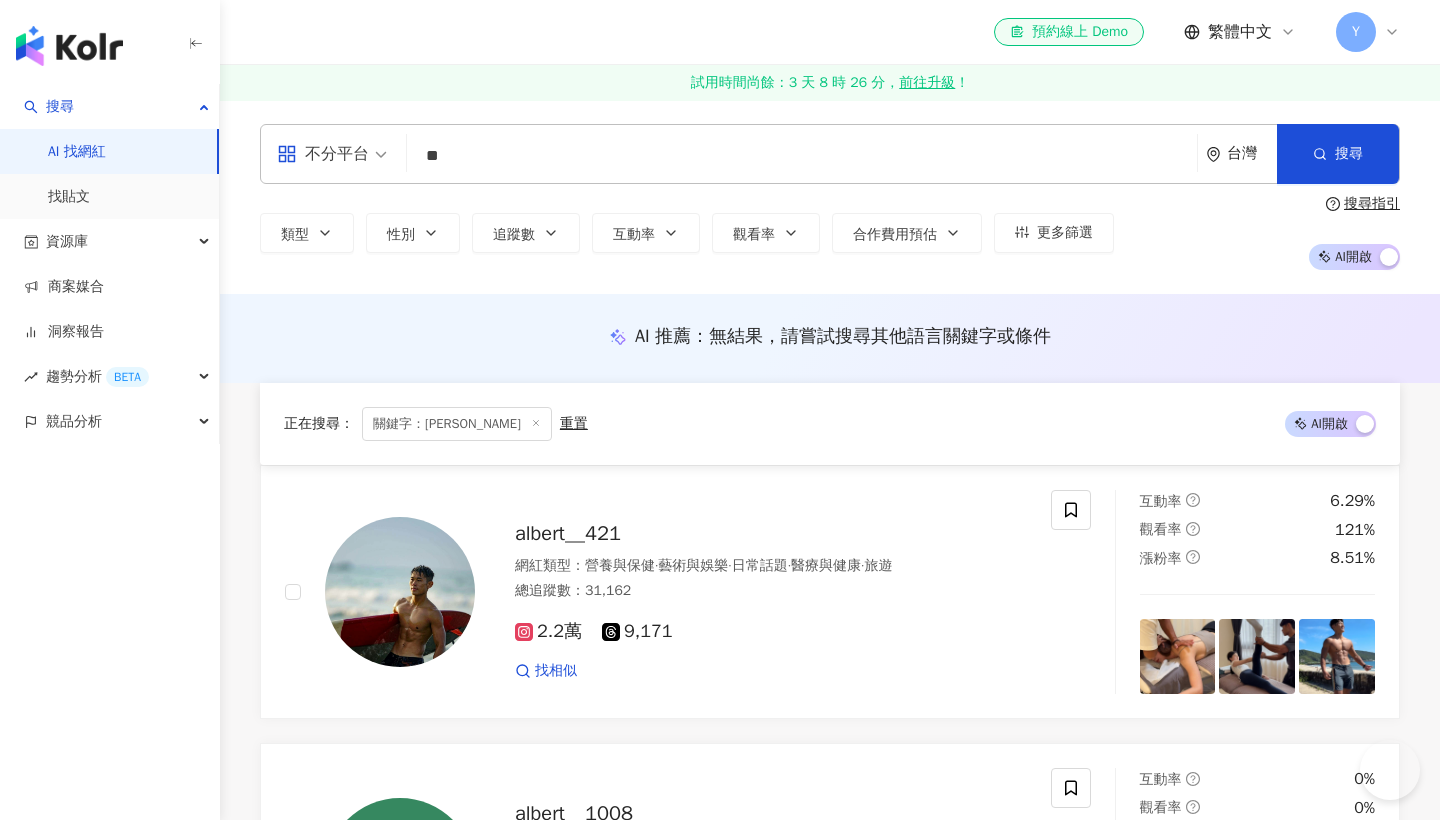 type on "*" 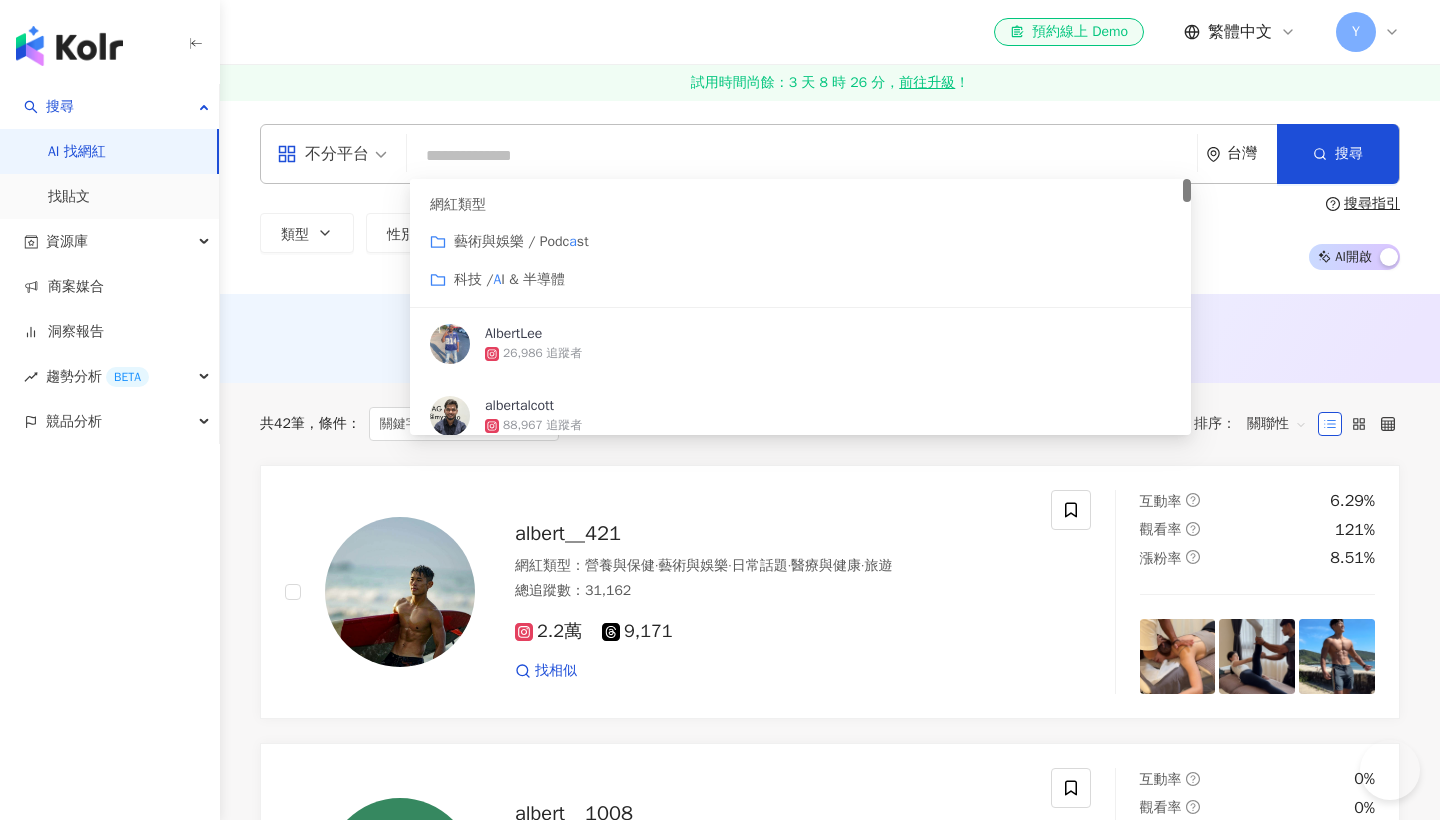 scroll, scrollTop: 0, scrollLeft: 0, axis: both 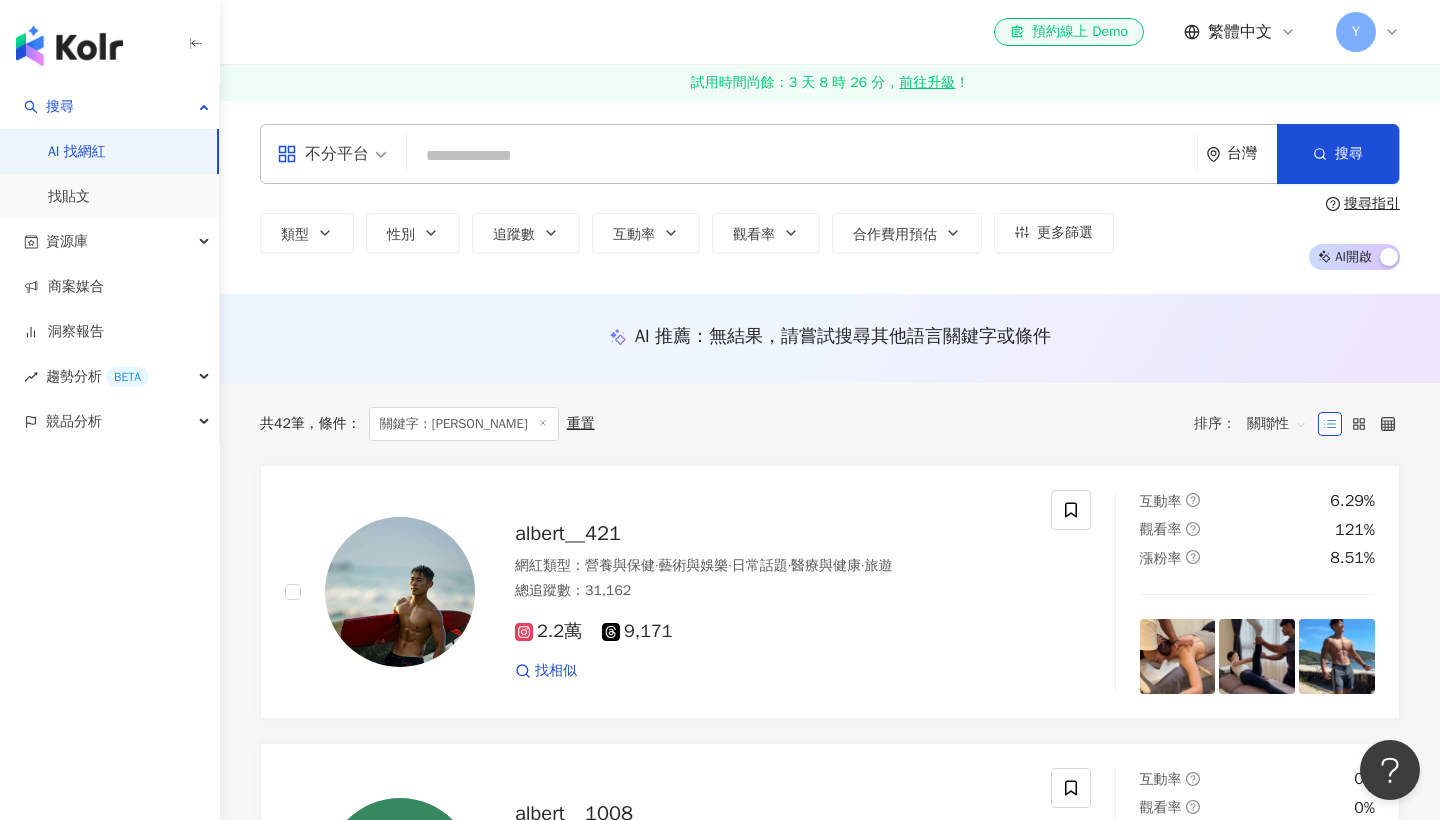 paste on "**********" 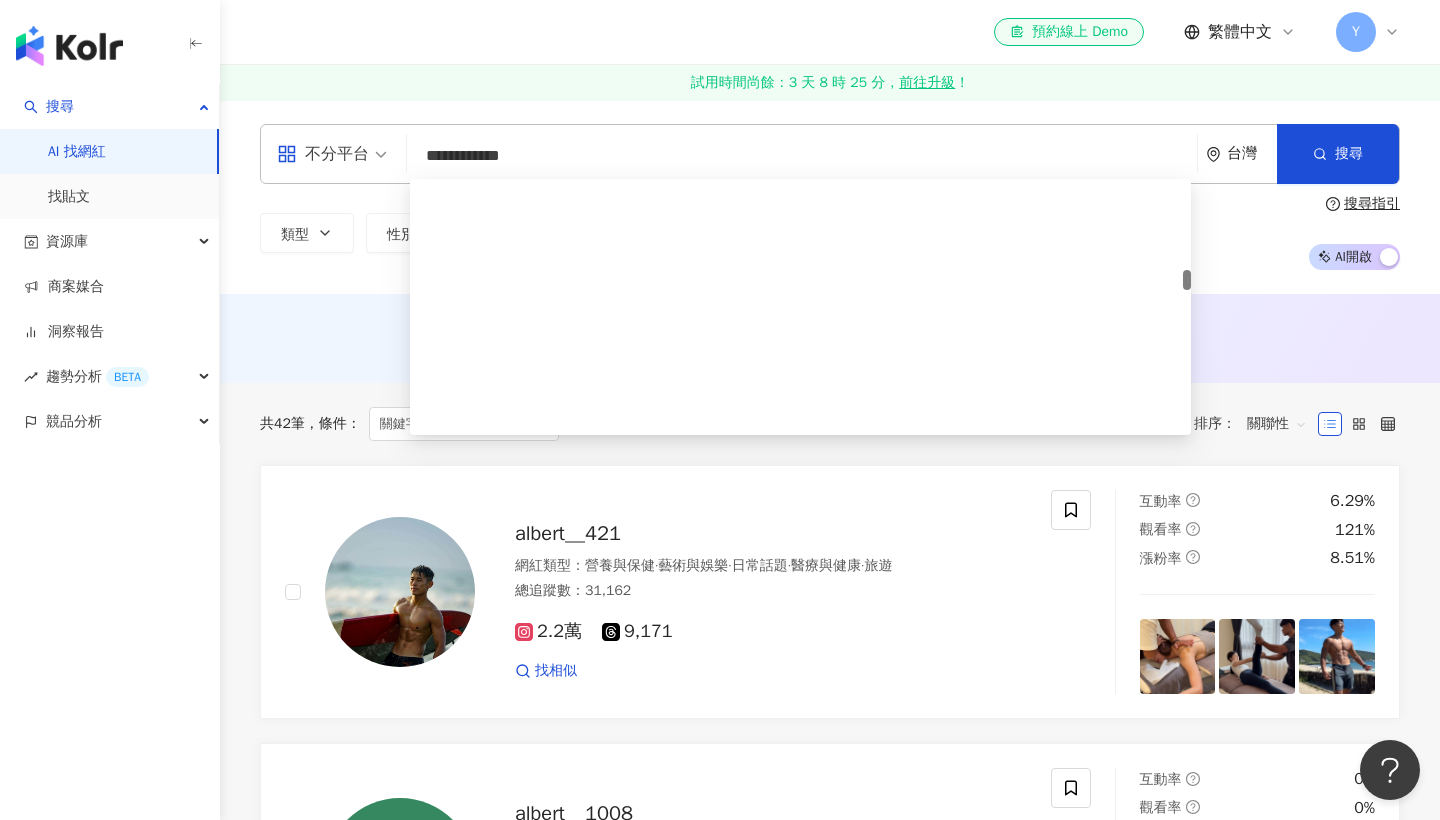 scroll, scrollTop: 0, scrollLeft: 0, axis: both 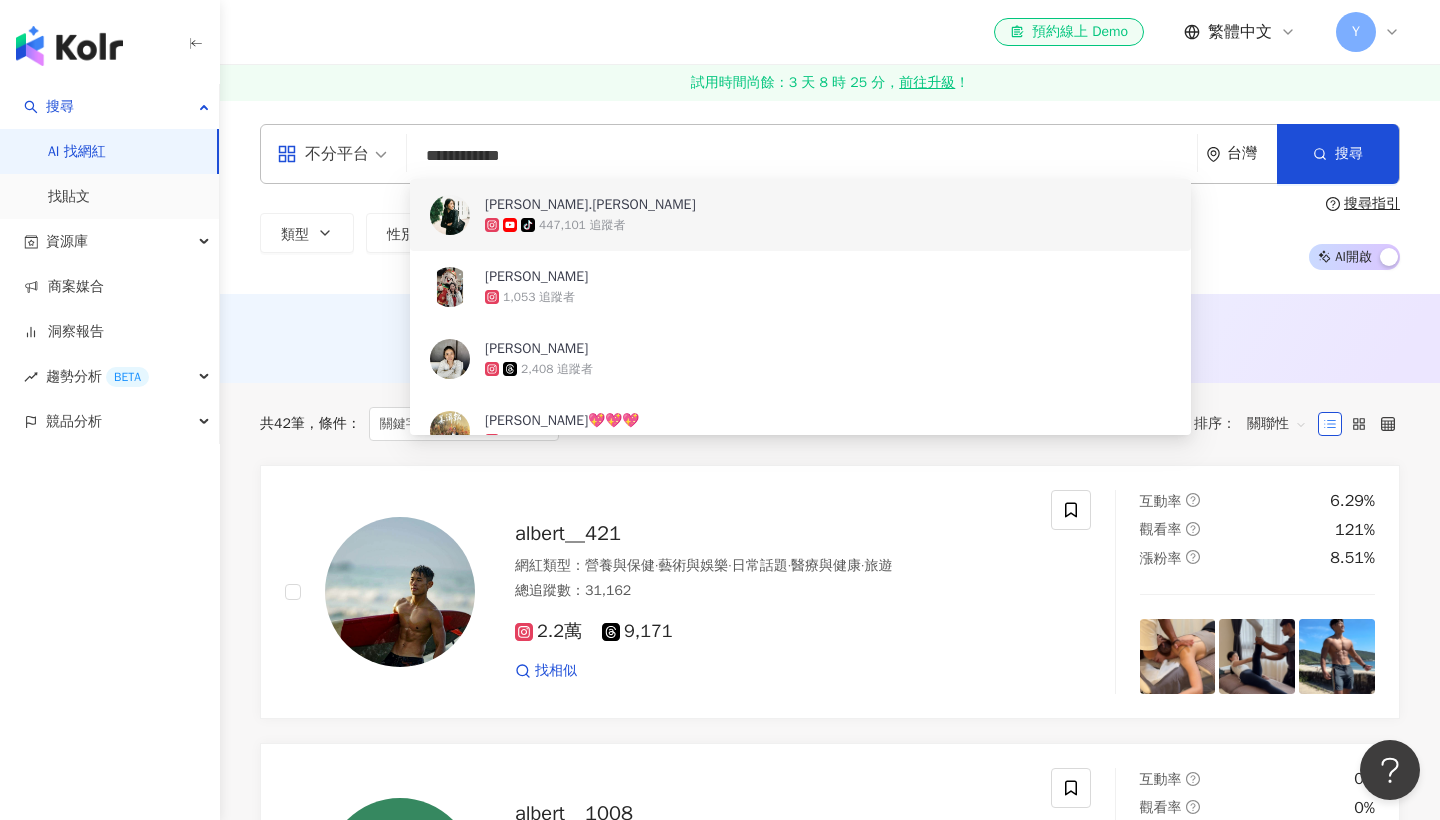 drag, startPoint x: 514, startPoint y: 158, endPoint x: 357, endPoint y: 151, distance: 157.15598 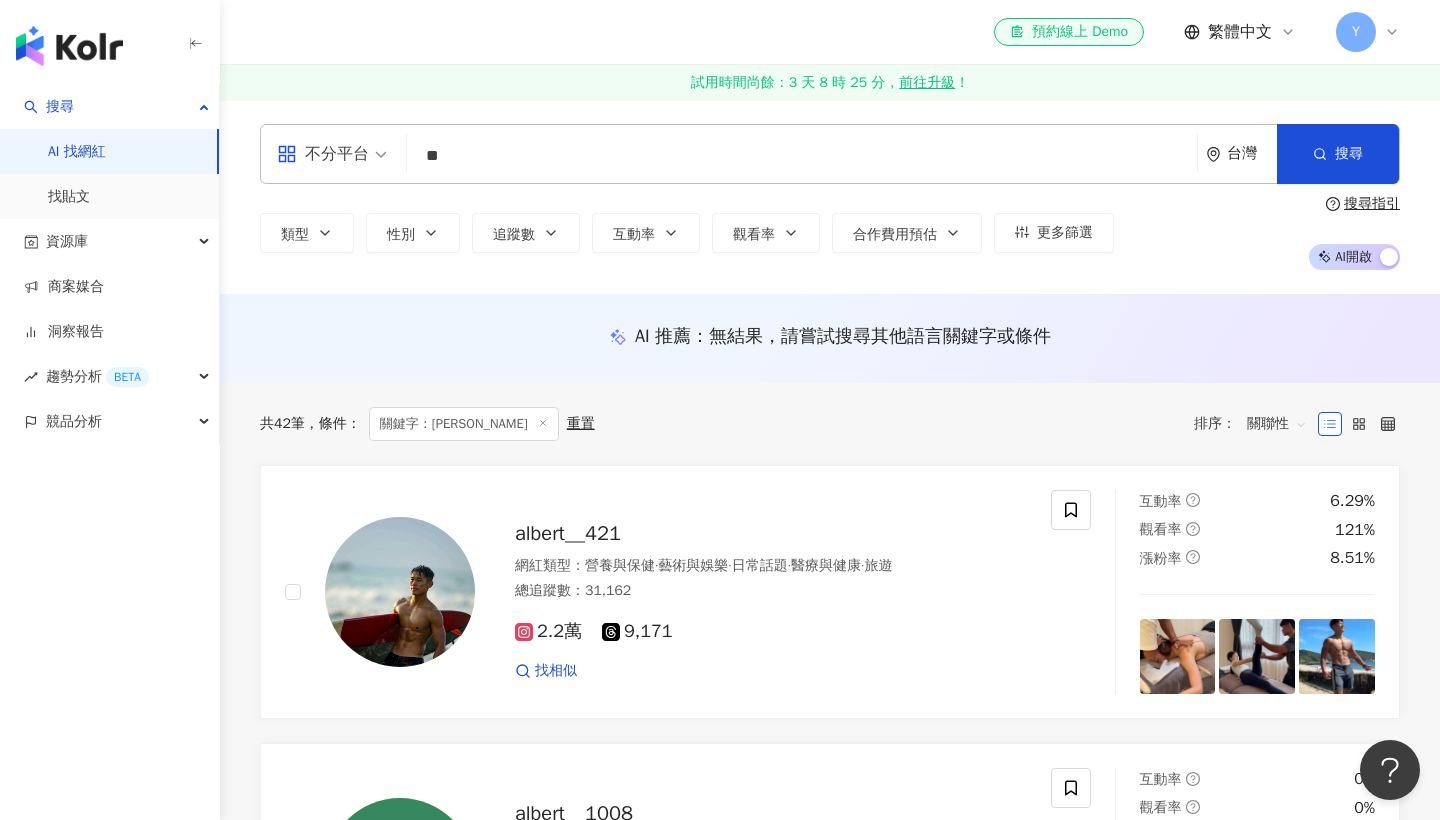 type on "*" 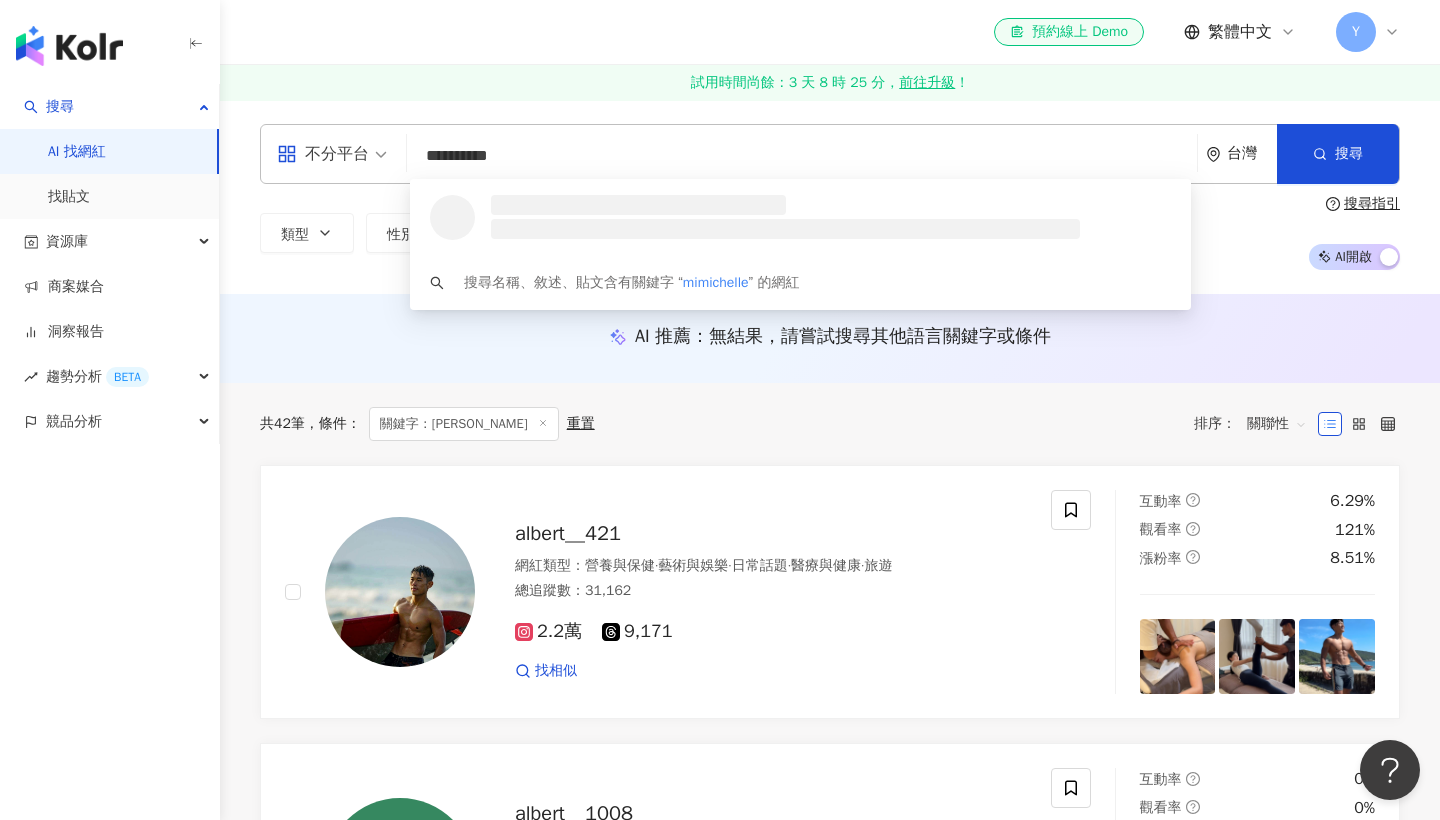 scroll, scrollTop: 0, scrollLeft: 0, axis: both 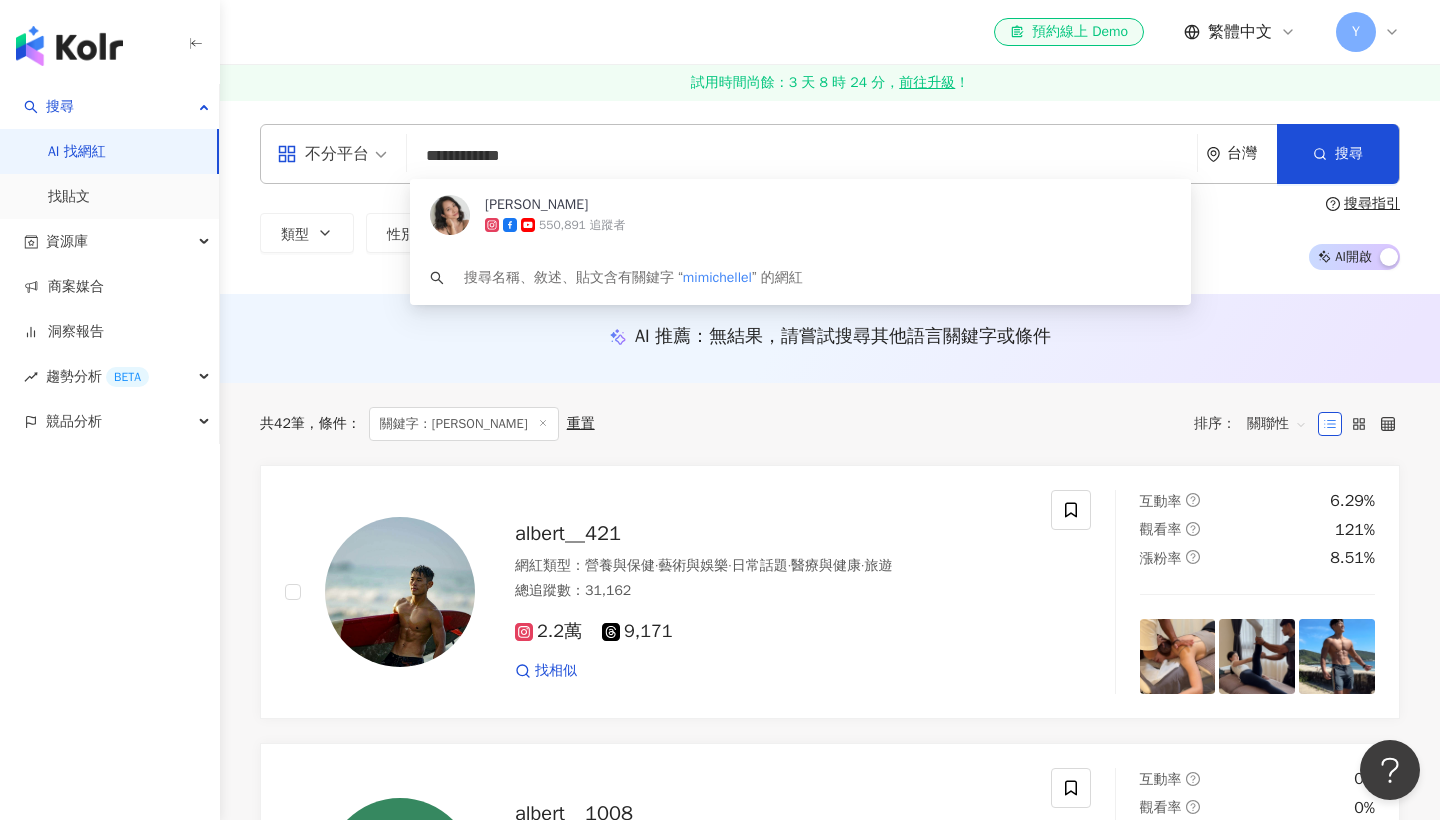 type on "**********" 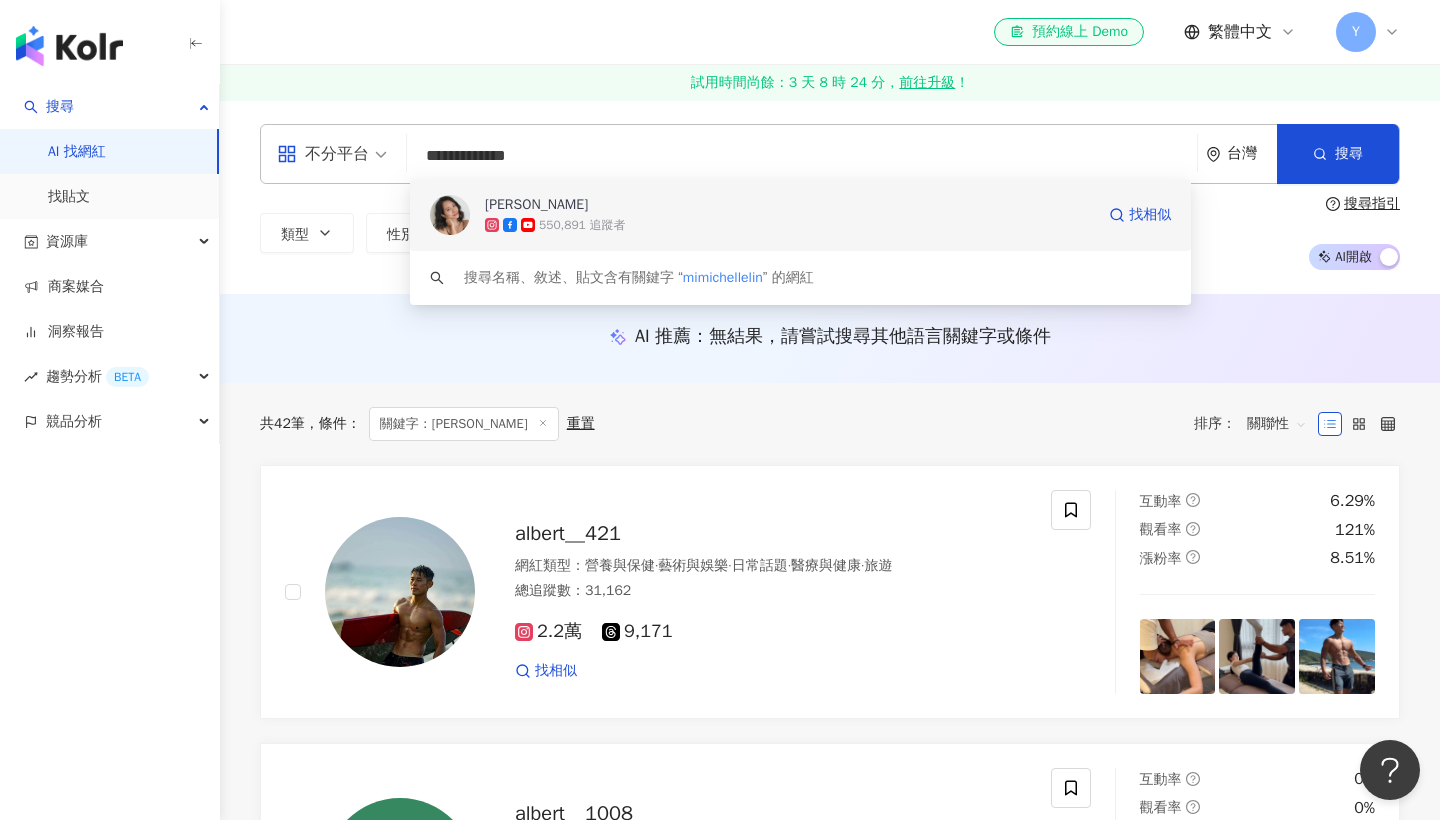 click on "Michelle Lin" at bounding box center (536, 205) 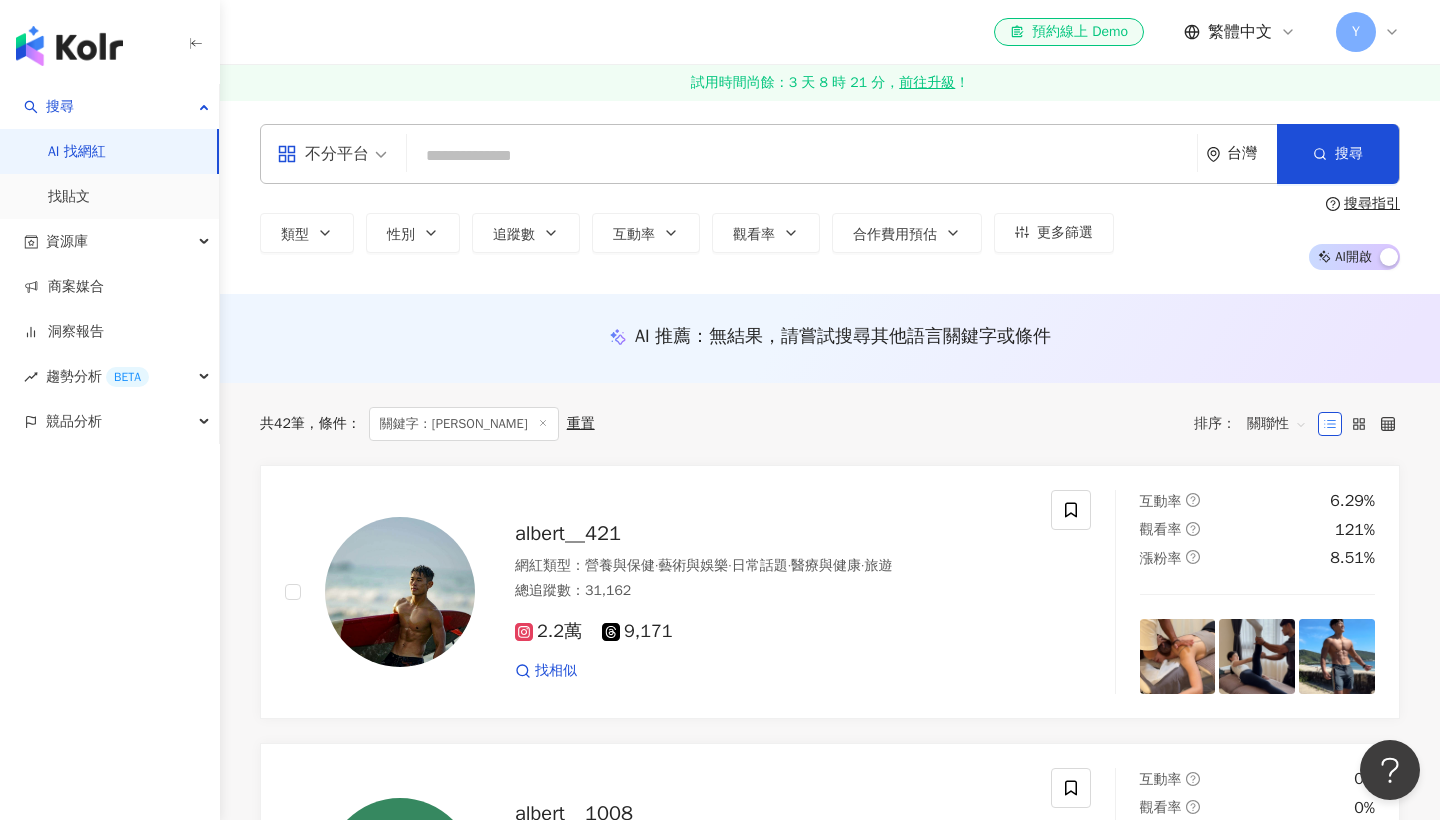 click at bounding box center (802, 156) 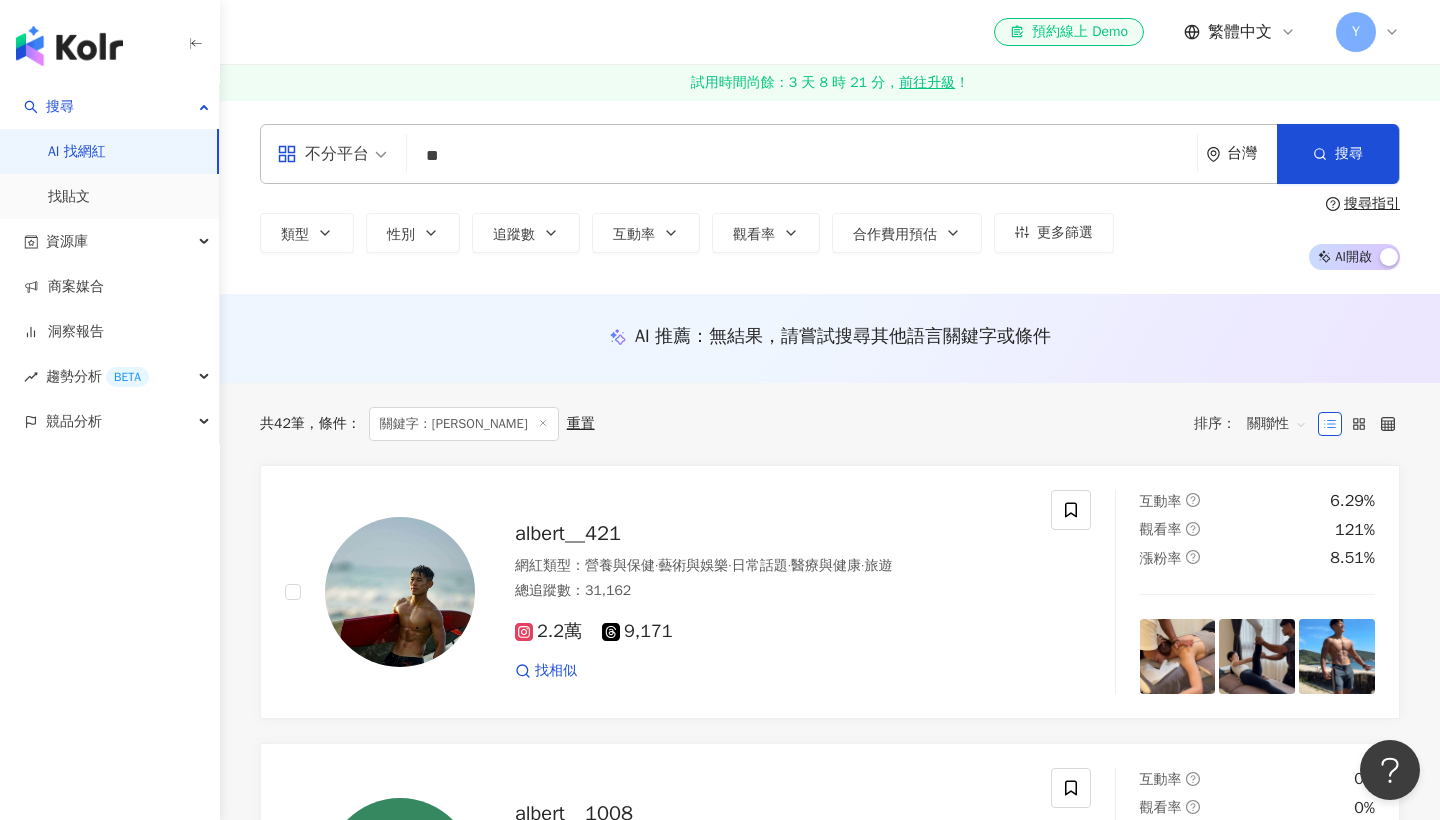 type on "*" 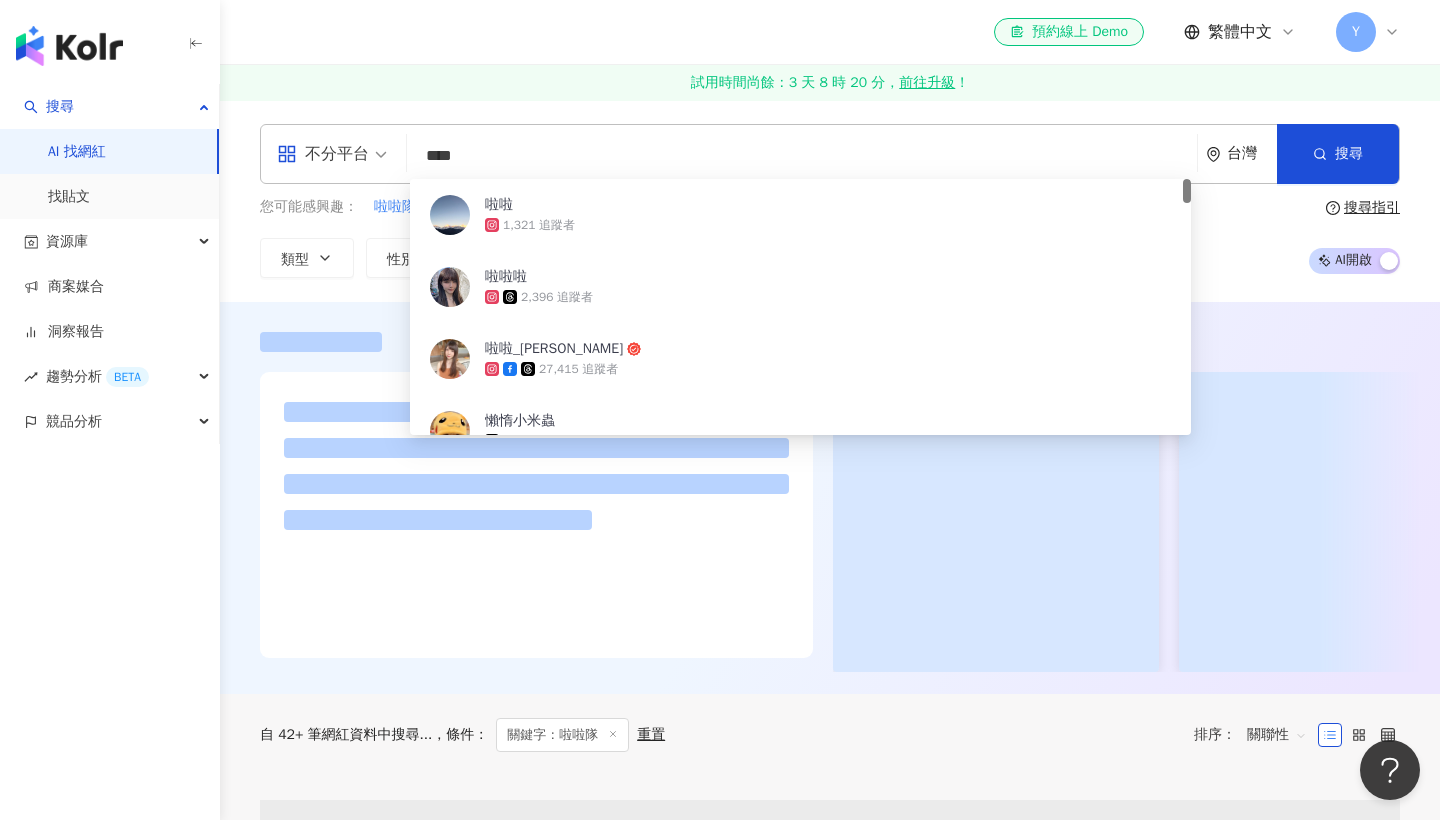type on "***" 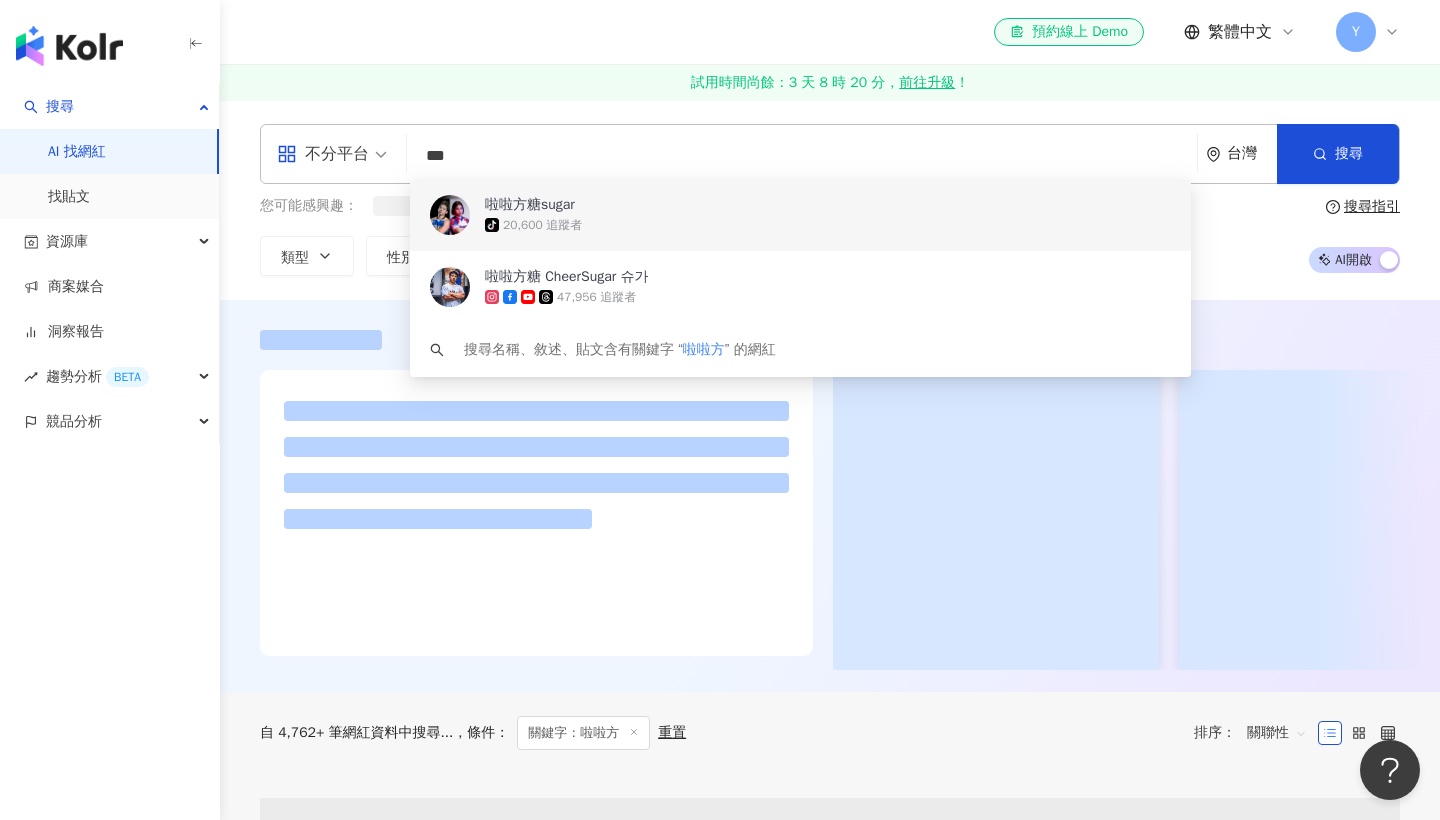click on "啦啦方糖sugar" at bounding box center [530, 205] 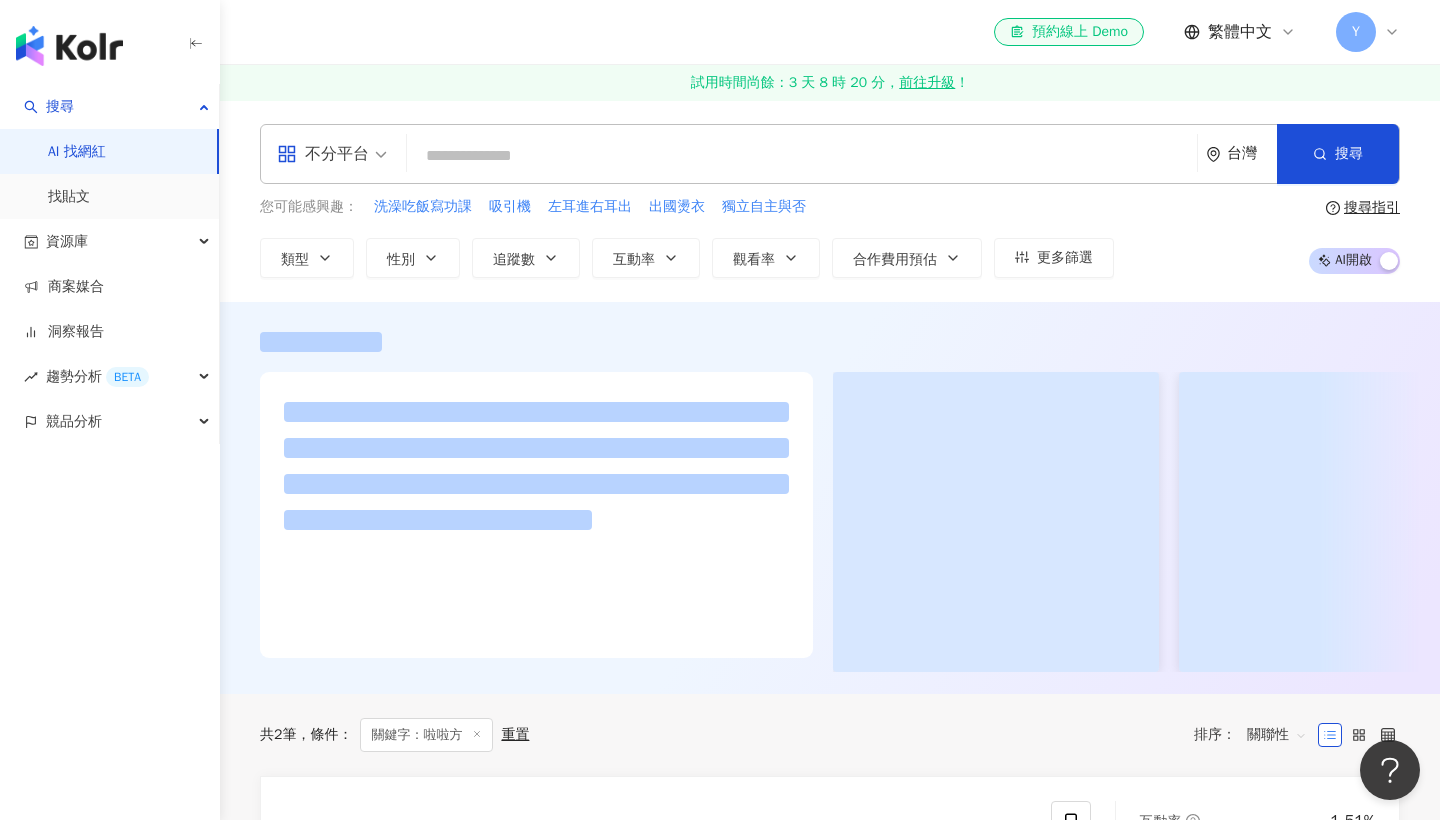 click at bounding box center (802, 156) 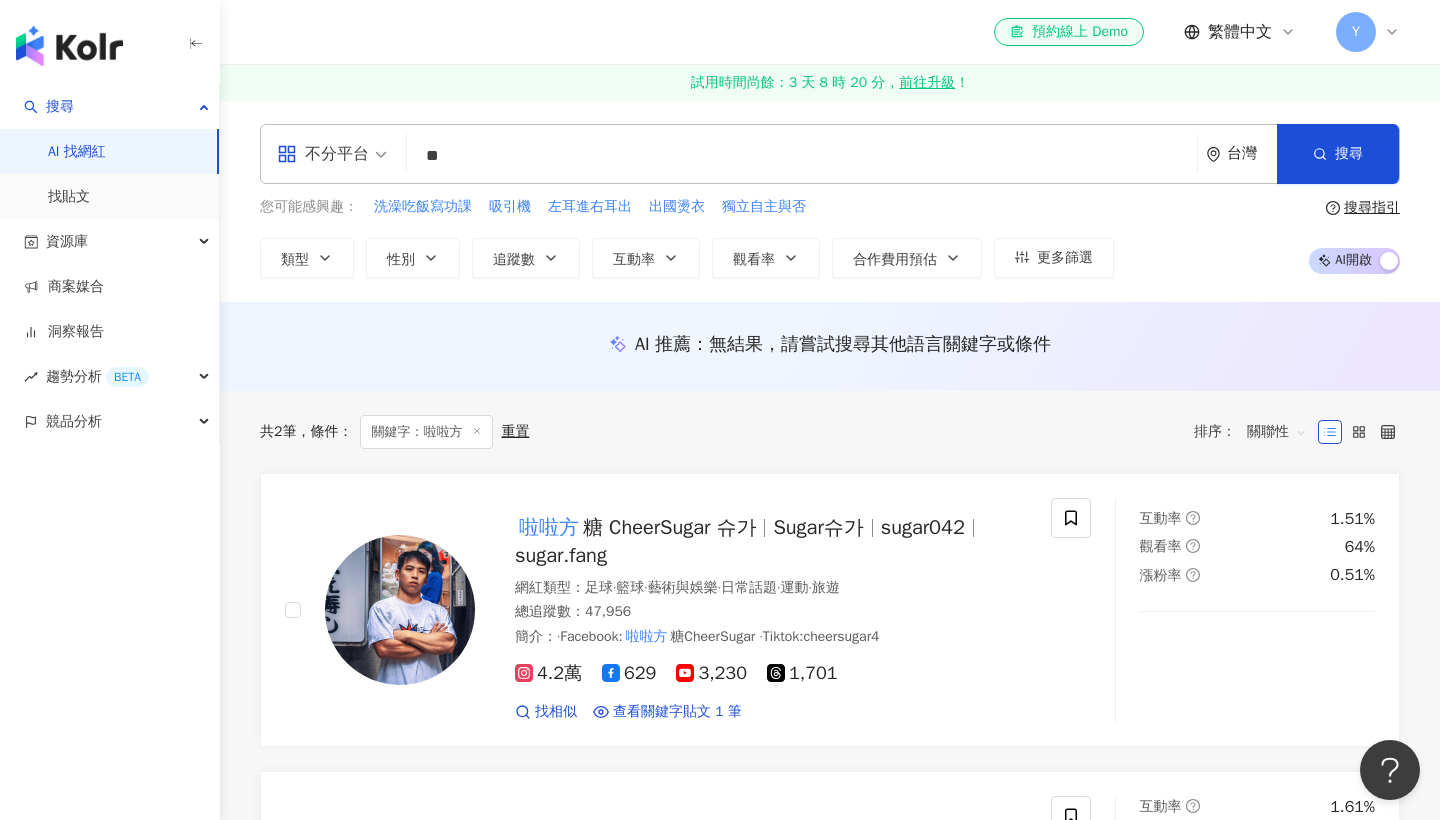 type on "*" 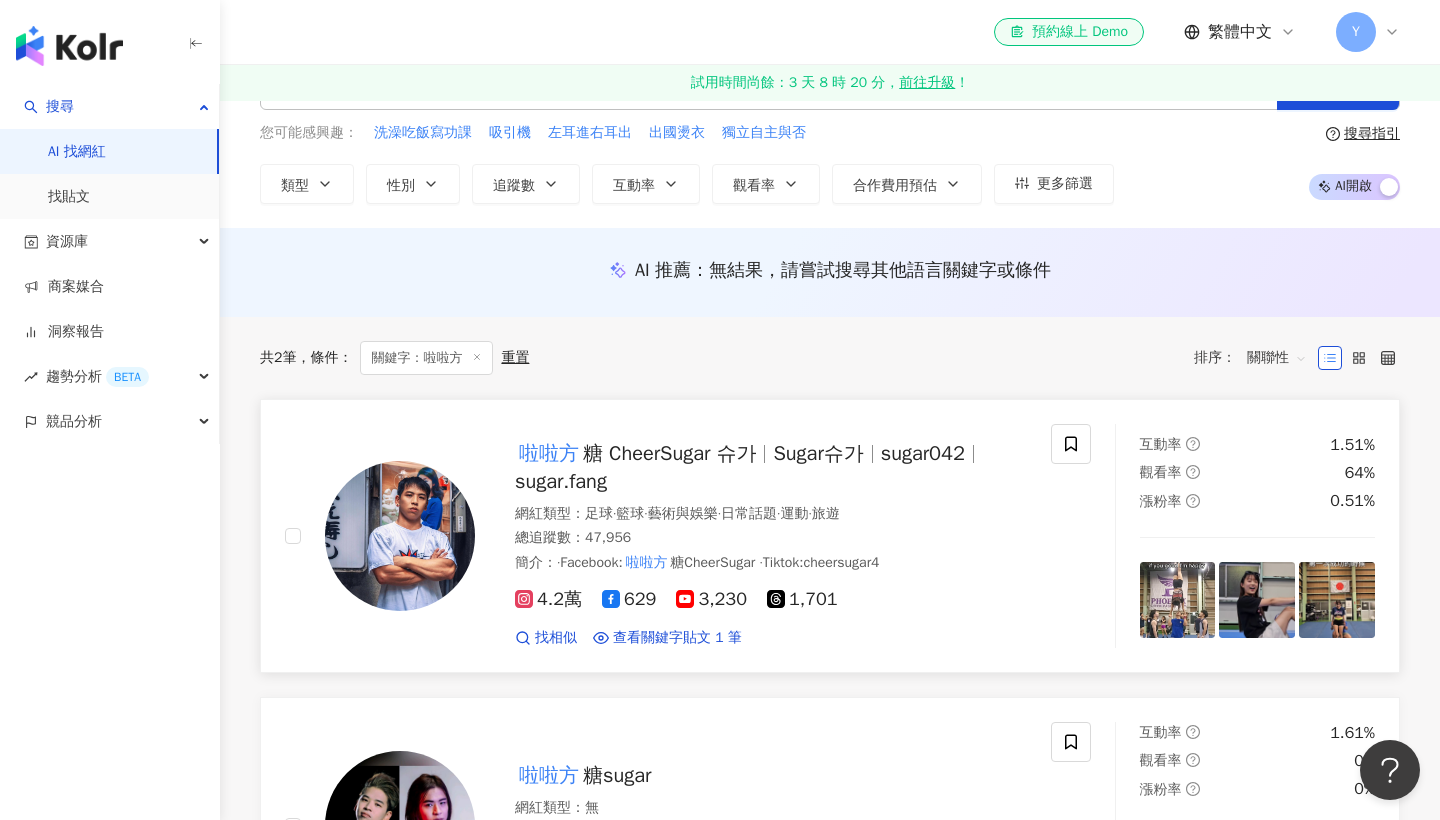 scroll, scrollTop: 78, scrollLeft: 0, axis: vertical 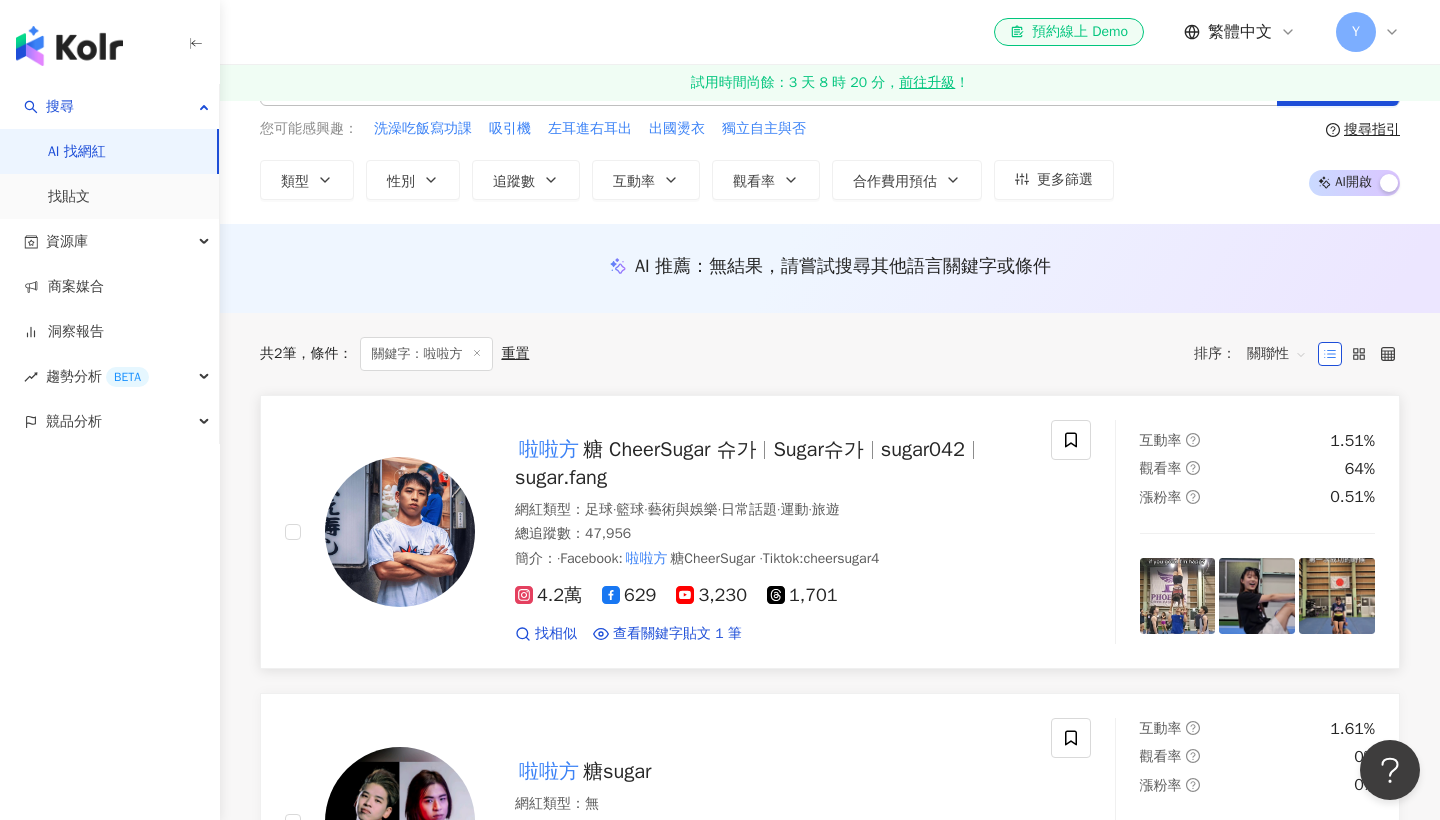 click on "啦啦方 糖 CheerSugar 슈가 Sugar슈가 sugar042 sugar.fang" at bounding box center (771, 464) 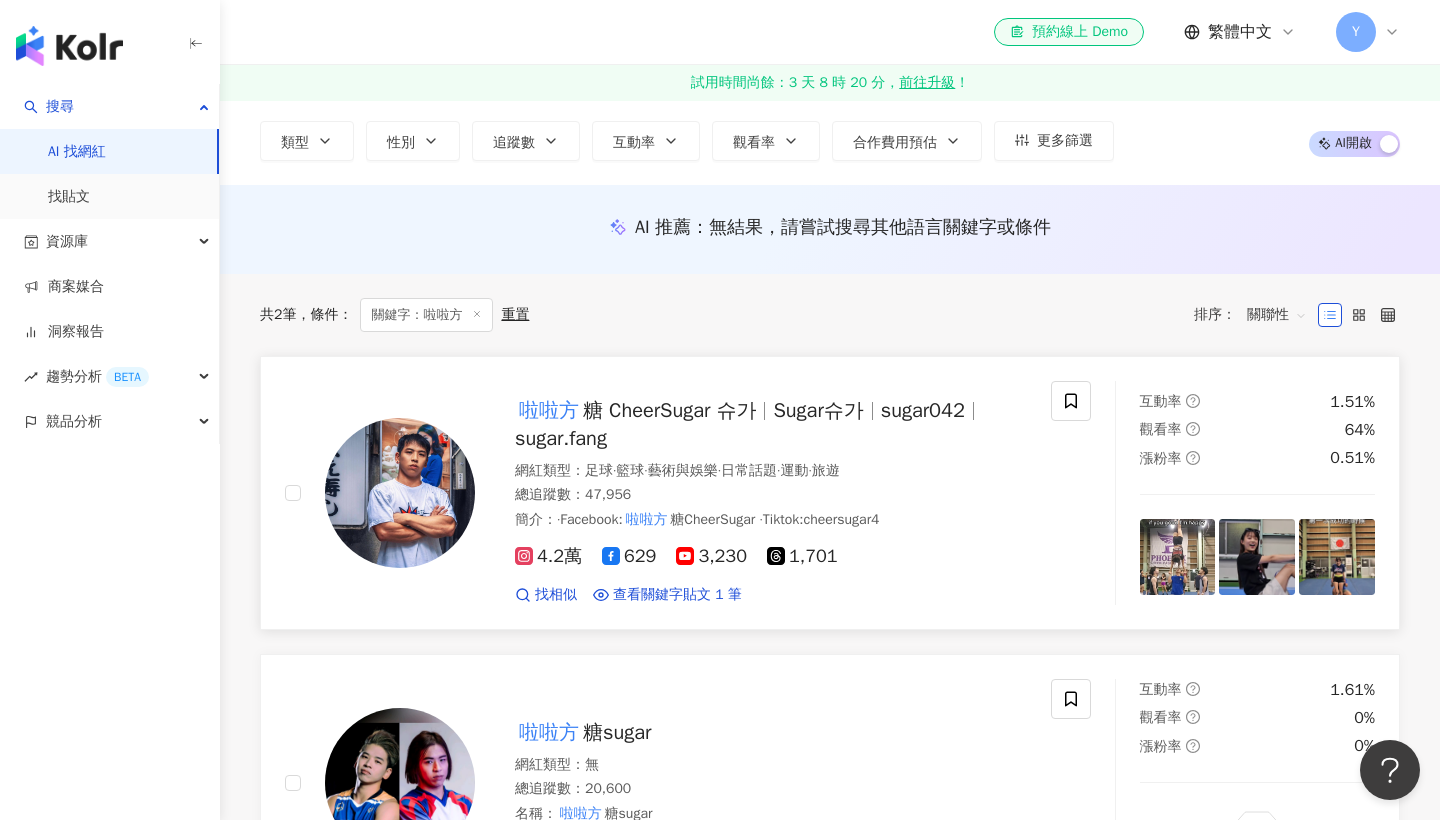 scroll, scrollTop: 121, scrollLeft: 0, axis: vertical 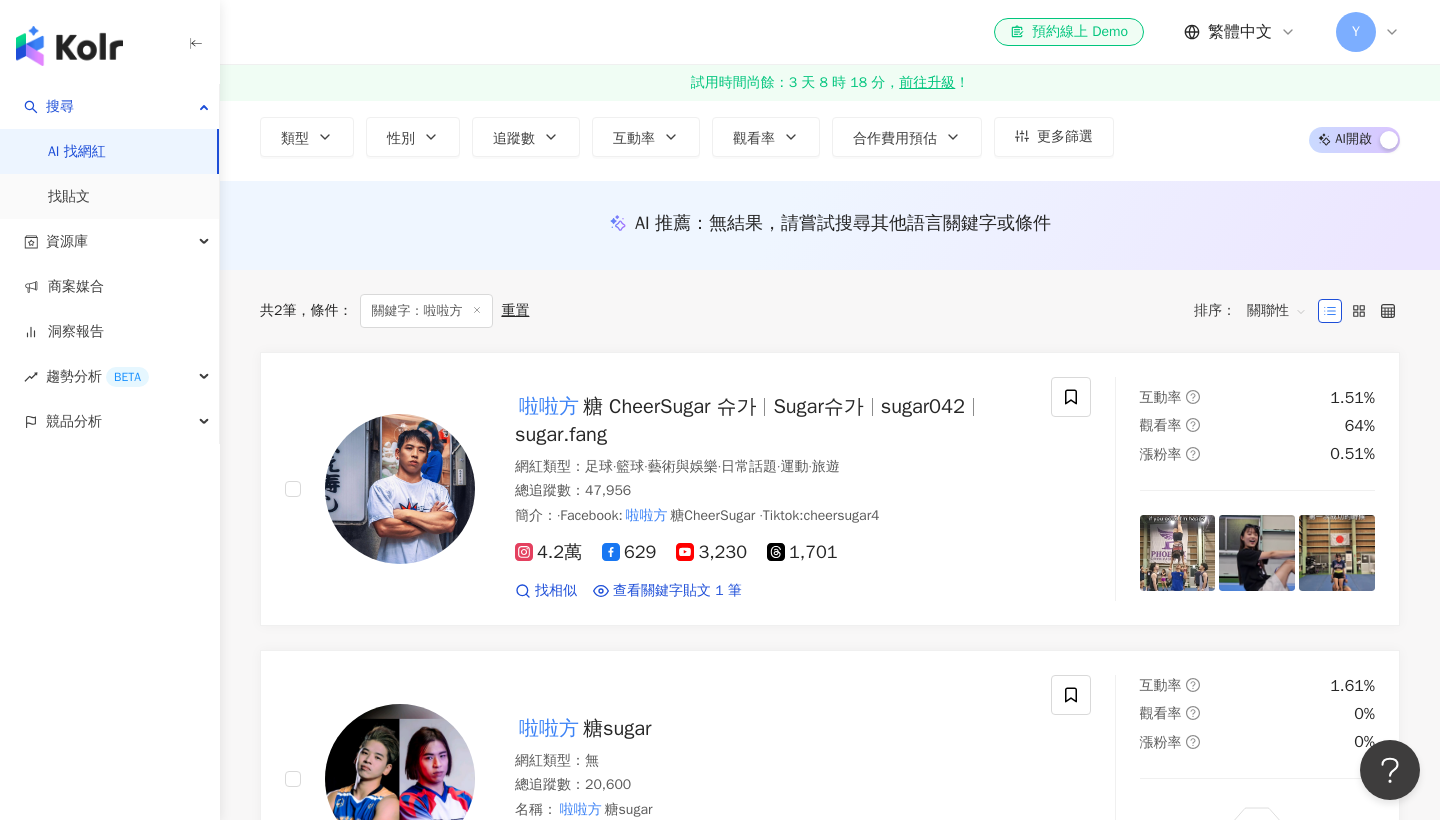 click at bounding box center [802, 35] 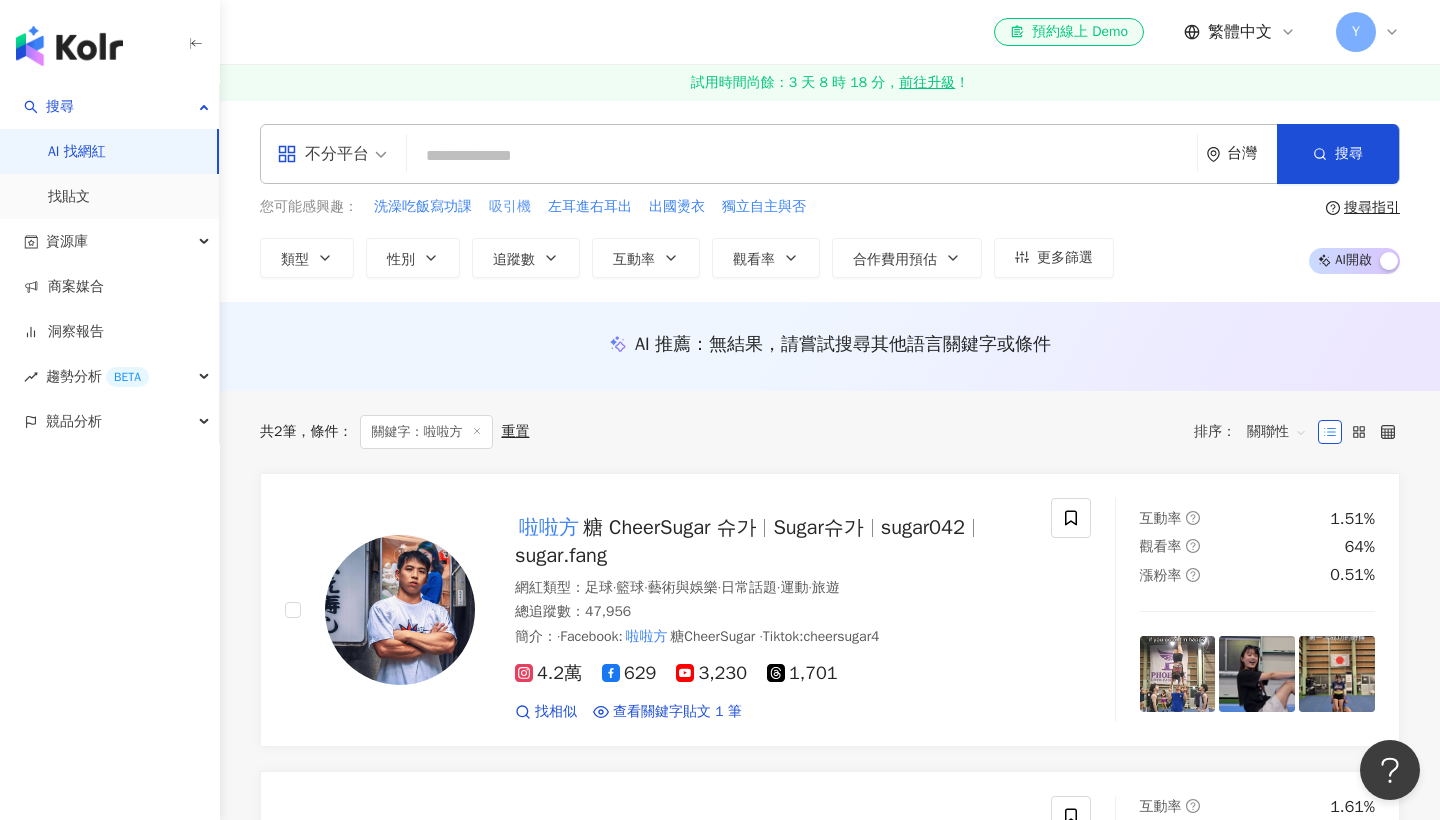 type on "*" 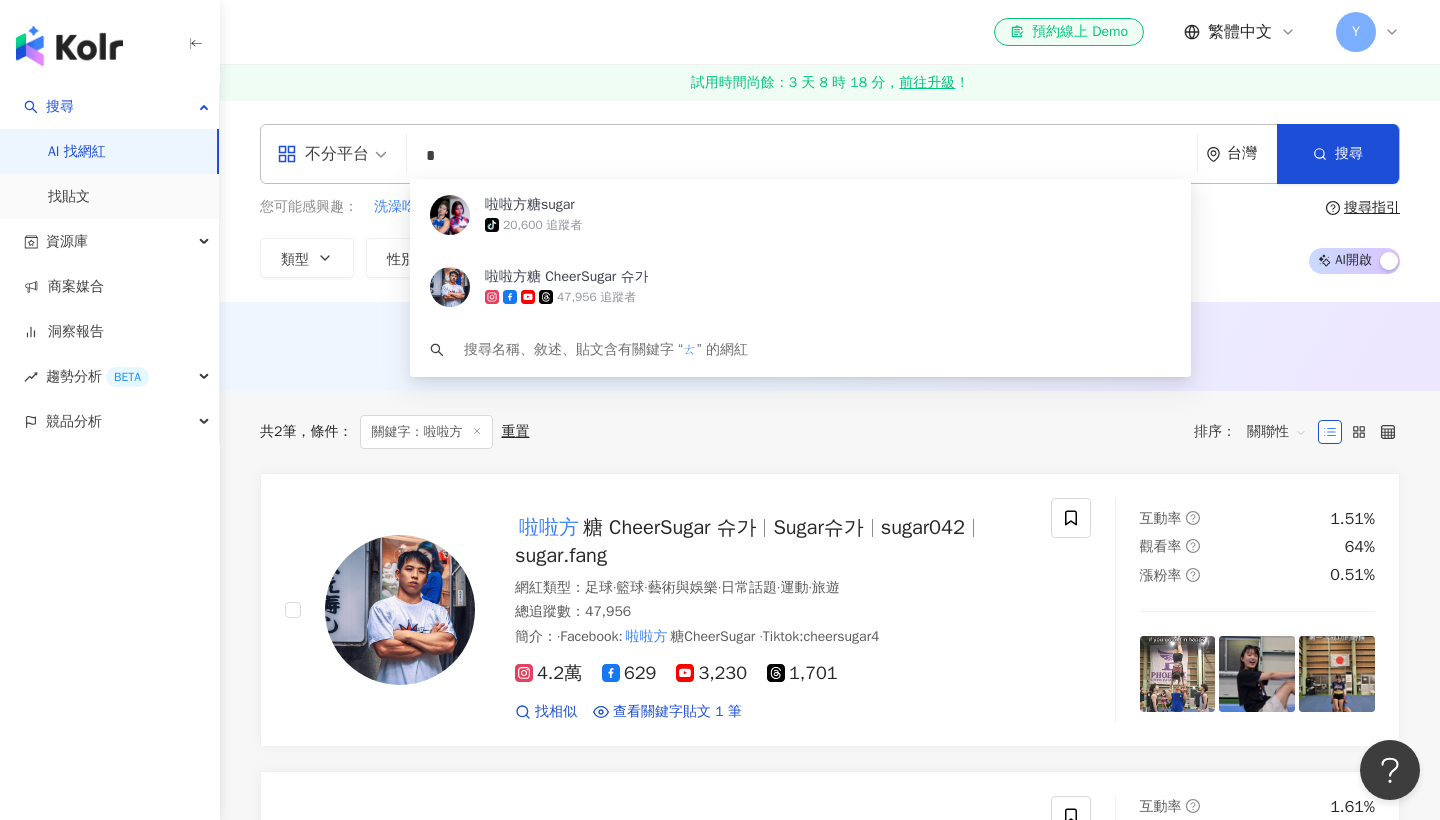 click on "*" at bounding box center [802, 156] 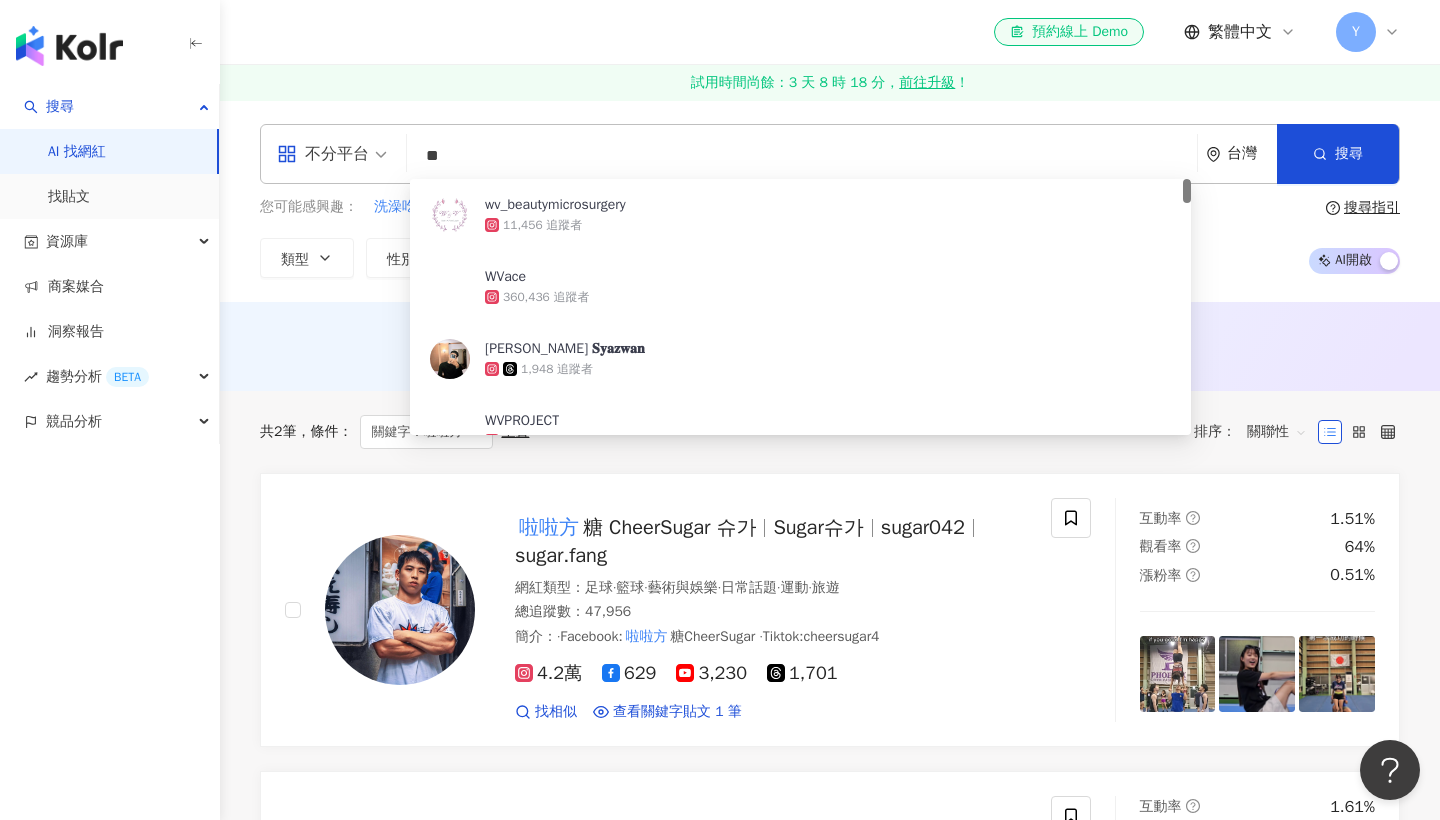 type on "***" 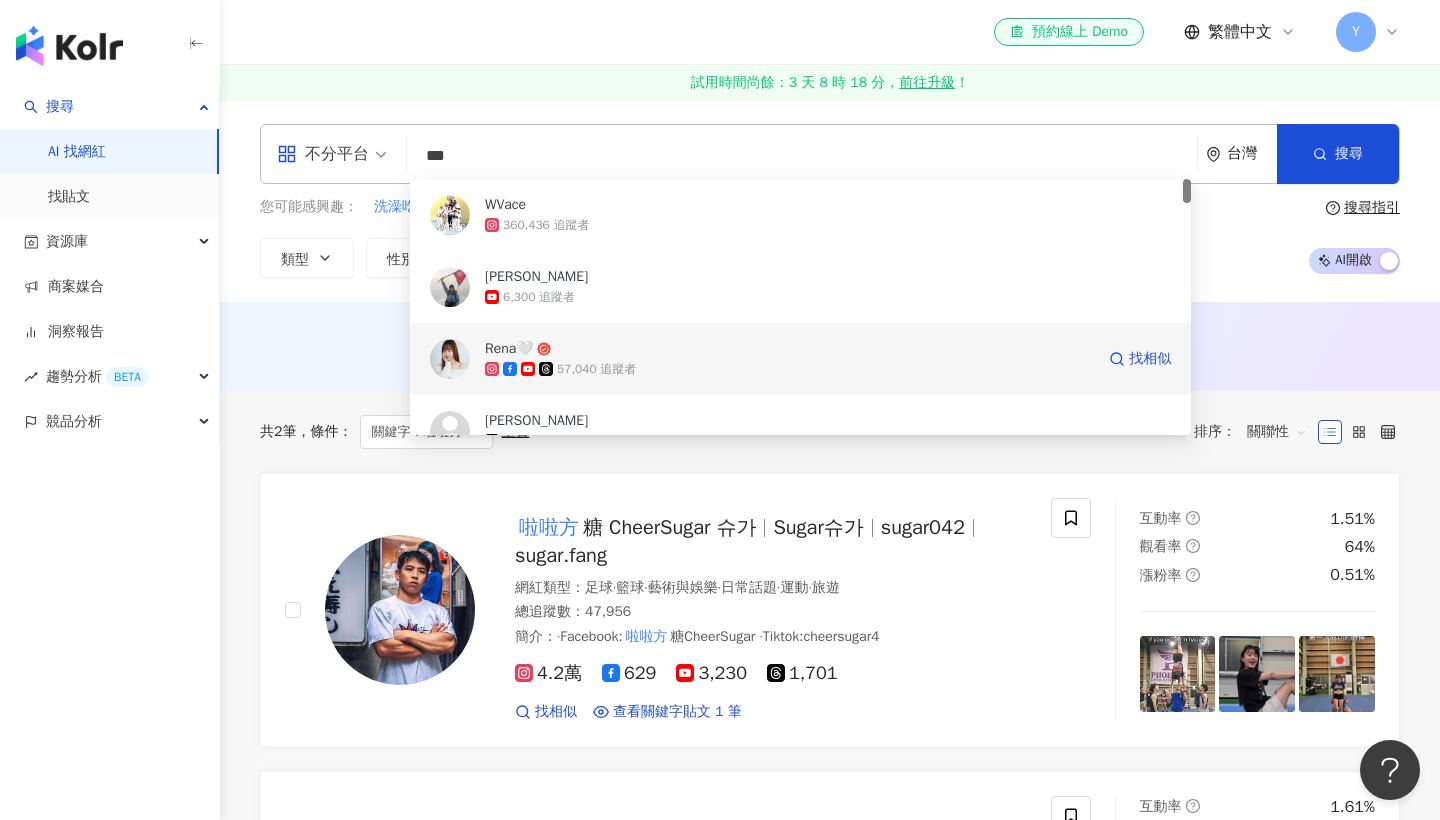 click on "Rena🤍" at bounding box center (789, 349) 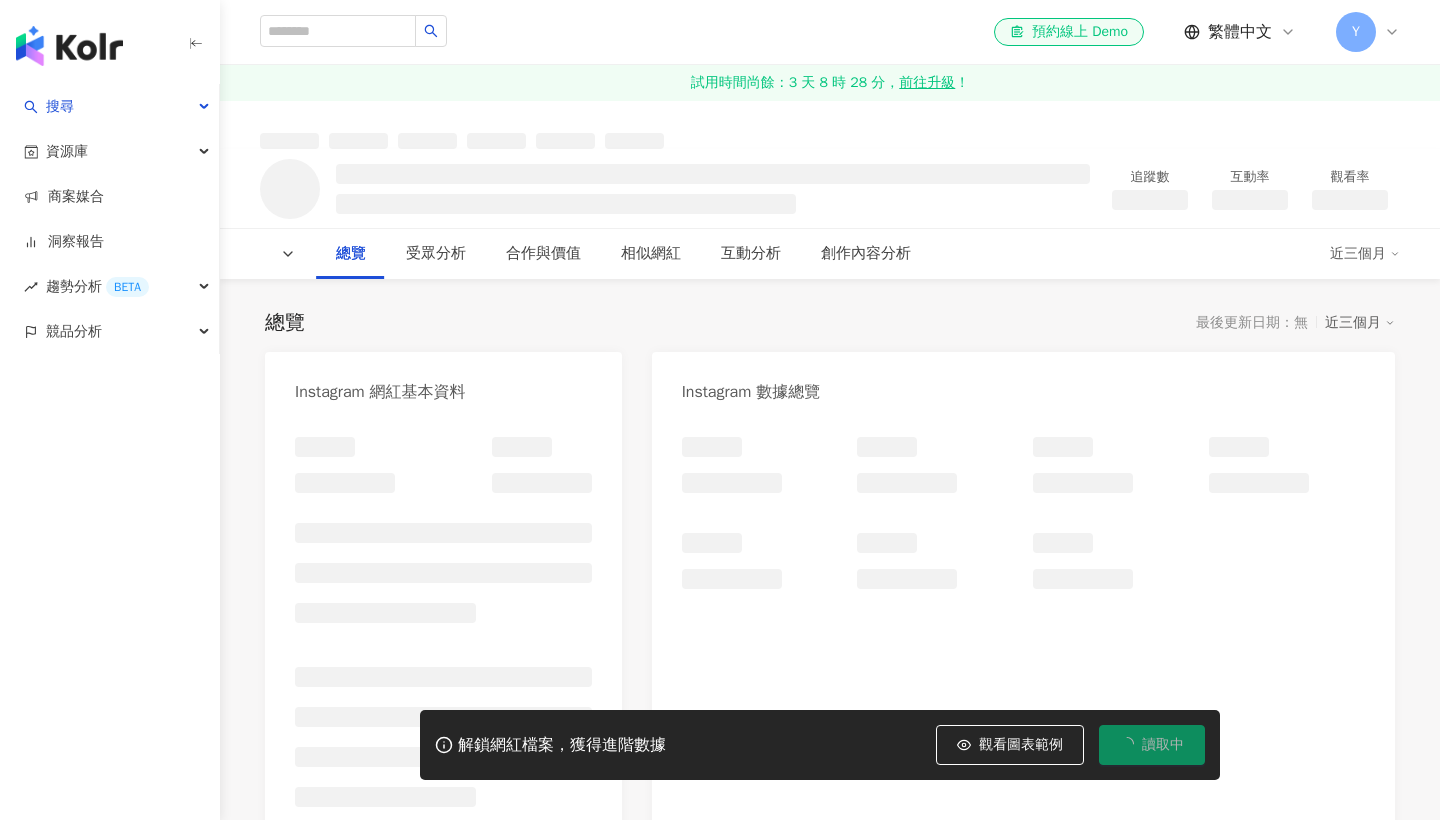 scroll, scrollTop: 0, scrollLeft: 0, axis: both 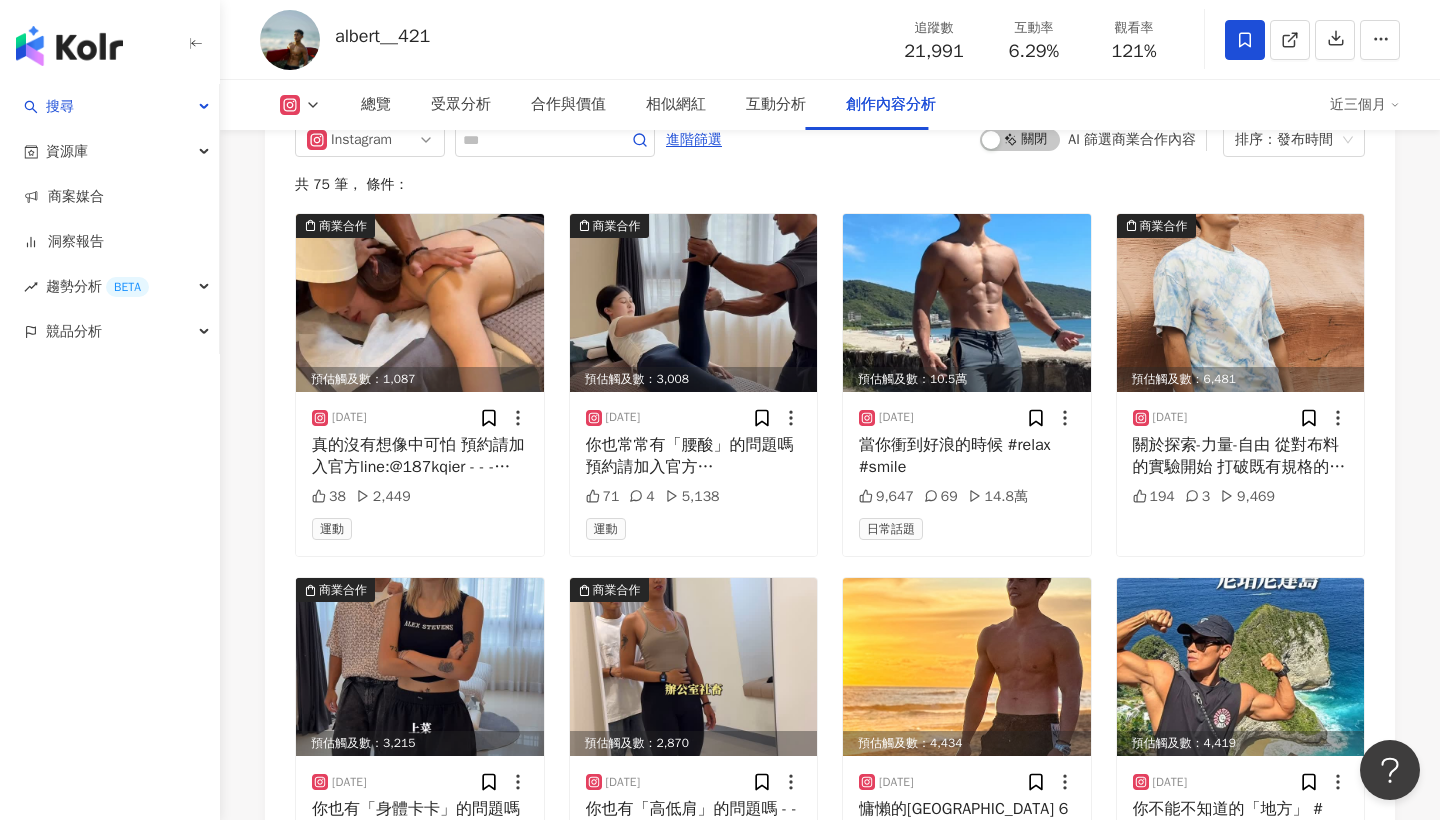 click 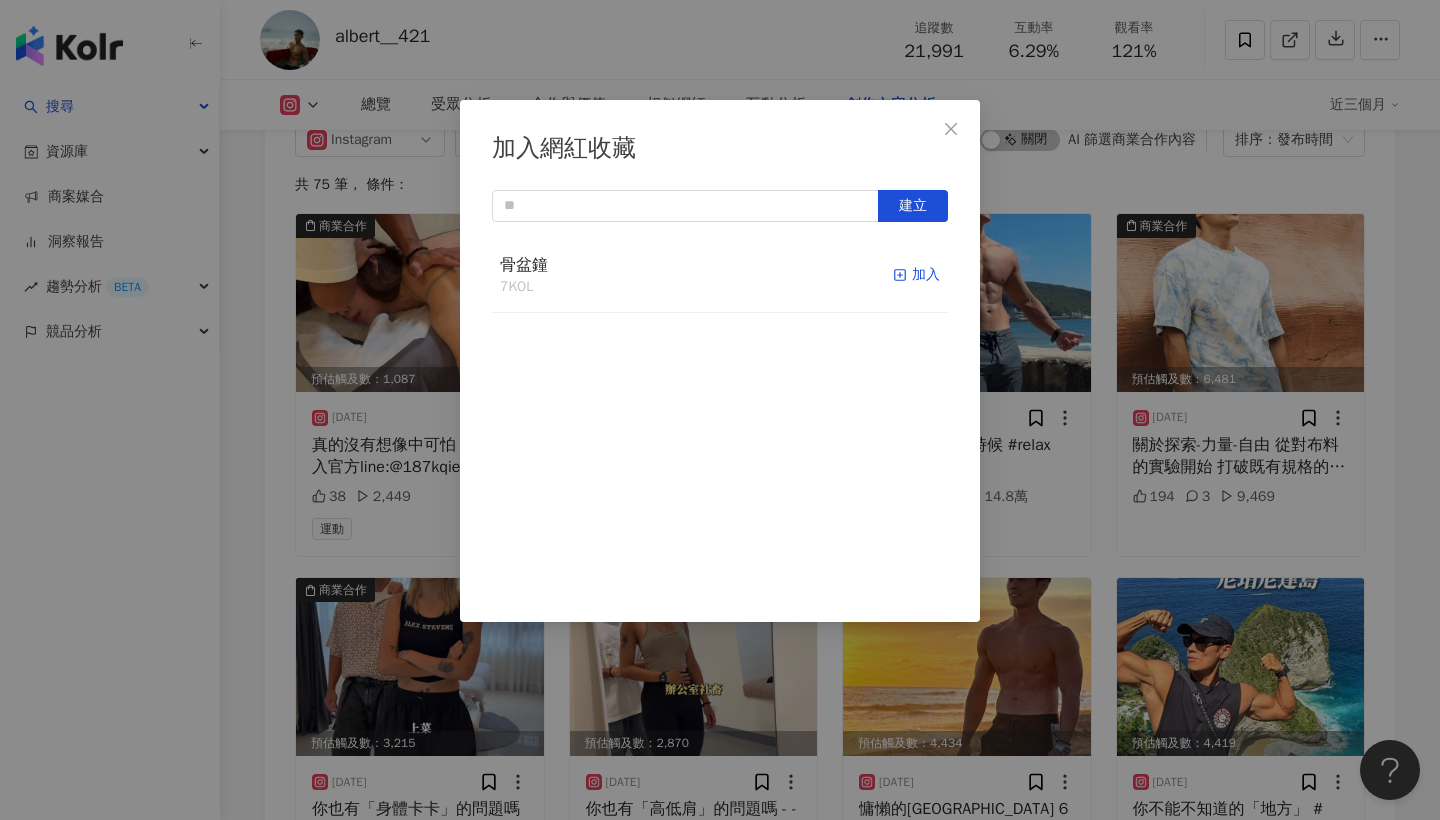click 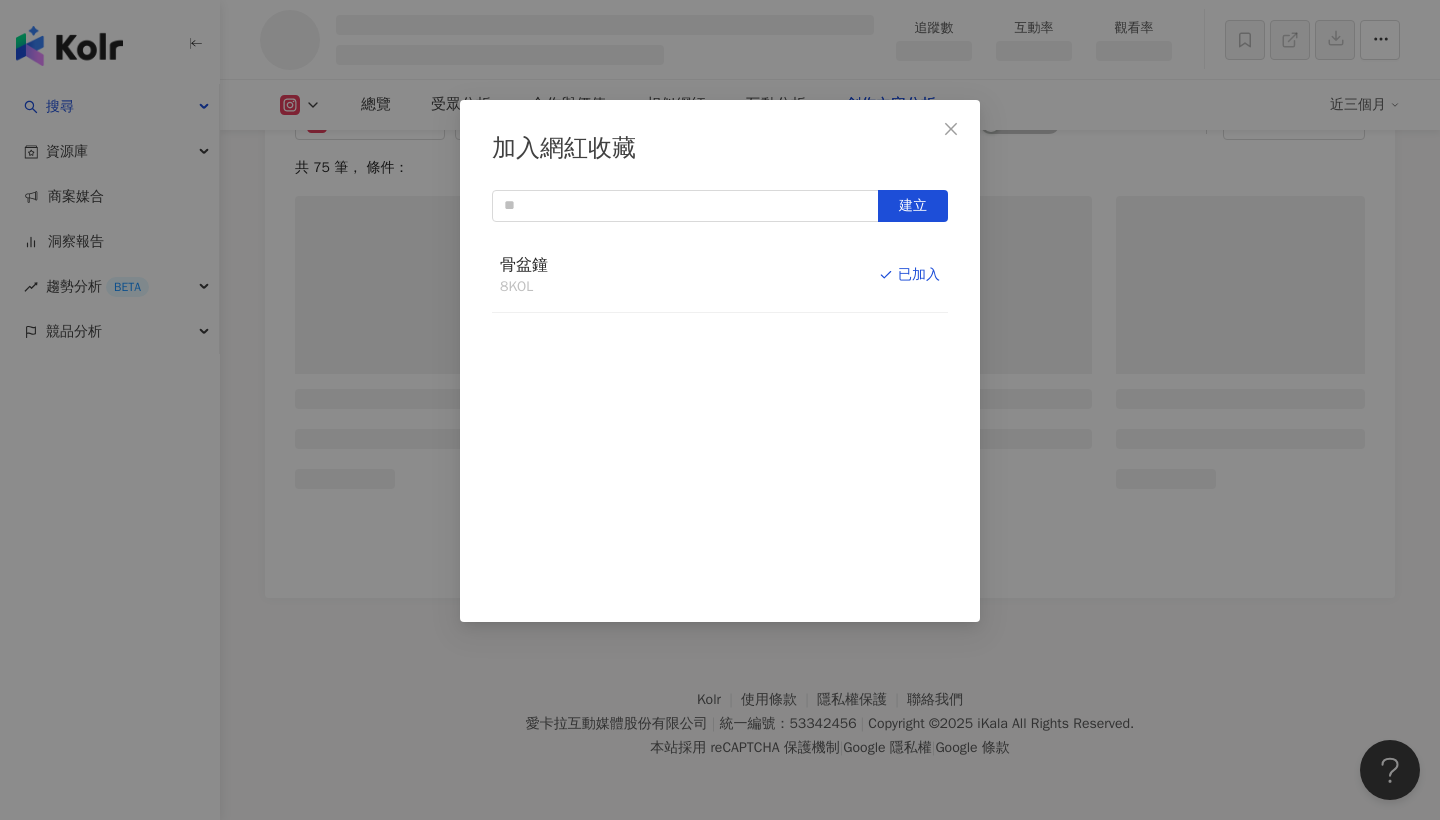 scroll, scrollTop: 5500, scrollLeft: 0, axis: vertical 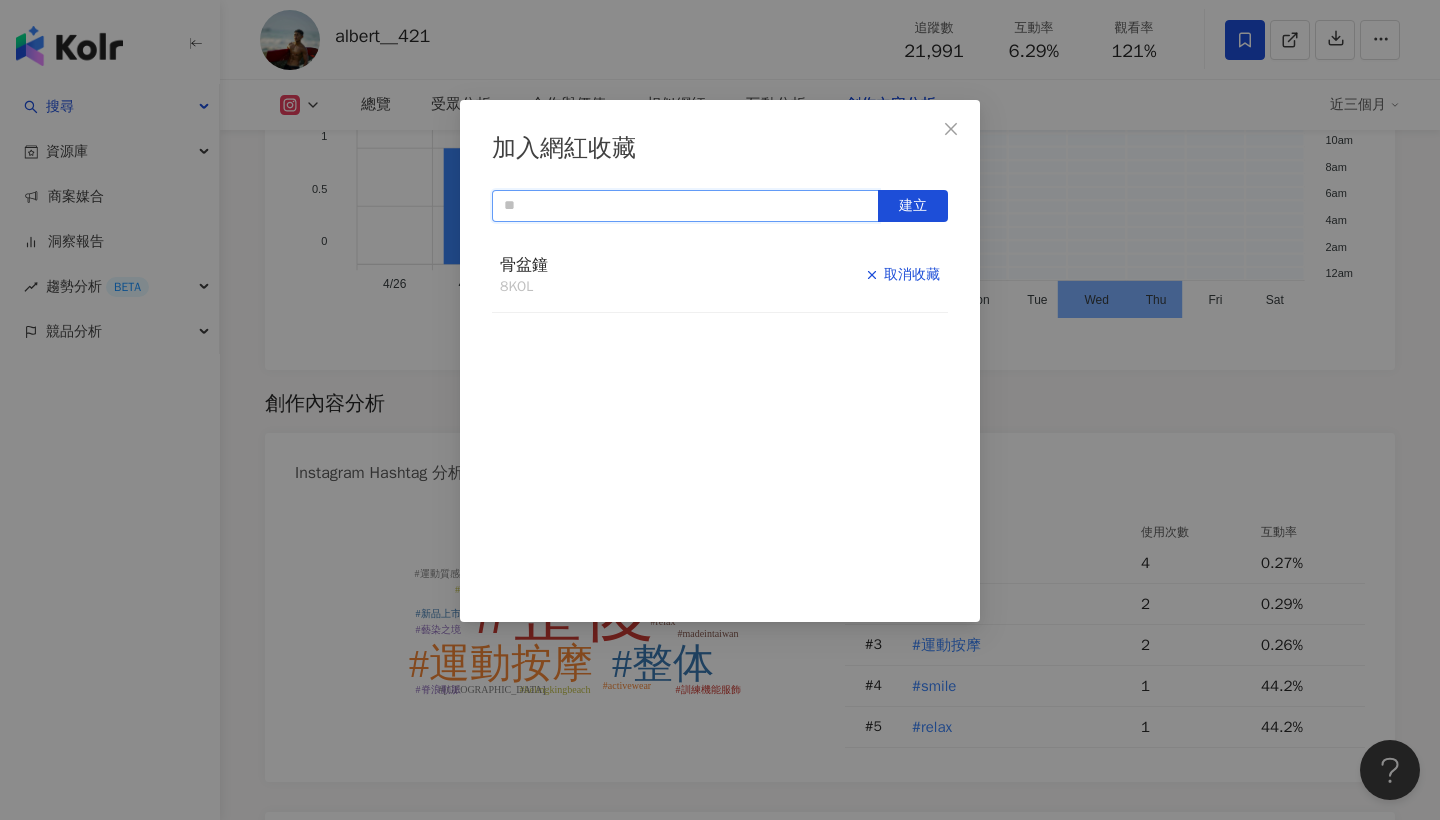 click at bounding box center [685, 206] 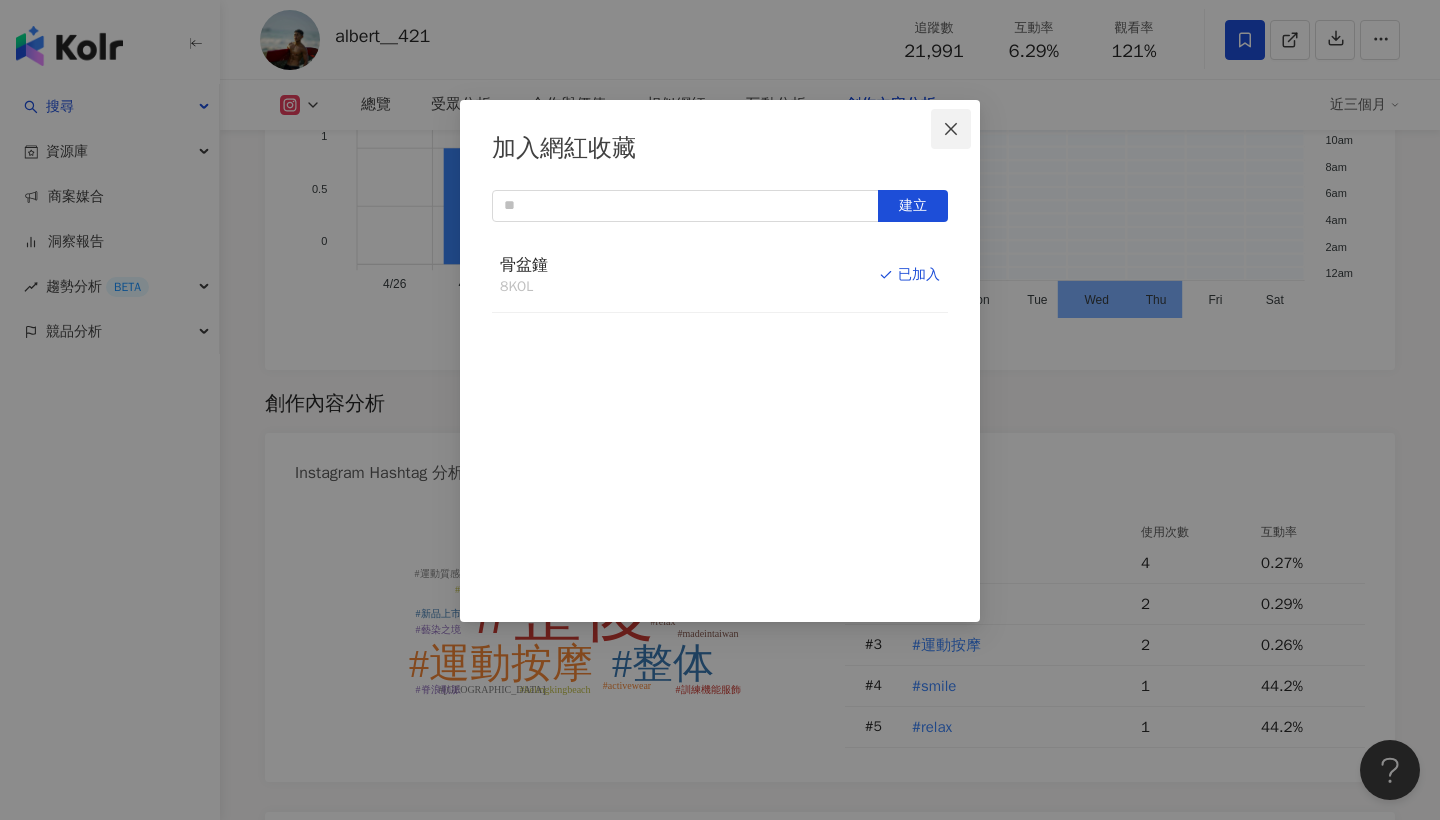 click 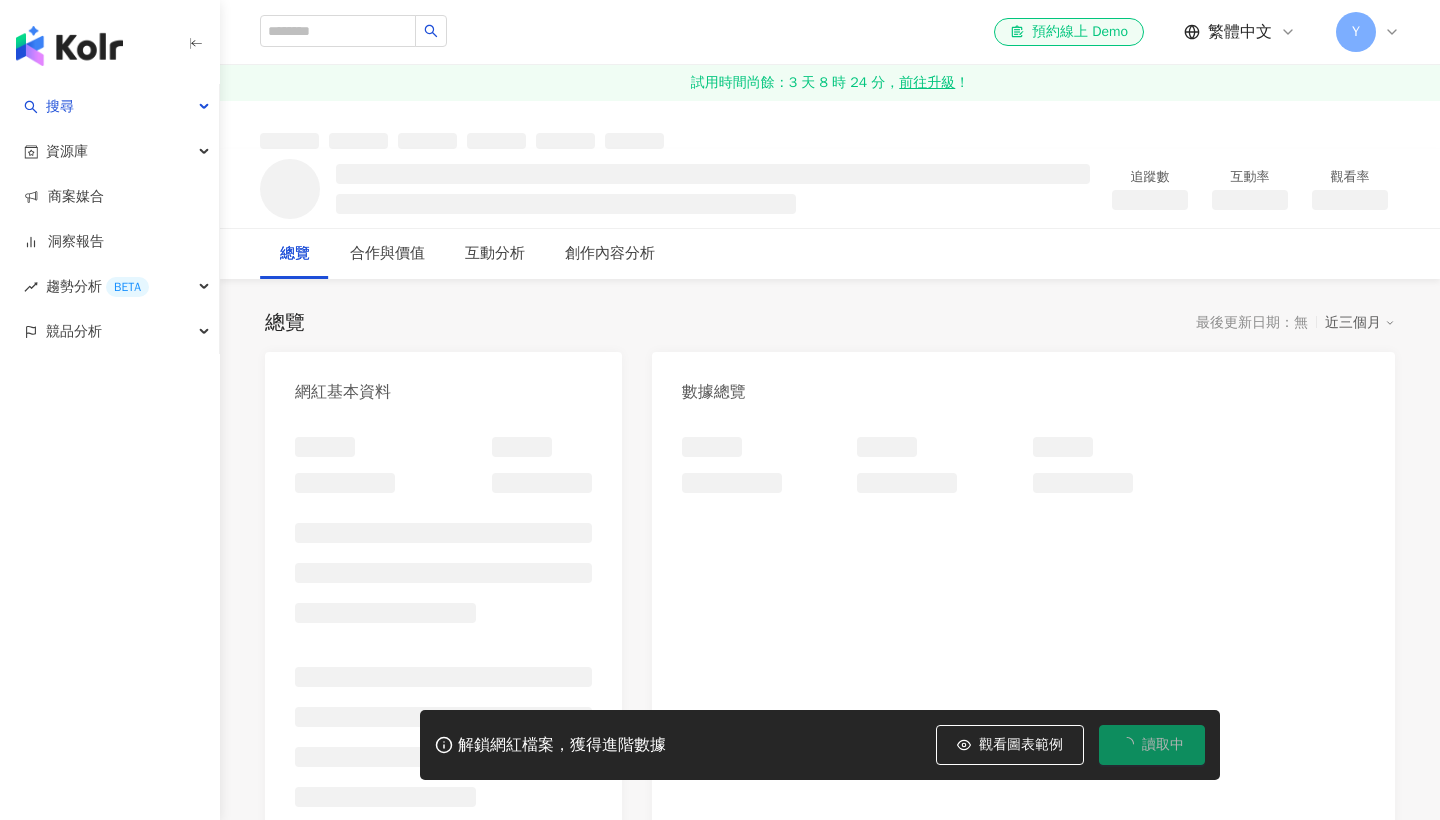scroll, scrollTop: 0, scrollLeft: 0, axis: both 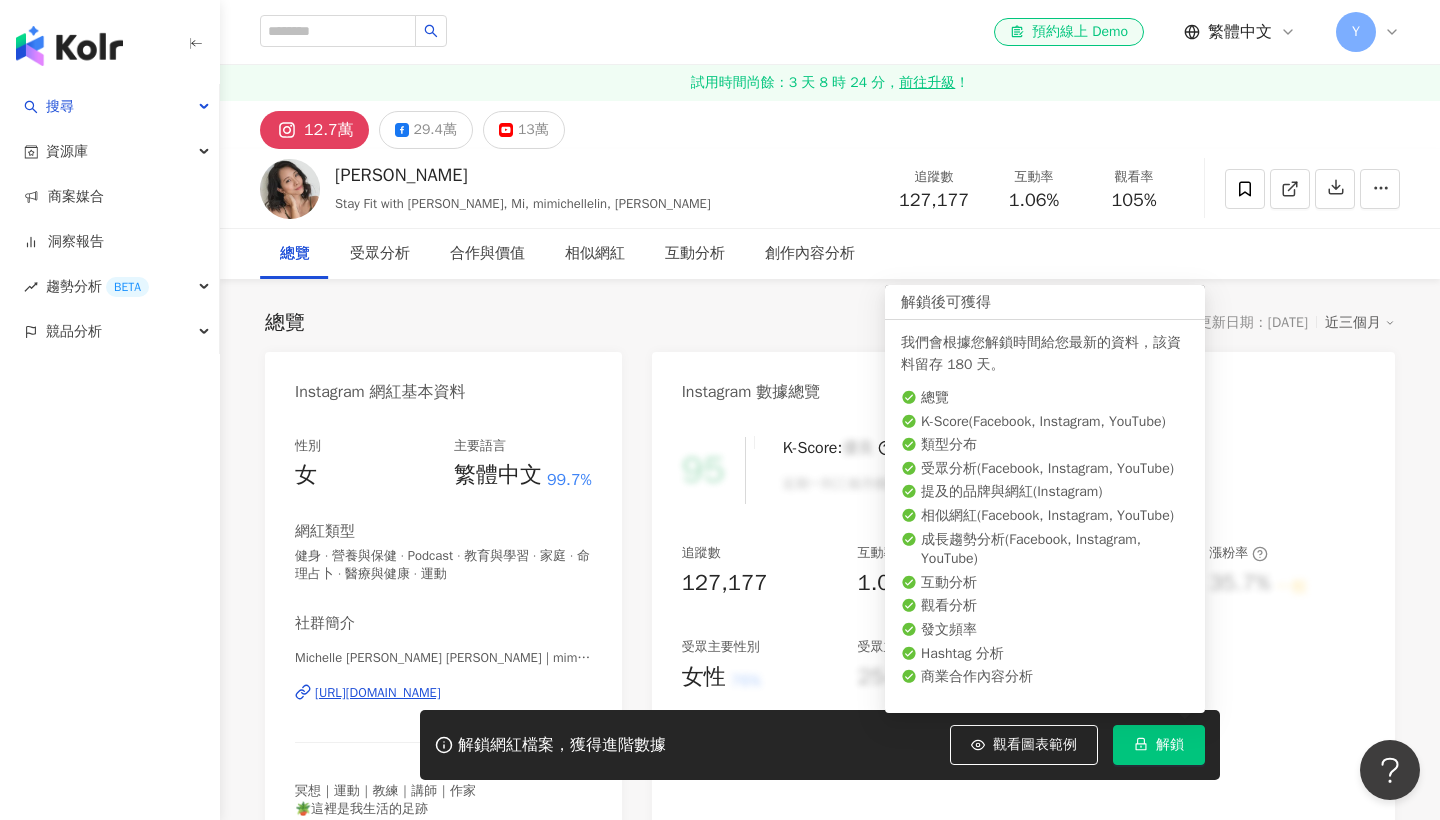 click on "解鎖" at bounding box center [1170, 745] 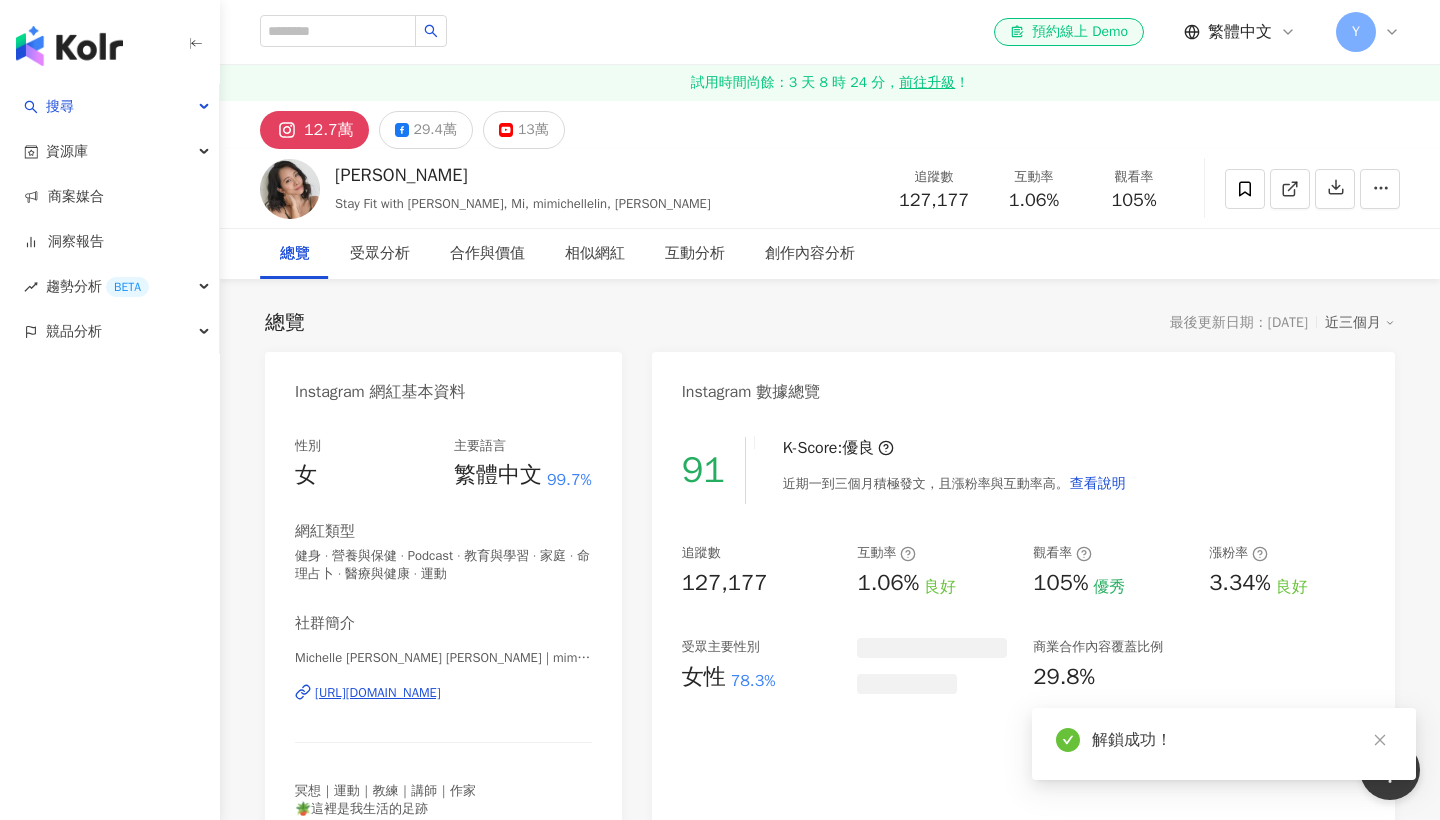 click 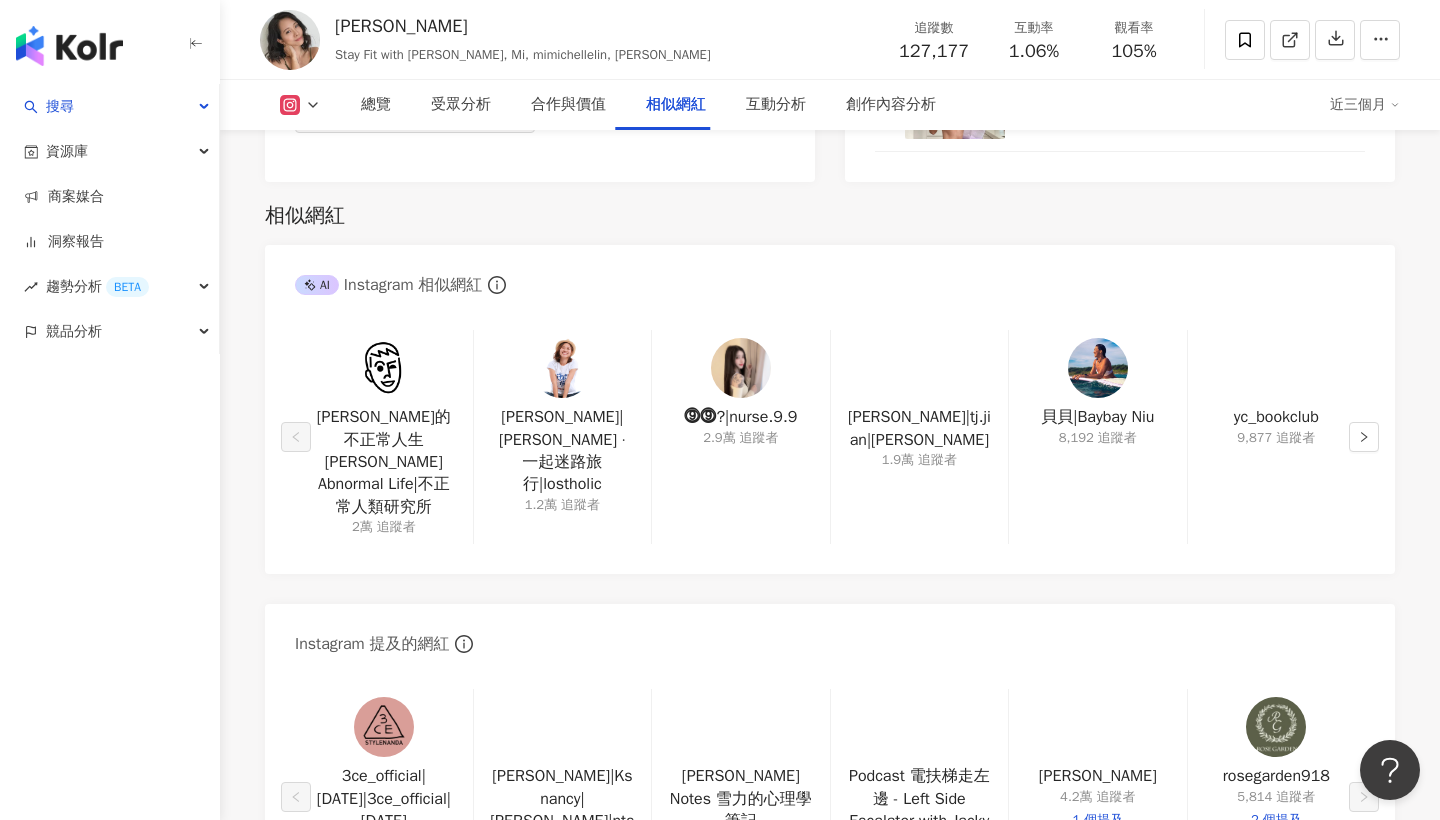 scroll, scrollTop: 3247, scrollLeft: 0, axis: vertical 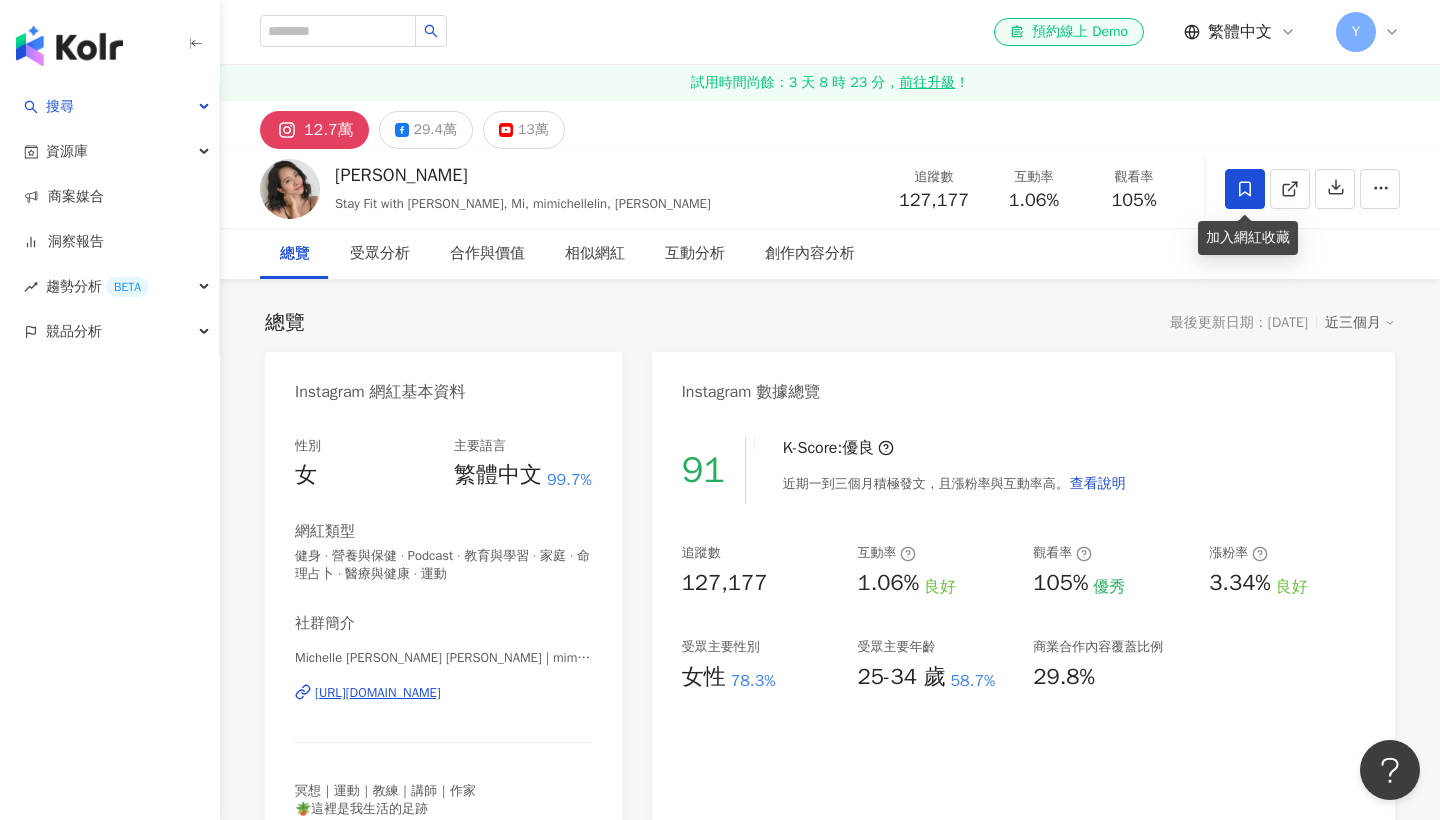 click 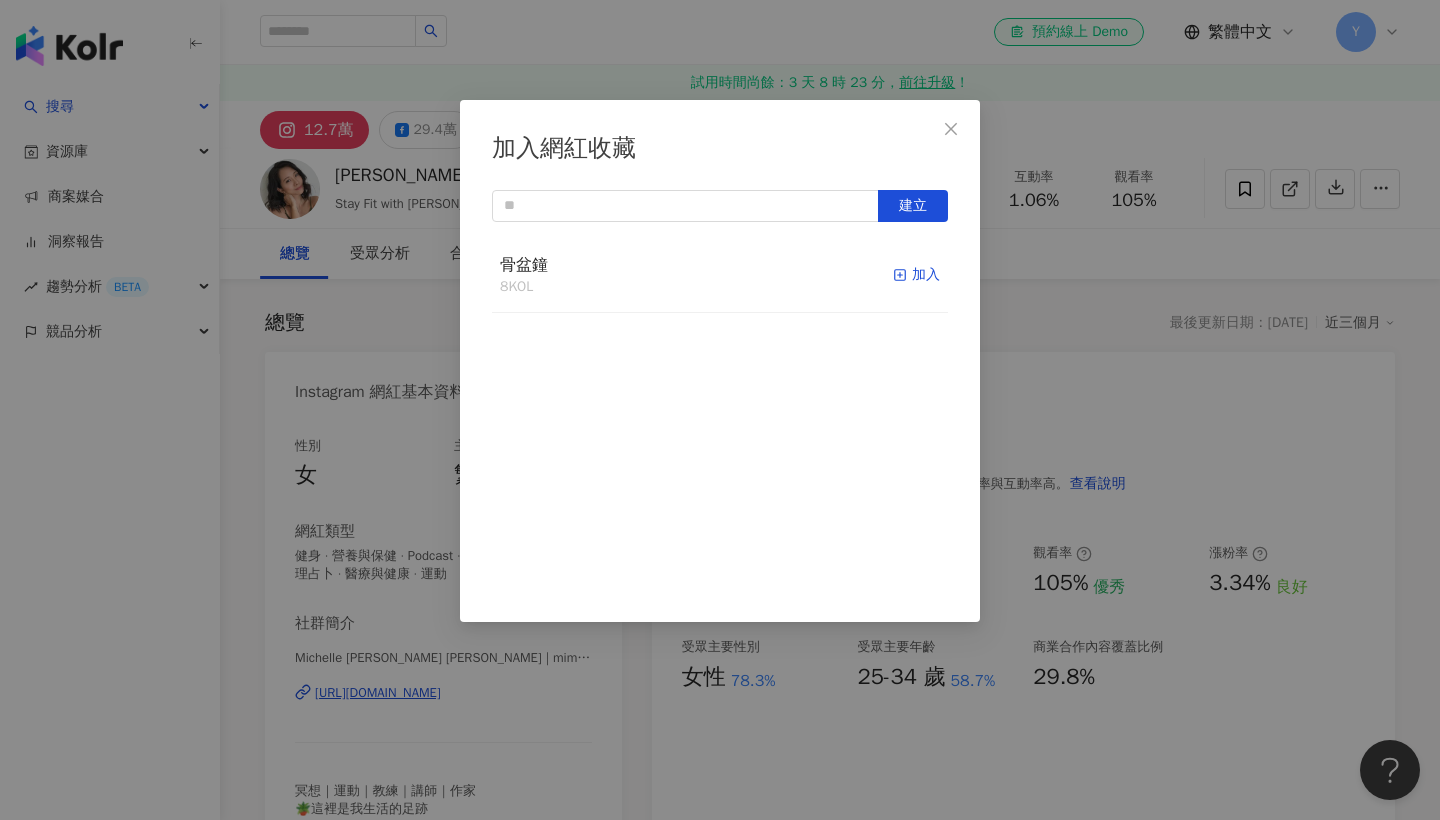 click 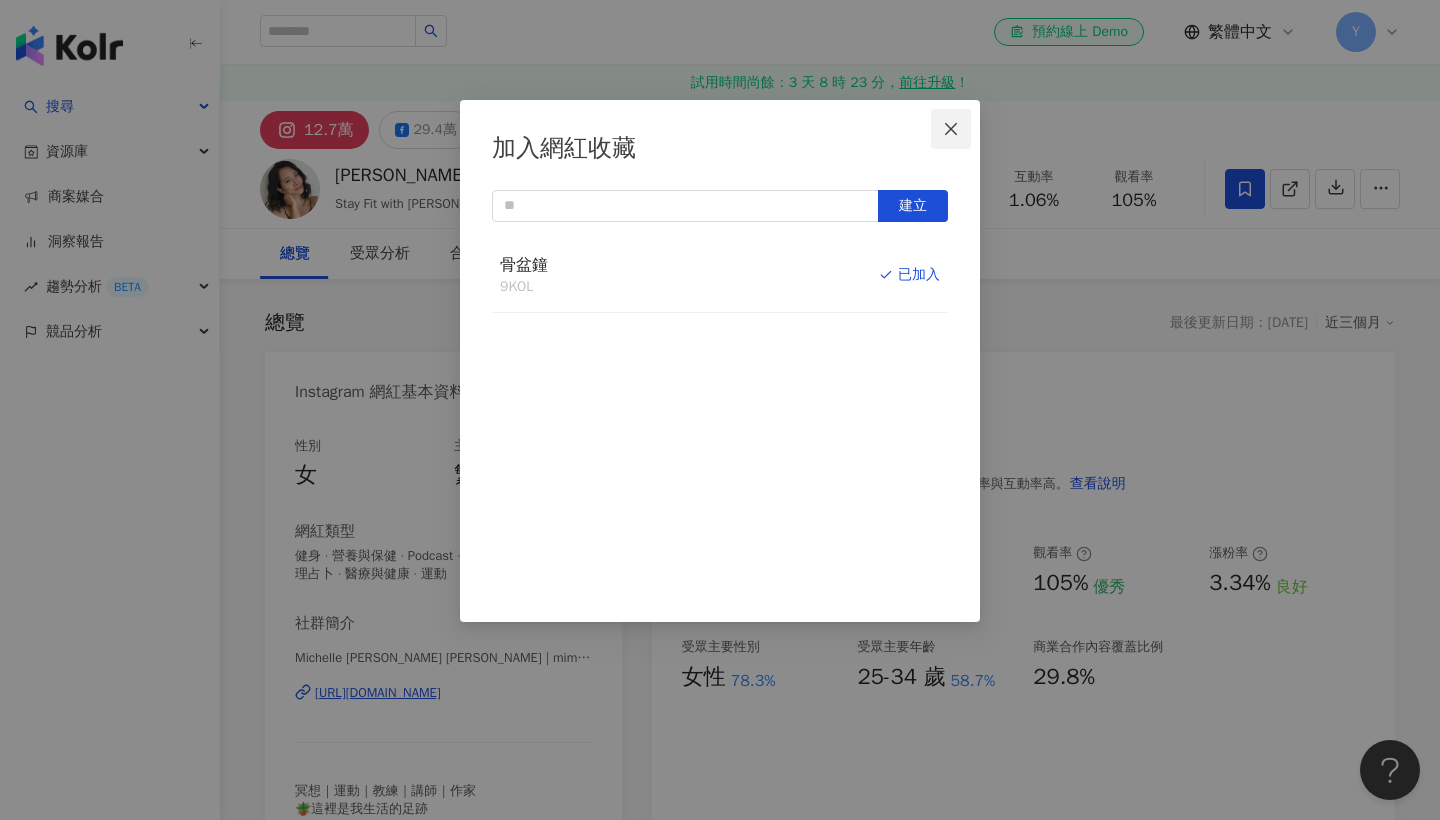 click 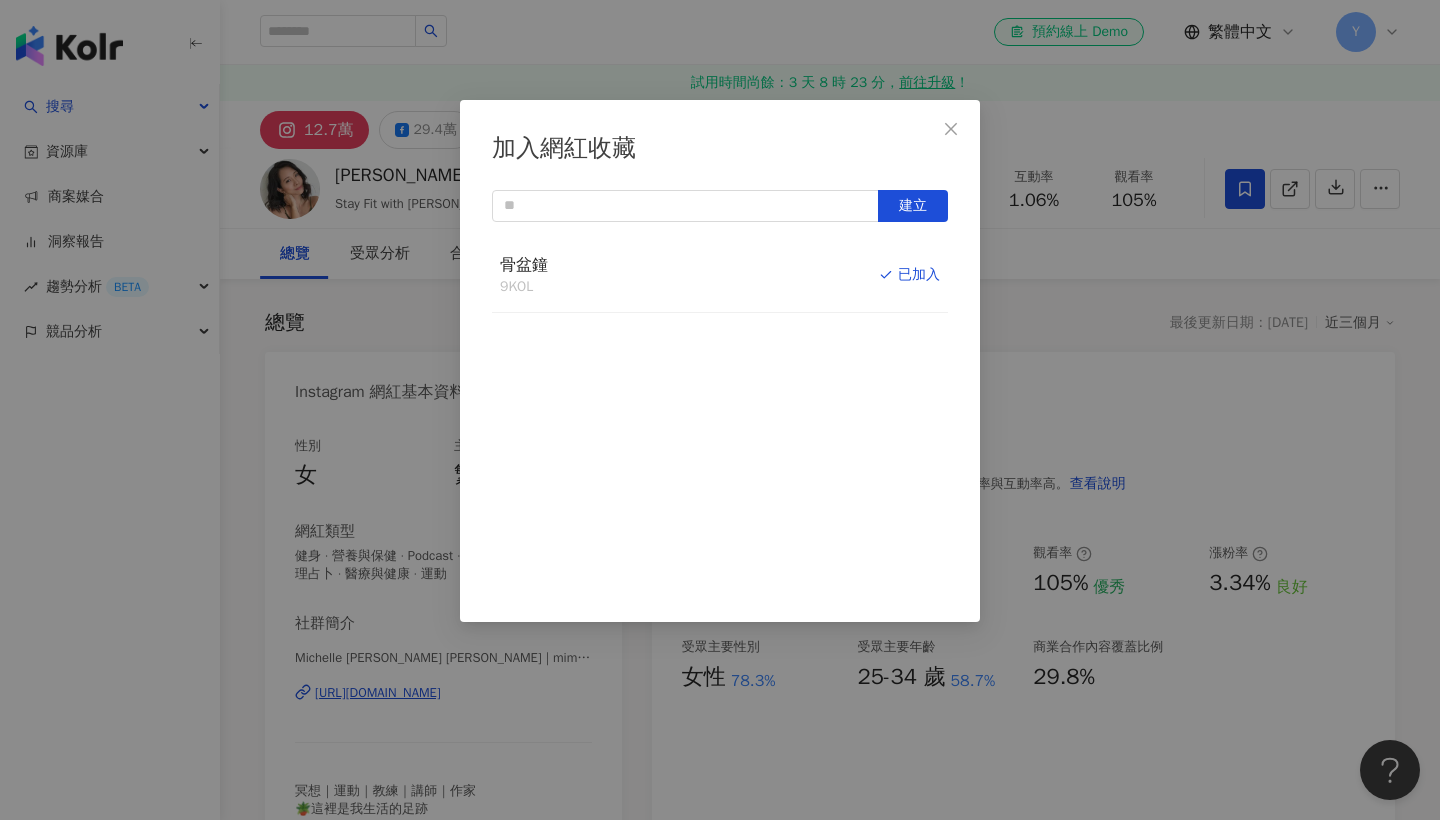 click on "加入網紅收藏 建立 骨盆鐘 9  KOL 已加入" at bounding box center (720, 410) 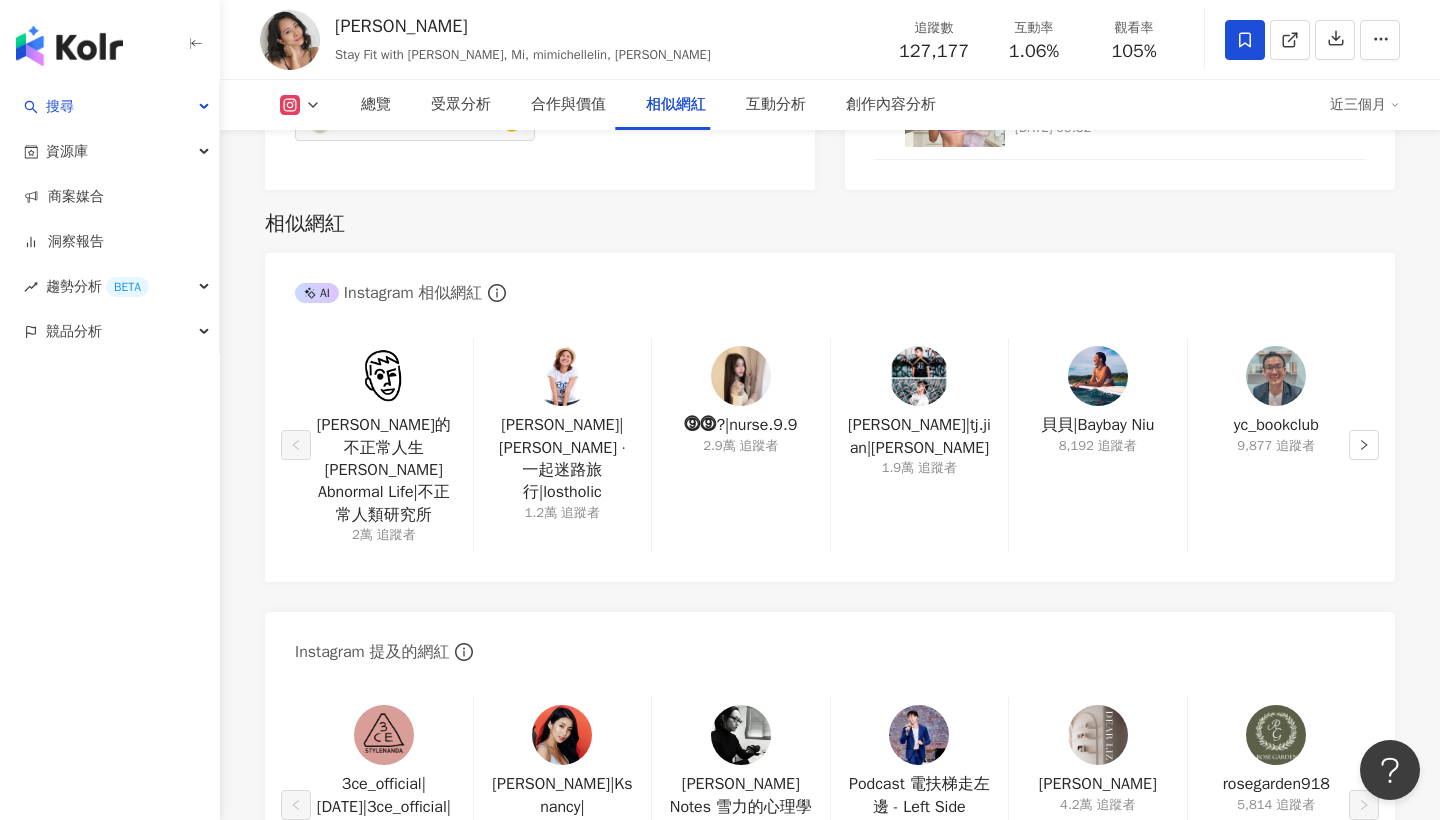 scroll, scrollTop: 3256, scrollLeft: 0, axis: vertical 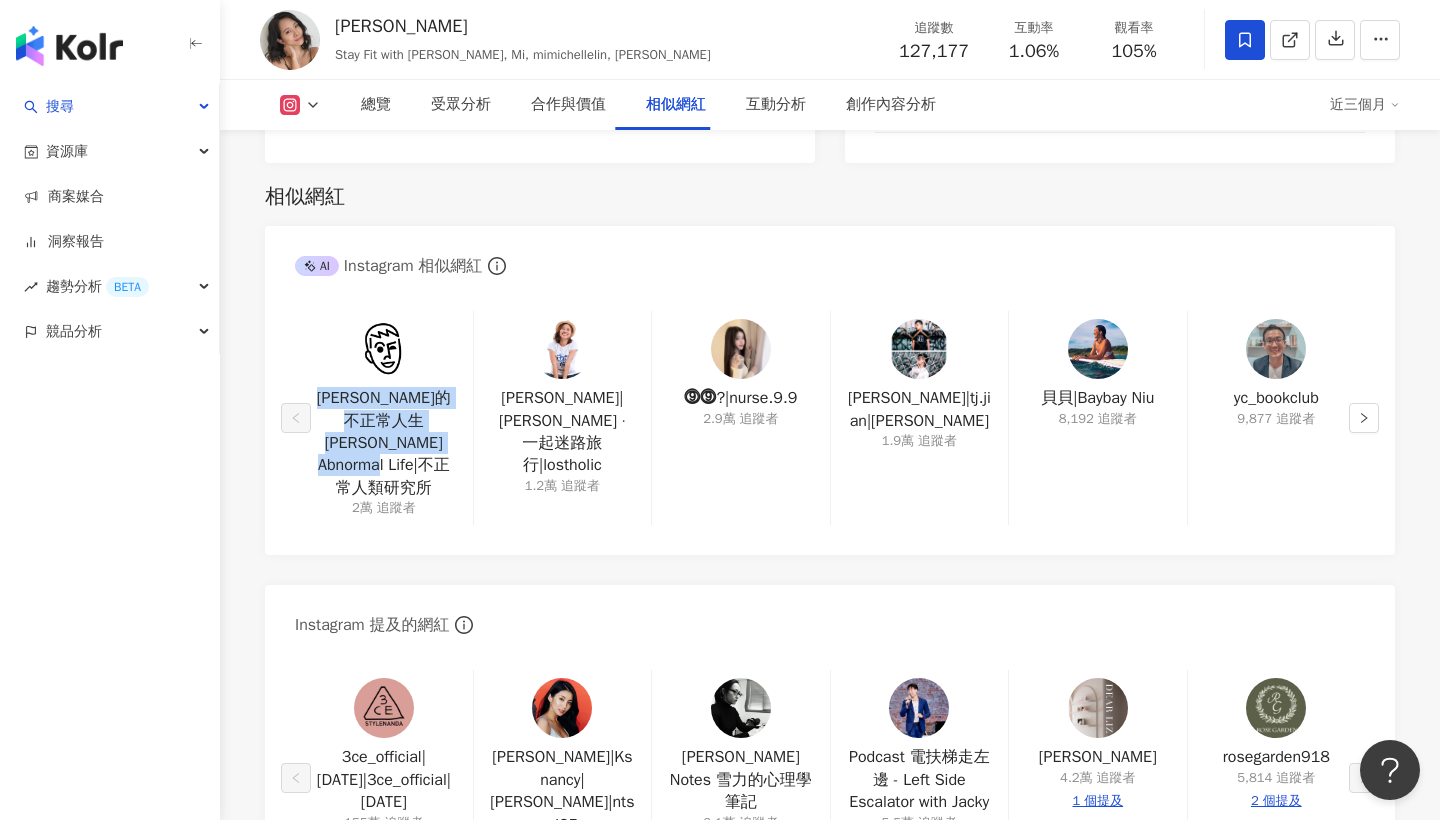 click on "總覽 最後更新日期：2025/7/26 近三個月 Instagram 網紅基本資料 性別   女 主要語言   繁體中文 99.7% 網紅類型 健身 · 營養與保健 · Podcast · 教育與學習 · 家庭 · 命理占卜 · 醫療與健康 · 運動 社群簡介 Michelle Lin 林萱 | mimichellelin https://www.instagram.com/mimichellelin/ 冥想｜運動｜教練｜講師｜作家
🪴這裡是我生活的足跡
Podcast：Walk with Mi陪我散步
YT：Stay Fit with Mi
著作：#維根食尚 #好孕動 #我的健身食譜
認證：IMMA、ISSA、ACE、NASM
合作、訪談、講座邀約 stayfitwithmi@gmail.com 看更多 Instagram 數據總覽 91 K-Score :   優良 近期一到三個月積極發文，且漲粉率與互動率高。 查看說明 追蹤數   127,177 互動率   1.06% 良好 觀看率   105% 優秀 漲粉率   3.34% 良好 受眾主要性別   女性 78.3% 受眾主要年齡   25-34 歲 58.7% 商業合作內容覆蓋比例   29.8% AI Instagram 成效等級三大指標 互動率 1.06% 良好 0.74%" at bounding box center (830, 737) 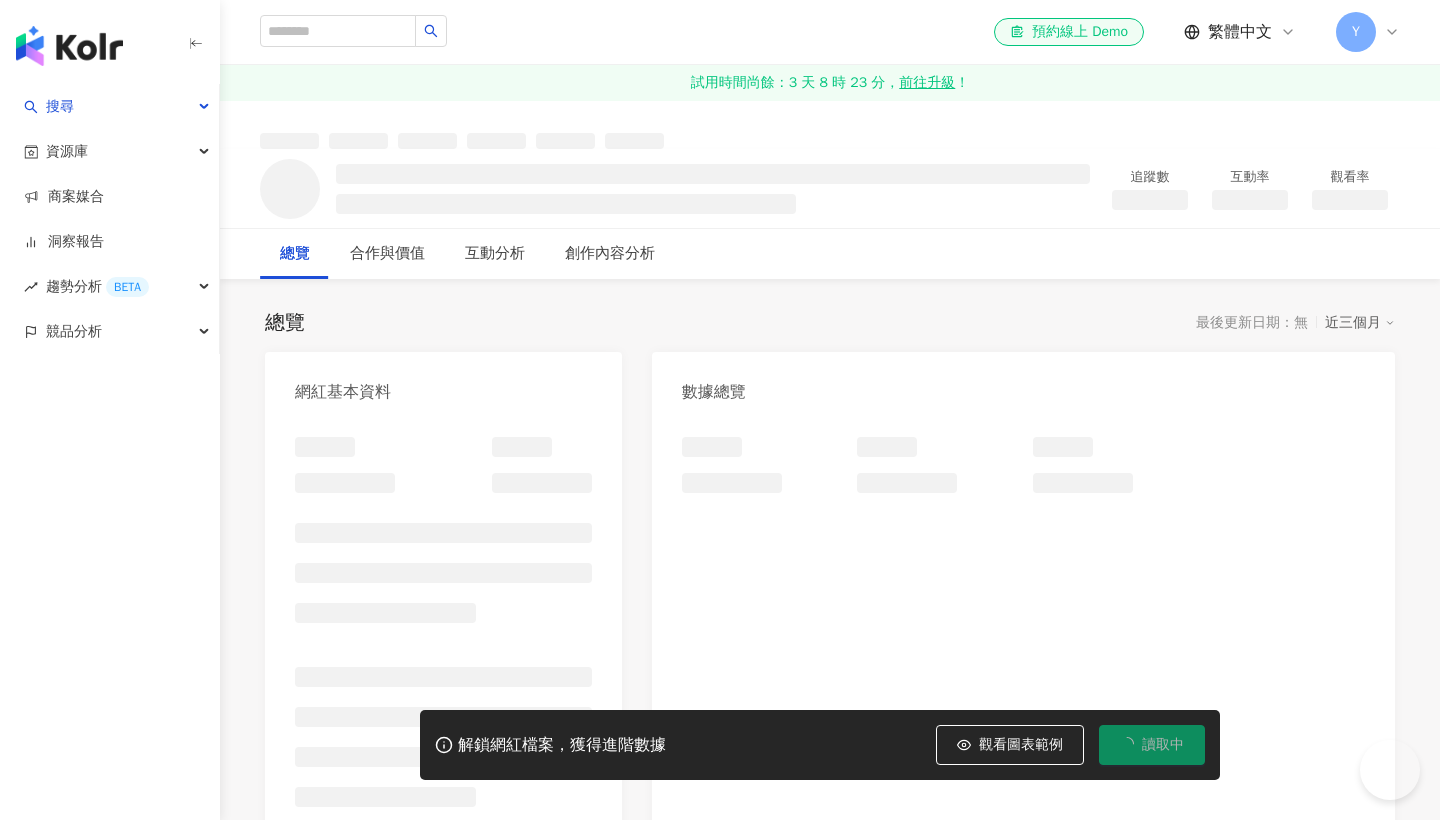 scroll, scrollTop: 0, scrollLeft: 0, axis: both 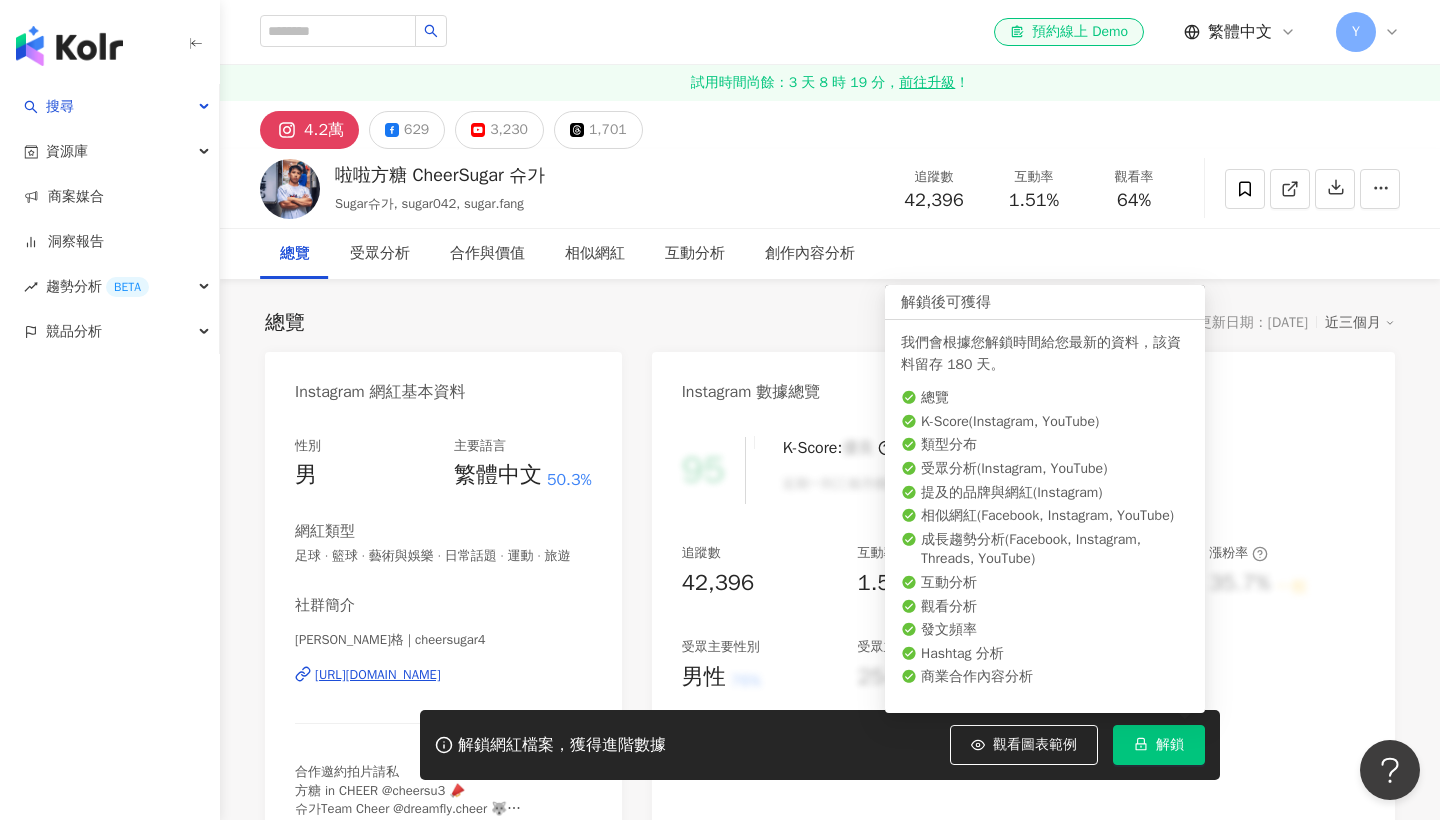 click on "解鎖" at bounding box center [1159, 745] 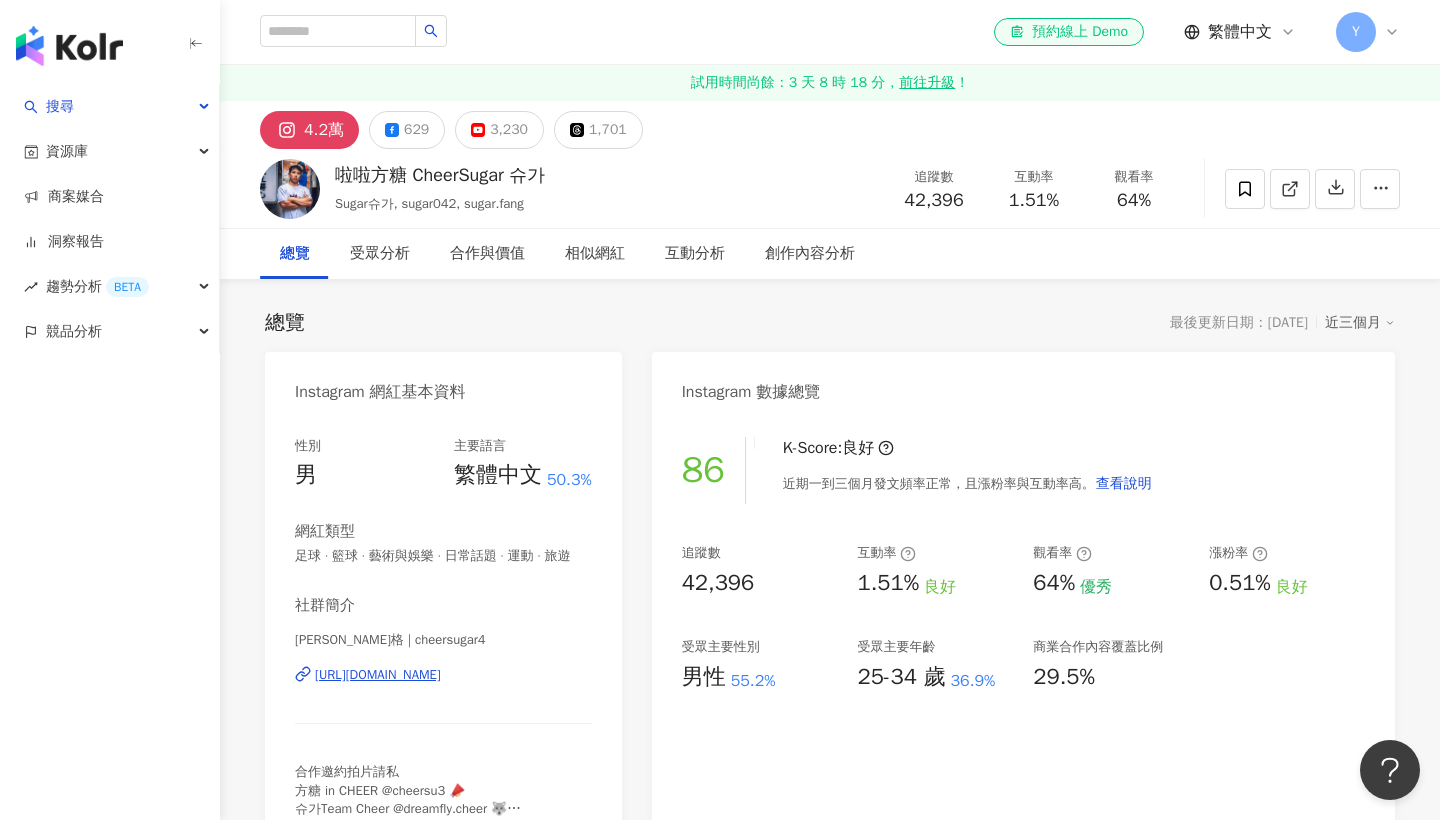 scroll, scrollTop: 0, scrollLeft: 0, axis: both 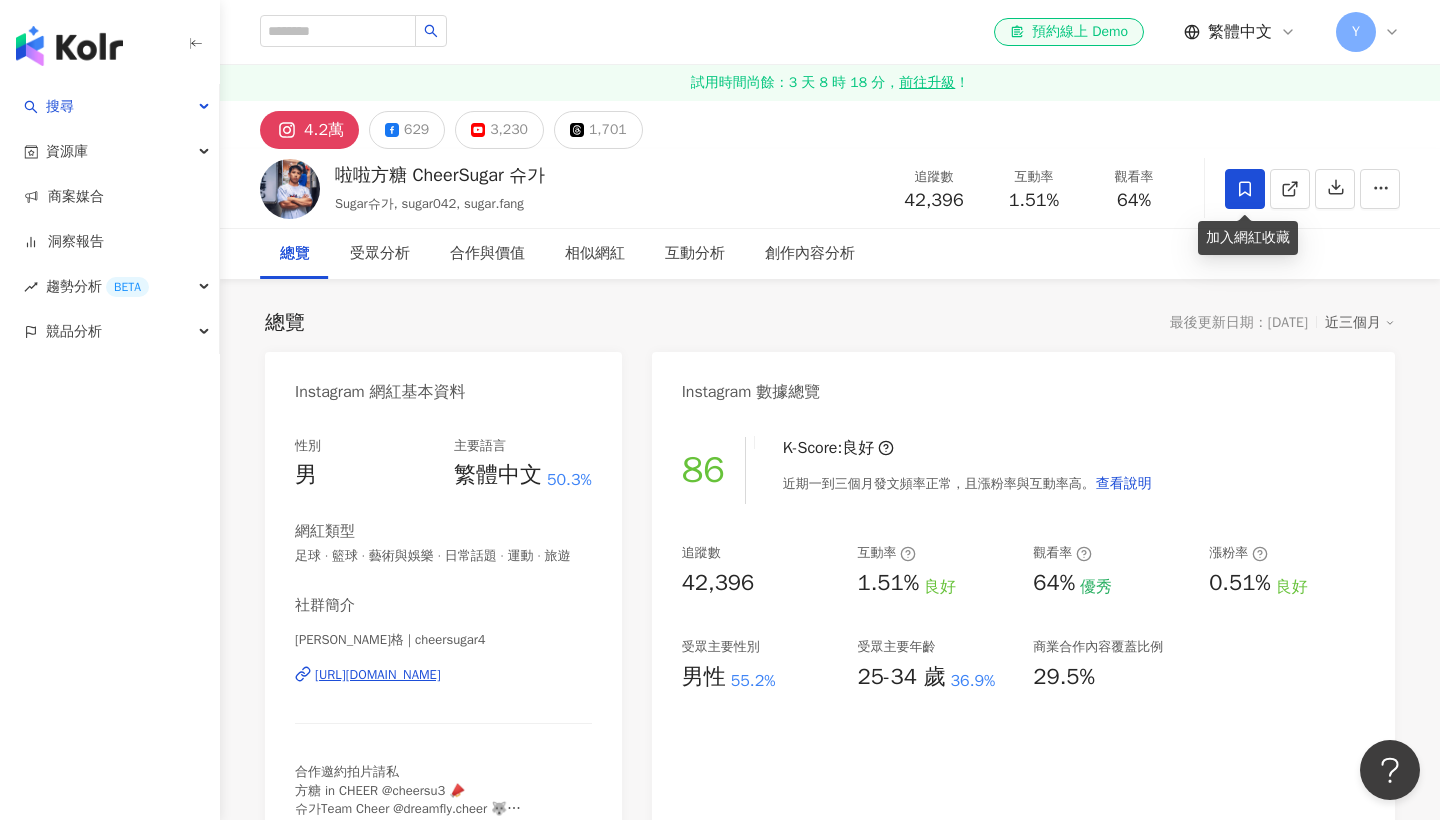 click 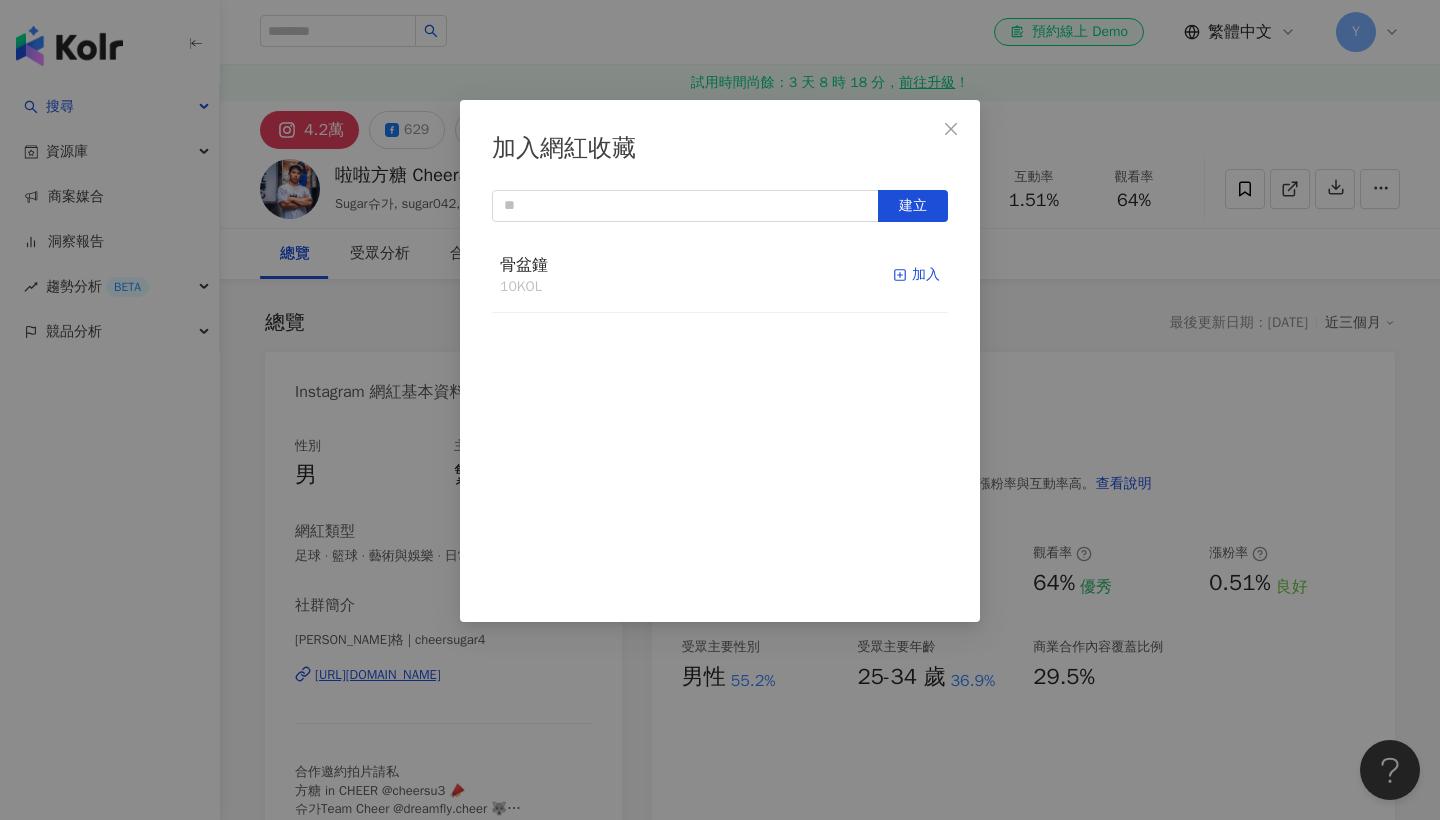 click 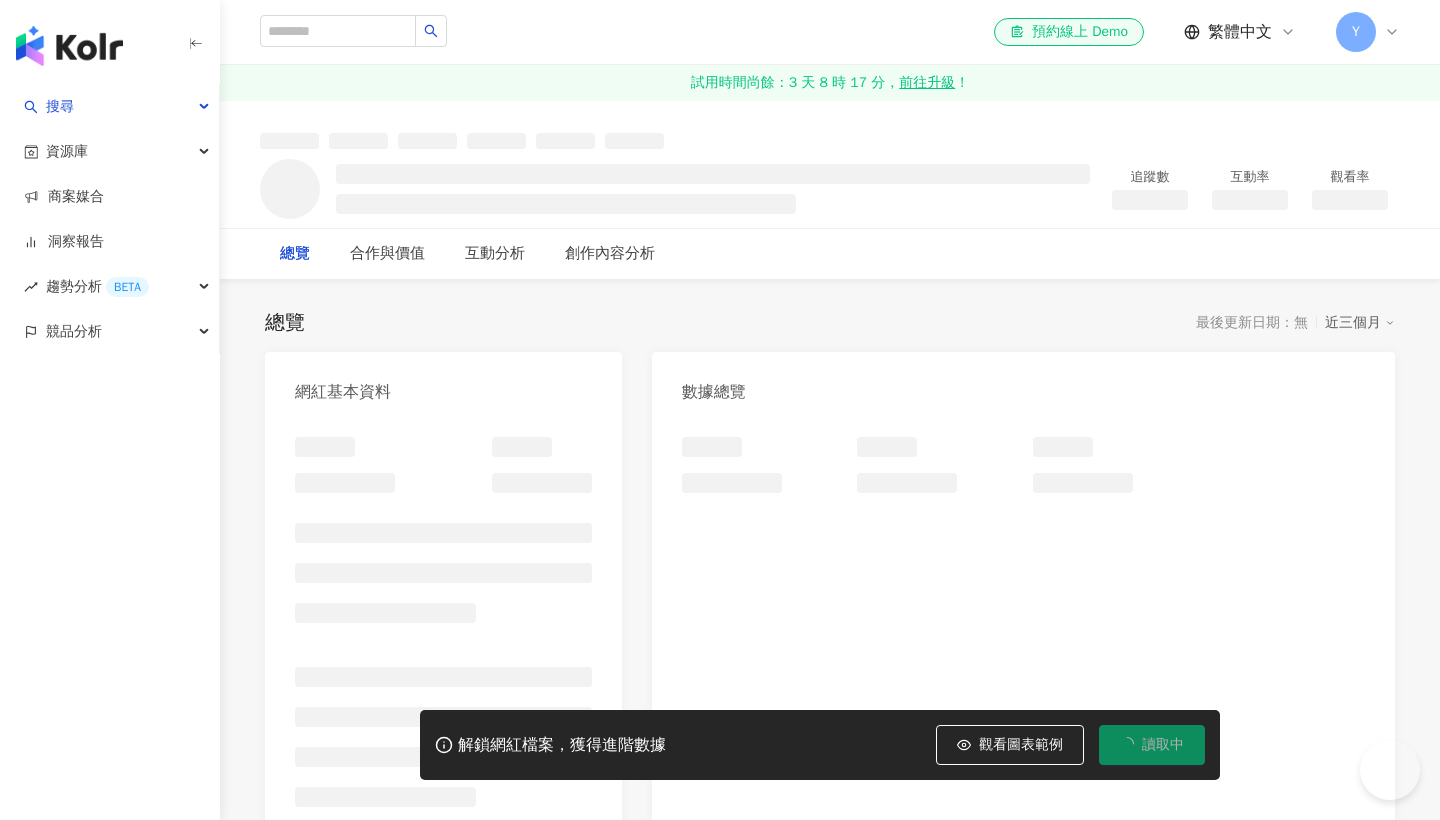 scroll, scrollTop: 0, scrollLeft: 0, axis: both 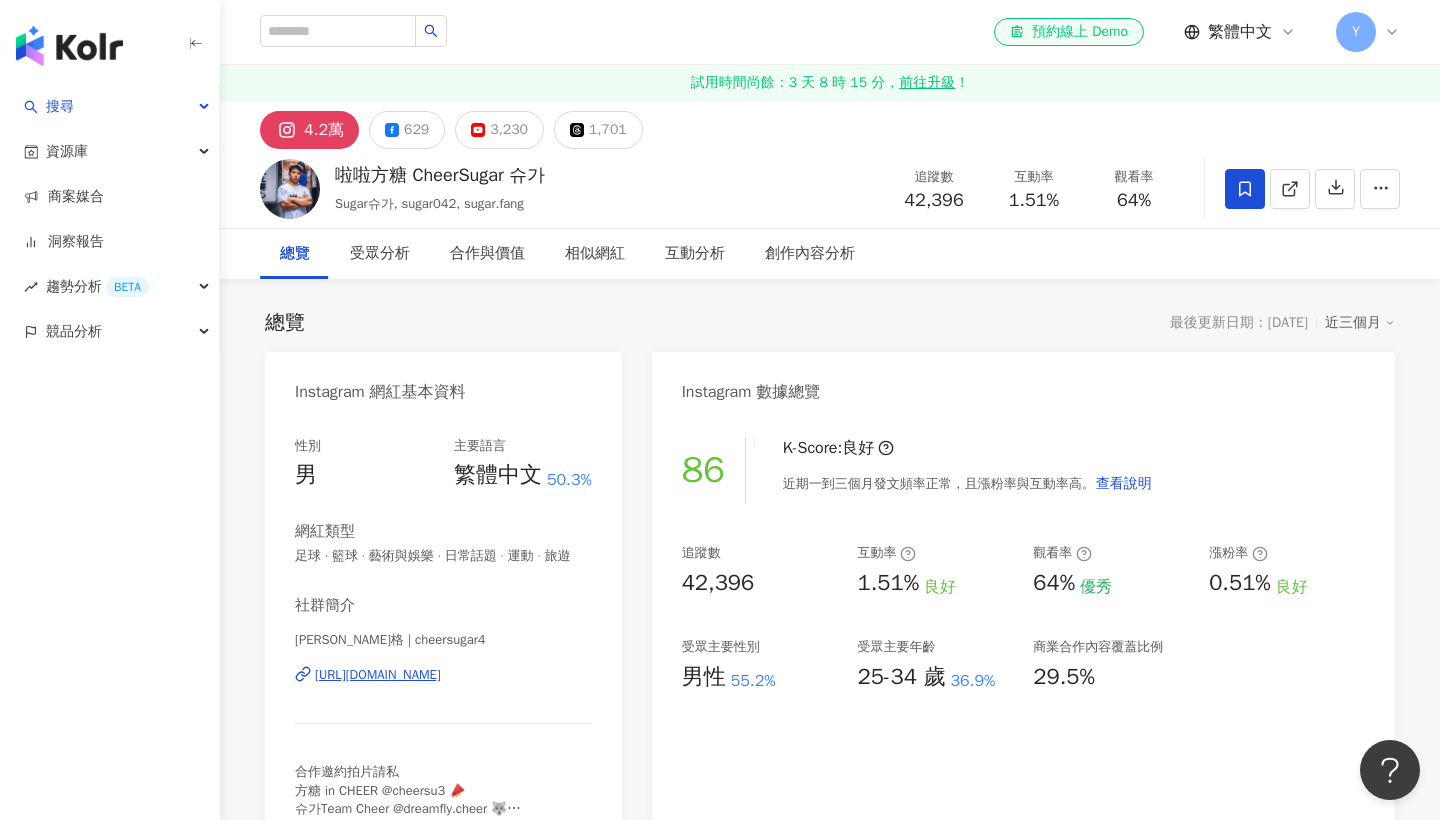 click on "el-icon-cs 預約線上 Demo 繁體中文 Y" at bounding box center [830, 32] 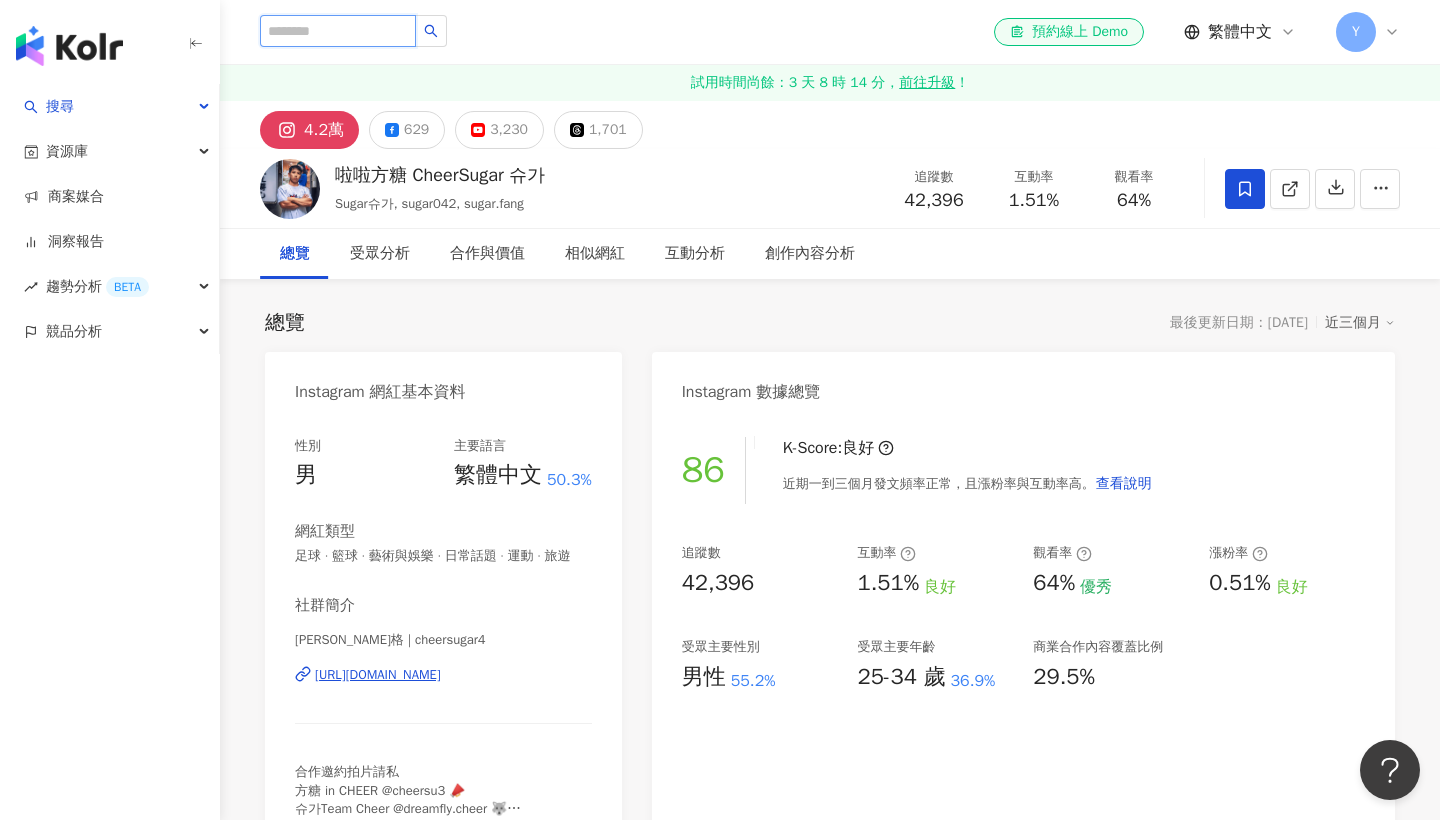click at bounding box center [338, 31] 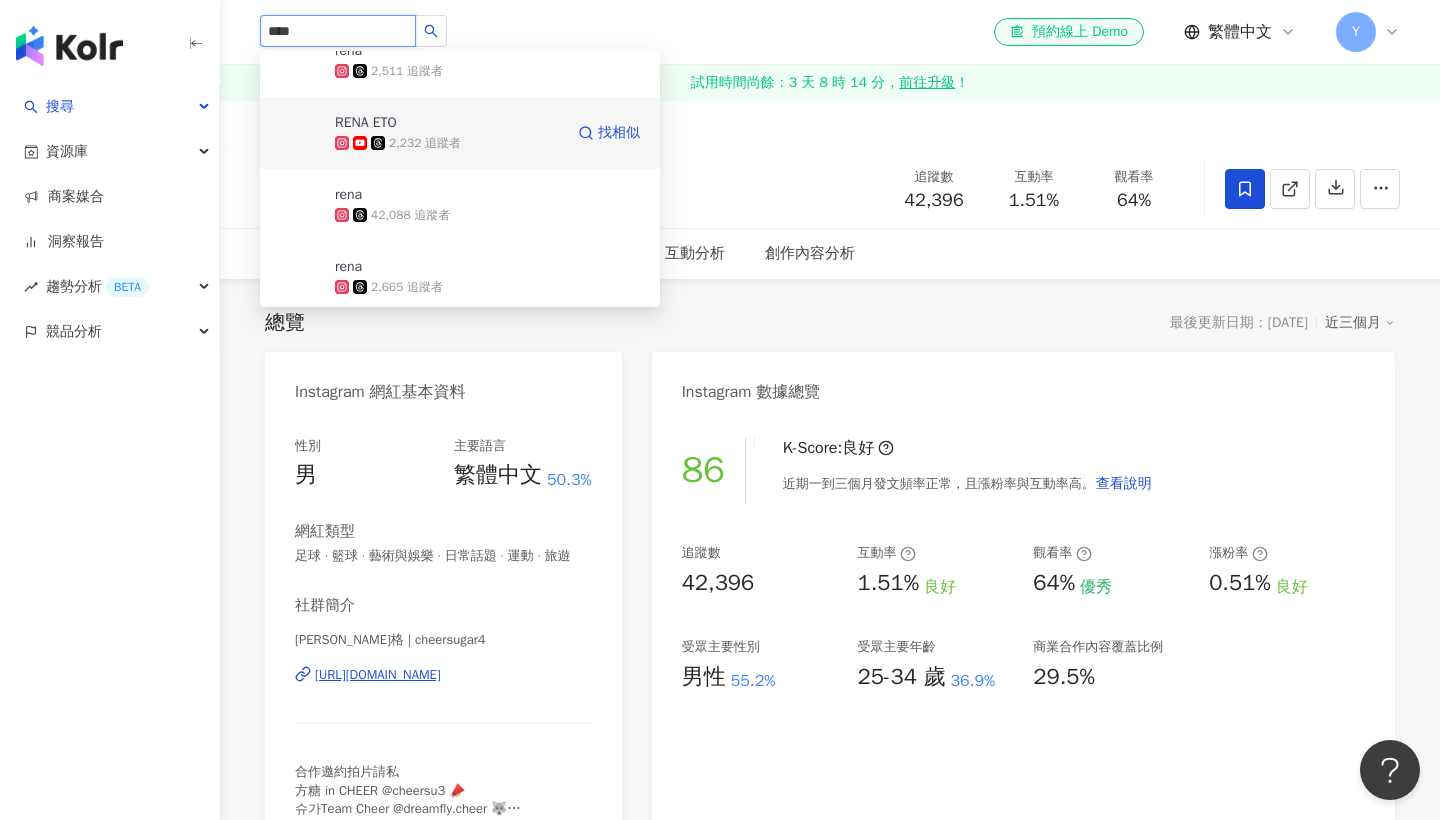 scroll, scrollTop: 193, scrollLeft: 0, axis: vertical 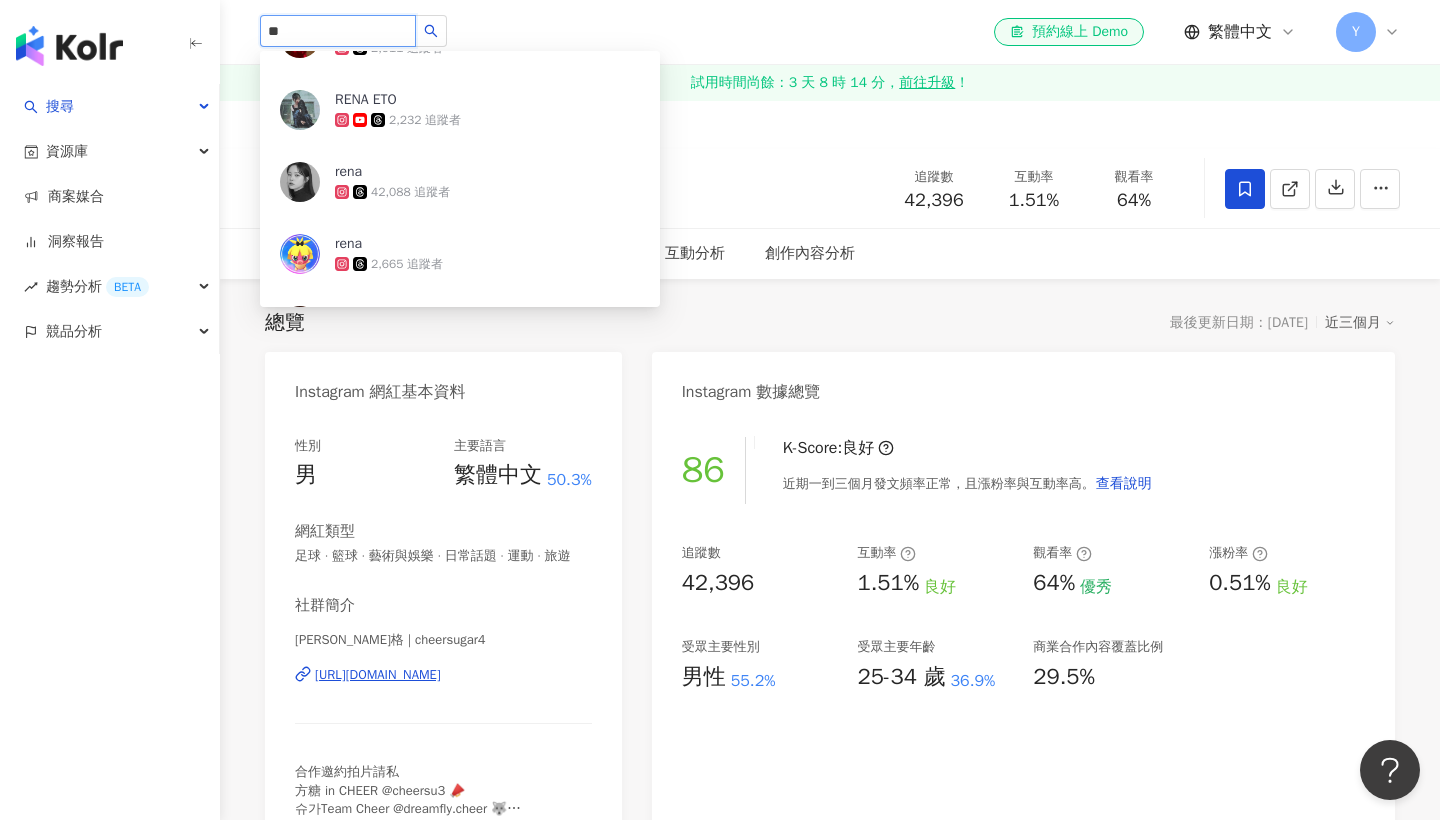 type on "*" 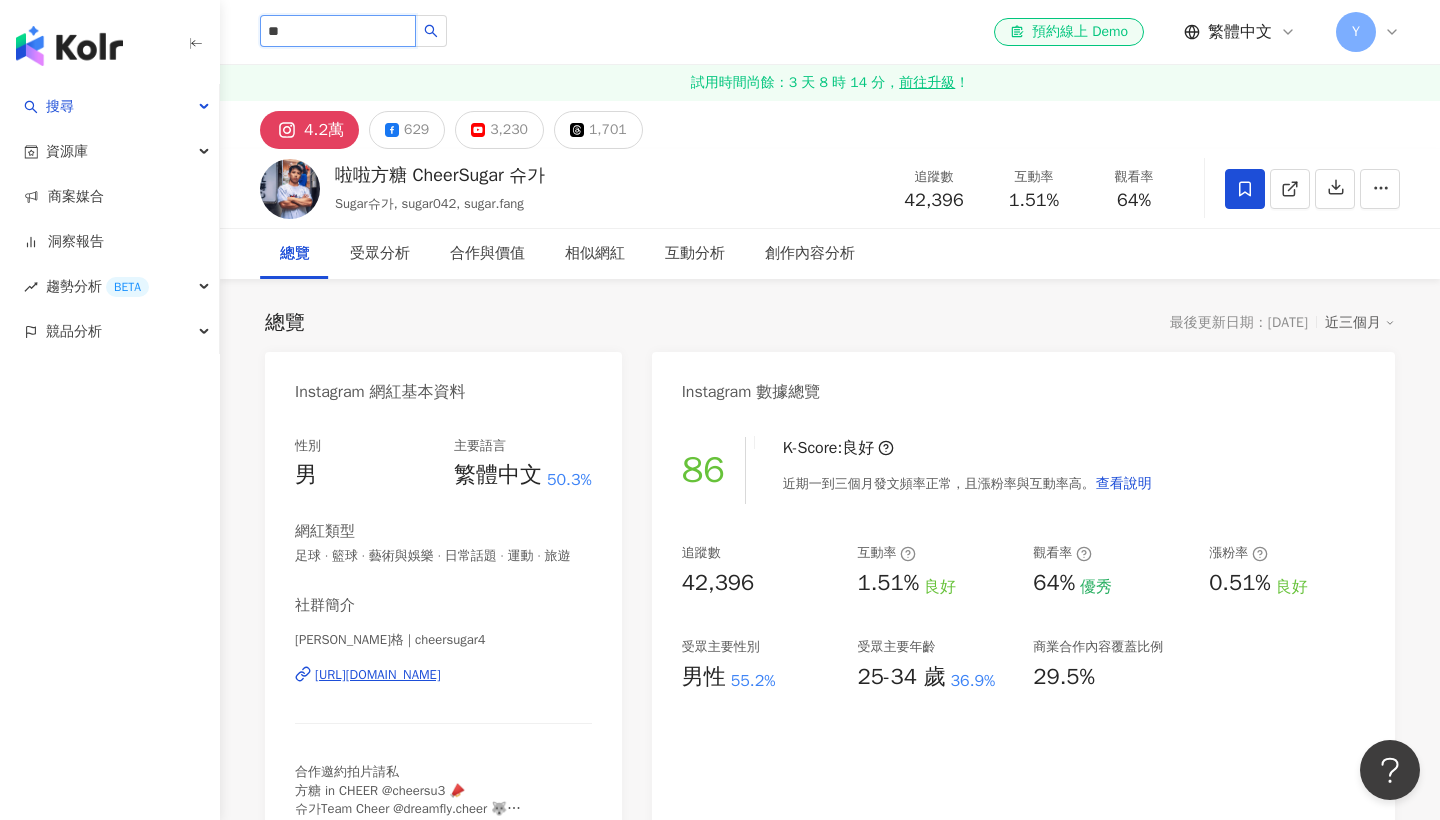 type on "***" 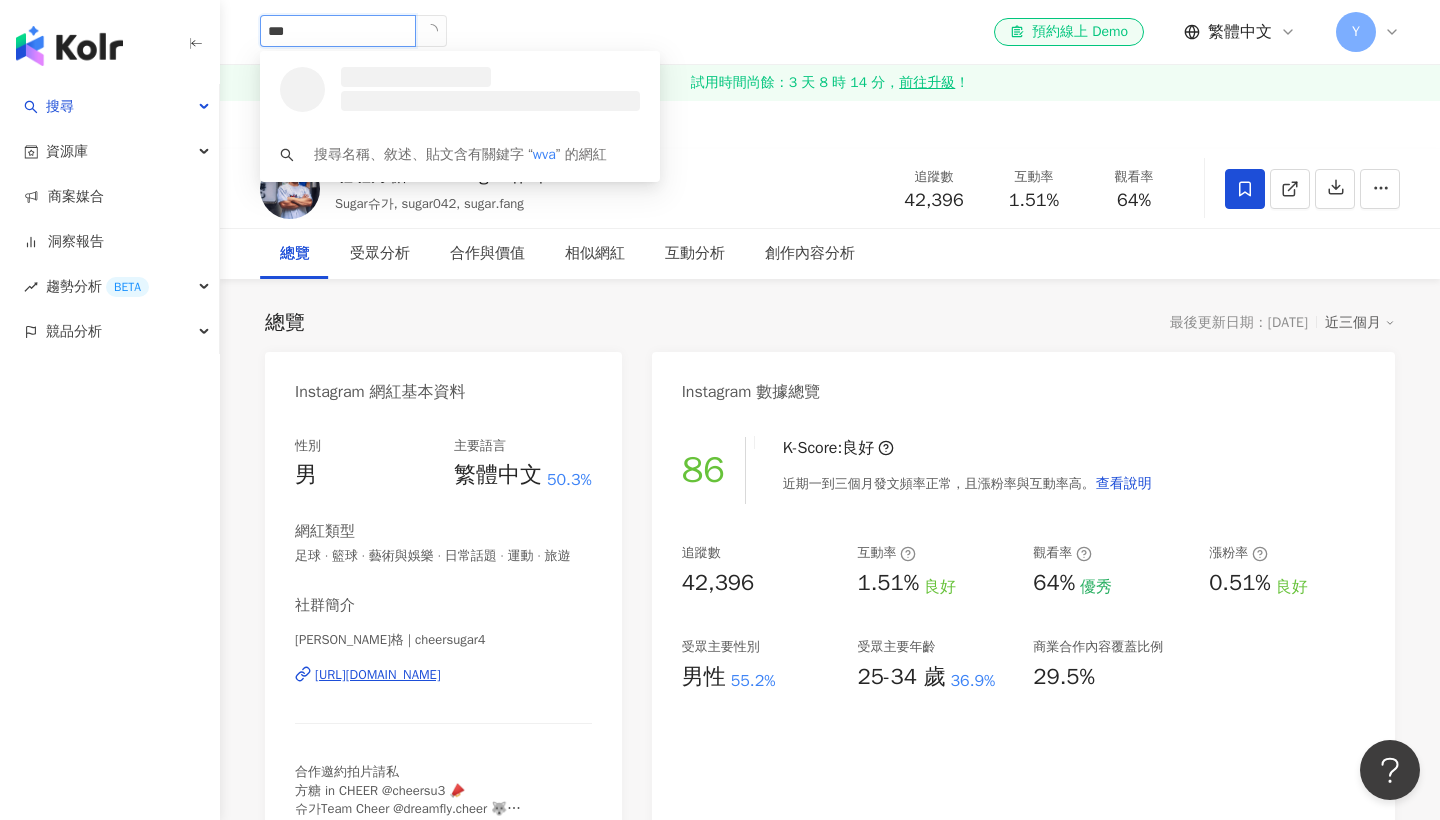 scroll, scrollTop: 0, scrollLeft: 0, axis: both 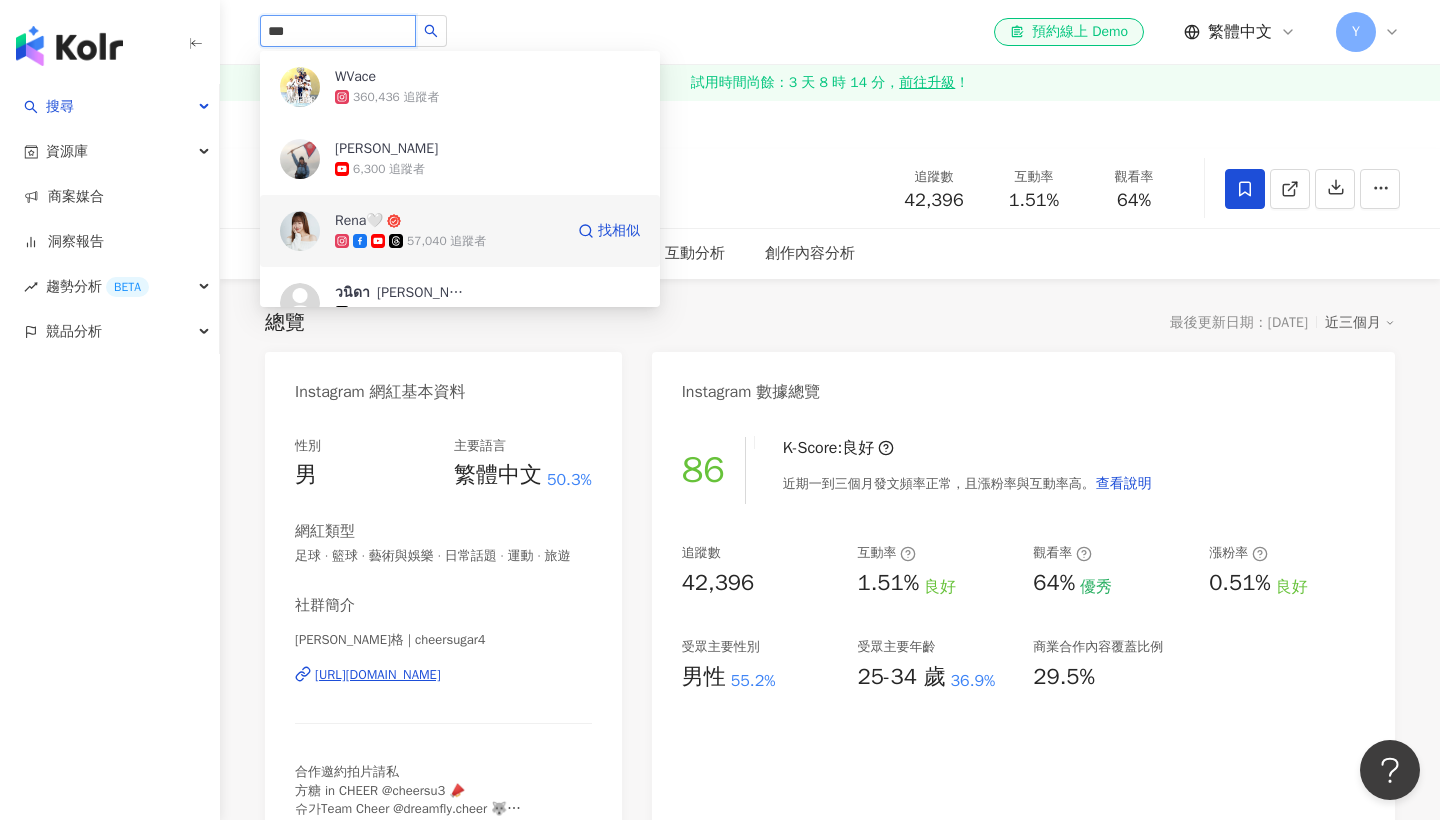 click on "Rena🤍" at bounding box center [359, 221] 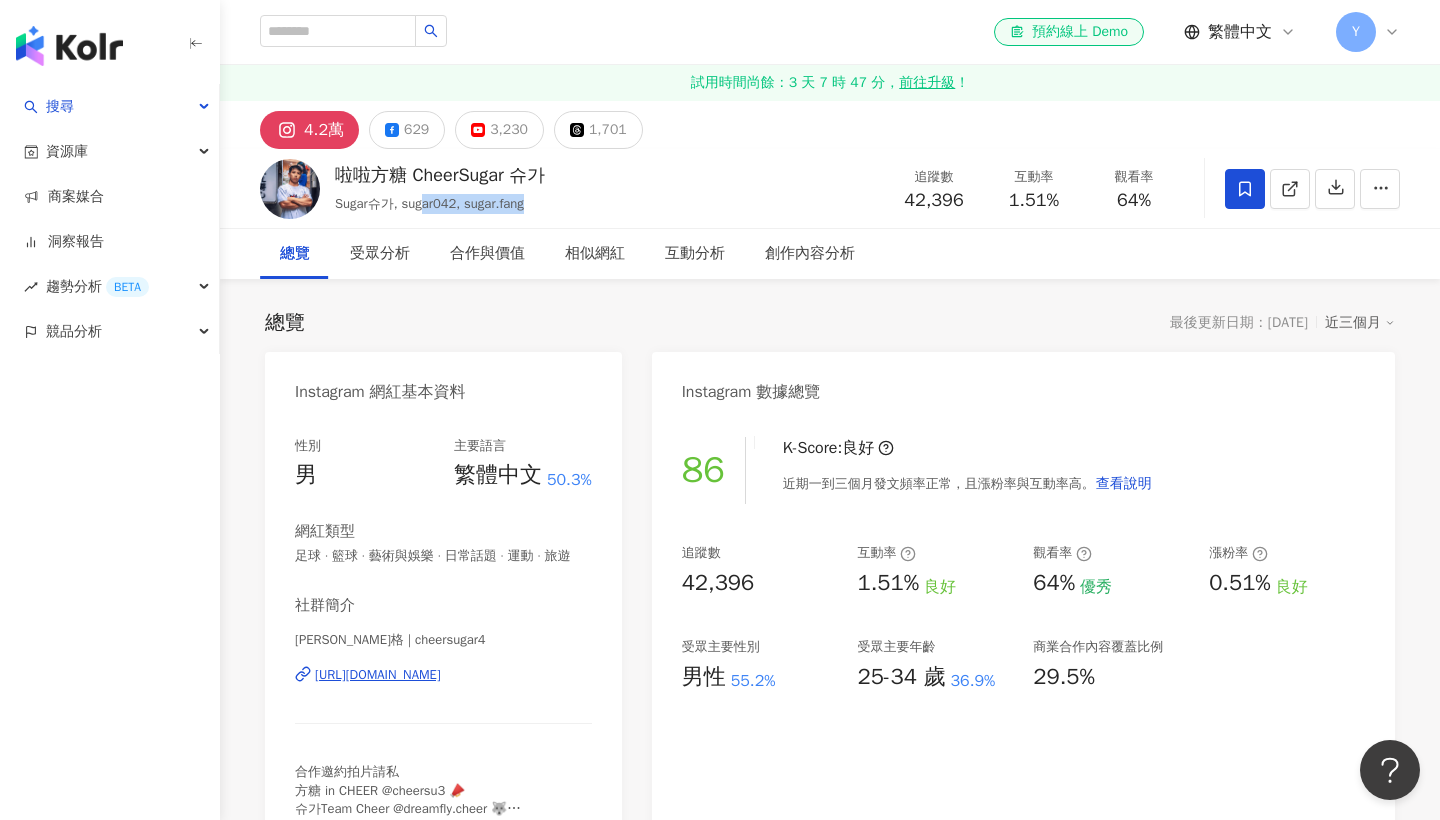 drag, startPoint x: 581, startPoint y: 203, endPoint x: 420, endPoint y: 199, distance: 161.04968 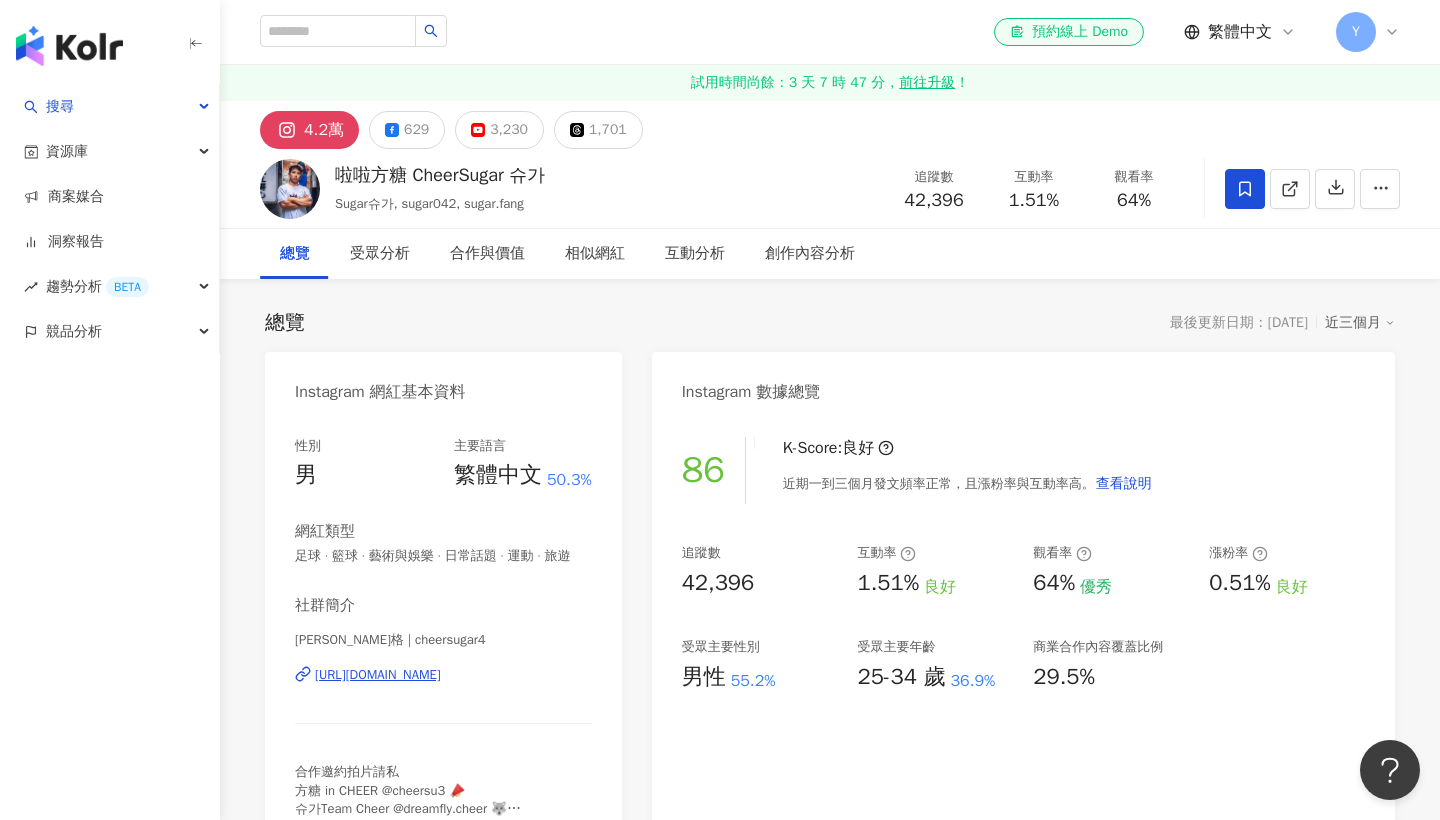 click on "啦啦方糖 CheerSugar 슈가 Sugar슈가, sugar042, sugar.fang 追蹤數 42,396 互動率 1.51% 觀看率 64%" at bounding box center (830, 188) 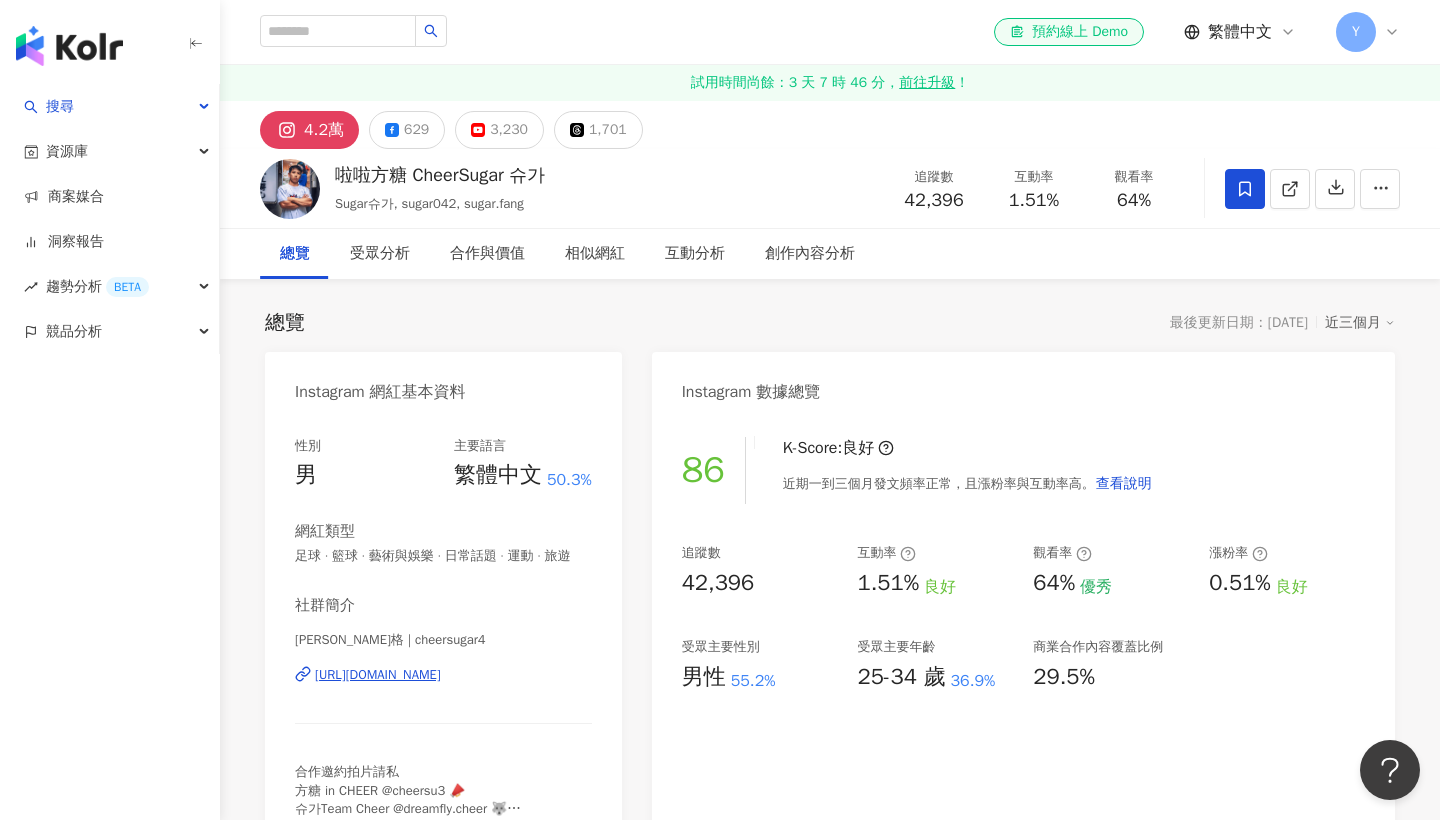 scroll, scrollTop: 0, scrollLeft: 0, axis: both 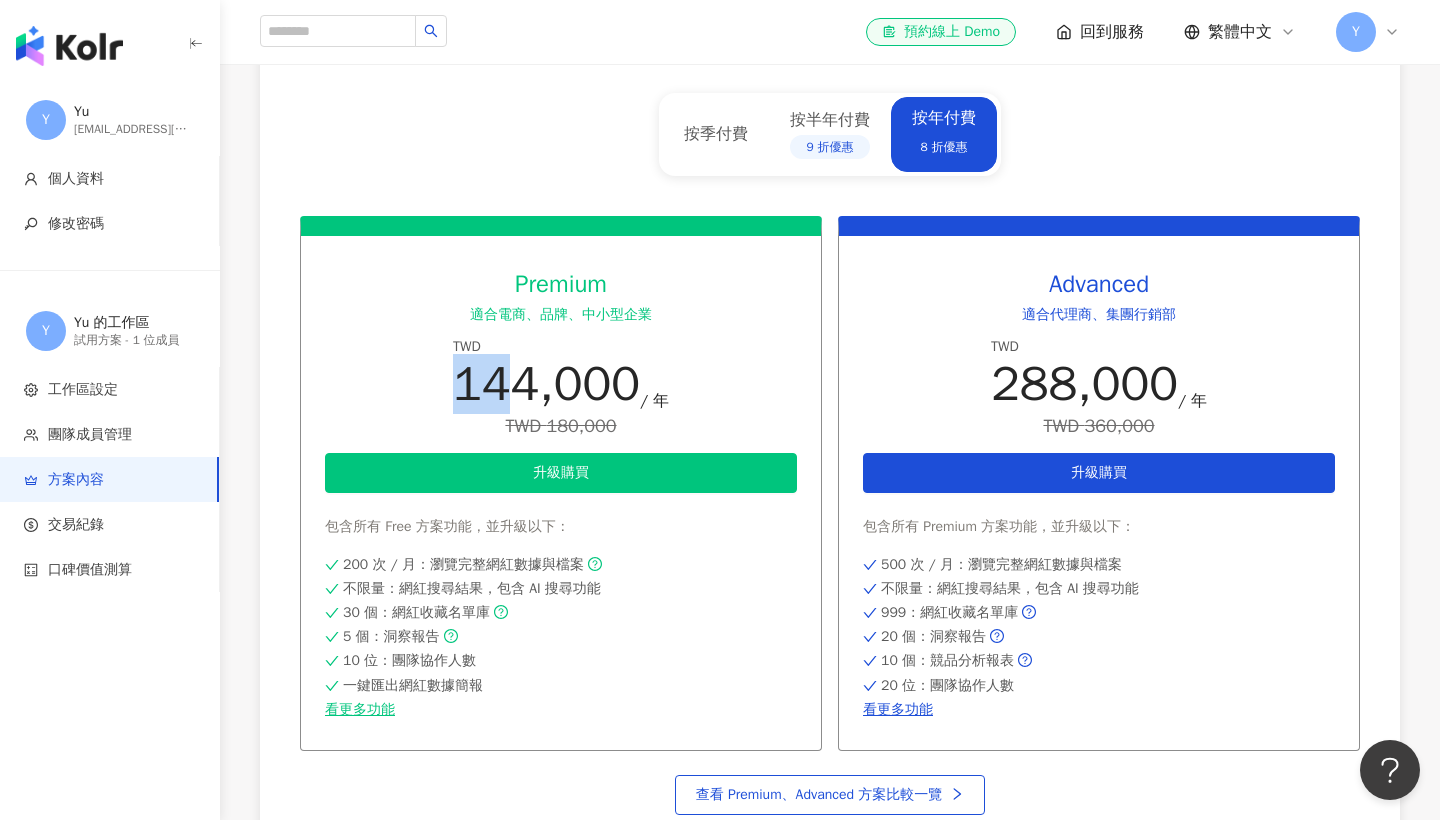 drag, startPoint x: 509, startPoint y: 375, endPoint x: 437, endPoint y: 372, distance: 72.06247 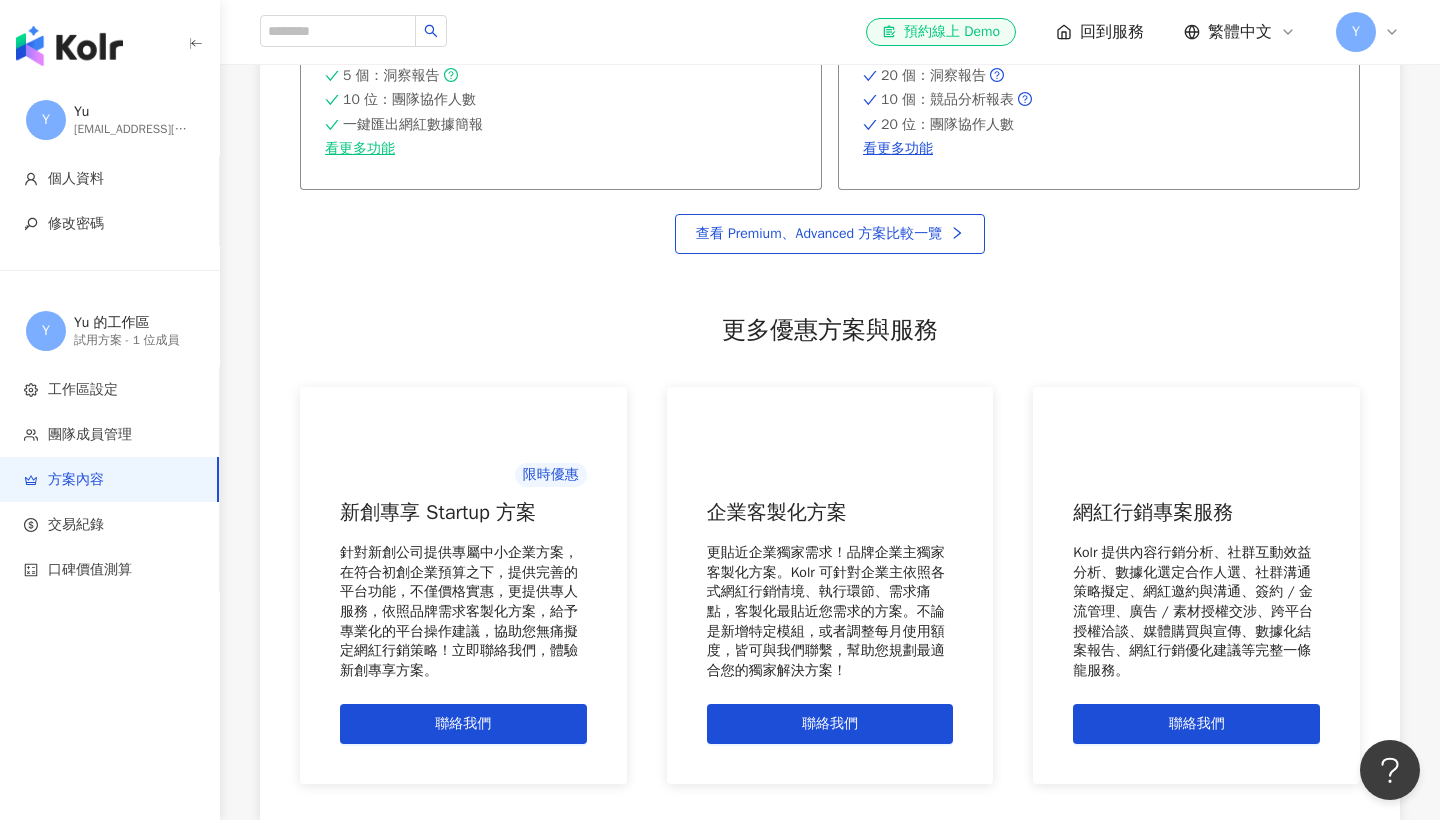 scroll, scrollTop: 559, scrollLeft: 0, axis: vertical 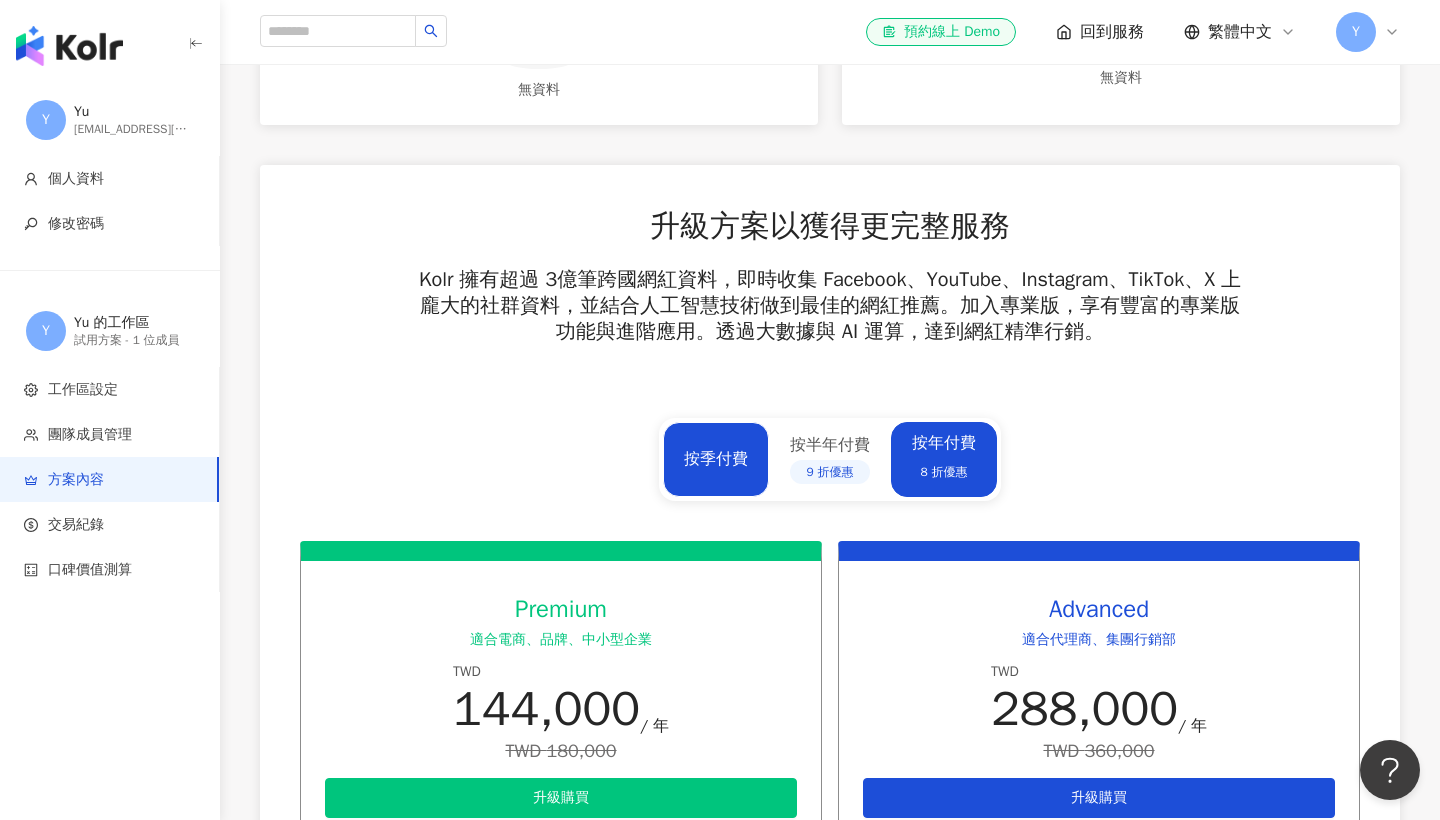 click on "按季付費" at bounding box center (716, 459) 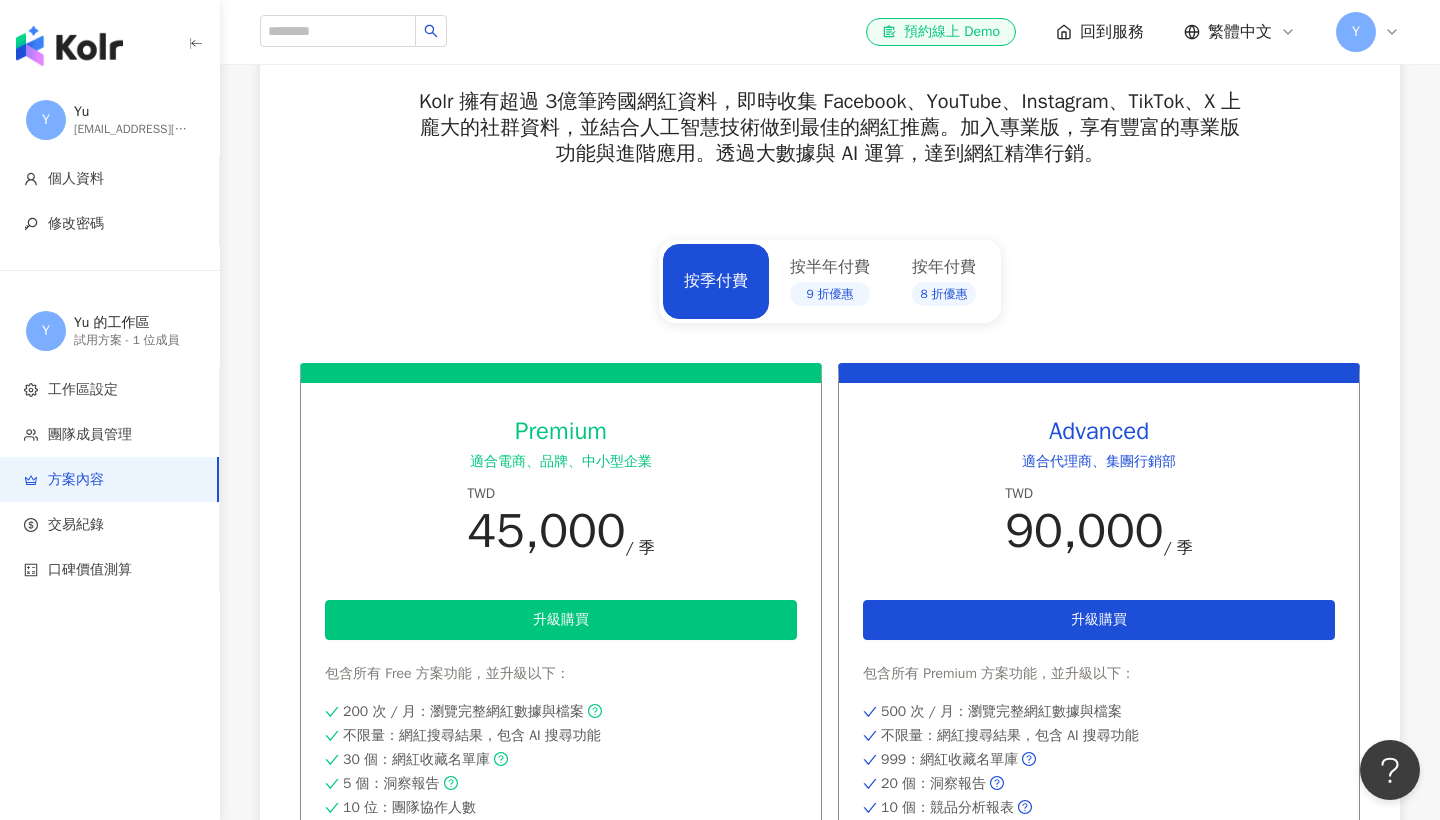 scroll, scrollTop: 831, scrollLeft: 0, axis: vertical 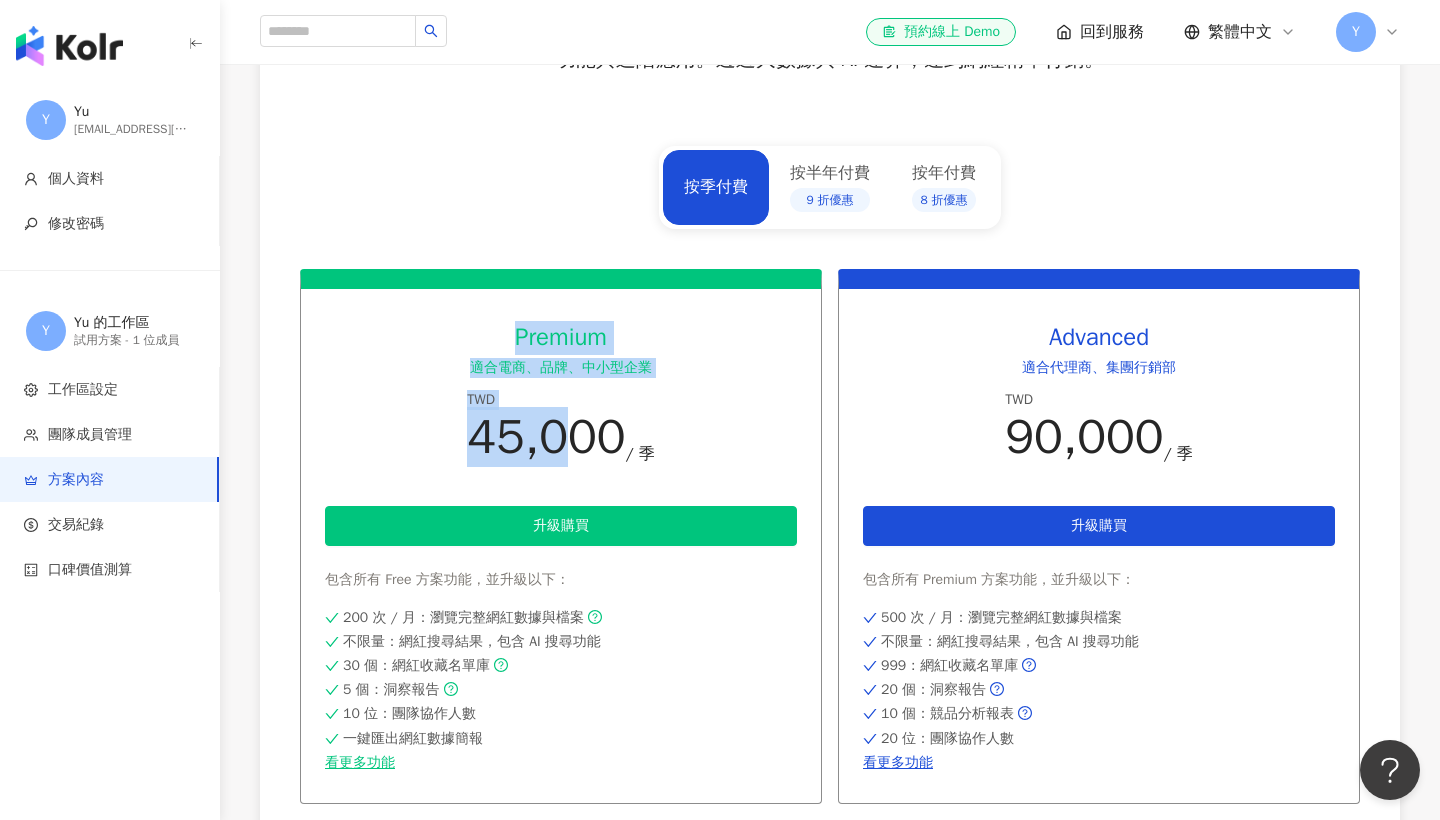 drag, startPoint x: 509, startPoint y: 333, endPoint x: 568, endPoint y: 444, distance: 125.70601 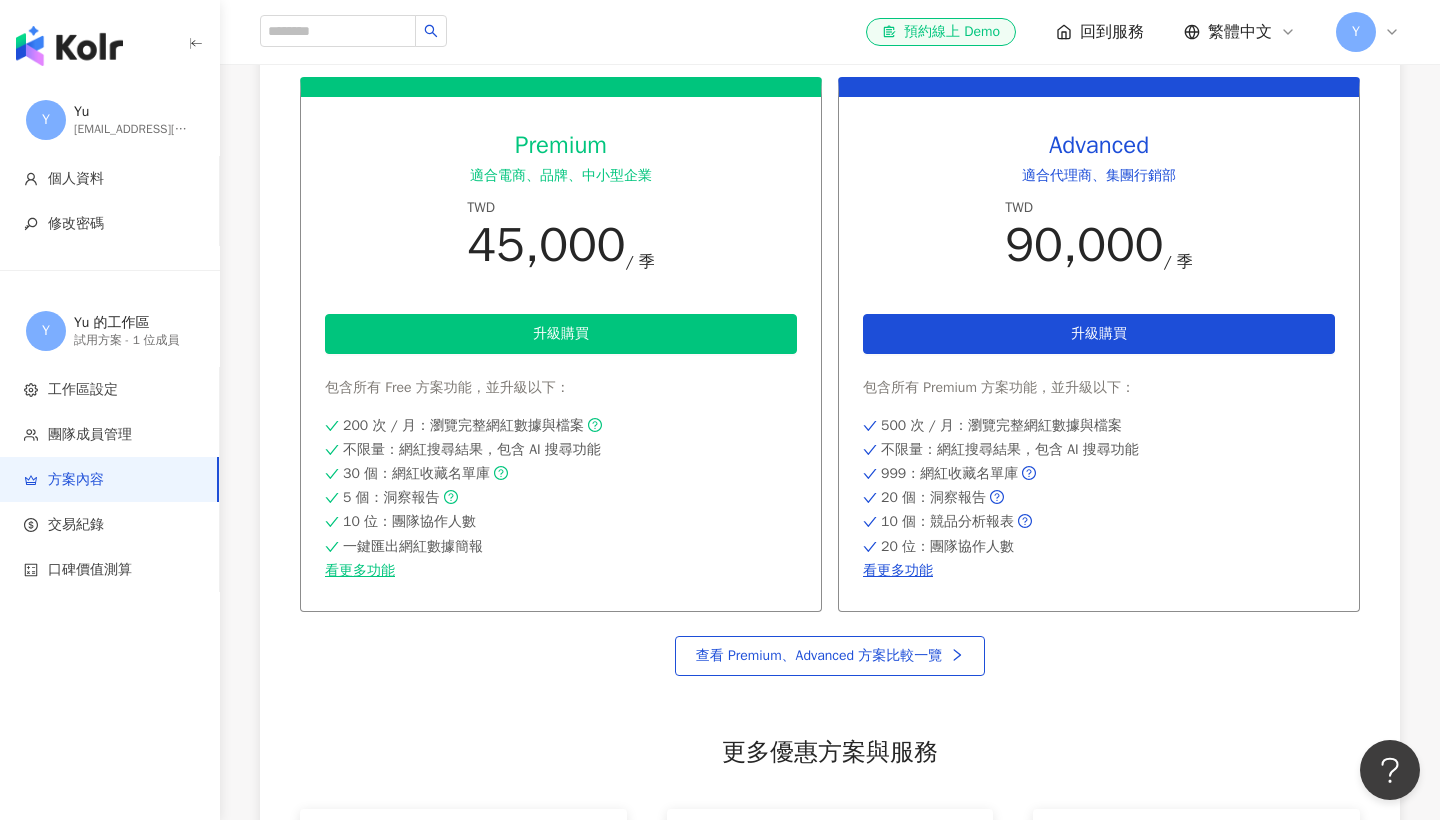 scroll, scrollTop: 1000, scrollLeft: 0, axis: vertical 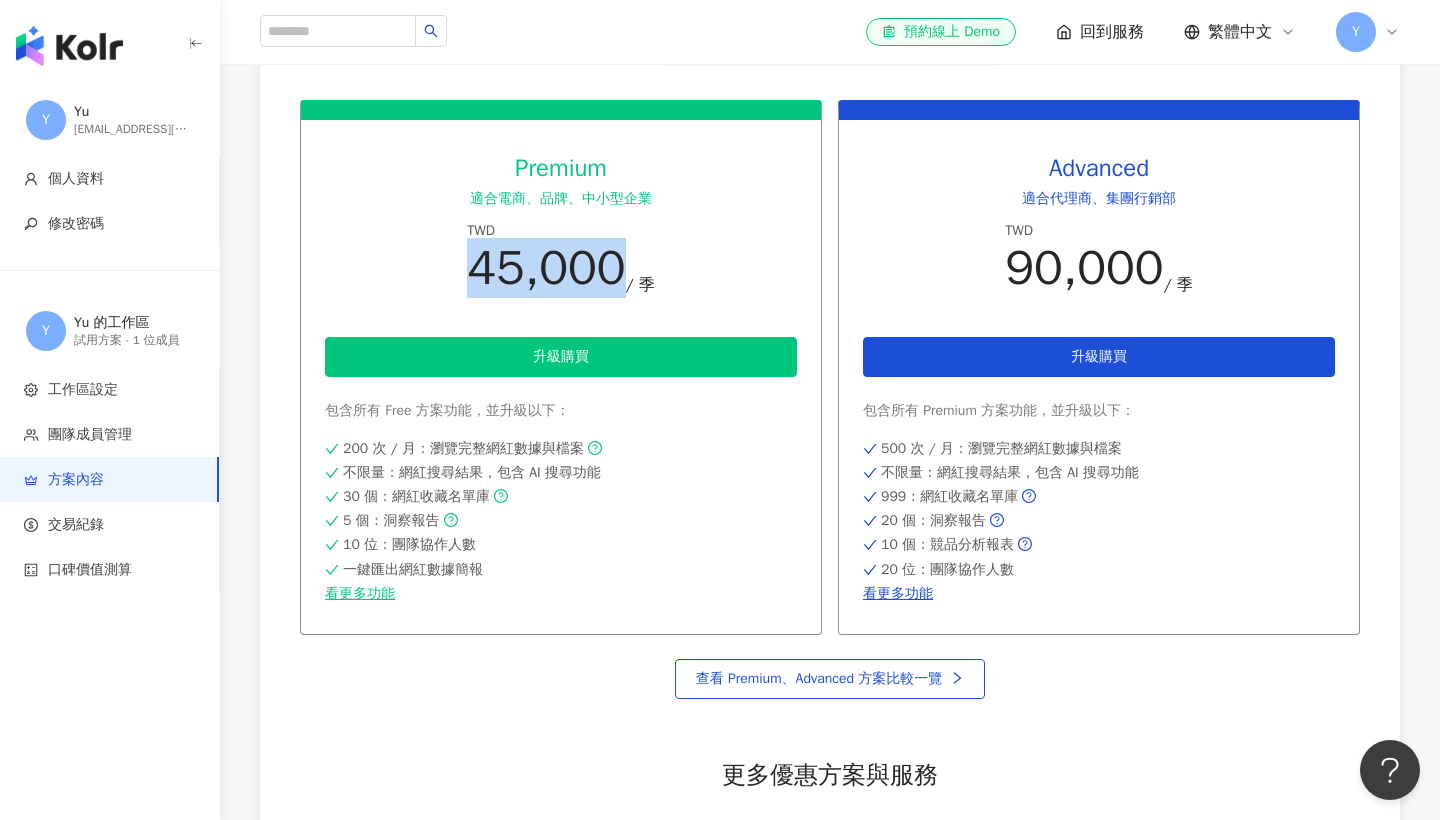 drag, startPoint x: 469, startPoint y: 270, endPoint x: 627, endPoint y: 269, distance: 158.00316 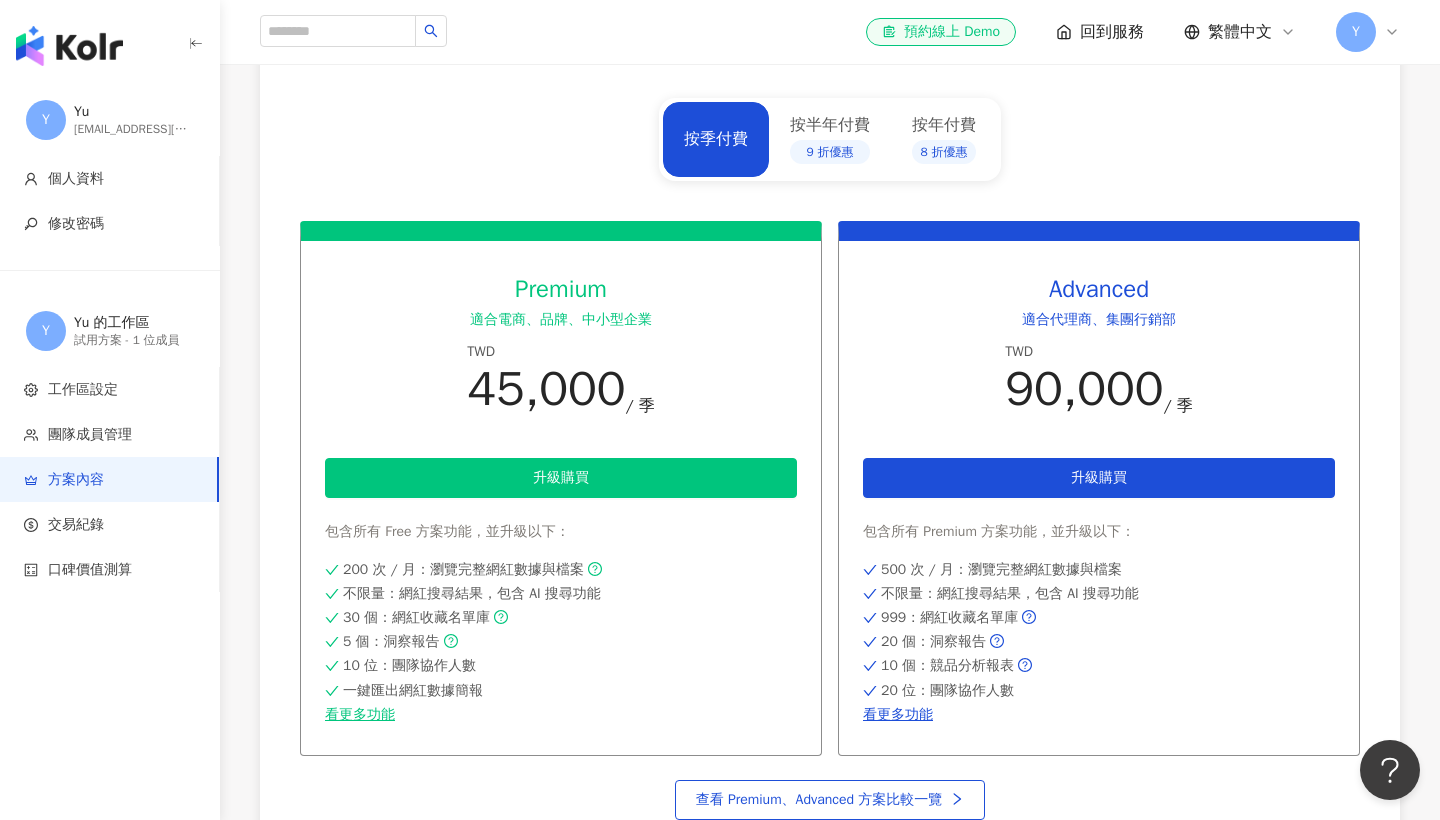 scroll, scrollTop: 869, scrollLeft: 0, axis: vertical 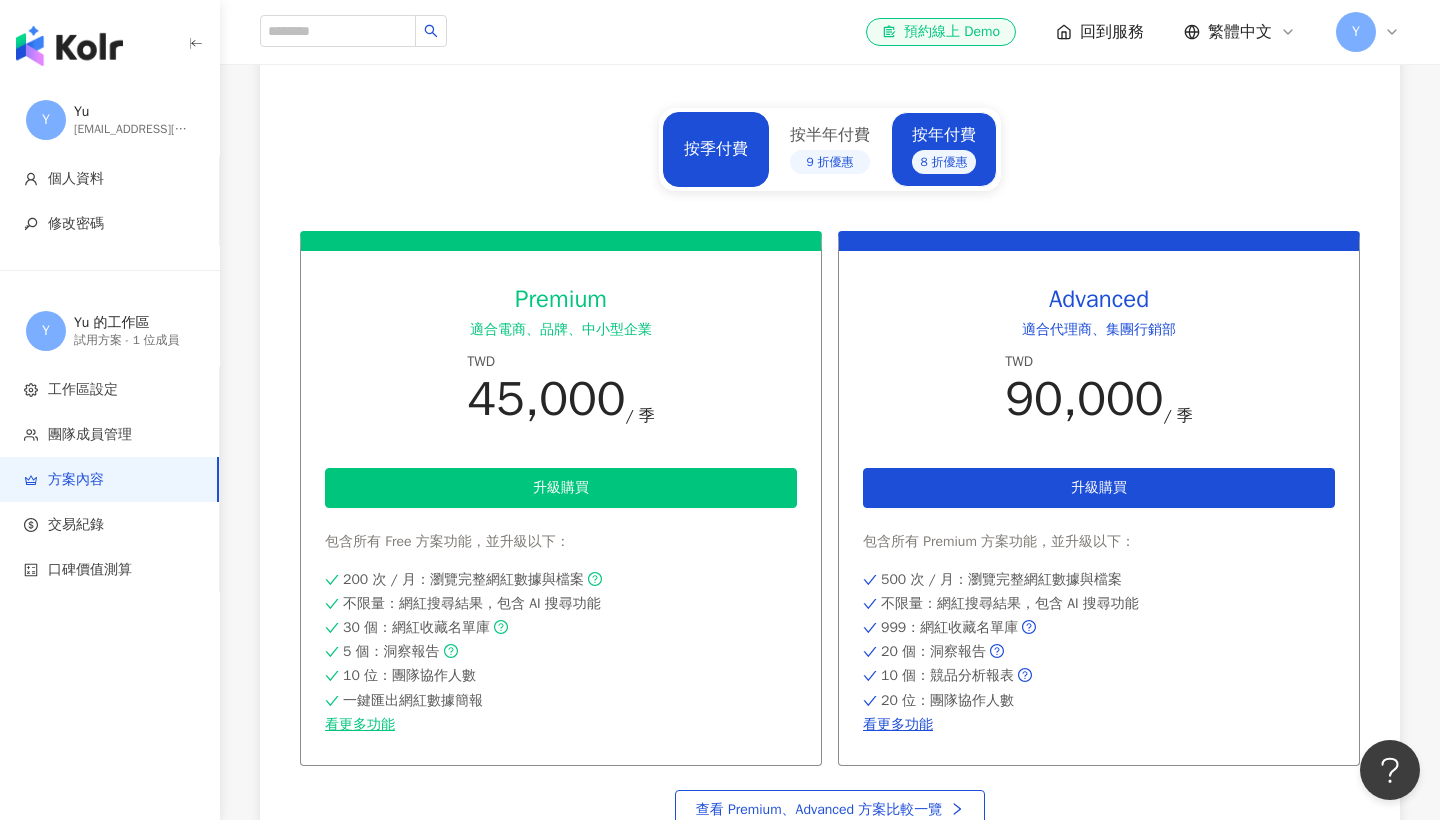 click on "按年付費 8 折優惠" at bounding box center (944, 149) 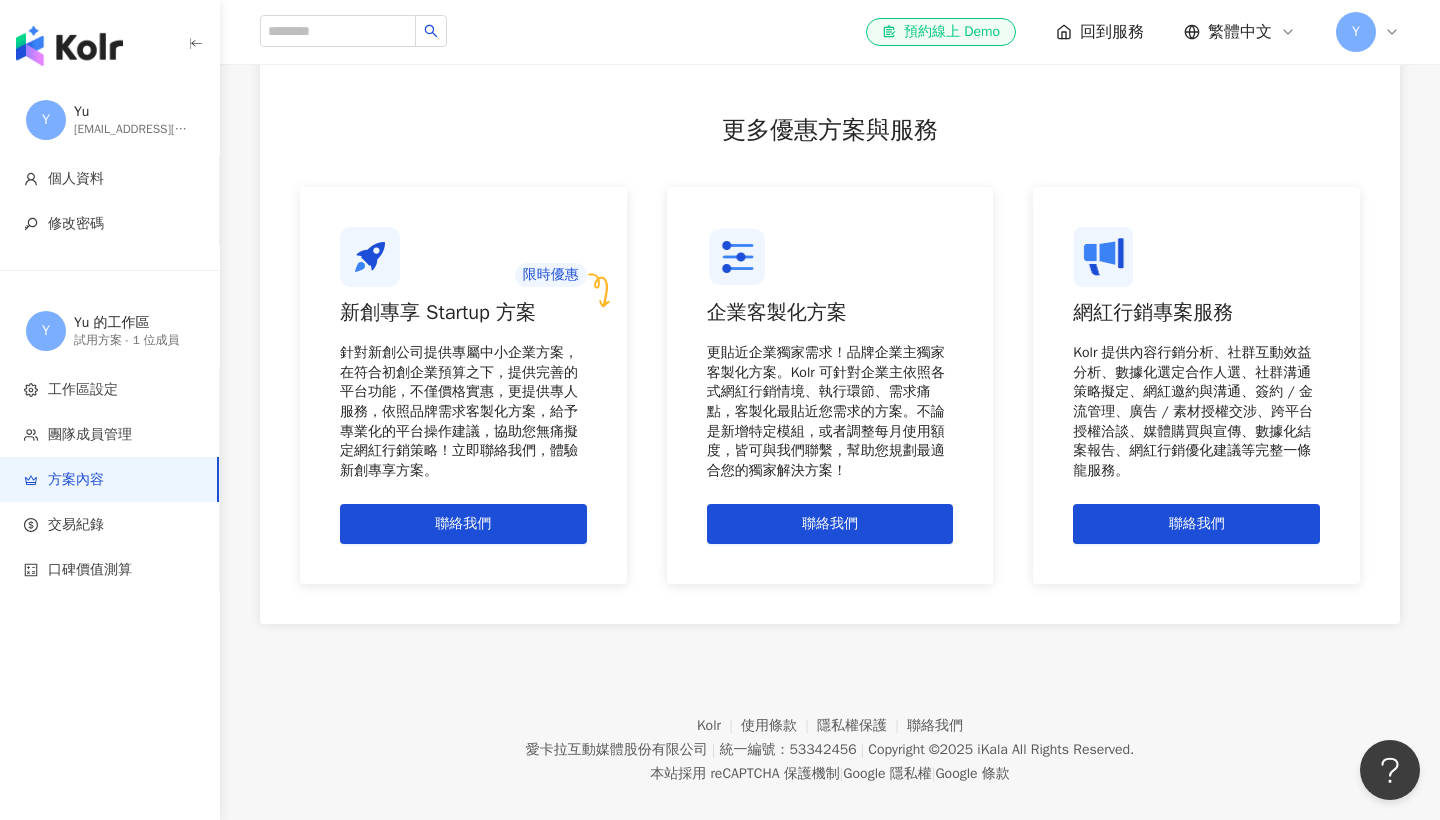 scroll, scrollTop: 1644, scrollLeft: 0, axis: vertical 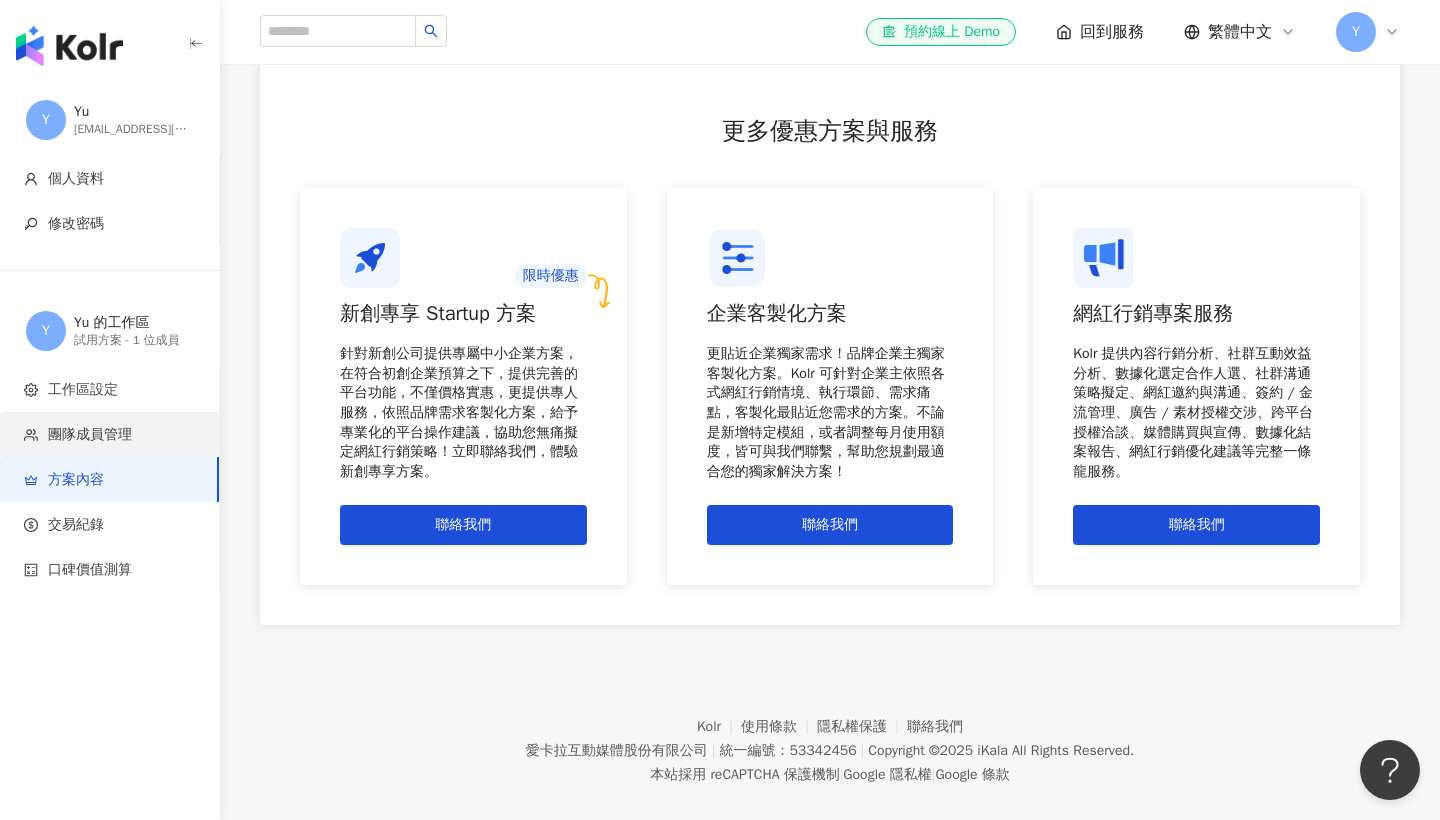 click on "團隊成員管理" at bounding box center [90, 435] 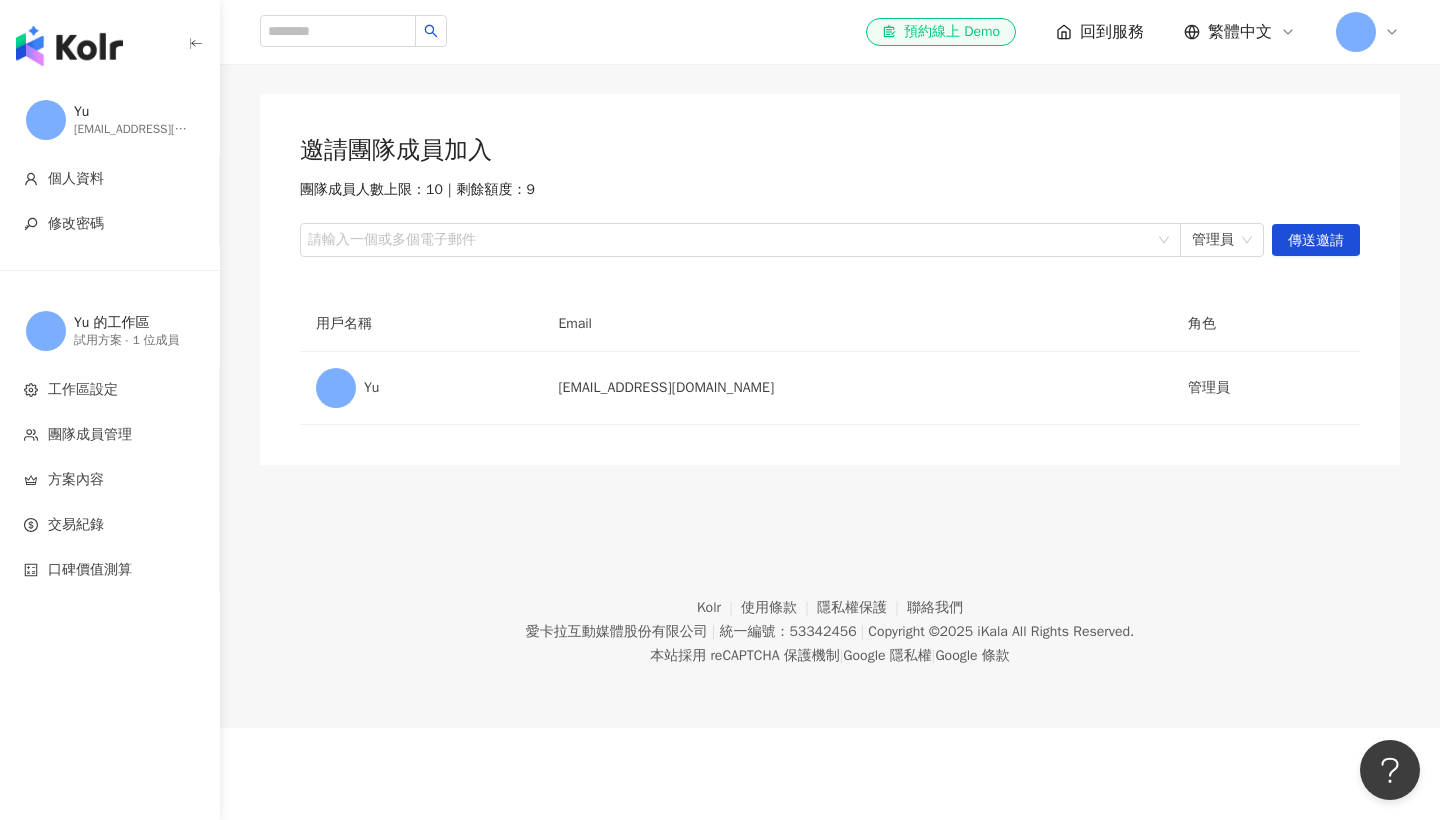 scroll, scrollTop: 0, scrollLeft: 0, axis: both 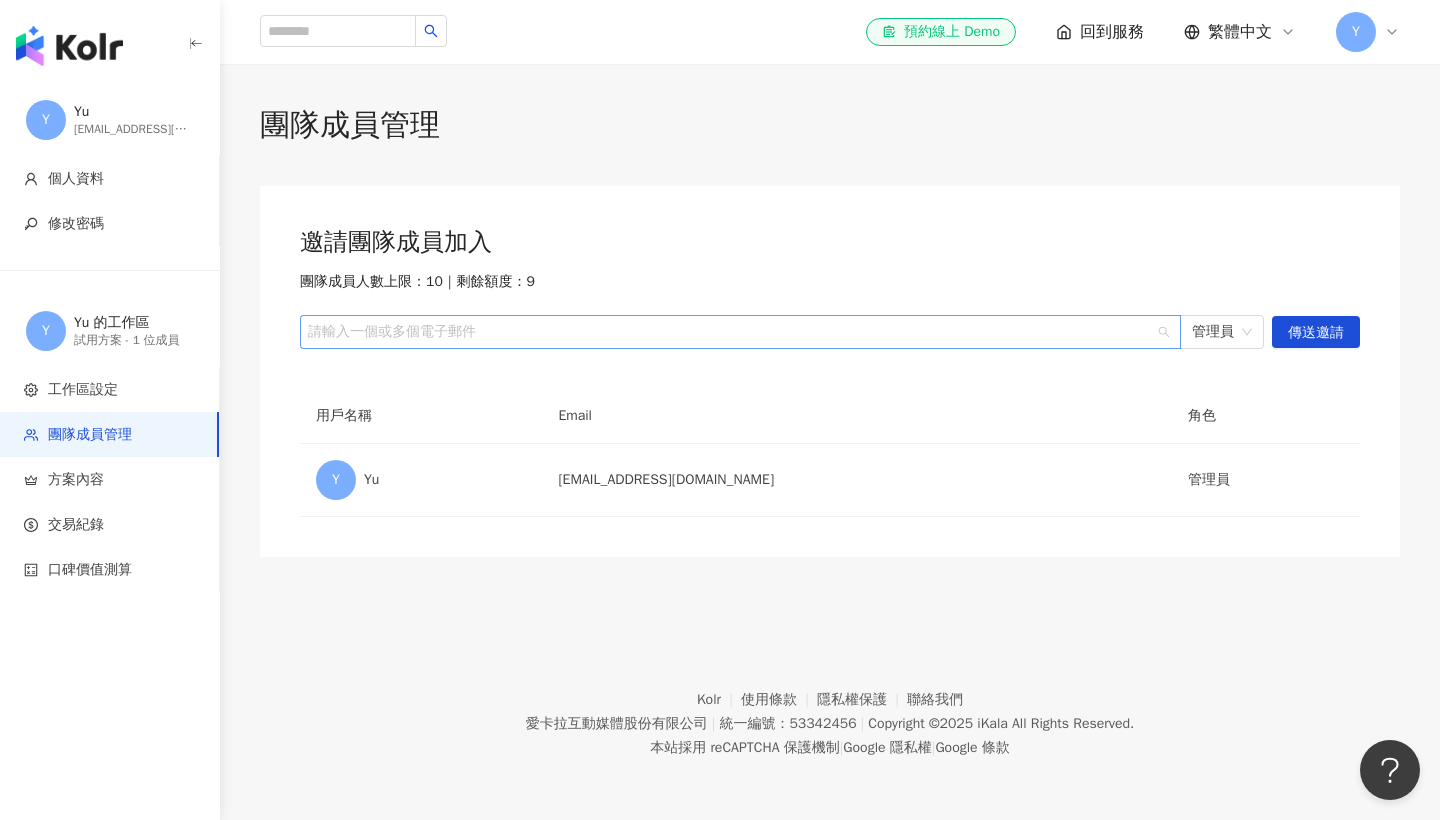 click at bounding box center [730, 332] 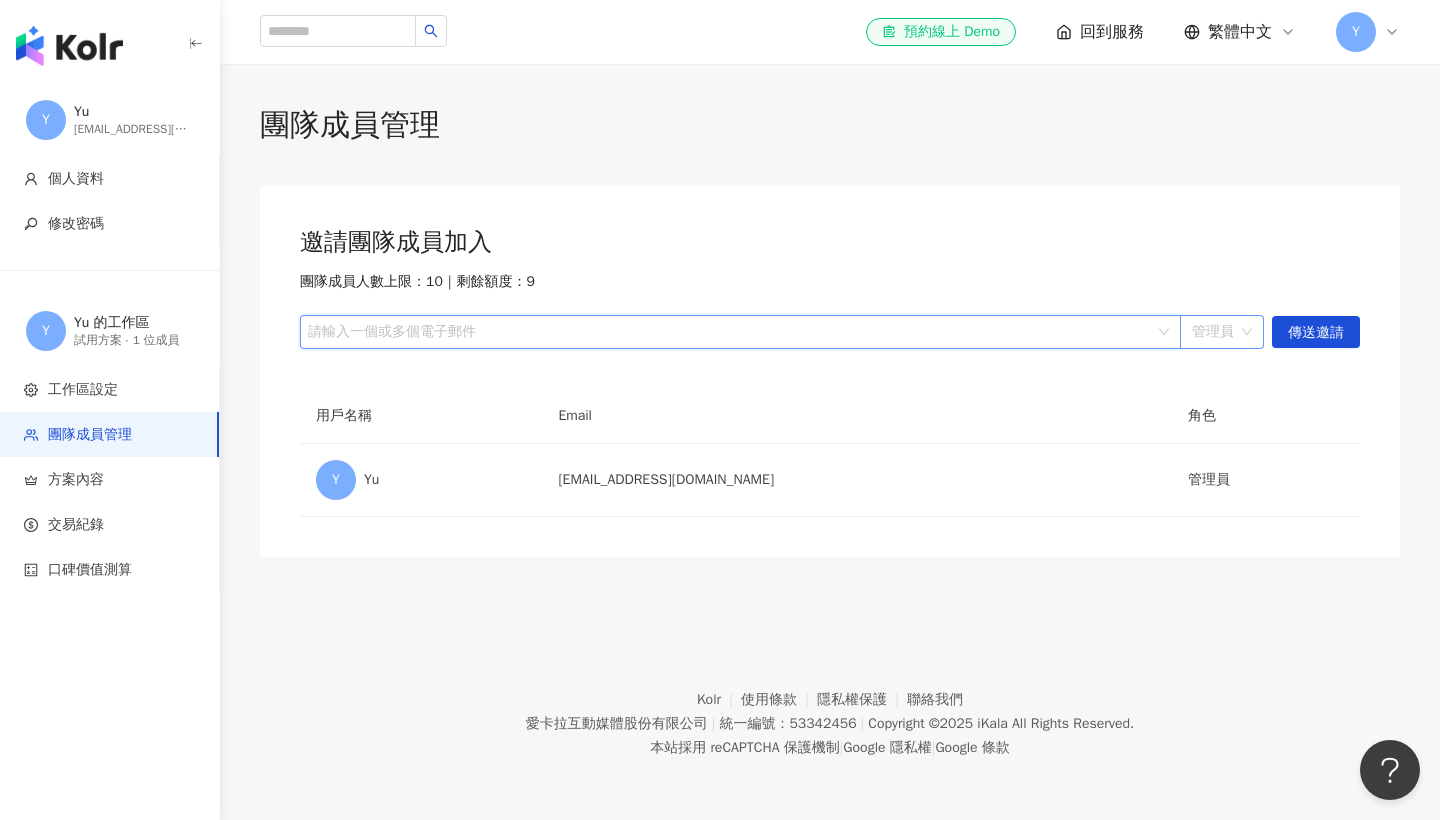 click on "管理員" at bounding box center (1222, 332) 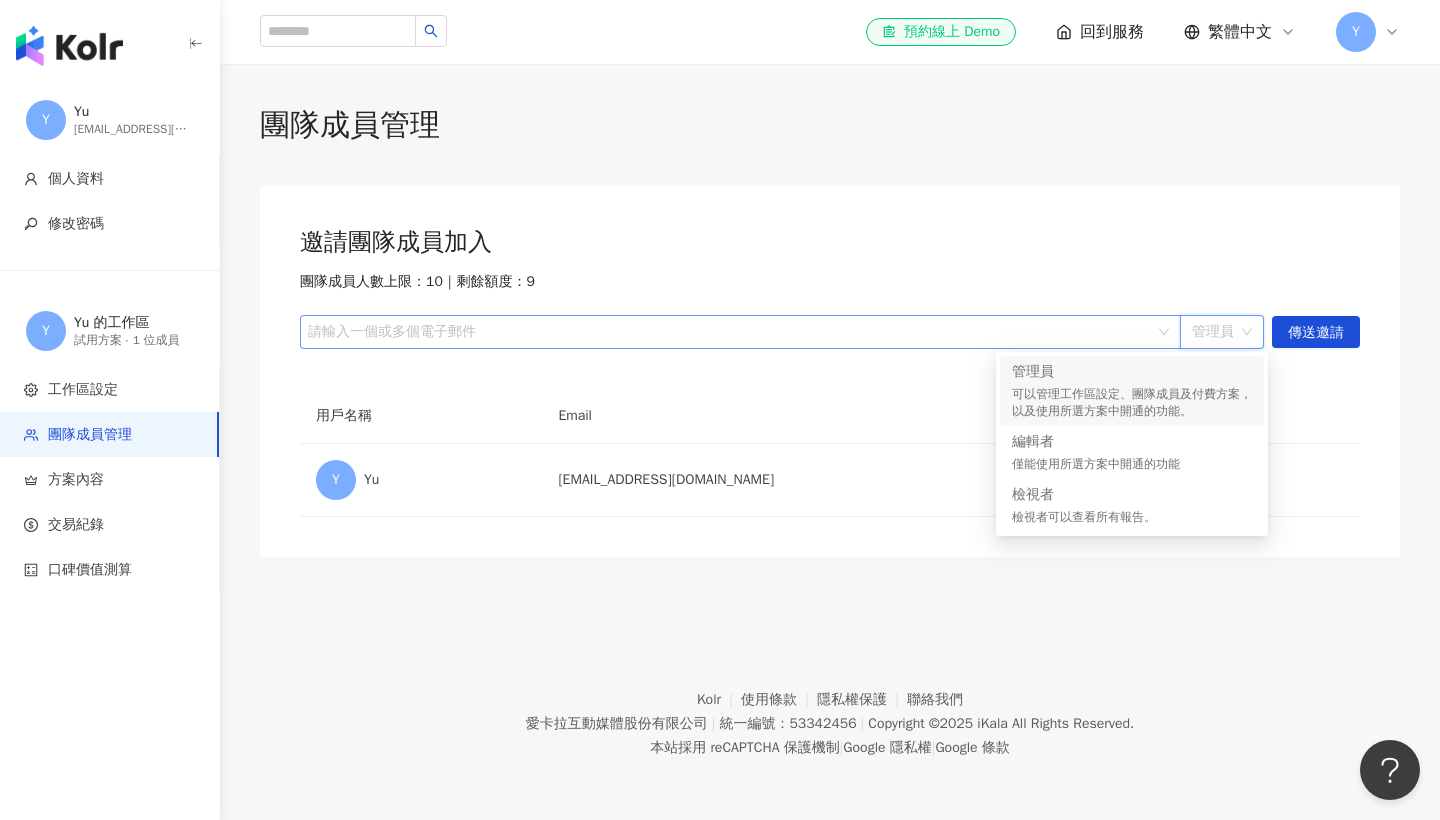 click at bounding box center (730, 332) 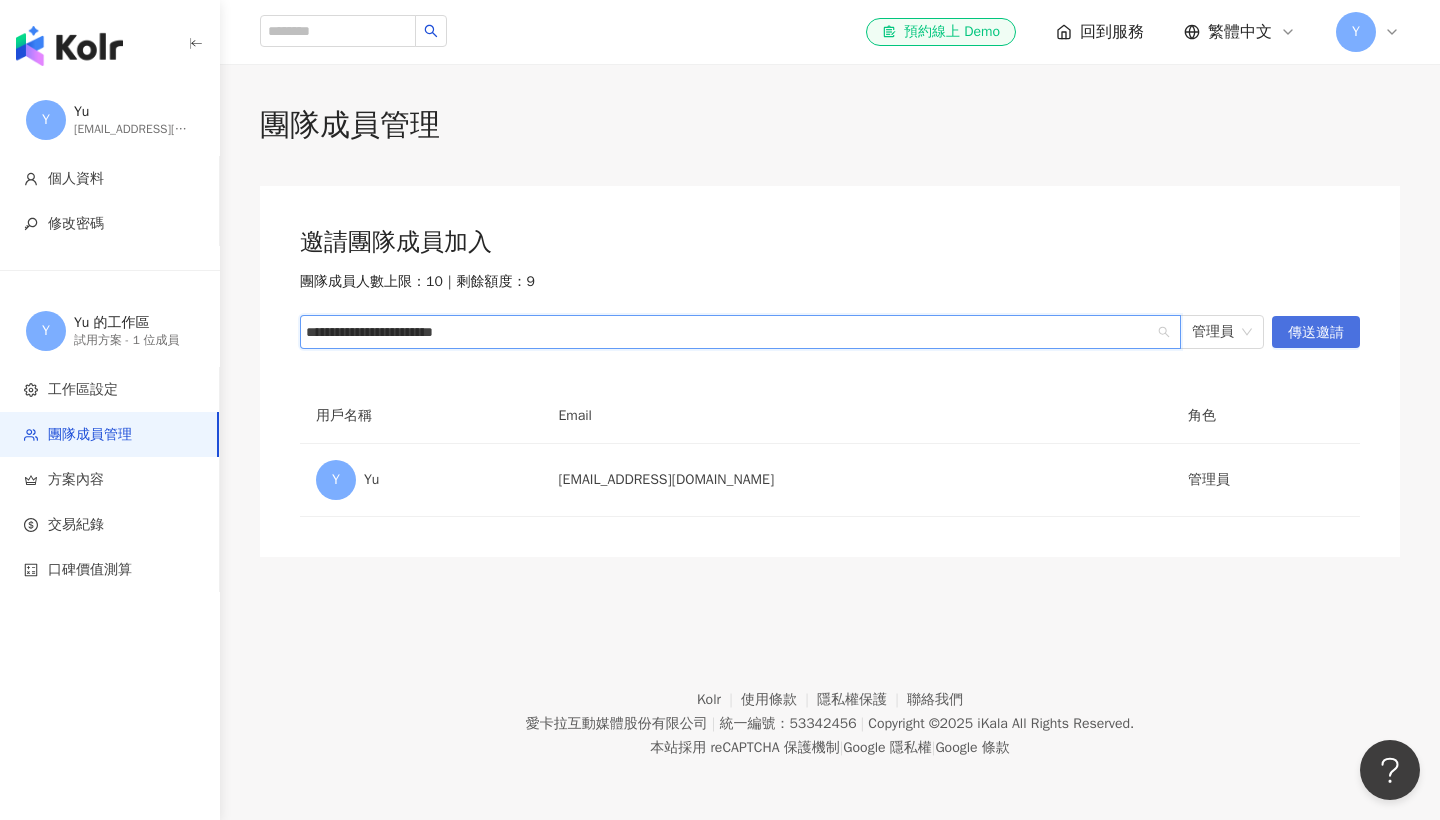 type on "**********" 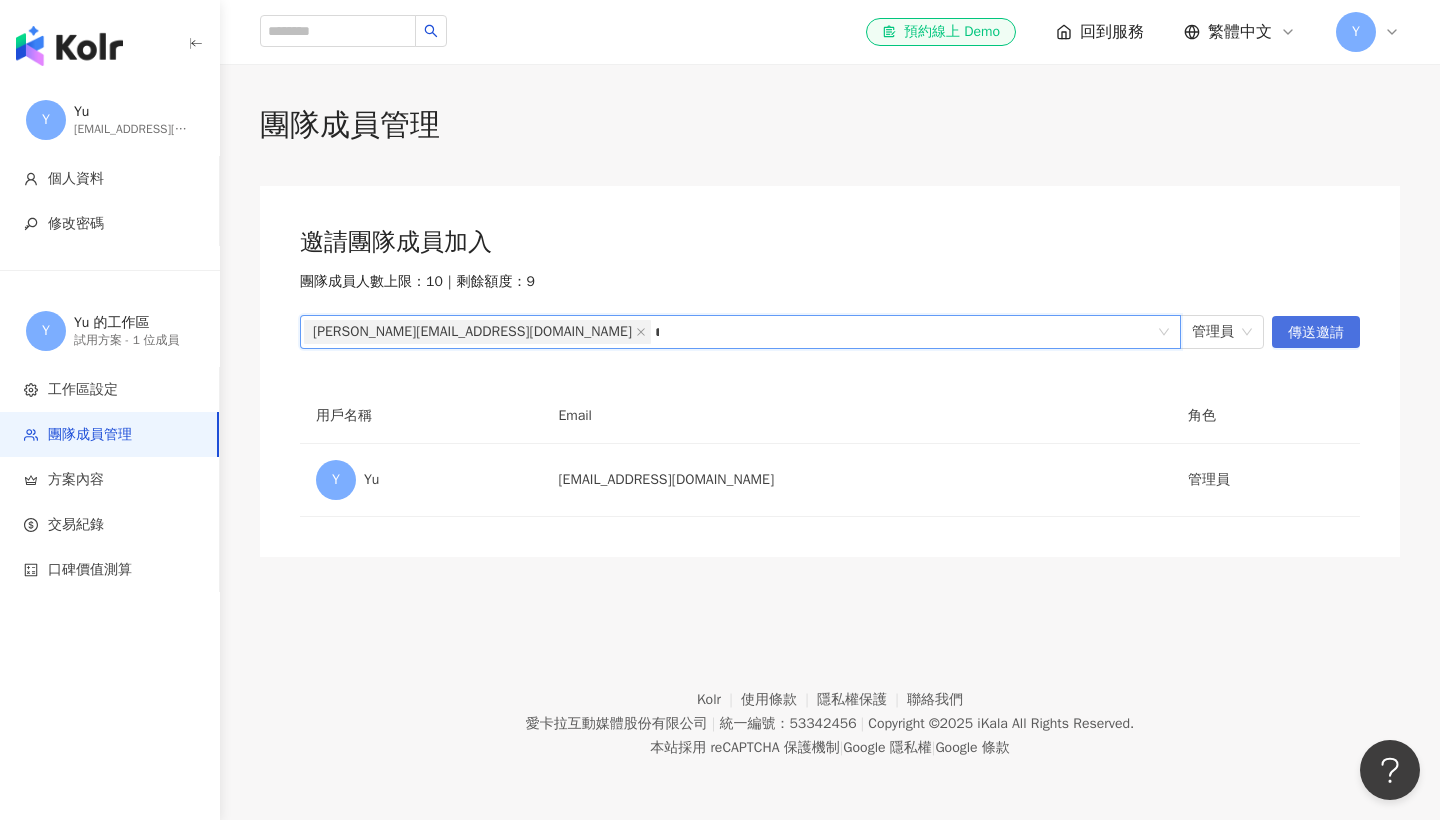 type 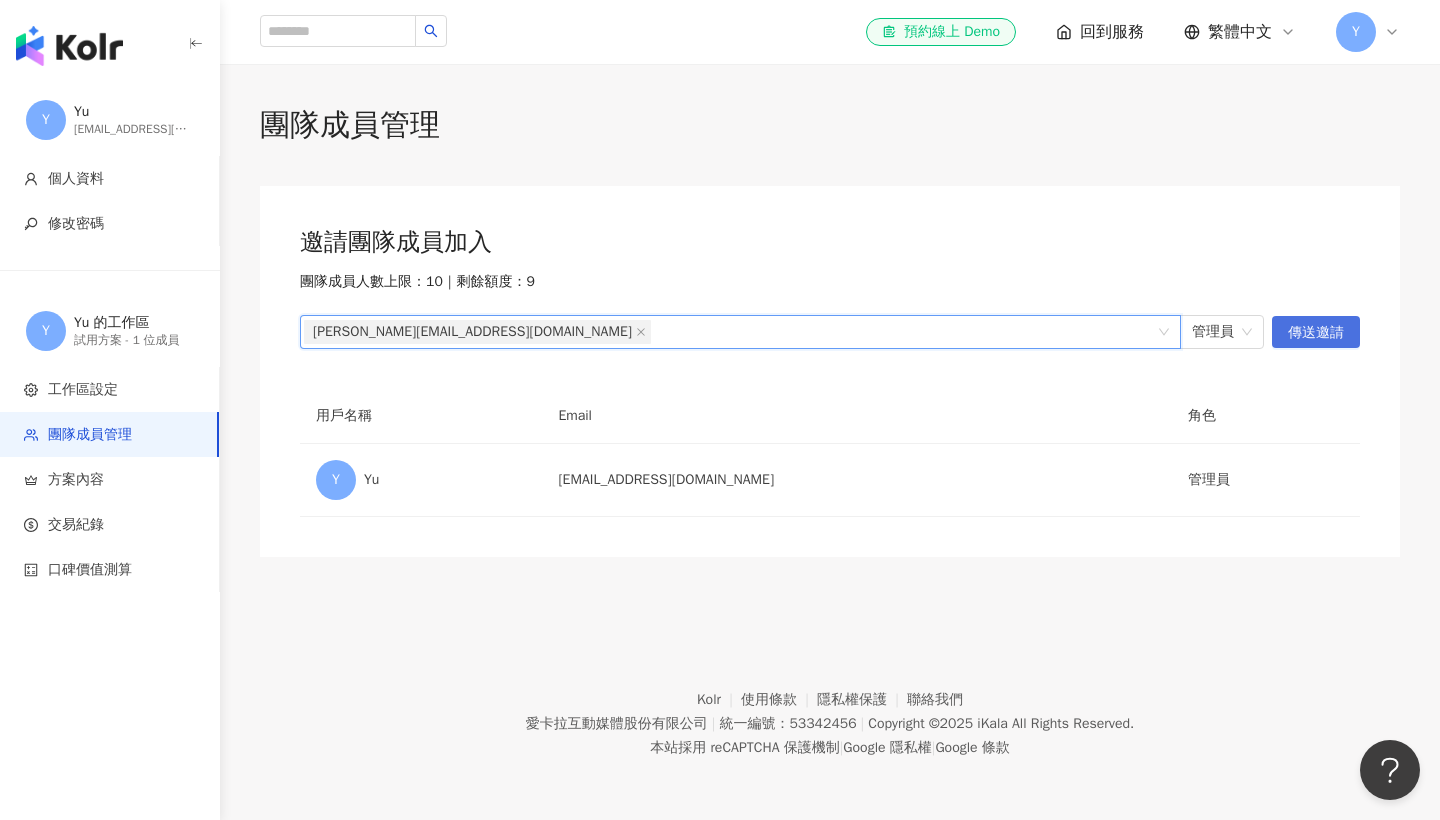 click on "傳送邀請" at bounding box center (1316, 333) 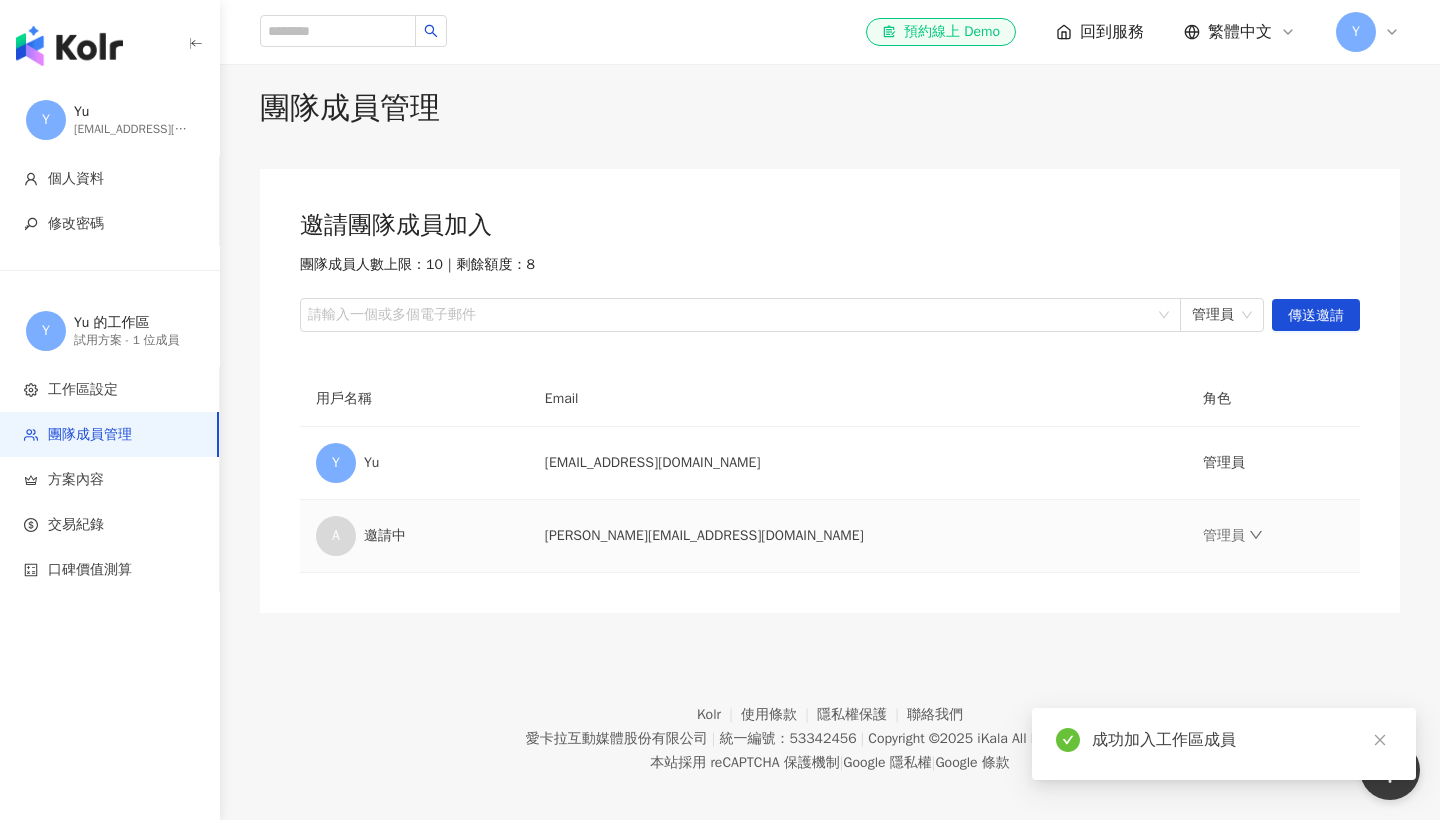 scroll, scrollTop: 20, scrollLeft: 0, axis: vertical 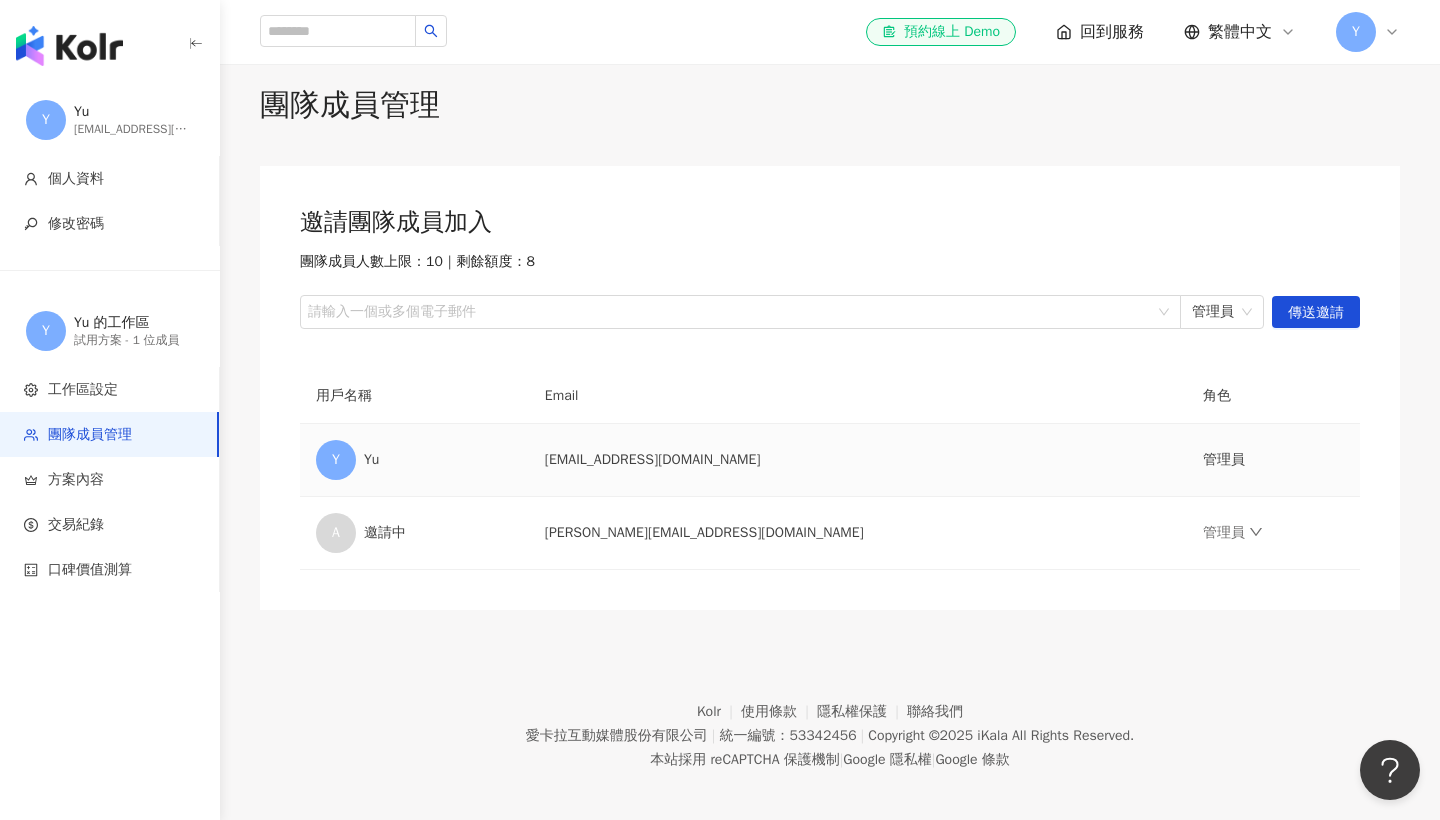 drag, startPoint x: 625, startPoint y: 473, endPoint x: 811, endPoint y: 466, distance: 186.13167 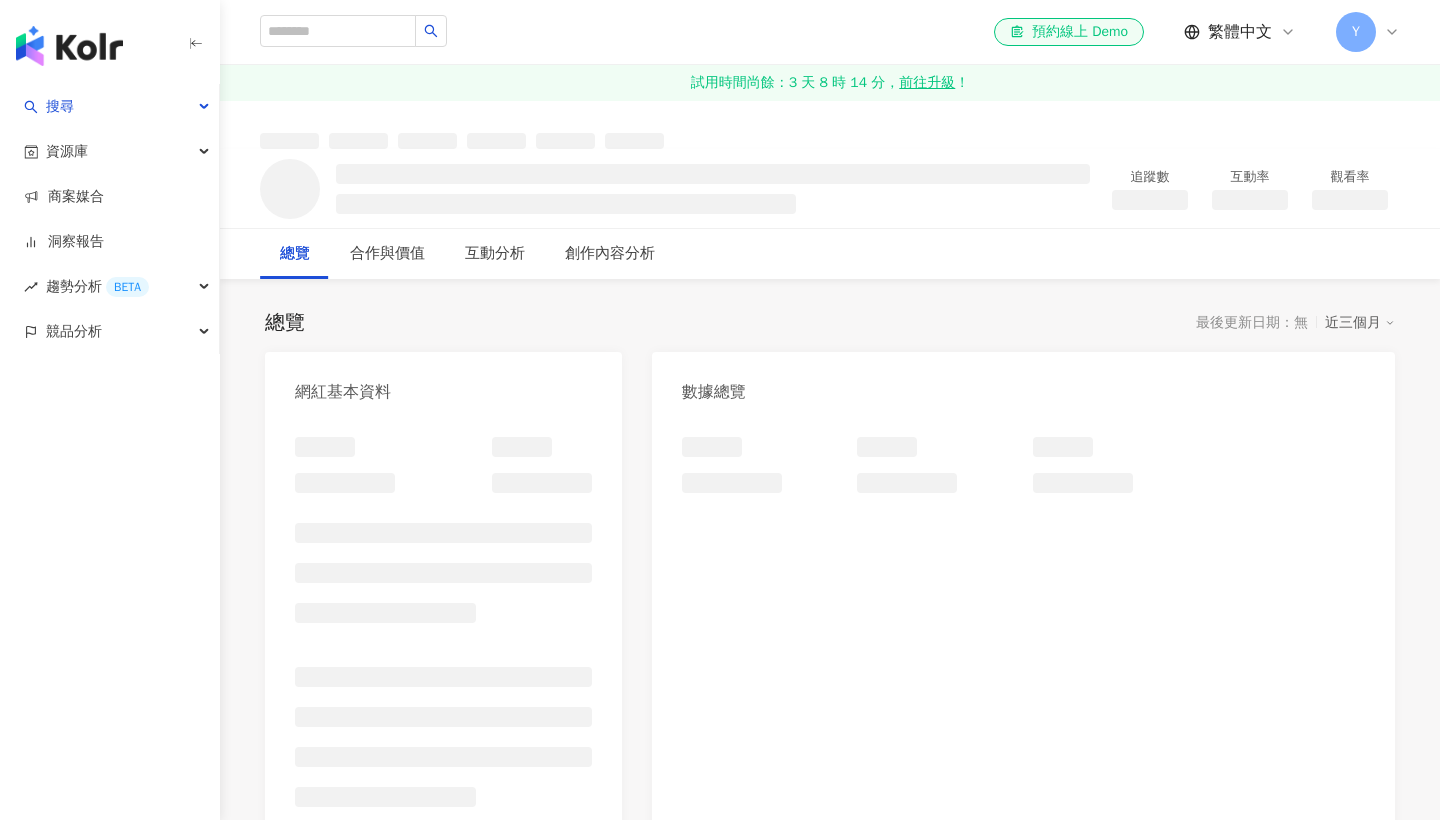 scroll, scrollTop: 0, scrollLeft: 0, axis: both 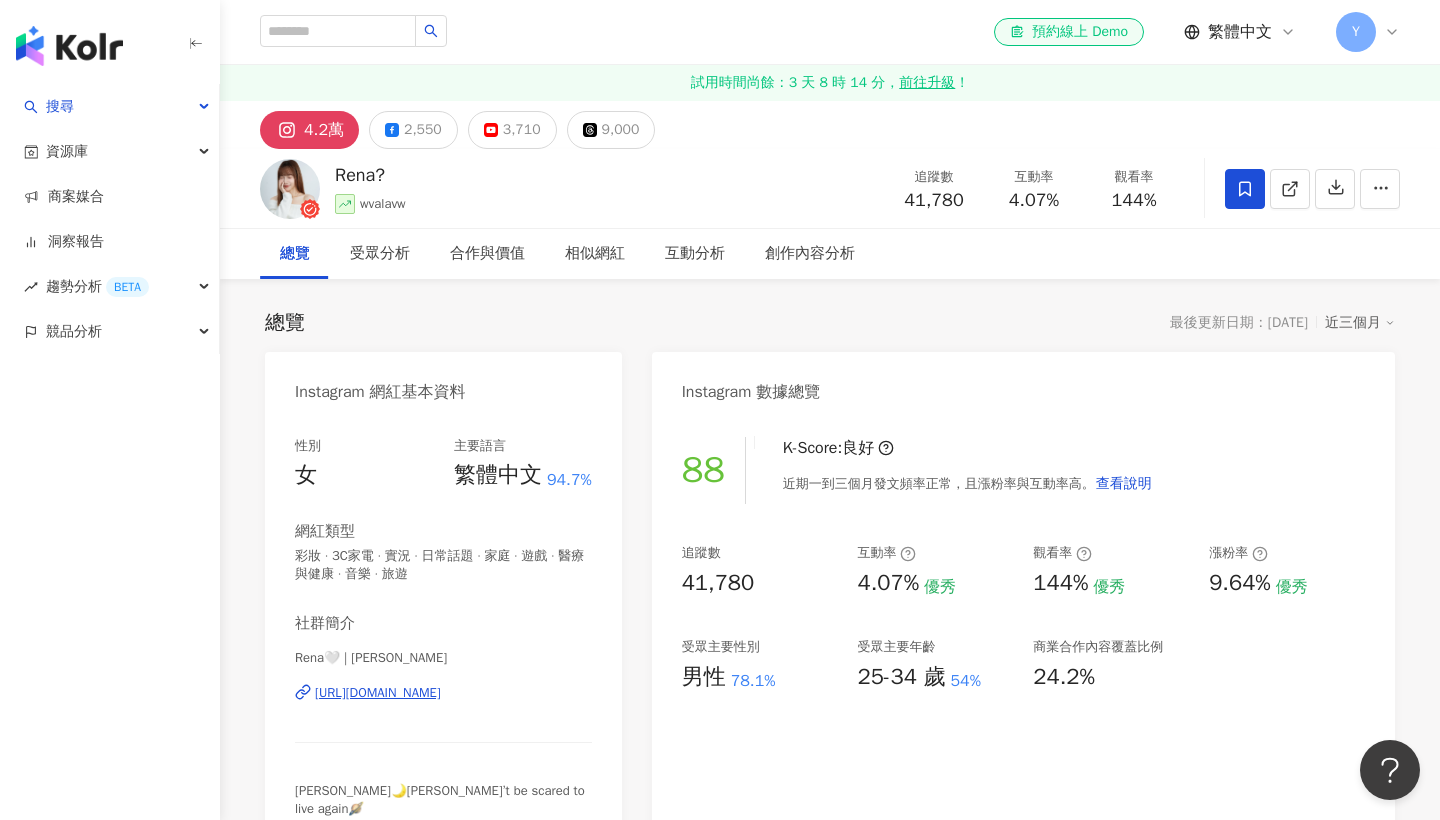 click 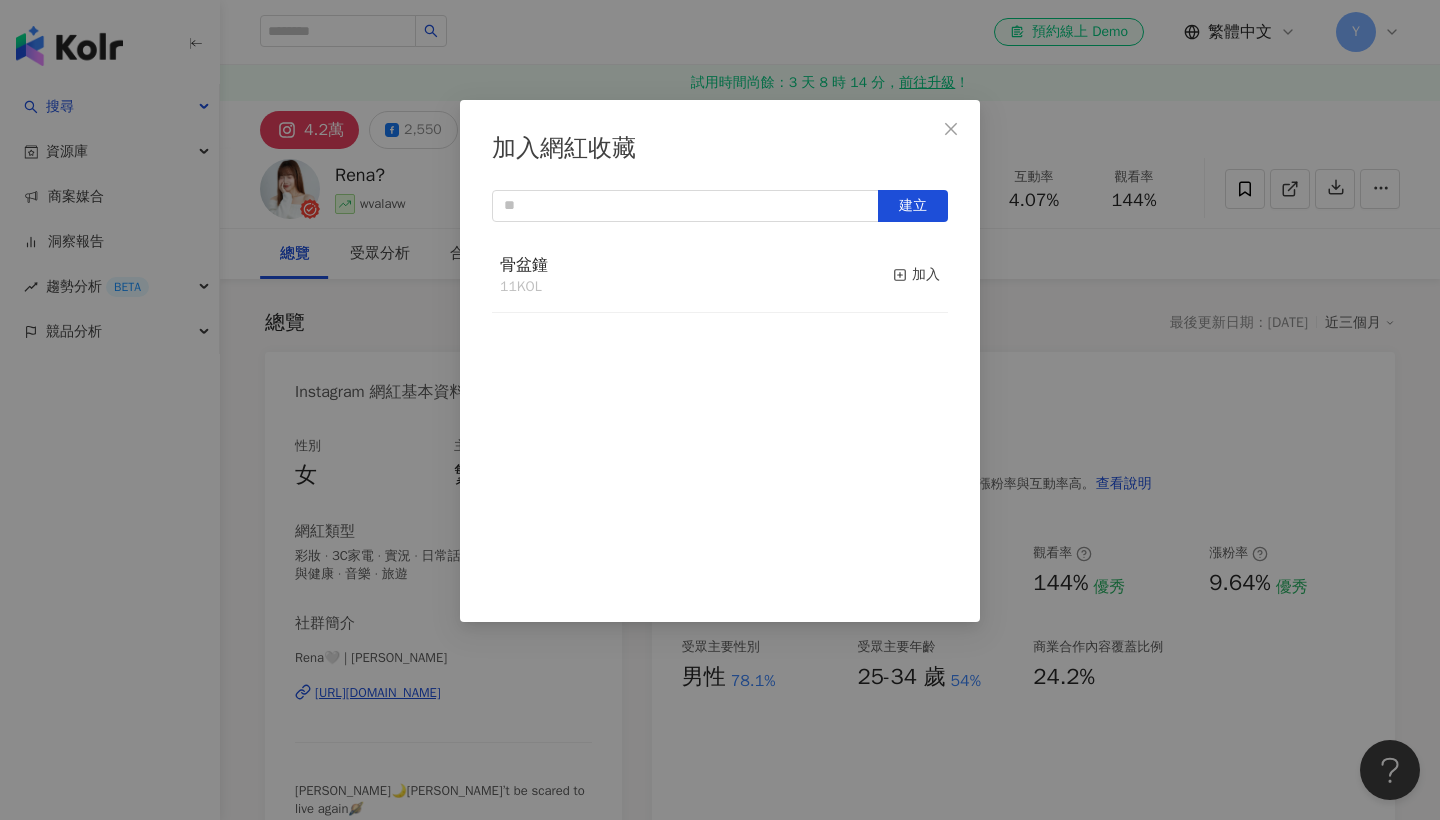 click on "骨盆鐘 11  KOL 加入" at bounding box center (720, 276) 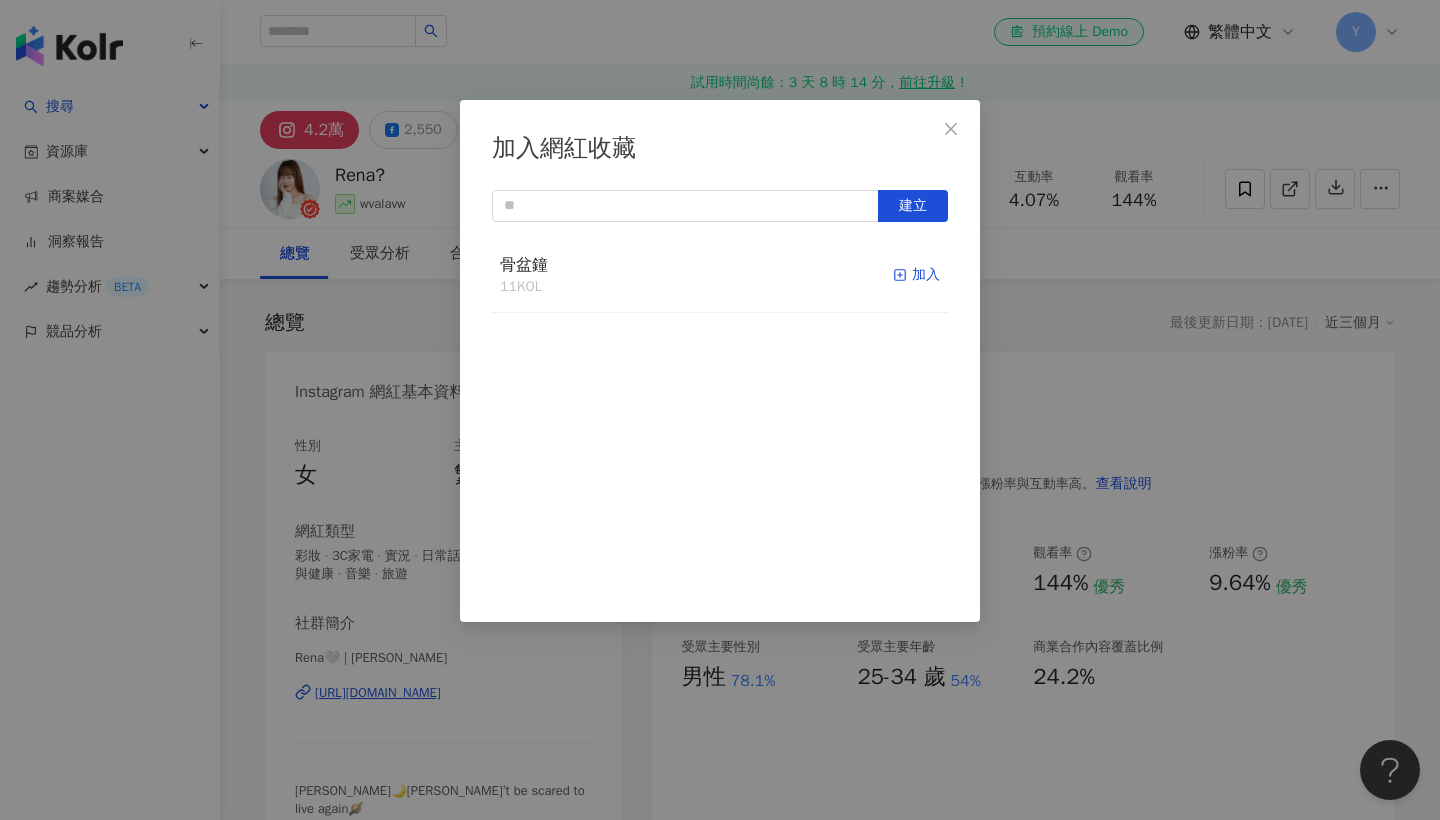 click 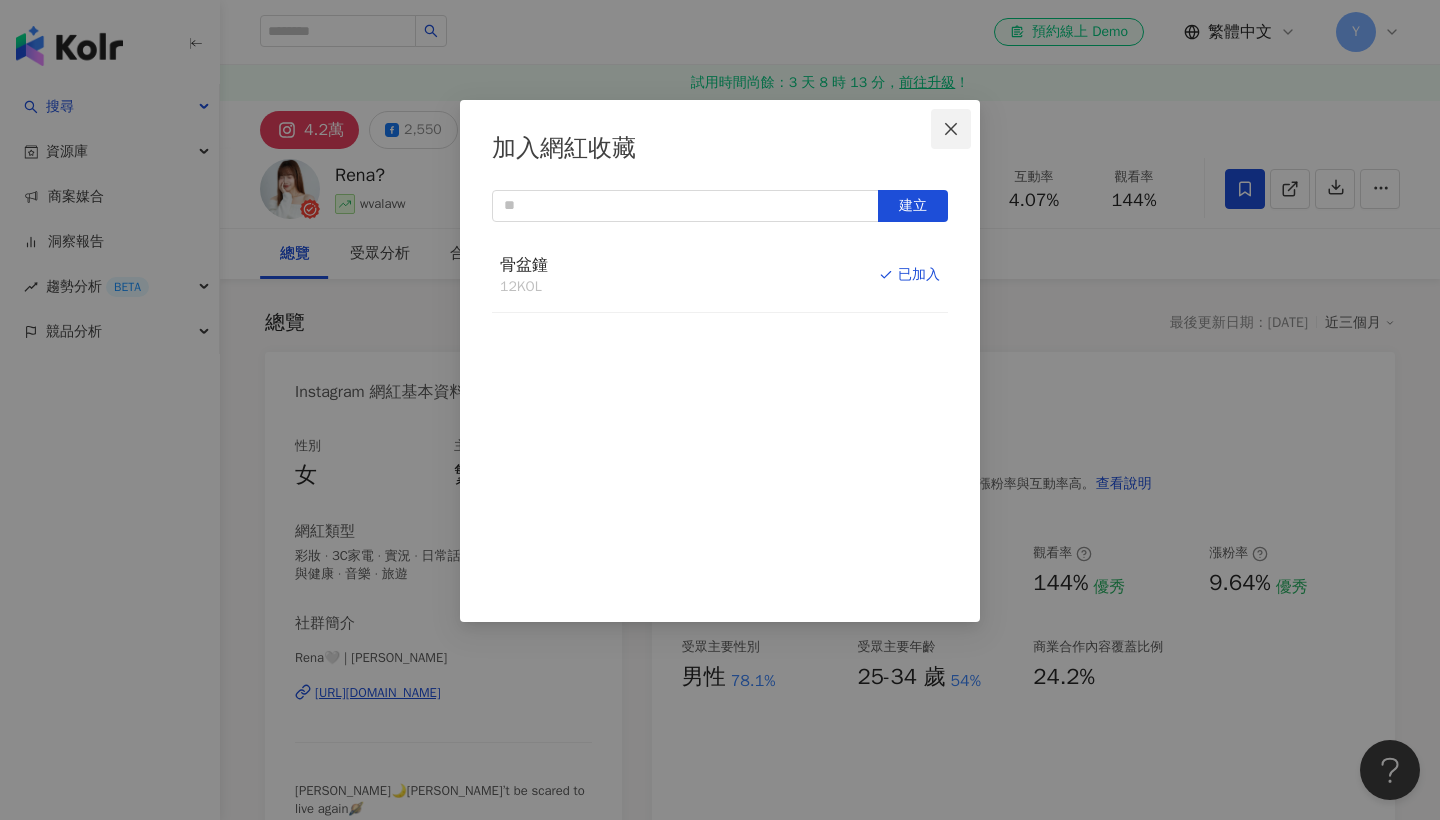 click 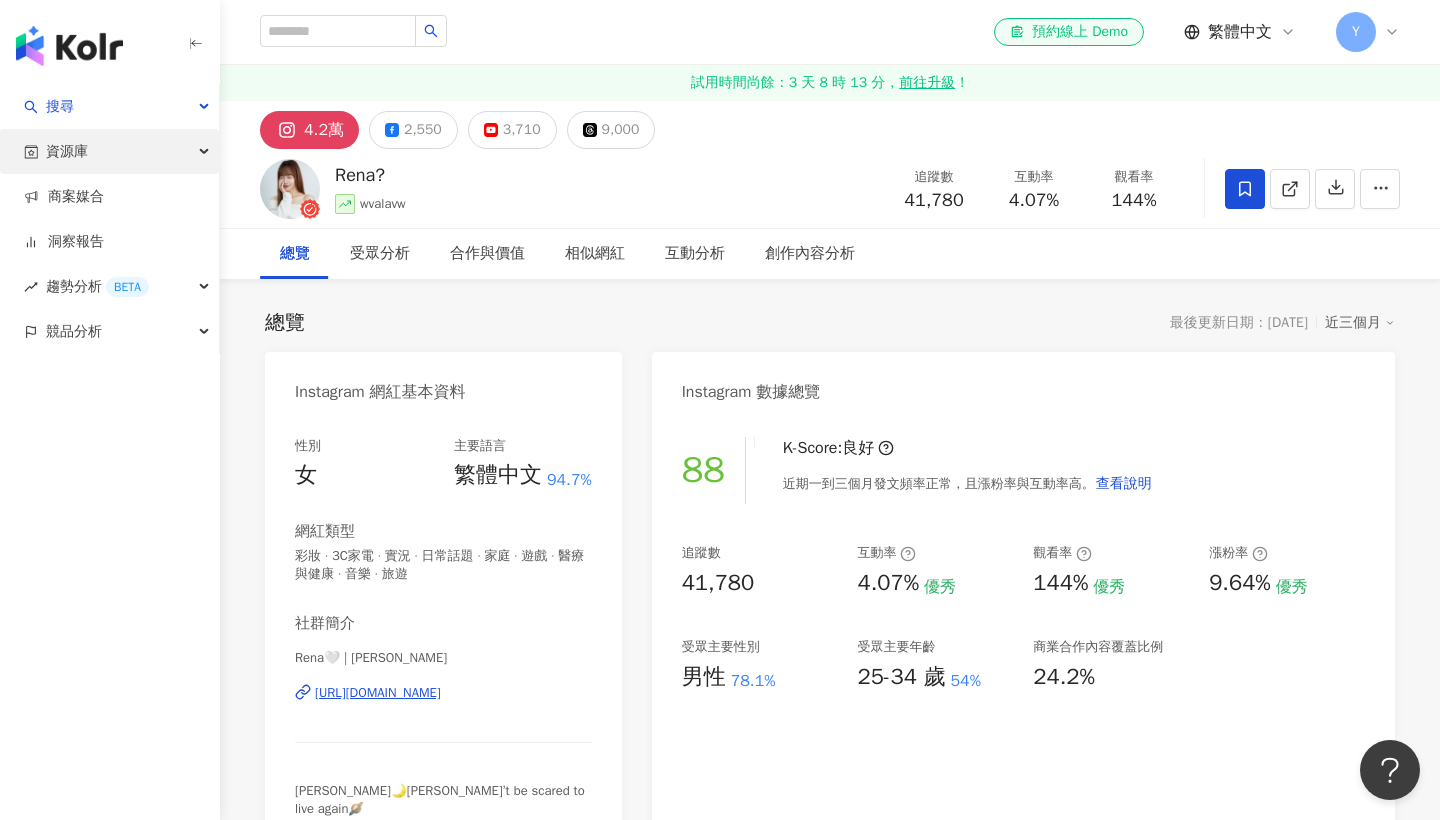 scroll, scrollTop: 0, scrollLeft: 0, axis: both 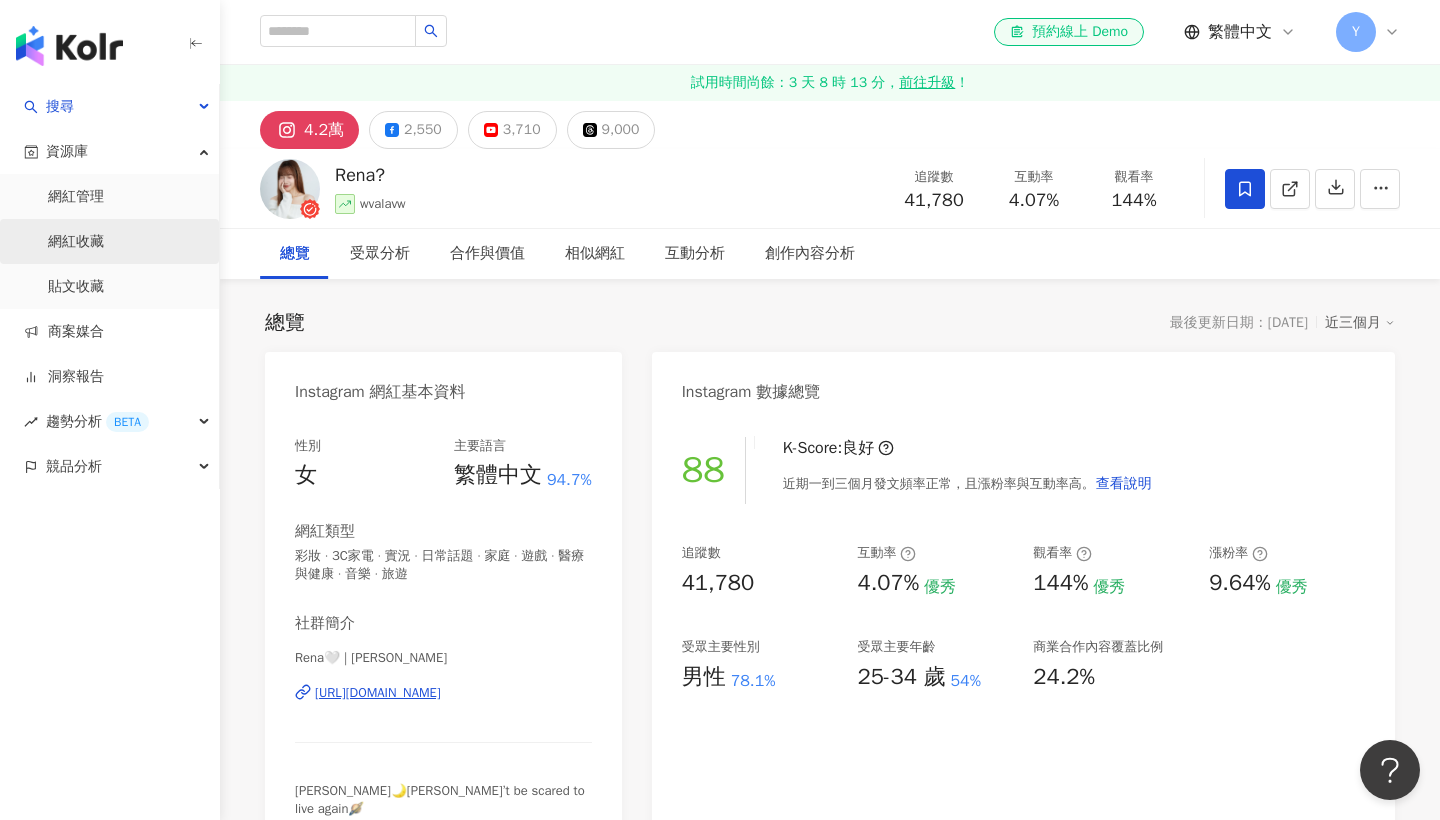 click on "網紅收藏" at bounding box center (76, 242) 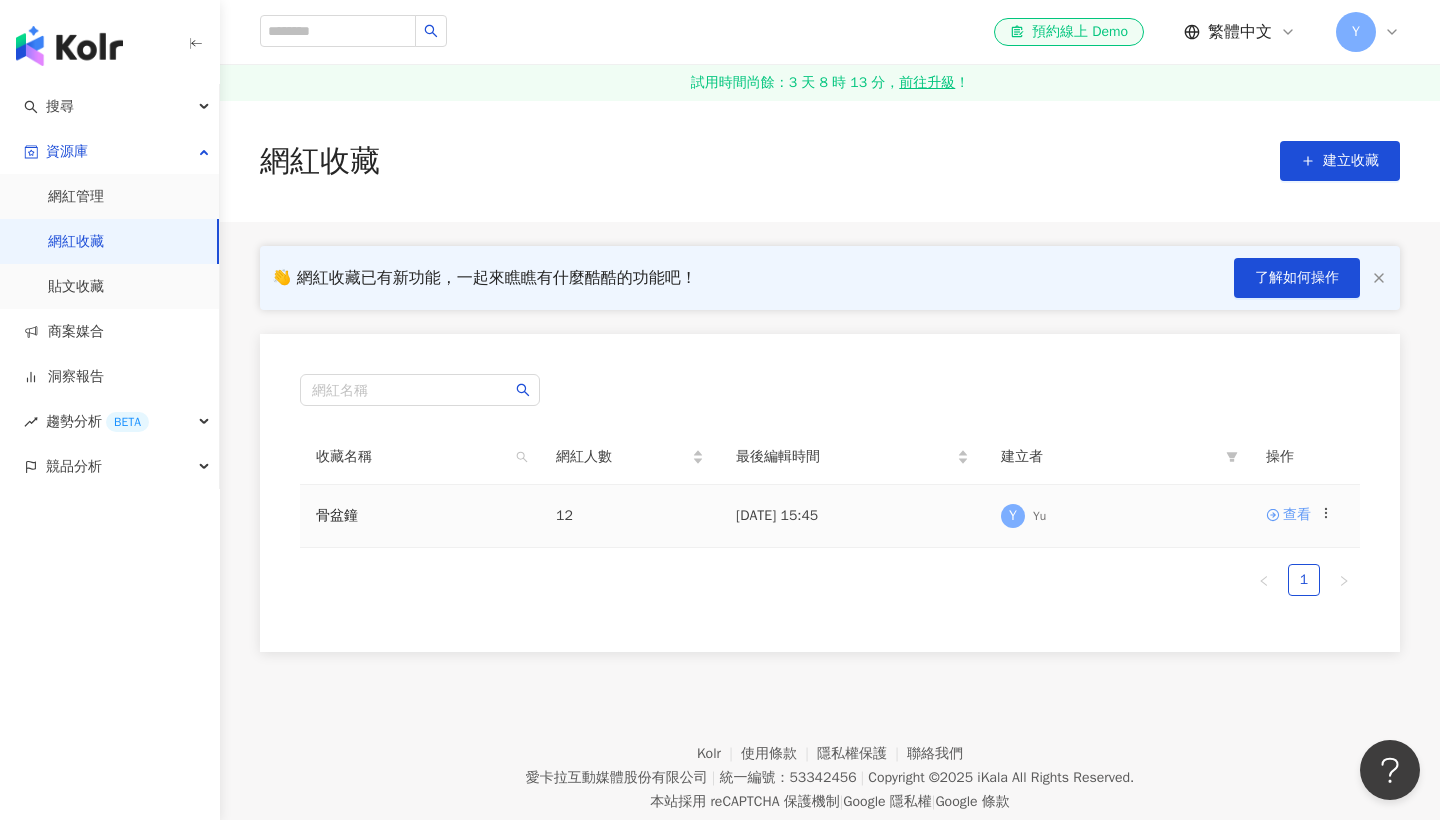 click on "查看" at bounding box center (1288, 515) 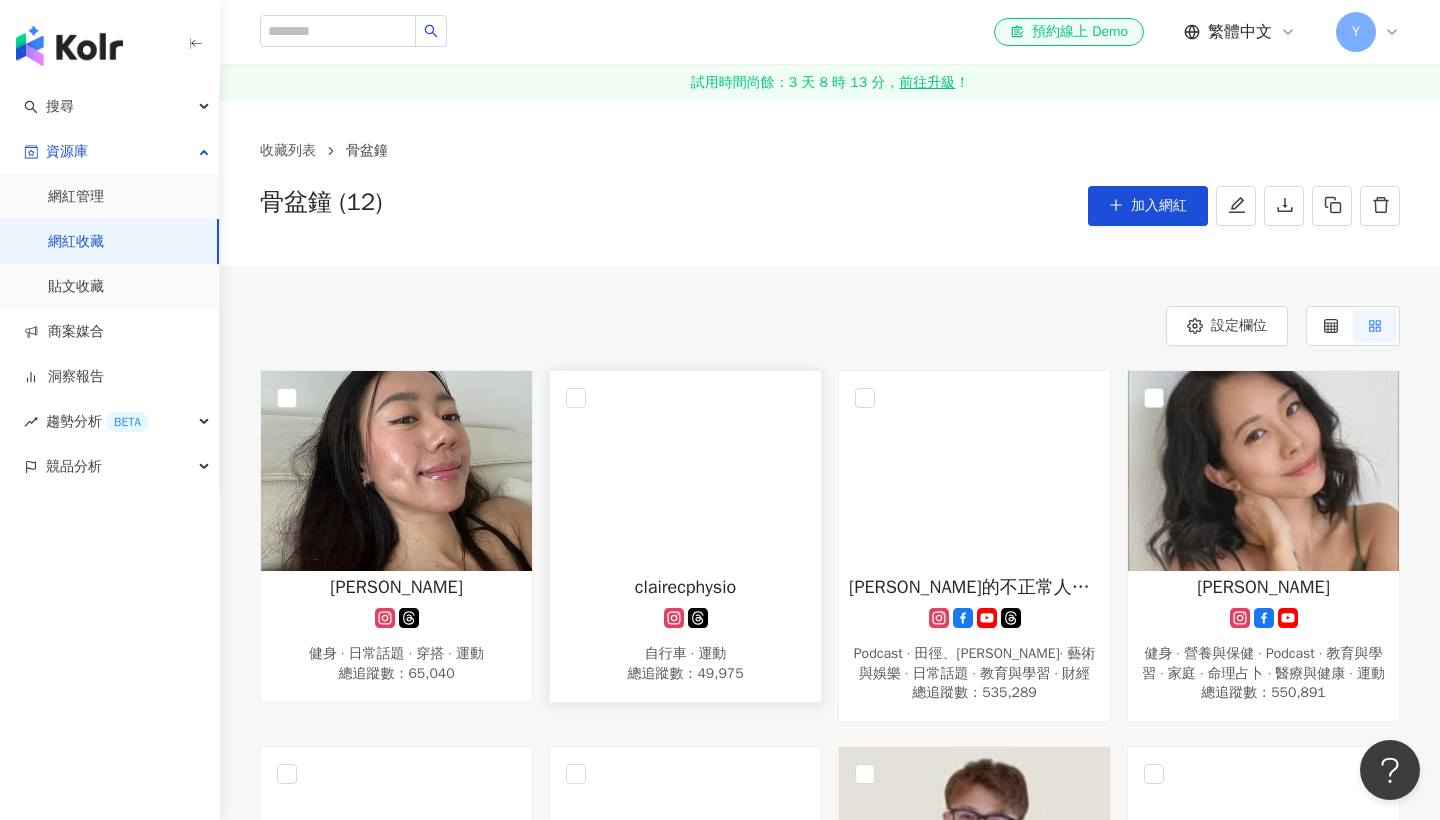 scroll, scrollTop: 0, scrollLeft: 0, axis: both 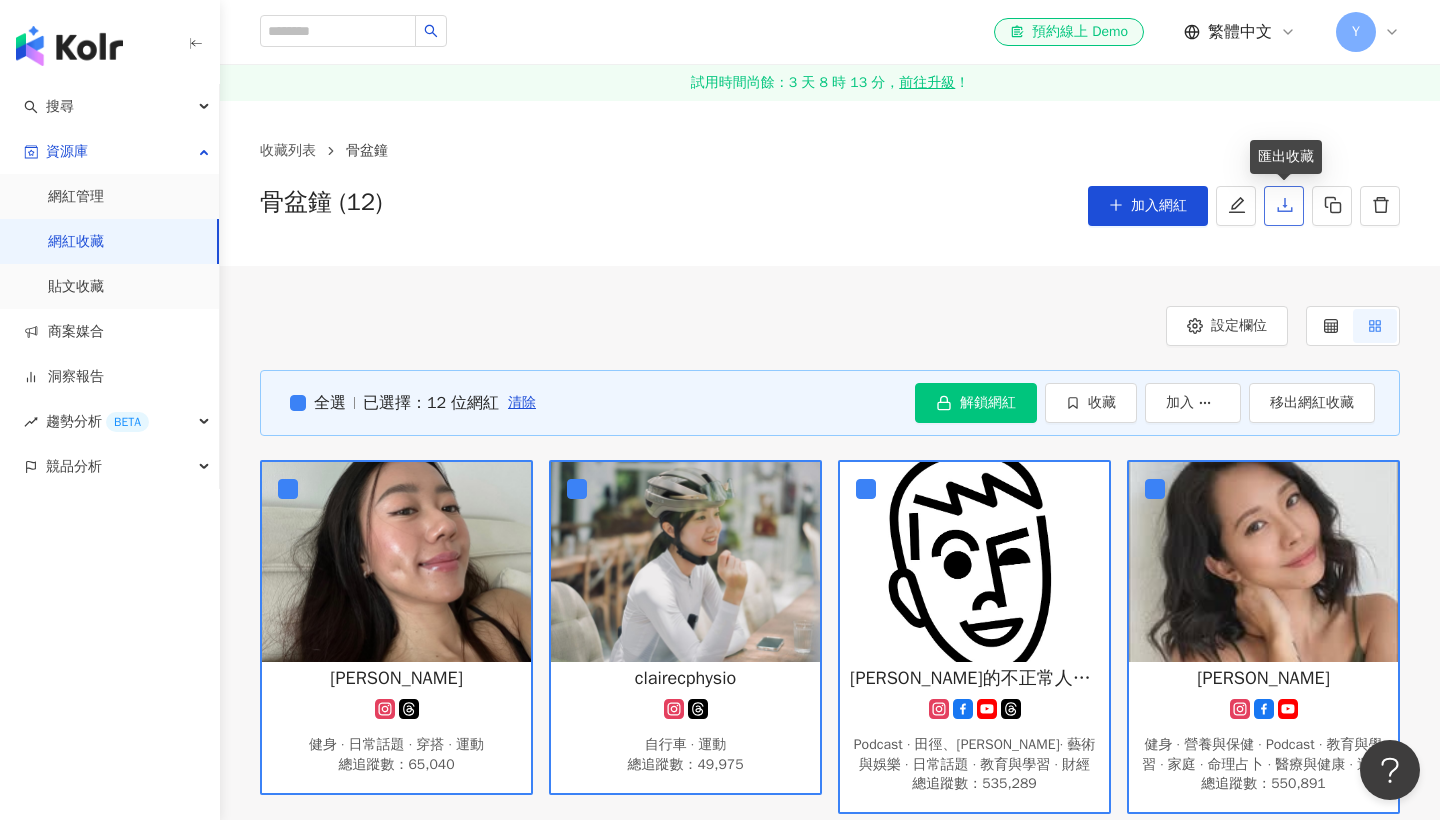 click 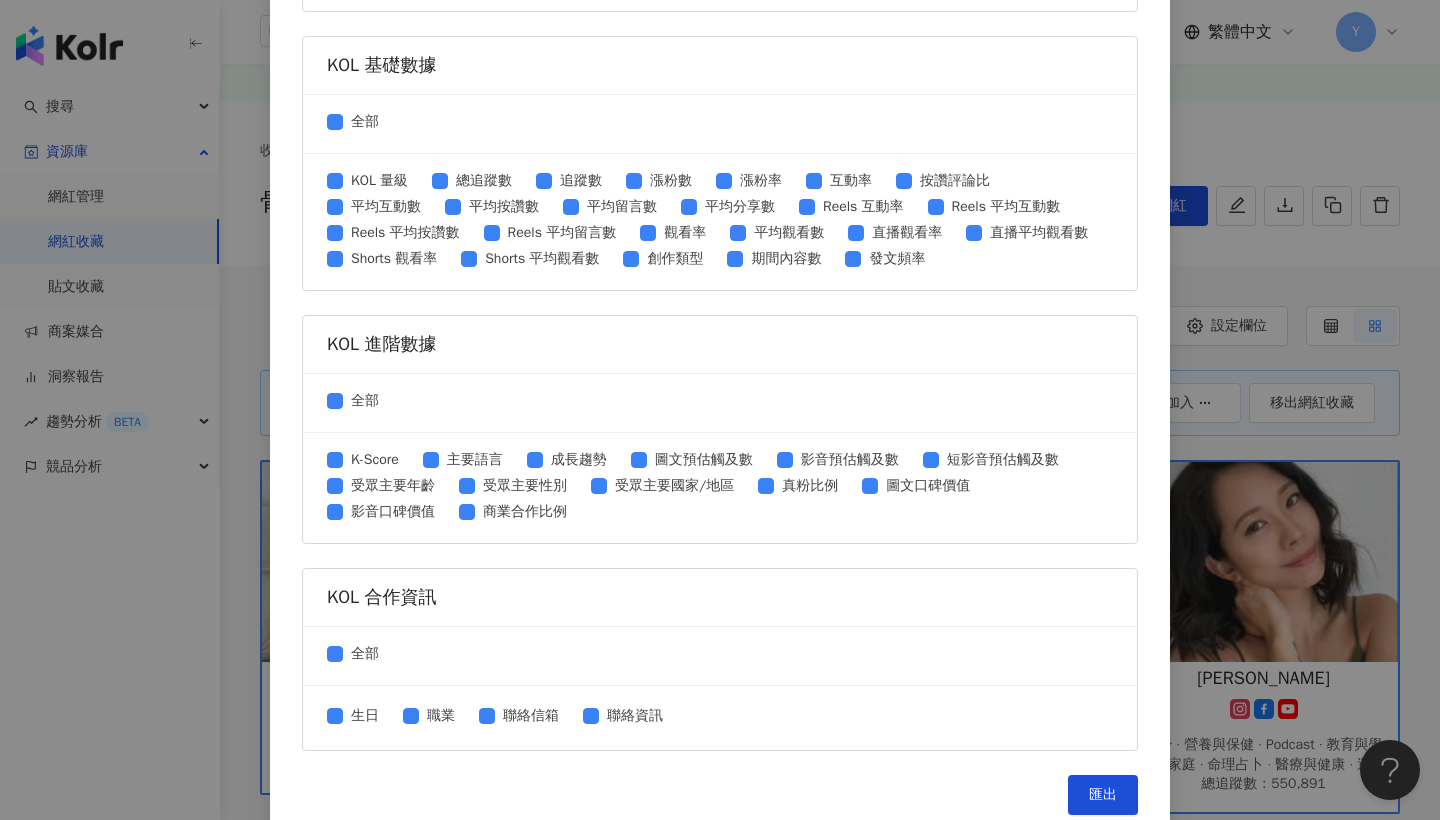 scroll, scrollTop: 732, scrollLeft: 0, axis: vertical 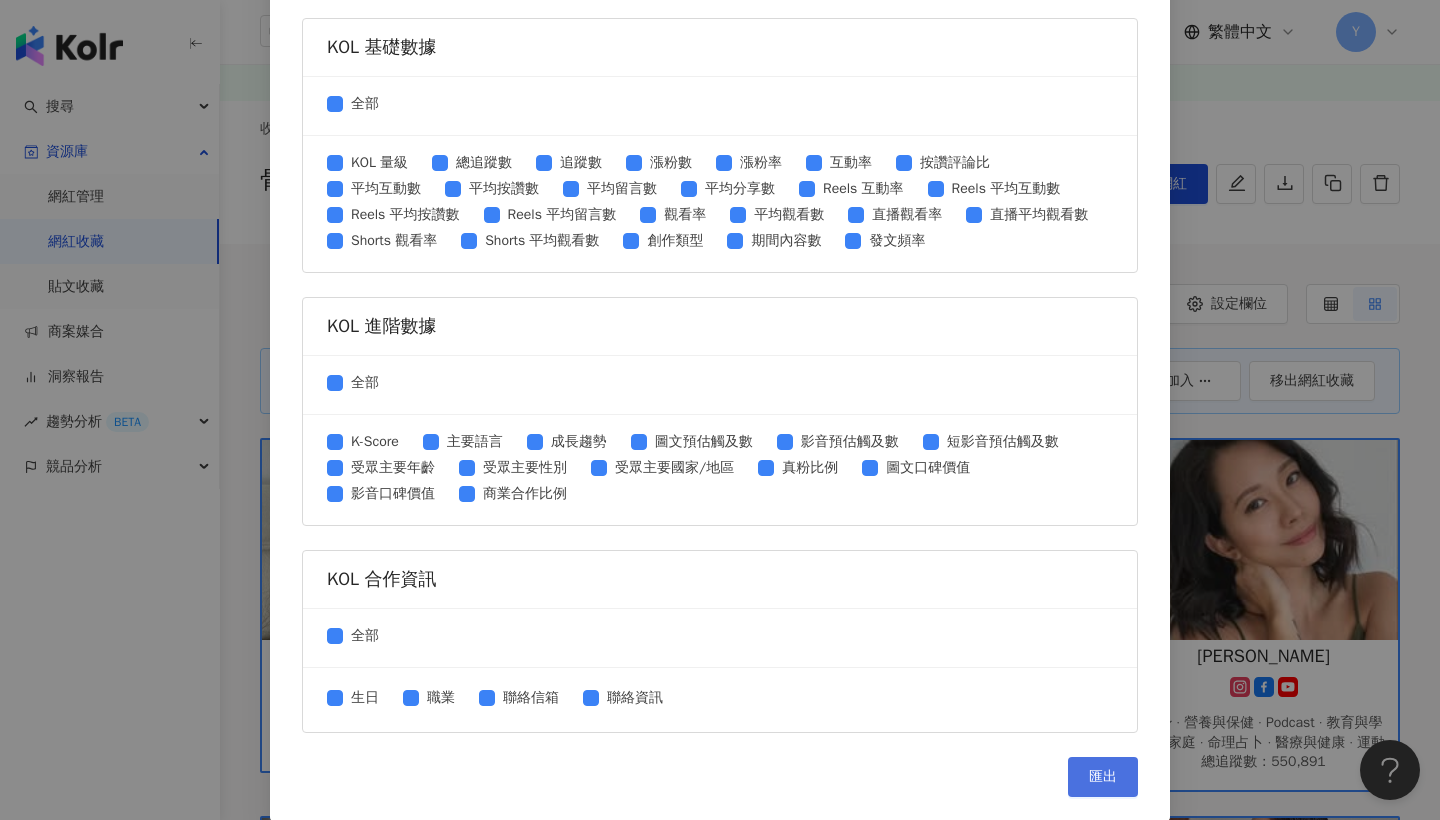 click on "匯出" at bounding box center (1103, 777) 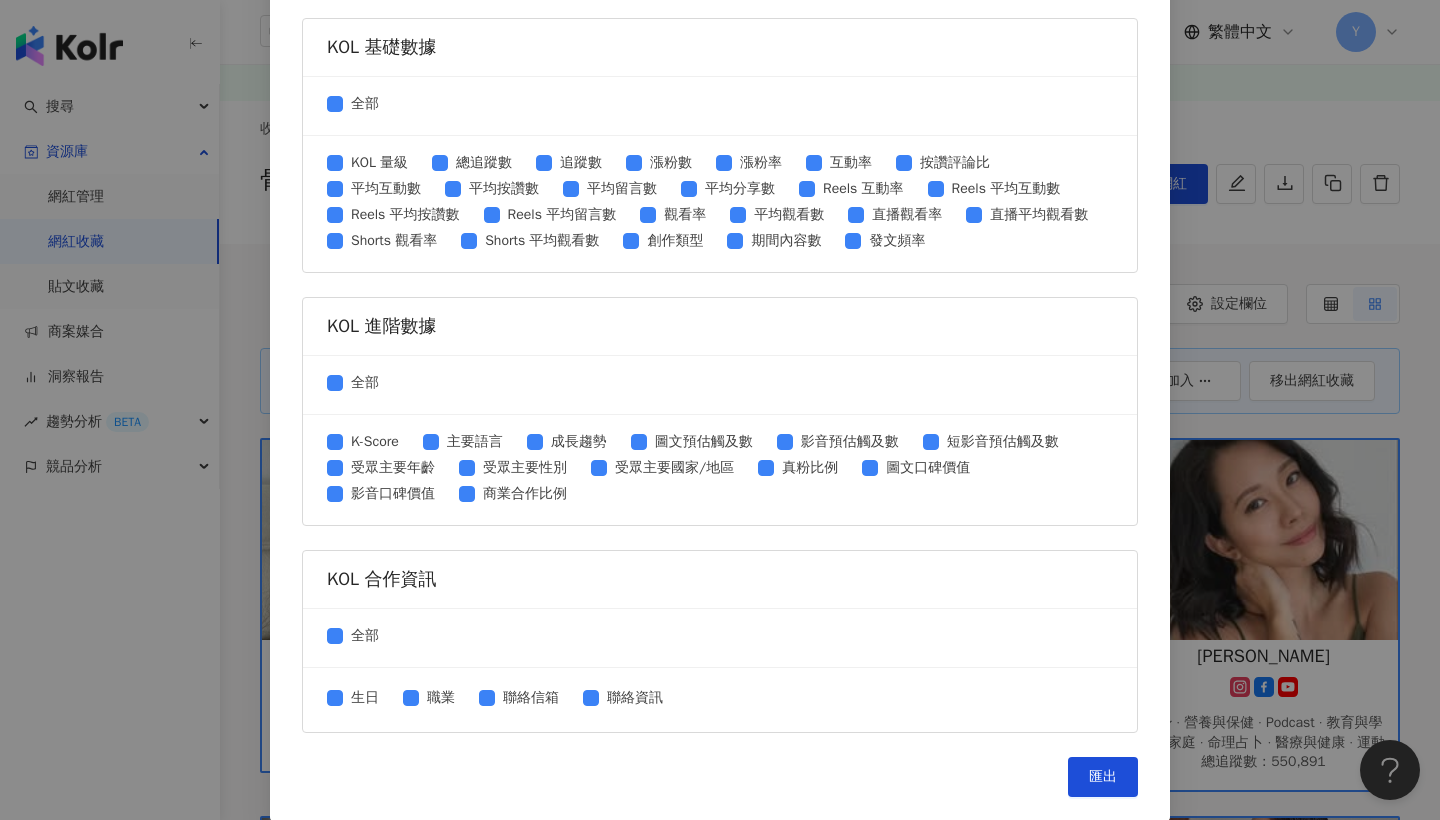 click on "匯出收藏 請選擇您欲匯出的項目 社群平台 全部 Facebook Instagram YouTube TikTok X 數據時間 全部 近三個月 近六個月 KOL 基本資訊 全部 社群名稱 性別 國家/地區 類型 簡介 Kolr 網址 社群網址 KOL 基礎數據 全部 KOL 量級 總追蹤數 追蹤數 漲粉數 漲粉率 互動率 按讚評論比 平均互動數 平均按讚數 平均留言數 平均分享數 Reels 互動率 Reels 平均互動數 Reels 平均按讚數 Reels 平均留言數 觀看率 平均觀看數 直播觀看率 直播平均觀看數 Shorts 觀看率 Shorts 平均觀看數 創作類型 期間內容數 發文頻率 KOL 進階數據 全部 K-Score 主要語言 成長趨勢 圖文預估觸及數 影音預估觸及數 短影音預估觸及數 受眾主要年齡 受眾主要性別 受眾主要國家/地區 真粉比例 圖文口碑價值 影音口碑價值 商業合作比例 KOL 合作資訊 全部 生日 職業 聯絡信箱 聯絡資訊 匯出" at bounding box center [720, 410] 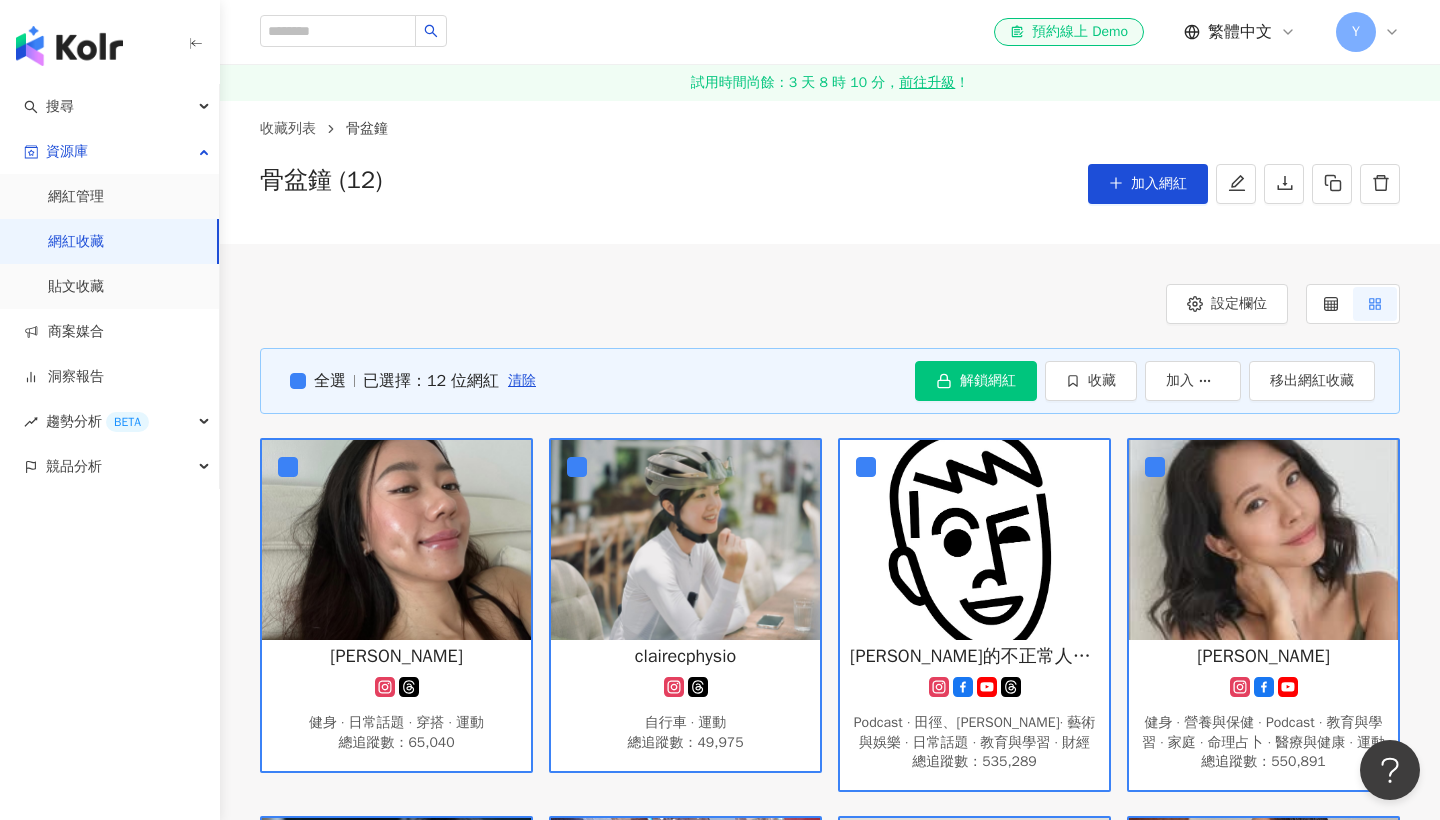 scroll, scrollTop: -2, scrollLeft: 0, axis: vertical 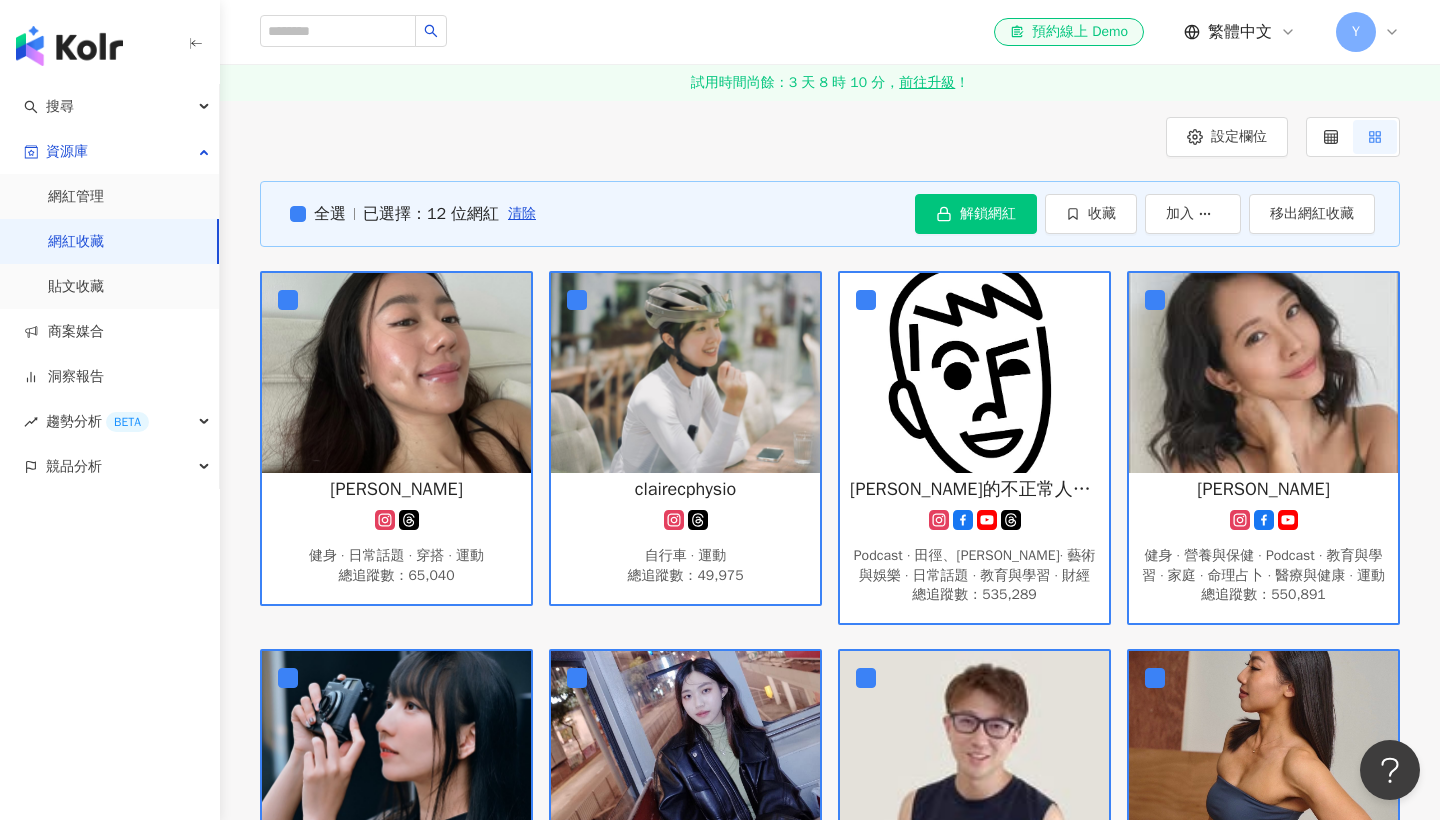click on "全選 已選擇：12 位網紅 清除 解鎖網紅 收藏 加入 移出網紅收藏 Nancy 健身 · 日常話題 · 穿搭 · 運動 總追蹤數 ： 65,040 clairecphysio 自行車 · 運動 總追蹤數 ： 49,975 張修修的不正常人生 Shosho's Abnormal Life Podcast · 田徑、馬拉松 · 藝術與娛樂 · 日常話題 · 教育與學習 · 財經 總追蹤數 ： 535,289 Michelle Lin 健身 · 營養與保健 · Podcast · 教育與學習 · 家庭 · 命理占卜 · 醫療與健康 · 運動 總追蹤數 ： 550,891 織織 母嬰 · 日常話題 · 家庭 · 醫療與健康 · 運動 · 交通工具 總追蹤數 ： 150,621 Nicky 健身 · 感情 · 教育與學習 · 運動 · 旅遊 總追蹤數 ： 30,536 zm_health_fitness 教育與學習 · 醫療與健康 · 運動 總追蹤數 ： 131,102 Christine Chang 母嬰 · 營養與保健 · 狗 · 寵物 · 運動 總追蹤數 ： 167,579 啦啦方糖 CheerSugar 슈가 足球 · 籃球 · 藝術與娛樂 · 日常話題 · 運動 · 旅遊 ： ：" at bounding box center [830, 791] 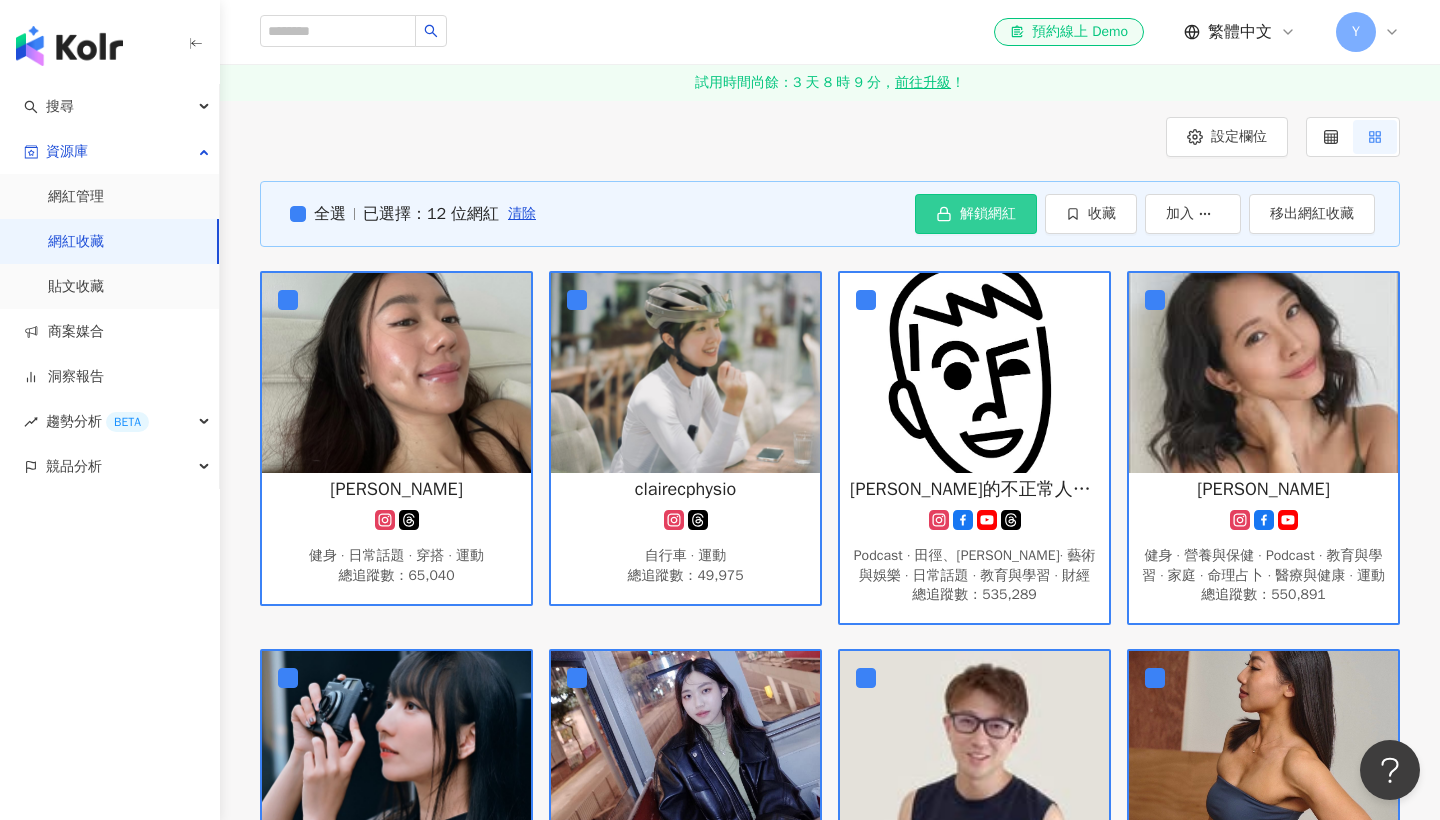 click on "解鎖網紅" at bounding box center [976, 214] 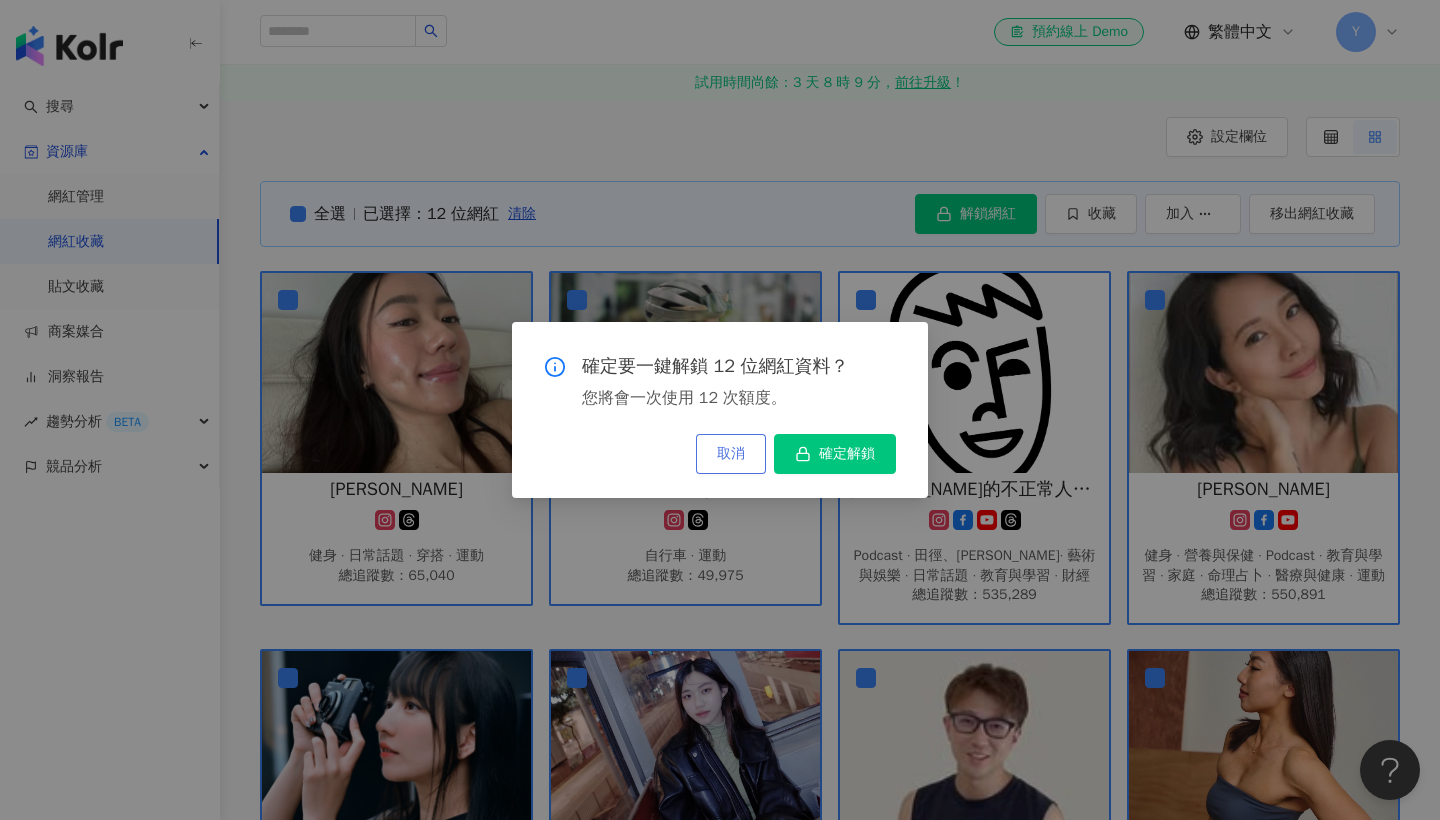 click on "取消" at bounding box center (731, 454) 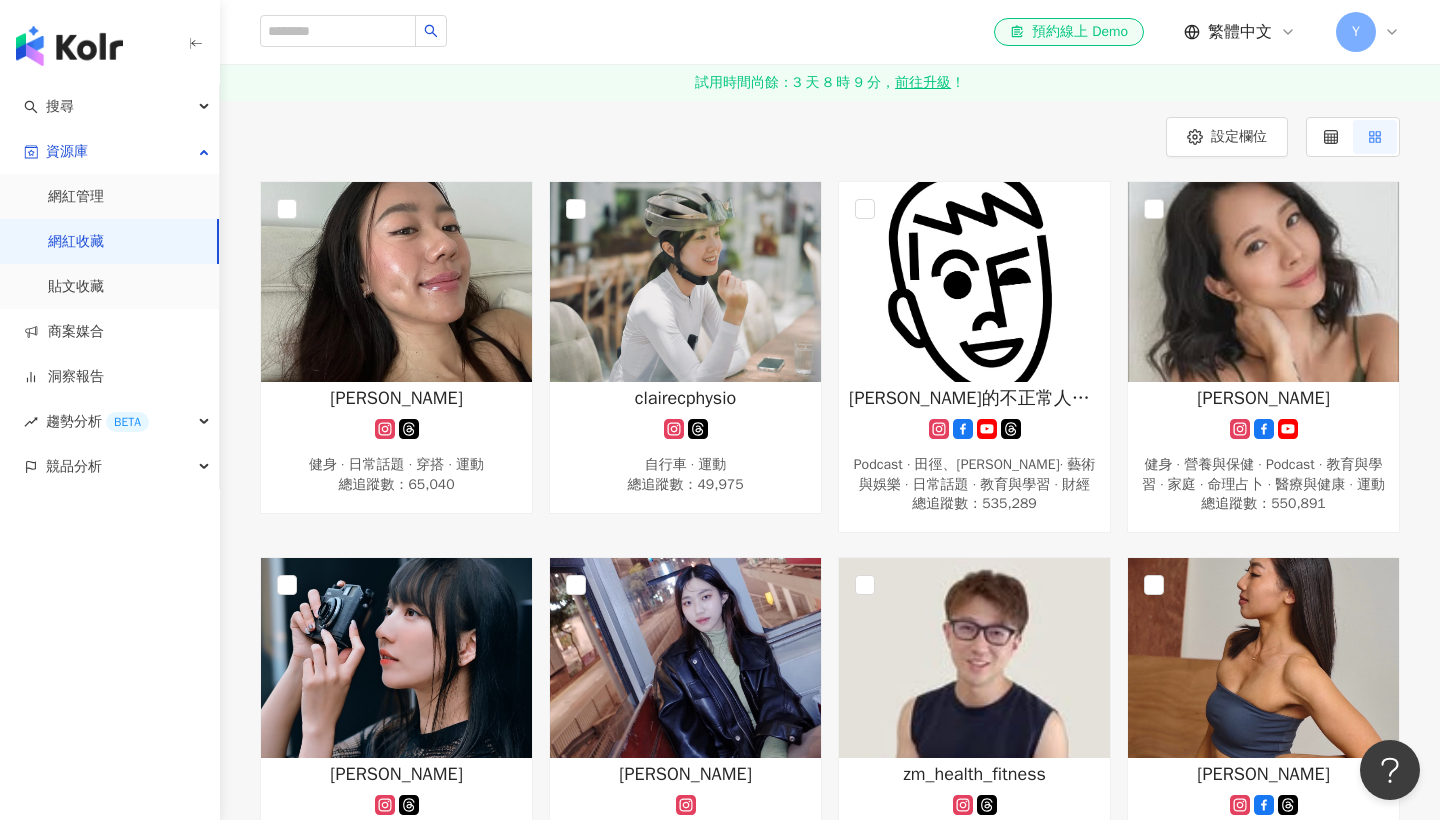 click on "設定欄位" at bounding box center [830, 137] 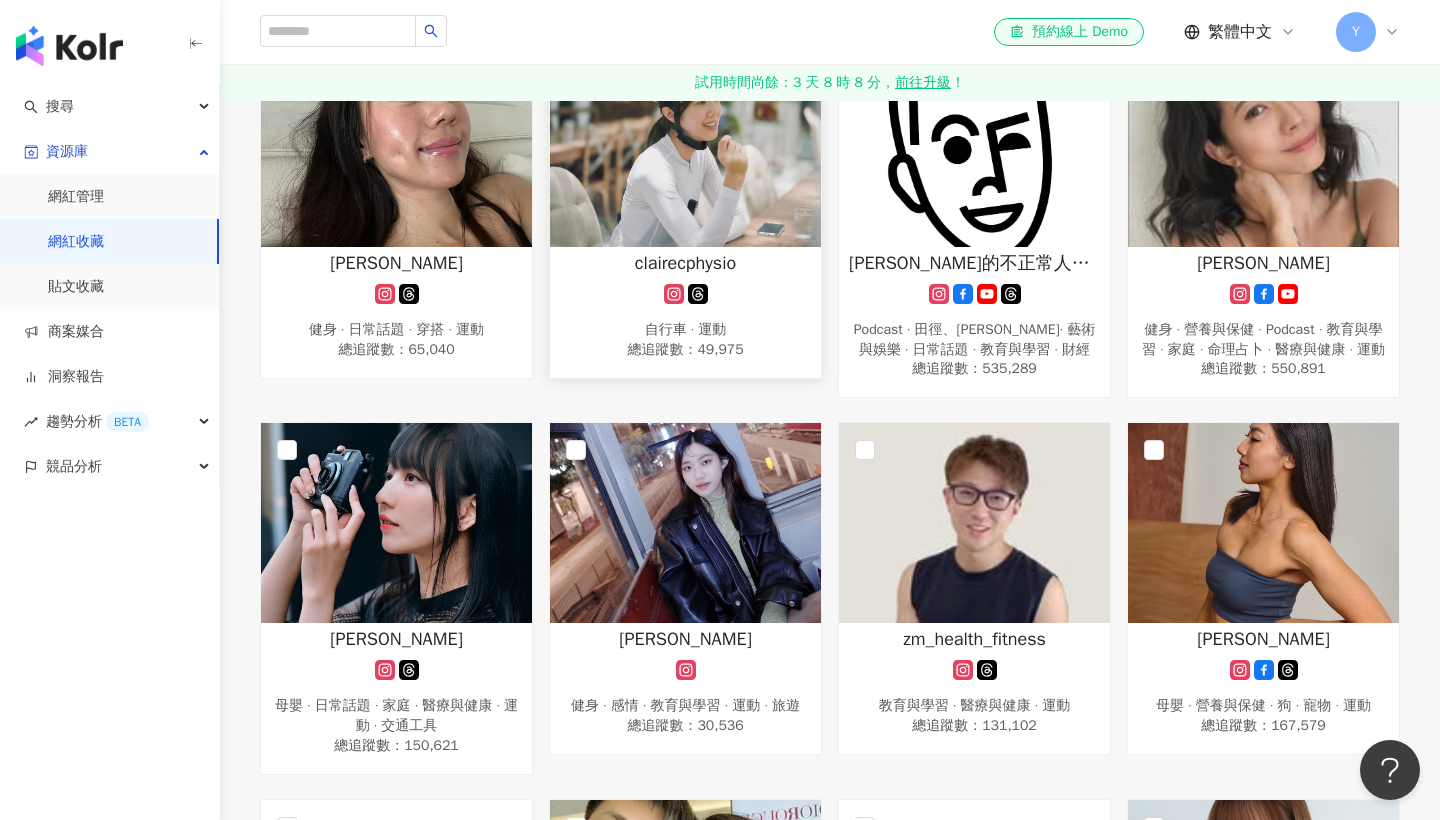 scroll, scrollTop: 326, scrollLeft: 0, axis: vertical 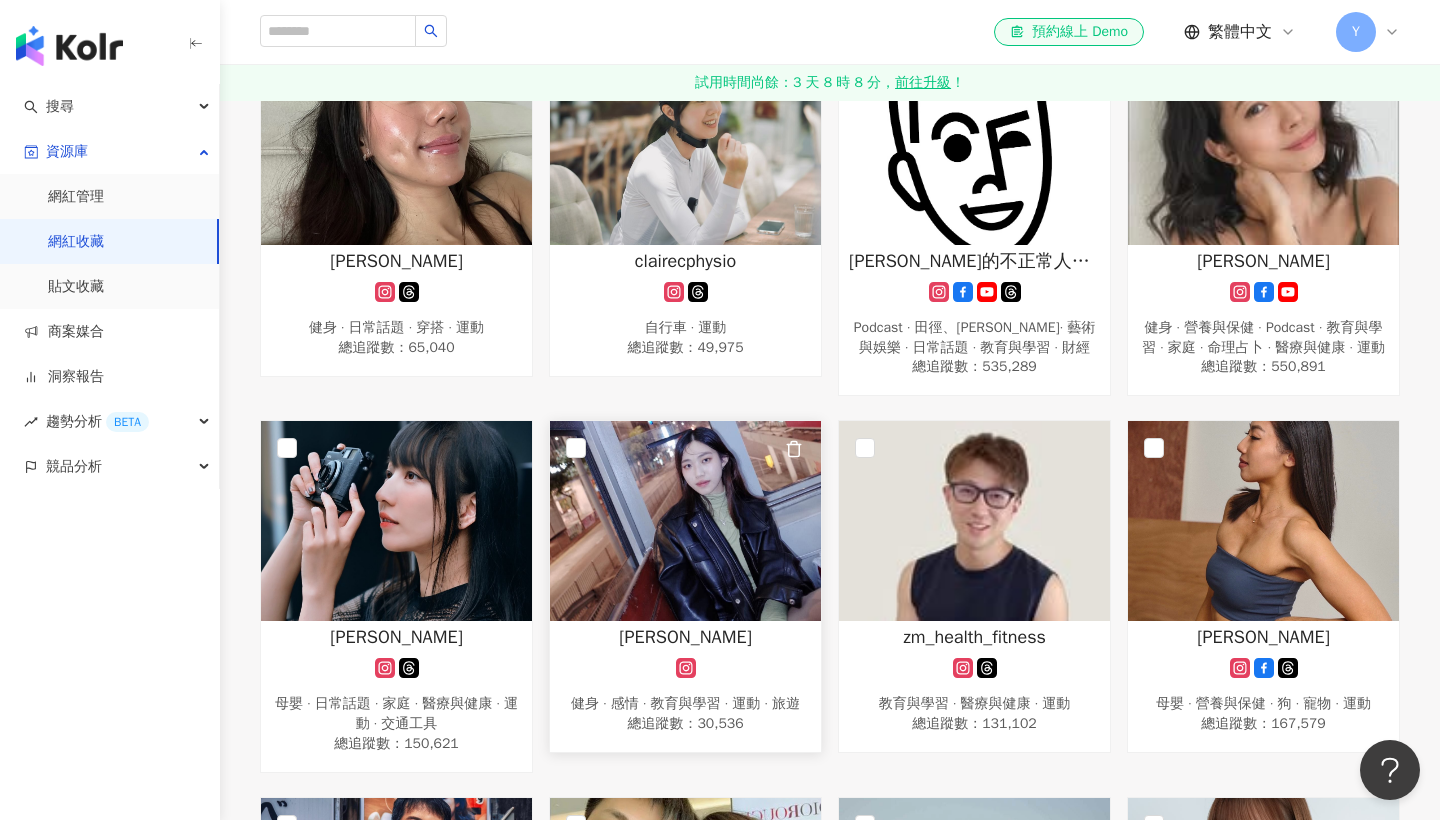 click at bounding box center [685, 521] 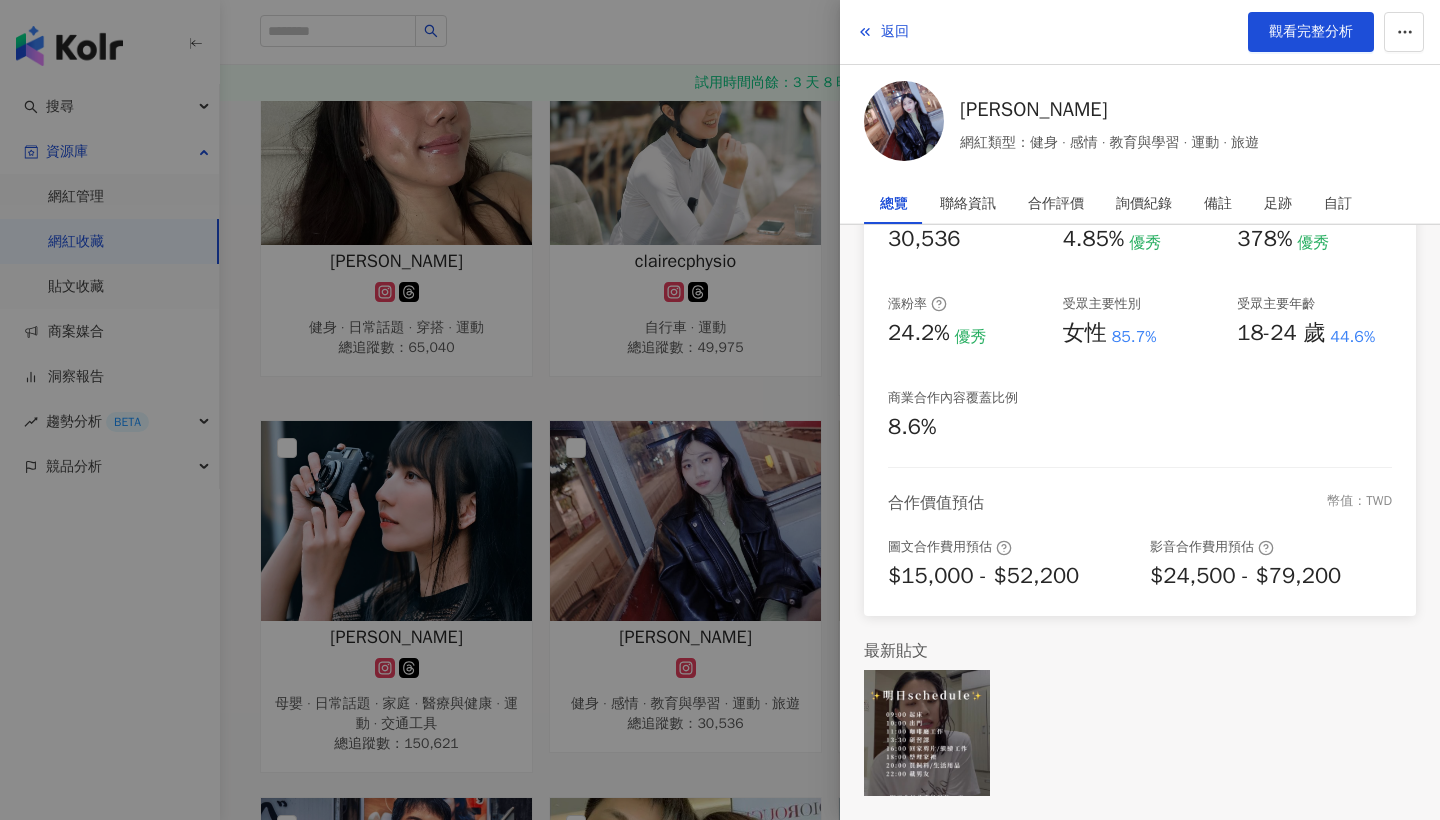 scroll, scrollTop: 323, scrollLeft: 0, axis: vertical 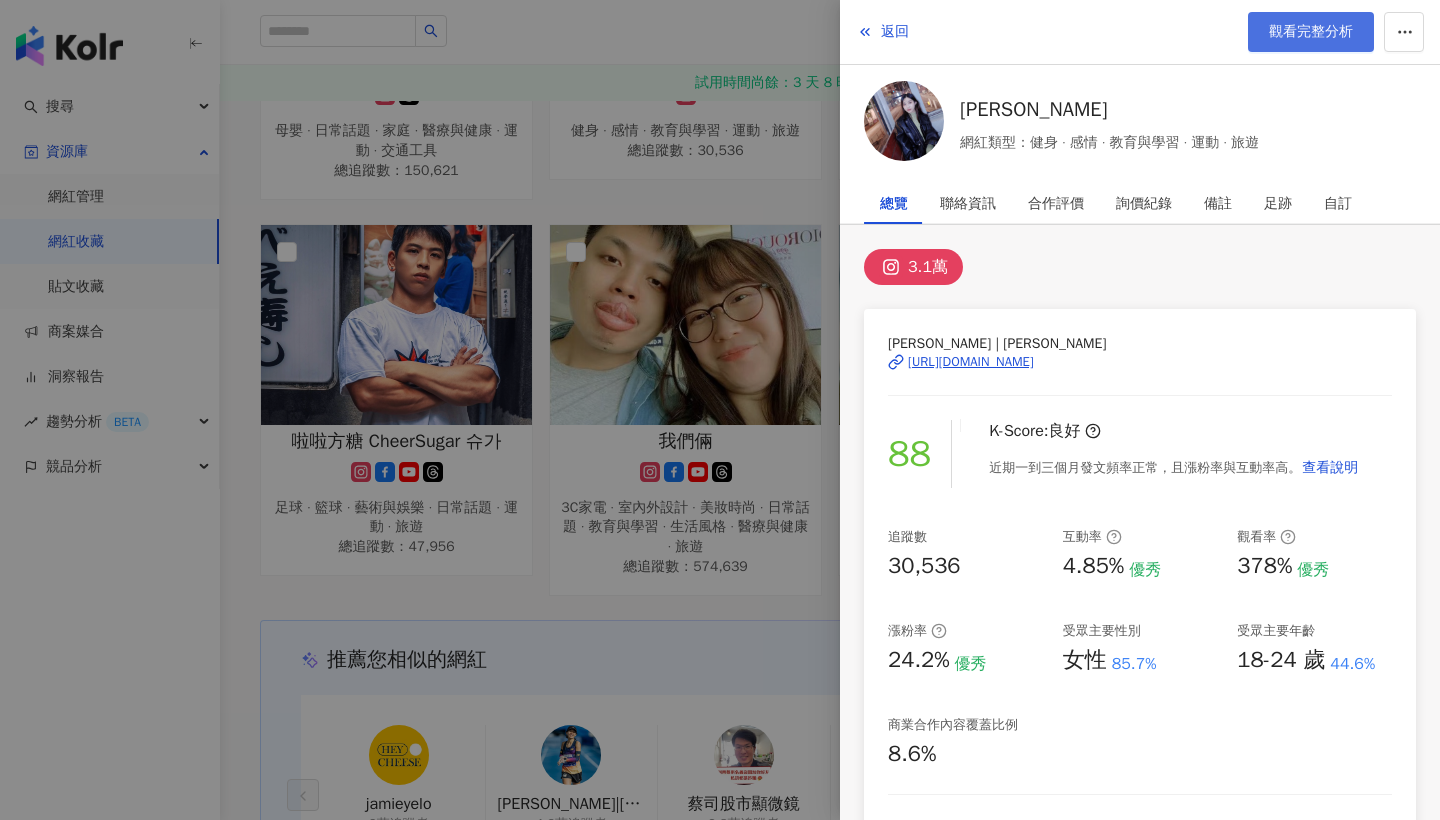 click on "觀看完整分析" at bounding box center (1311, 32) 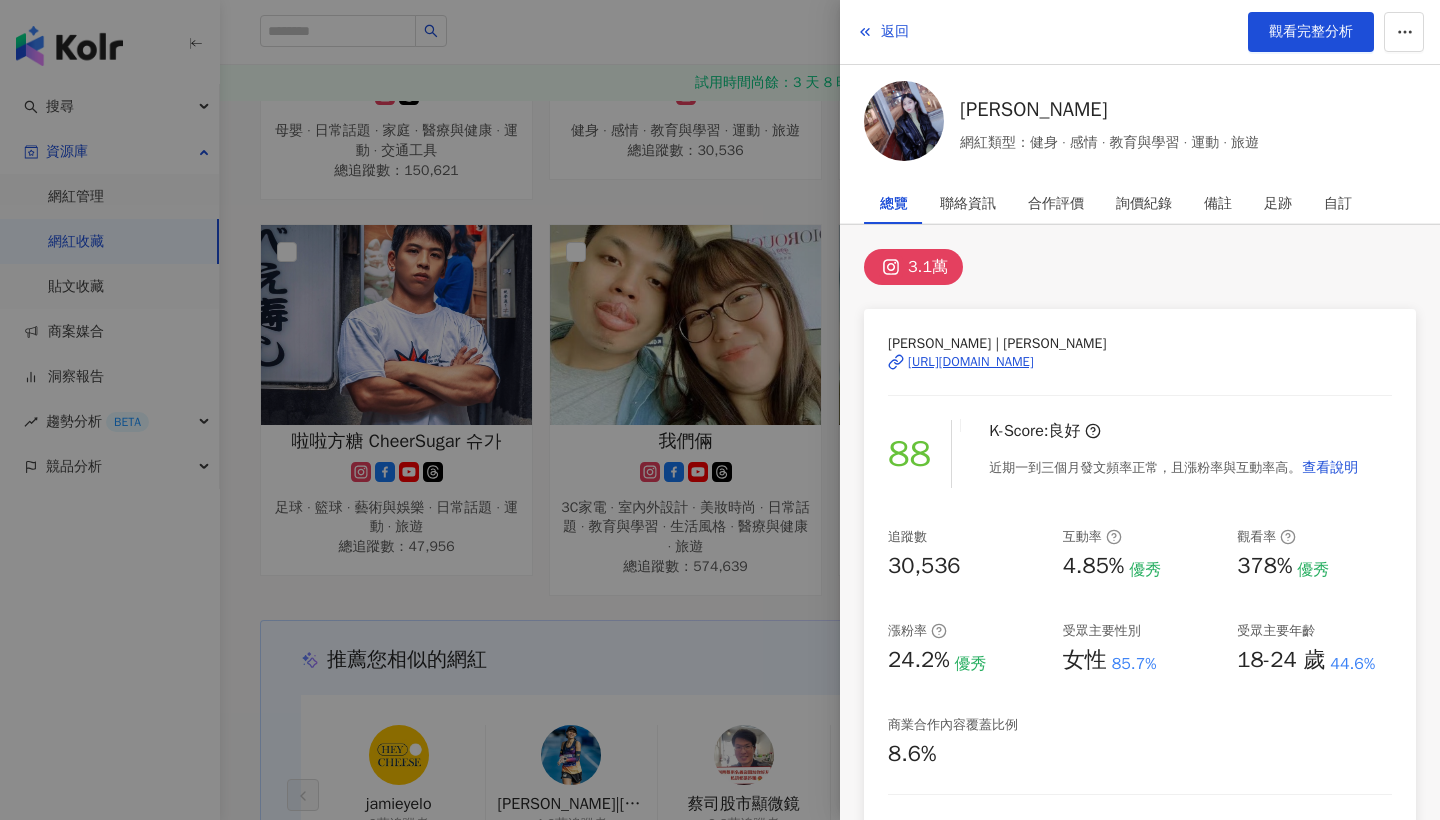 click at bounding box center [720, 410] 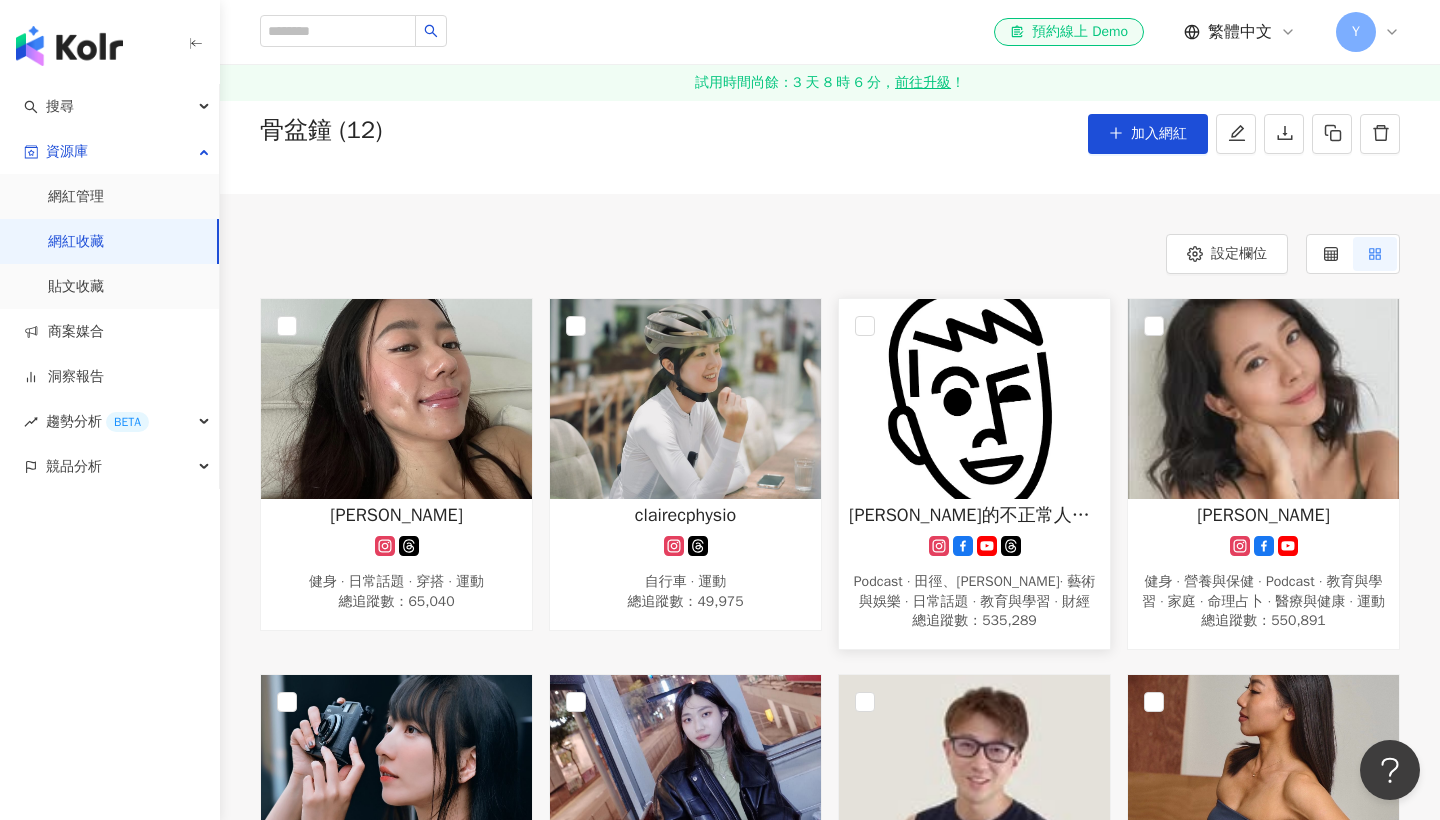 scroll, scrollTop: 69, scrollLeft: 0, axis: vertical 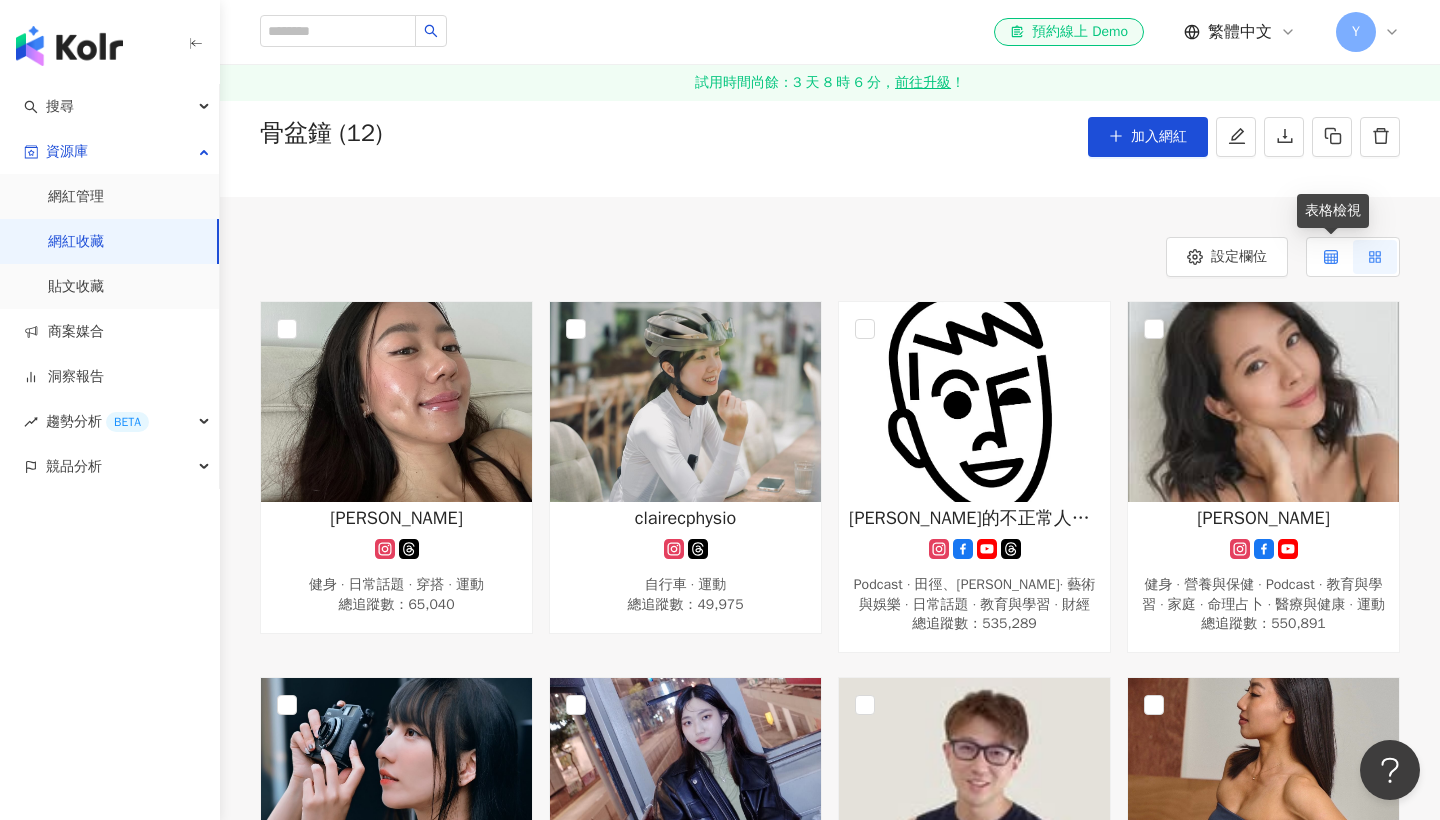click at bounding box center [1331, 257] 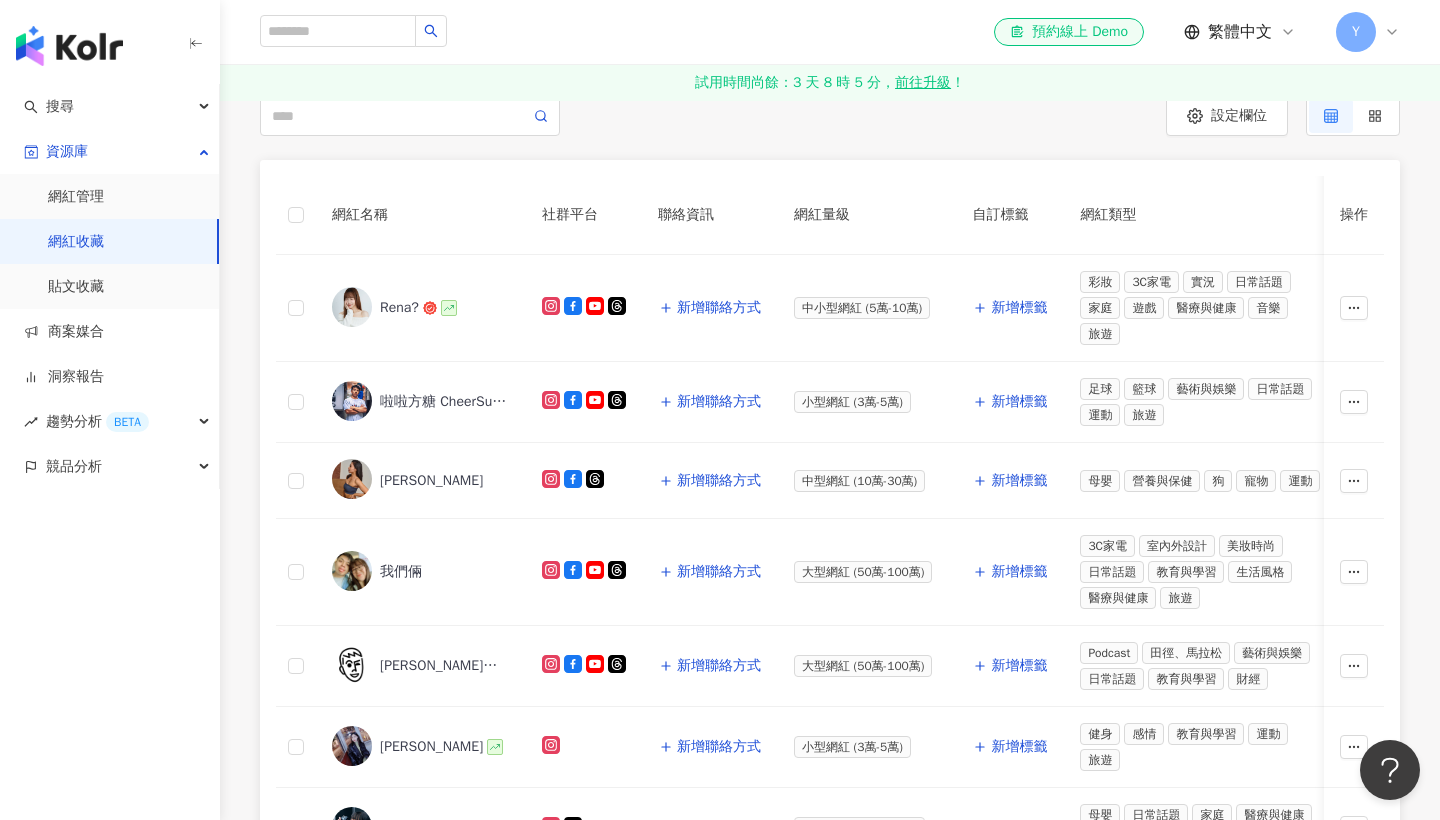 scroll, scrollTop: 211, scrollLeft: 0, axis: vertical 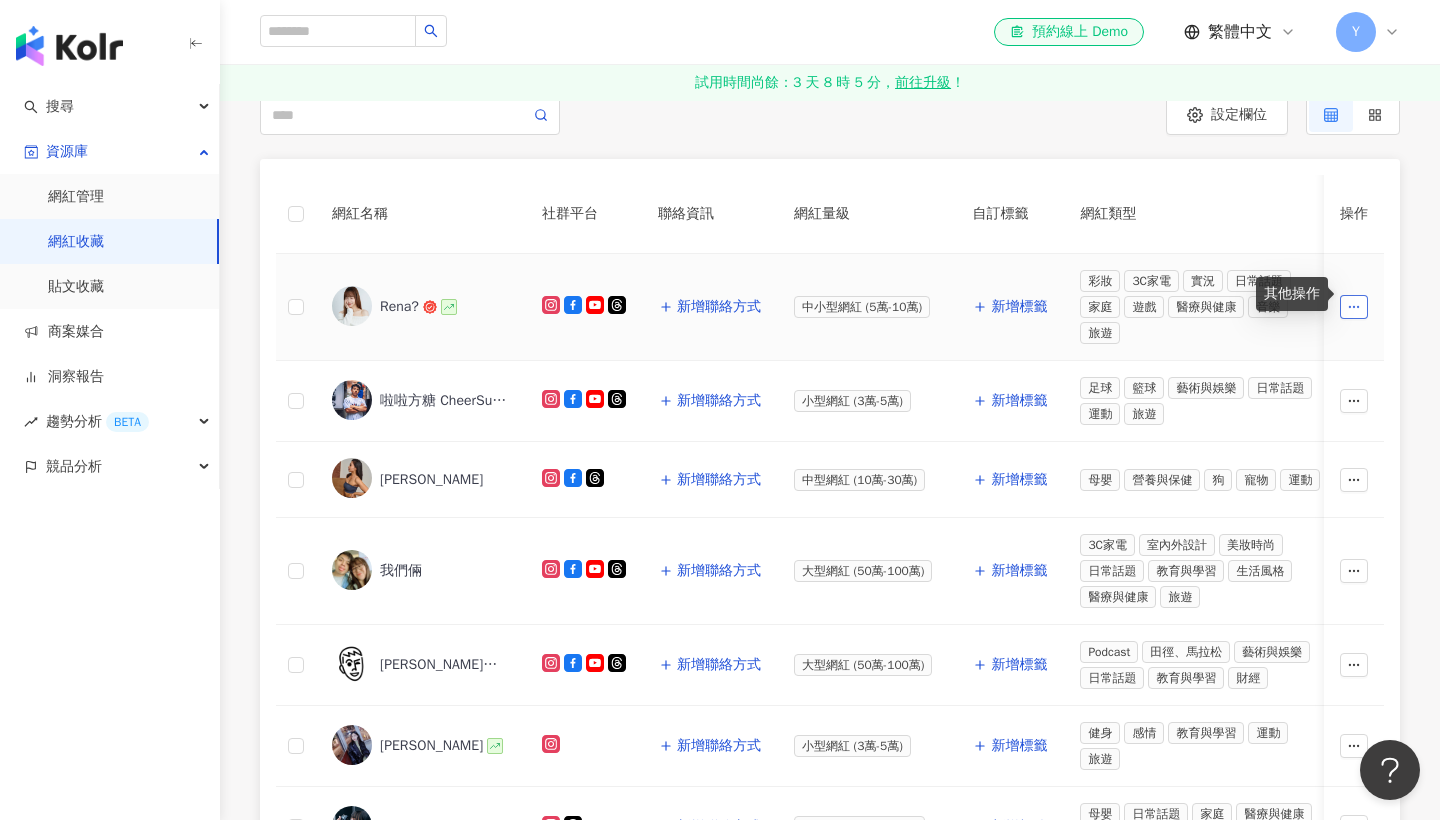 click 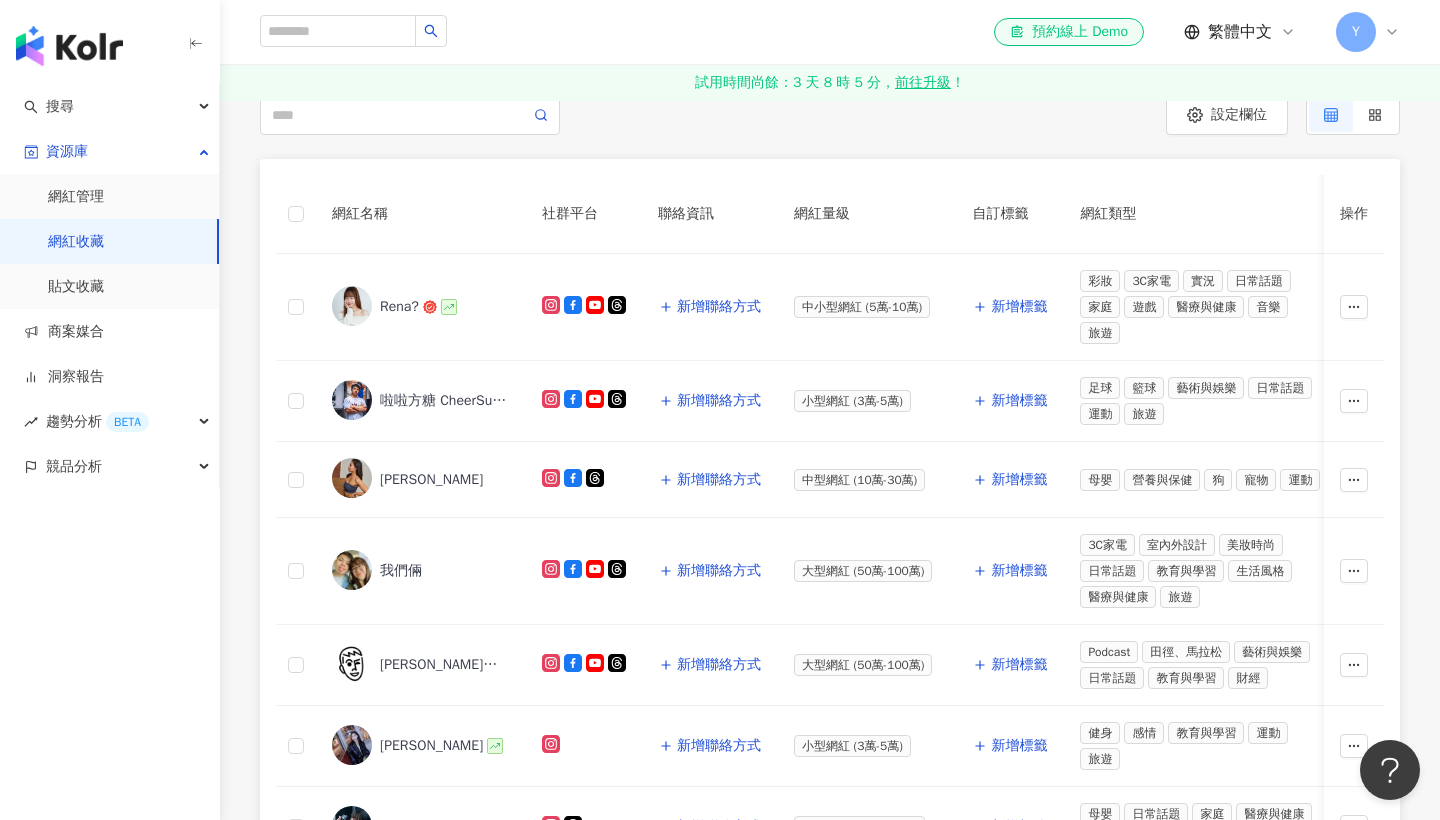 click on "網紅名稱 社群平台 聯絡資訊 網紅量級 自訂標籤 網紅類型 追蹤數 K-Score 近三個月 受眾主要年齡 受眾主要性別 互動率 近三個月 Reels 互動率 近三個月 Reels 觀看率 近三個月 漲粉率 近三個月 已加入的收藏夾 已加入的商案媒合 已加入的洞察報告 最新足跡 操作                                         Rena? 新增聯絡方式 中小型網紅 (5萬-10萬) 新增標籤 彩妝 3C家電 實況 日常話題 家庭 遊戲 醫療與健康 音樂 旅遊 41,780 88 25-34 歲 (54%) 男性 (78.1%) 4.07% 4.61% 144% 9.64% 1 個 - - 新增至收藏夾  骨盆鐘 啦啦方糖 CheerSugar 슈가 新增聯絡方式 小型網紅 (3萬-5萬) 新增標籤 足球 籃球 藝術與娛樂 日常話題 運動 旅遊 42,396 86 25-34 歲 (36.9%) 男性 (55.2%) 1.51% 1.55% 64% 0.51% 1 個 - - 新增至收藏夾  骨盆鐘 Christine Chang 新增聯絡方式 中型網紅 (10萬-30萬) 新增標籤 母嬰 營養與保健 狗 寵物 運動 87 -" at bounding box center [830, 777] 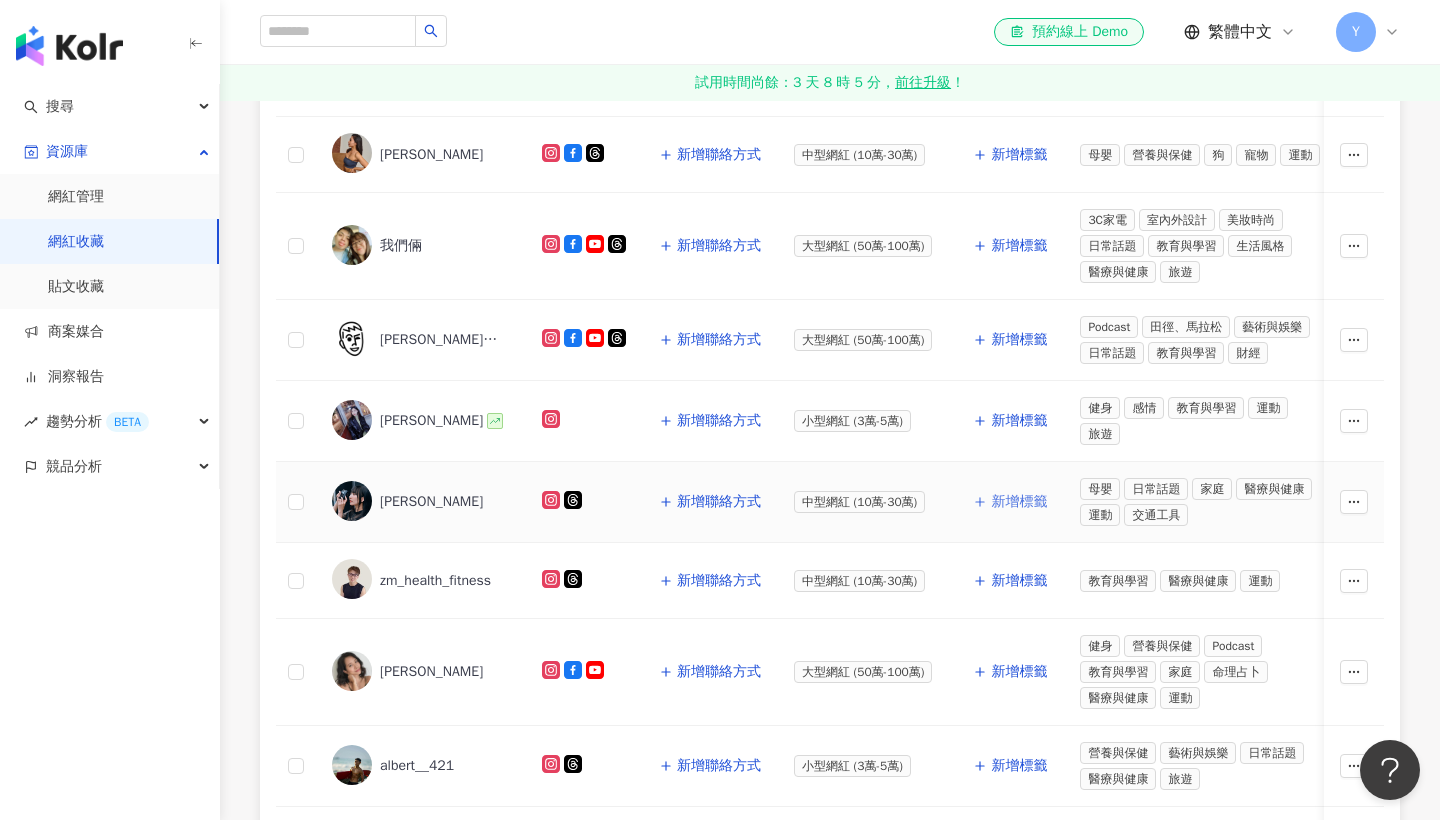 scroll, scrollTop: 871, scrollLeft: 0, axis: vertical 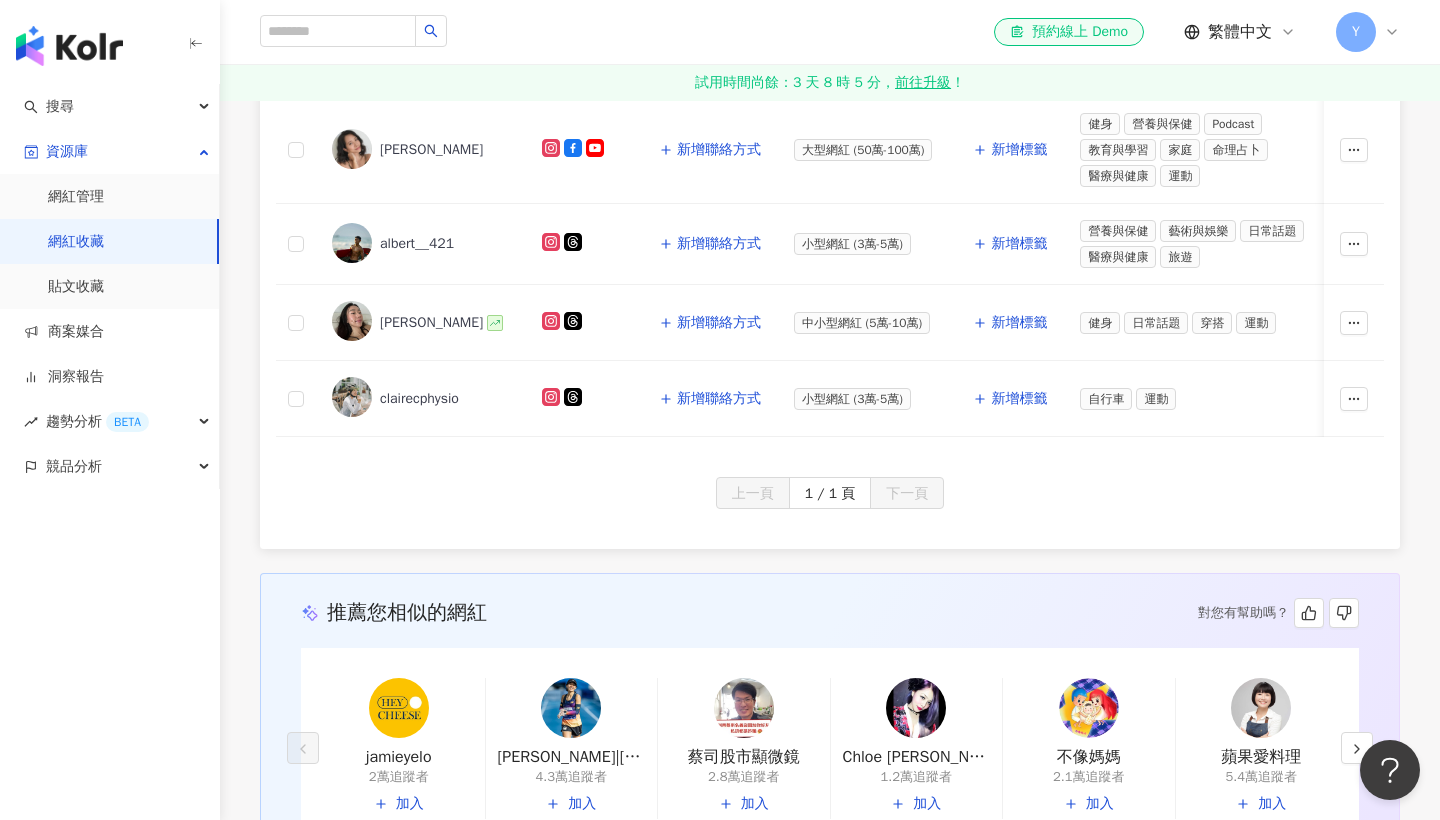 click on "上一頁 1 / 1 頁 下一頁" at bounding box center (830, 513) 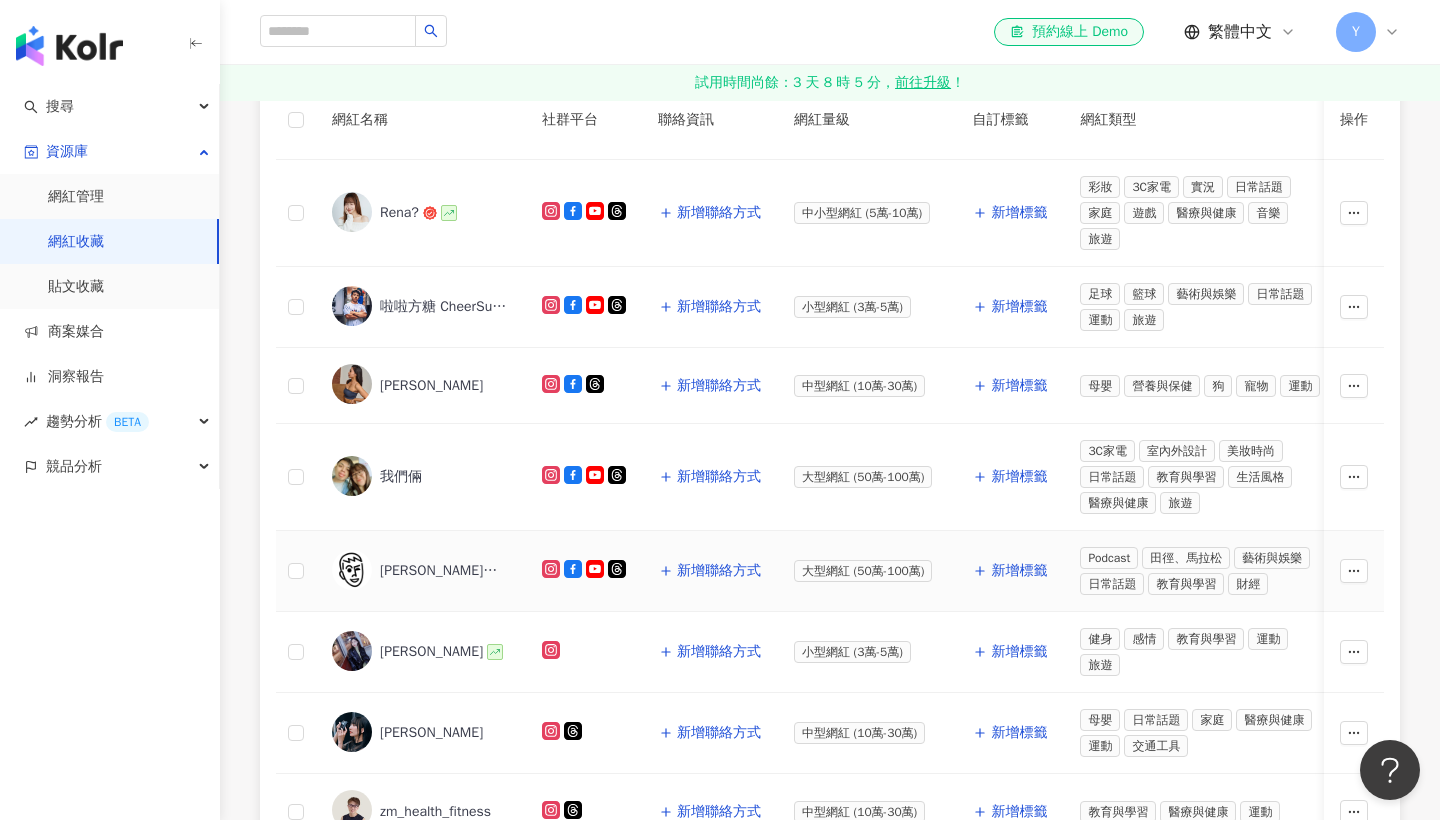 scroll, scrollTop: 310, scrollLeft: 0, axis: vertical 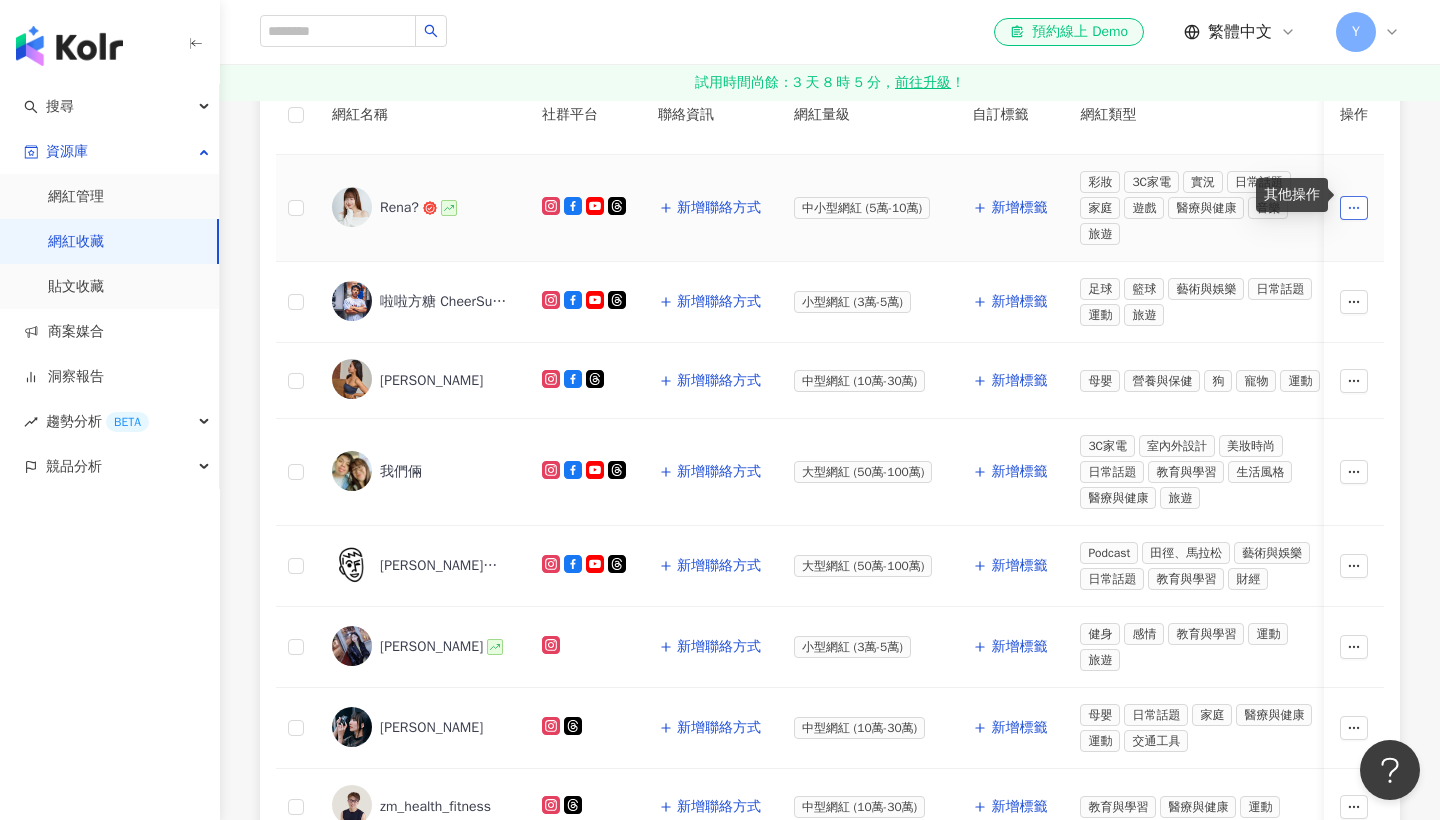 click 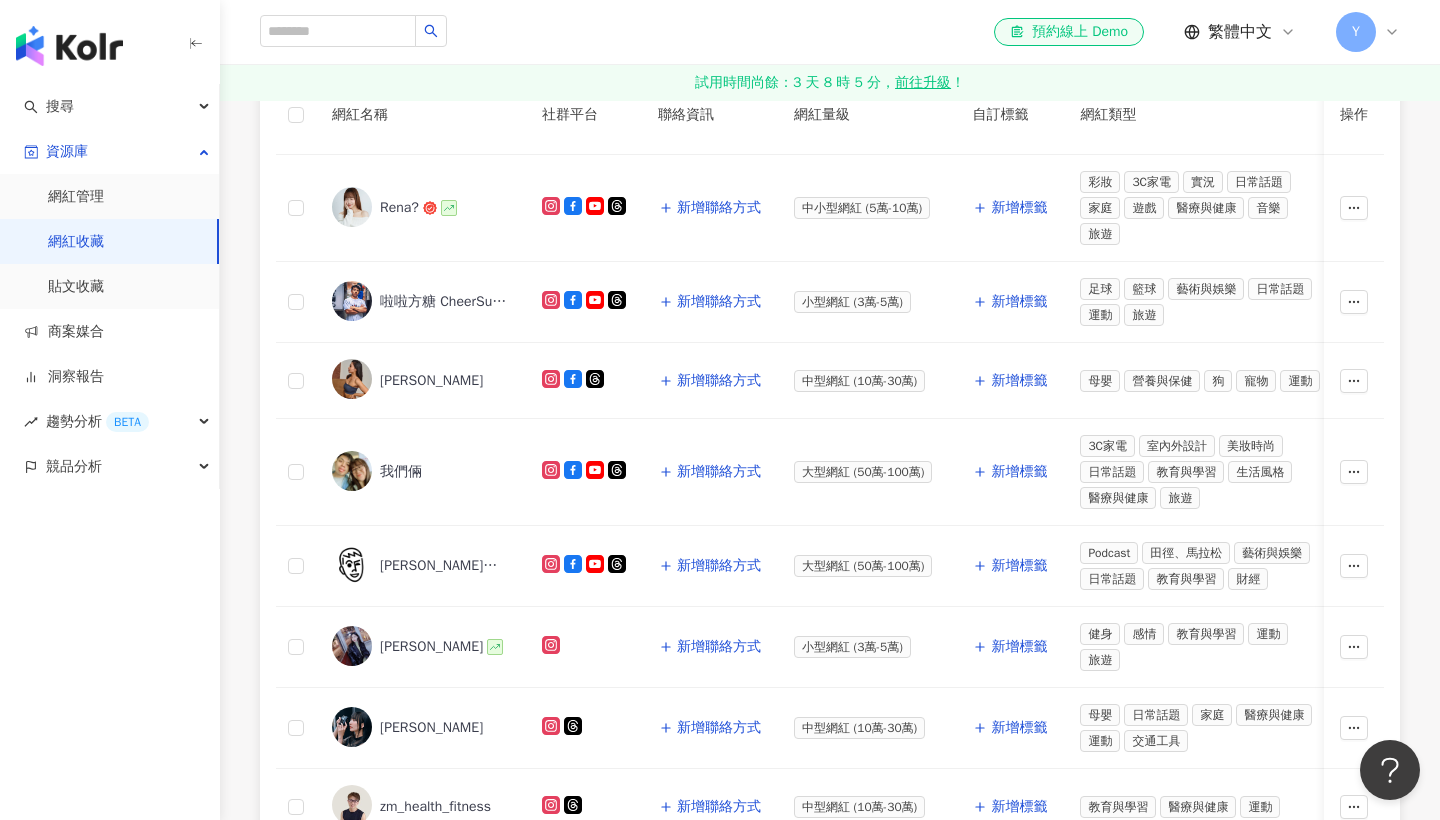 click on "網紅名稱 社群平台 聯絡資訊 網紅量級 自訂標籤 網紅類型 追蹤數 K-Score 近三個月 受眾主要年齡 受眾主要性別 互動率 近三個月 Reels 互動率 近三個月 Reels 觀看率 近三個月 漲粉率 近三個月 已加入的收藏夾 已加入的商案媒合 已加入的洞察報告 最新足跡 操作                                         Rena? 新增聯絡方式 中小型網紅 (5萬-10萬) 新增標籤 彩妝 3C家電 實況 日常話題 家庭 遊戲 醫療與健康 音樂 旅遊 41,780 88 25-34 歲 (54%) 男性 (78.1%) 4.07% 4.61% 144% 9.64% 1 個 - - 新增至收藏夾  骨盆鐘 啦啦方糖 CheerSugar 슈가 新增聯絡方式 小型網紅 (3萬-5萬) 新增標籤 足球 籃球 藝術與娛樂 日常話題 運動 旅遊 42,396 86 25-34 歲 (36.9%) 男性 (55.2%) 1.51% 1.55% 64% 0.51% 1 個 - - 新增至收藏夾  骨盆鐘 Christine Chang 新增聯絡方式 中型網紅 (10萬-30萬) 新增標籤 母嬰 營養與保健 狗 寵物 運動 87 -" at bounding box center (830, 678) 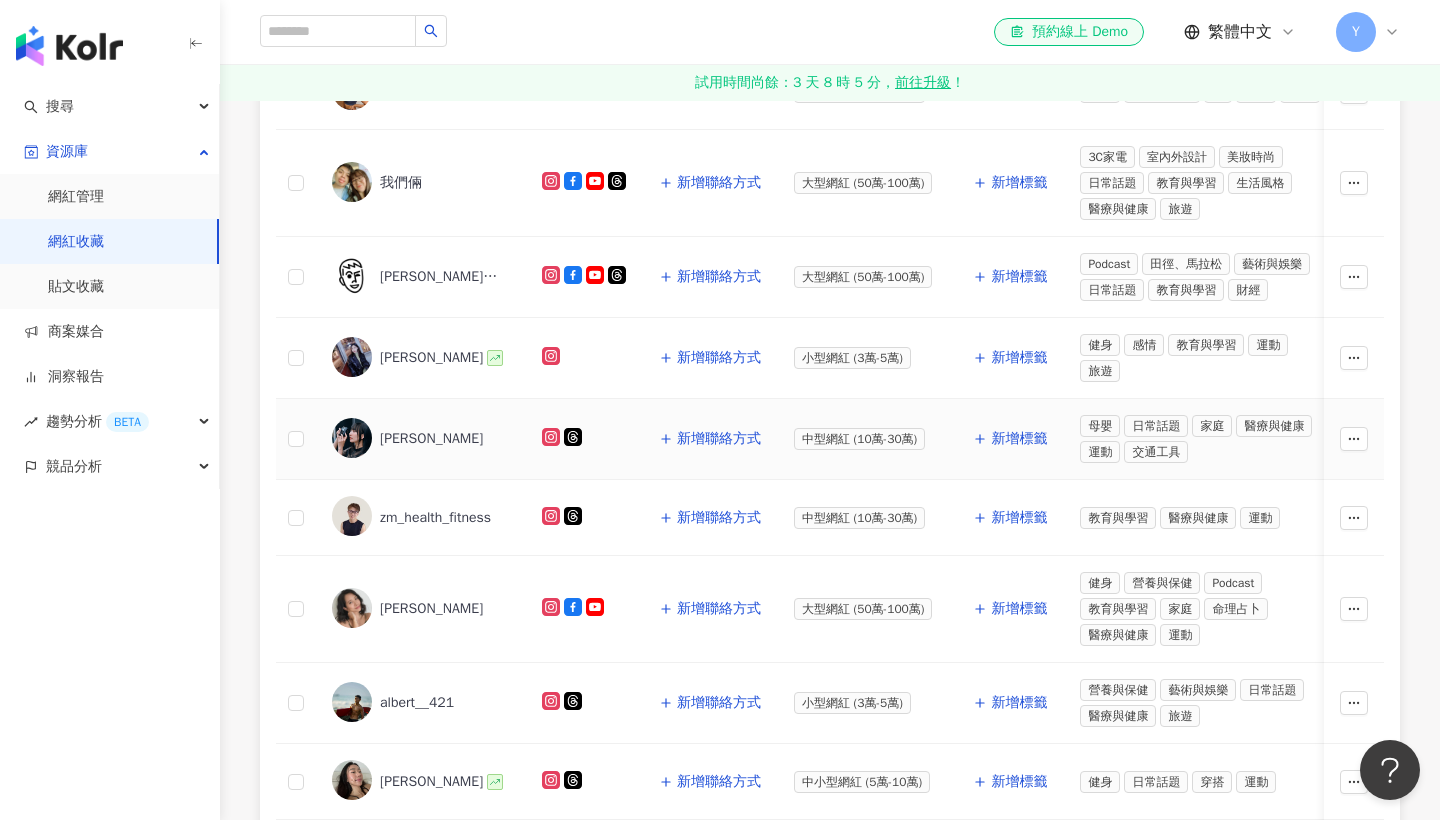 scroll, scrollTop: 638, scrollLeft: 0, axis: vertical 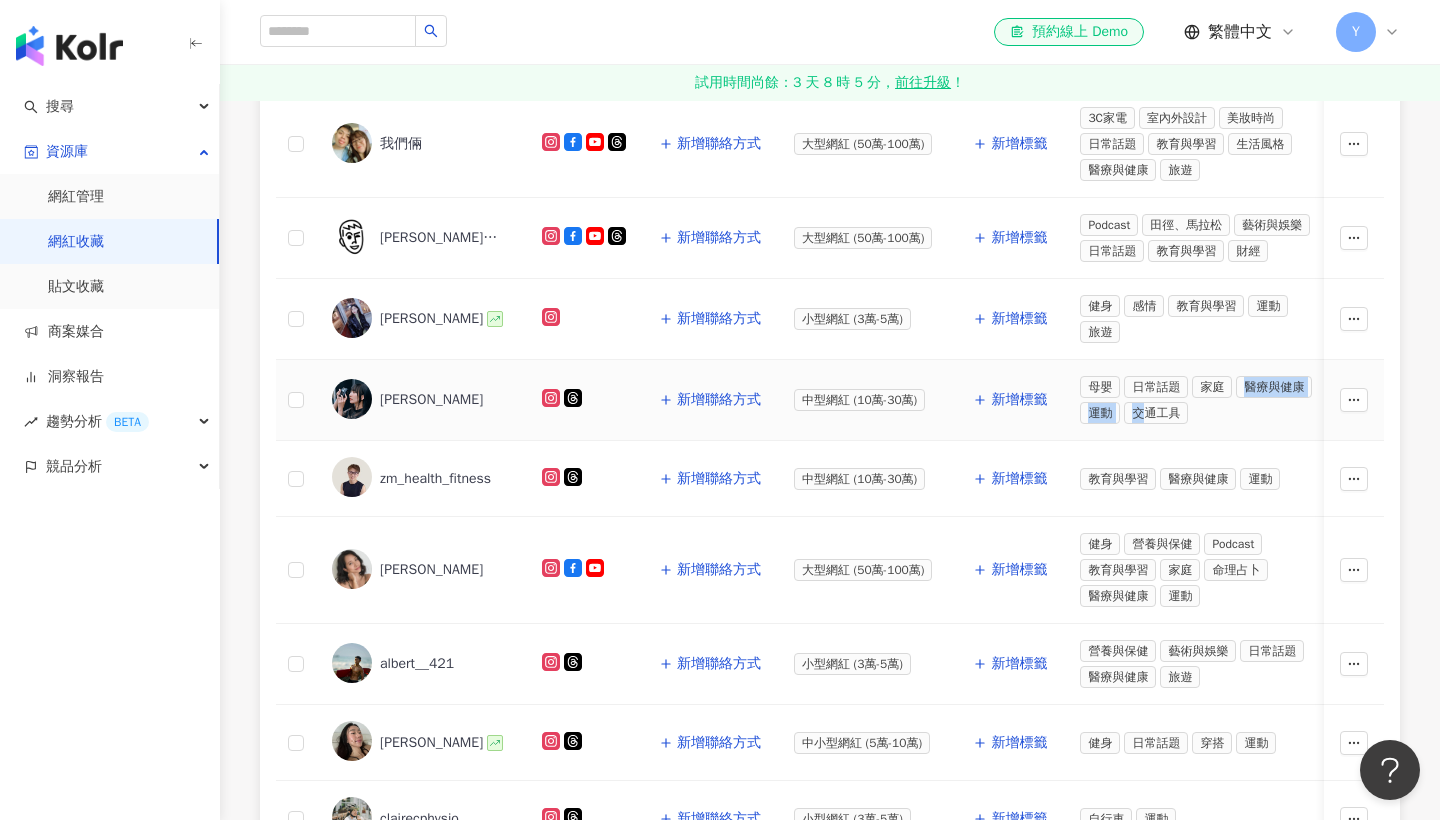 drag, startPoint x: 1126, startPoint y: 379, endPoint x: 1187, endPoint y: 379, distance: 61 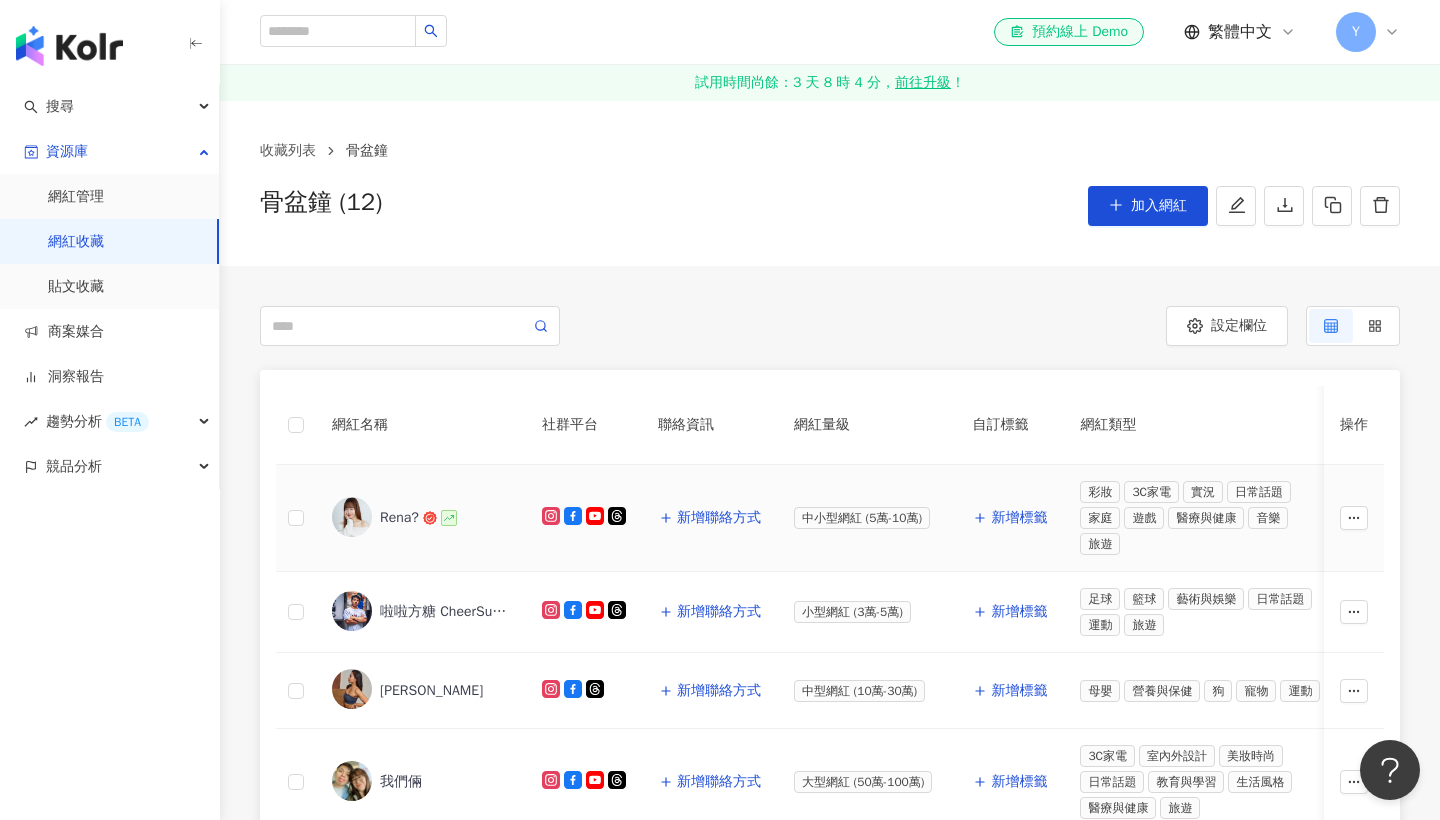 scroll, scrollTop: 0, scrollLeft: 0, axis: both 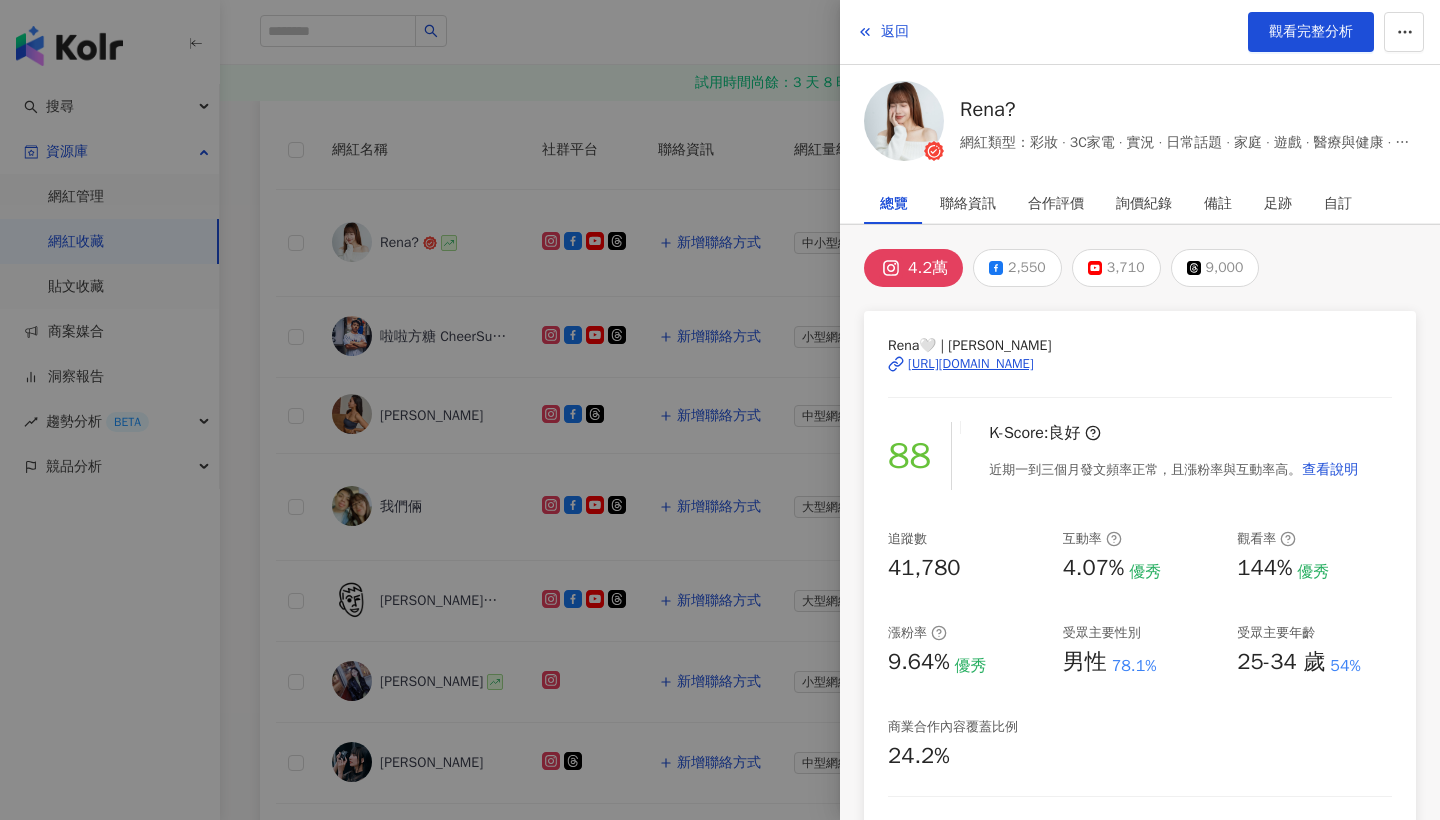 click at bounding box center [720, 410] 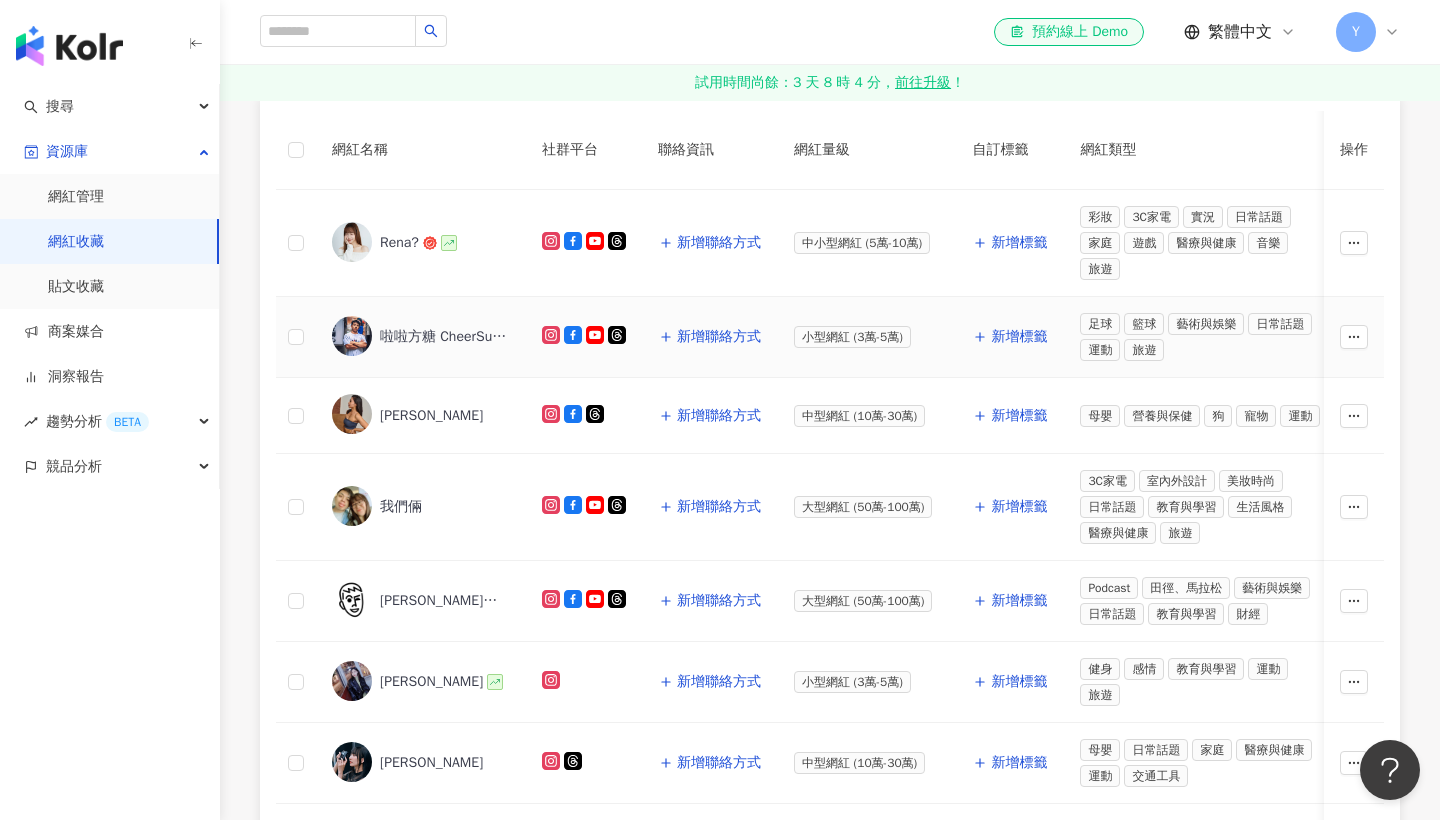 click on "啦啦方糖 CheerSugar 슈가" at bounding box center (445, 337) 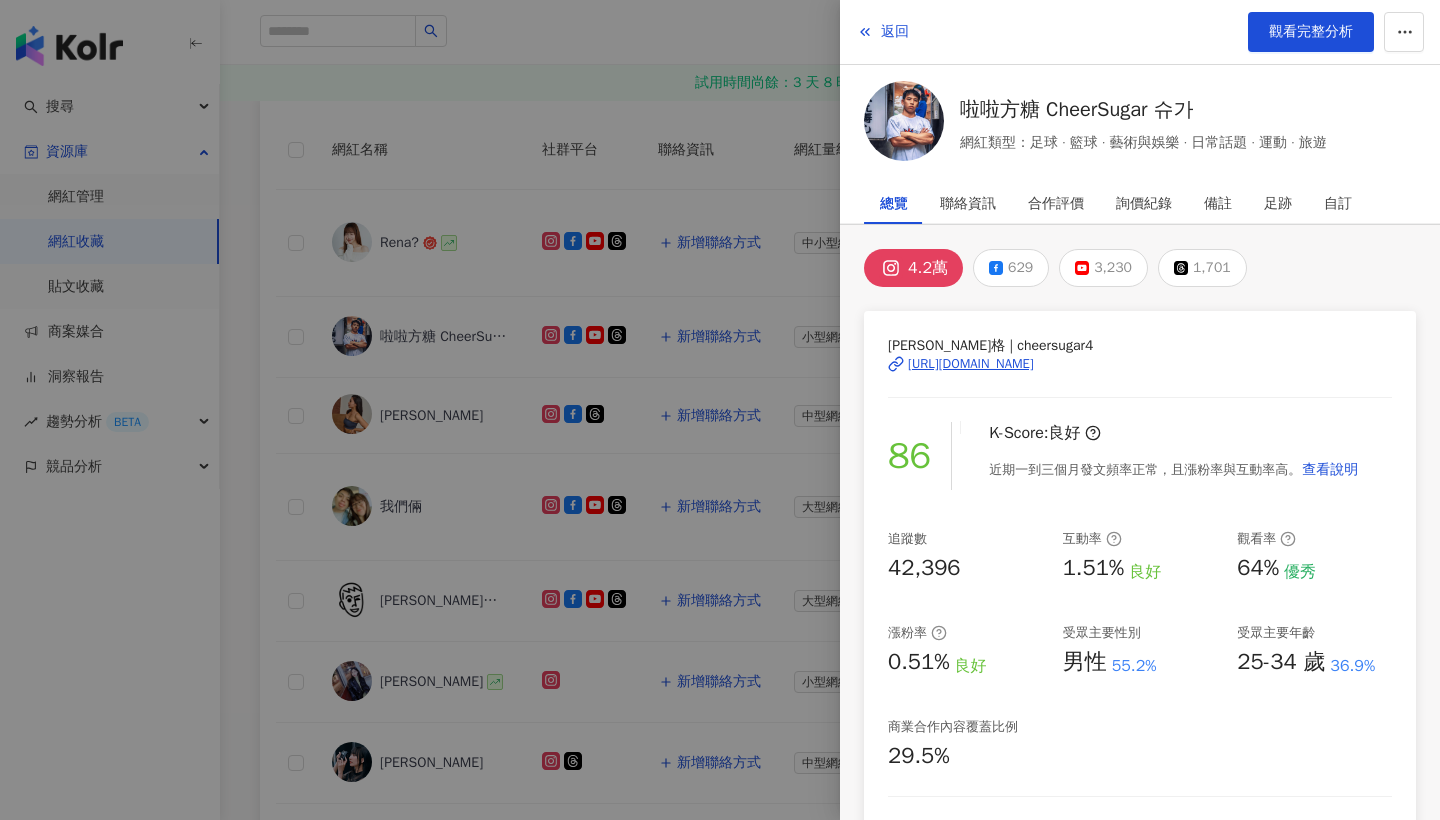 click at bounding box center (720, 410) 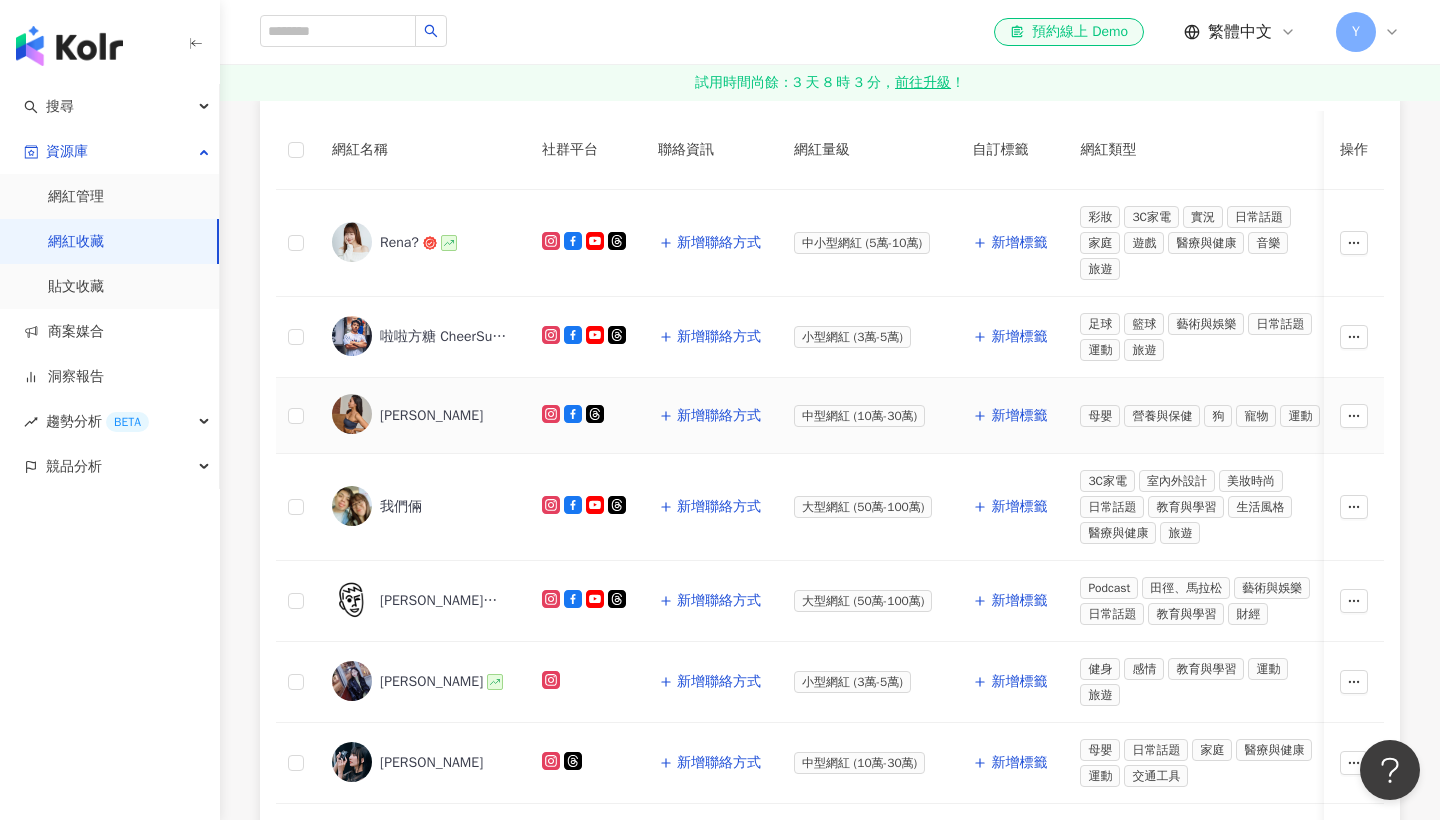 click on "Christine Chang" at bounding box center [431, 416] 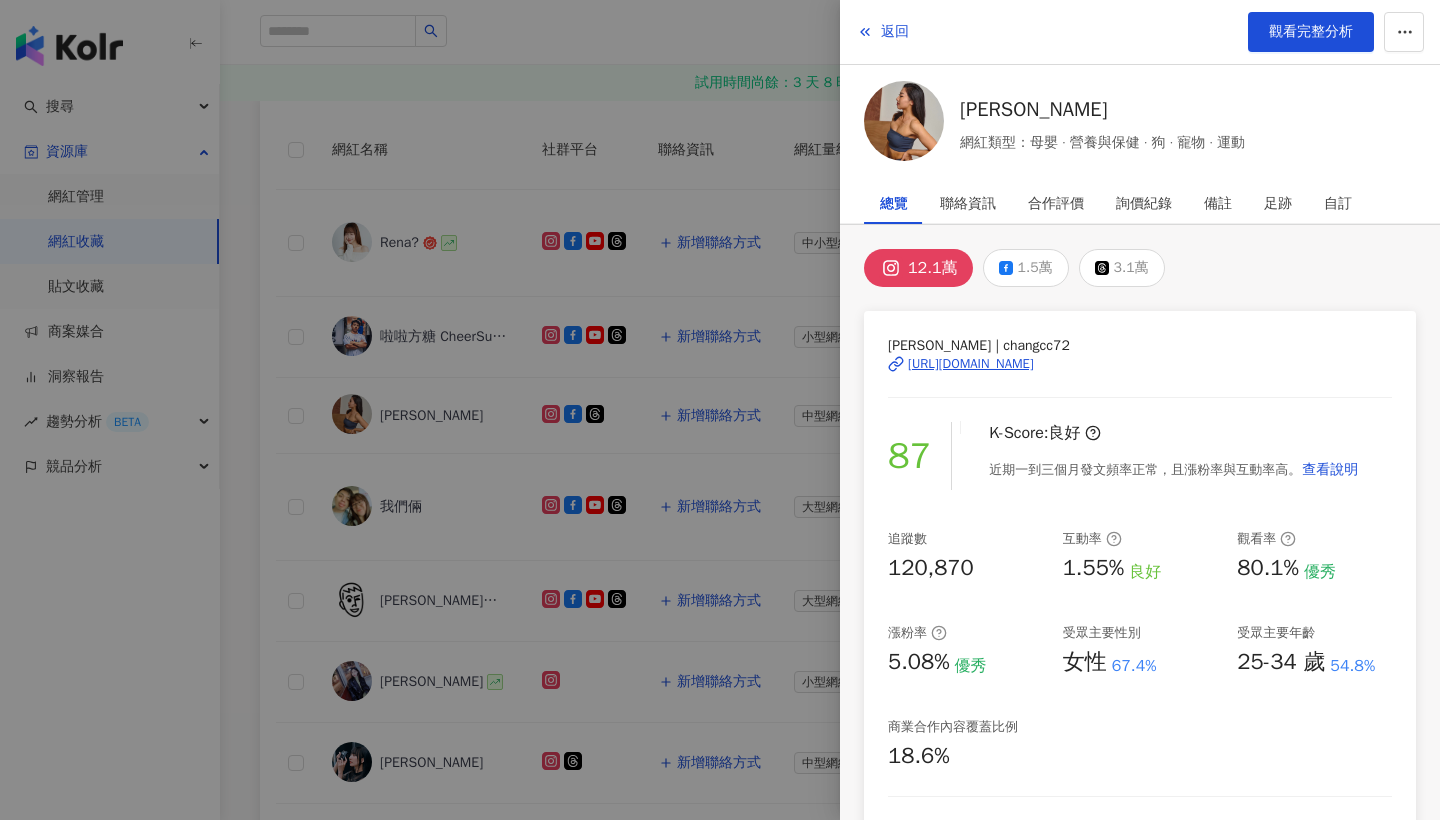 click at bounding box center [720, 410] 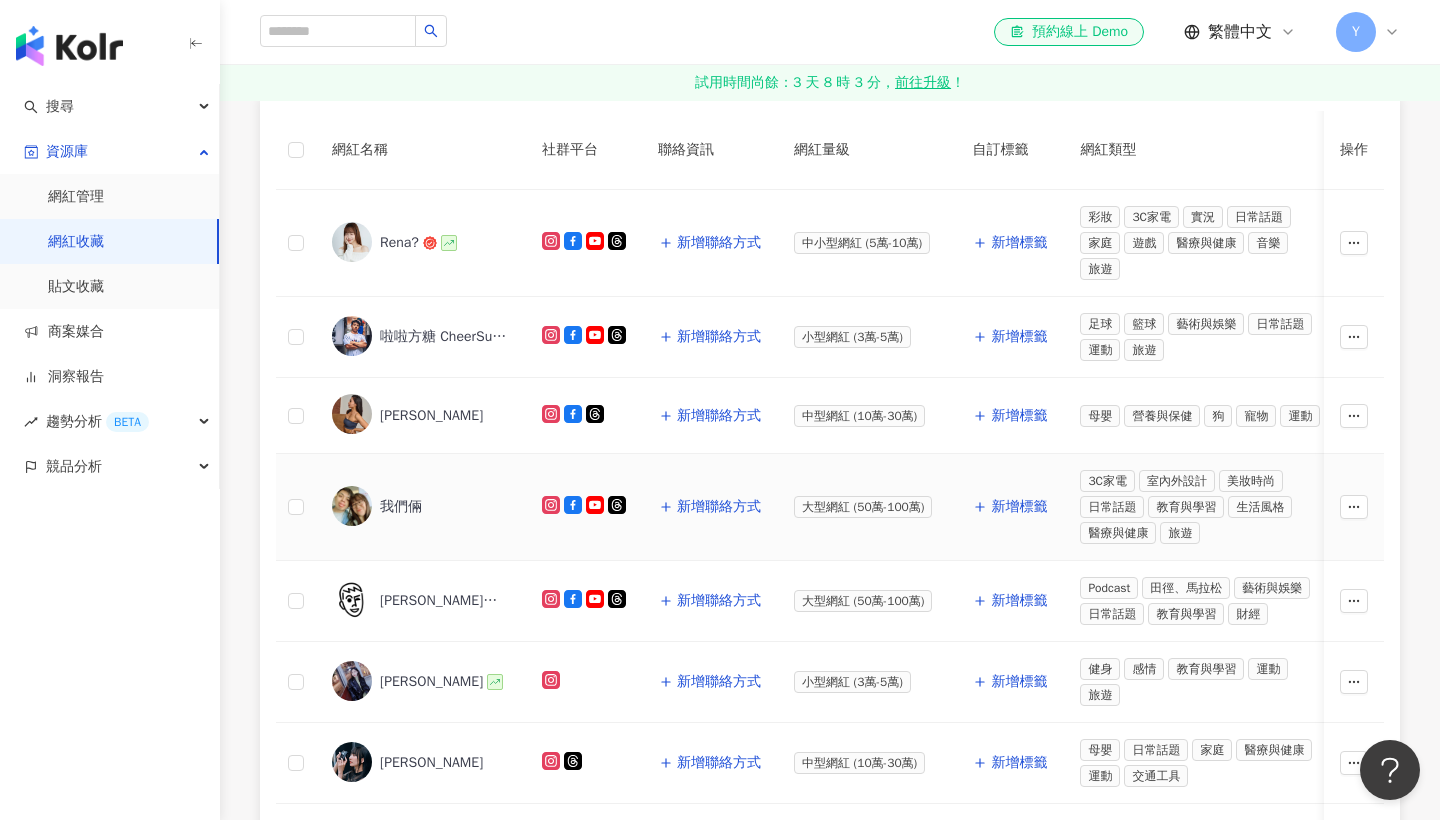 click on "我們倆" at bounding box center (401, 507) 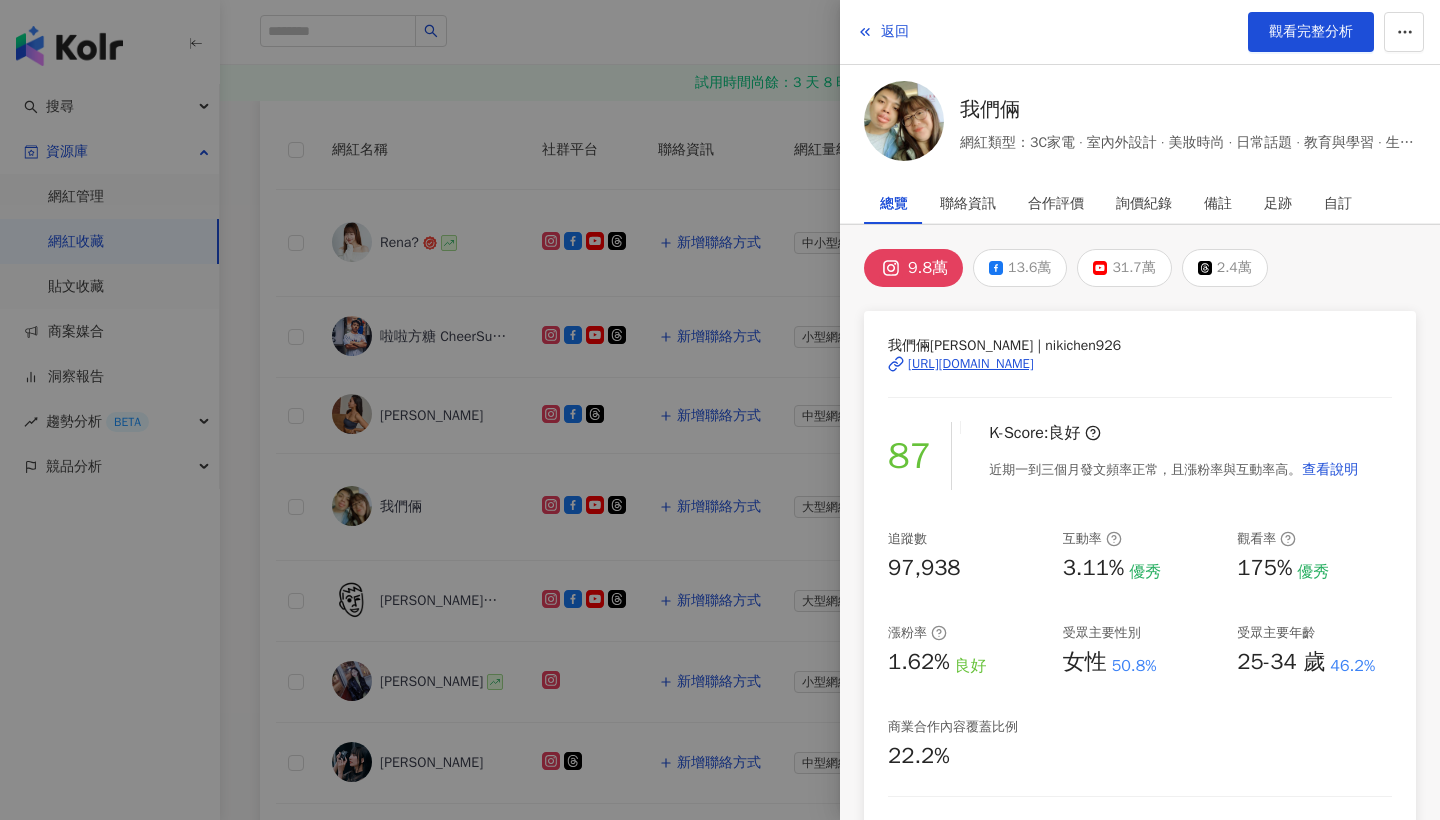 click at bounding box center [720, 410] 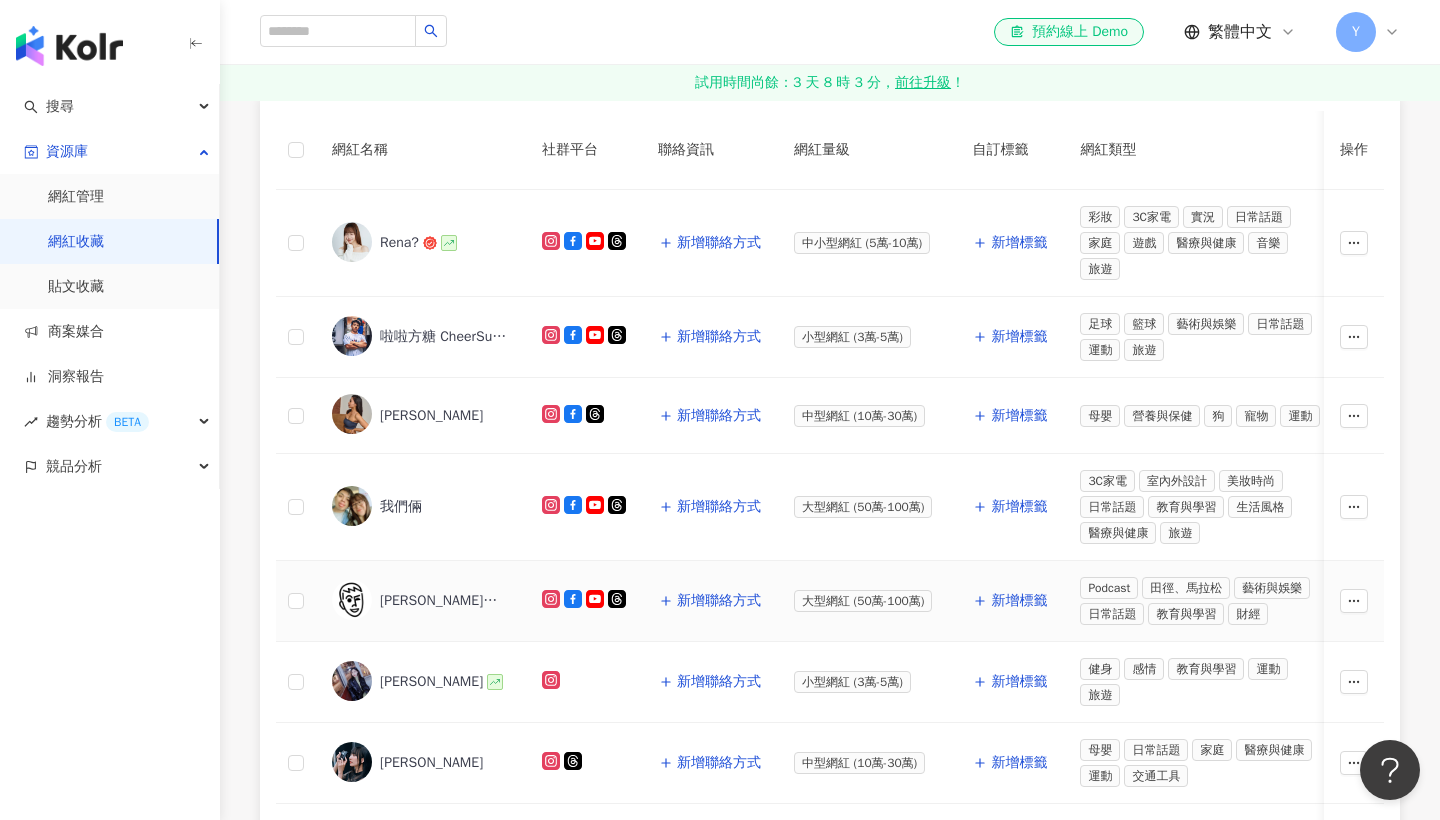 click on "張修修的不正常人生 Shosho's Abnormal Life" at bounding box center (445, 601) 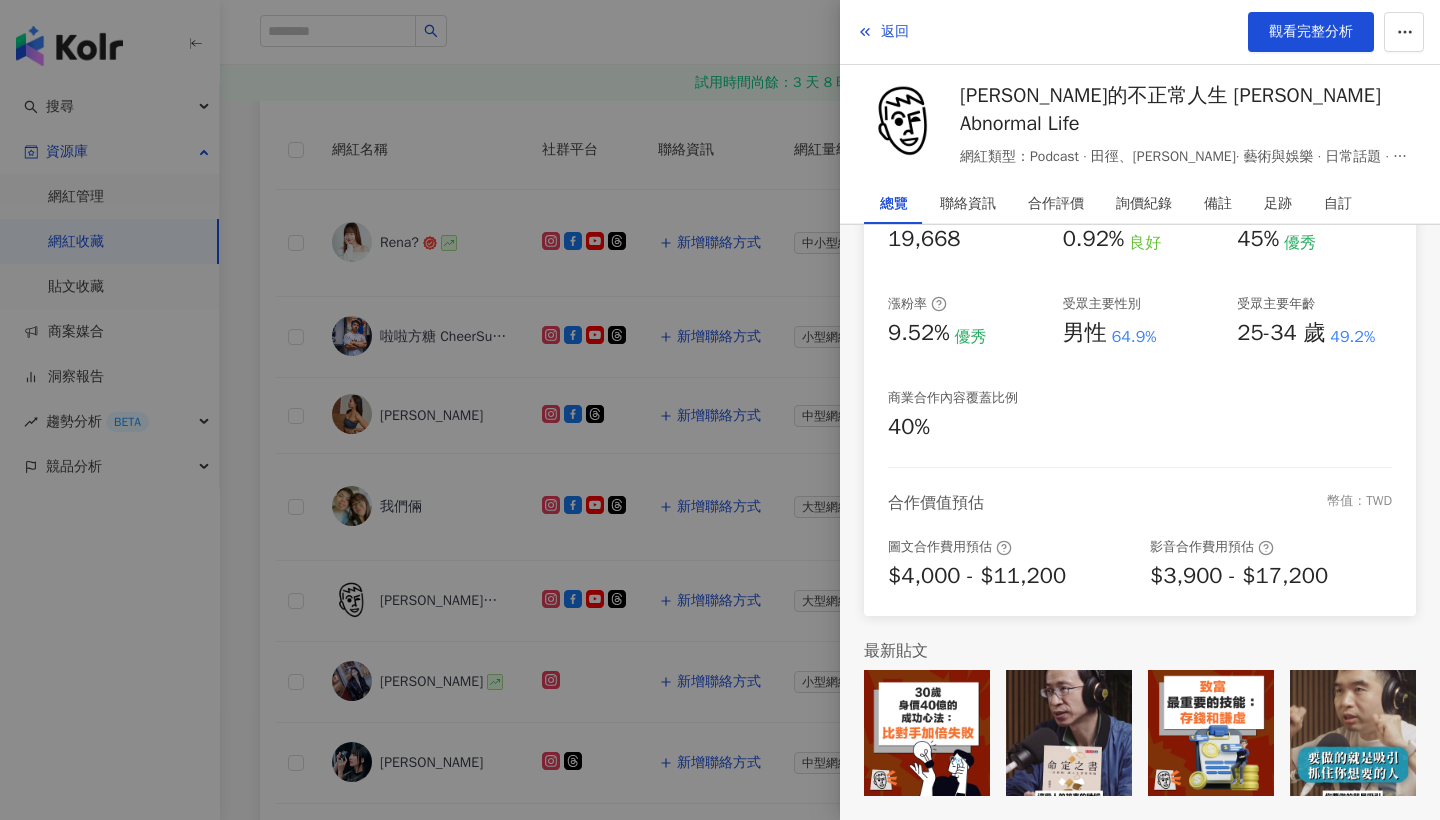 scroll, scrollTop: 325, scrollLeft: 0, axis: vertical 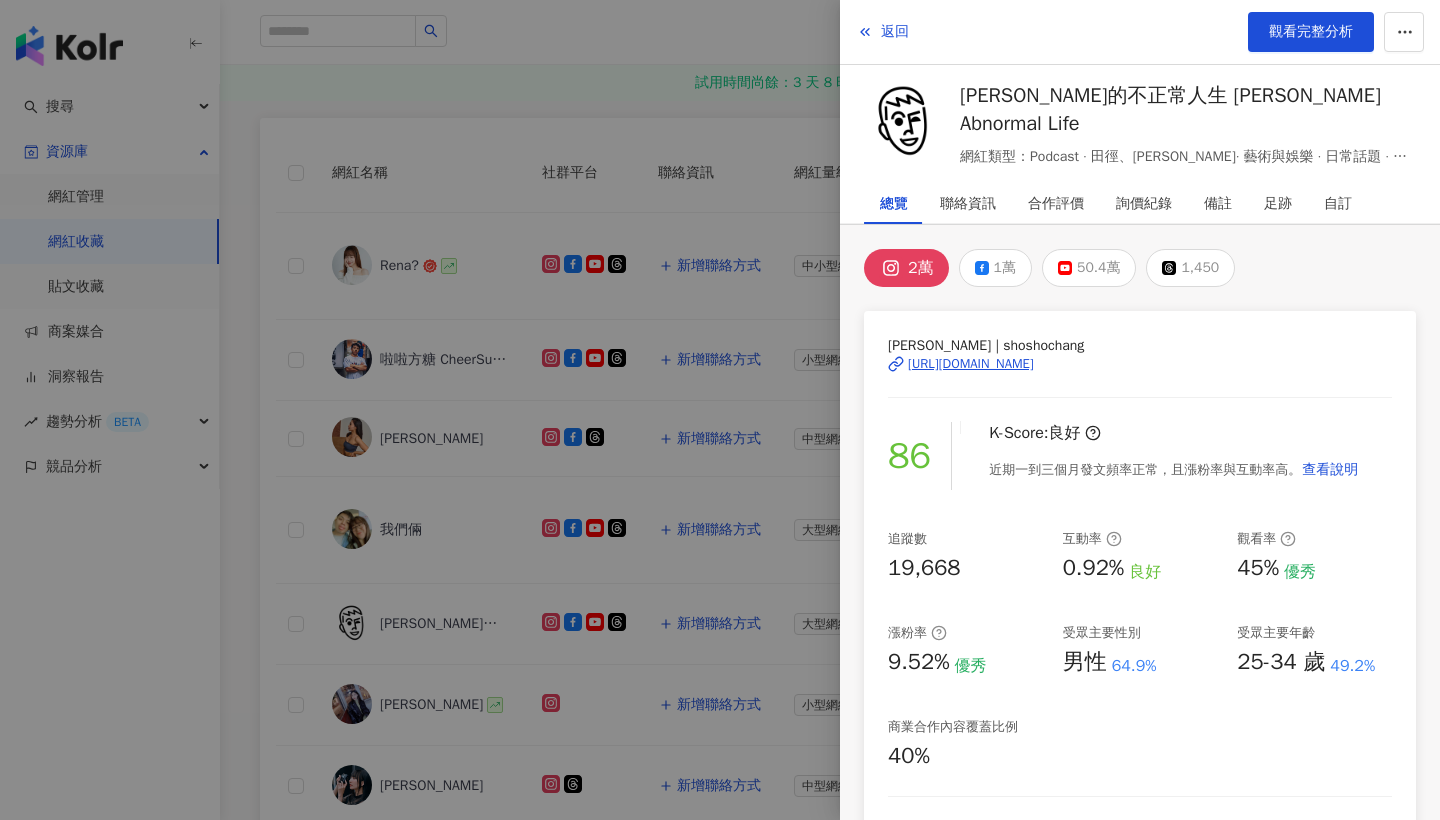click at bounding box center [720, 410] 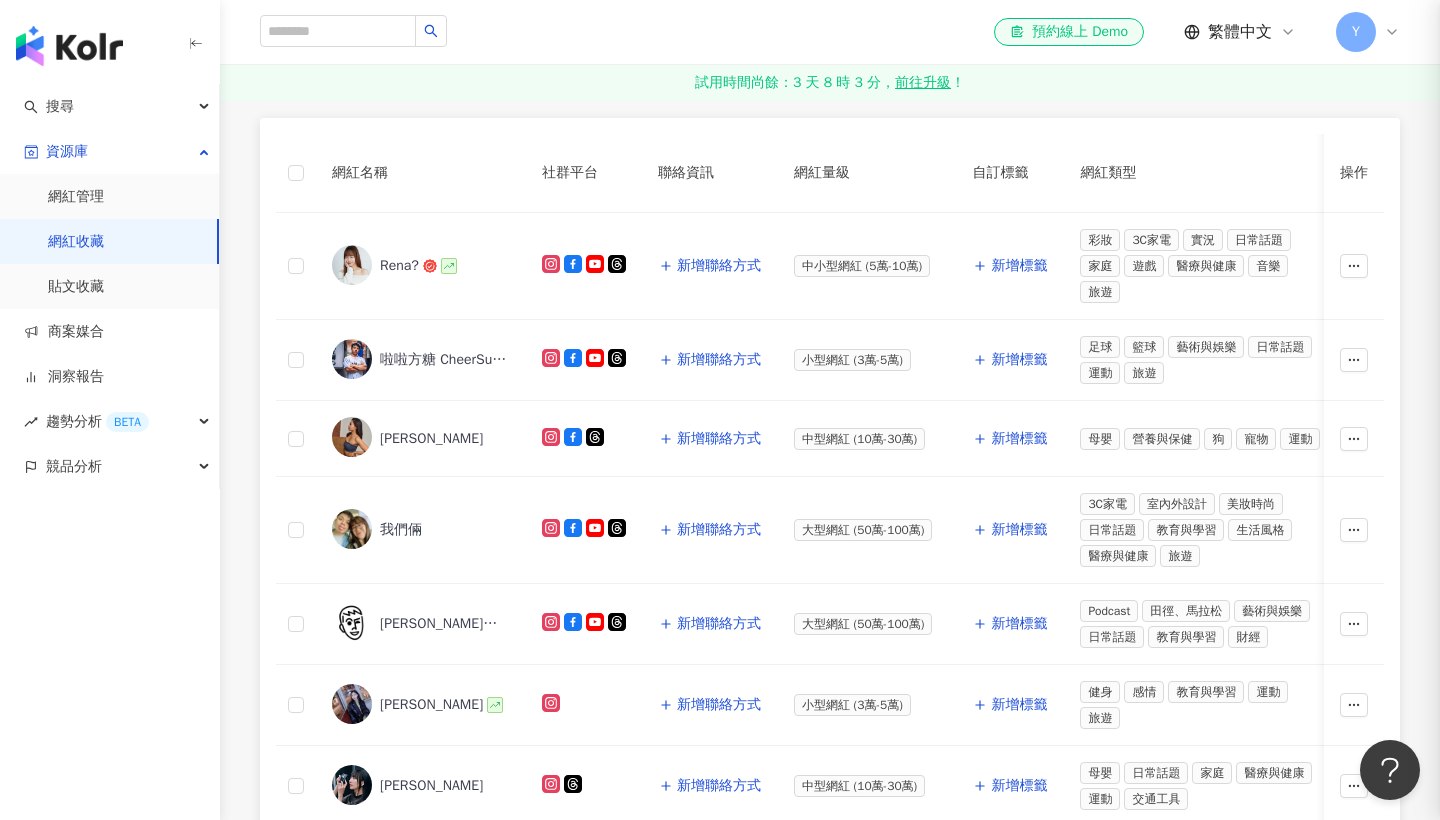 click on "Nicky" at bounding box center [431, 705] 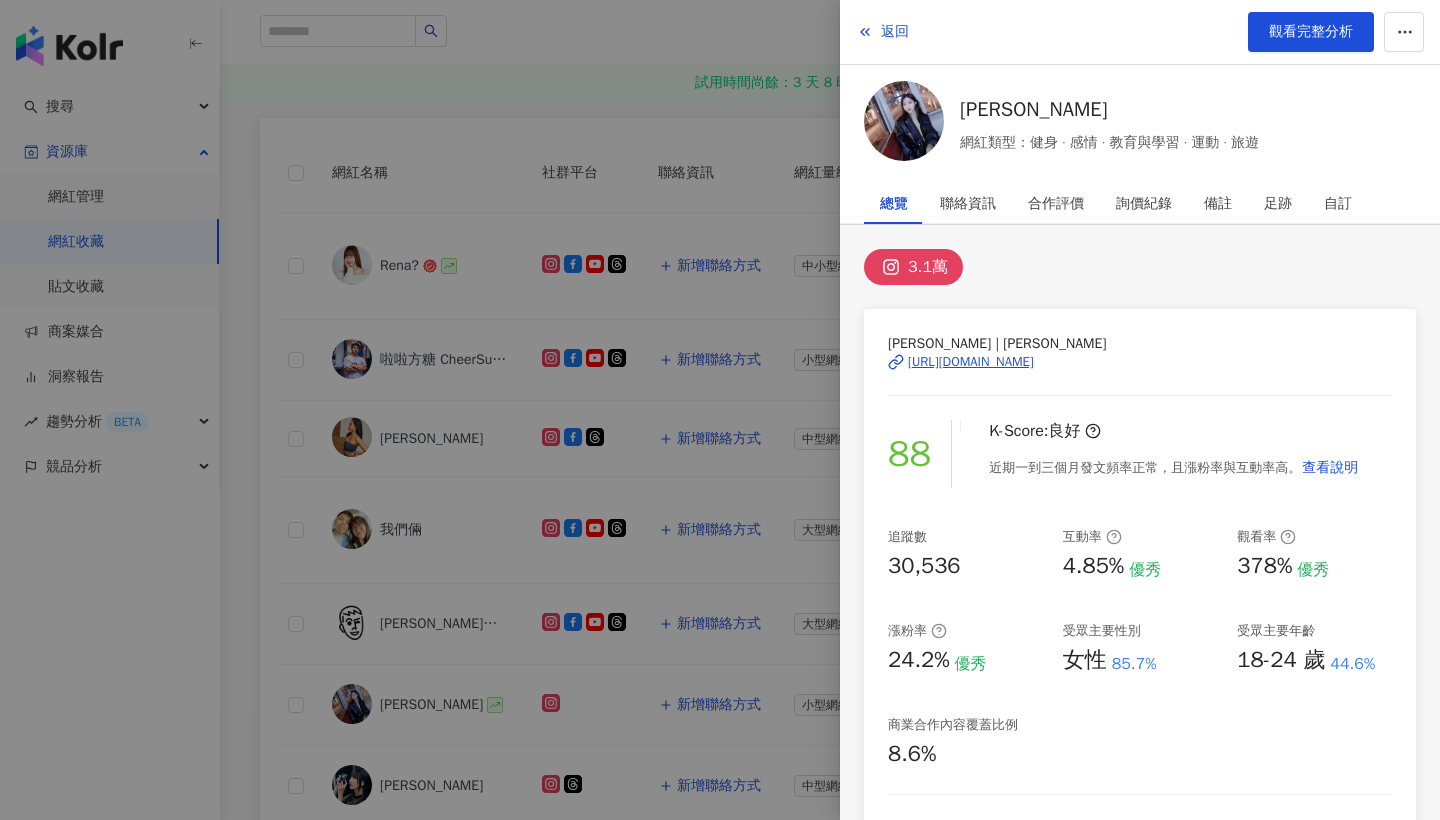 click at bounding box center [720, 410] 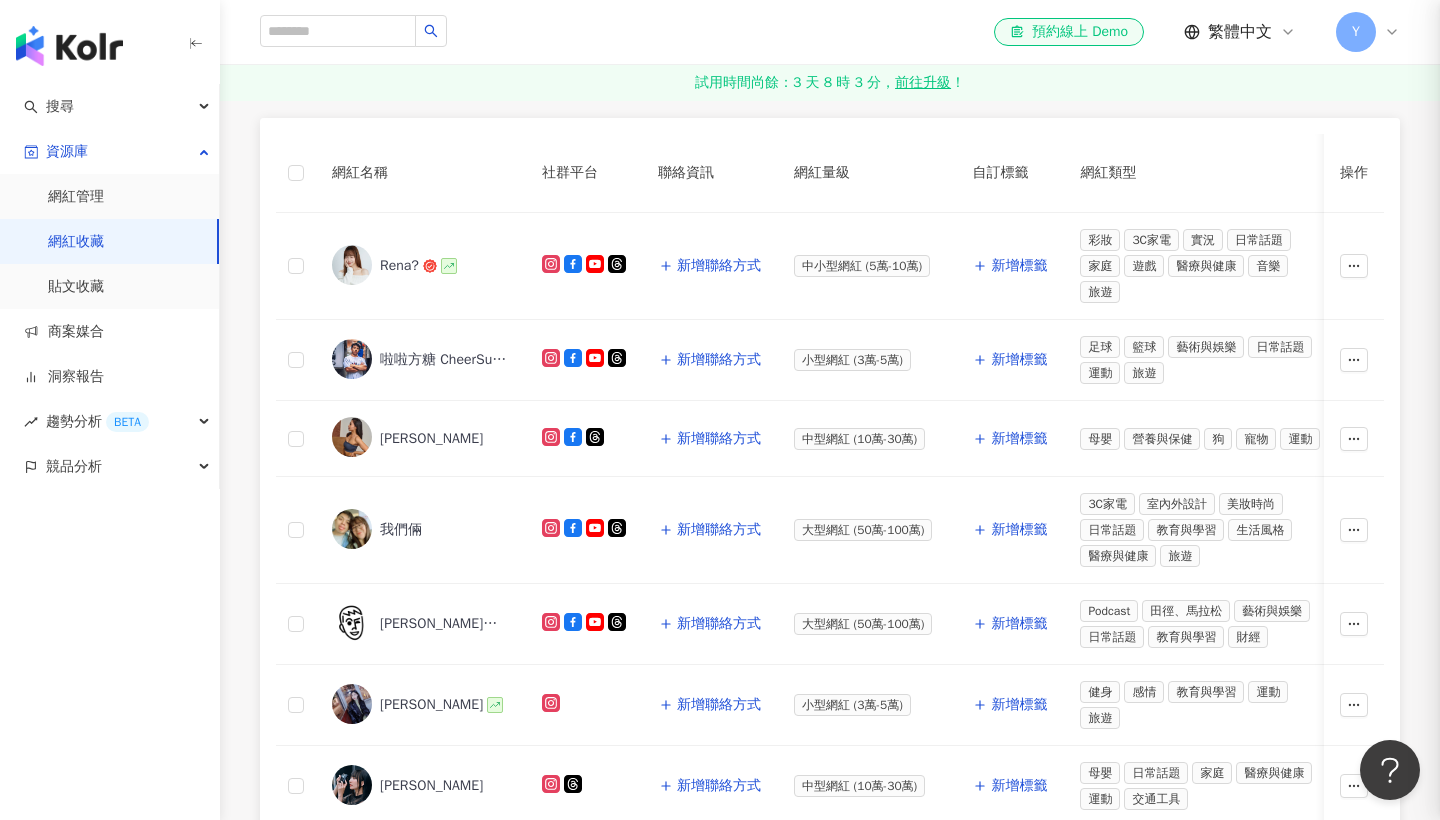 click on "織織" at bounding box center (431, 786) 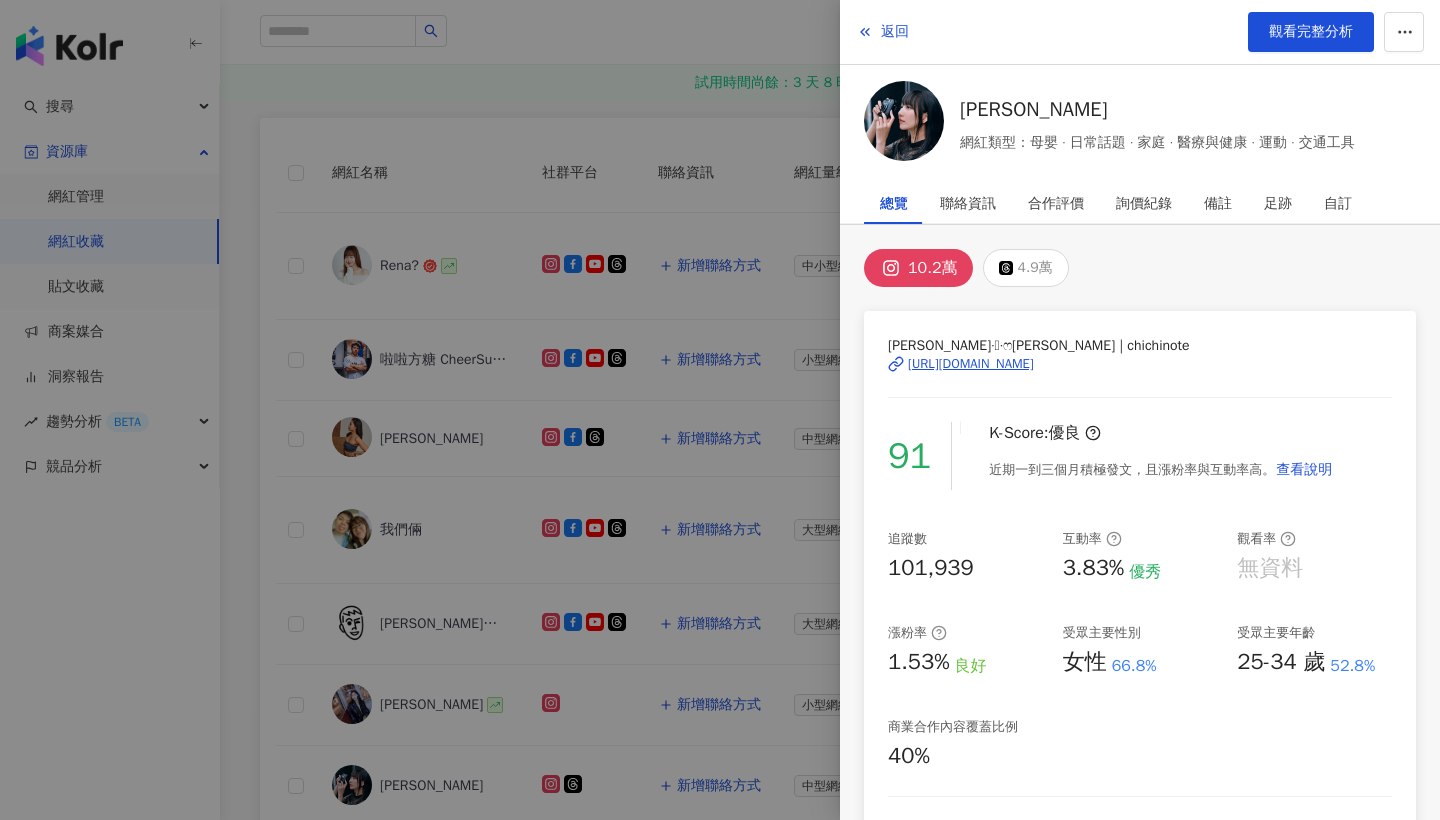 click at bounding box center [720, 410] 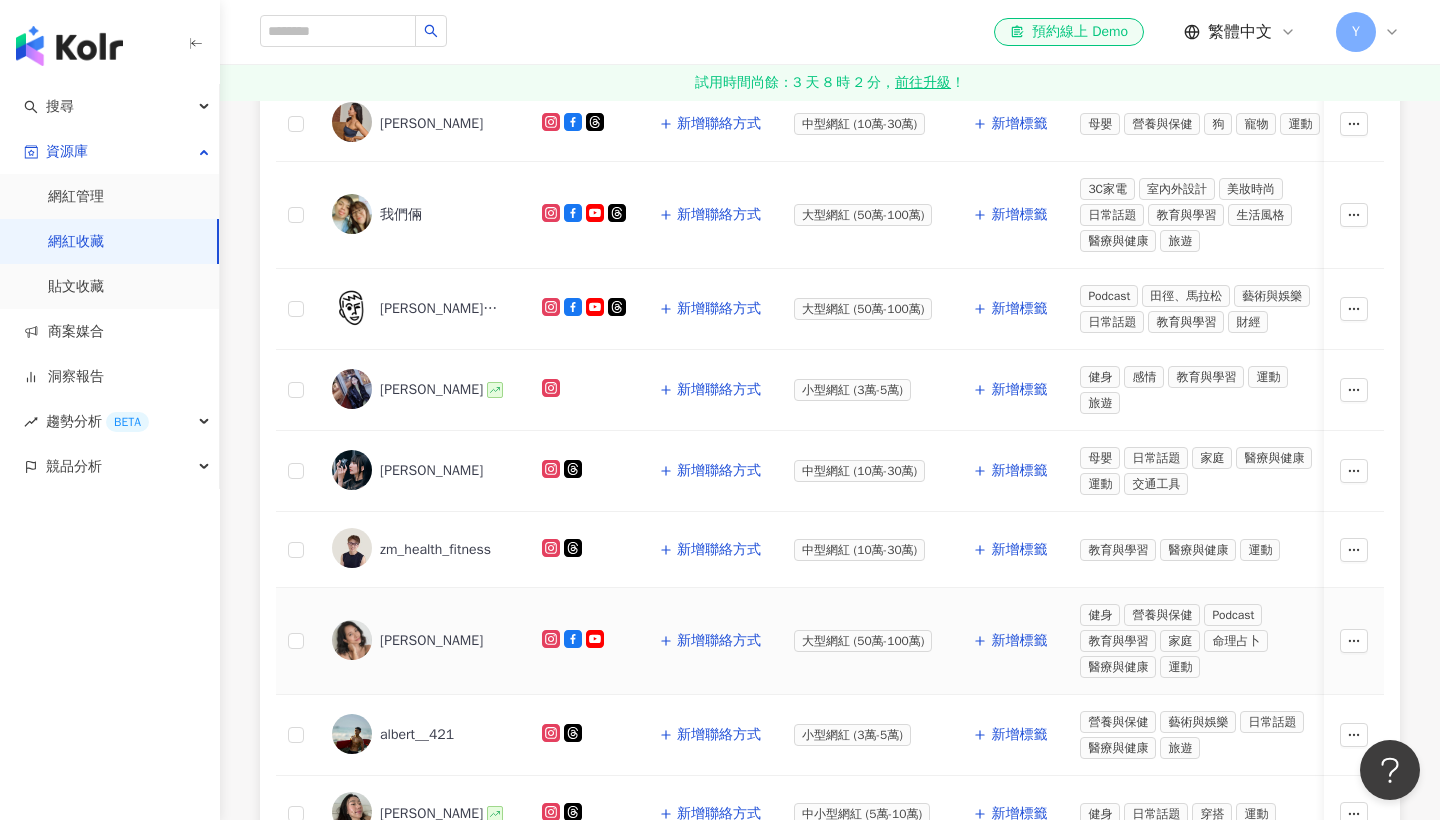 scroll, scrollTop: 600, scrollLeft: 0, axis: vertical 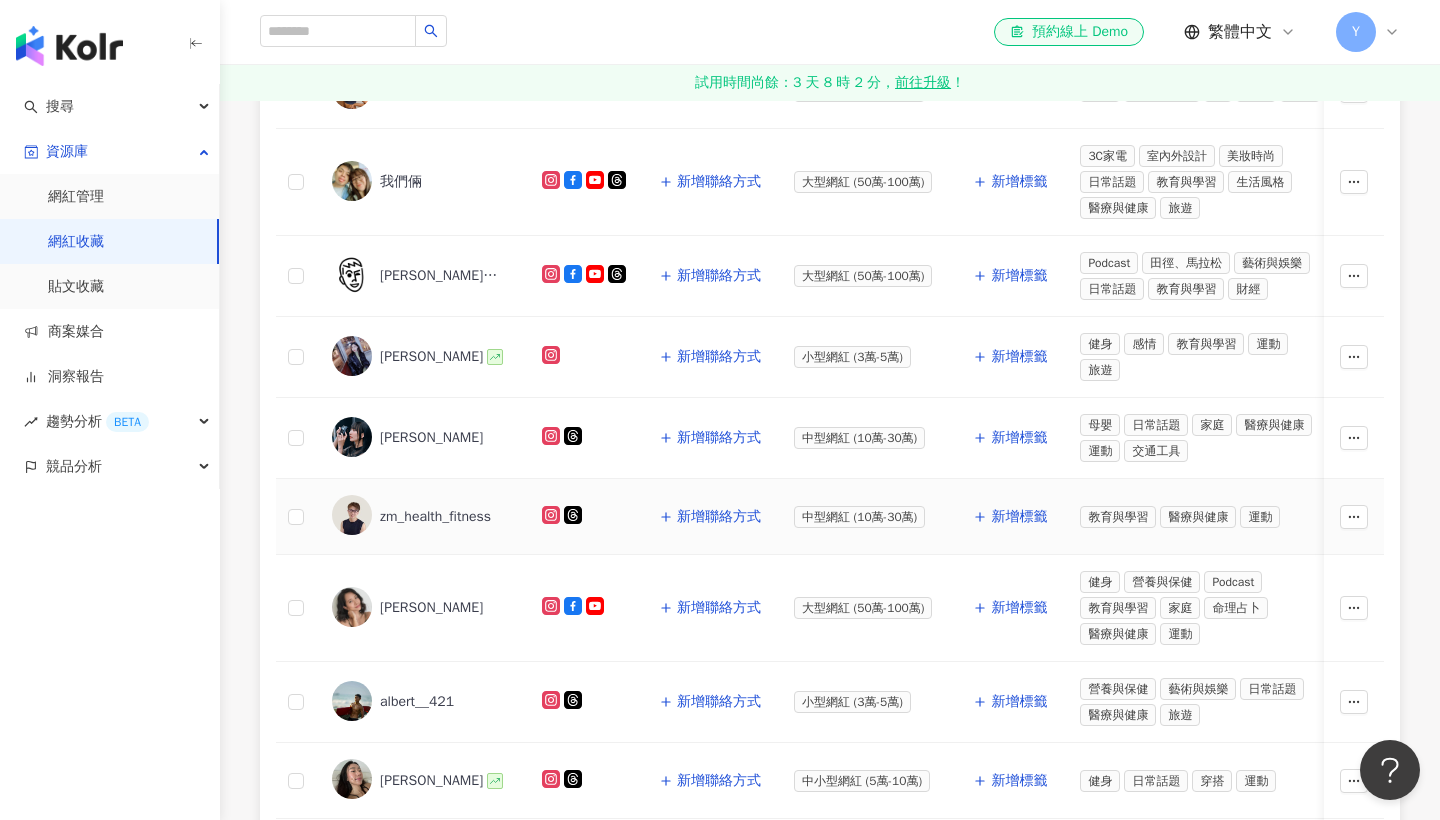 click on "zm_health_fitness" at bounding box center [435, 517] 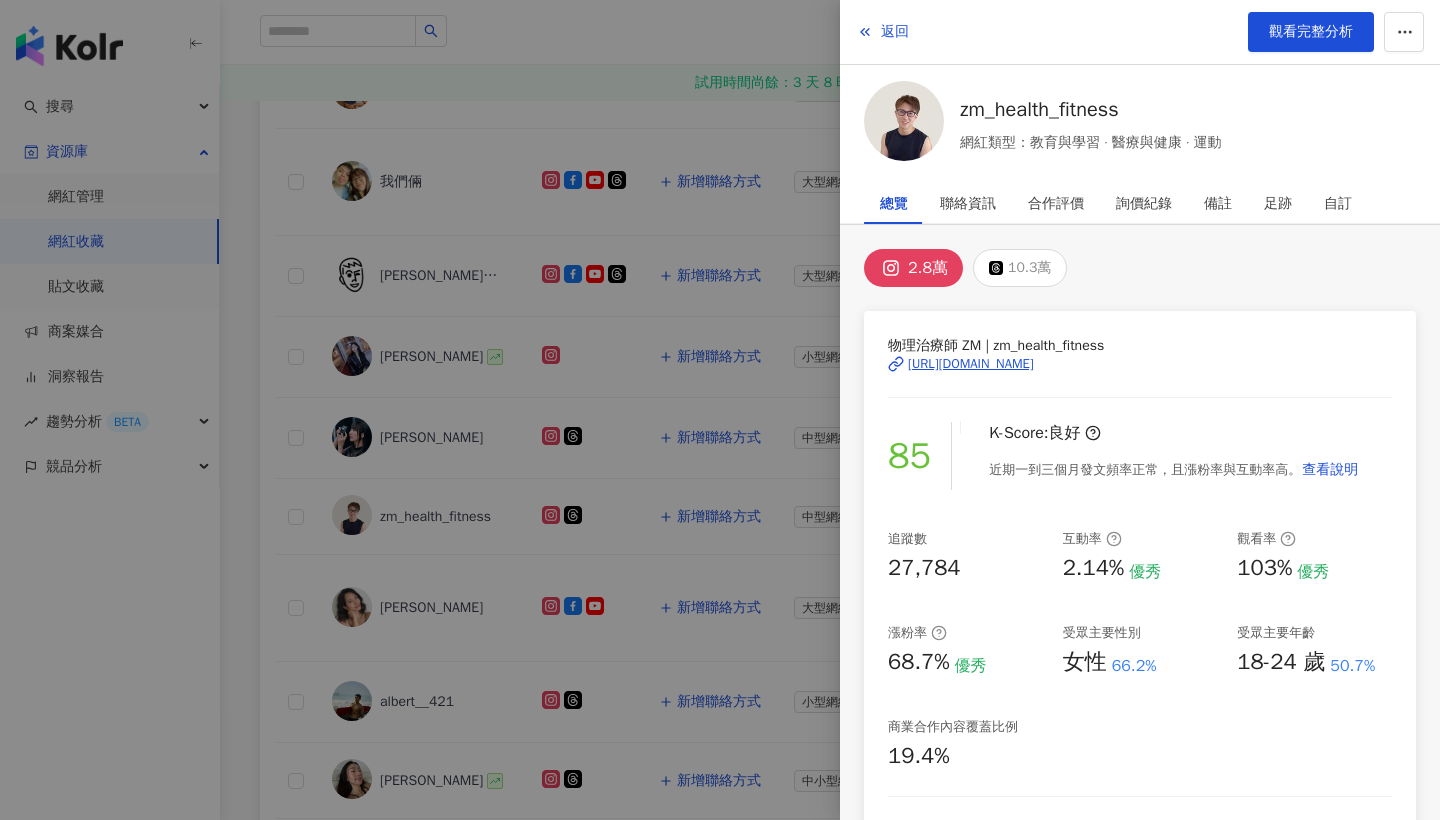 click at bounding box center [720, 410] 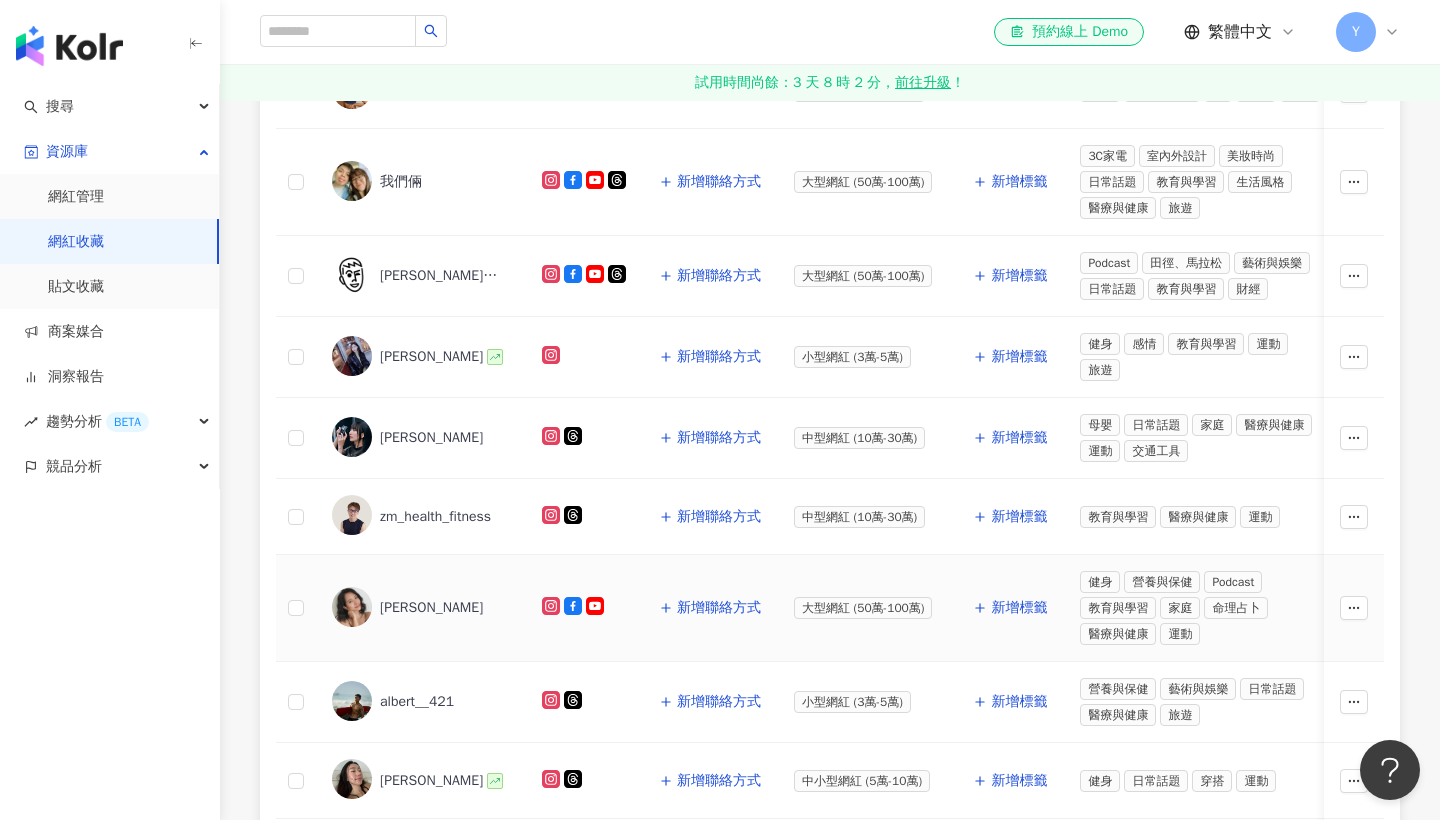 click on "Michelle Lin" at bounding box center (431, 608) 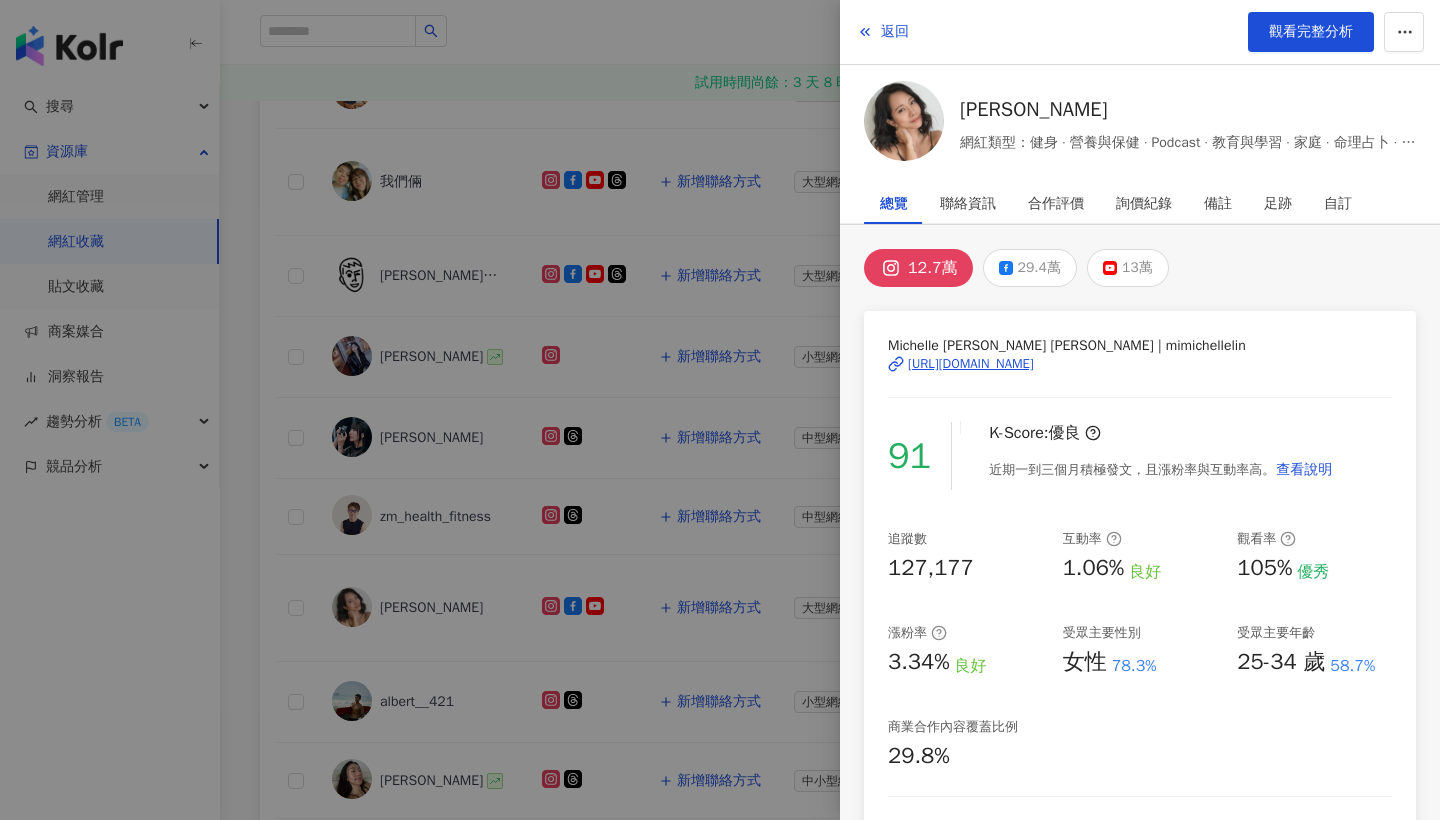 click at bounding box center [720, 410] 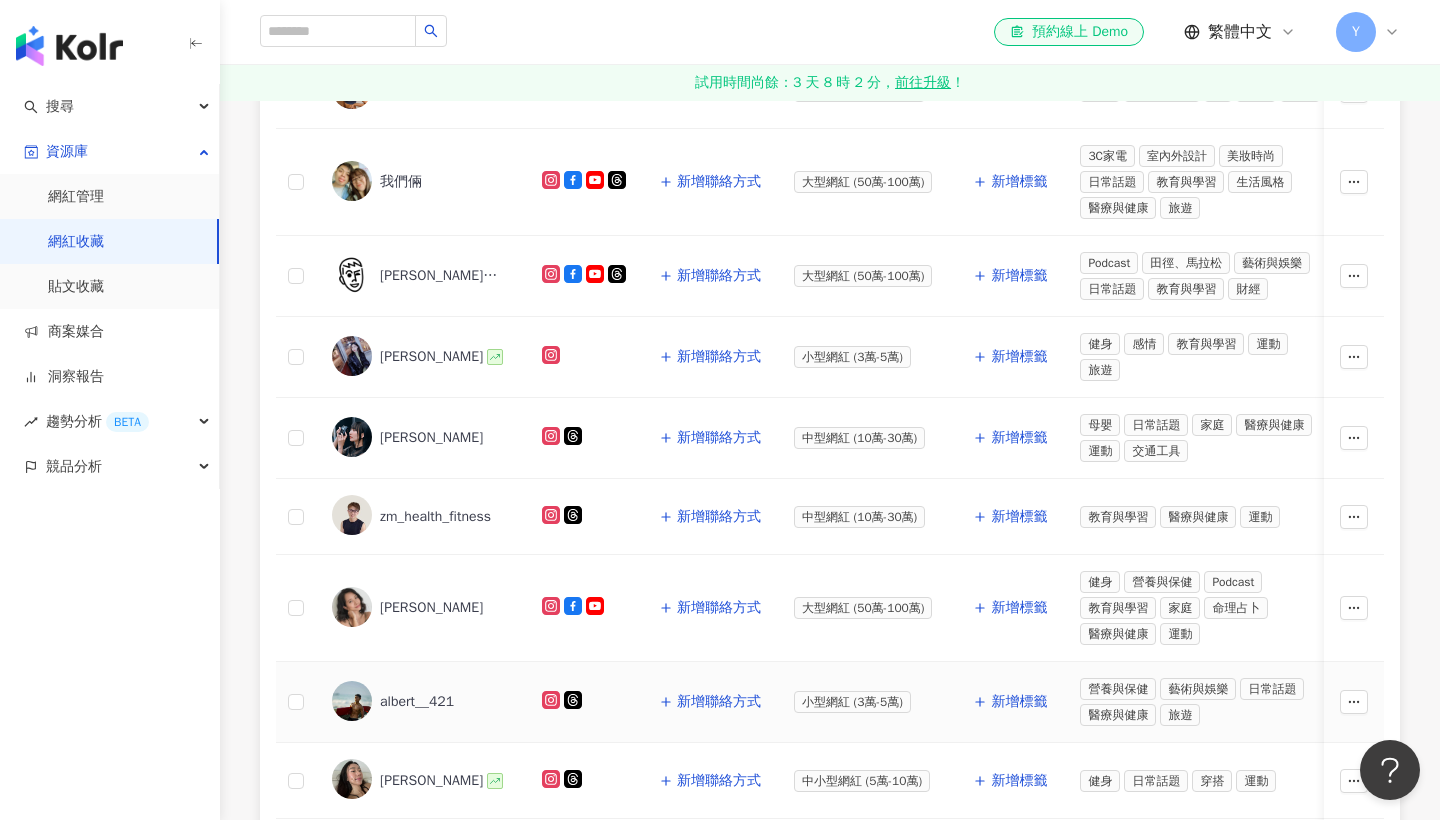 click on "albert__421" at bounding box center (417, 702) 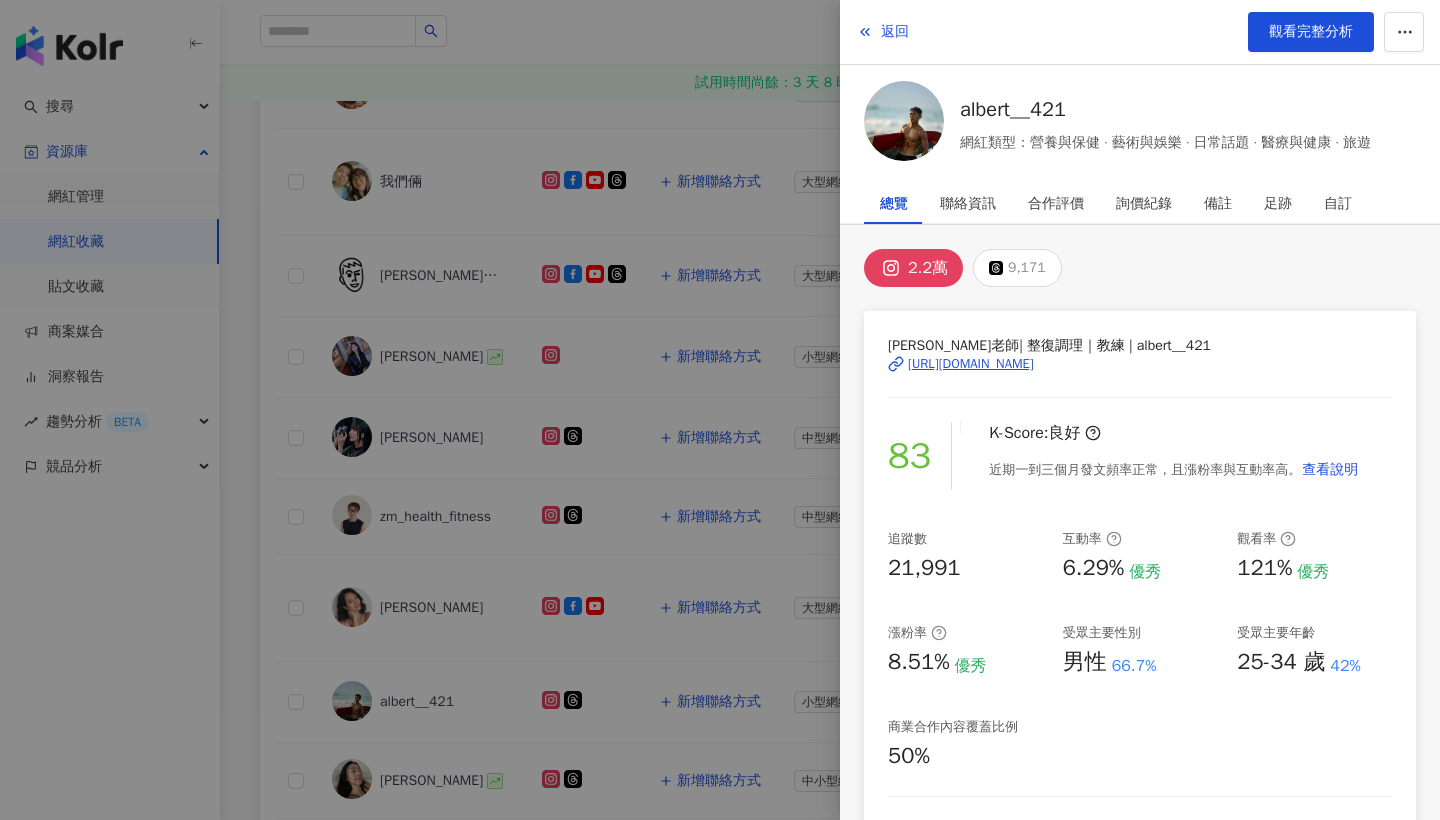 click at bounding box center (720, 410) 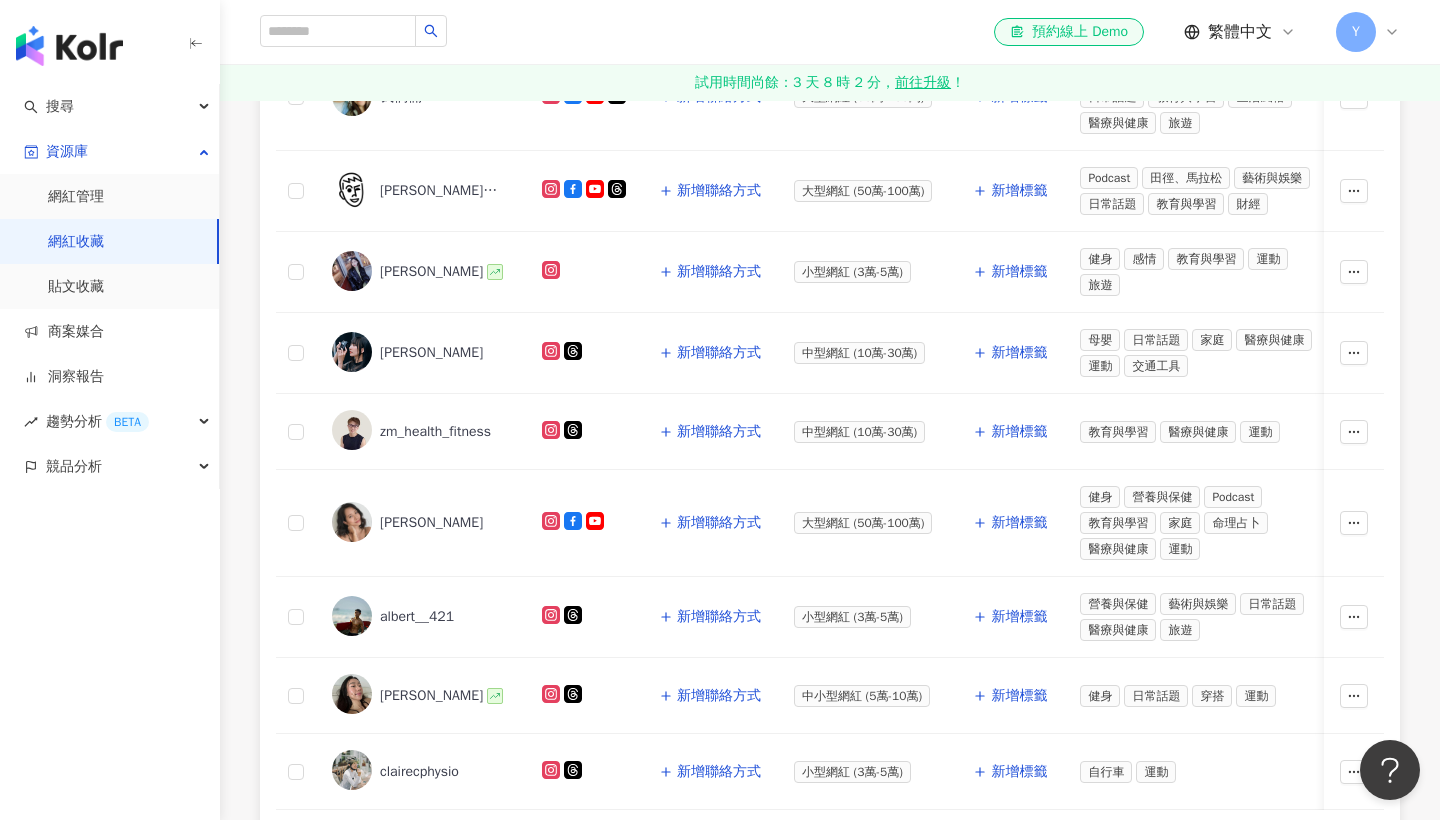 scroll, scrollTop: 773, scrollLeft: 0, axis: vertical 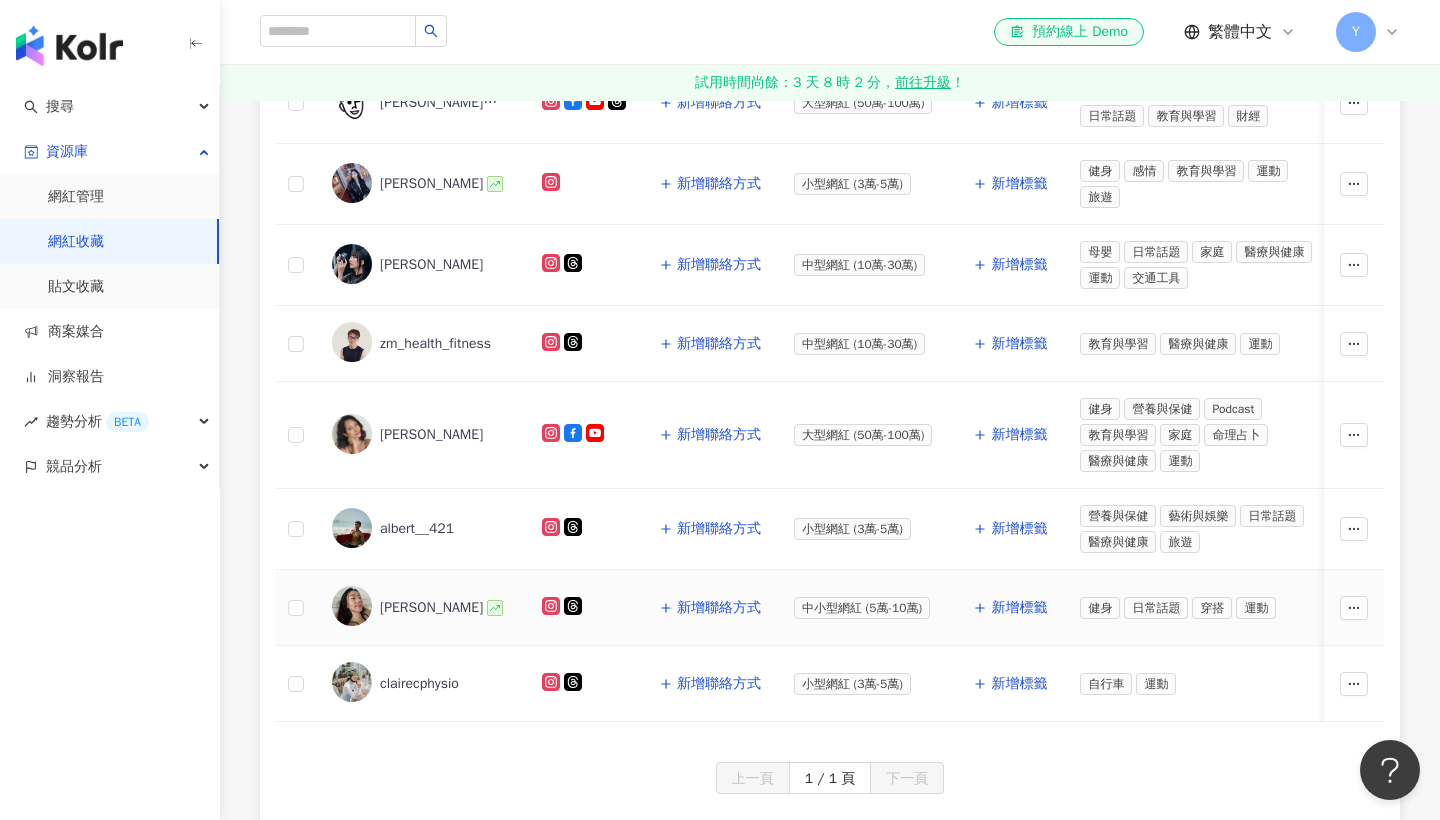 click on "Nancy" at bounding box center [431, 608] 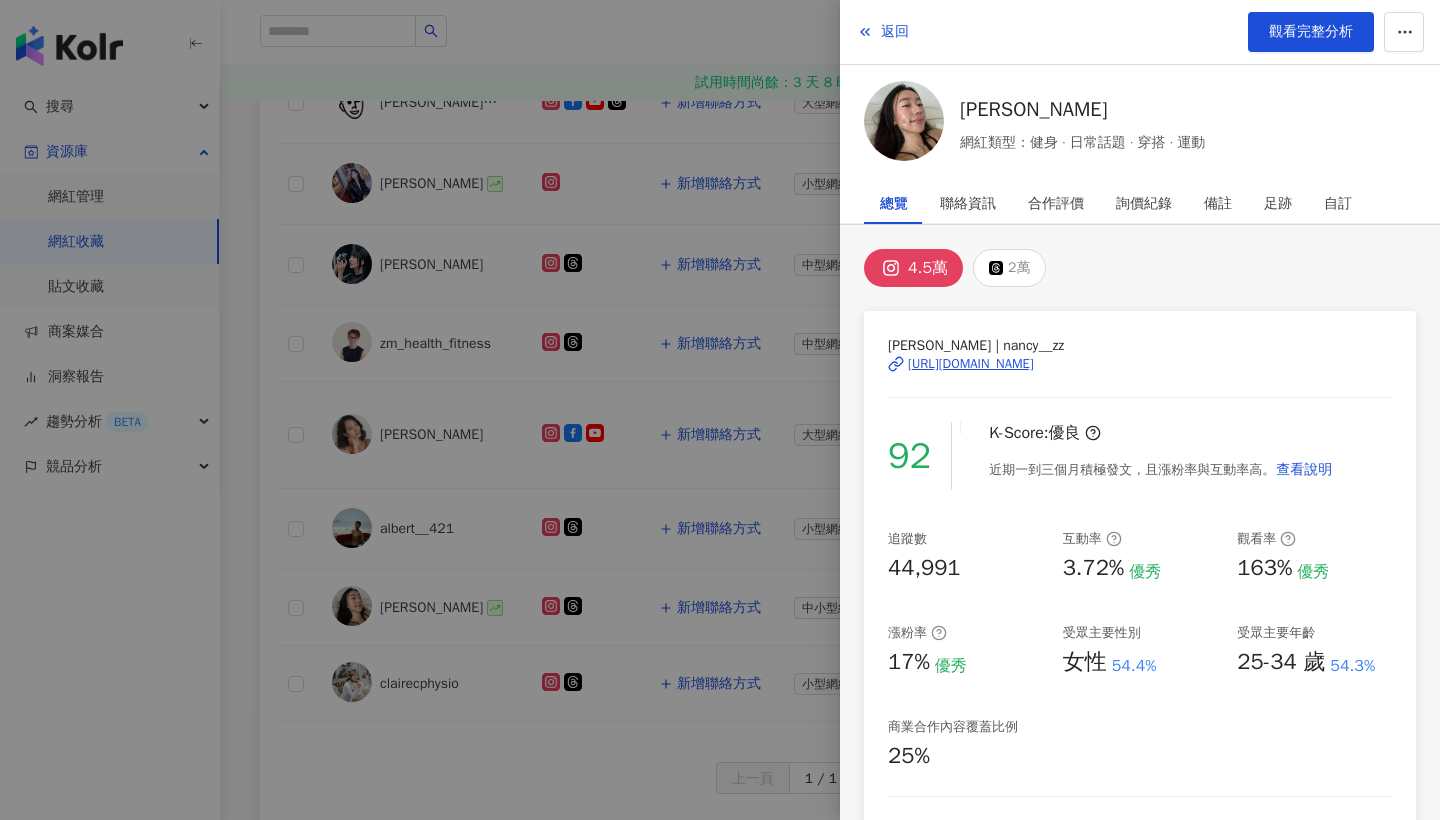 click at bounding box center [720, 410] 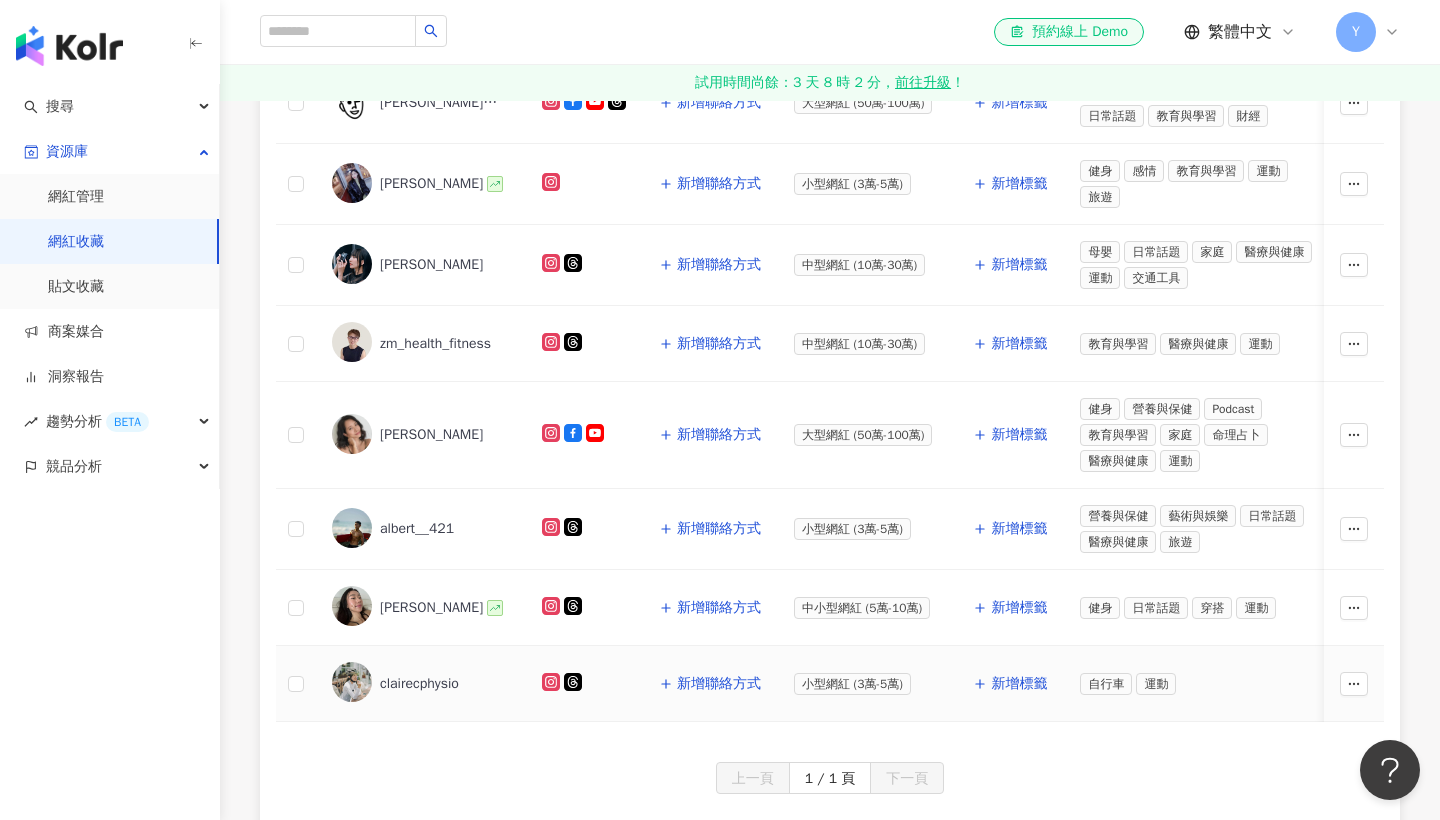 click on "clairecphysio" at bounding box center [419, 684] 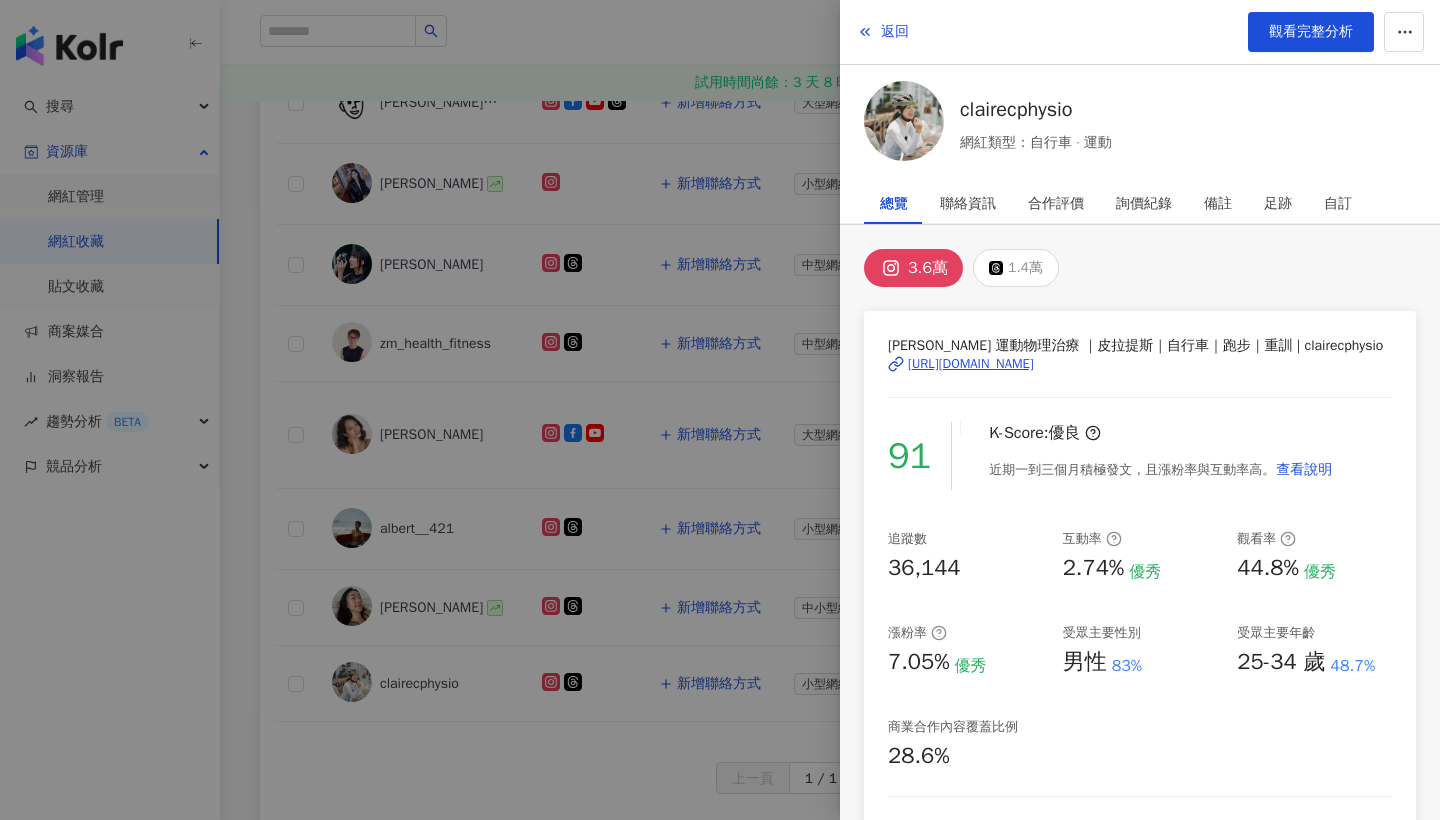 click at bounding box center (720, 410) 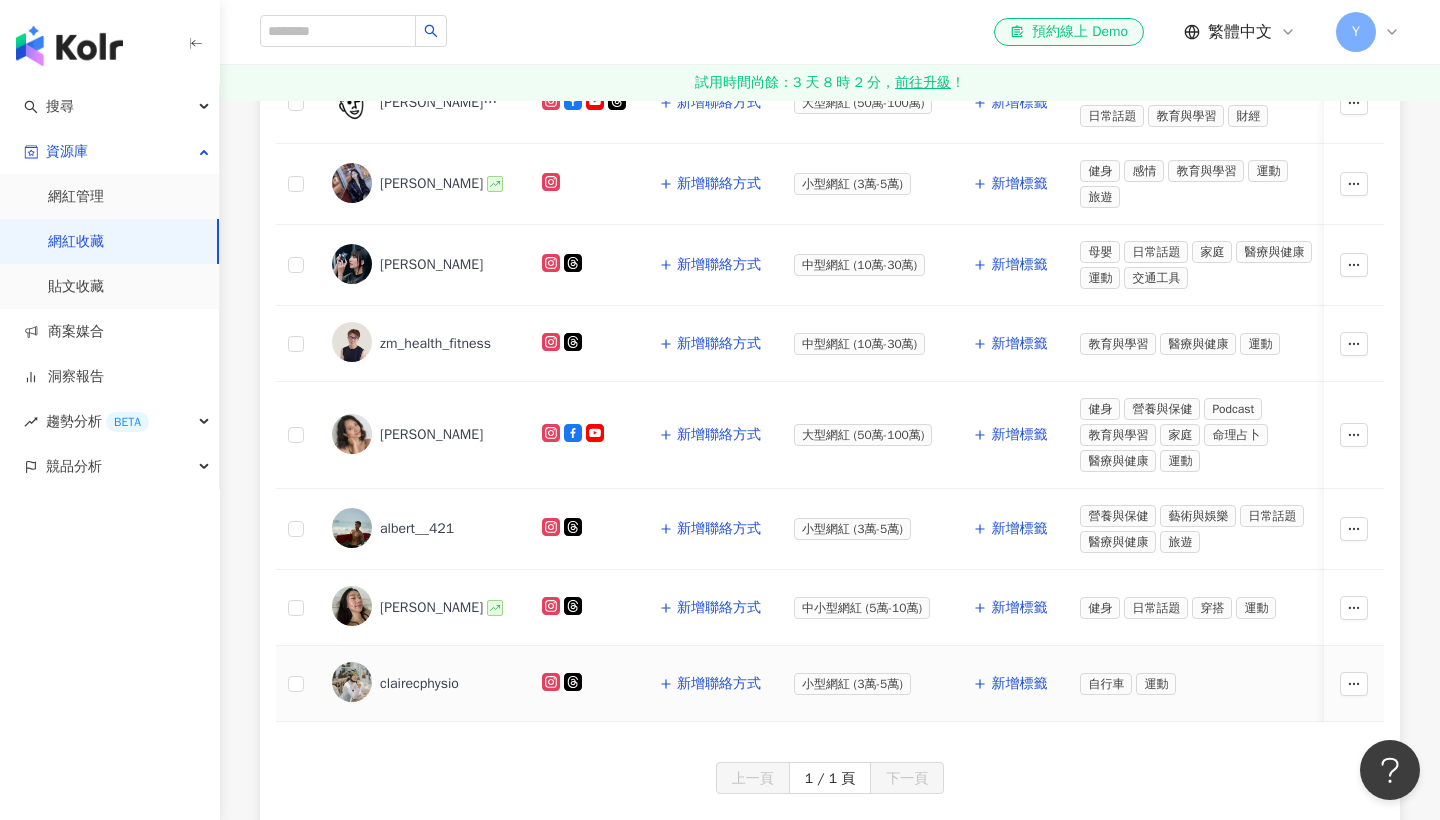 click 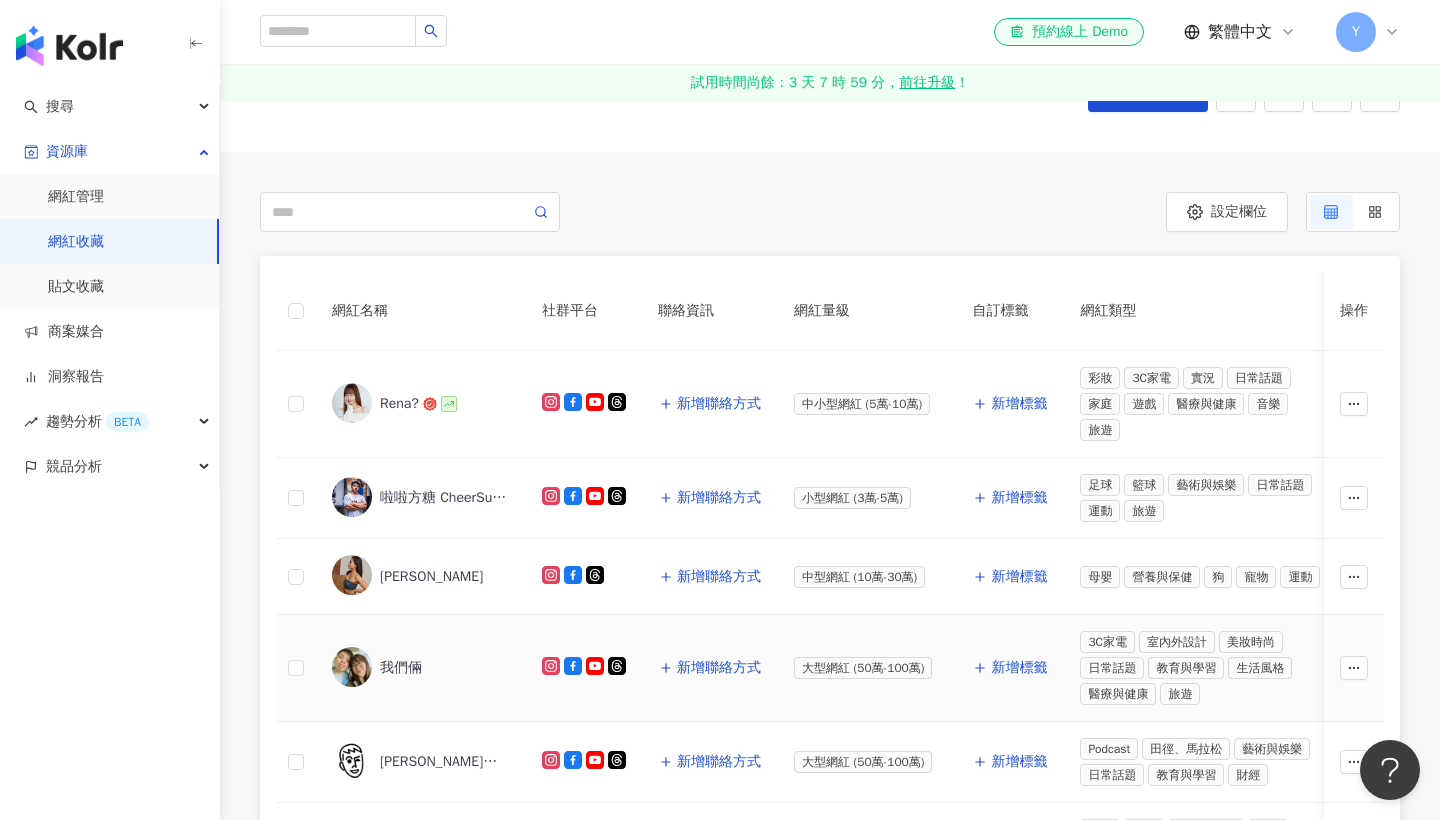 scroll, scrollTop: 111, scrollLeft: 0, axis: vertical 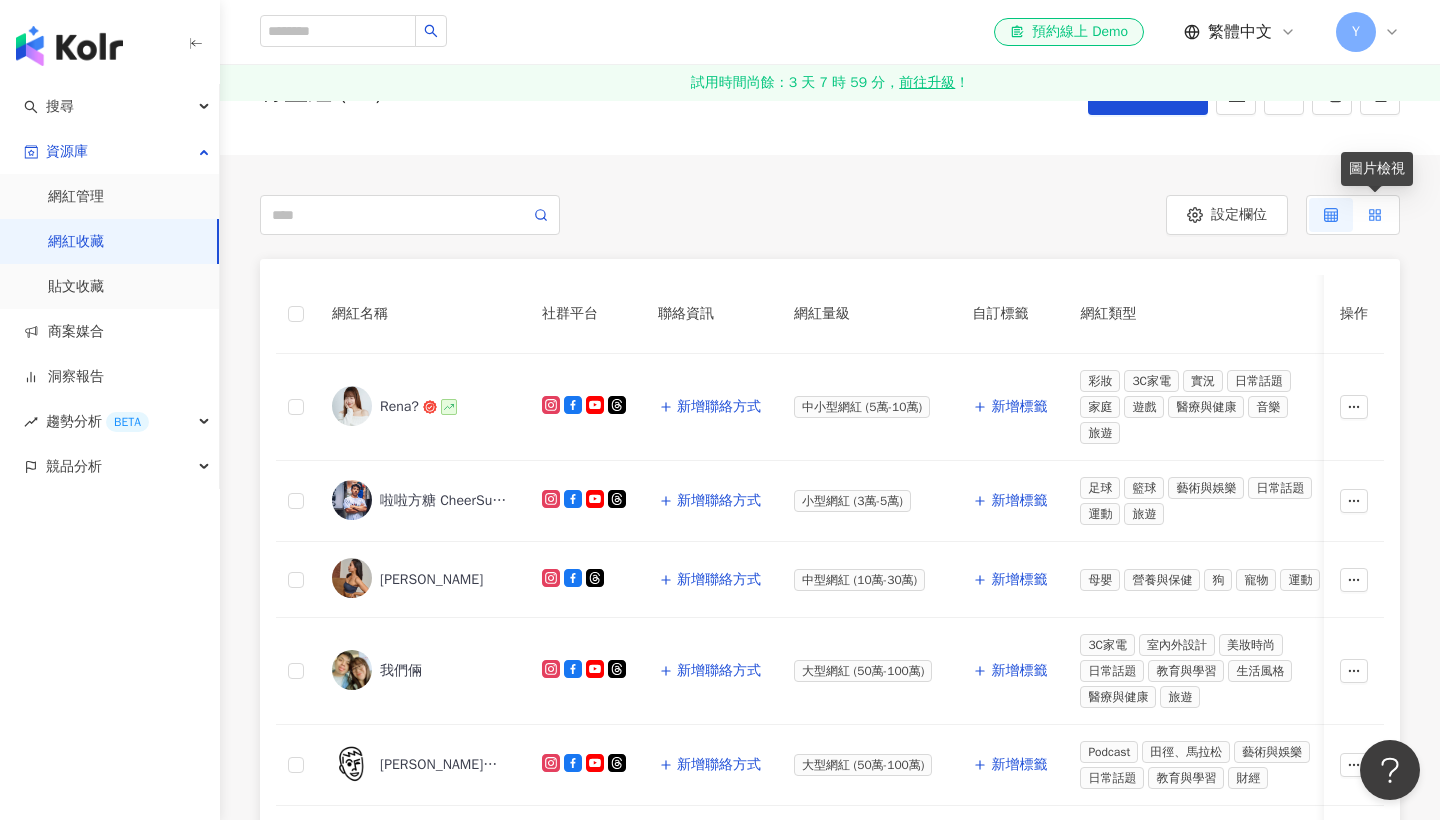 click at bounding box center [1375, 215] 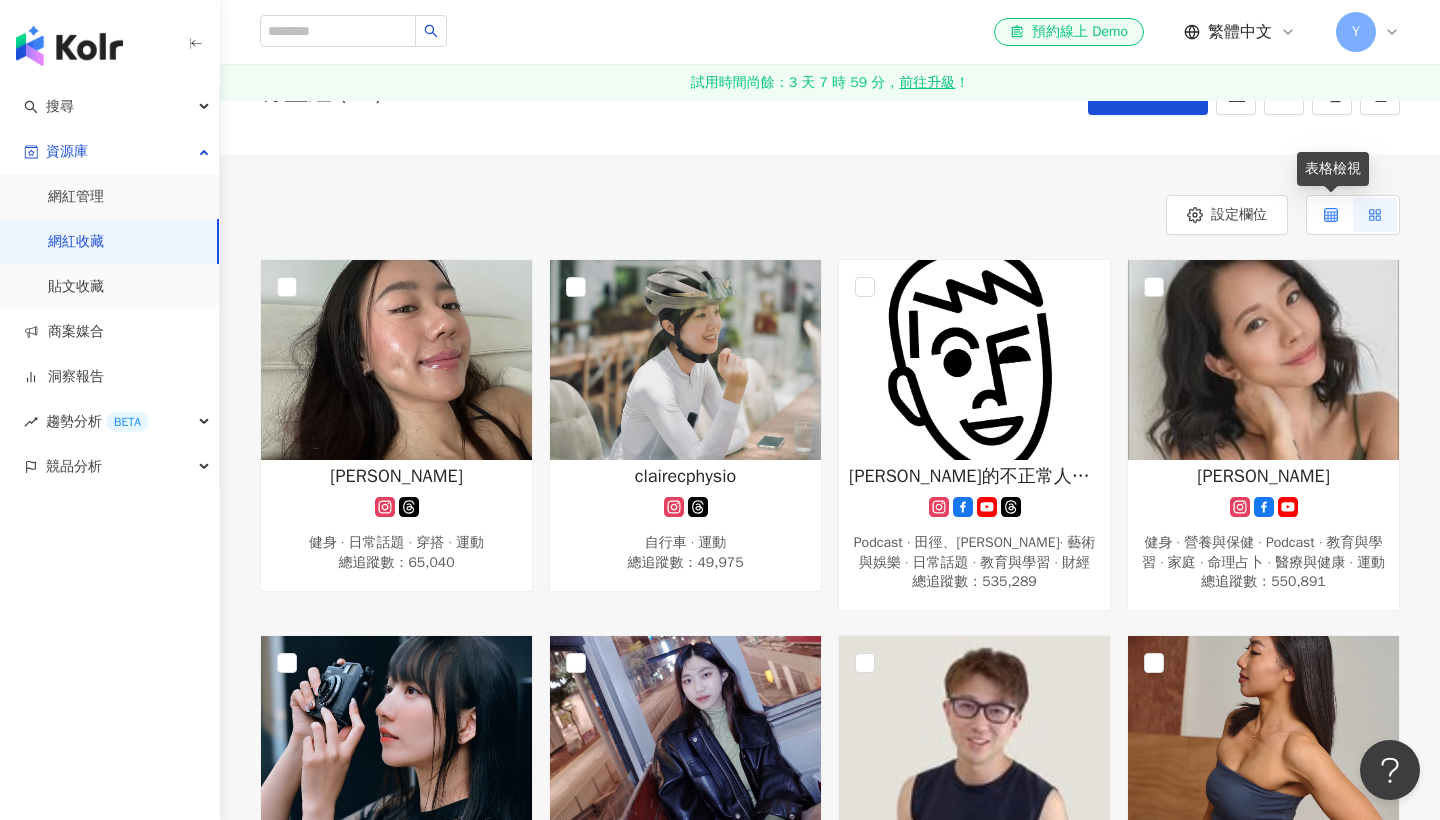 click at bounding box center (1331, 215) 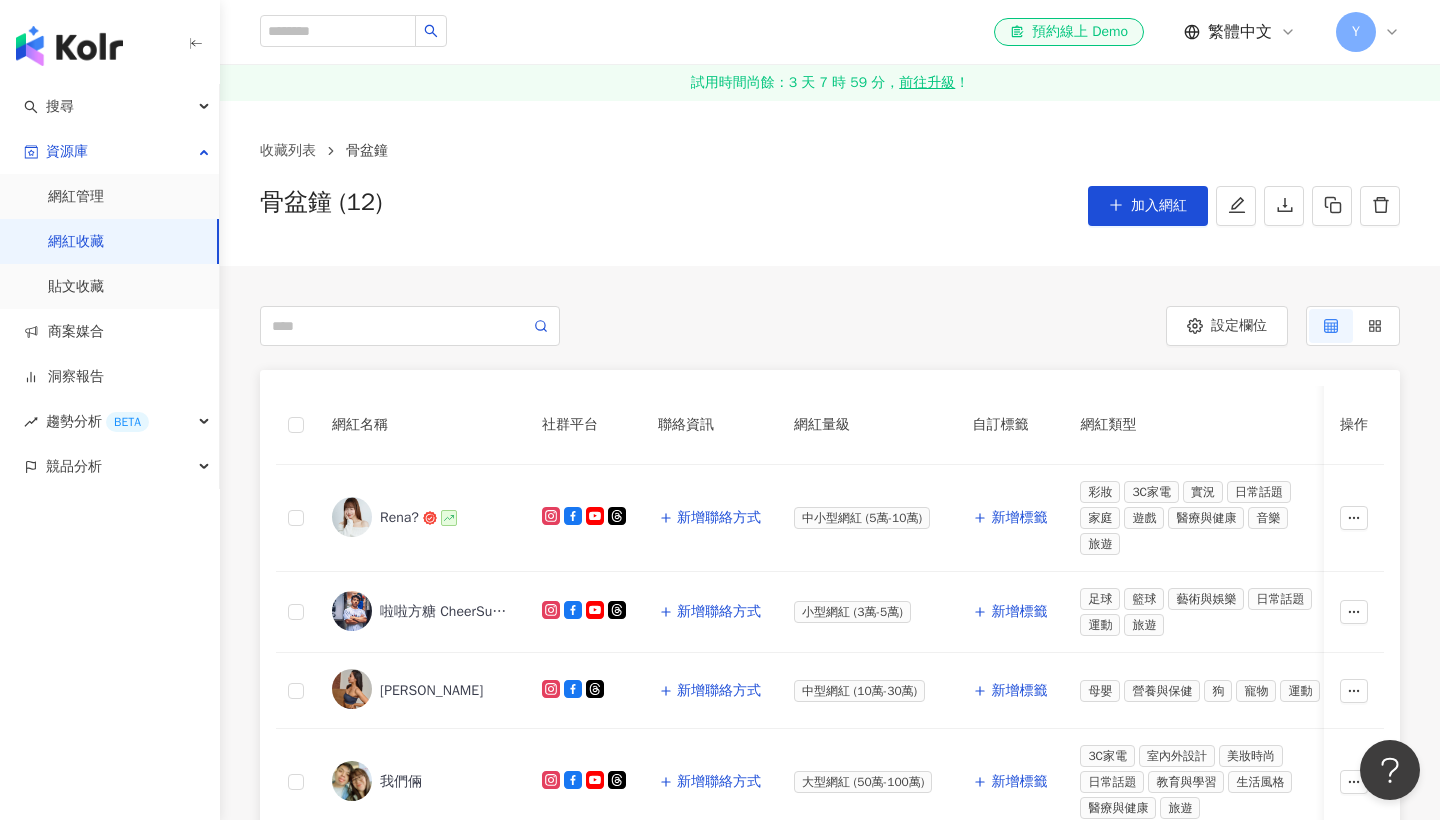 scroll, scrollTop: 0, scrollLeft: 0, axis: both 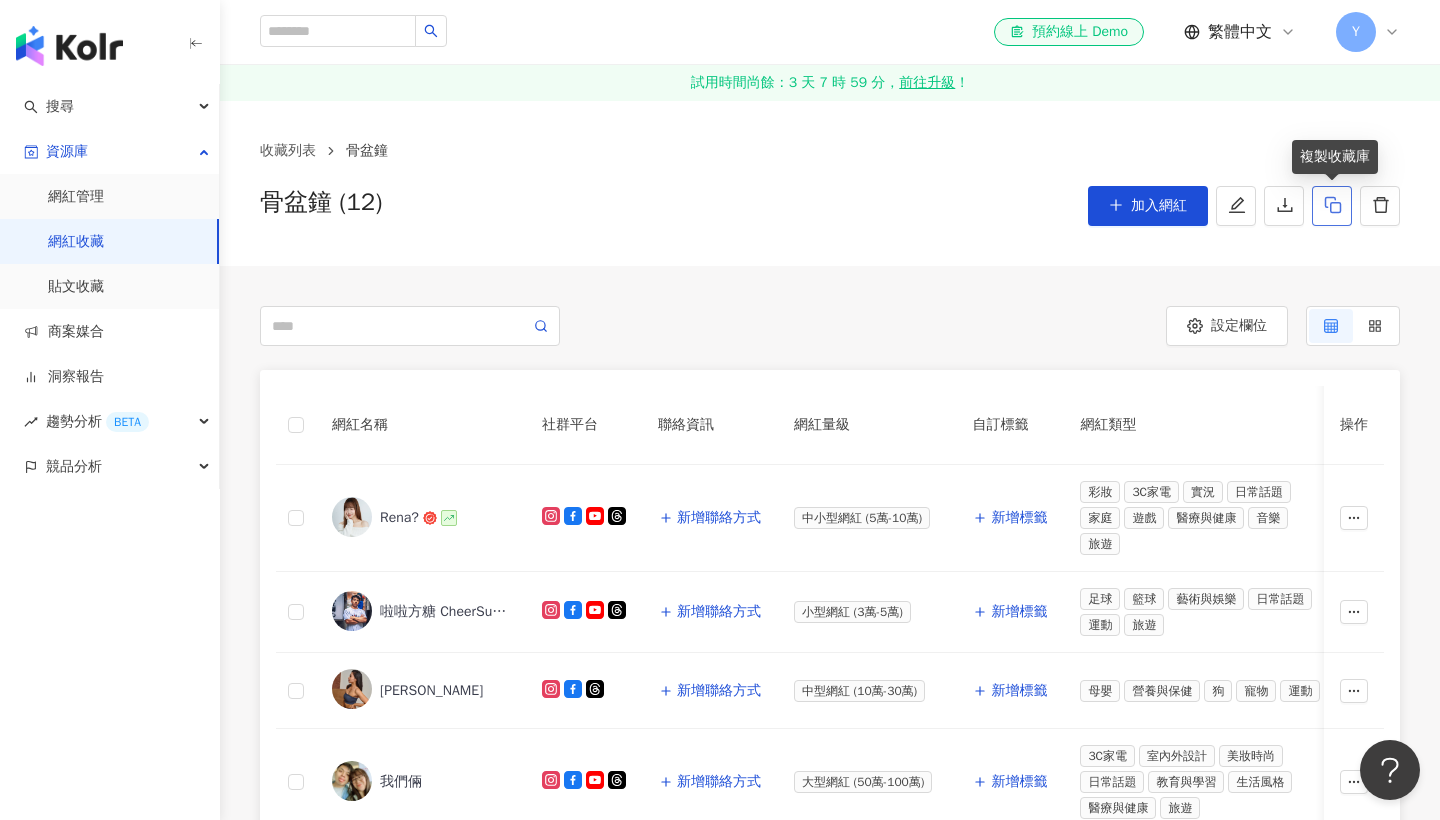 click 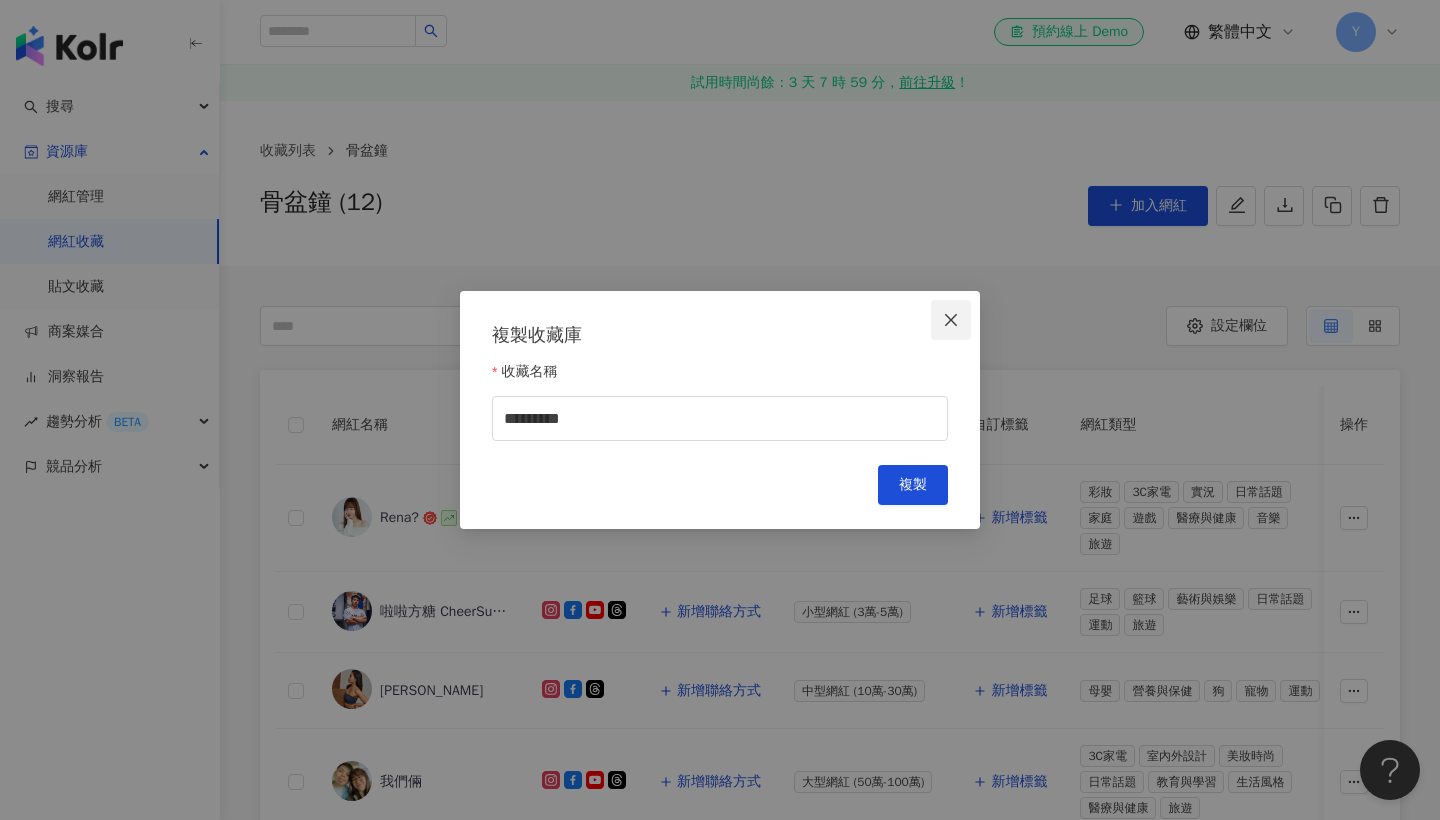 click at bounding box center [951, 320] 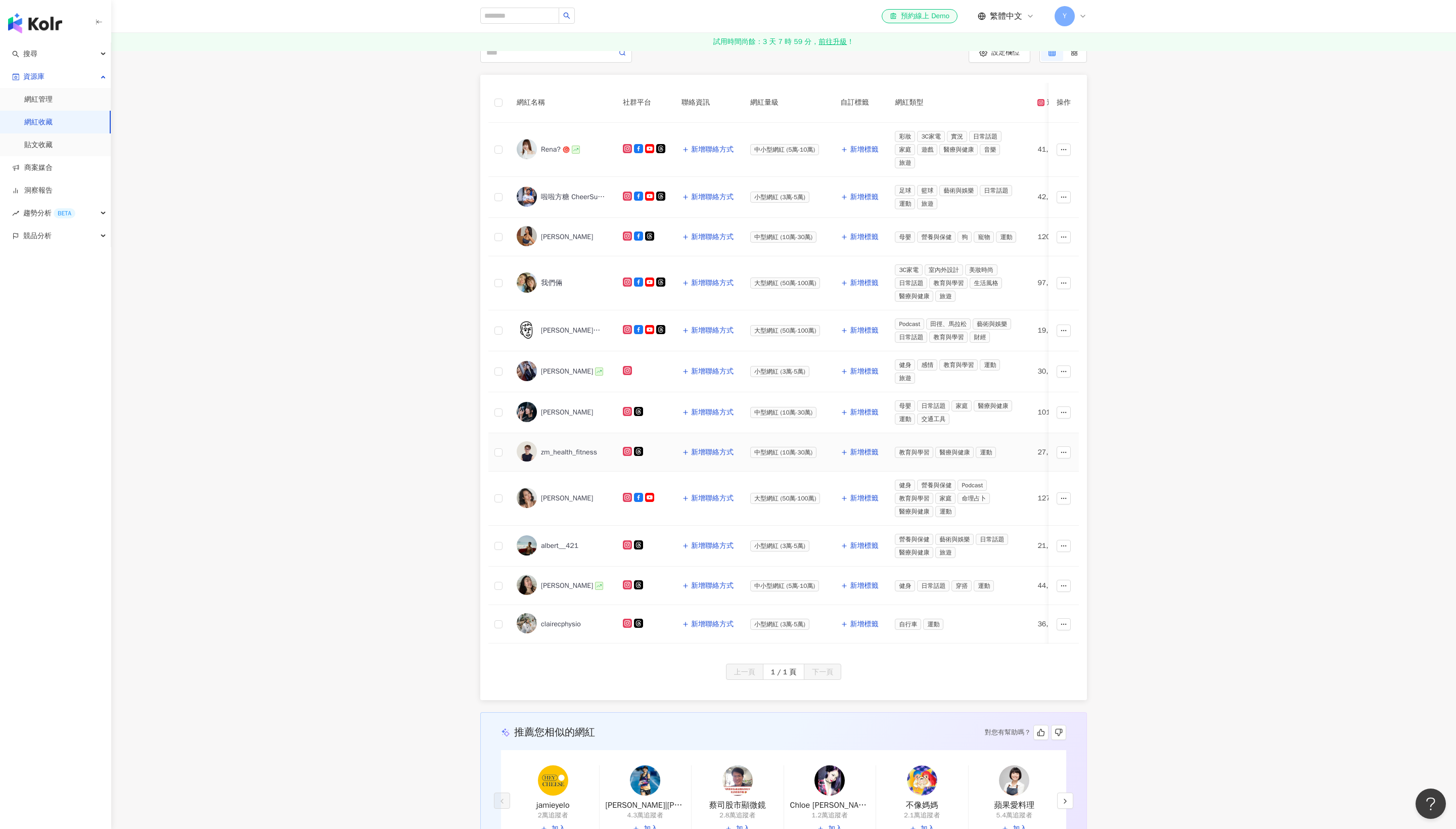 scroll, scrollTop: 93, scrollLeft: 0, axis: vertical 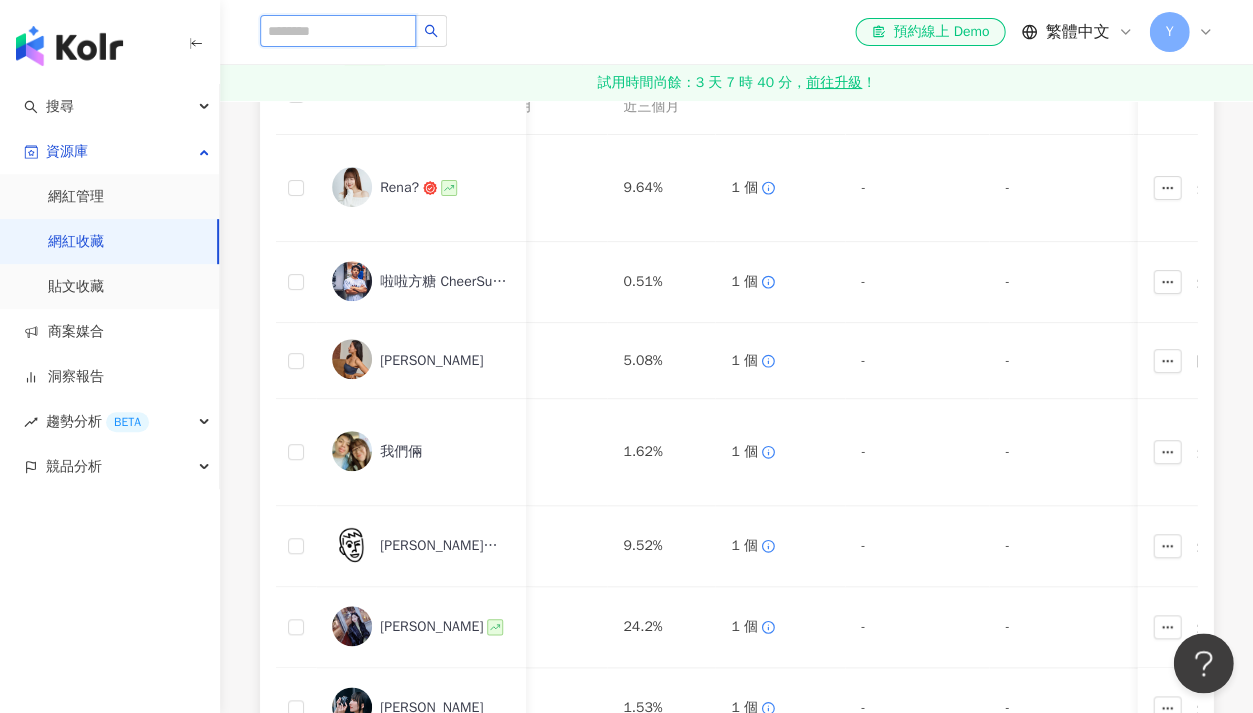 click at bounding box center [338, 31] 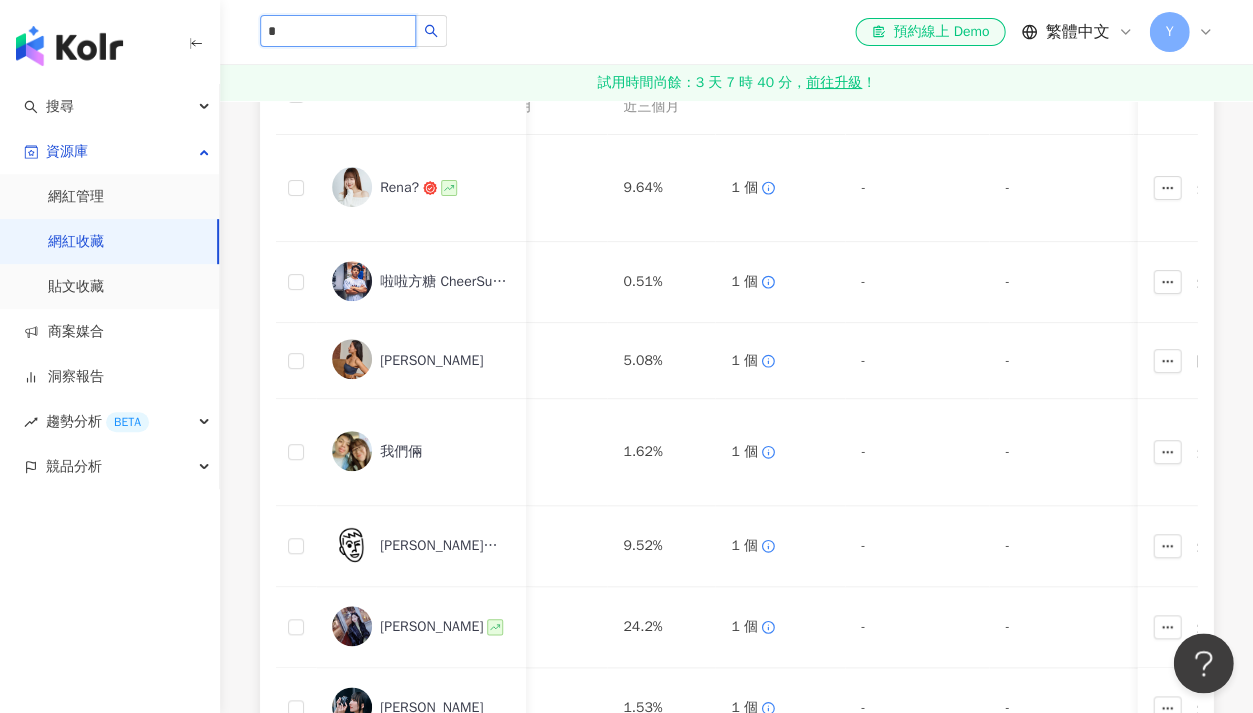 type on "**" 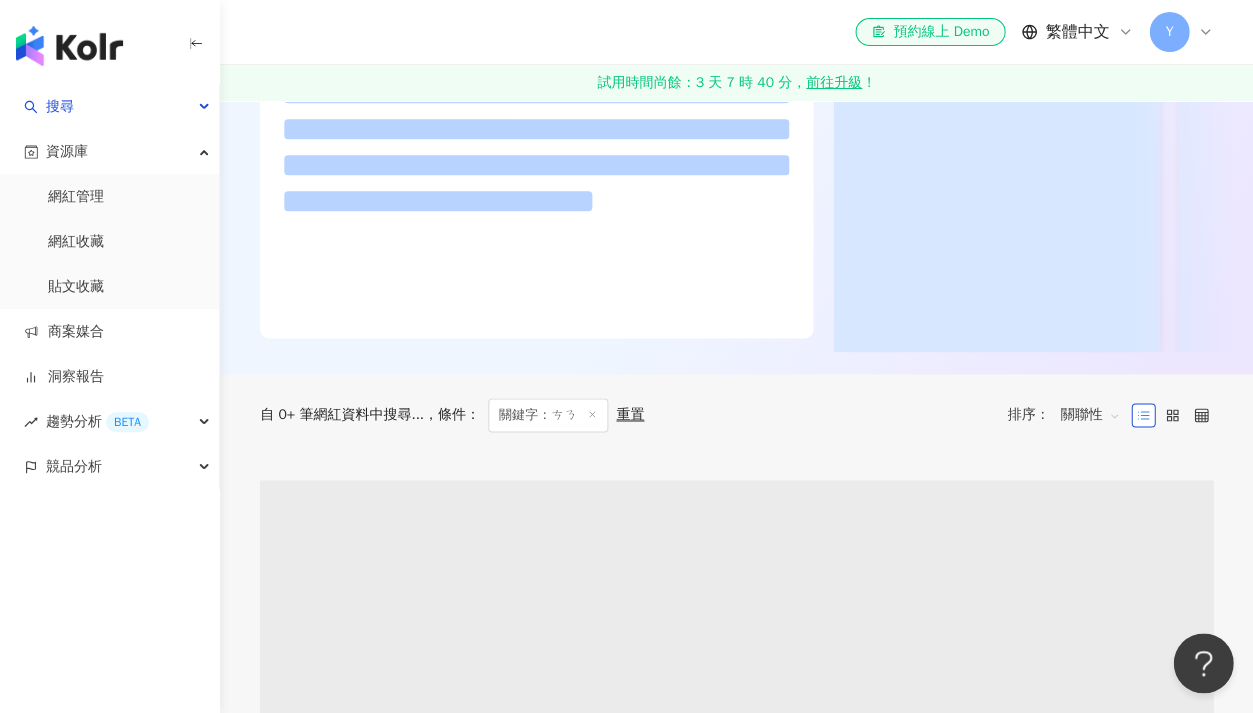 click on "el-icon-cs 預約線上 Demo 繁體中文 Y" at bounding box center (736, 32) 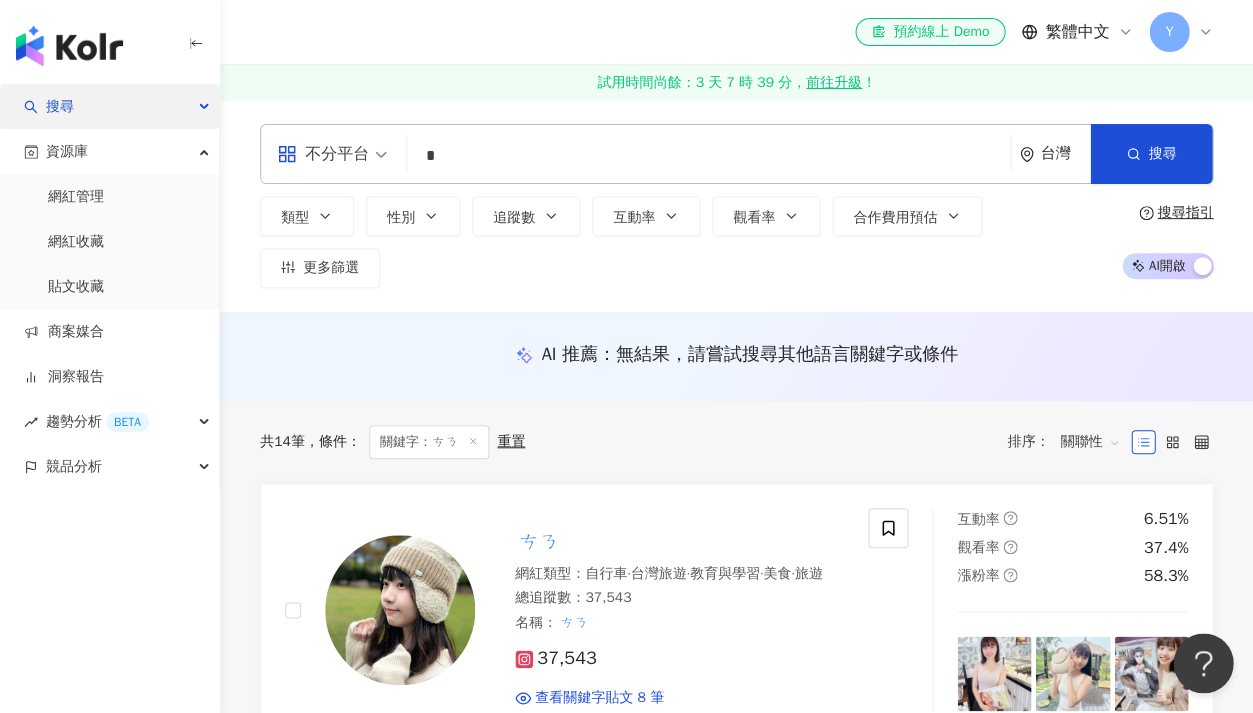 click on "搜尋" at bounding box center (109, 106) 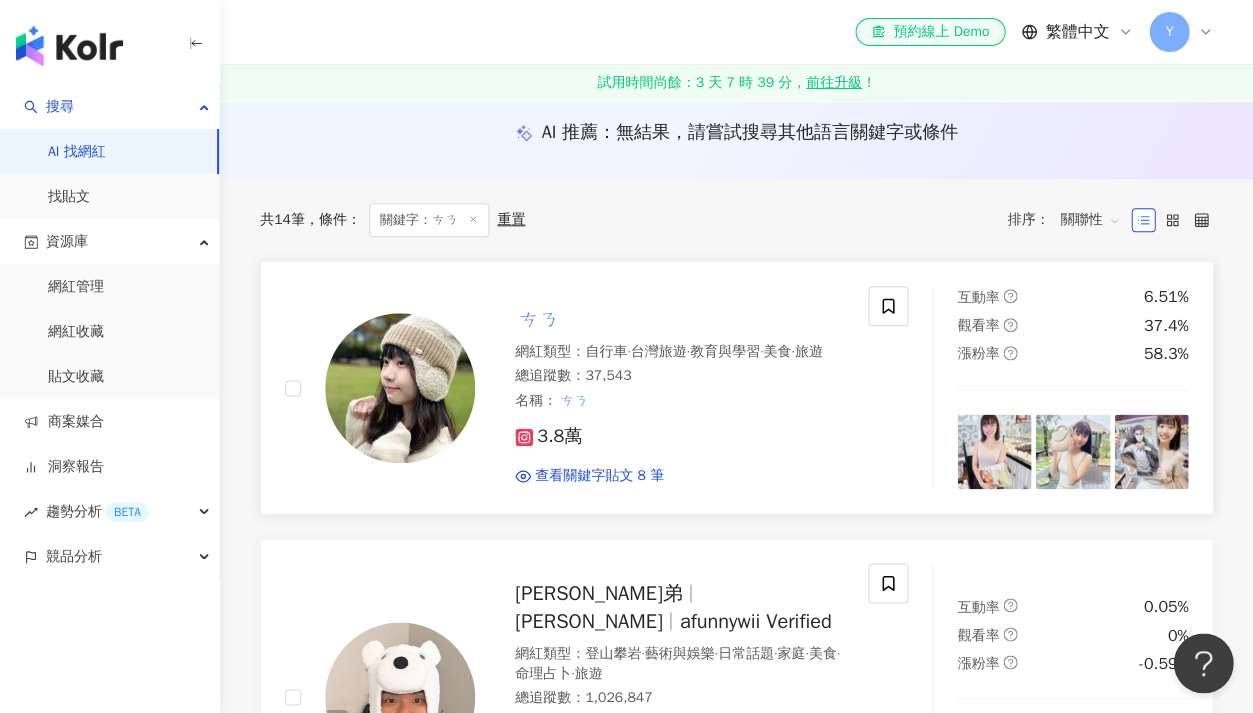scroll, scrollTop: 224, scrollLeft: 0, axis: vertical 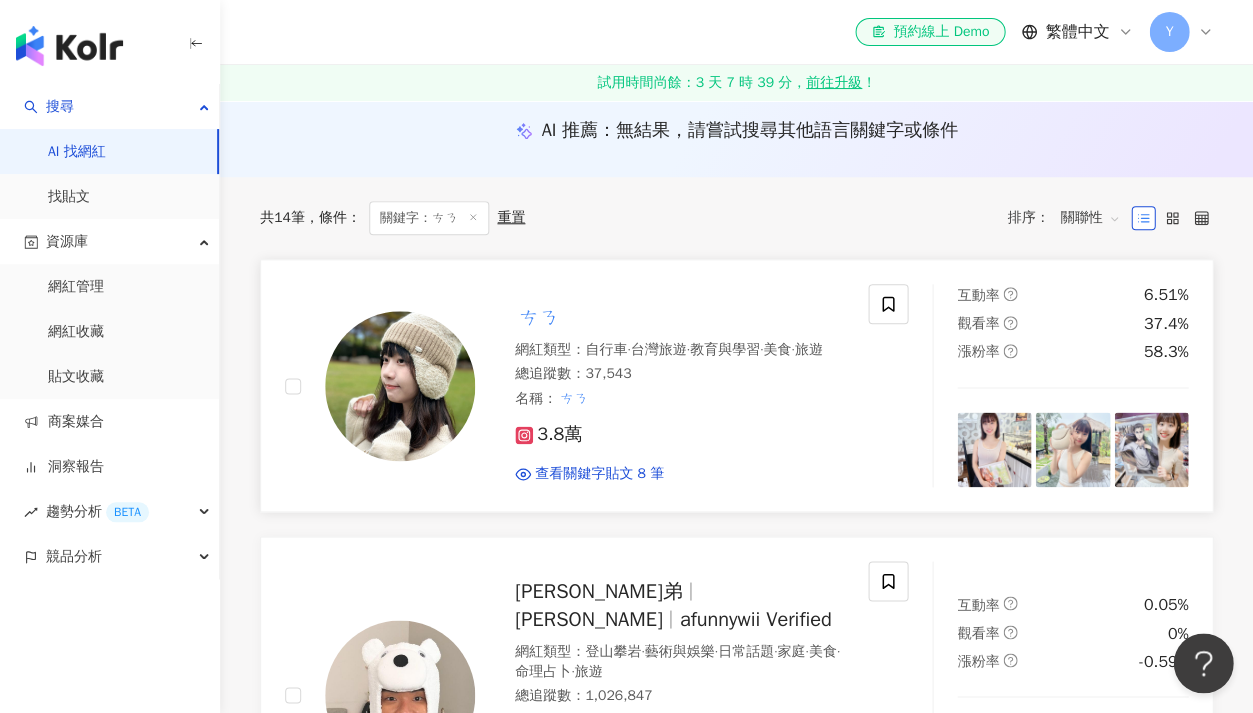 click on "3.8萬" at bounding box center (679, 435) 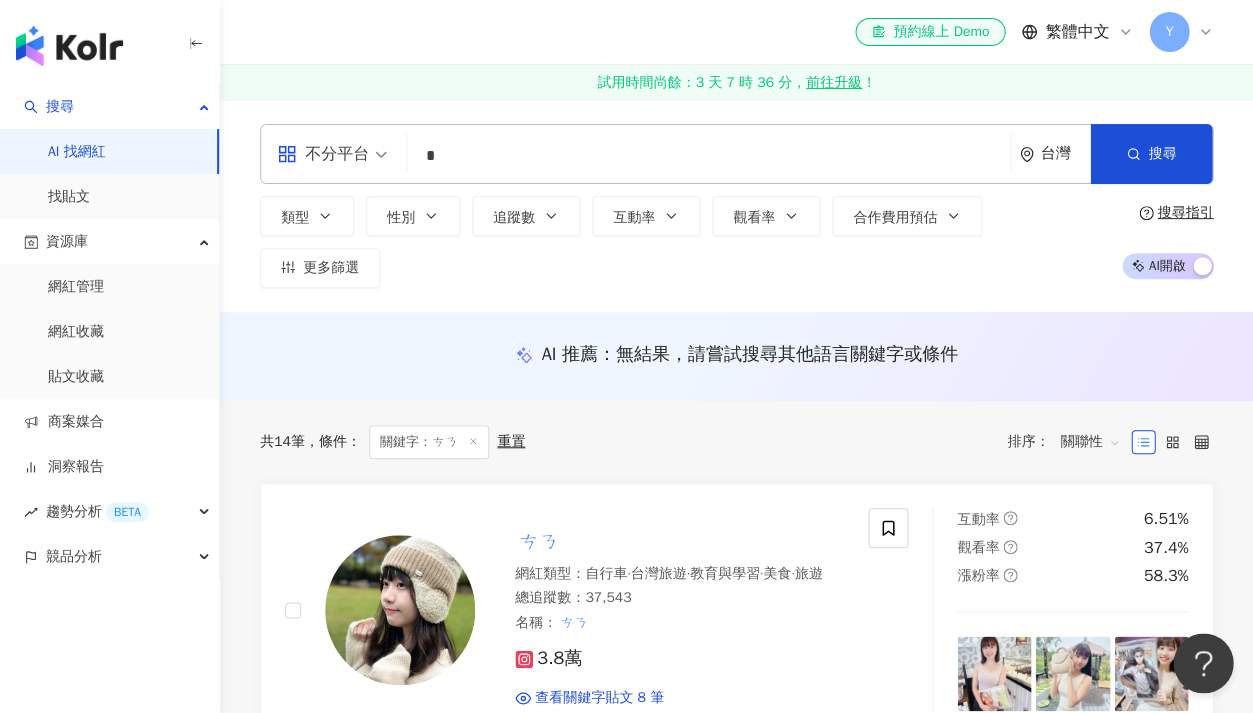 scroll, scrollTop: 0, scrollLeft: 0, axis: both 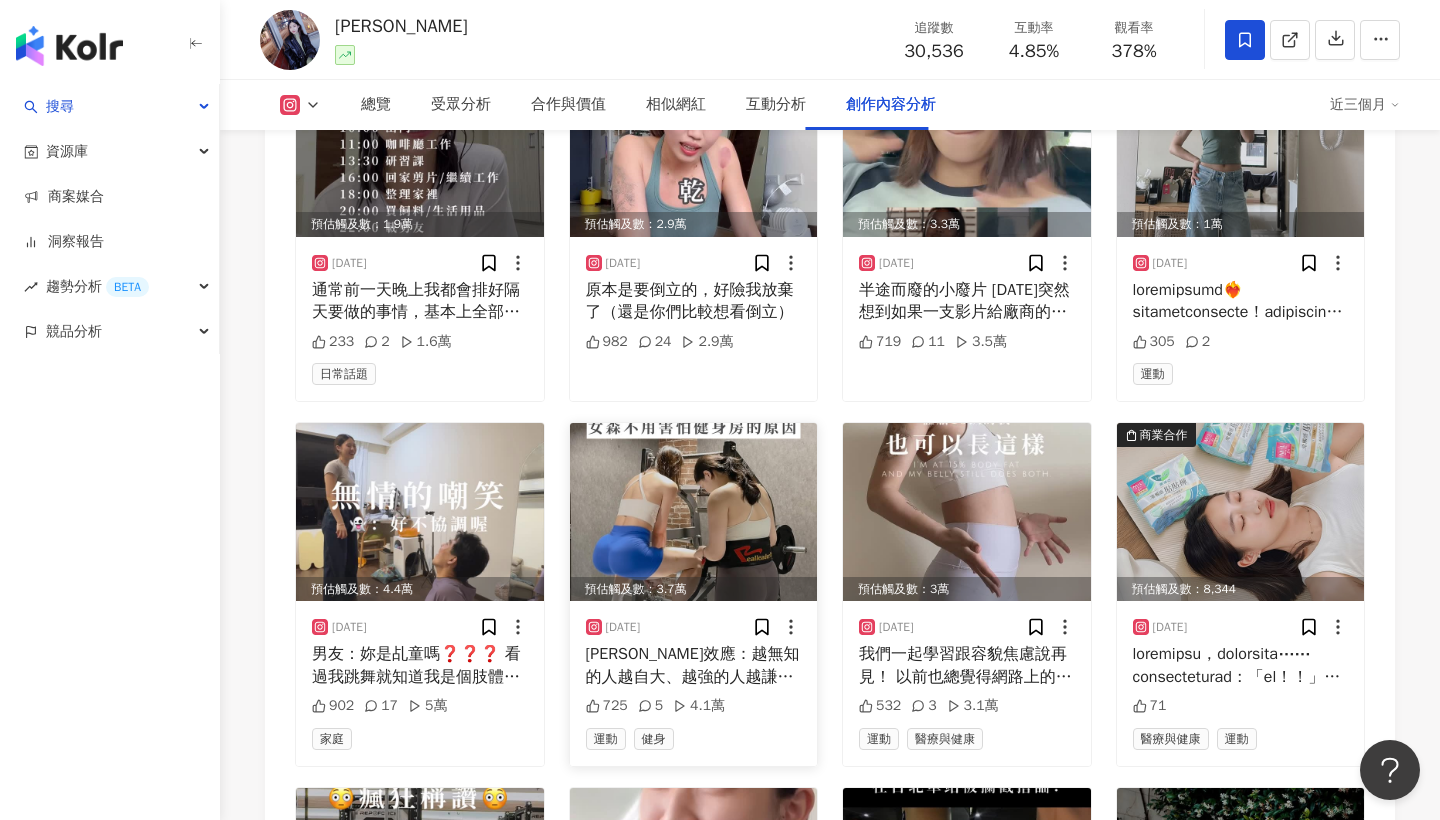 click at bounding box center [694, 512] 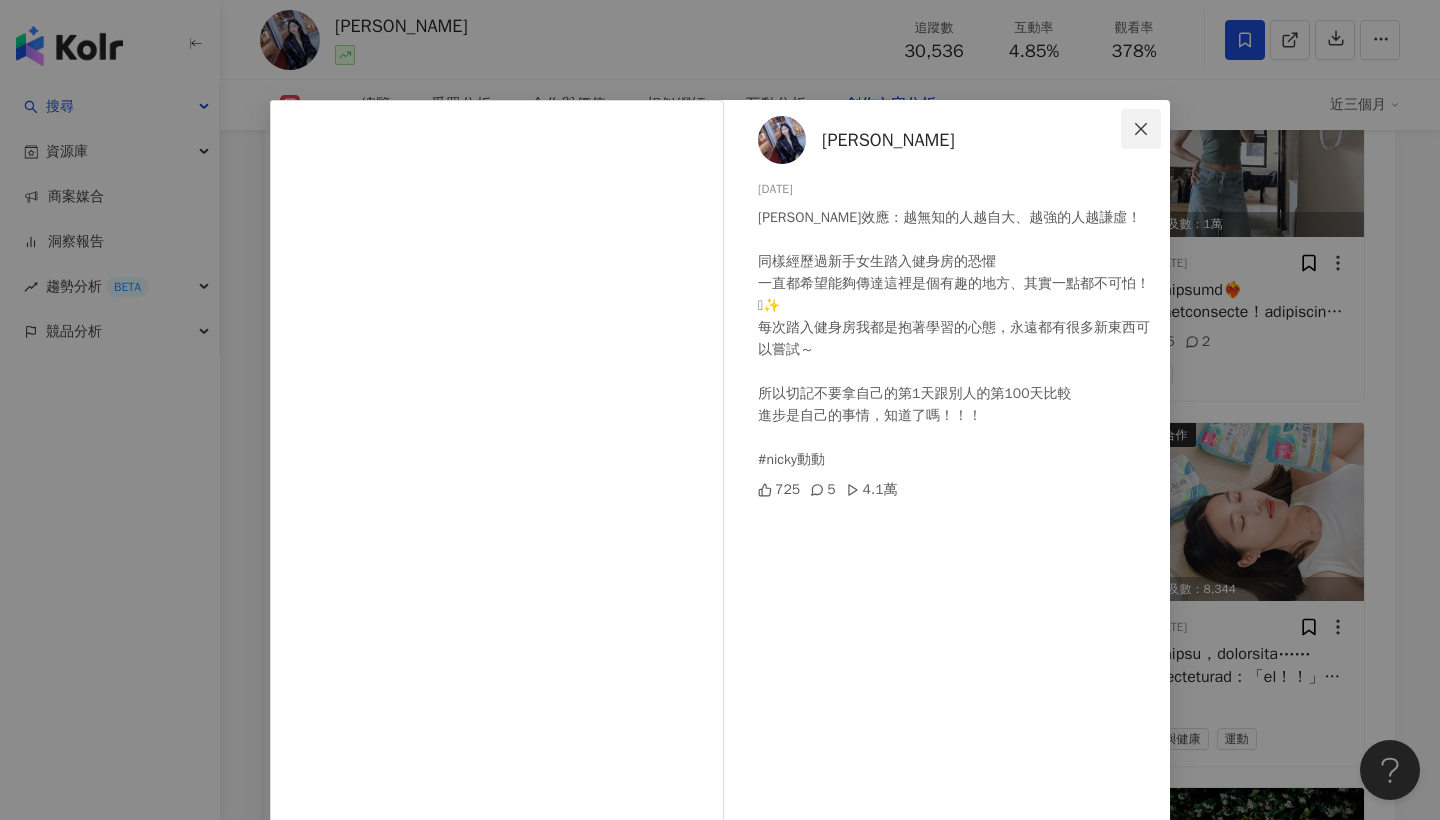 click 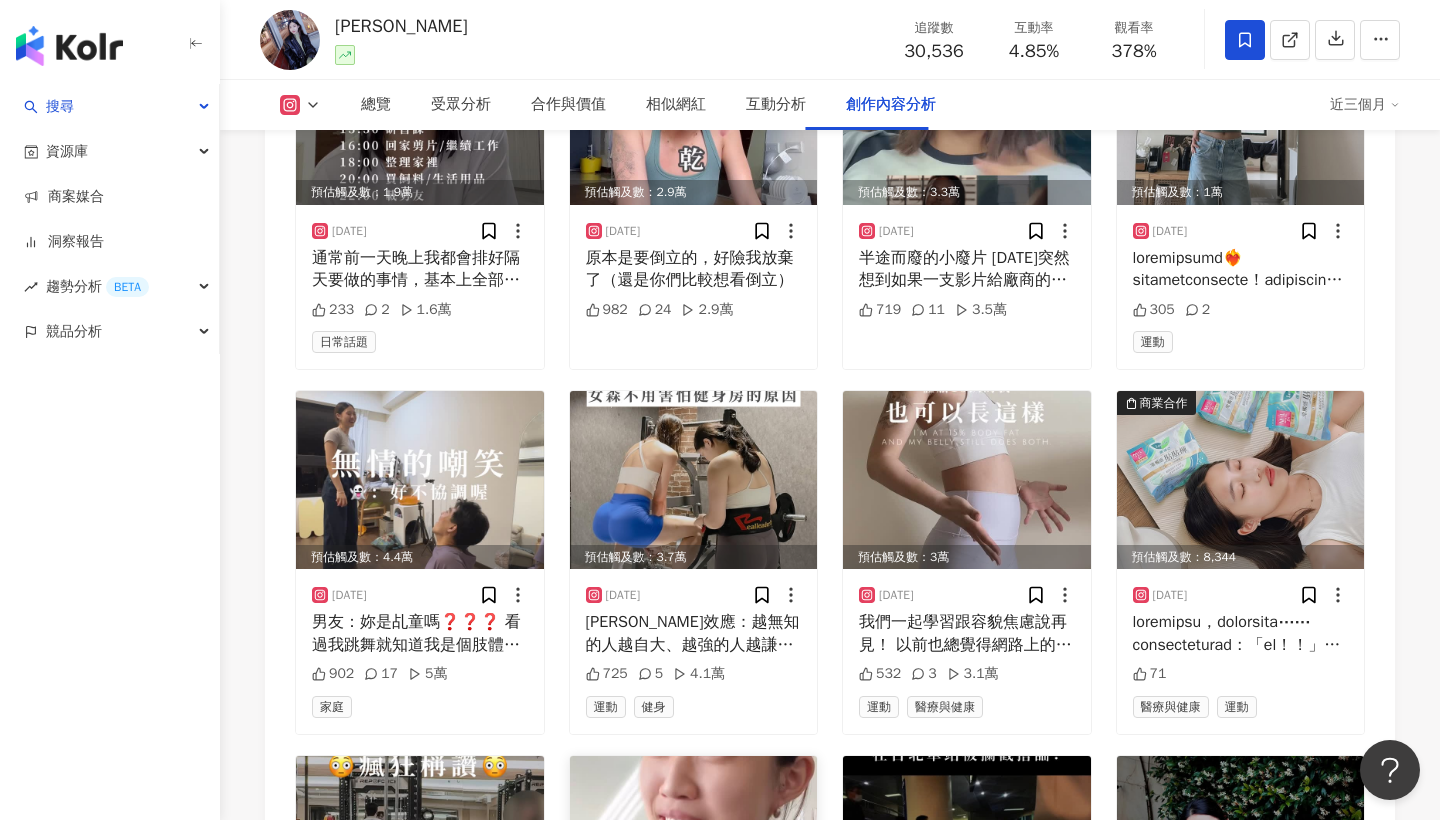 scroll, scrollTop: 6480, scrollLeft: 0, axis: vertical 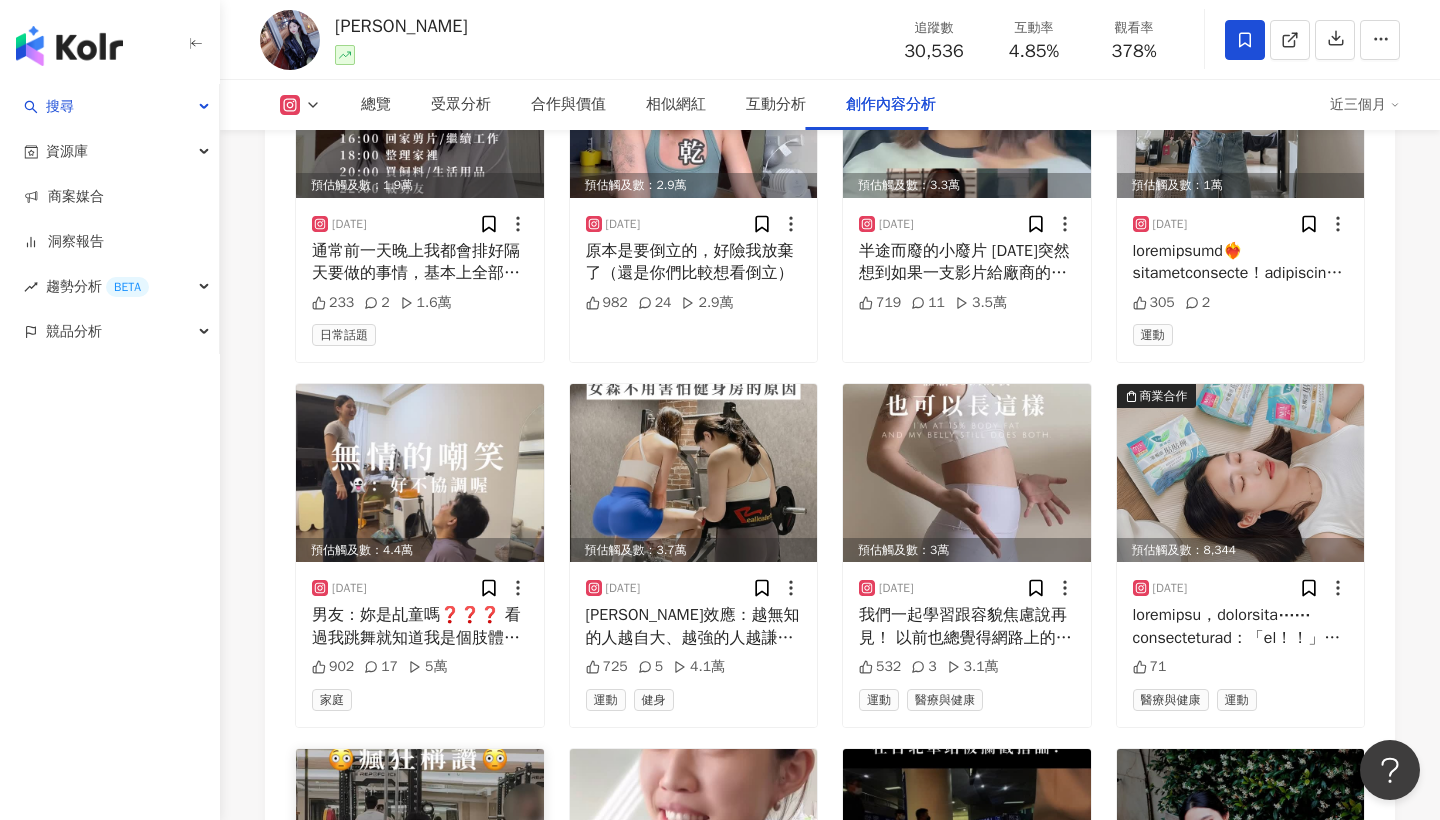 click at bounding box center [420, 838] 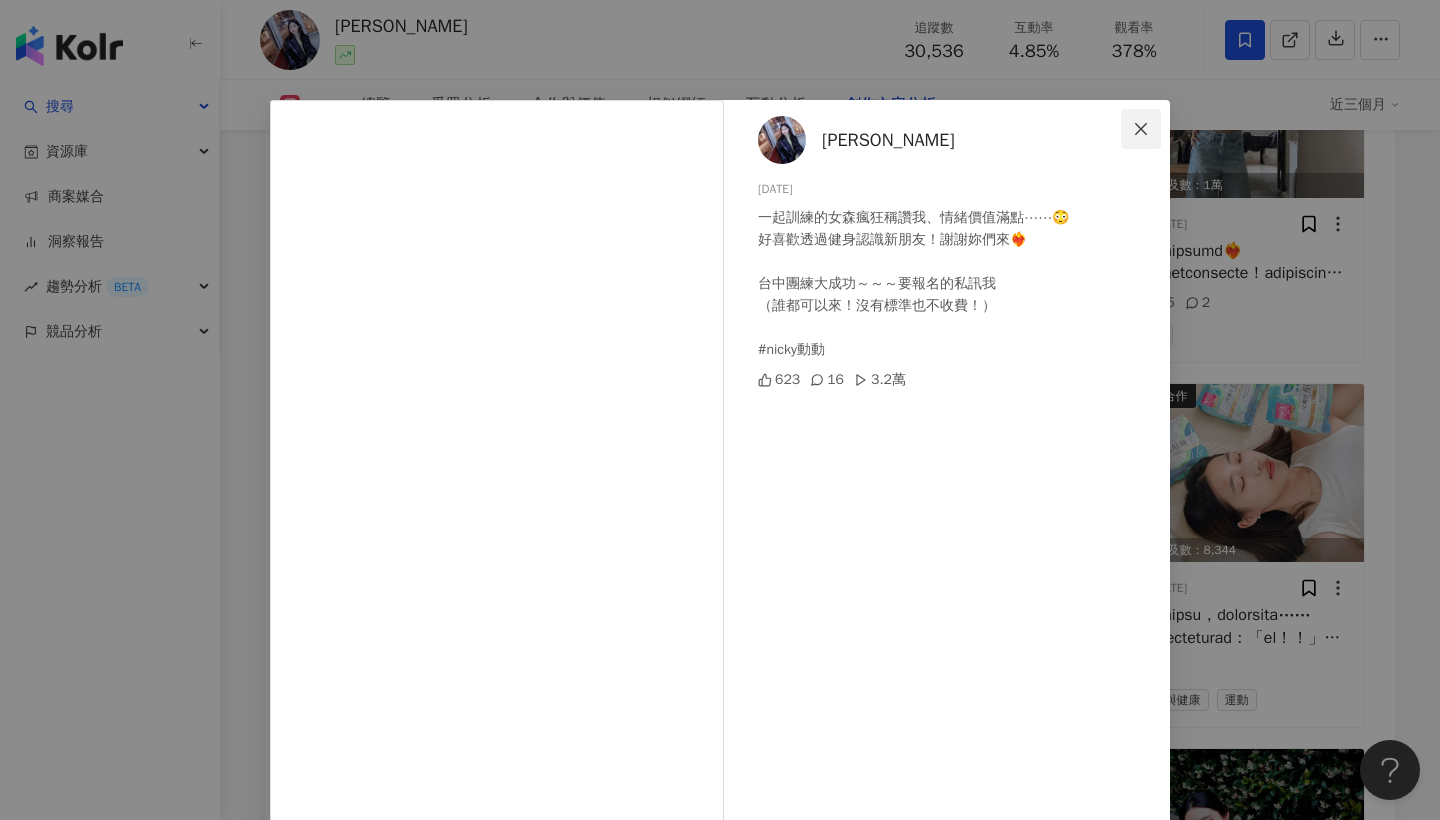 click 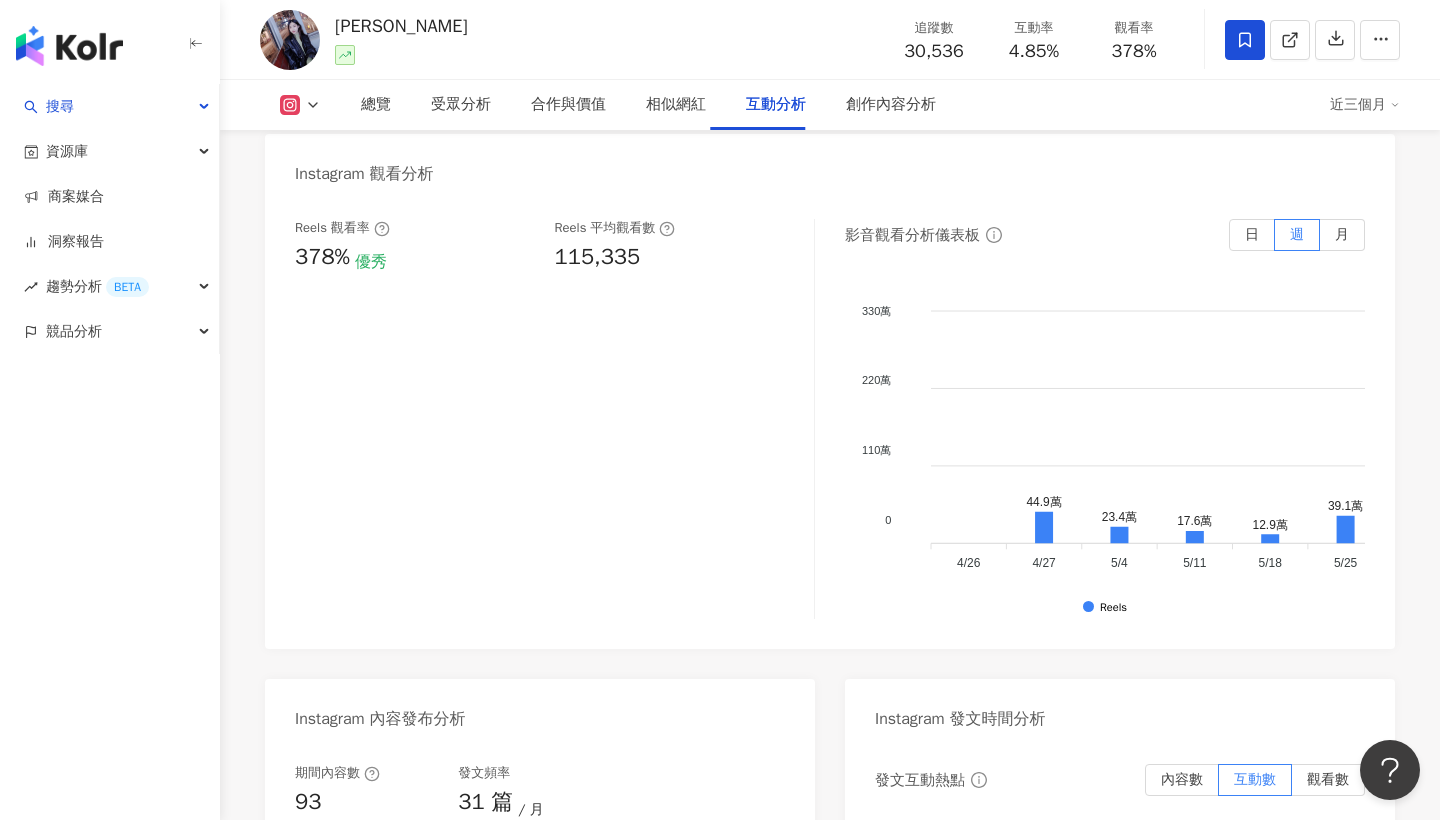 scroll, scrollTop: 4803, scrollLeft: 0, axis: vertical 